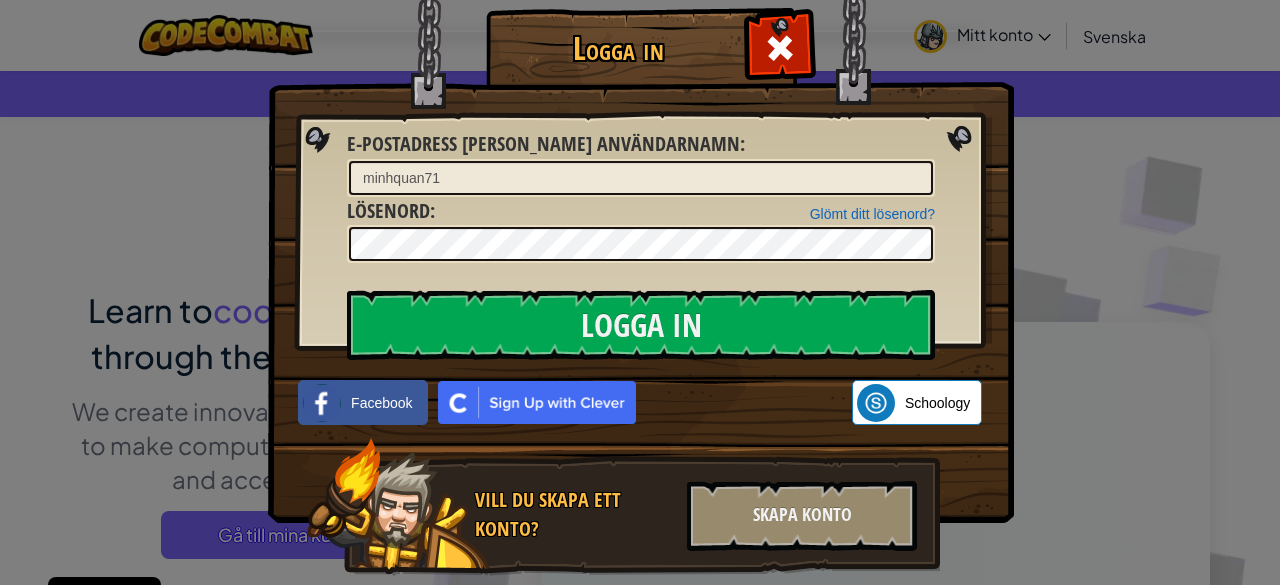 scroll, scrollTop: 0, scrollLeft: 0, axis: both 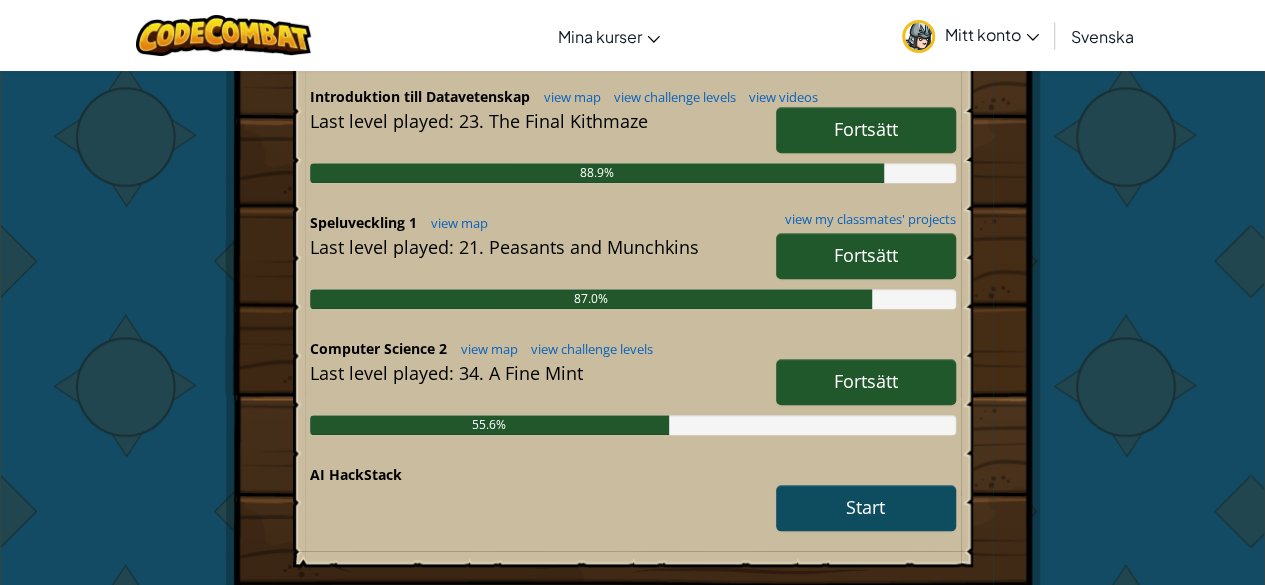 click on "Fortsätt" at bounding box center [866, 381] 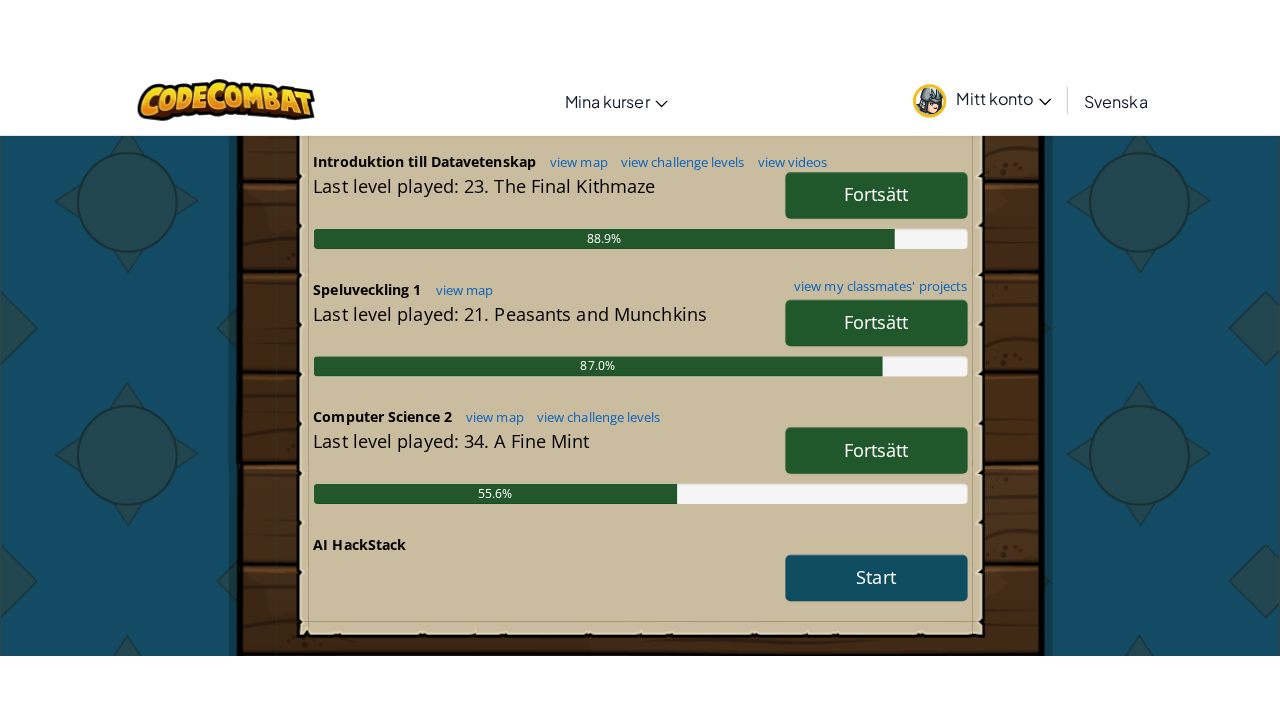 scroll, scrollTop: 0, scrollLeft: 0, axis: both 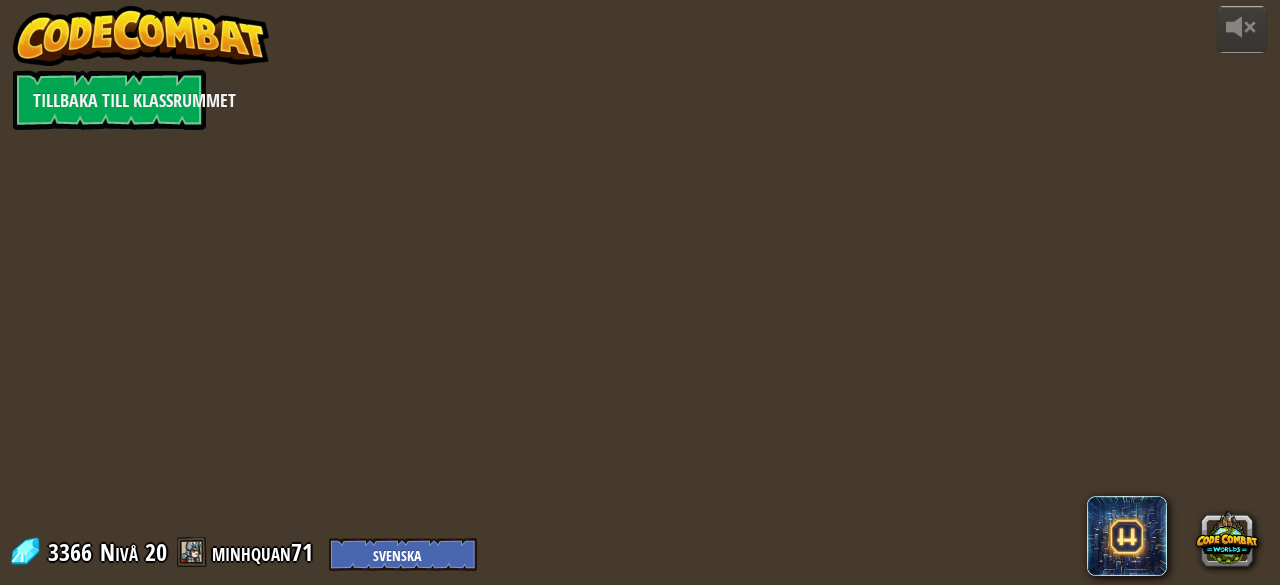 select on "sv" 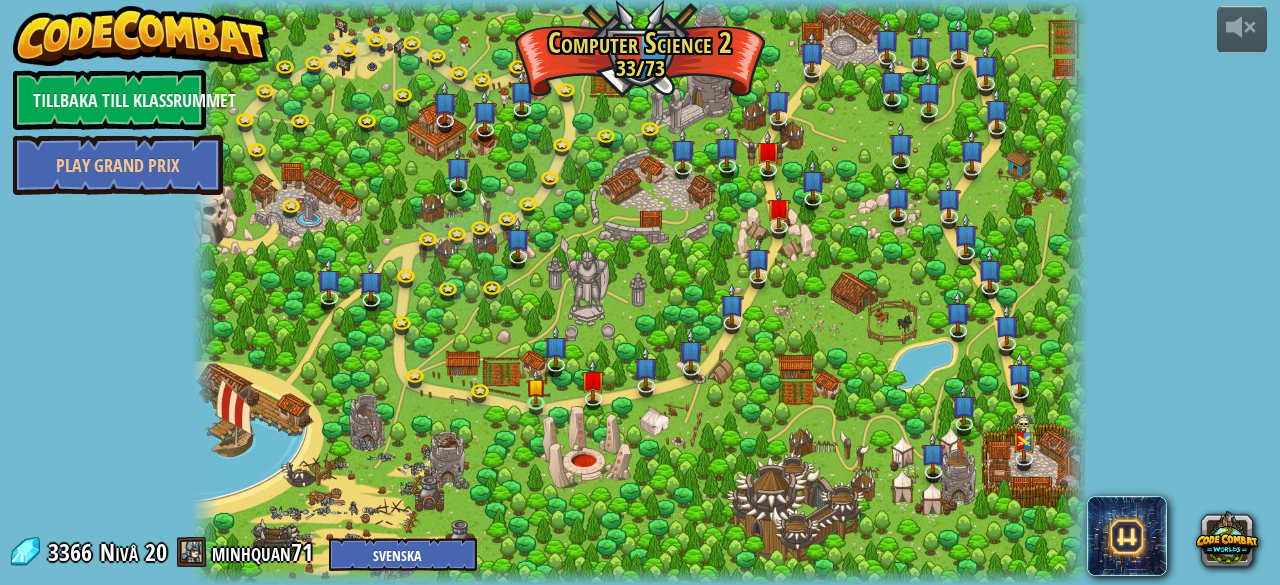 select on "sv" 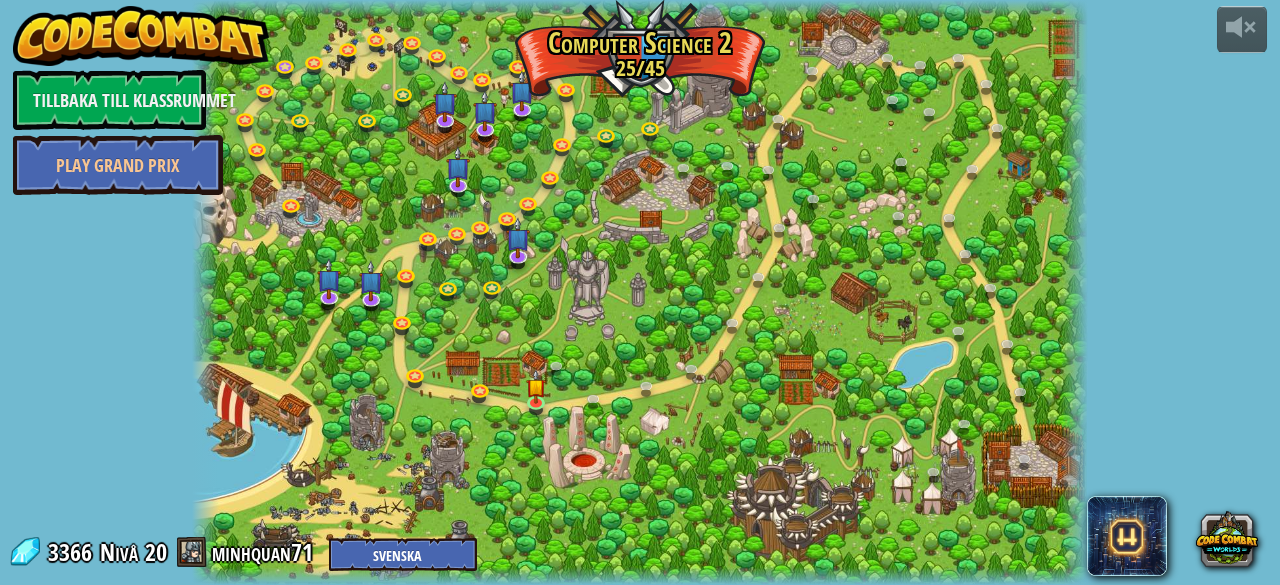 select on "sv" 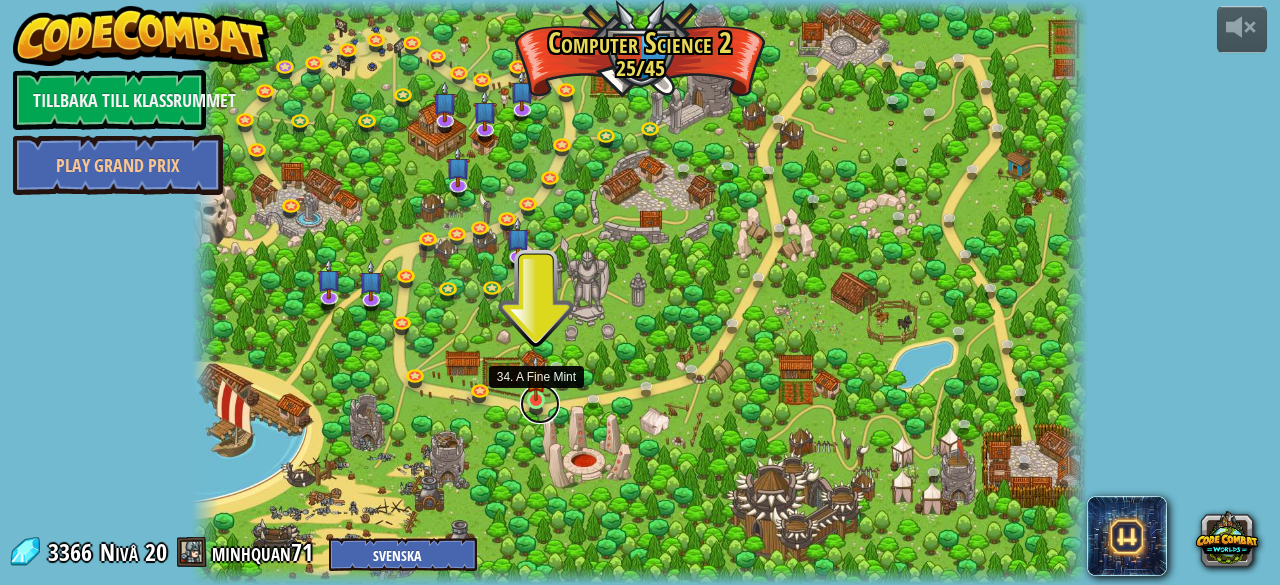 click at bounding box center (540, 404) 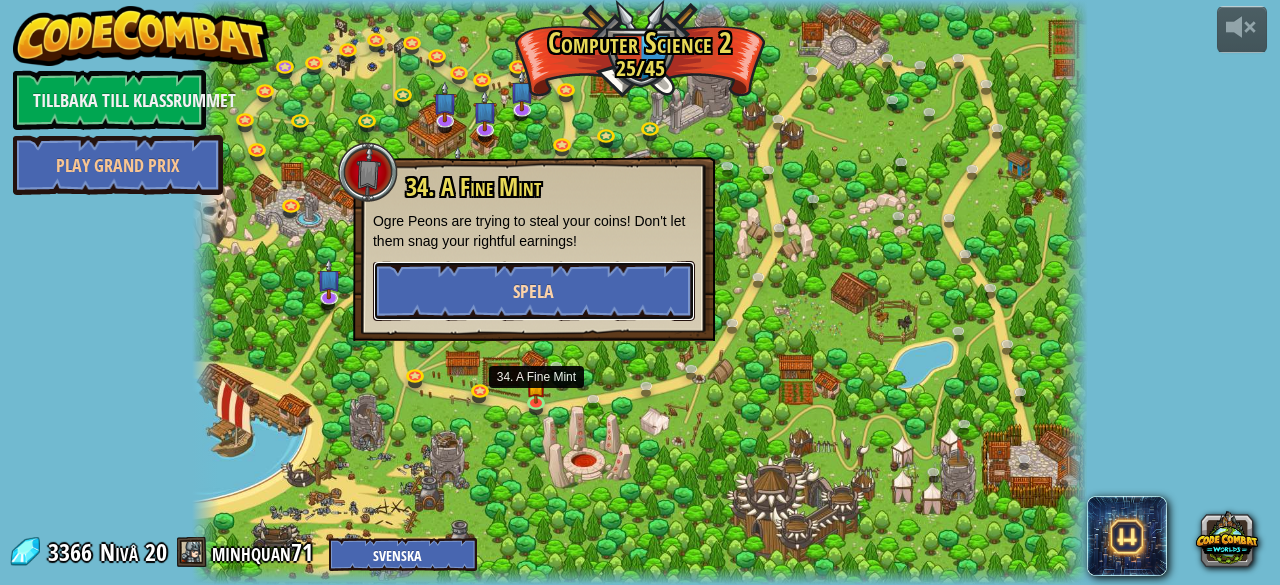 click on "Spela" at bounding box center [534, 291] 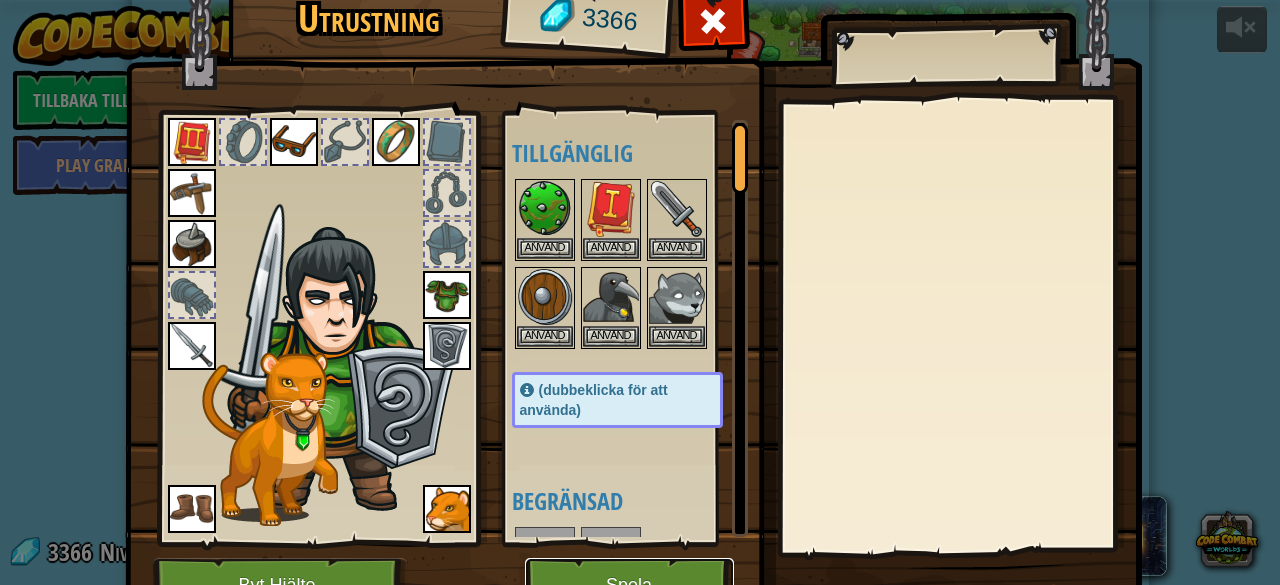 click on "Spela" at bounding box center (629, 585) 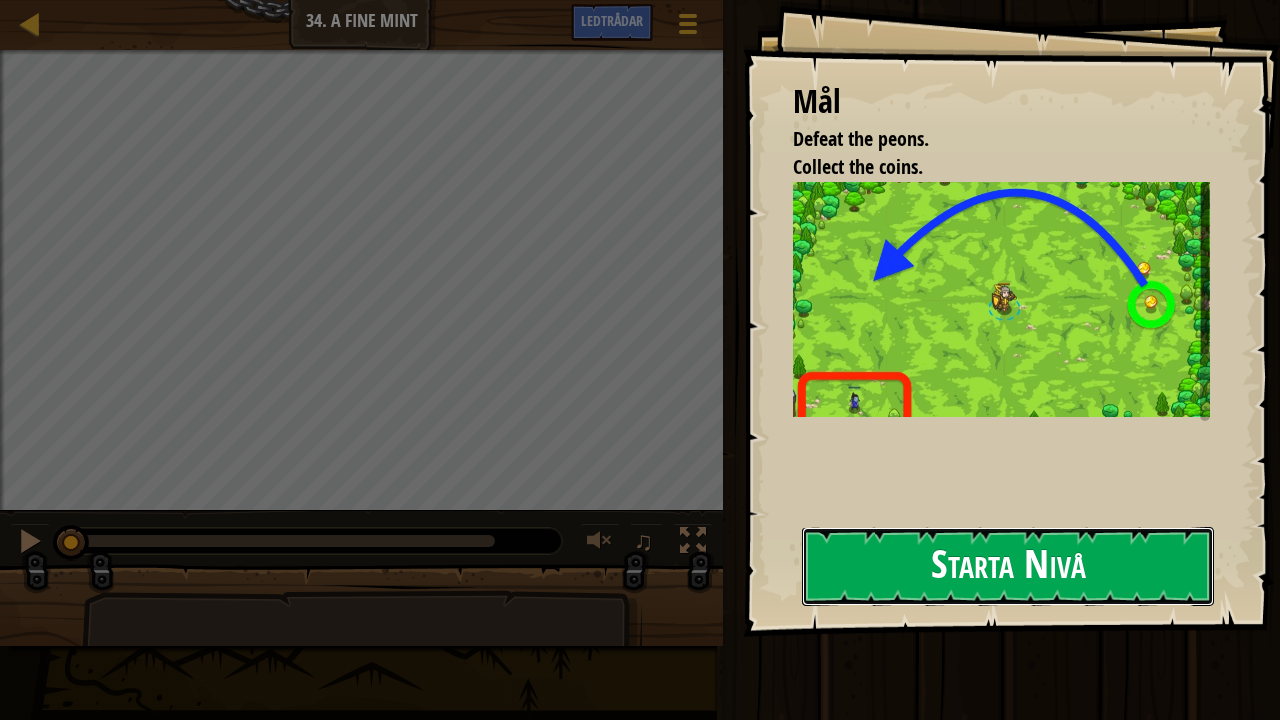 click on "Starta Nivå" at bounding box center [1008, 566] 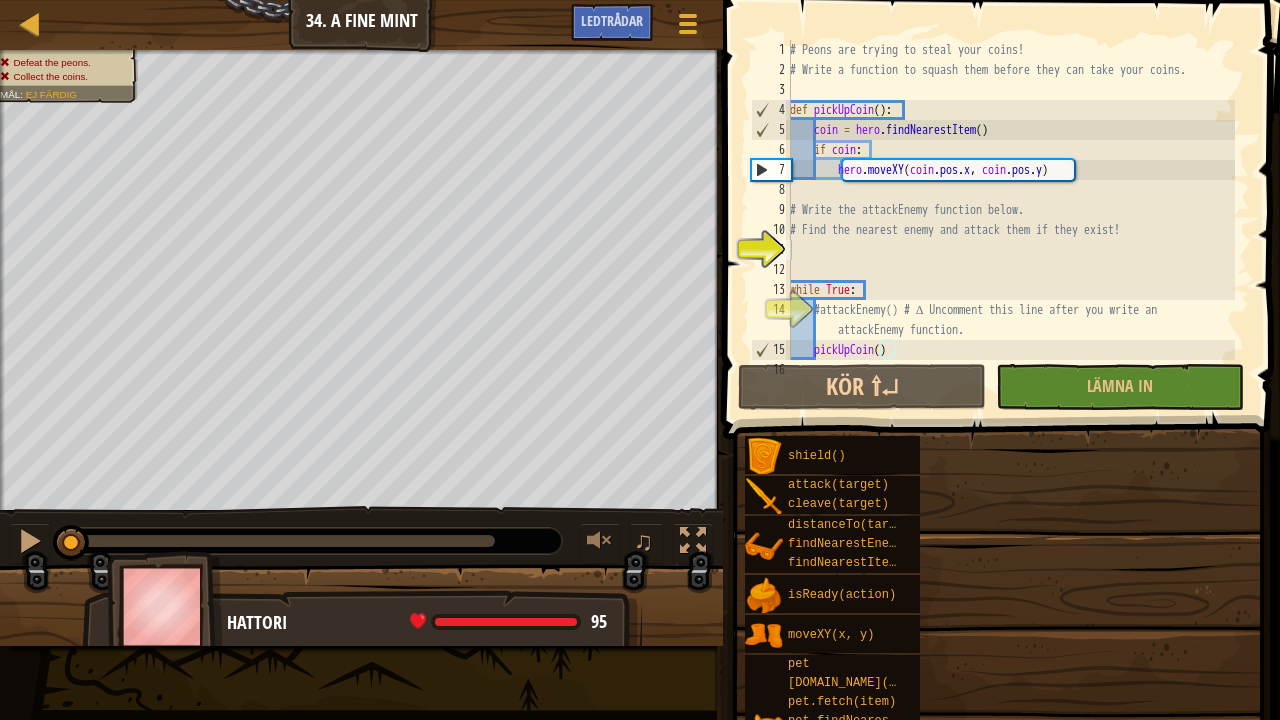 click on "Mål Defeat the peons. Collect the coins.
Now you'll need to write your own function! We've given you  pickUpCoin  as an example, but you need to create  attackEnemy :
1 2 def   attackEnemy ( ) :      # put your attack code here     הההההההההההההההההההההההההההההההההההההההההההההההההההההההההההההההההההההההההההההההההההההההההההההההההההההההההההההההההההההההההההההההההההההההההההההההההההההההההההההההההההההההההההההההההההההההההההההההההההההההההההההההההההההההההההההההההההההההההההההההההההההההההההההההה XXXXXXXXXXXXXXXXXXXXXXXXXXXXXXXXXXXXXXXXXXXXXXXXXXXXXXXXXXXXXXXXXXXXXXXXXXXXXXXXXXXXXXXXXXXXXXXXXXXXXXXXXXXXXXXXXXXXXXXXXXXXXXXXXXXXXXXXXXXXXXXXXXXXXXXXXXXXXXXXXXXXXXXXXXXXXXXXXXXXXXXXXXXXXXXXXXXXXXXXXXXXXXXXXXXXXXXXXXXXXXXXXXXXXXXXXXXXXXXXXXXXXXXXXXXXXXXX
Starta Nivå" at bounding box center [640, 360] 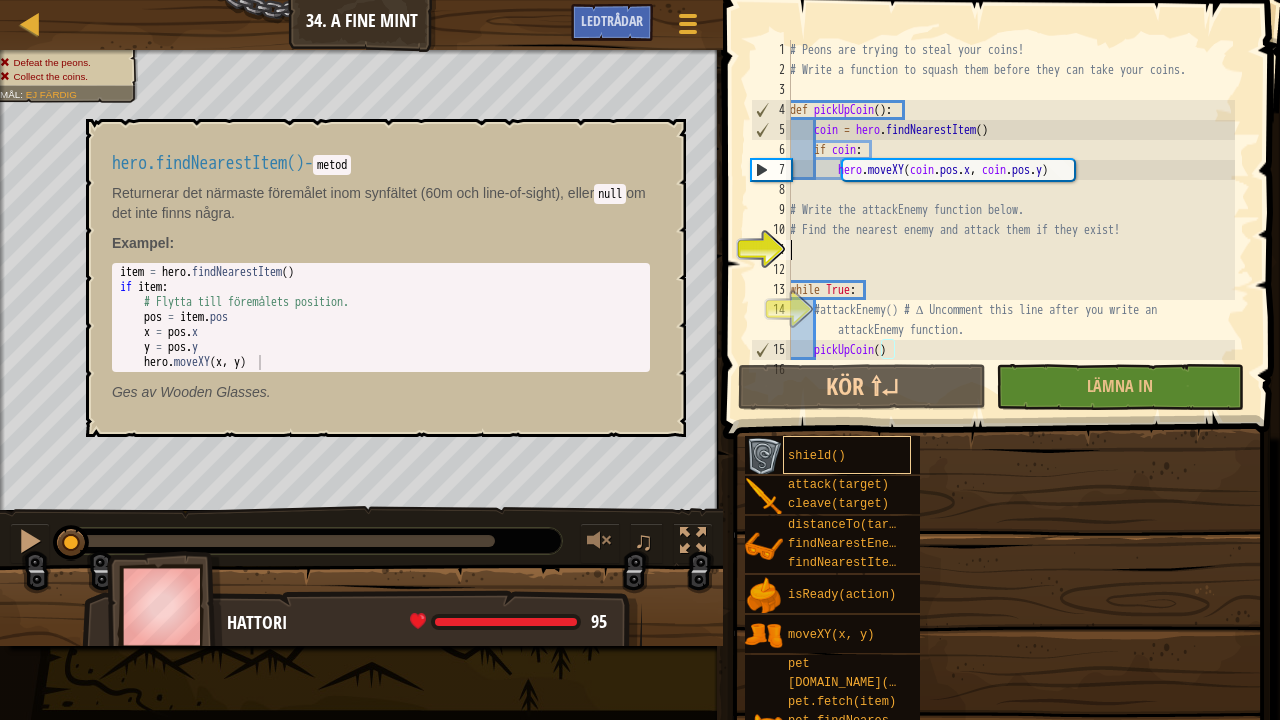 click at bounding box center [764, 457] 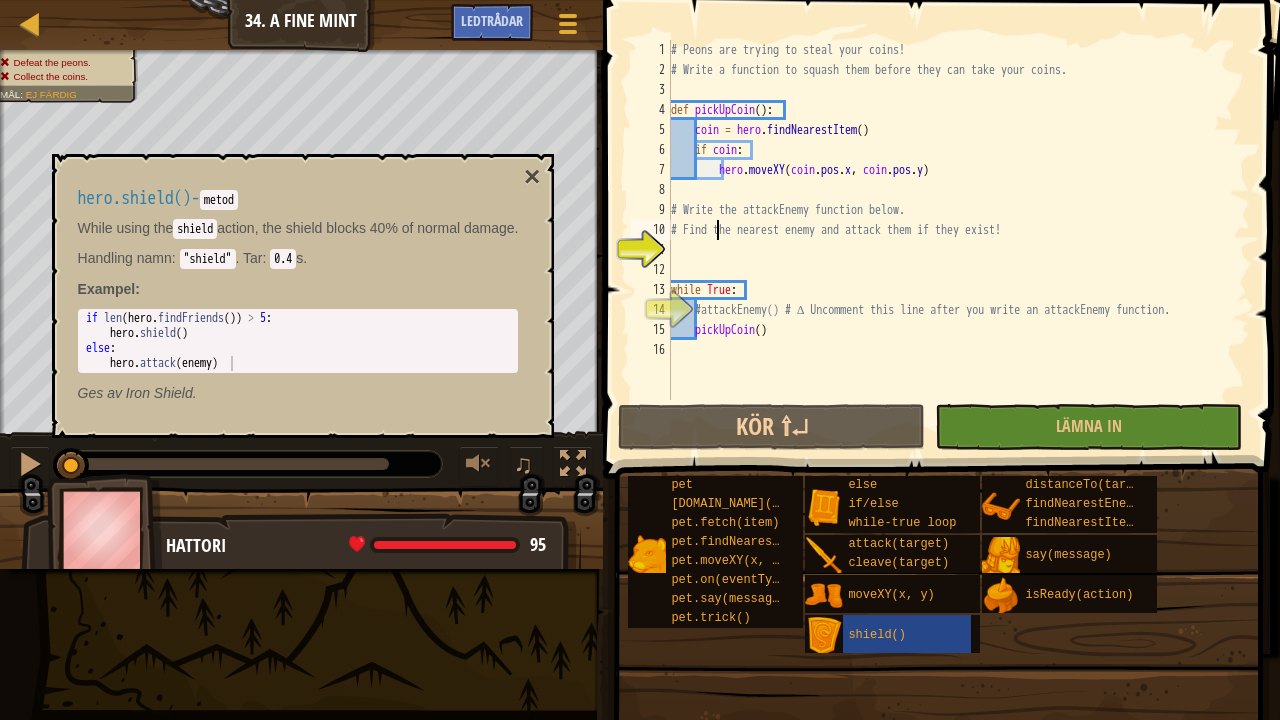 click on "# Peons are trying to steal your coins! # Write a function to squash them before they can take your coins. def   pickUpCoin ( ) :      coin   =   hero . findNearestItem ( )      if   coin :          hero . moveXY ( coin . pos . x ,   coin . pos . y ) # Write the attackEnemy function below. # Find the nearest enemy and attack them if they exist! while   True :      #attackEnemy() # ∆ Uncomment this line after you write an attackEnemy function.      pickUpCoin ( )" at bounding box center (958, 240) 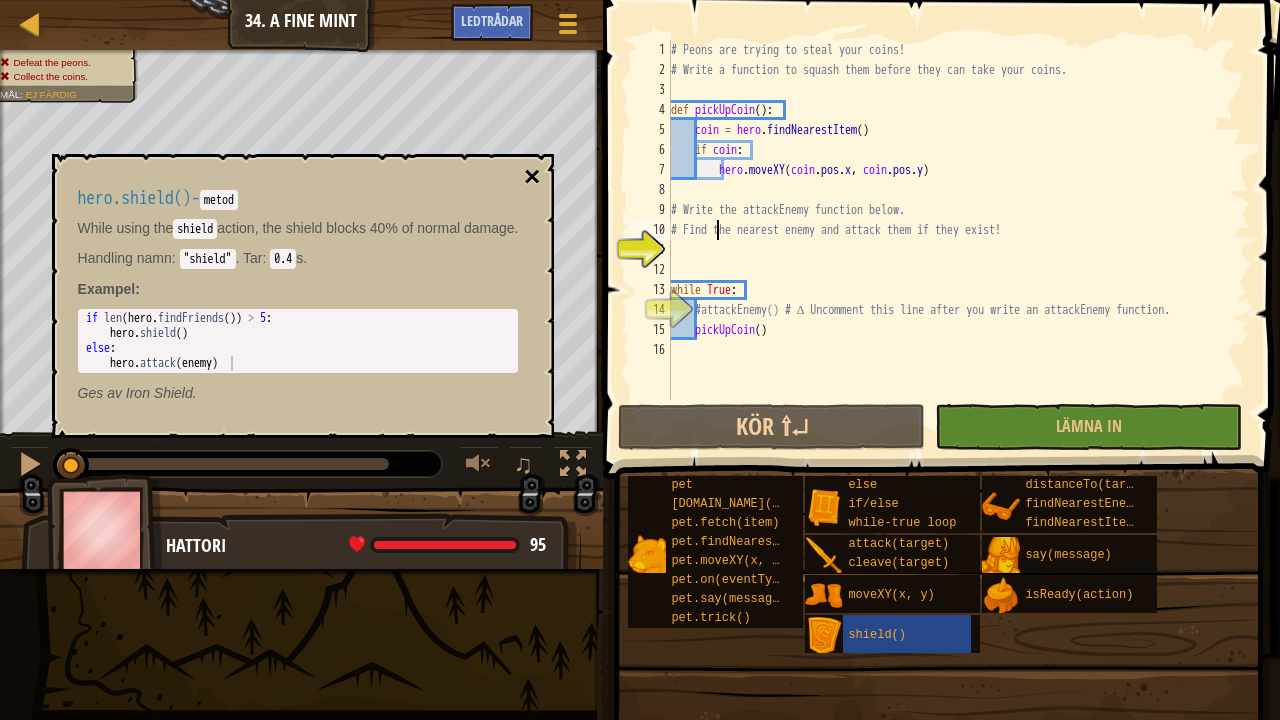 click on "×" at bounding box center [532, 177] 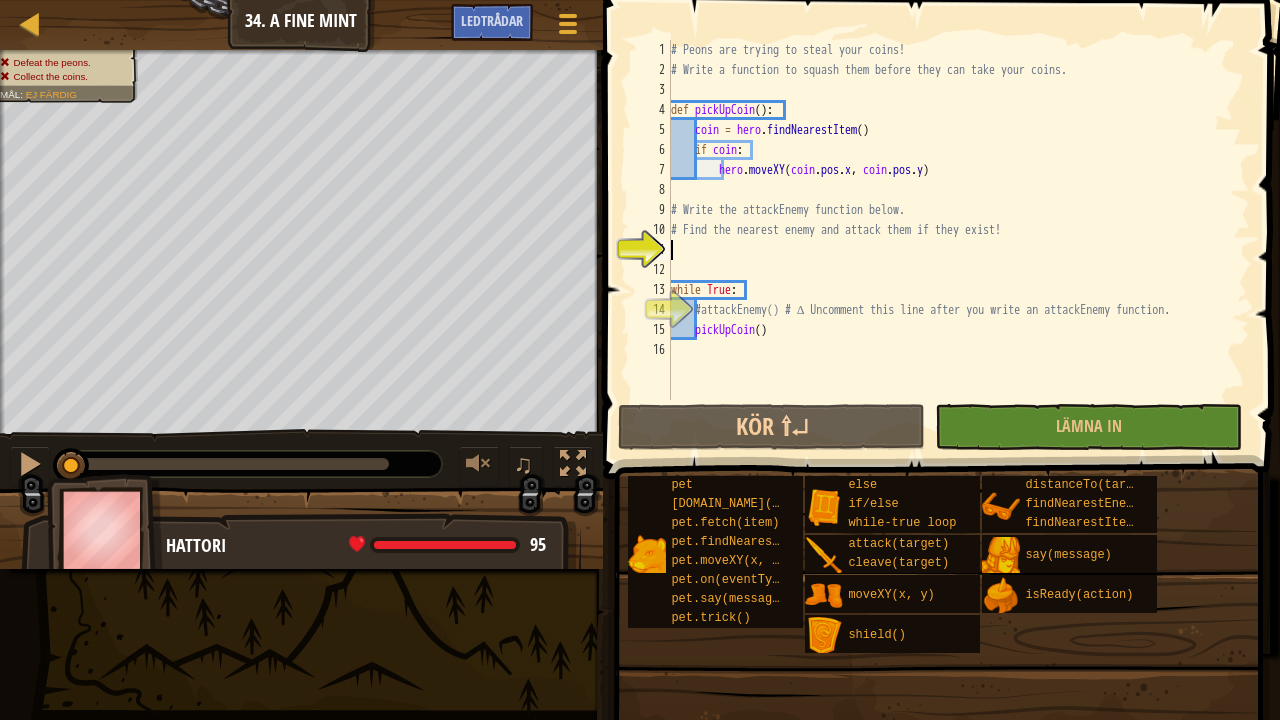 click on "# Peons are trying to steal your coins! # Write a function to squash them before they can take your coins. def   pickUpCoin ( ) :      coin   =   hero . findNearestItem ( )      if   coin :          hero . moveXY ( coin . pos . x ,   coin . pos . y ) # Write the attackEnemy function below. # Find the nearest enemy and attack them if they exist! while   True :      #attackEnemy() # ∆ Uncomment this line after you write an attackEnemy function.      pickUpCoin ( )" at bounding box center (958, 240) 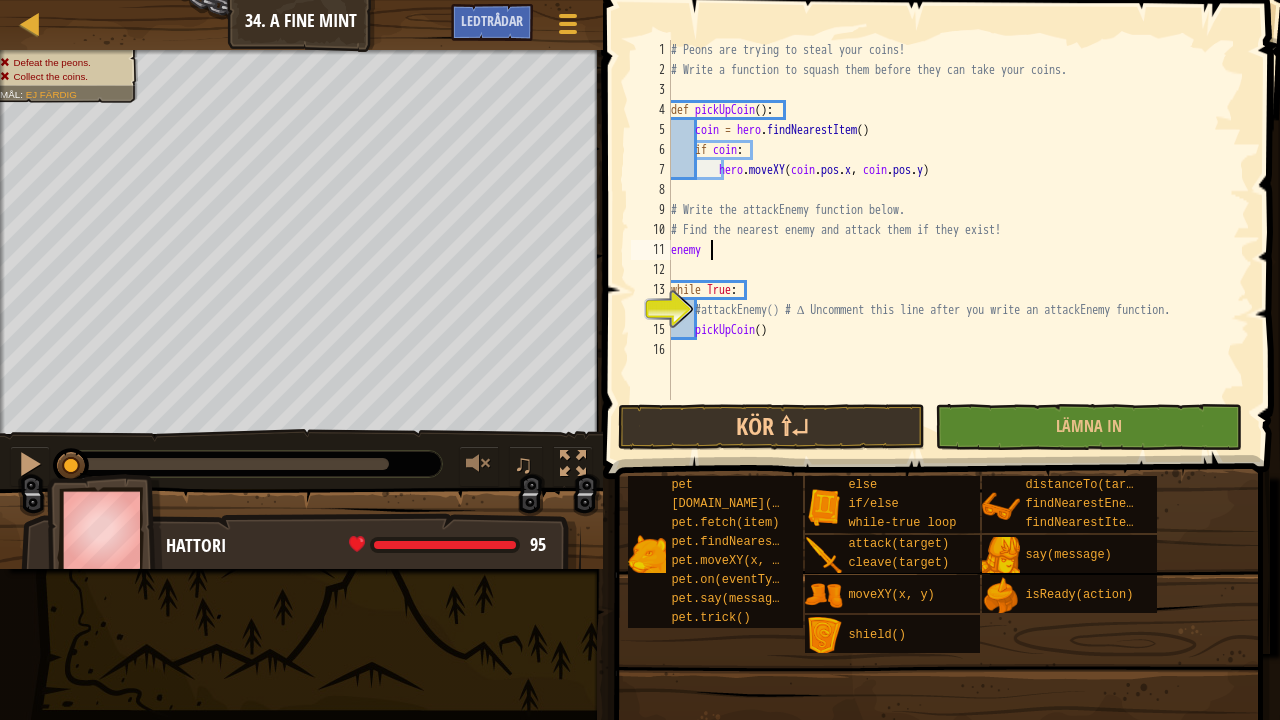 scroll, scrollTop: 9, scrollLeft: 2, axis: both 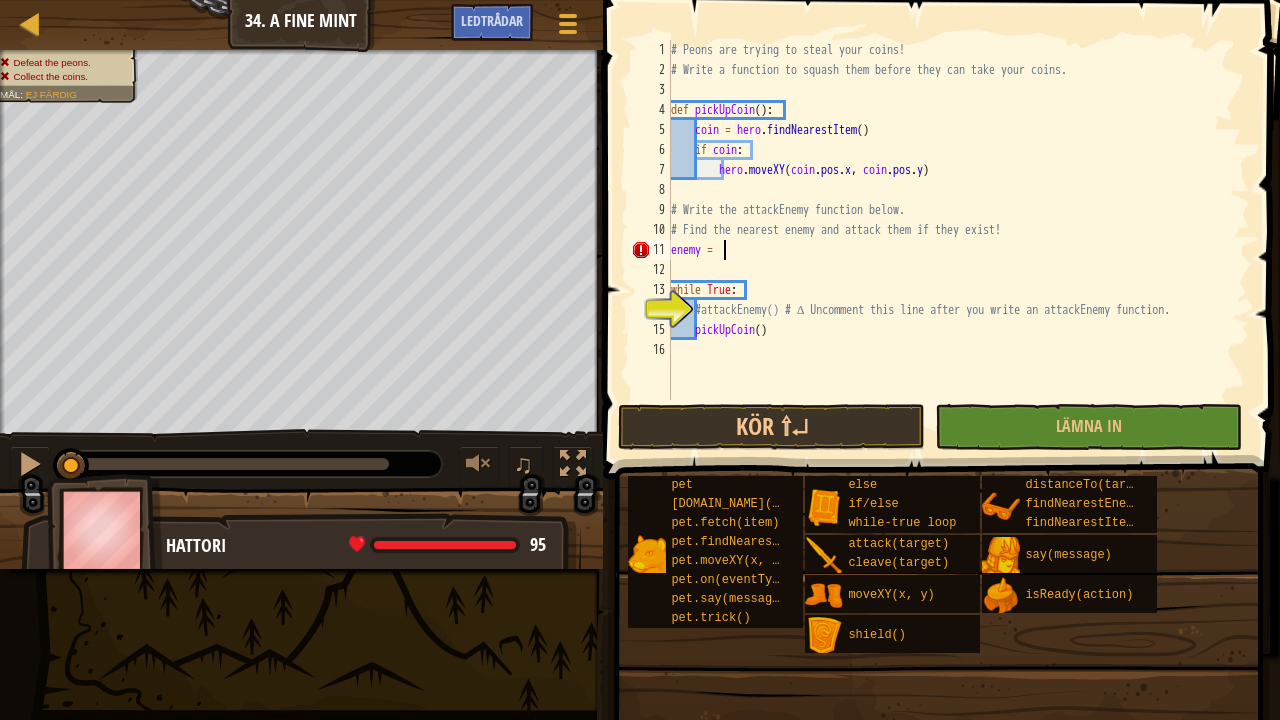 type on "enemy = h" 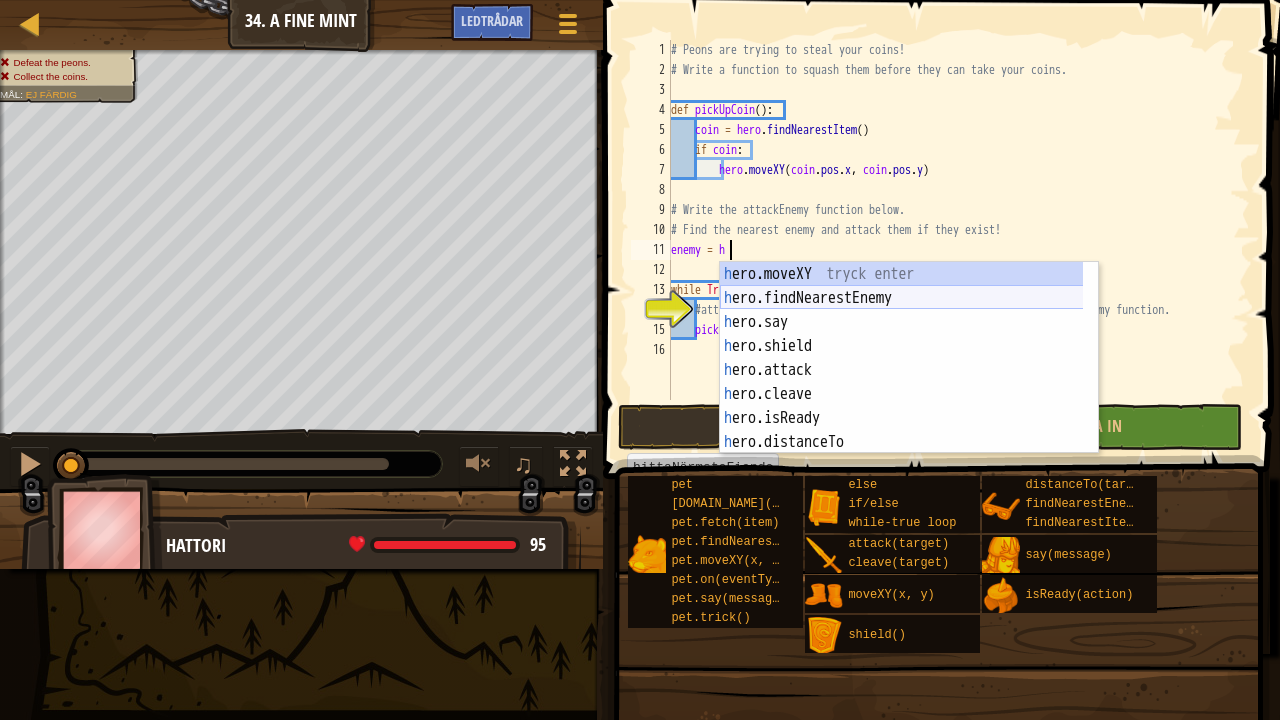 click on "h ero.moveXY tryck enter h ero.findNearestEnemy tryck enter h ero.say tryck enter h ero.shield tryck enter h ero.attack tryck enter h ero.cleave tryck enter h ero.isReady tryck enter h ero.distanceTo tryck enter h ero.findNearestItem tryck enter" at bounding box center (902, 382) 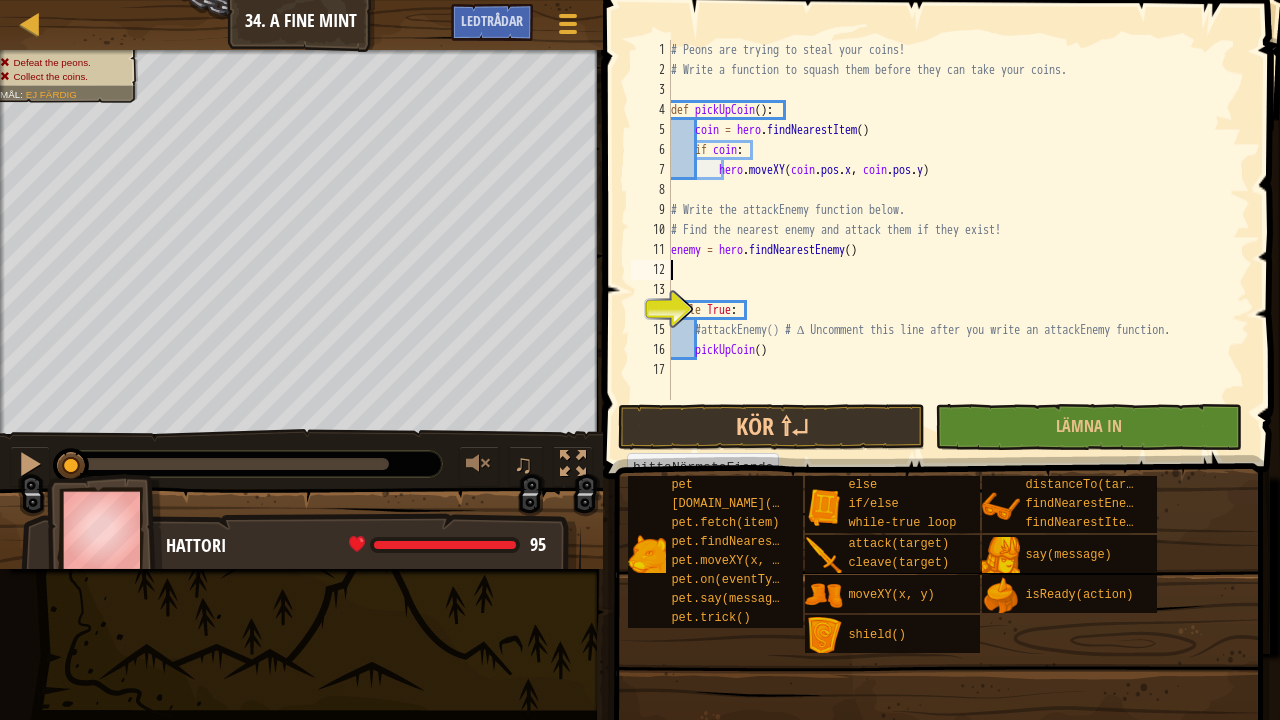 scroll, scrollTop: 9, scrollLeft: 0, axis: vertical 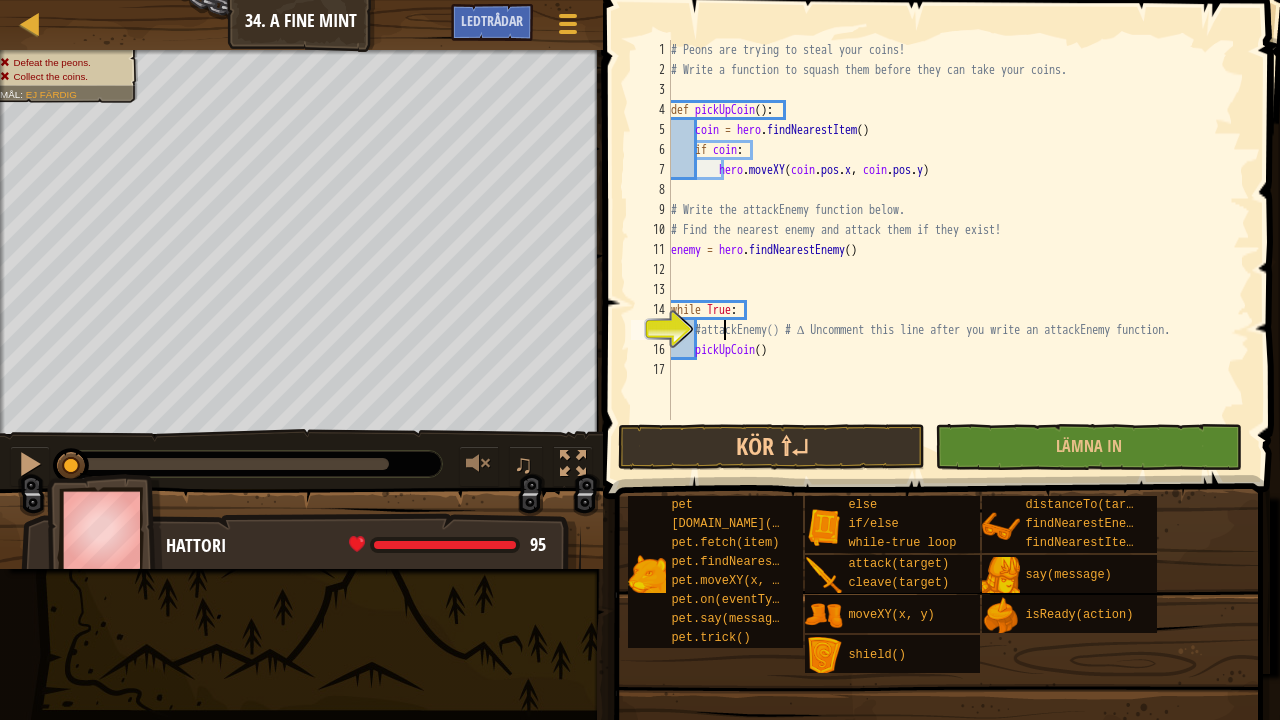 click on "# Peons are trying to steal your coins! # Write a function to squash them before they can take your coins. def   pickUpCoin ( ) :      coin   =   hero . findNearestItem ( )      if   coin :          hero . moveXY ( coin . pos . x ,   coin . pos . y ) # Write the attackEnemy function below. # Find the nearest enemy and attack them if they exist! enemy   =   hero . findNearestEnemy ( ) while   True :      #attackEnemy() # ∆ Uncomment this line after you write an attackEnemy function.      pickUpCoin ( )" at bounding box center (958, 250) 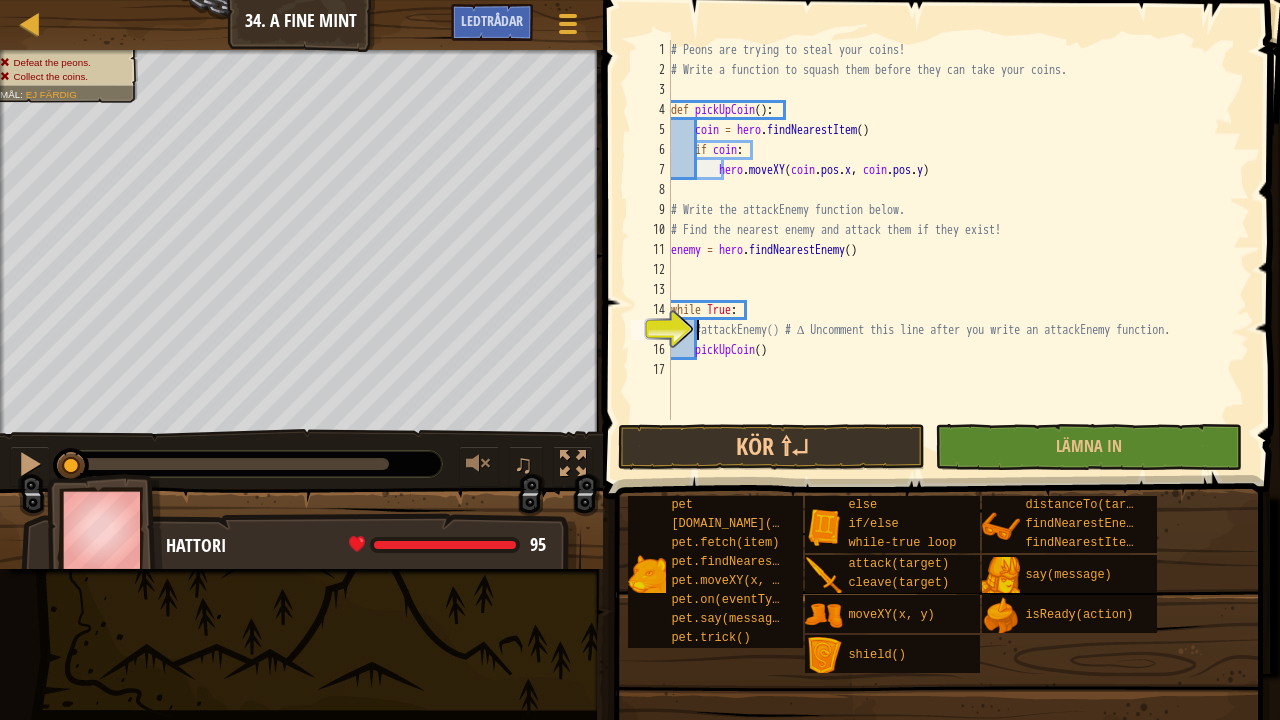 click on "# Peons are trying to steal your coins! # Write a function to squash them before they can take your coins. def   pickUpCoin ( ) :      coin   =   hero . findNearestItem ( )      if   coin :          hero . moveXY ( coin . pos . x ,   coin . pos . y ) # Write the attackEnemy function below. # Find the nearest enemy and attack them if they exist! enemy   =   hero . findNearestEnemy ( ) while   True :      #attackEnemy() # ∆ Uncomment this line after you write an attackEnemy function.      pickUpCoin ( )" at bounding box center [958, 250] 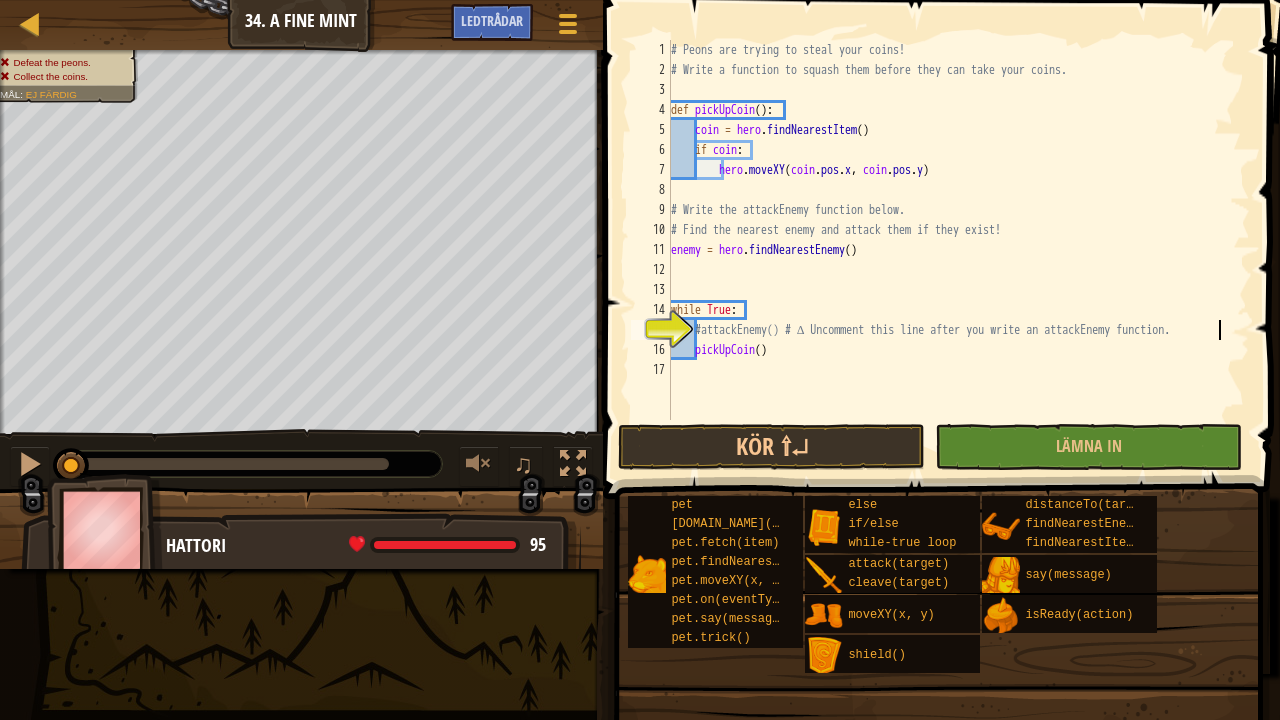 click on "# Peons are trying to steal your coins! # Write a function to squash them before they can take your coins. def   pickUpCoin ( ) :      coin   =   hero . findNearestItem ( )      if   coin :          hero . moveXY ( coin . pos . x ,   coin . pos . y ) # Write the attackEnemy function below. # Find the nearest enemy and attack them if they exist! enemy   =   hero . findNearestEnemy ( ) while   True :      #attackEnemy() # ∆ Uncomment this line after you write an attackEnemy function.      pickUpCoin ( )" at bounding box center (958, 250) 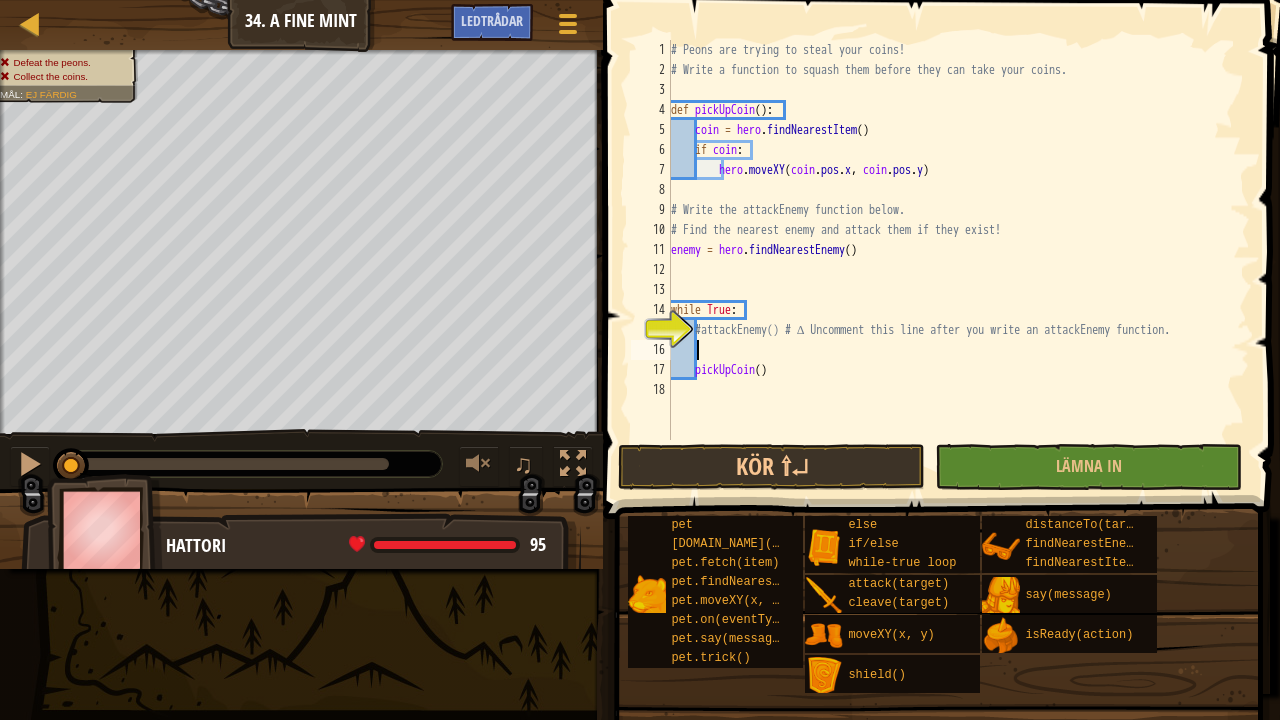scroll, scrollTop: 9, scrollLeft: 1, axis: both 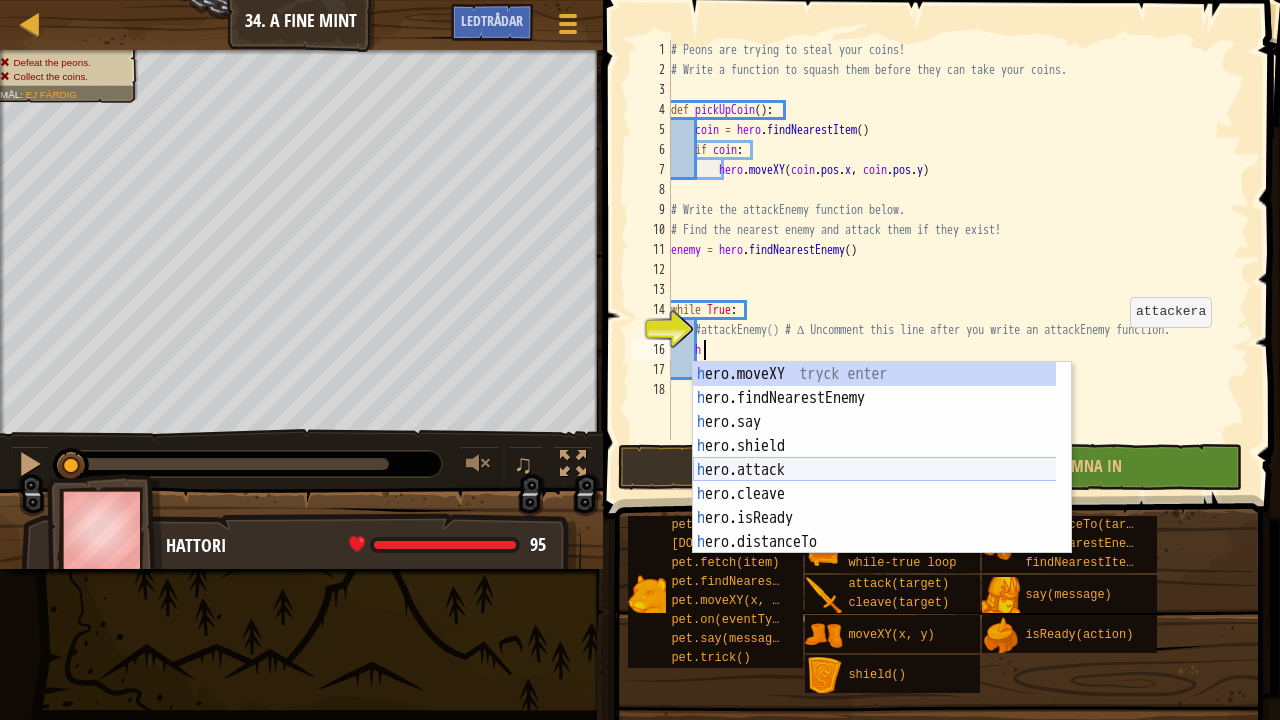 click on "h ero.moveXY tryck enter h ero.findNearestEnemy tryck enter h ero.say tryck enter h ero.shield tryck enter h ero.attack tryck enter h ero.cleave tryck enter h ero.isReady tryck enter h ero.distanceTo tryck enter h ero.findNearestItem tryck enter" at bounding box center [875, 482] 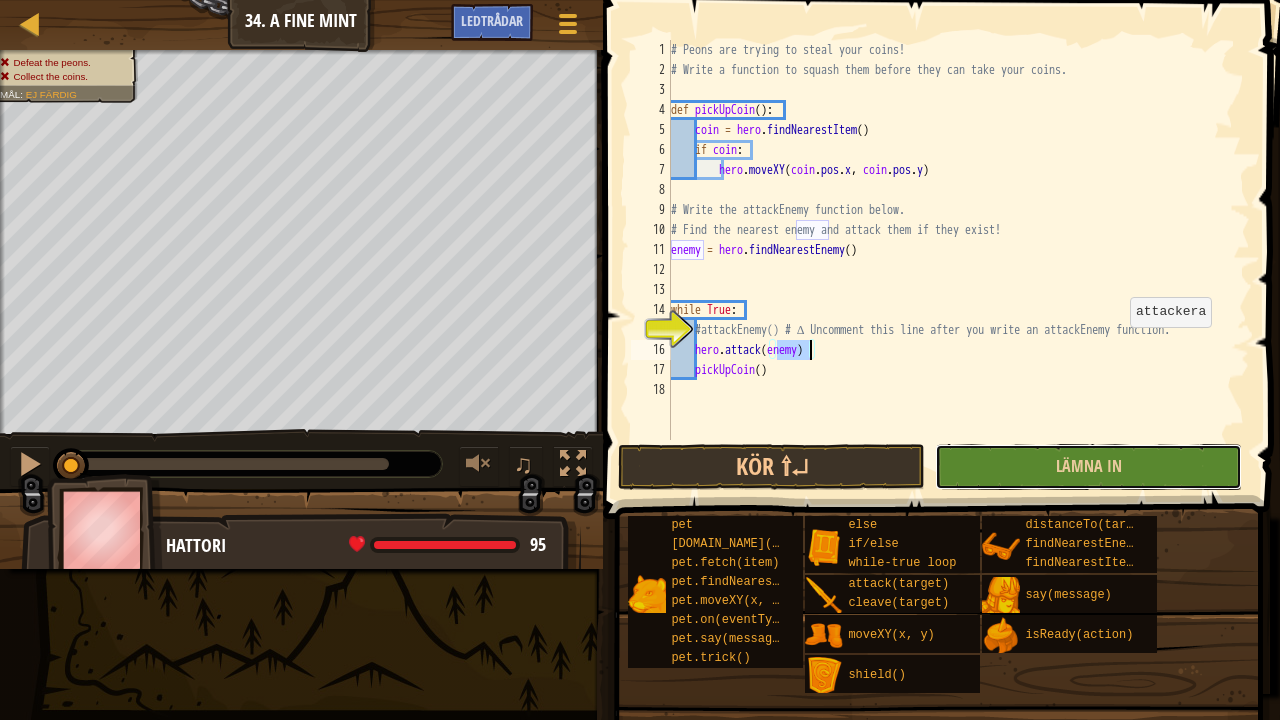 click on "Lämna in" at bounding box center [1088, 467] 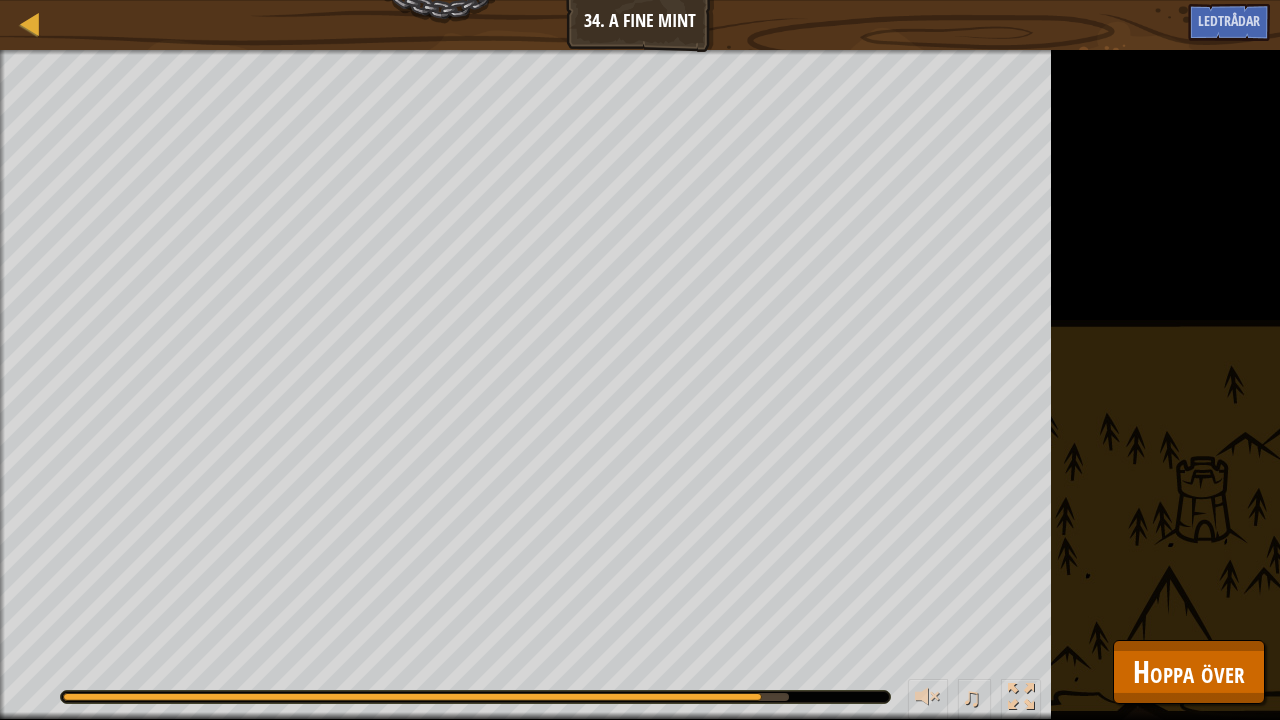 click on "pet [DOMAIN_NAME](enemy) pet.fetch(item) pet.findNearestByType(type) pet.moveXY(x, y) pet.on(eventType, handler) pet.say(message) pet.trick() else if/else while-true loop attack(target) cleave(target) moveXY(x, y) shield() distanceTo(target) findNearestEnemy() findNearestItem() say(message) isReady(action)" at bounding box center [0, 0] 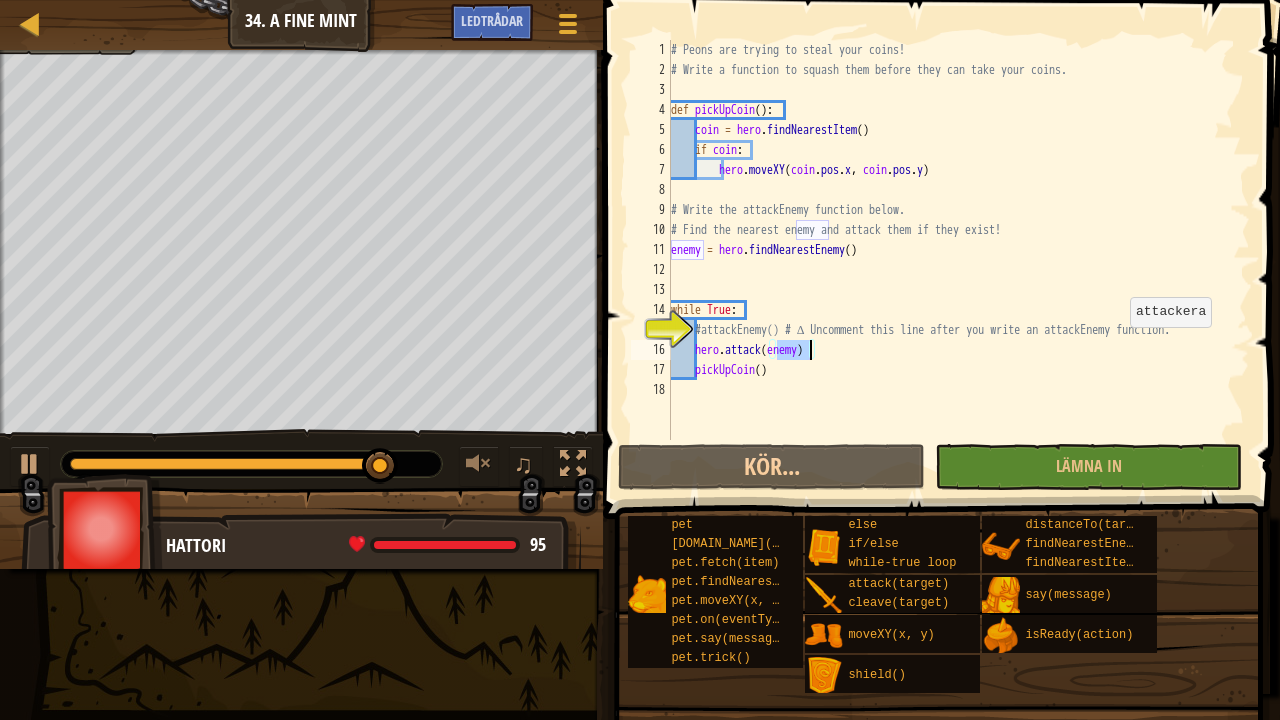 click on "pet [DOMAIN_NAME](enemy) pet.fetch(item) pet.findNearestByType(type) pet.moveXY(x, y) pet.on(eventType, handler) pet.say(message) pet.trick() else if/else while-true loop attack(target) cleave(target) moveXY(x, y) shield() distanceTo(target) findNearestEnemy() findNearestItem() say(message) isReady(action)" at bounding box center (946, 604) 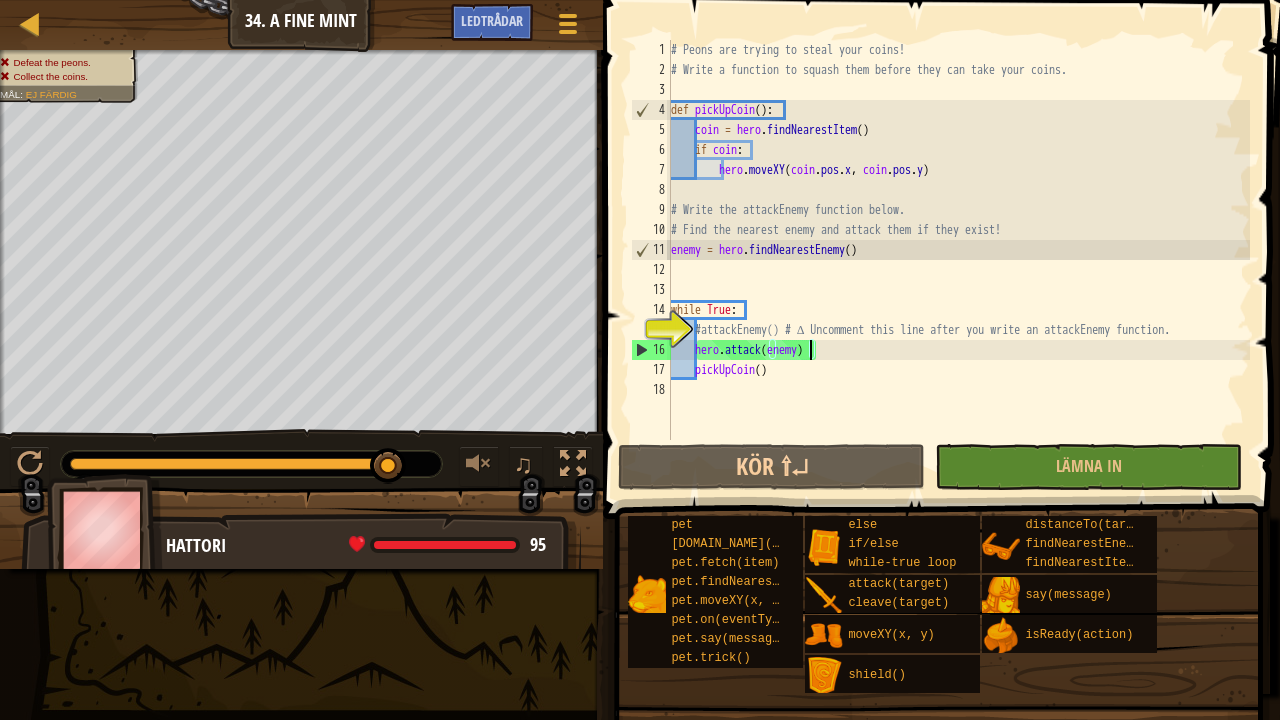 click on "# Peons are trying to steal your coins! # Write a function to squash them before they can take your coins. def   pickUpCoin ( ) :      coin   =   hero . findNearestItem ( )      if   coin :          hero . moveXY ( coin . pos . x ,   coin . pos . y ) # Write the attackEnemy function below. # Find the nearest enemy and attack them if they exist! enemy   =   hero . findNearestEnemy ( ) while   True :      #attackEnemy() # ∆ Uncomment this line after you write an attackEnemy function.      hero . attack ( enemy )      pickUpCoin ( )" at bounding box center [958, 260] 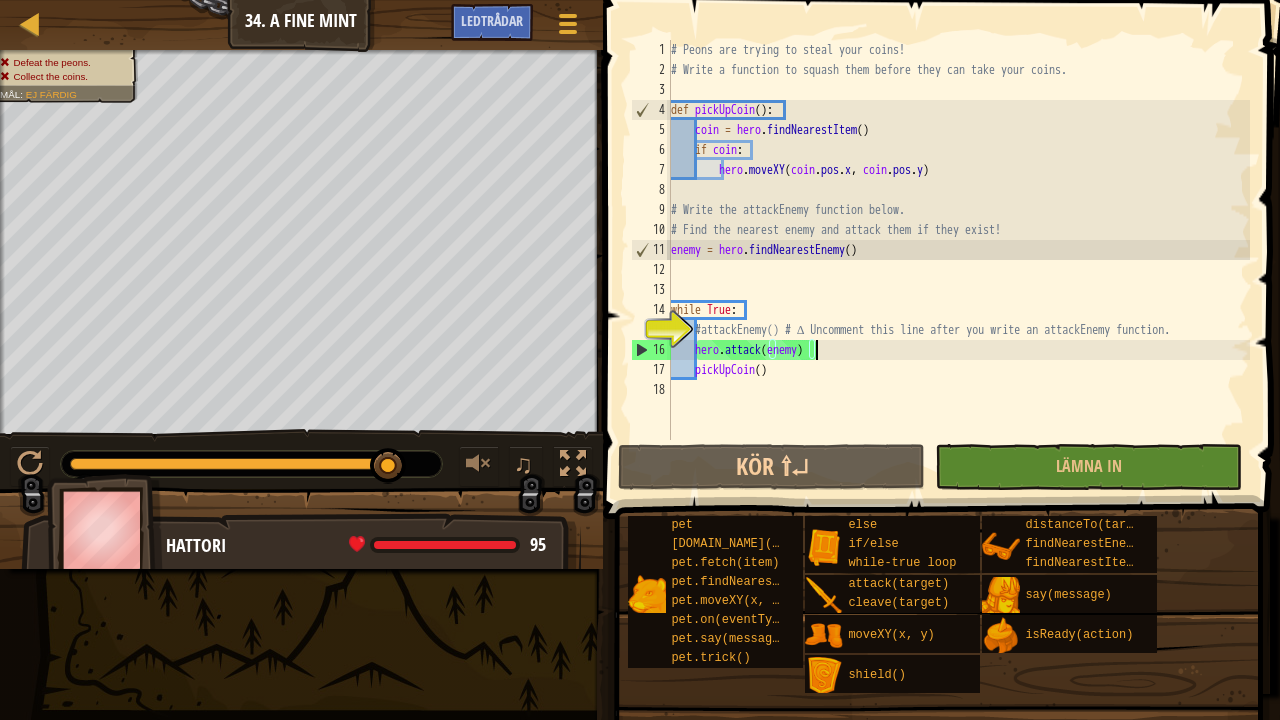 click on "# Peons are trying to steal your coins! # Write a function to squash them before they can take your coins. def   pickUpCoin ( ) :      coin   =   hero . findNearestItem ( )      if   coin :          hero . moveXY ( coin . pos . x ,   coin . pos . y ) # Write the attackEnemy function below. # Find the nearest enemy and attack them if they exist! enemy   =   hero . findNearestEnemy ( ) while   True :      #attackEnemy() # ∆ Uncomment this line after you write an attackEnemy function.      hero . attack ( enemy )      pickUpCoin ( )" at bounding box center [958, 260] 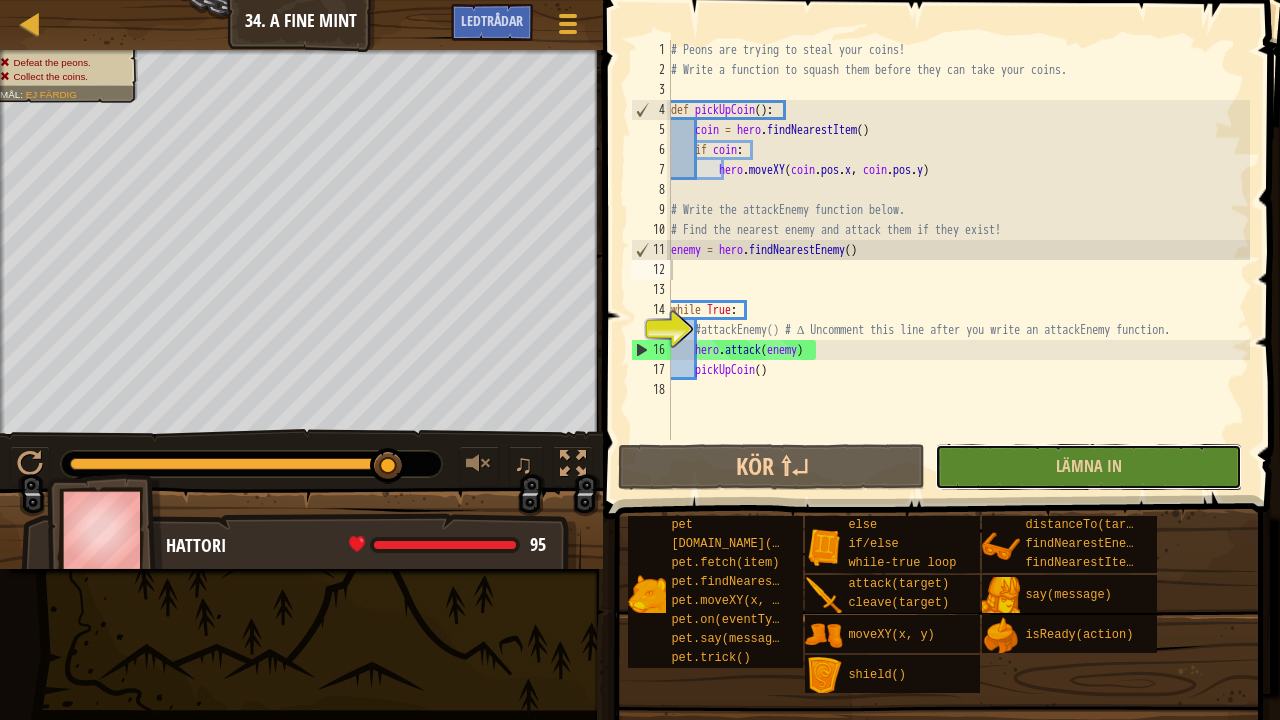 click on "Lämna in" at bounding box center [1088, 467] 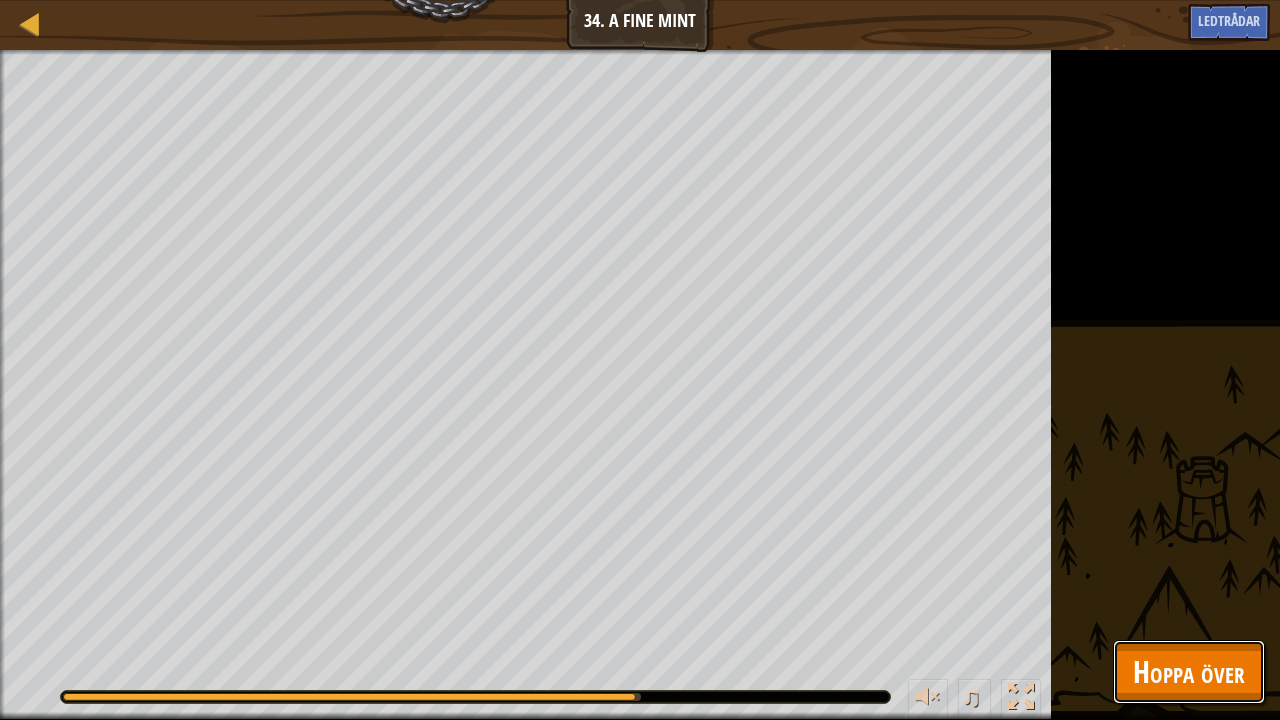 click on "Hoppa över" at bounding box center (1189, 671) 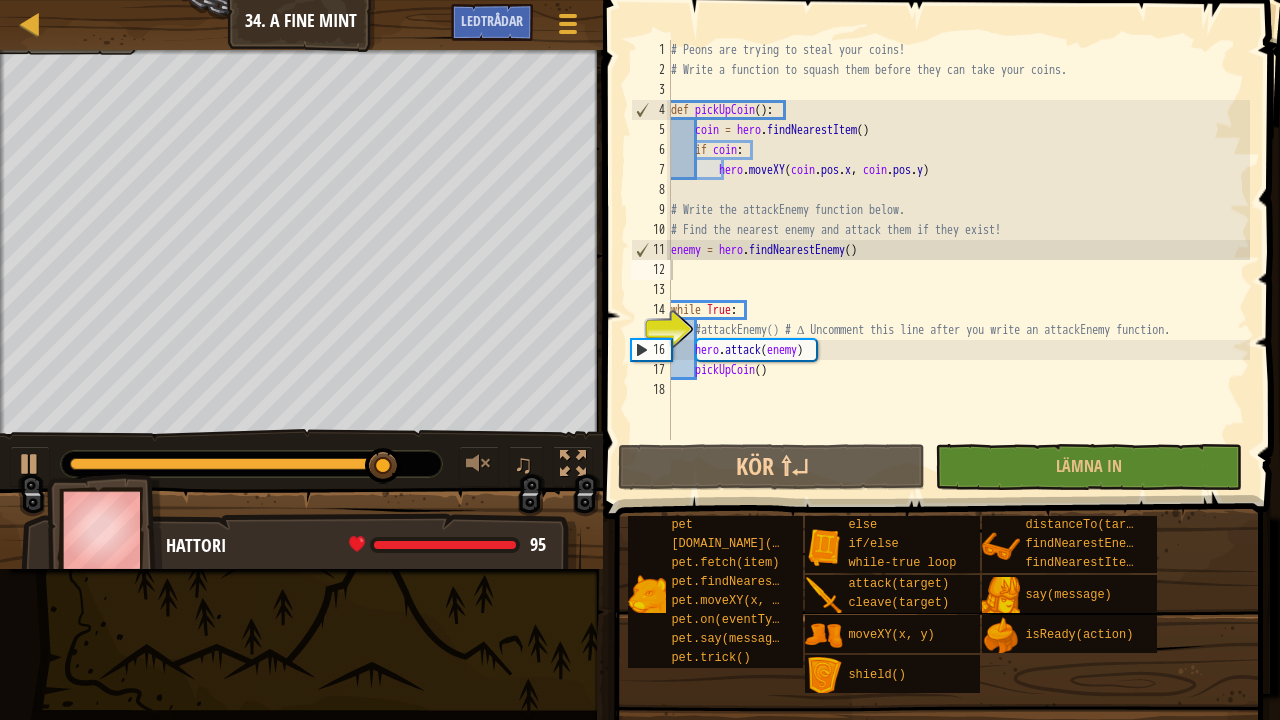 click on "# Peons are trying to steal your coins! # Write a function to squash them before they can take your coins. def   pickUpCoin ( ) :      coin   =   hero . findNearestItem ( )      if   coin :          hero . moveXY ( coin . pos . x ,   coin . pos . y ) # Write the attackEnemy function below. # Find the nearest enemy and attack them if they exist! enemy   =   hero . findNearestEnemy ( ) while   True :      #attackEnemy() # ∆ Uncomment this line after you write an attackEnemy function.      hero . attack ( enemy )      pickUpCoin ( )" at bounding box center [958, 260] 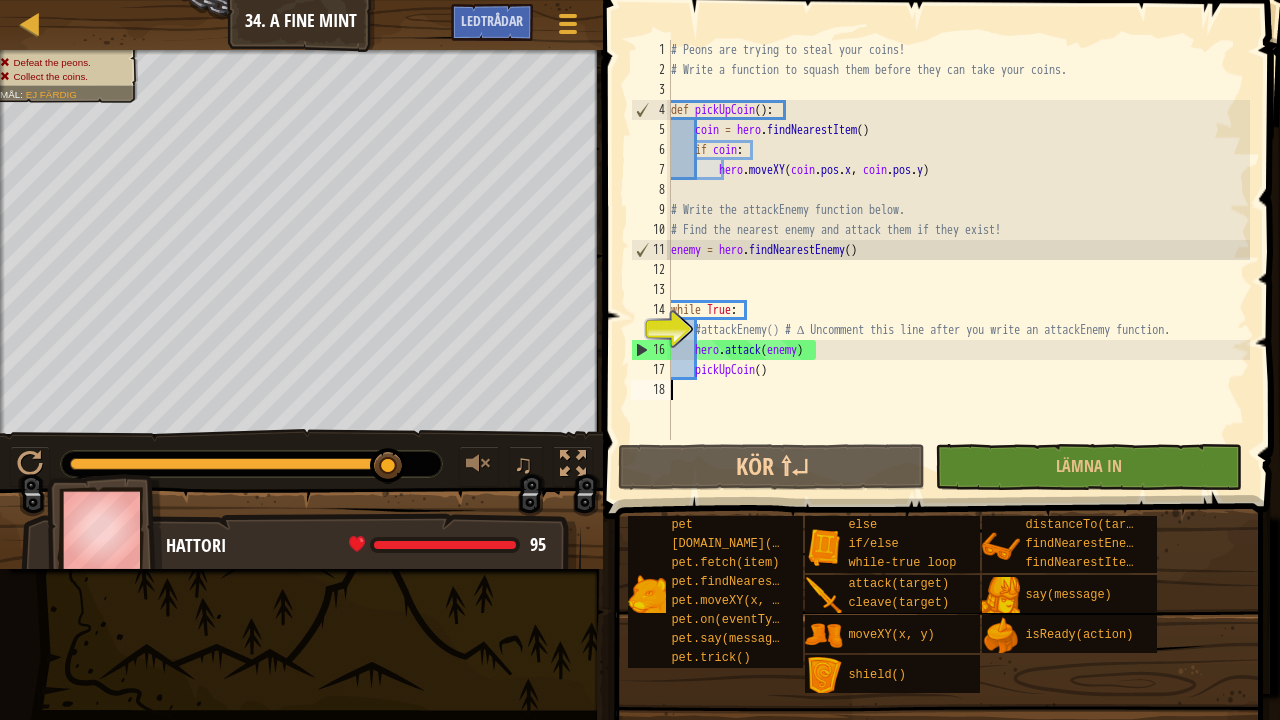 click on "# Peons are trying to steal your coins! # Write a function to squash them before they can take your coins. def   pickUpCoin ( ) :      coin   =   hero . findNearestItem ( )      if   coin :          hero . moveXY ( coin . pos . x ,   coin . pos . y ) # Write the attackEnemy function below. # Find the nearest enemy and attack them if they exist! enemy   =   hero . findNearestEnemy ( ) while   True :      #attackEnemy() # ∆ Uncomment this line after you write an attackEnemy function.      hero . attack ( enemy )      pickUpCoin ( )" at bounding box center (958, 260) 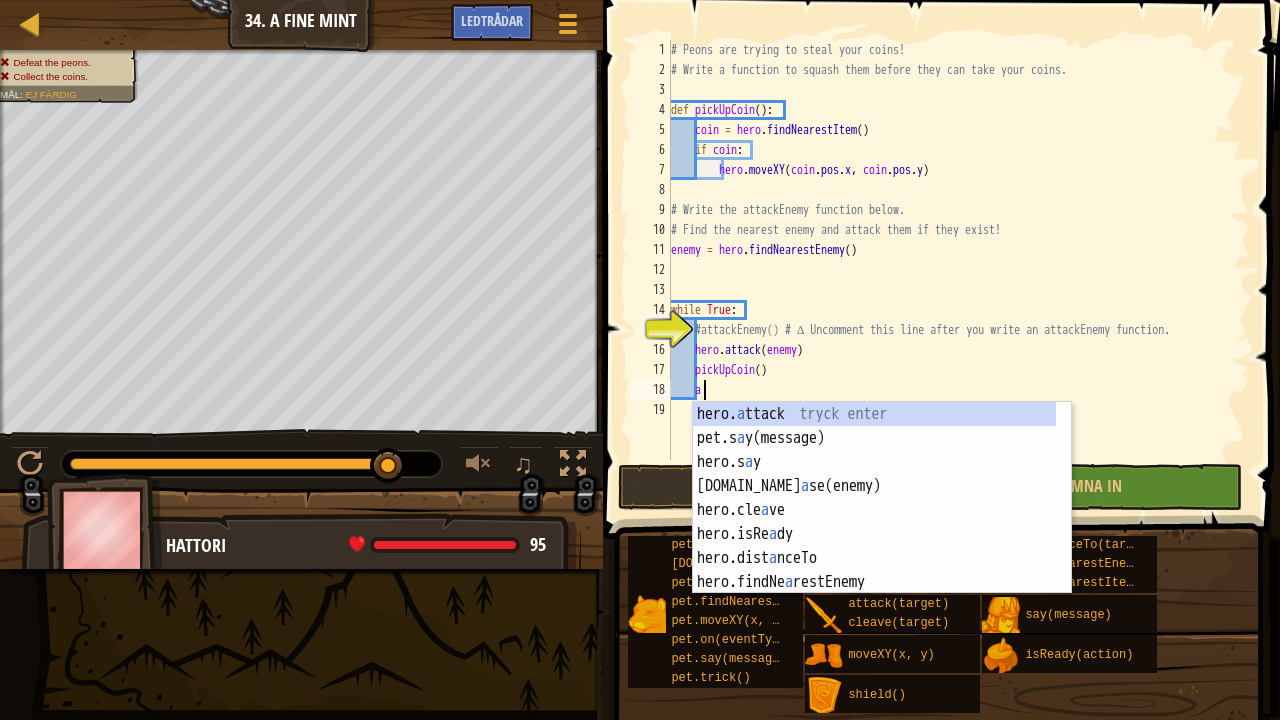 type on "a" 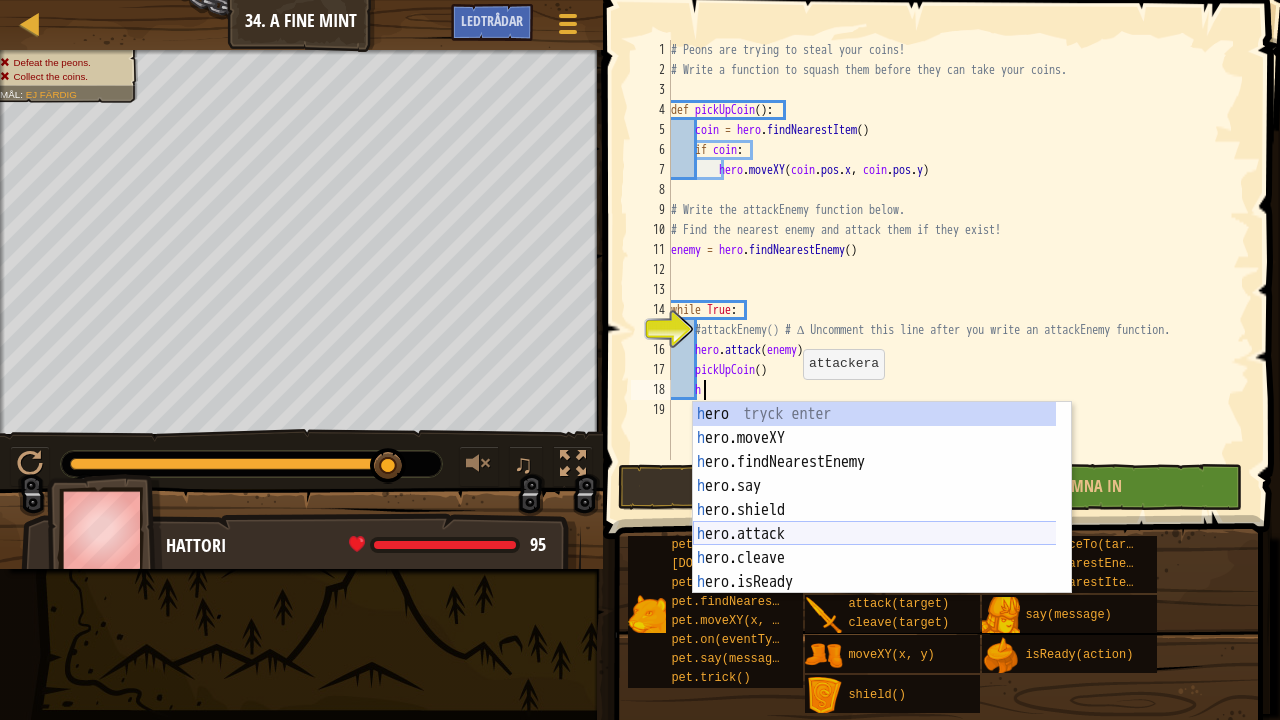 click on "h [PERSON_NAME] enter h ero.moveXY tryck enter h ero.findNearestEnemy tryck enter h ero.say tryck enter h ero.shield tryck enter h ero.attack tryck enter h ero.[PERSON_NAME] enter h ero.isReady tryck enter h ero.distanceTo tryck enter" at bounding box center (875, 522) 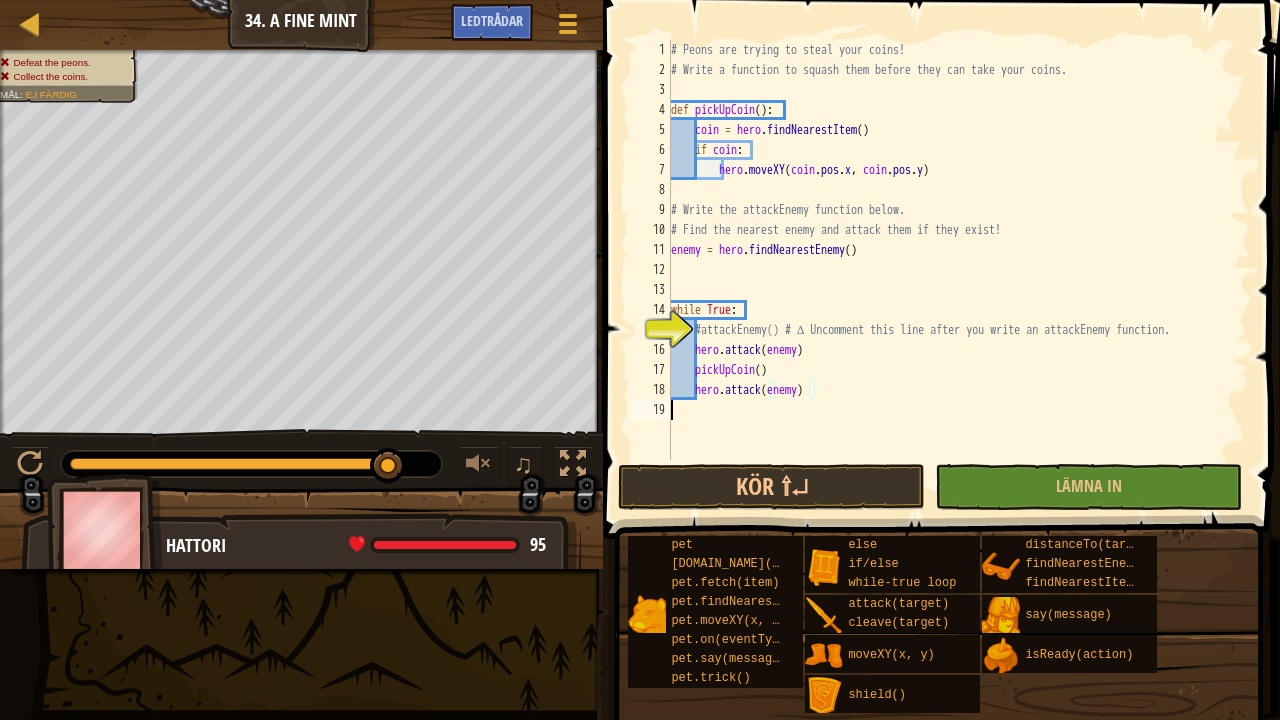 click on "# Peons are trying to steal your coins! # Write a function to squash them before they can take your coins. def   pickUpCoin ( ) :      coin   =   hero . findNearestItem ( )      if   coin :          hero . moveXY ( coin . pos . x ,   coin . pos . y ) # Write the attackEnemy function below. # Find the nearest enemy and attack them if they exist! enemy   =   hero . findNearestEnemy ( ) while   True :      #attackEnemy() # ∆ Uncomment this line after you write an attackEnemy function.      hero . attack ( enemy )      pickUpCoin ( )      hero . attack ( enemy )" at bounding box center (958, 270) 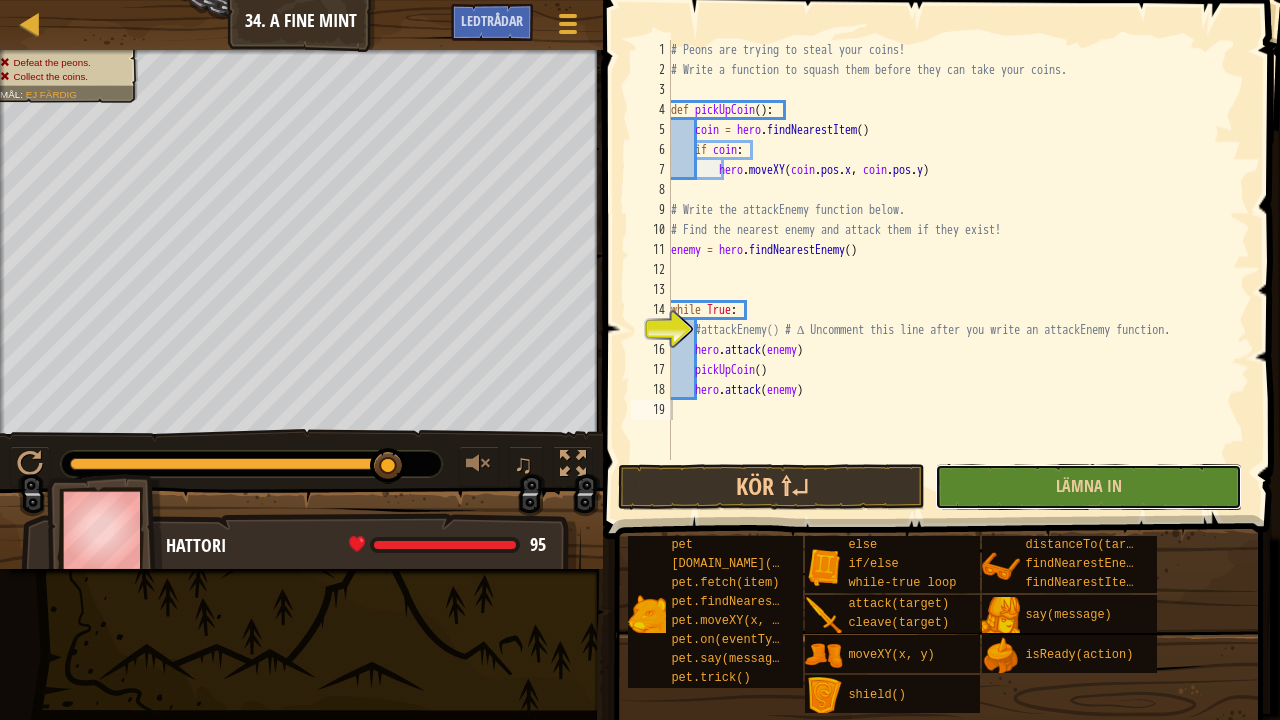 click on "Lämna in" at bounding box center [1088, 487] 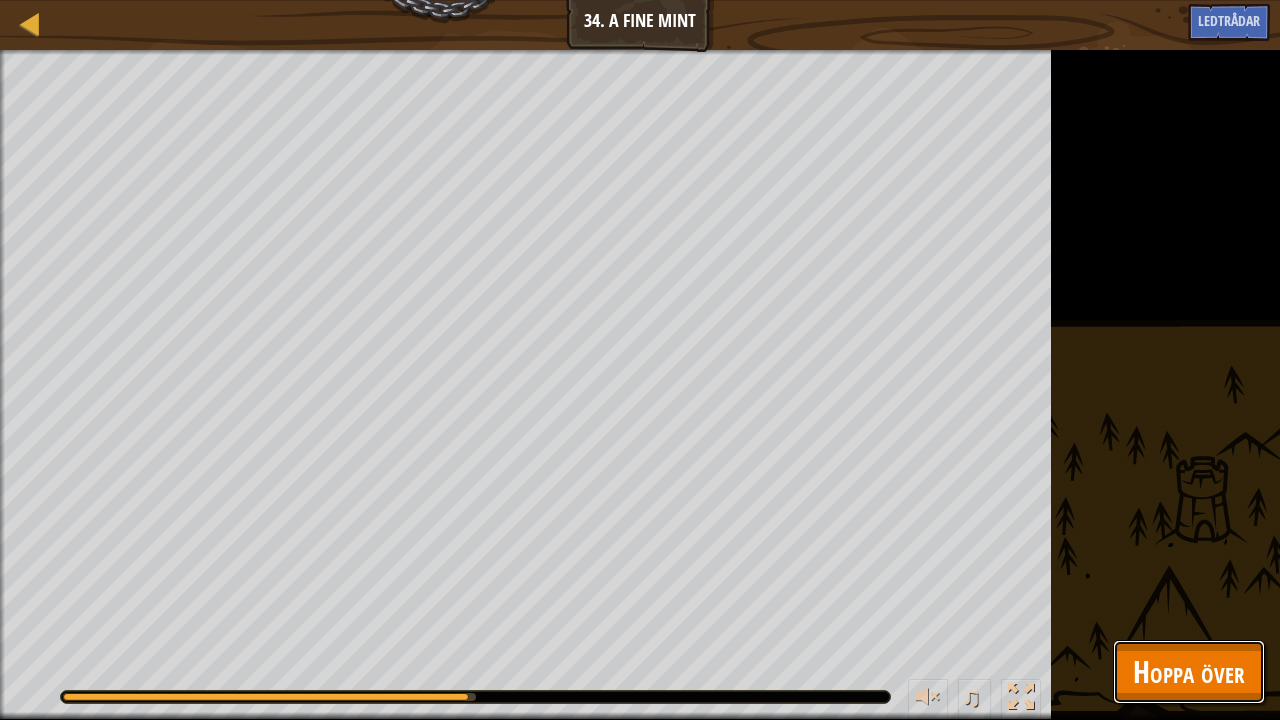click on "Hoppa över" at bounding box center (1189, 671) 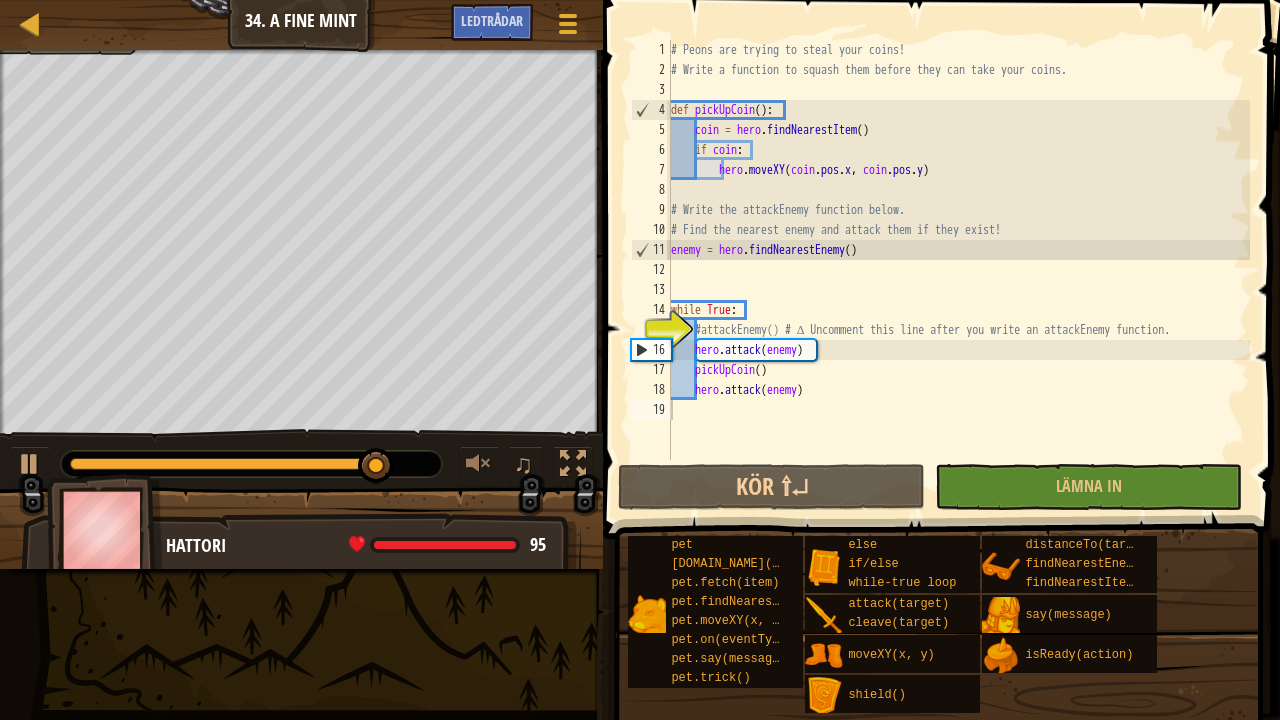 click on "# Peons are trying to steal your coins! # Write a function to squash them before they can take your coins. def   pickUpCoin ( ) :      coin   =   hero . findNearestItem ( )      if   coin :          hero . moveXY ( coin . pos . x ,   coin . pos . y ) # Write the attackEnemy function below. # Find the nearest enemy and attack them if they exist! enemy   =   hero . findNearestEnemy ( ) while   True :      #attackEnemy() # ∆ Uncomment this line after you write an attackEnemy function.      hero . attack ( enemy )      pickUpCoin ( )      hero . attack ( enemy )" at bounding box center [958, 270] 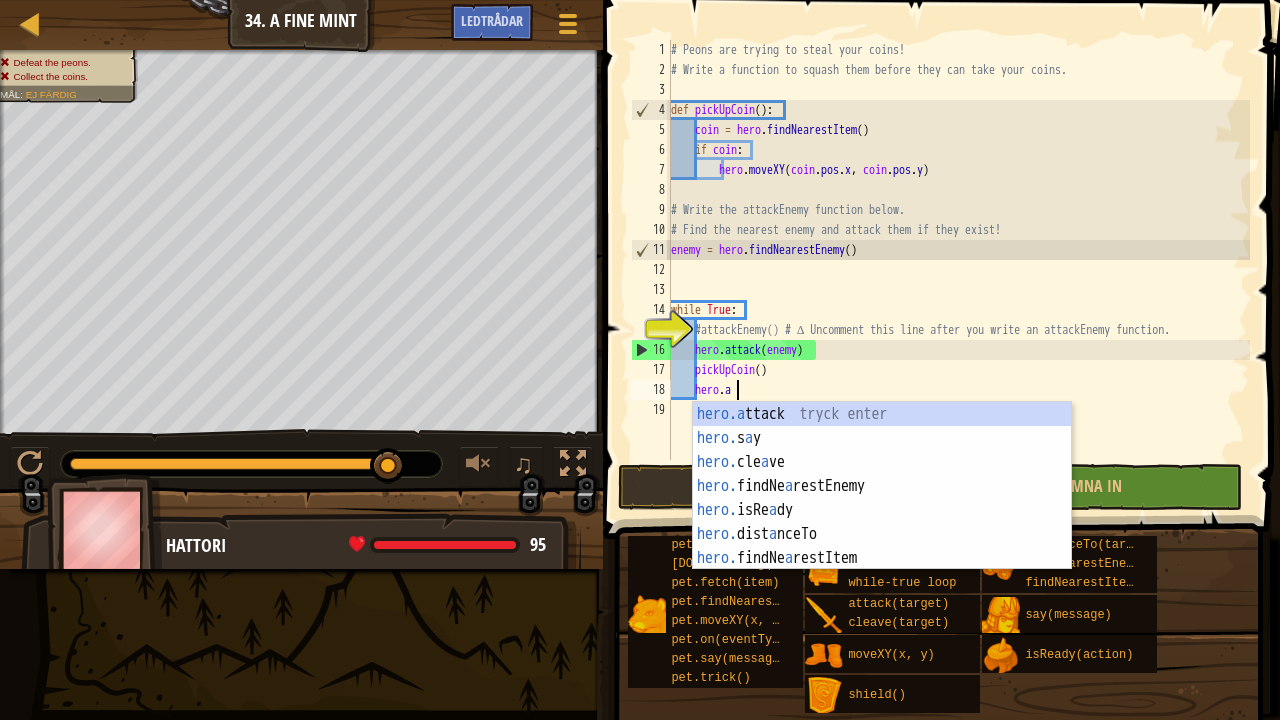 type on "hero." 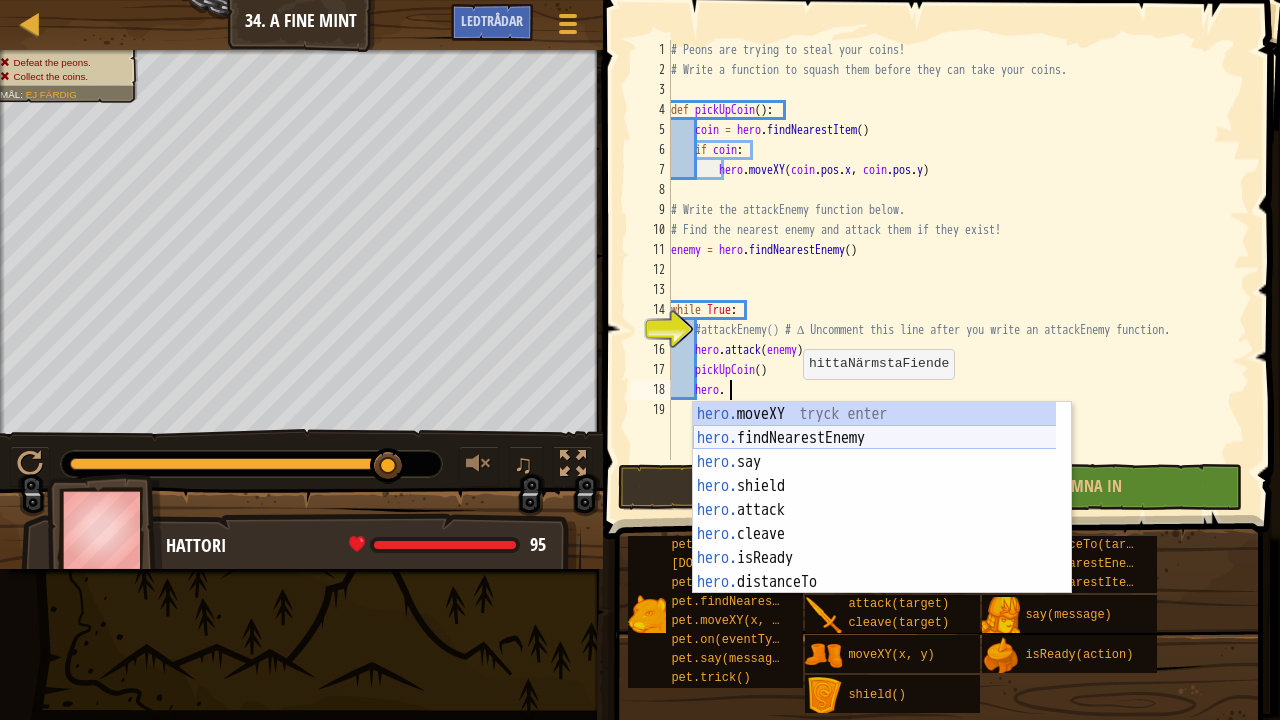 click on "hero. moveXY tryck enter hero. findNearestEnemy tryck enter hero. say tryck enter hero. shield tryck enter hero. attack tryck enter hero. cleave tryck enter hero. isReady tryck enter hero. distanceTo tryck enter hero. findNearestItem tryck enter" at bounding box center (875, 522) 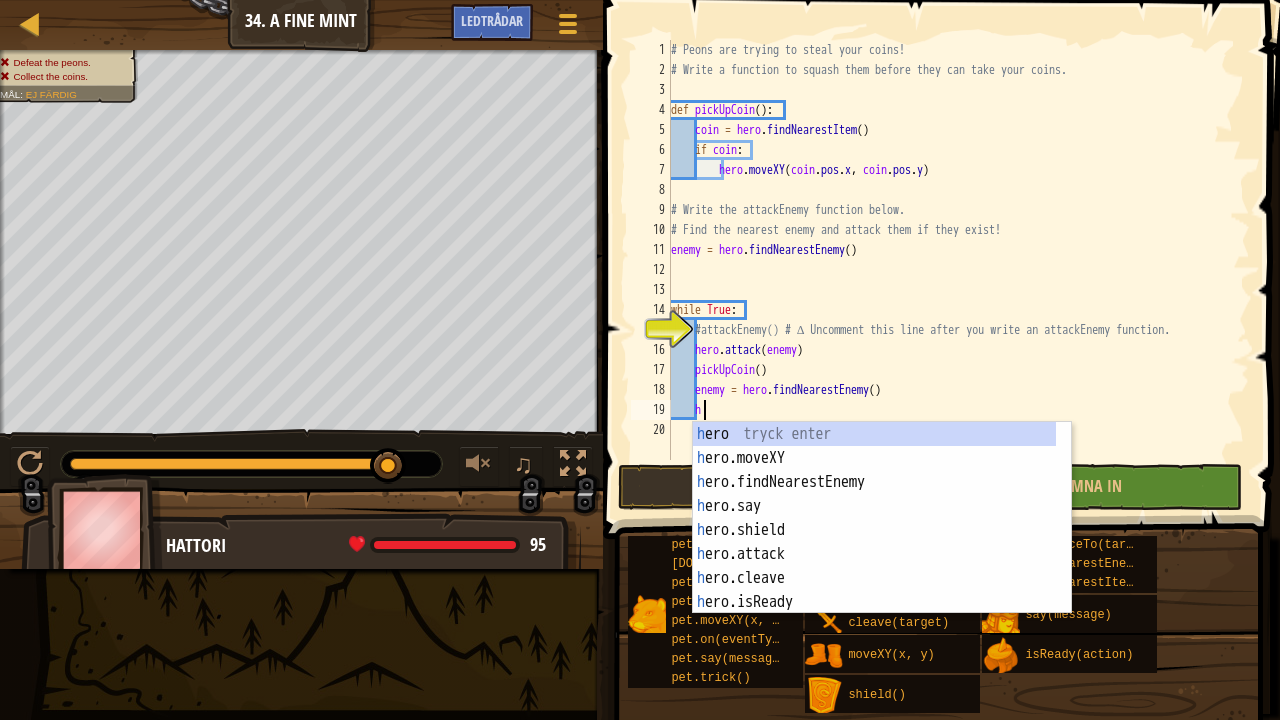 scroll, scrollTop: 9, scrollLeft: 1, axis: both 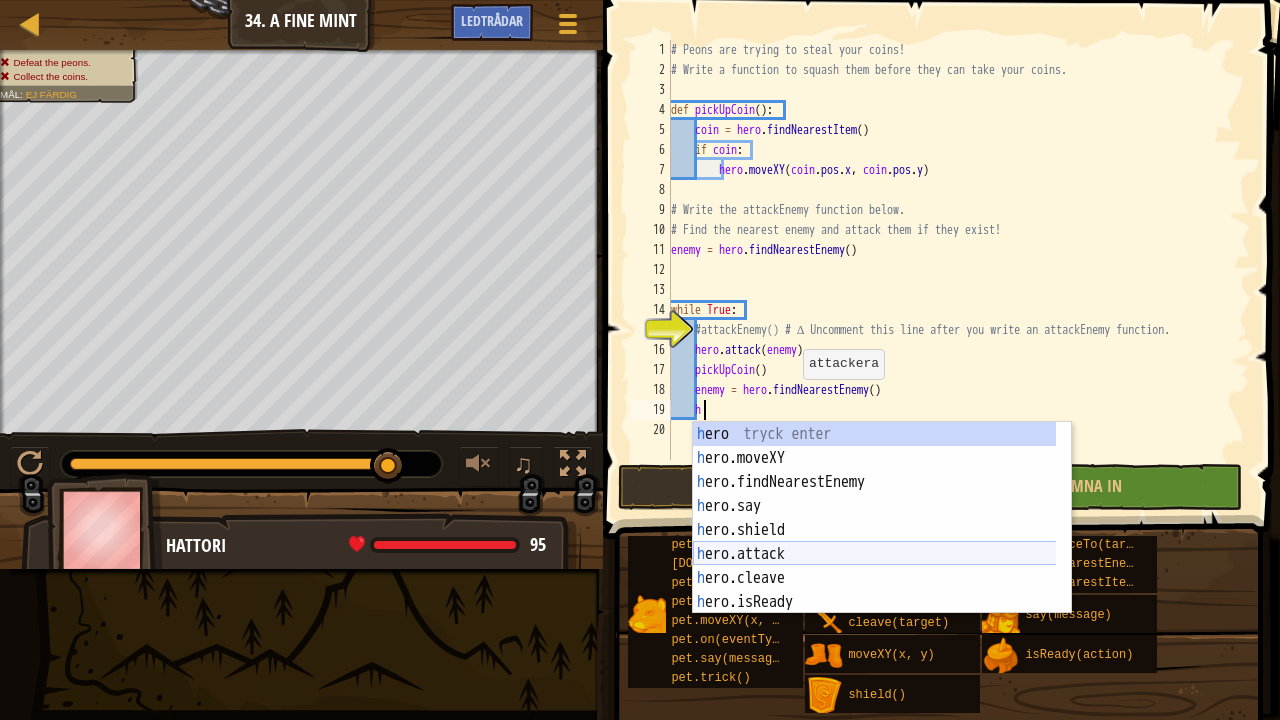 click on "h [PERSON_NAME] enter h ero.moveXY tryck enter h ero.findNearestEnemy tryck enter h ero.say tryck enter h ero.shield tryck enter h ero.attack tryck enter h ero.[PERSON_NAME] enter h ero.isReady tryck enter h ero.distanceTo tryck enter" at bounding box center (875, 542) 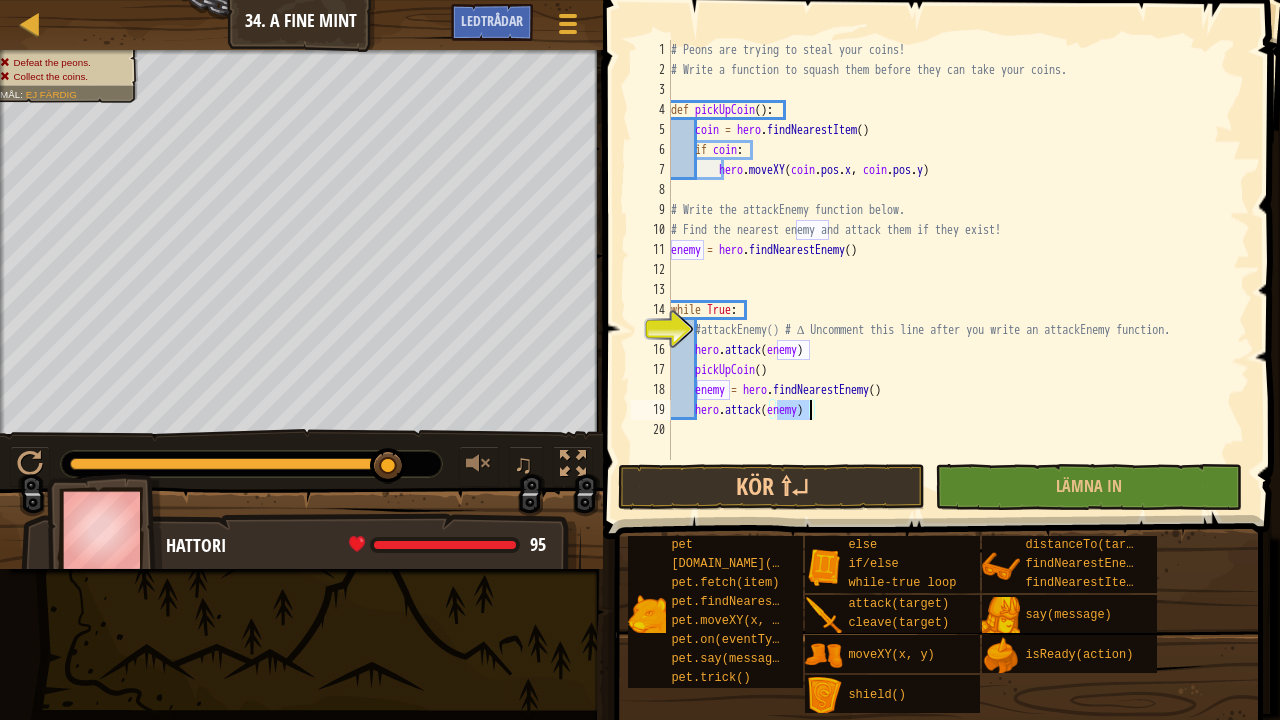 click on "# Peons are trying to steal your coins! # Write a function to squash them before they can take your coins. def   pickUpCoin ( ) :      coin   =   hero . findNearestItem ( )      if   coin :          hero . moveXY ( coin . pos . x ,   coin . pos . y ) # Write the attackEnemy function below. # Find the nearest enemy and attack them if they exist! enemy   =   hero . findNearestEnemy ( ) while   True :      #attackEnemy() # ∆ Uncomment this line after you write an attackEnemy function.      hero . attack ( enemy )      pickUpCoin ( )      enemy   =   hero . findNearestEnemy ( )      hero . attack ( enemy )" at bounding box center (958, 270) 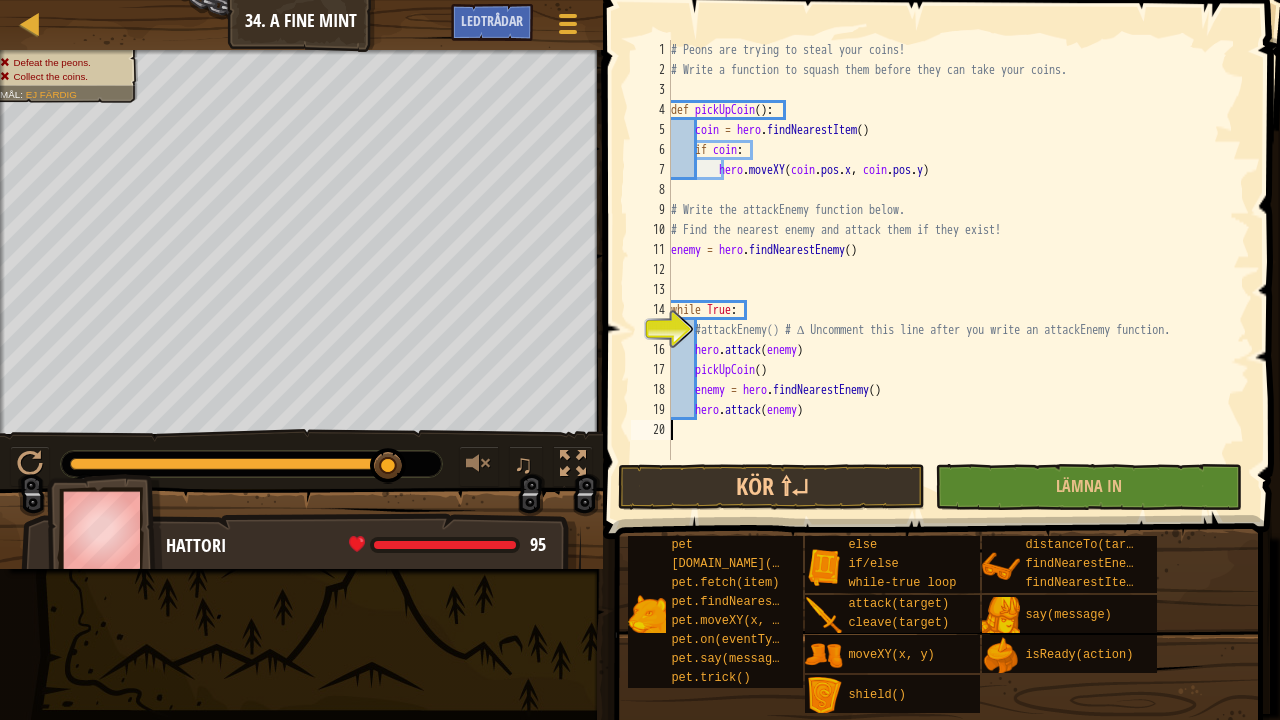 scroll, scrollTop: 9, scrollLeft: 0, axis: vertical 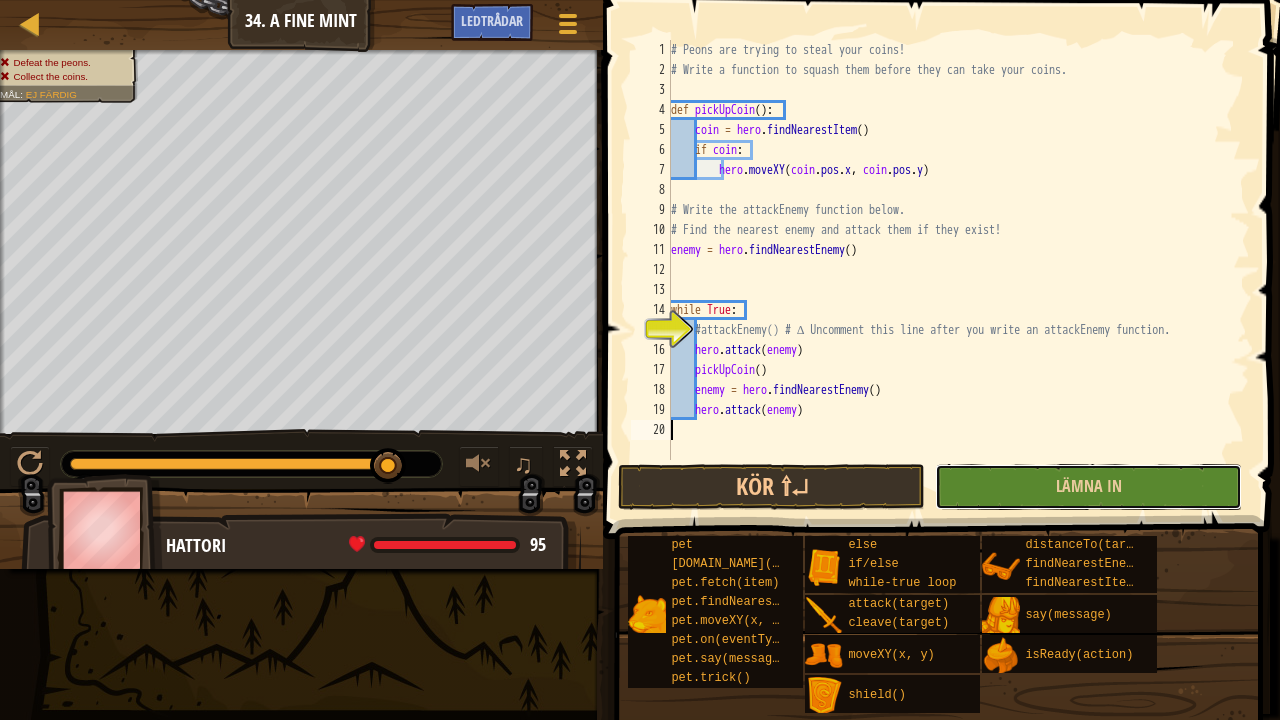 click on "Lämna in" at bounding box center (1088, 487) 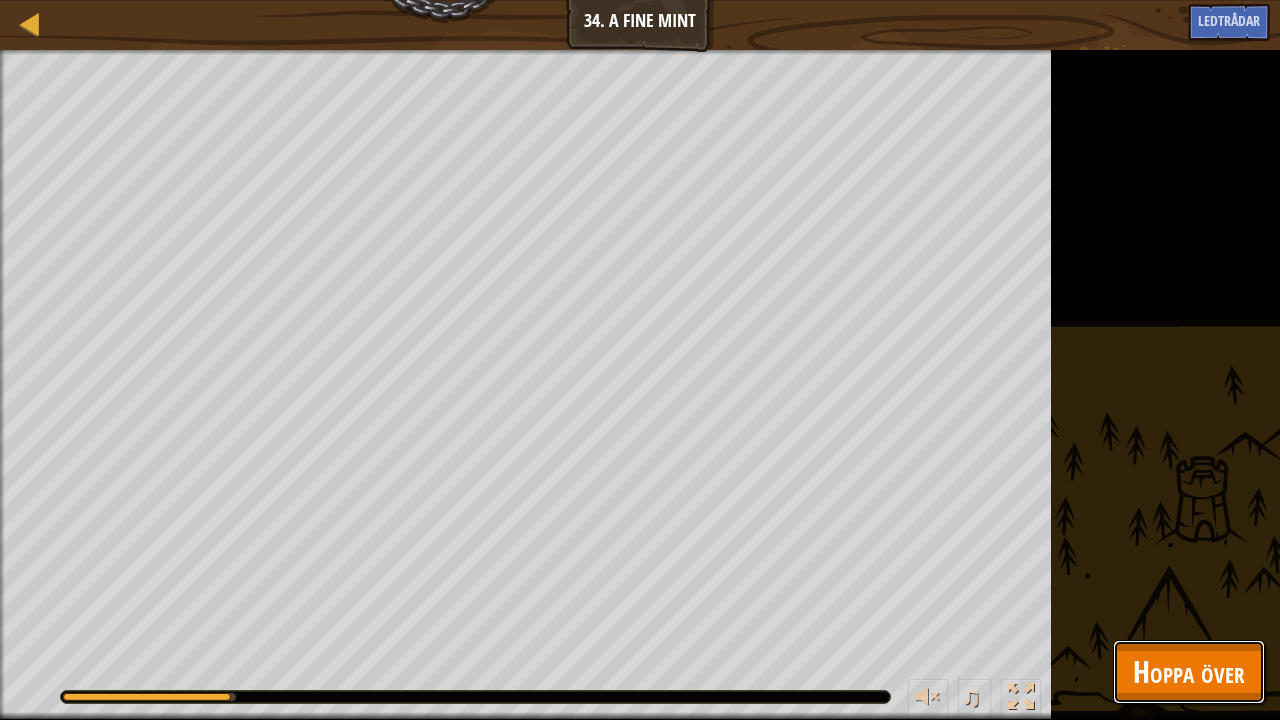 click on "Hoppa över" at bounding box center (1189, 671) 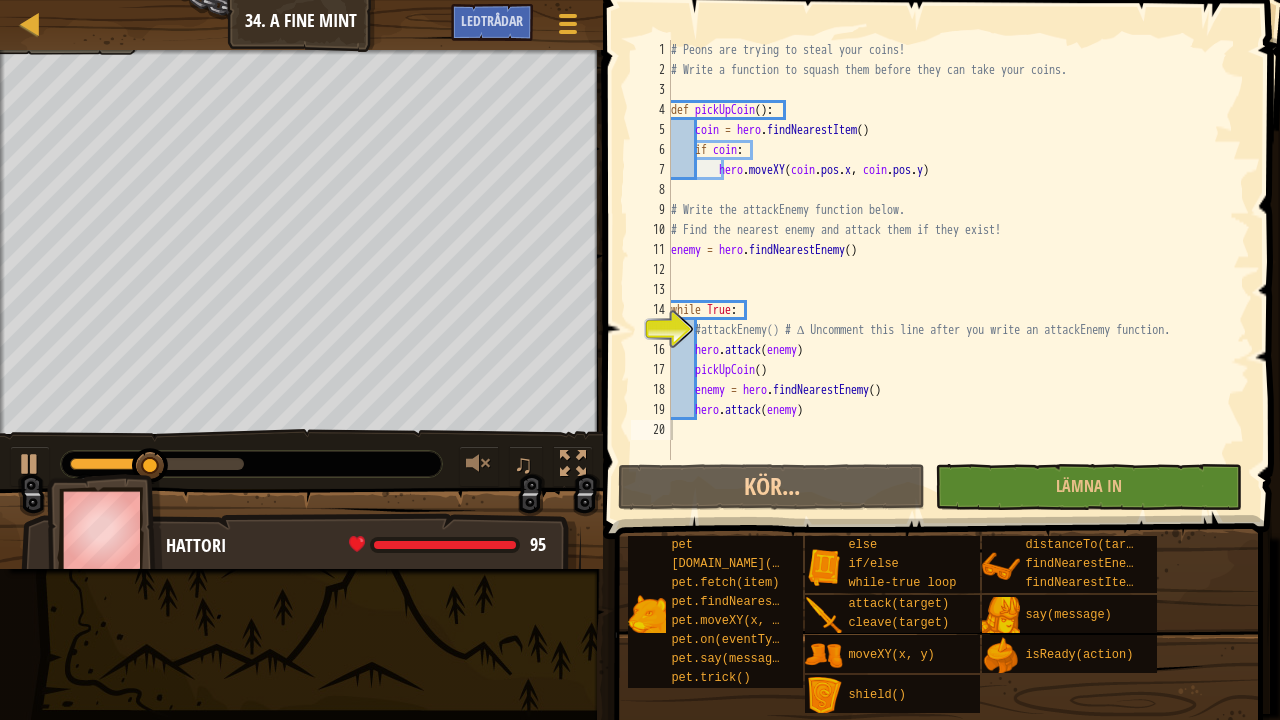 type on "hero.attack(enemy)" 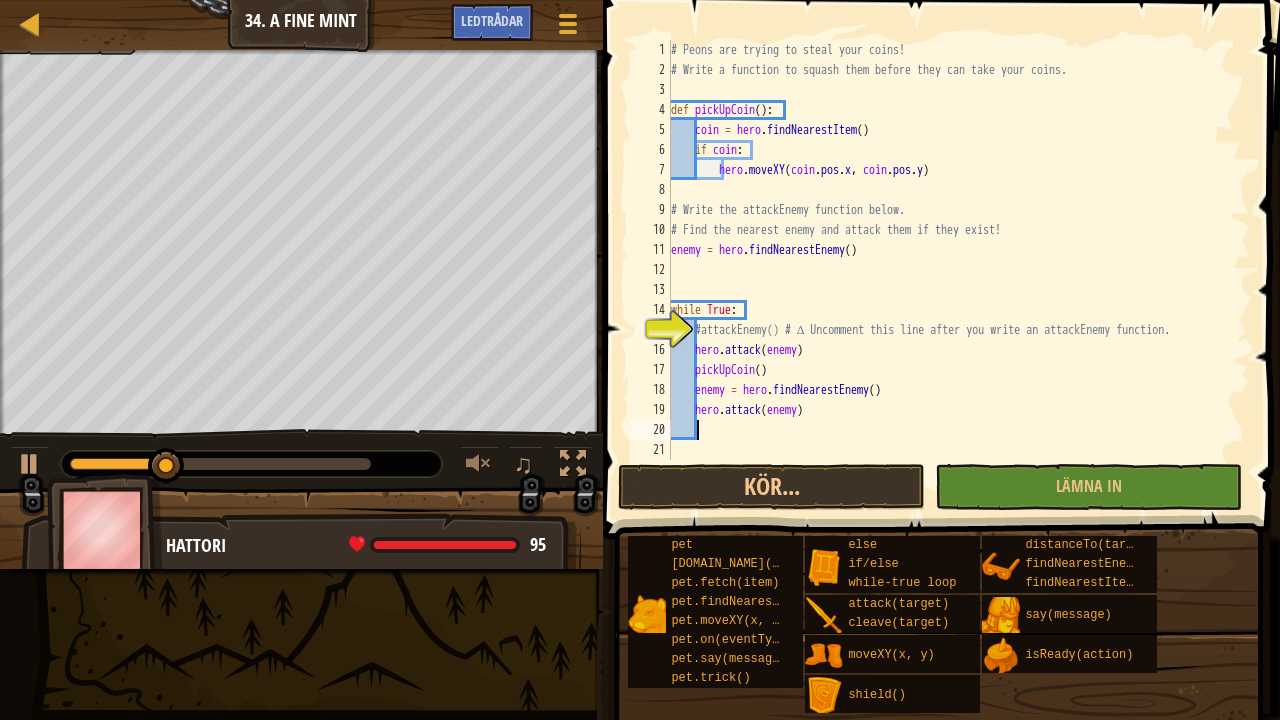 type on "pi" 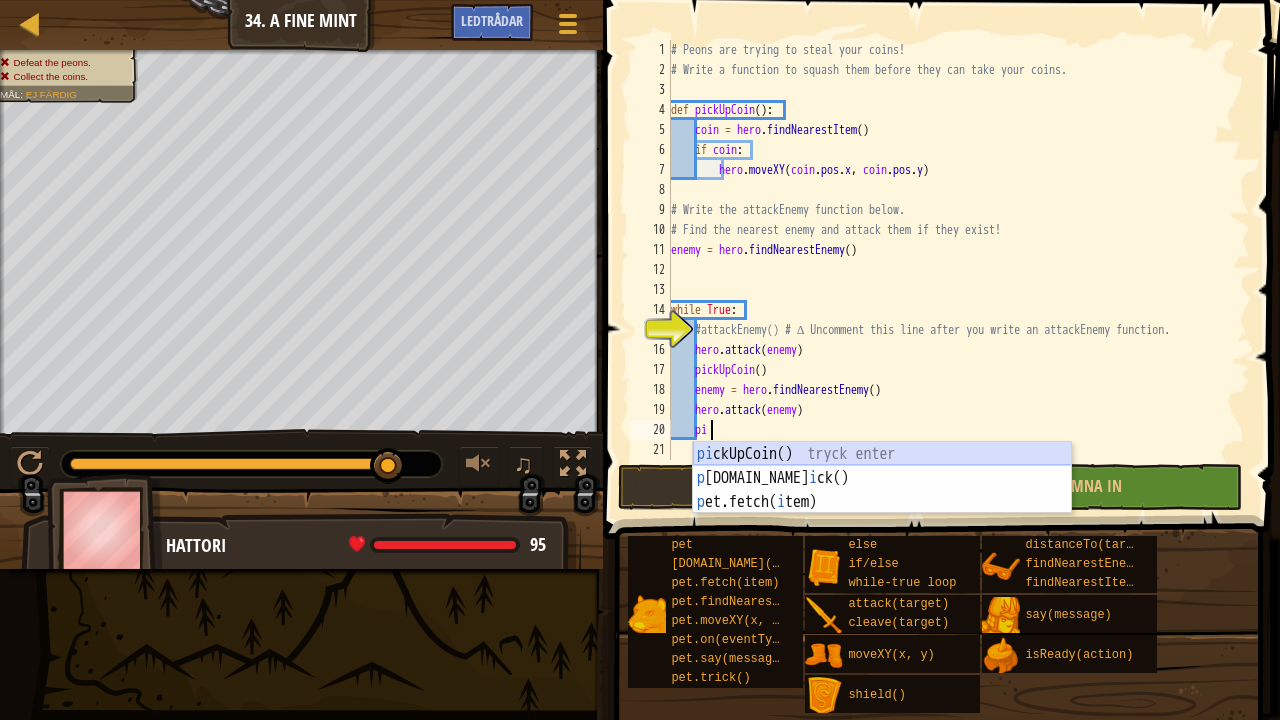 click on "pi ckUpCoin() tryck enter p [DOMAIN_NAME] i ck() tryck enter p et.fetch( i tem) tryck enter" at bounding box center [882, 502] 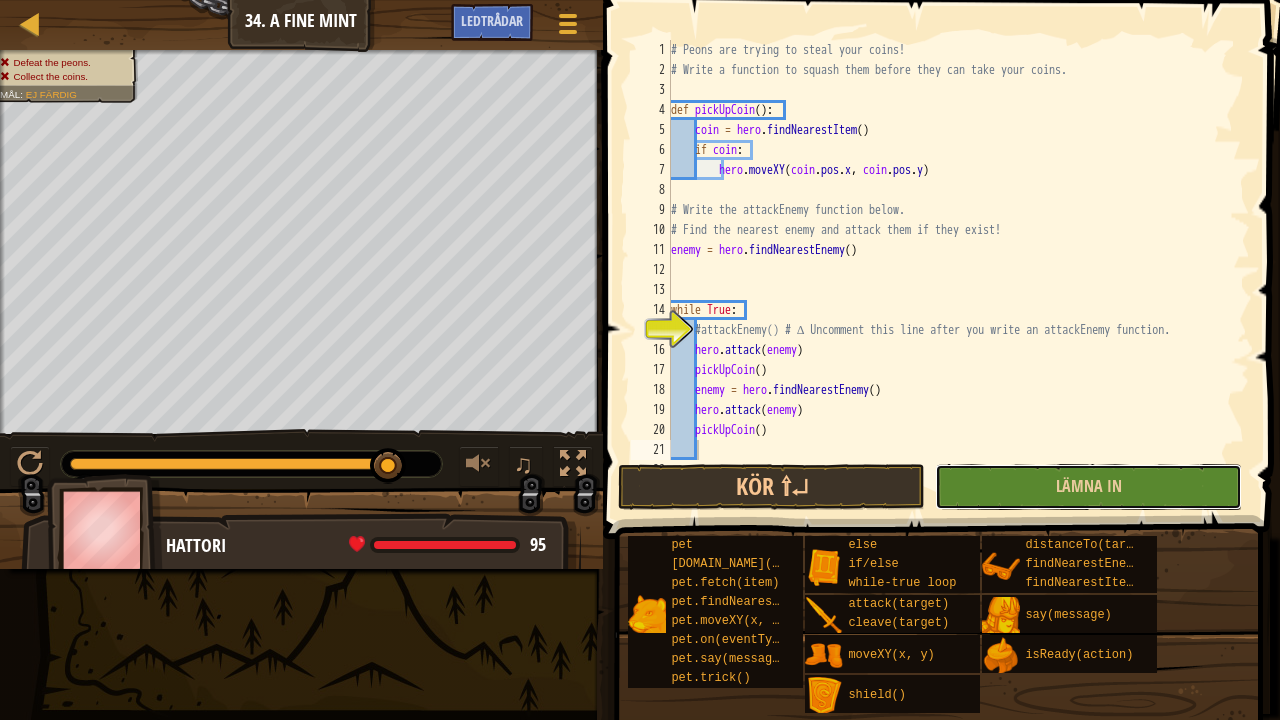 click on "Lämna in" at bounding box center (1088, 487) 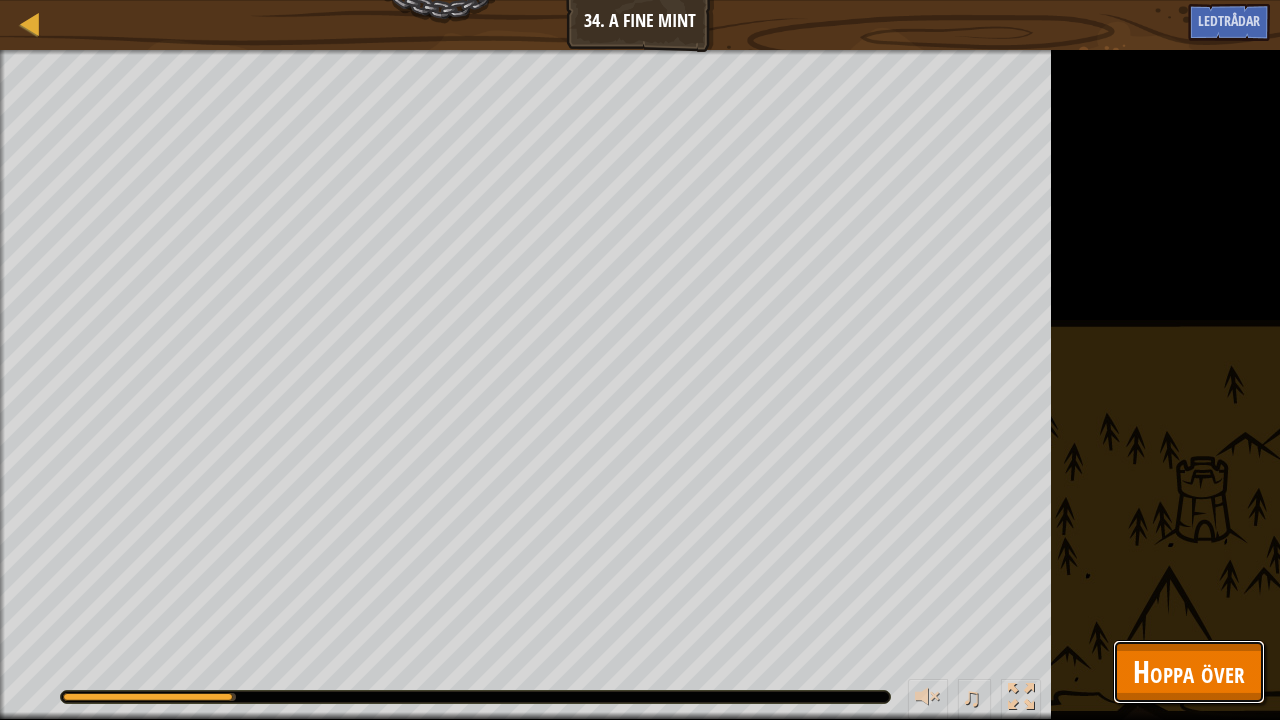 click on "Hoppa över" at bounding box center [1189, 672] 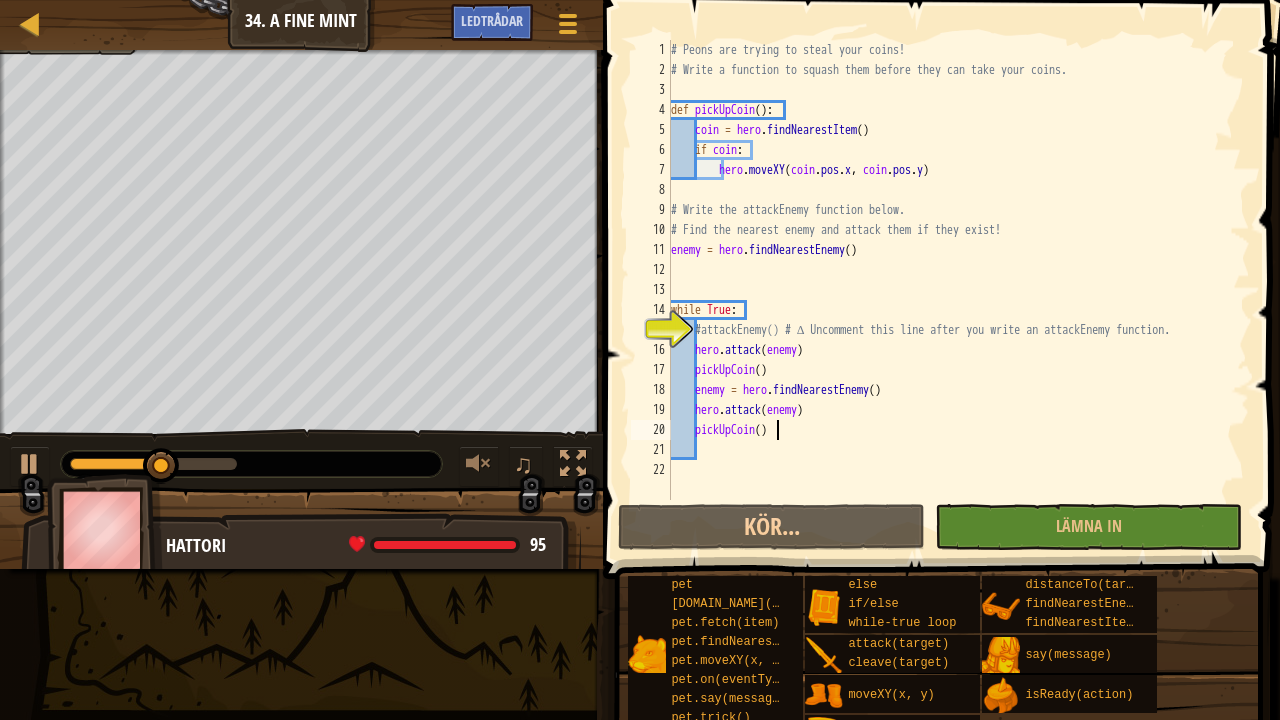 click on "# Peons are trying to steal your coins! # Write a function to squash them before they can take your coins. def   pickUpCoin ( ) :      coin   =   hero . findNearestItem ( )      if   coin :          hero . moveXY ( coin . pos . x ,   coin . pos . y ) # Write the attackEnemy function below. # Find the nearest enemy and attack them if they exist! enemy   =   hero . findNearestEnemy ( ) while   True :      #attackEnemy() # ∆ Uncomment this line after you write an attackEnemy function.      hero . attack ( enemy )      pickUpCoin ( )      enemy   =   hero . findNearestEnemy ( )      hero . attack ( enemy )      pickUpCoin ( )" at bounding box center (958, 290) 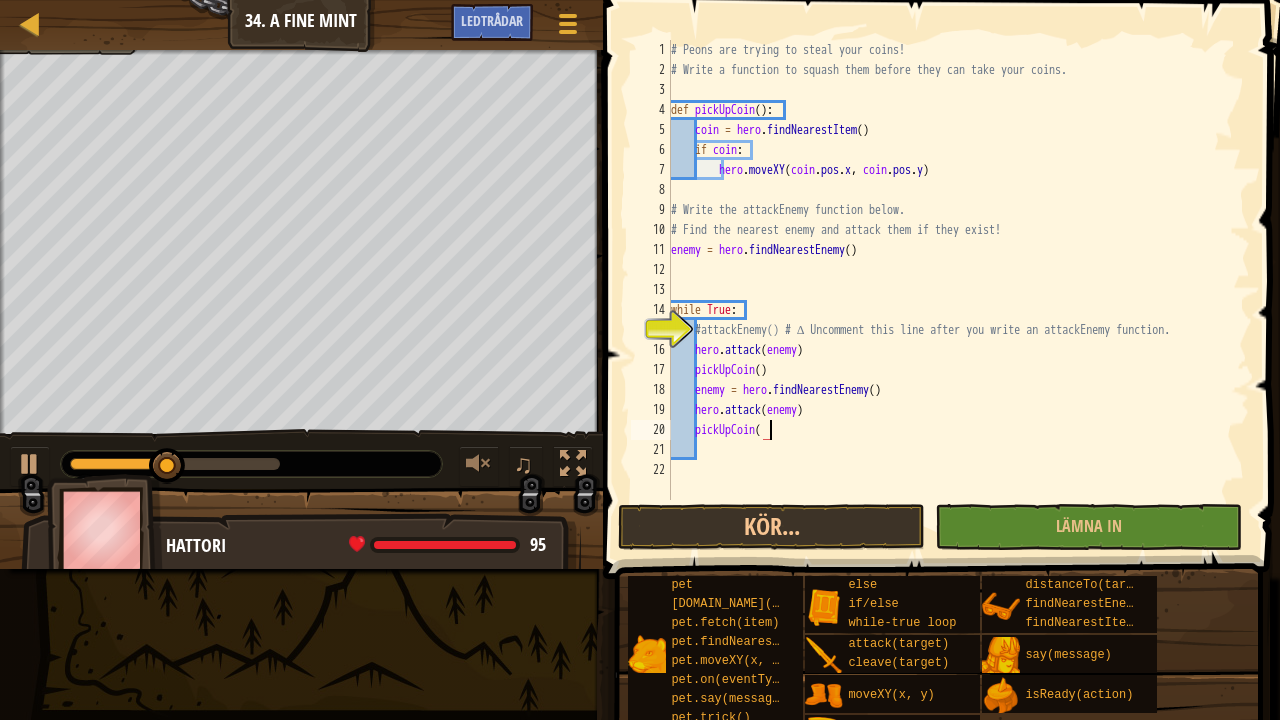type on "p" 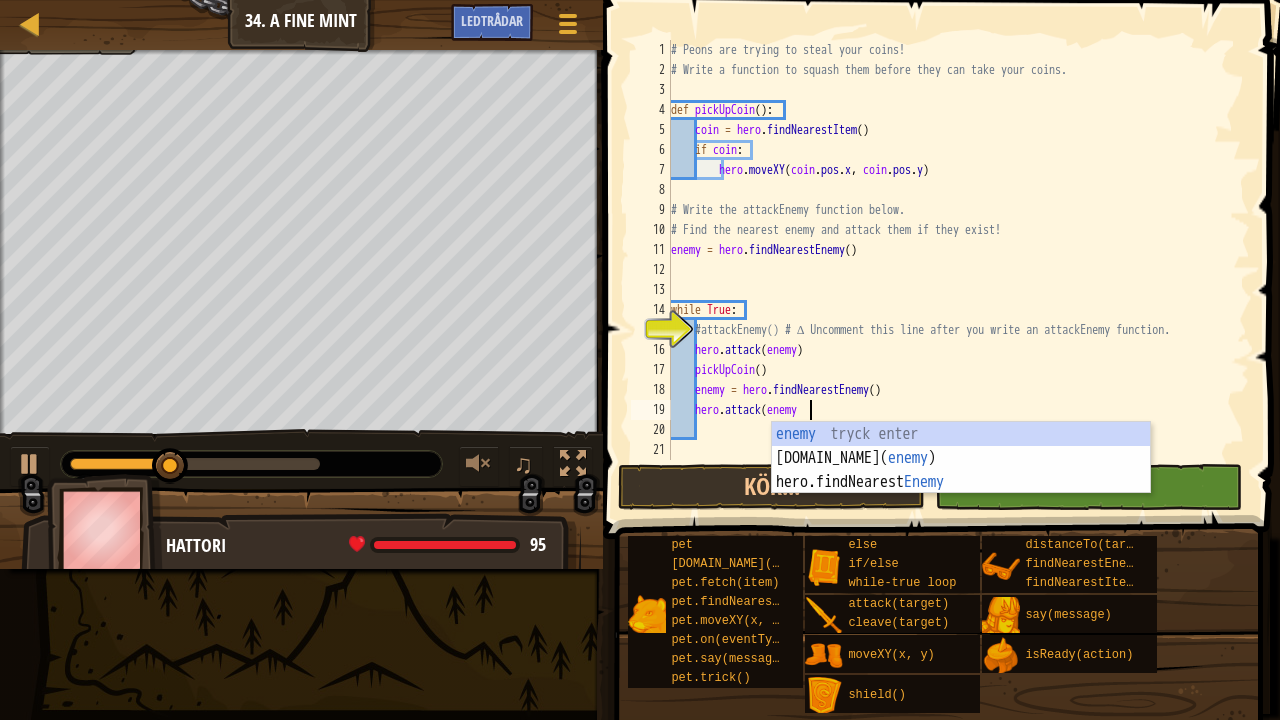 scroll, scrollTop: 9, scrollLeft: 0, axis: vertical 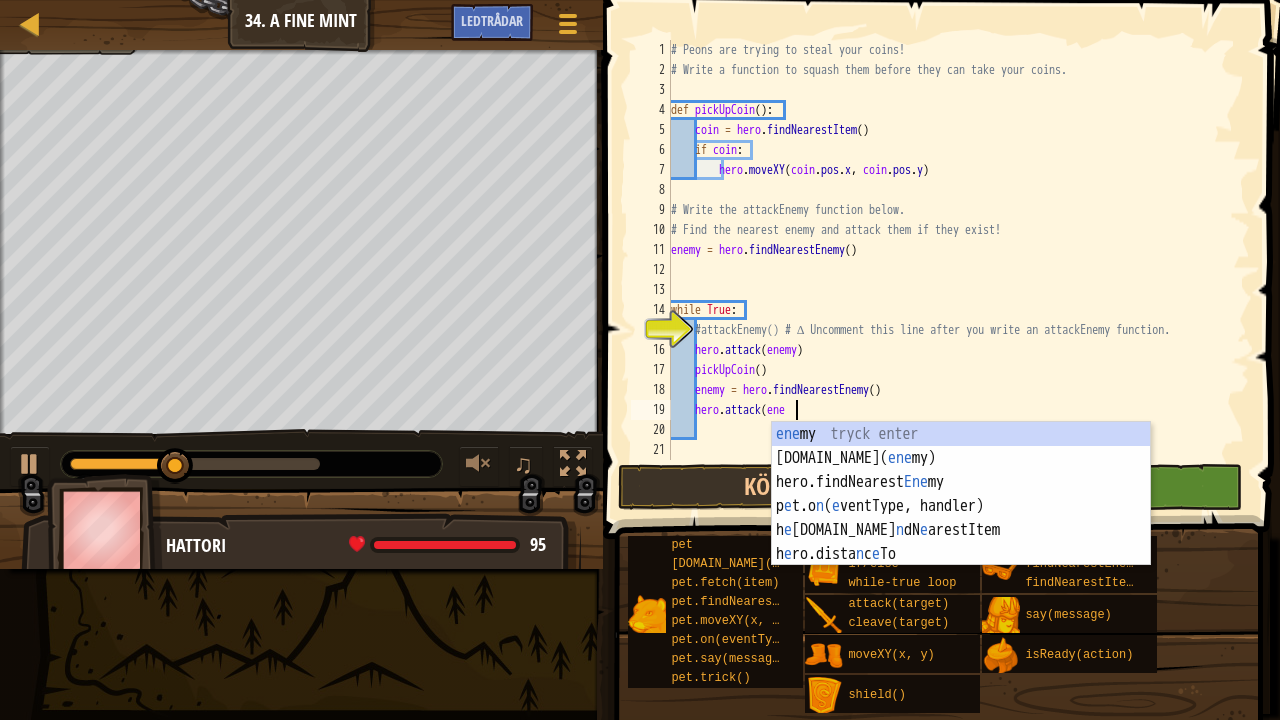 type on "h" 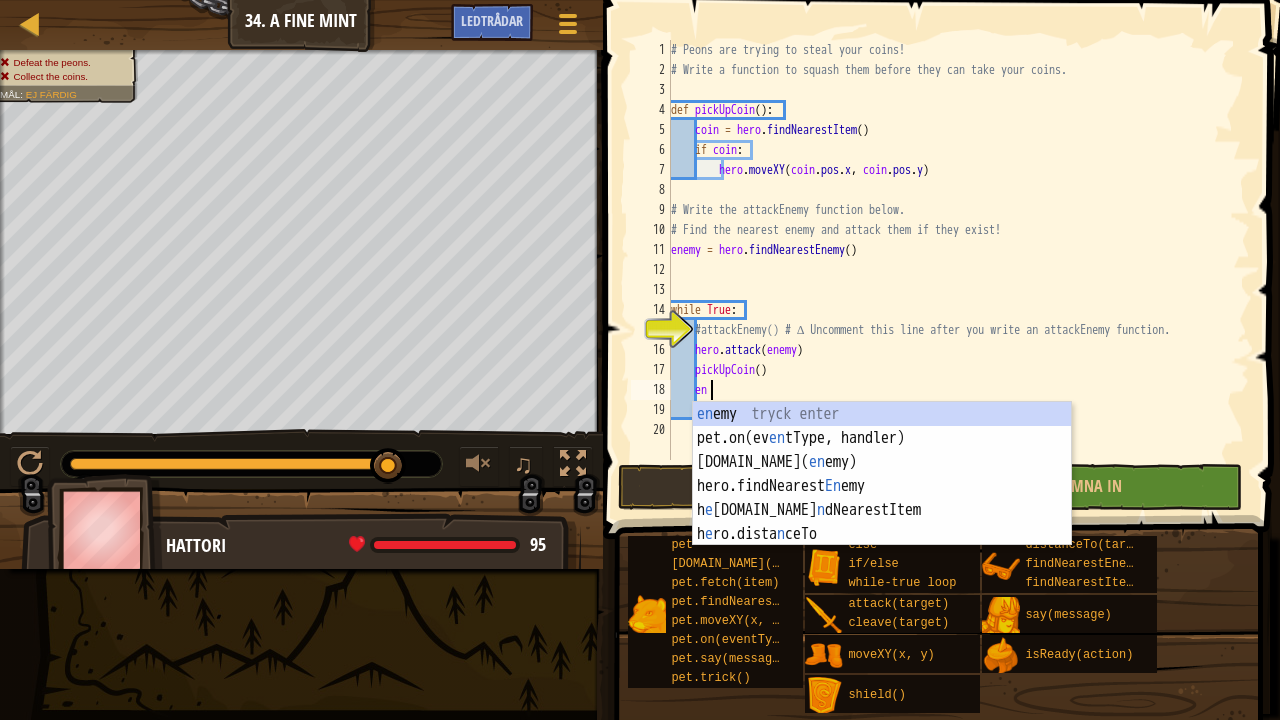 type on "e" 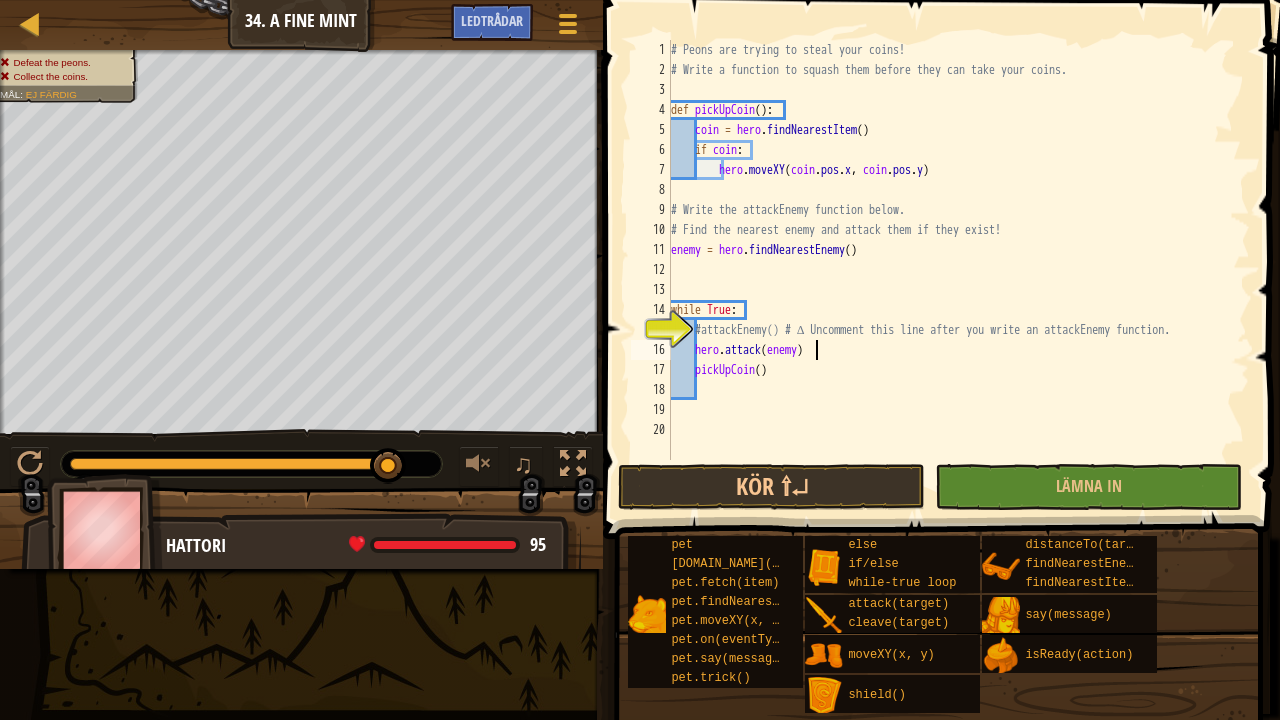 click on "# Peons are trying to steal your coins! # Write a function to squash them before they can take your coins. def   pickUpCoin ( ) :      coin   =   hero . findNearestItem ( )      if   coin :          hero . moveXY ( coin . pos . x ,   coin . pos . y ) # Write the attackEnemy function below. # Find the nearest enemy and attack them if they exist! enemy   =   hero . findNearestEnemy ( ) while   True :      #attackEnemy() # ∆ Uncomment this line after you write an attackEnemy function.      hero . attack ( enemy )      pickUpCoin ( )" at bounding box center (958, 270) 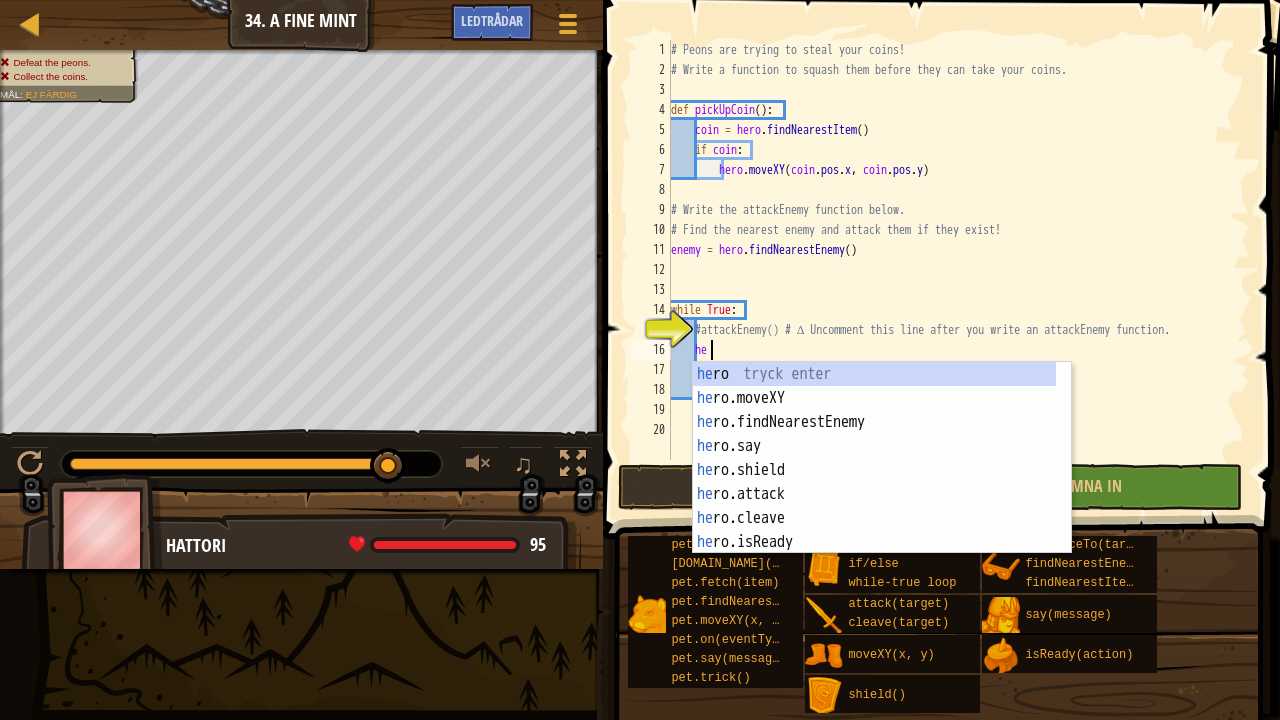 type on "h" 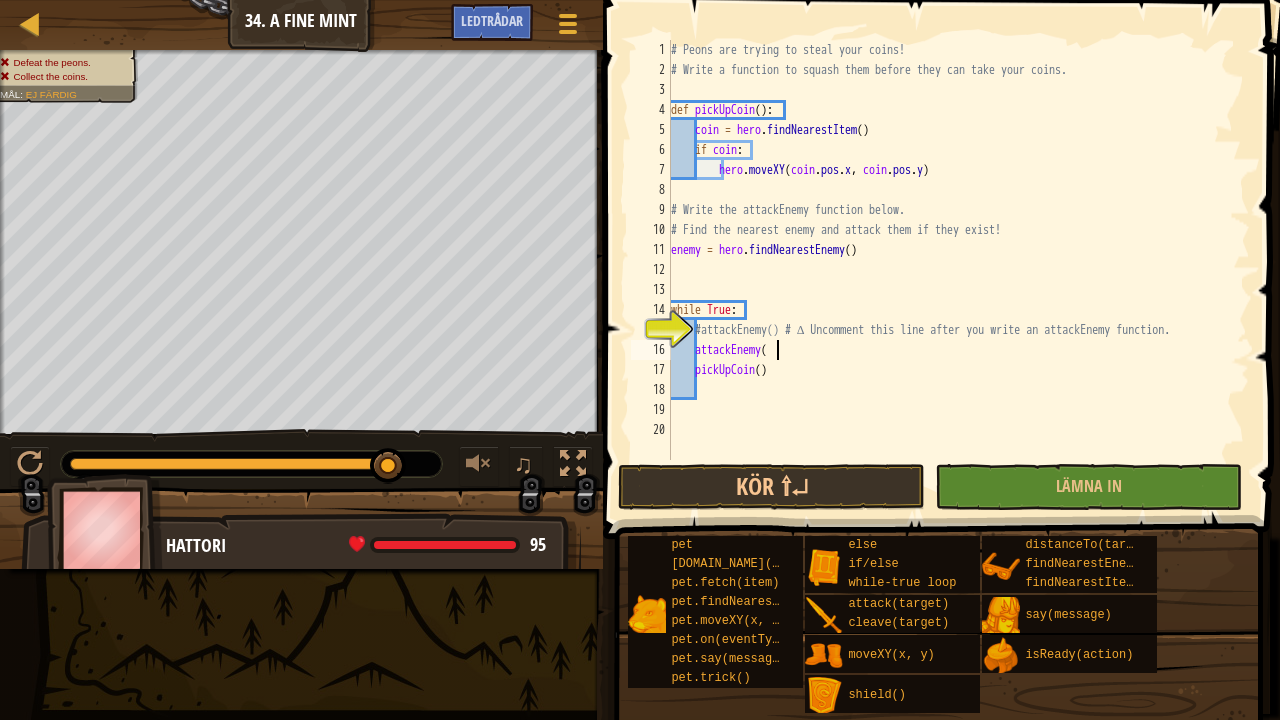 scroll, scrollTop: 9, scrollLeft: 8, axis: both 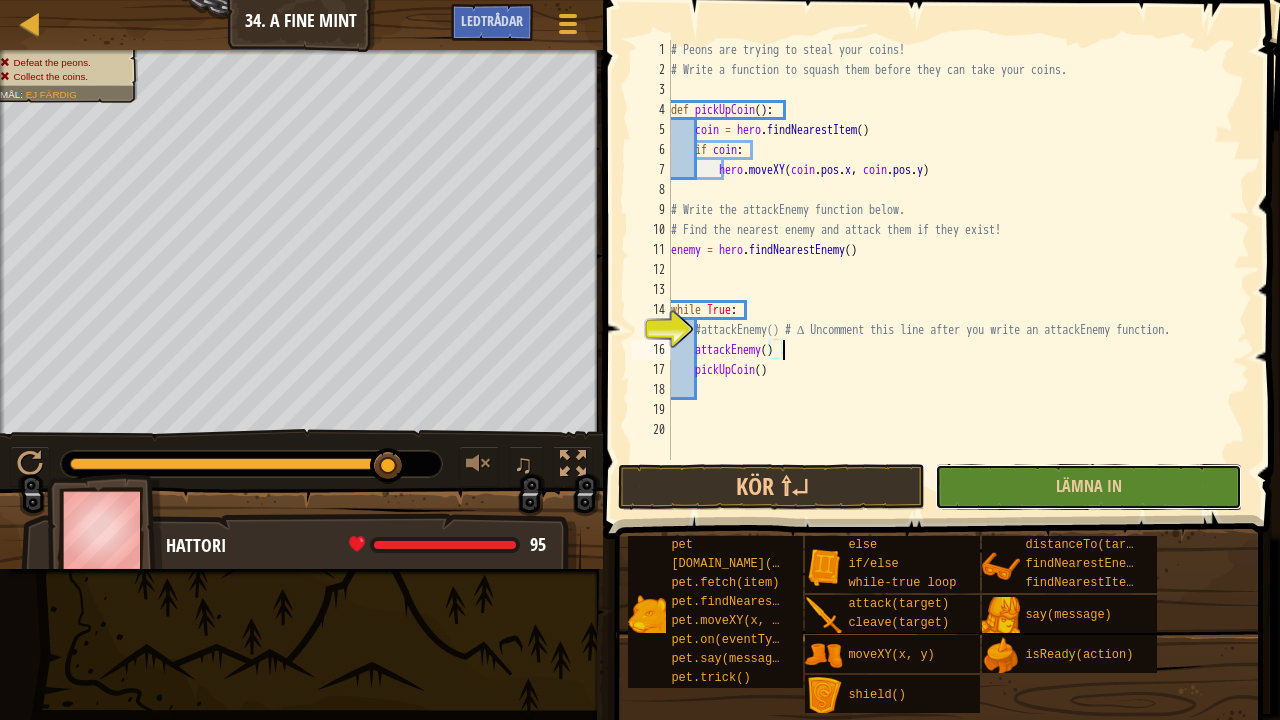 click on "Lämna in" at bounding box center [1088, 487] 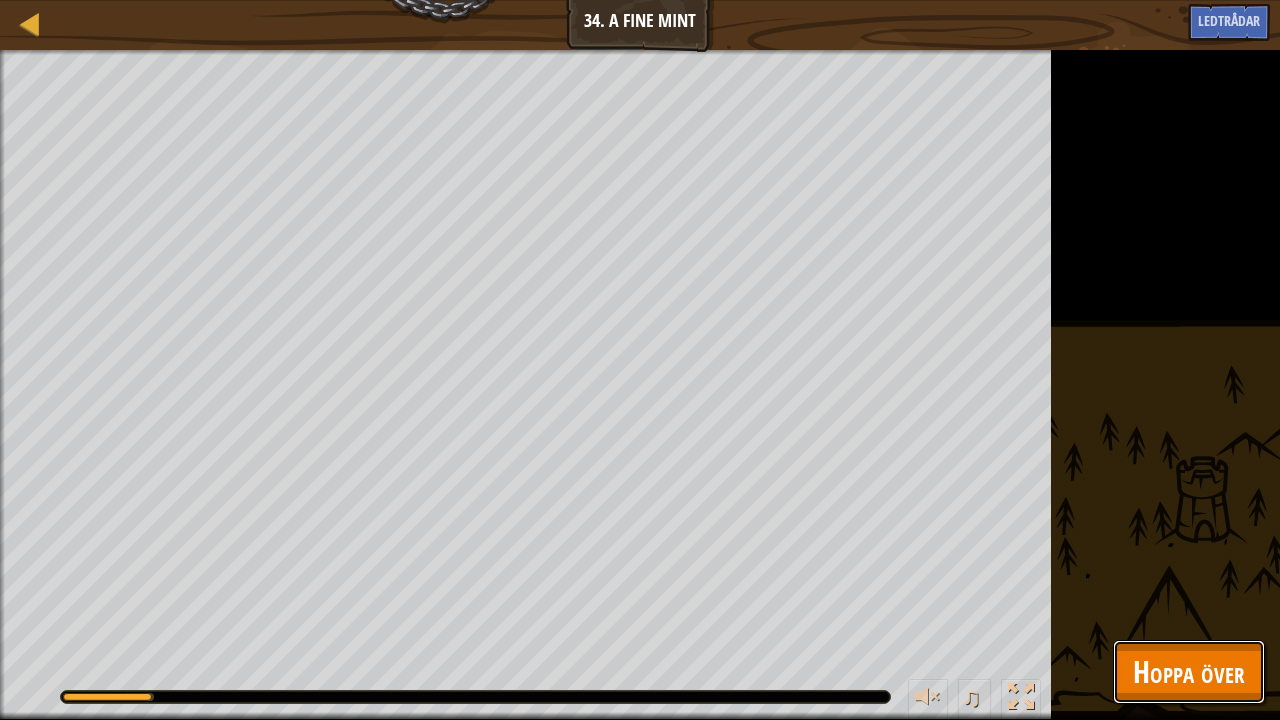 click on "Hoppa över" at bounding box center [1189, 671] 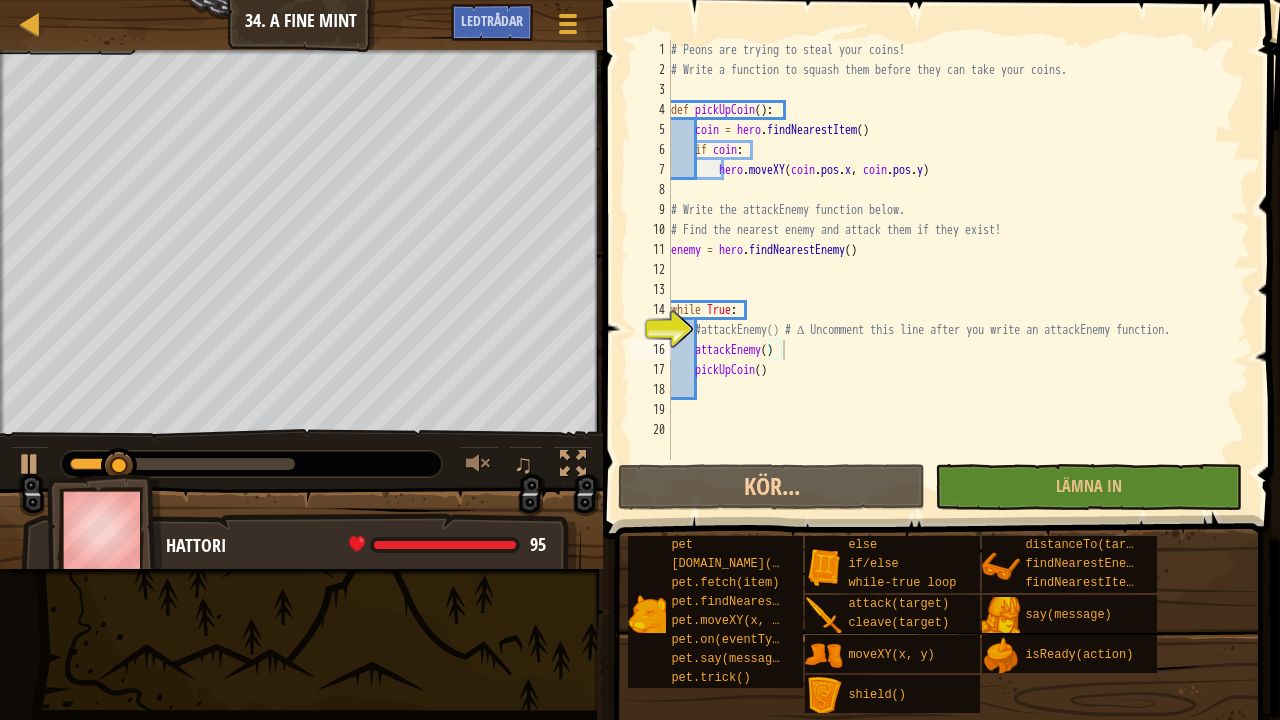 click on "# Peons are trying to steal your coins! # Write a function to squash them before they can take your coins. def   pickUpCoin ( ) :      coin   =   hero . findNearestItem ( )      if   coin :          hero . moveXY ( coin . pos . x ,   coin . pos . y ) # Write the attackEnemy function below. # Find the nearest enemy and attack them if they exist! enemy   =   hero . findNearestEnemy ( ) while   True :      #attackEnemy() # ∆ Uncomment this line after you write an attackEnemy function.      attackEnemy ( )      pickUpCoin ( )" at bounding box center [958, 270] 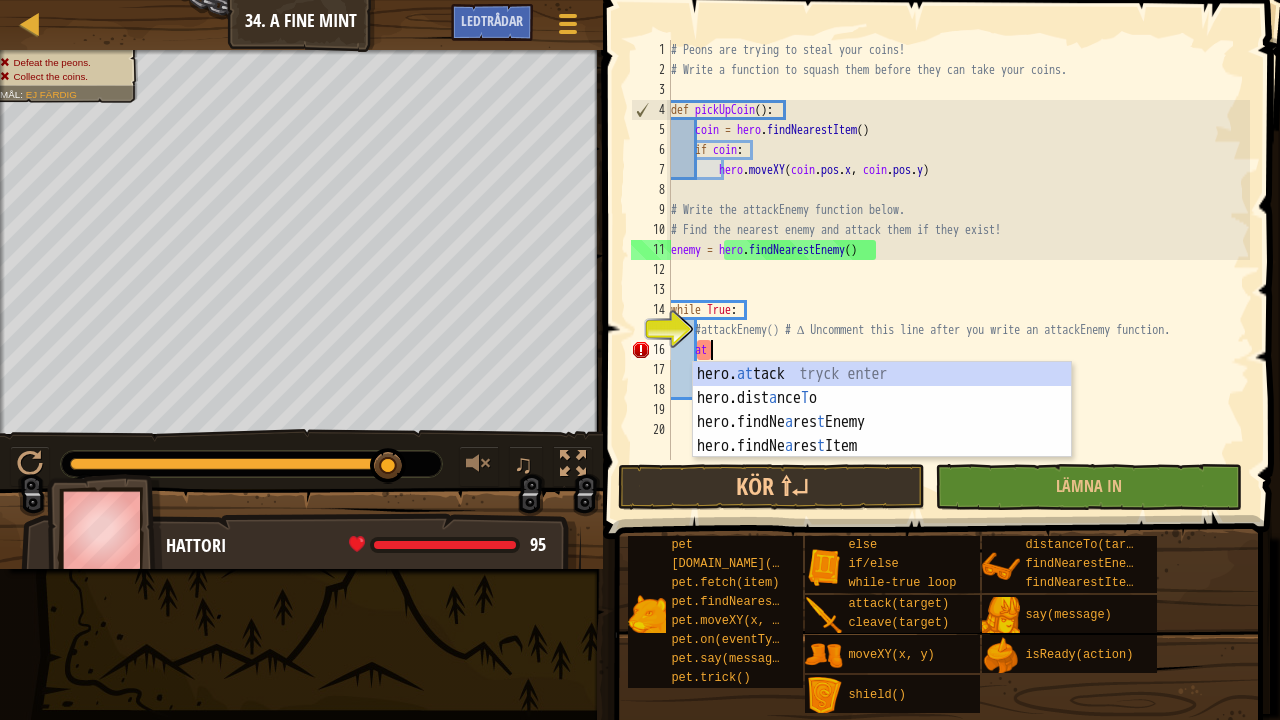 type on "a" 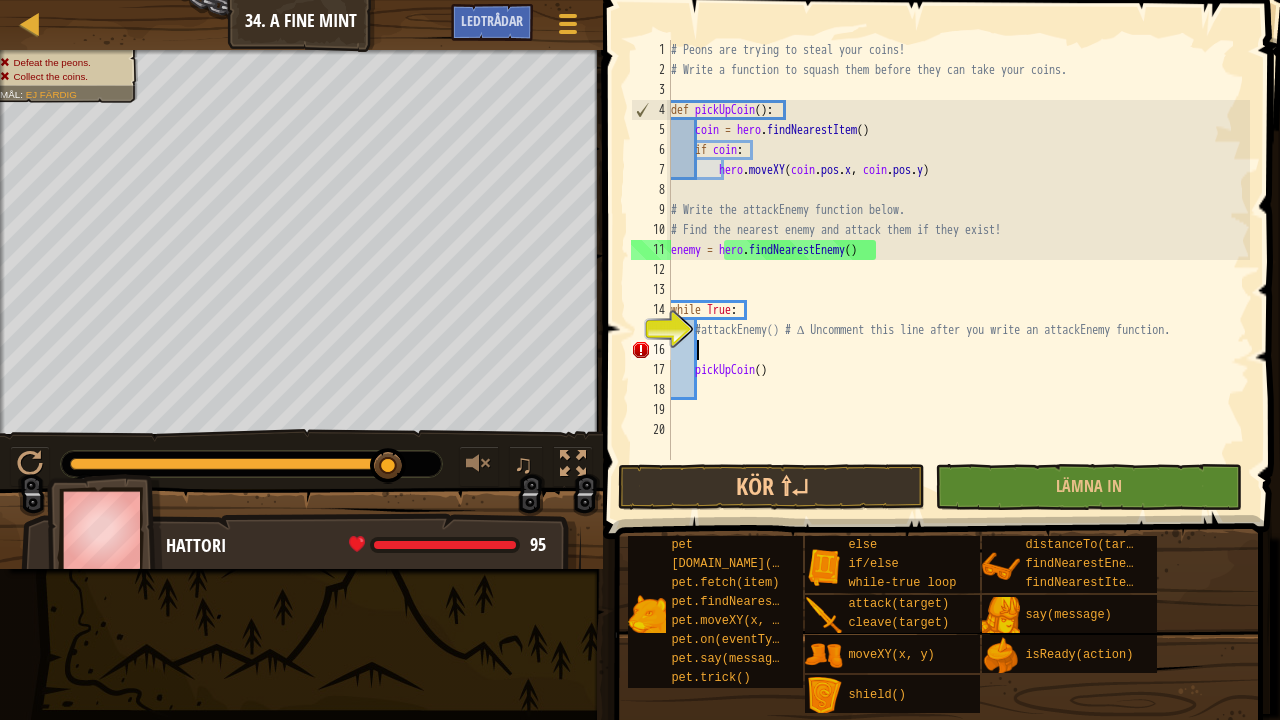 scroll, scrollTop: 9, scrollLeft: 1, axis: both 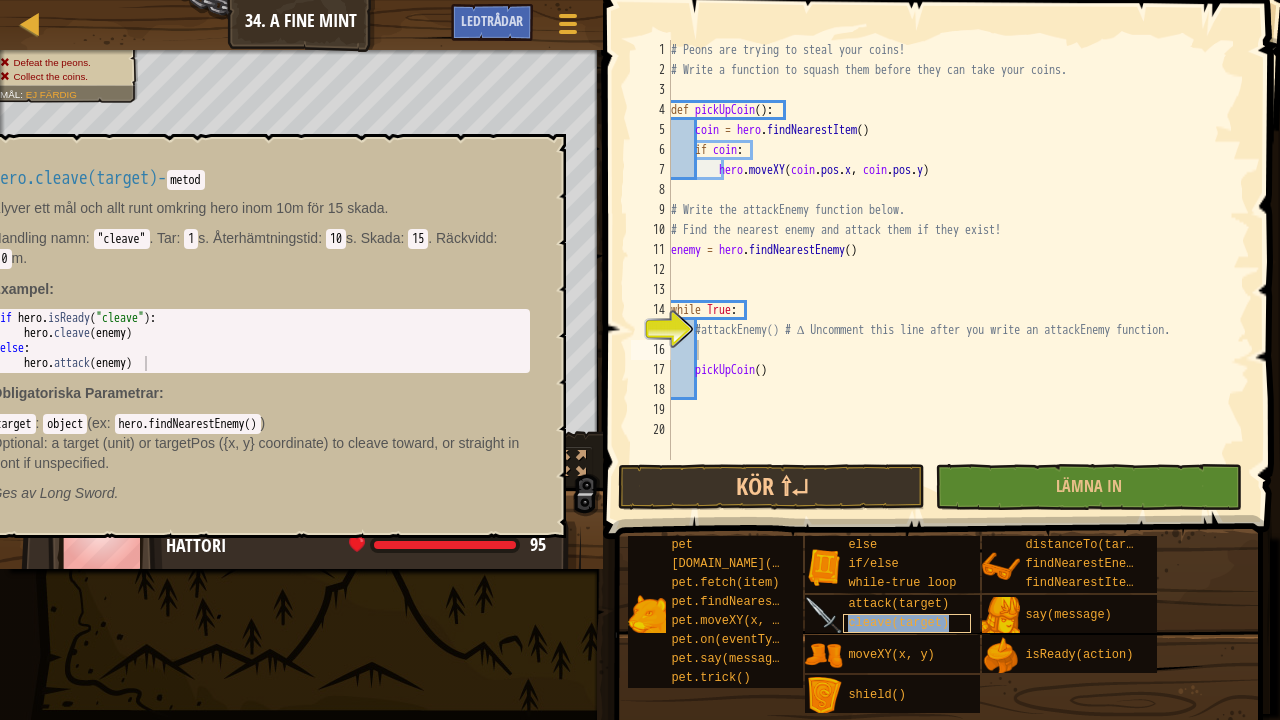 click on "cleave(target)" at bounding box center [898, 623] 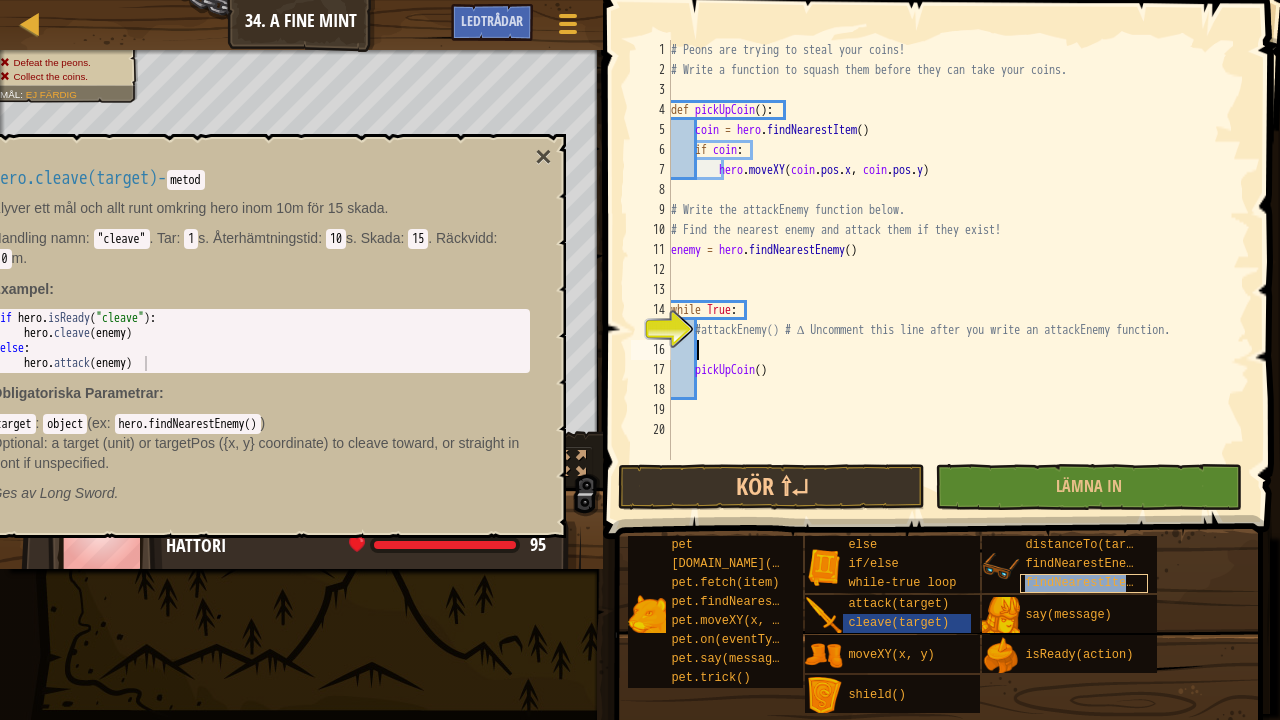 click on "findNearestItem()" at bounding box center (1086, 583) 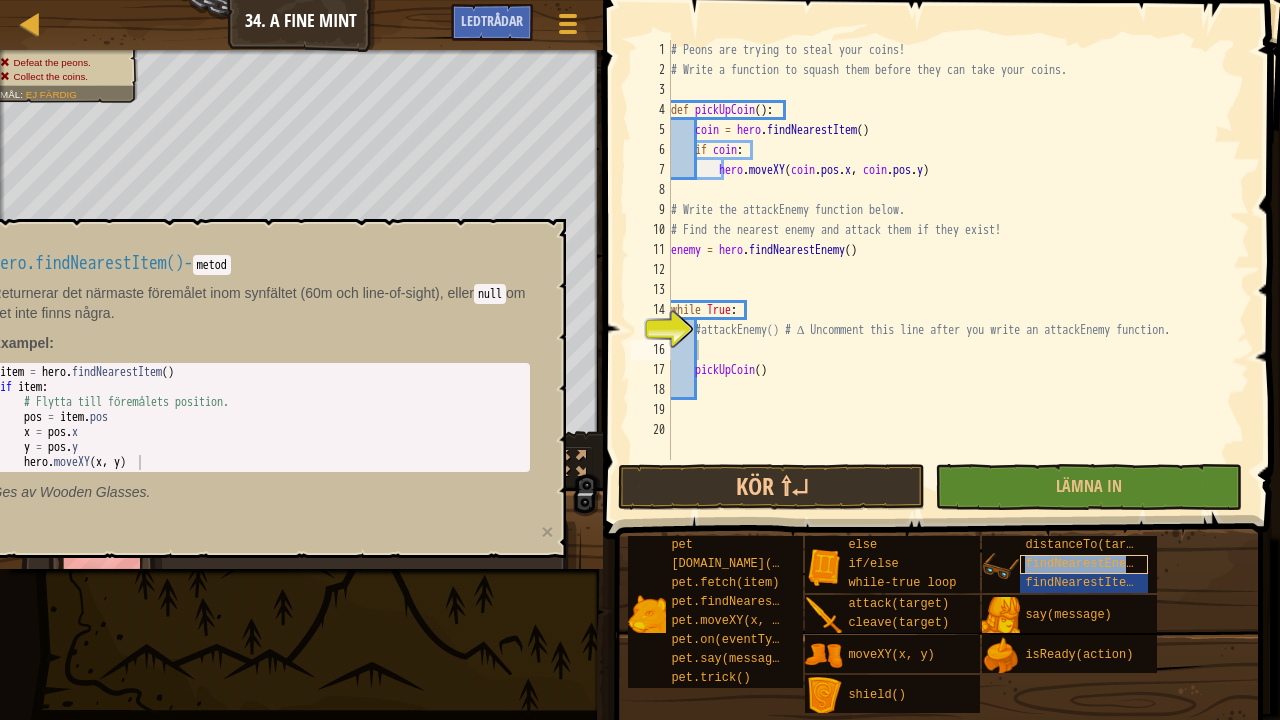 click on "findNearestEnemy()" at bounding box center (1084, 564) 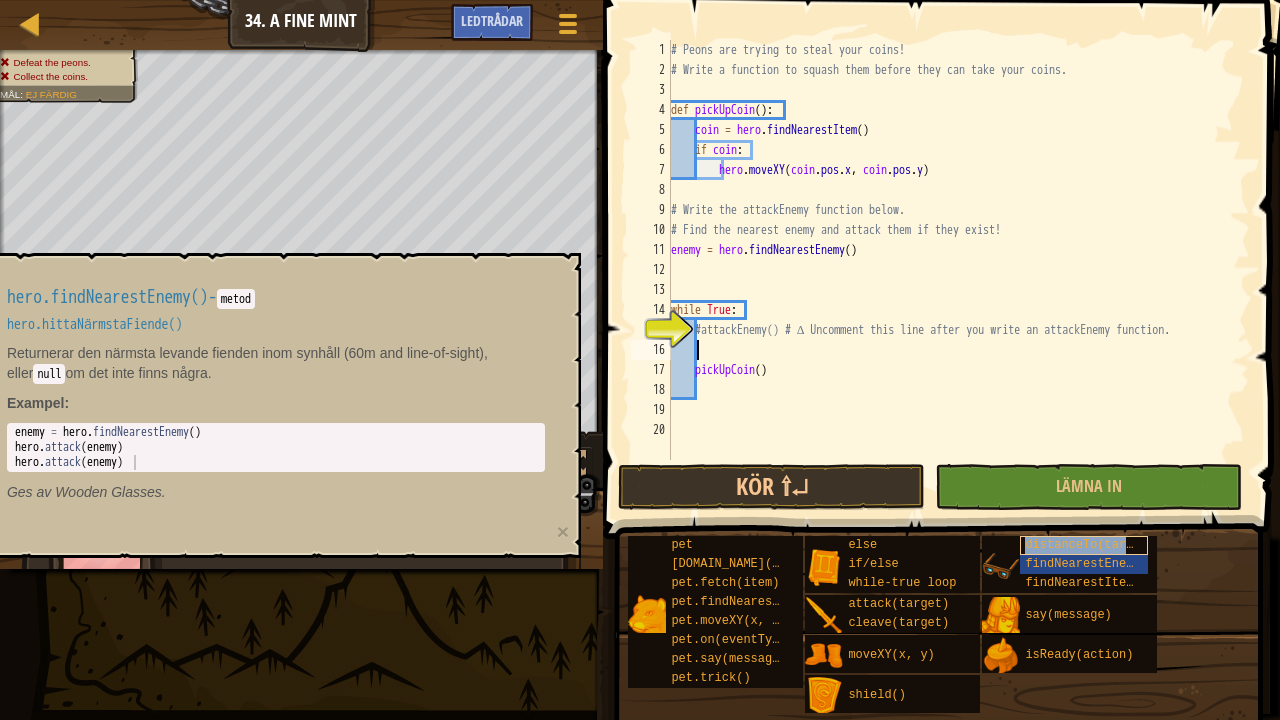 click on "distanceTo(target)" at bounding box center [1090, 545] 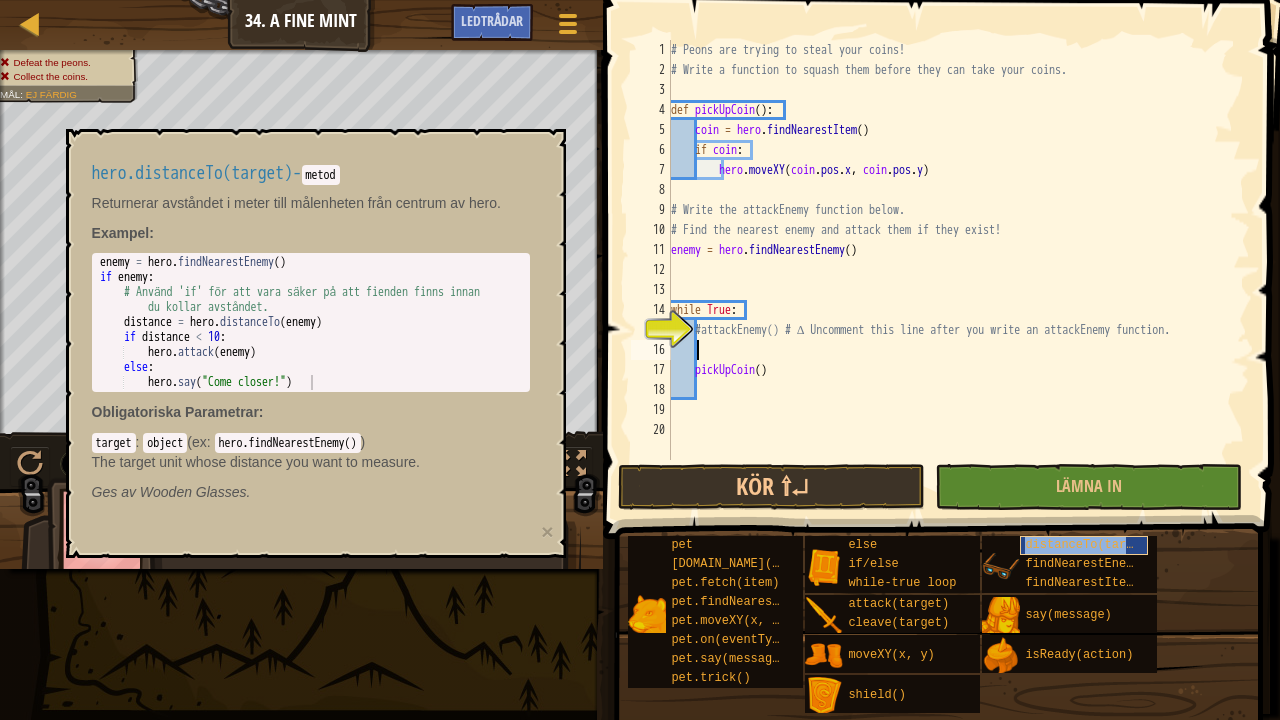 click on "distanceTo(target)" at bounding box center (1090, 545) 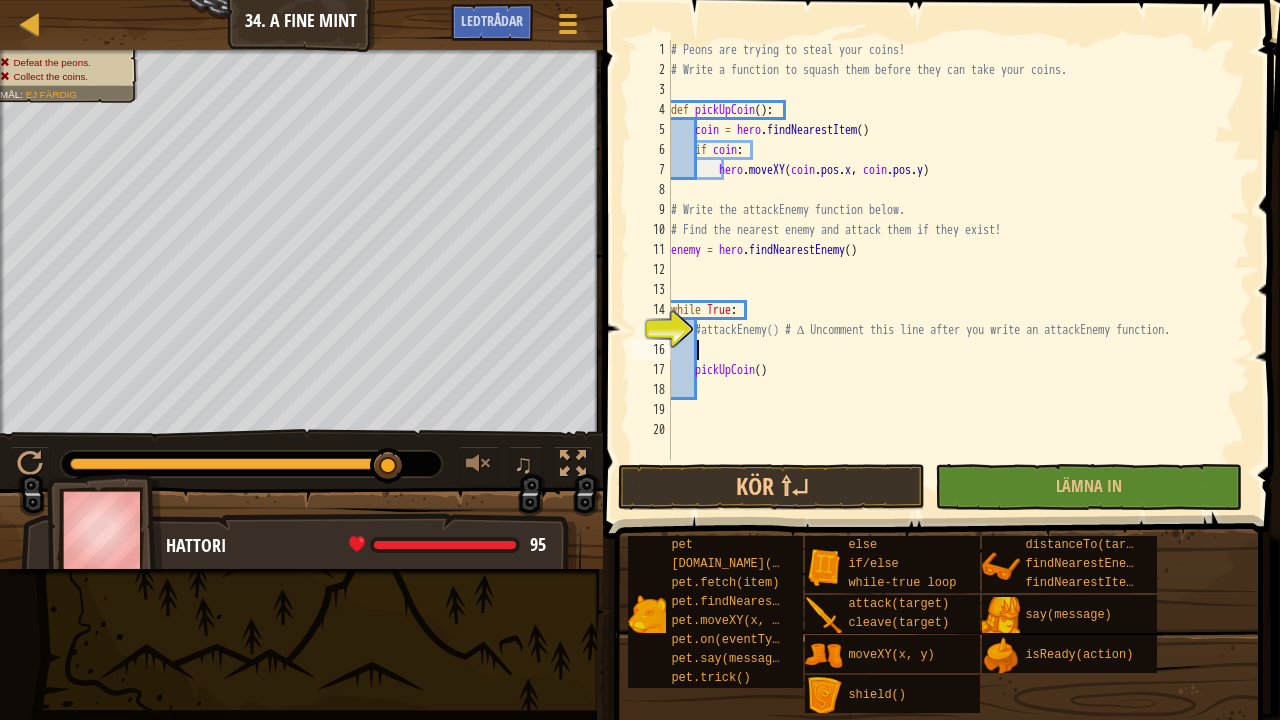type on "#" 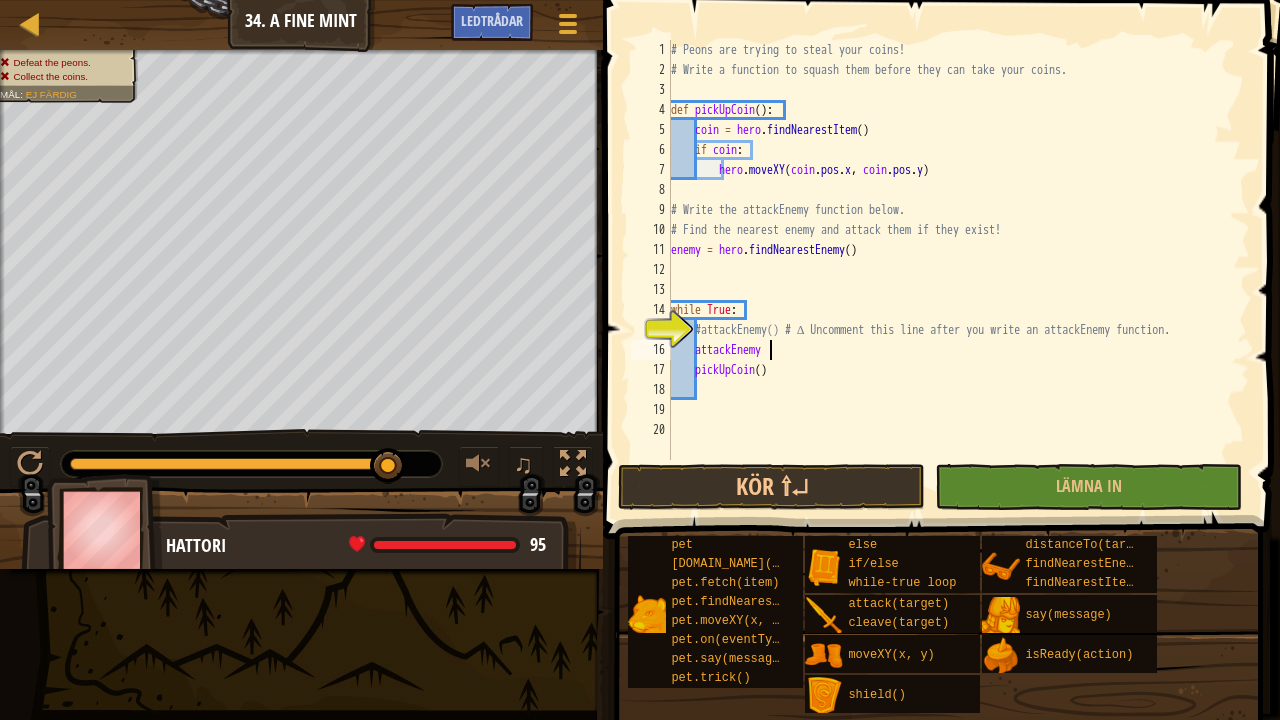 scroll, scrollTop: 9, scrollLeft: 8, axis: both 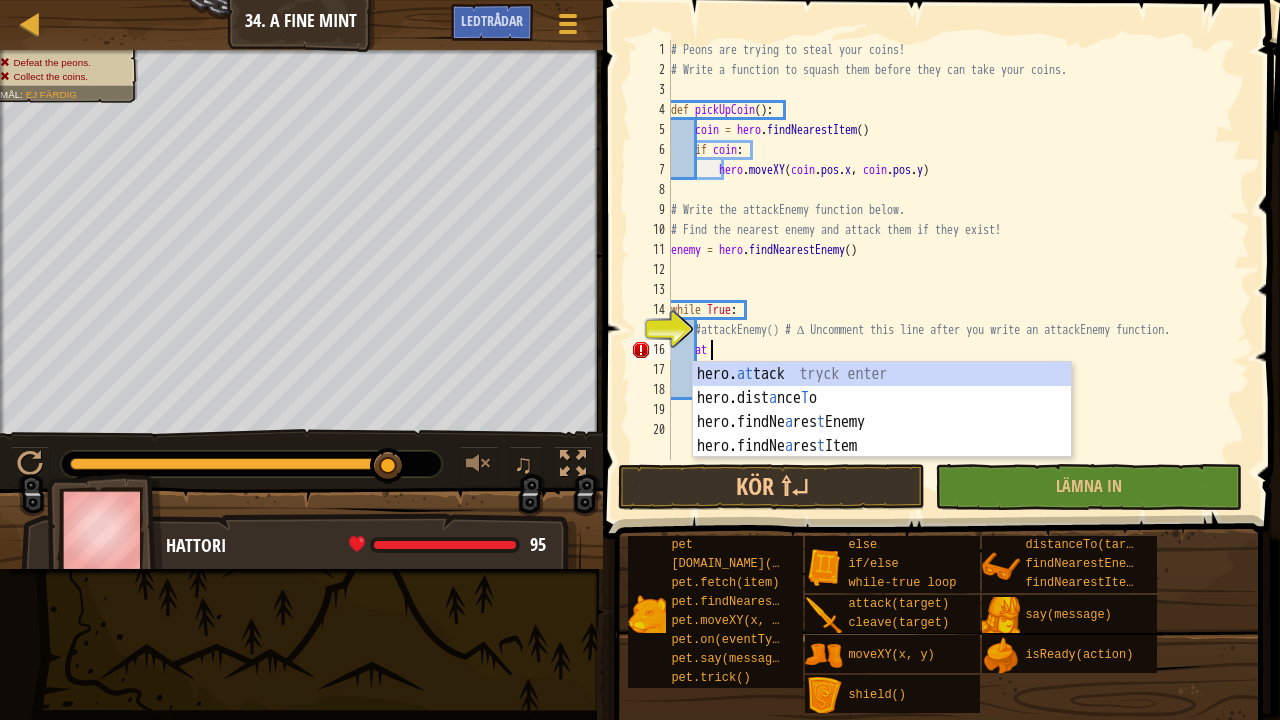 type on "a" 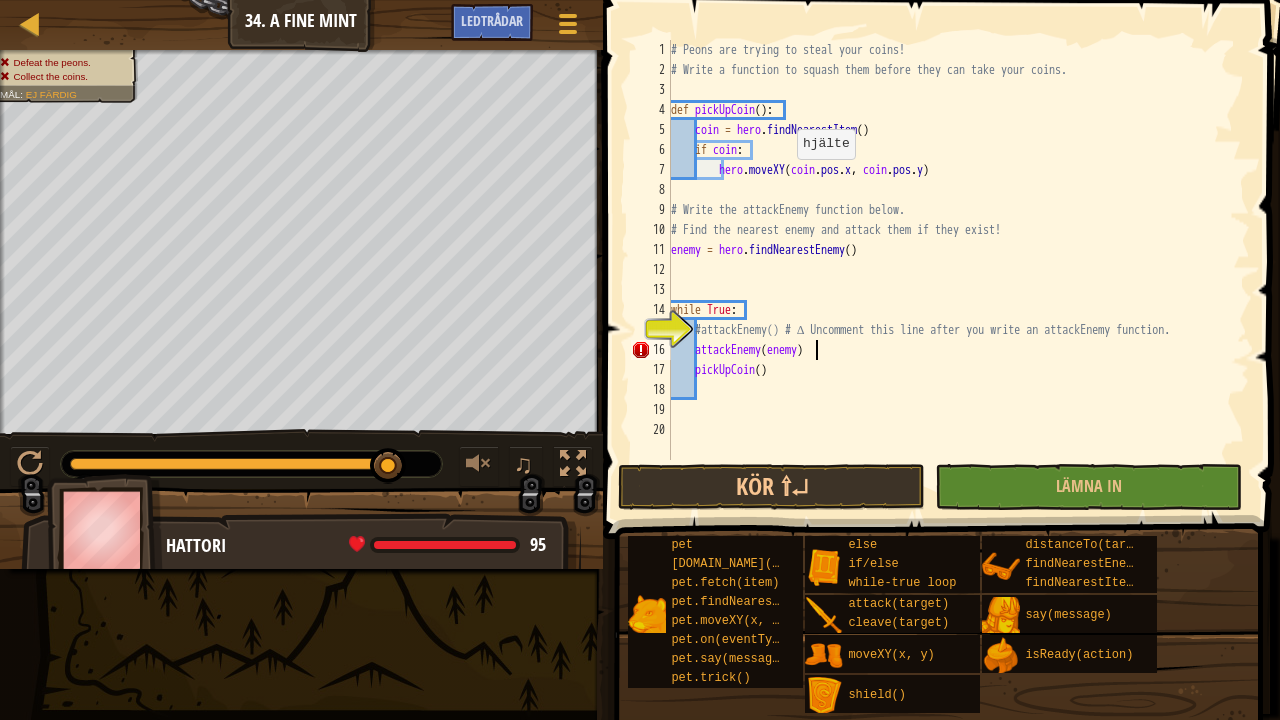 scroll, scrollTop: 9, scrollLeft: 11, axis: both 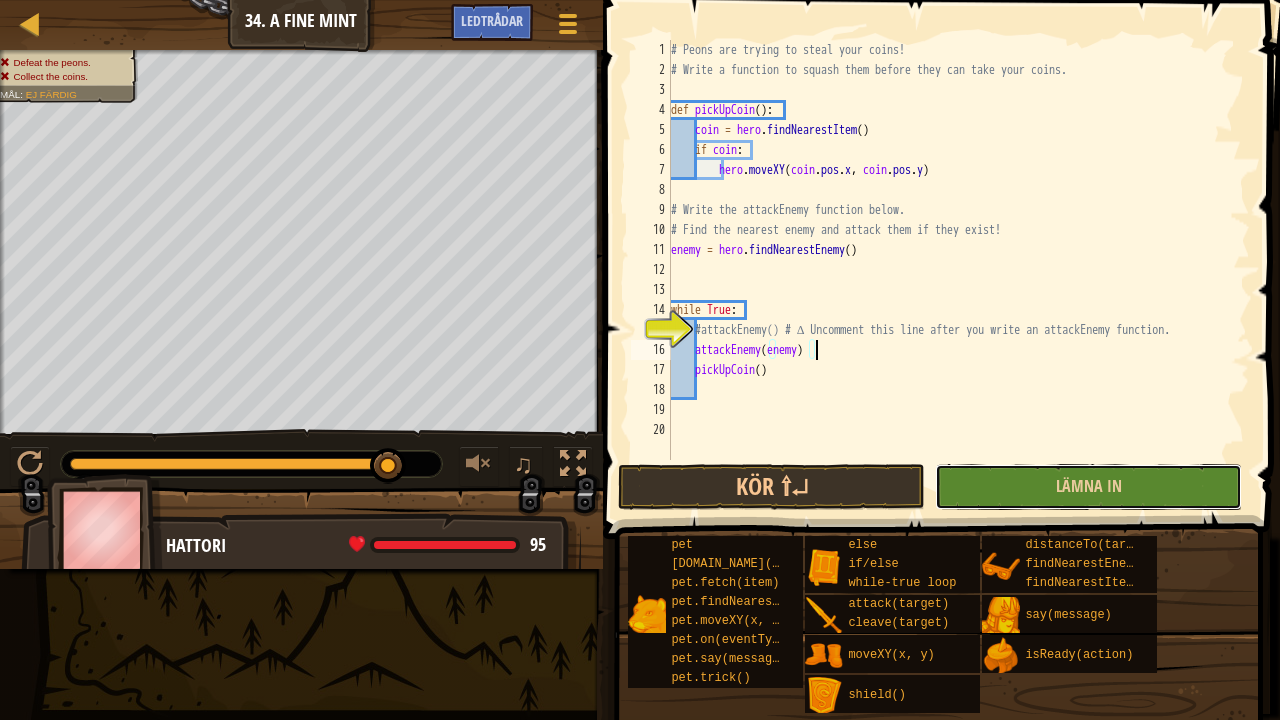 click on "Lämna in" at bounding box center (1088, 487) 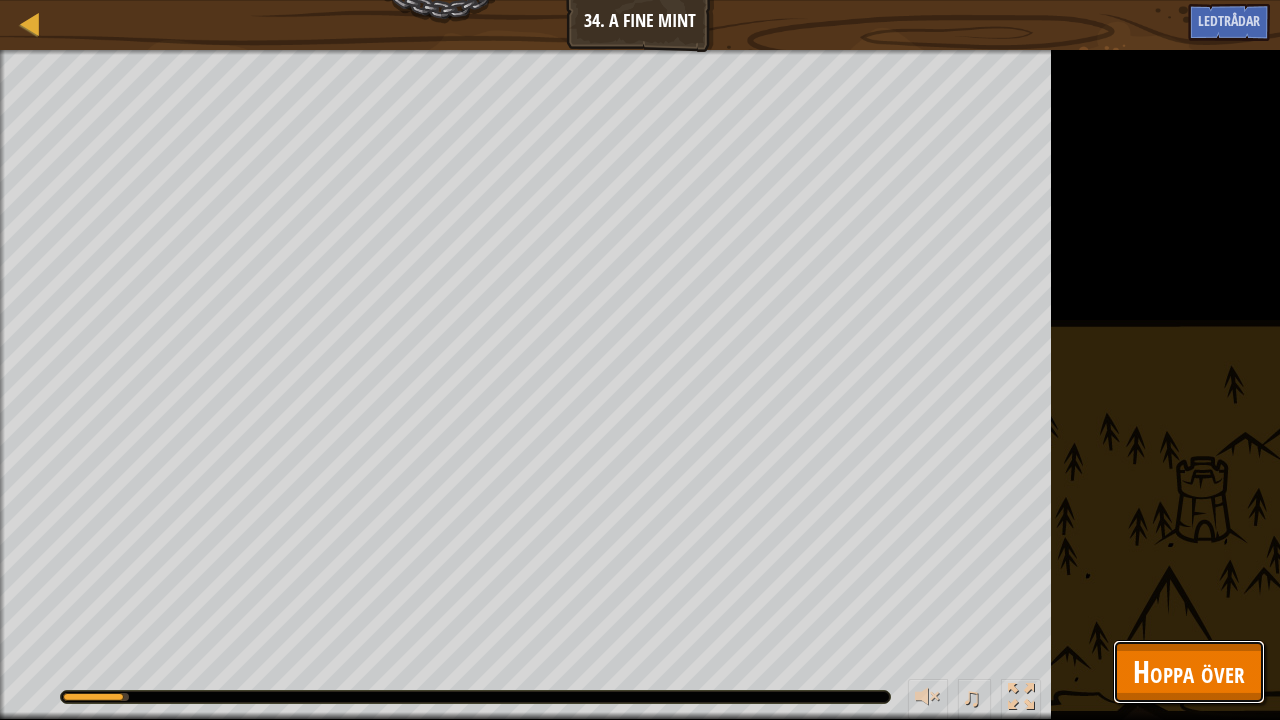 click on "Hoppa över" at bounding box center [1189, 671] 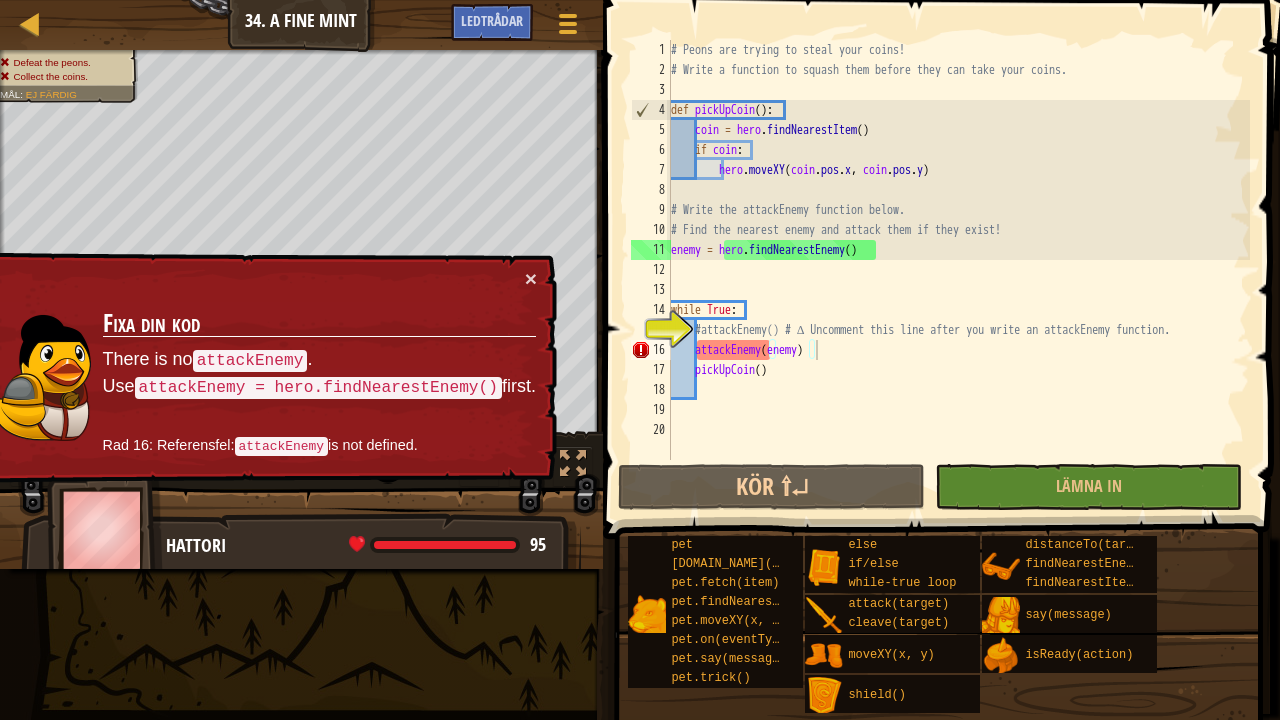 click on "# Peons are trying to steal your coins! # Write a function to squash them before they can take your coins. def   pickUpCoin ( ) :      coin   =   hero . findNearestItem ( )      if   coin :          hero . moveXY ( coin . pos . x ,   coin . pos . y ) # Write the attackEnemy function below. # Find the nearest enemy and attack them if they exist! enemy   =   hero . findNearestEnemy ( ) while   True :      #attackEnemy() # ∆ Uncomment this line after you write an attackEnemy function.      attackEnemy ( enemy )      pickUpCoin ( )" at bounding box center (958, 270) 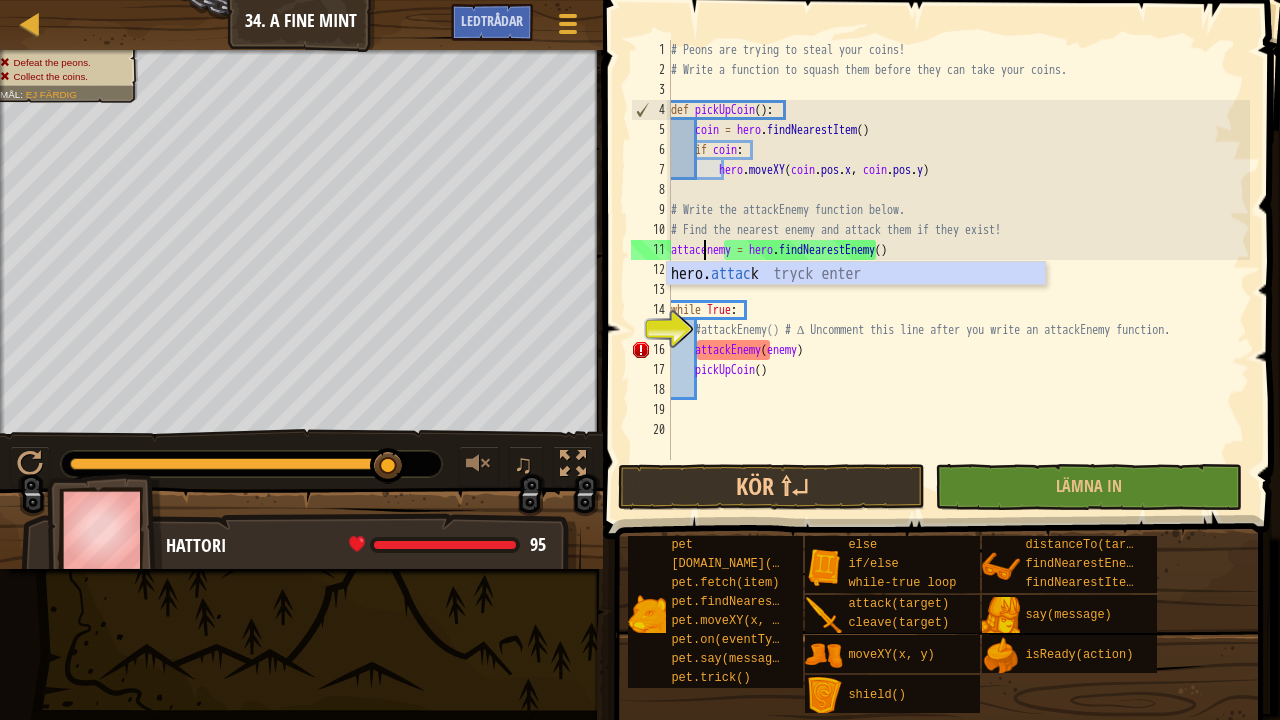 scroll, scrollTop: 9, scrollLeft: 3, axis: both 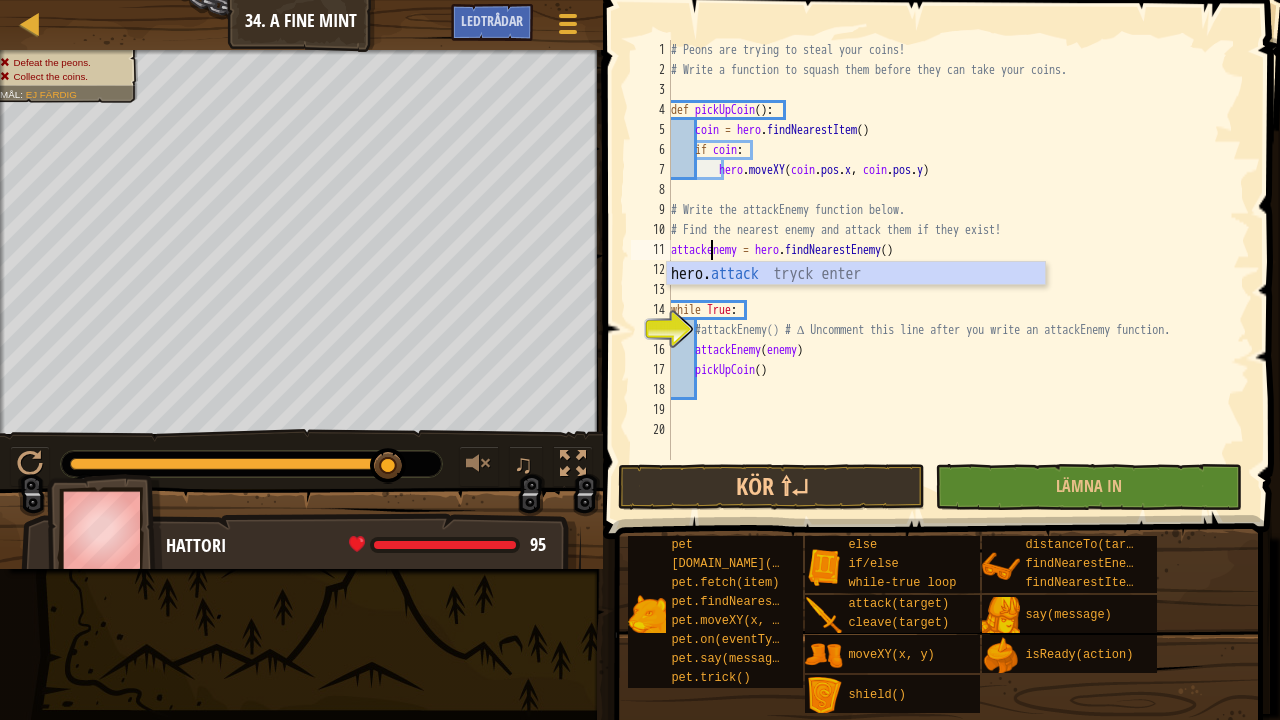 click on "# Peons are trying to steal your coins! # Write a function to squash them before they can take your coins. def   pickUpCoin ( ) :      coin   =   hero . findNearestItem ( )      if   coin :          hero . moveXY ( coin . pos . x ,   coin . pos . y ) # Write the attackEnemy function below. # Find the nearest enemy and attack them if they exist! attackenemy   =   hero . findNearestEnemy ( ) while   True :      #attackEnemy() # ∆ Uncomment this line after you write an attackEnemy function.      attackEnemy ( enemy )      pickUpCoin ( )" at bounding box center [958, 270] 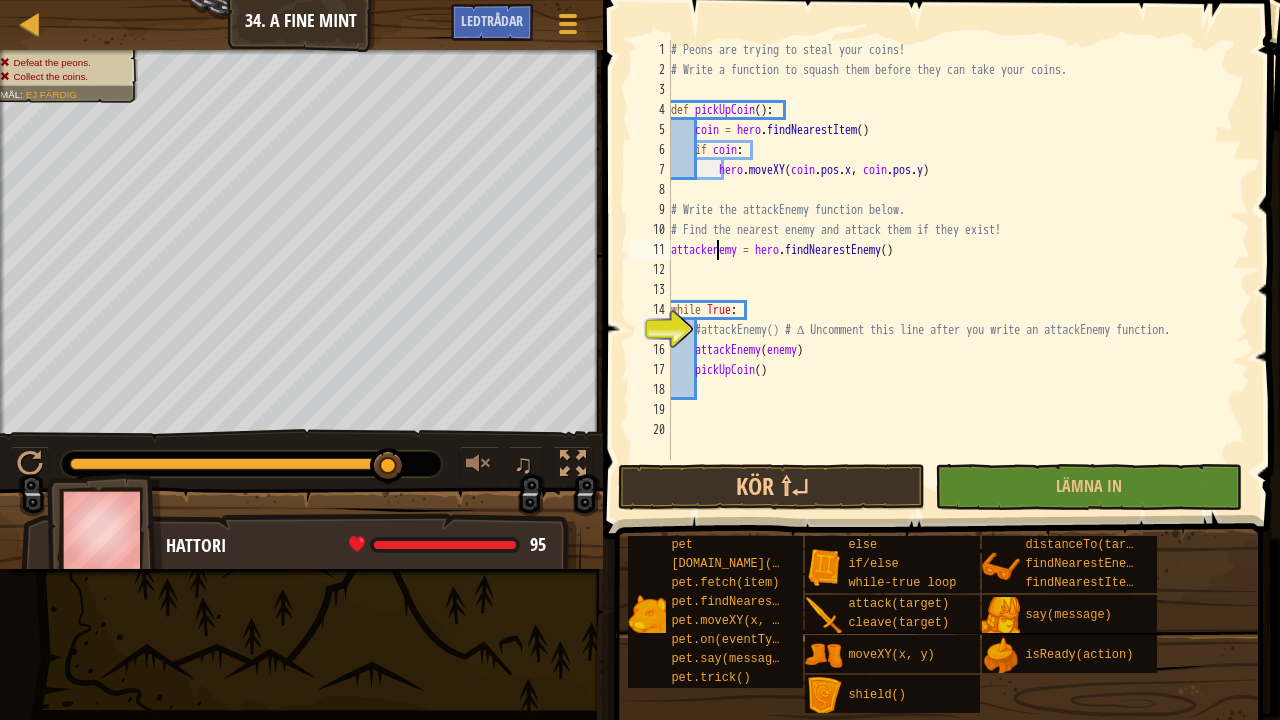 click on "# Peons are trying to steal your coins! # Write a function to squash them before they can take your coins. def   pickUpCoin ( ) :      coin   =   hero . findNearestItem ( )      if   coin :          hero . moveXY ( coin . pos . x ,   coin . pos . y ) # Write the attackEnemy function below. # Find the nearest enemy and attack them if they exist! attackenemy   =   hero . findNearestEnemy ( ) while   True :      #attackEnemy() # ∆ Uncomment this line after you write an attackEnemy function.      attackEnemy ( enemy )      pickUpCoin ( )" at bounding box center [958, 270] 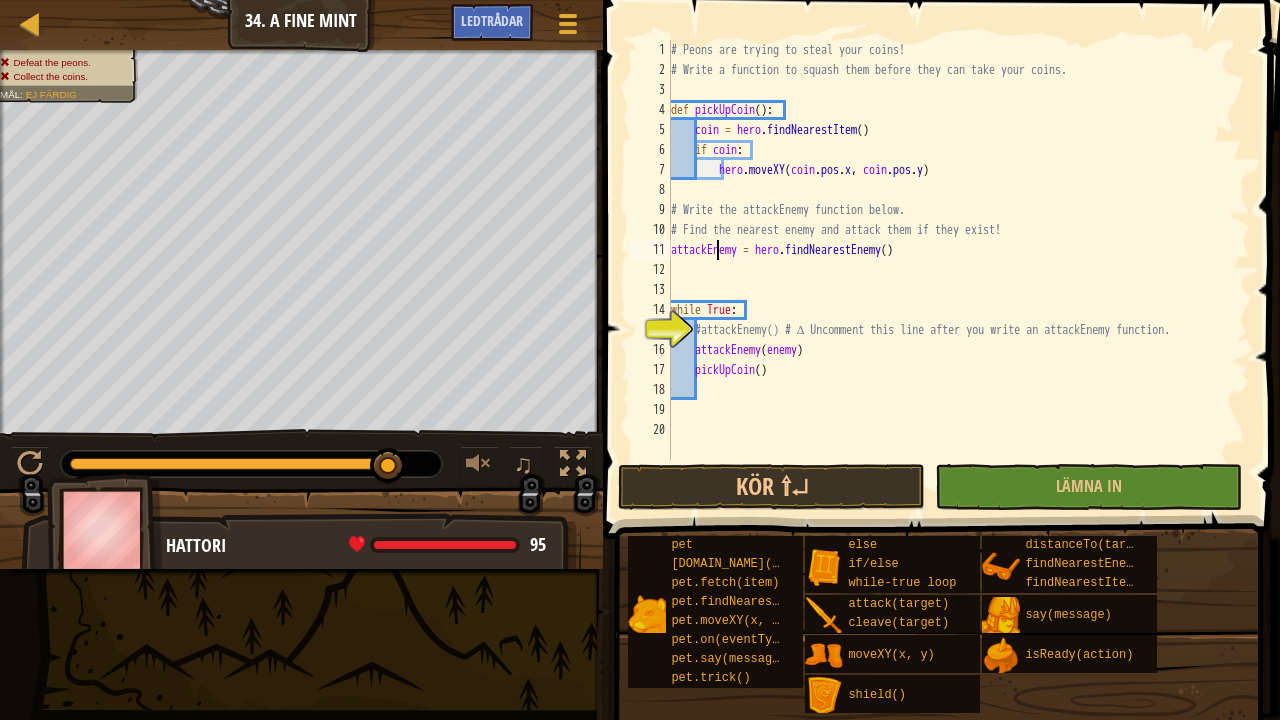 click on "# Peons are trying to steal your coins! # Write a function to squash them before they can take your coins. def   pickUpCoin ( ) :      coin   =   hero . findNearestItem ( )      if   coin :          hero . moveXY ( coin . pos . x ,   coin . pos . y ) # Write the attackEnemy function below. # Find the nearest enemy and attack them if they exist! attackEnemy   =   hero . findNearestEnemy ( ) while   True :      #attackEnemy() # ∆ Uncomment this line after you write an attackEnemy function.      attackEnemy ( enemy )      pickUpCoin ( )" at bounding box center (958, 270) 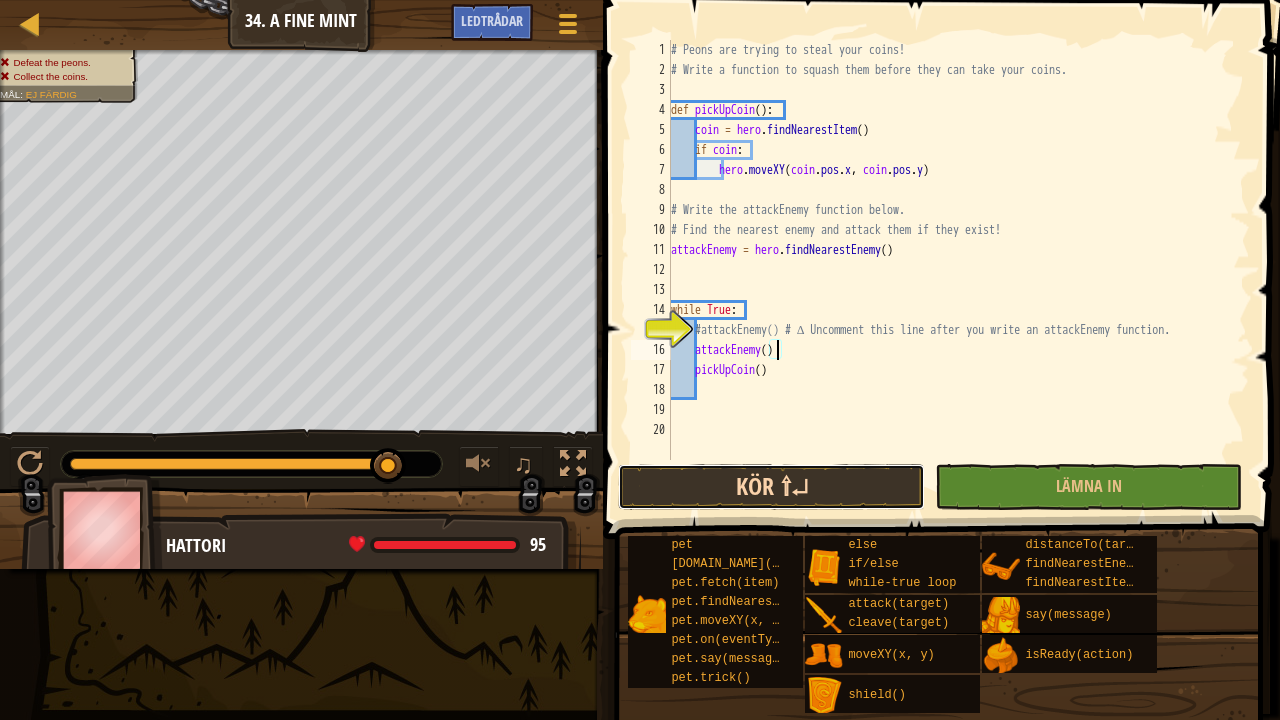click on "Kör ⇧↵" at bounding box center (771, 487) 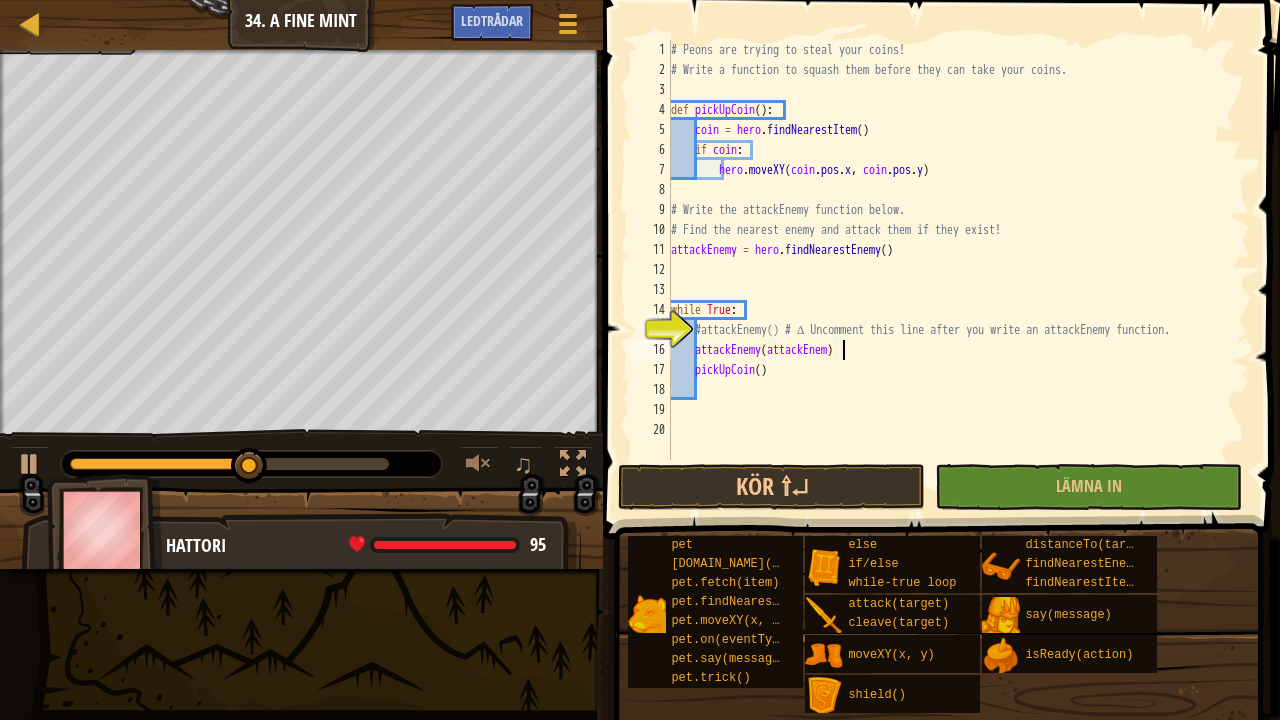 scroll, scrollTop: 9, scrollLeft: 14, axis: both 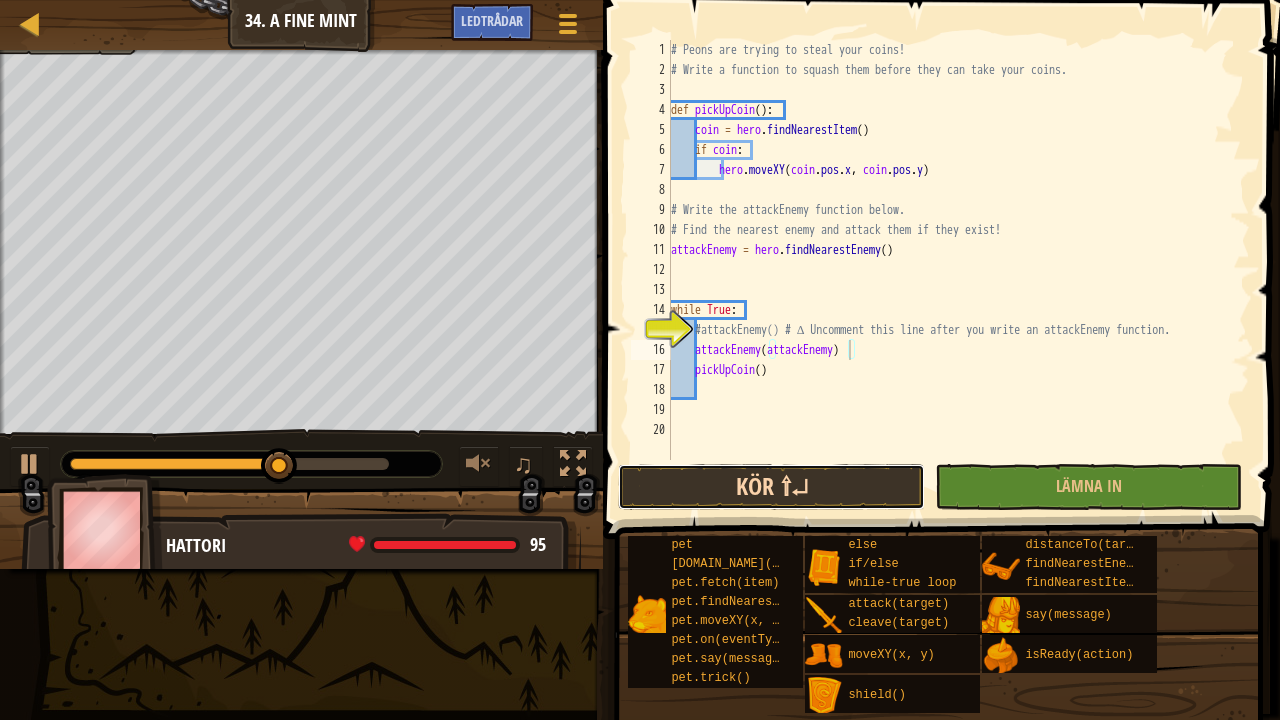 click on "Kör ⇧↵" at bounding box center [771, 487] 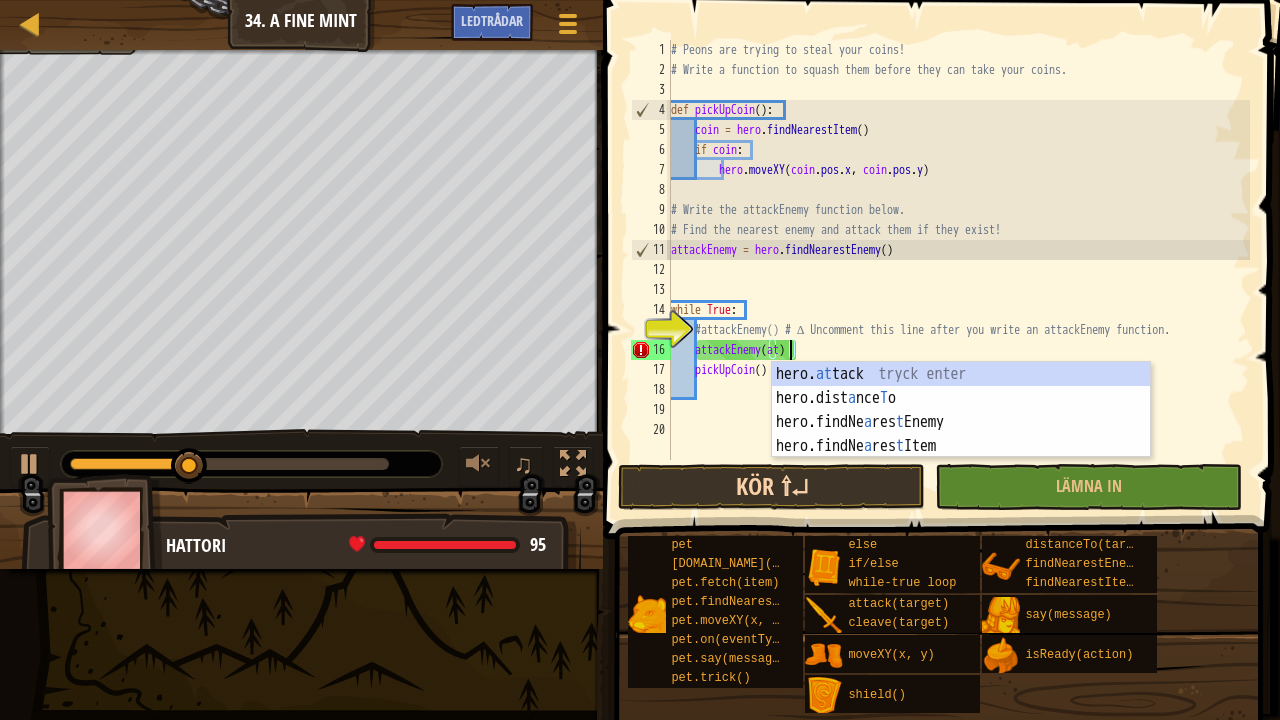 scroll, scrollTop: 9, scrollLeft: 8, axis: both 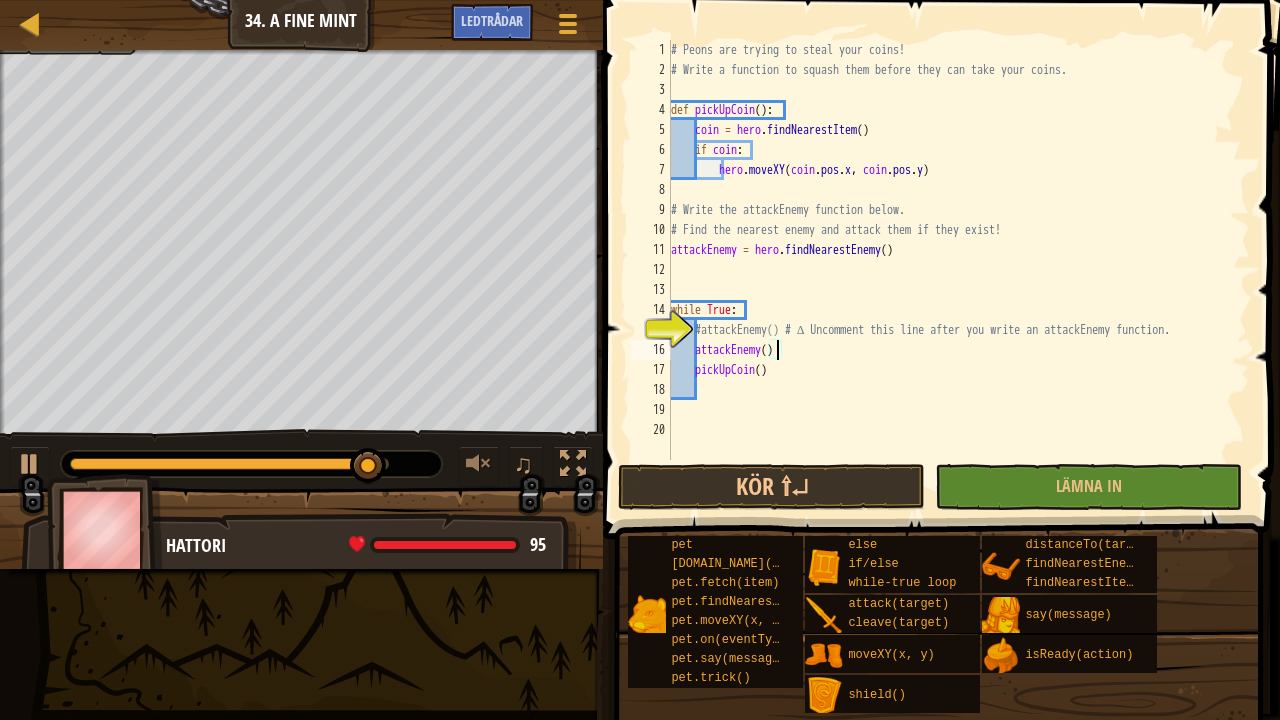 click on "# Peons are trying to steal your coins! # Write a function to squash them before they can take your coins. def   pickUpCoin ( ) :      coin   =   hero . findNearestItem ( )      if   coin :          hero . moveXY ( coin . pos . x ,   coin . pos . y ) # Write the attackEnemy function below. # Find the nearest enemy and attack them if they exist! attackEnemy   =   hero . findNearestEnemy ( ) while   True :      #attackEnemy() # ∆ Uncomment this line after you write an attackEnemy function.      attackEnemy ( )      pickUpCoin ( )" at bounding box center (958, 270) 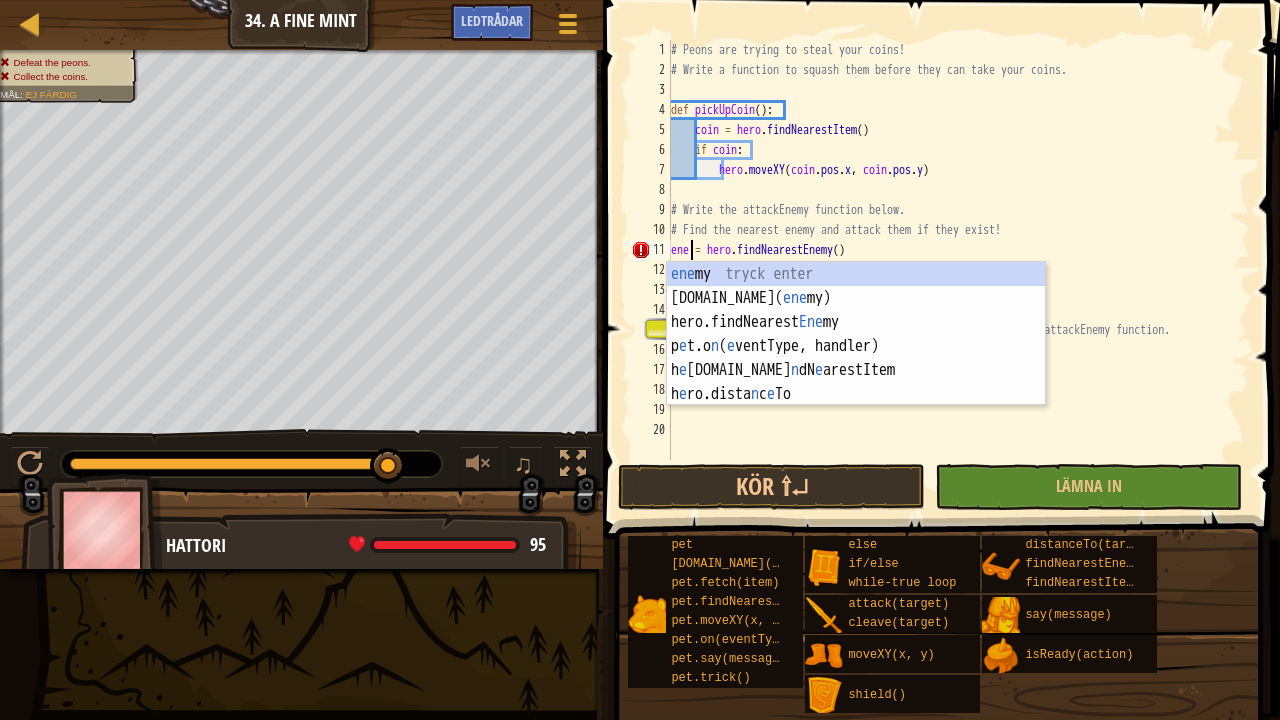 scroll, scrollTop: 9, scrollLeft: 2, axis: both 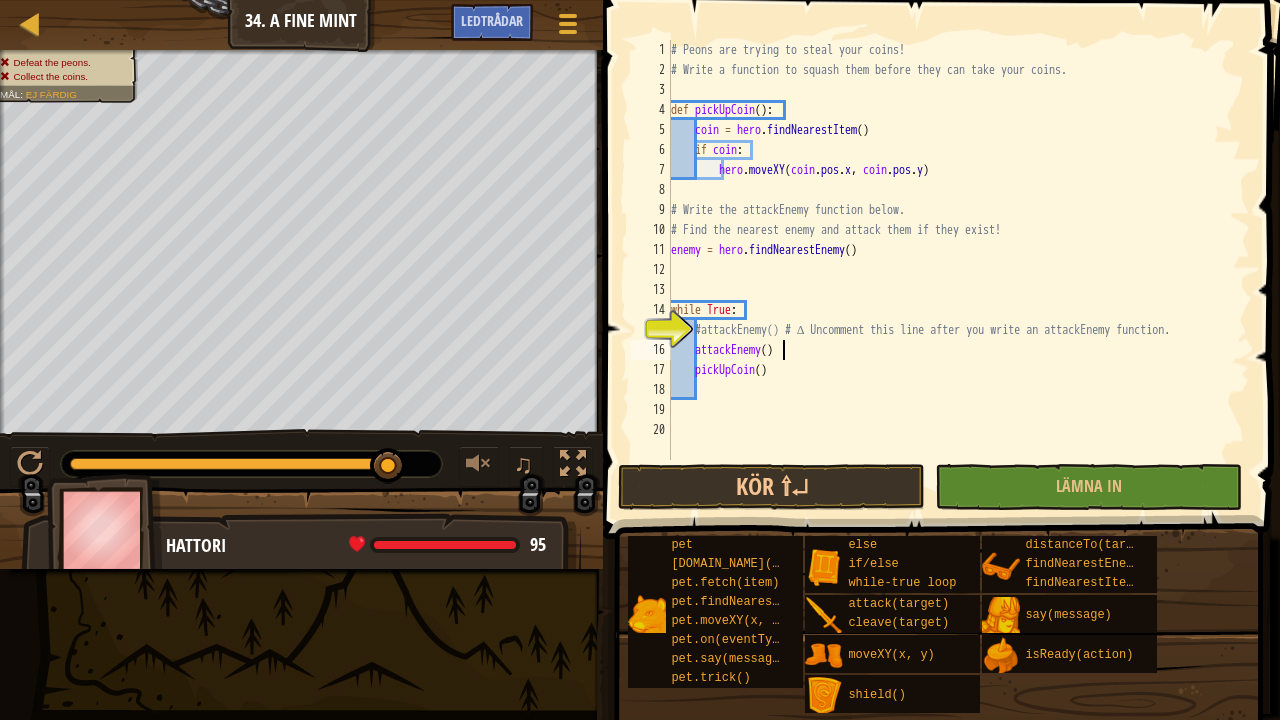 click on "# Peons are trying to steal your coins! # Write a function to squash them before they can take your coins. def   pickUpCoin ( ) :      coin   =   hero . findNearestItem ( )      if   coin :          hero . moveXY ( coin . pos . x ,   coin . pos . y ) # Write the attackEnemy function below. # Find the nearest enemy and attack them if they exist! enemy   =   hero . findNearestEnemy ( ) while   True :      #attackEnemy() # ∆ Uncomment this line after you write an attackEnemy function.      attackEnemy ( )      pickUpCoin ( )" at bounding box center [958, 270] 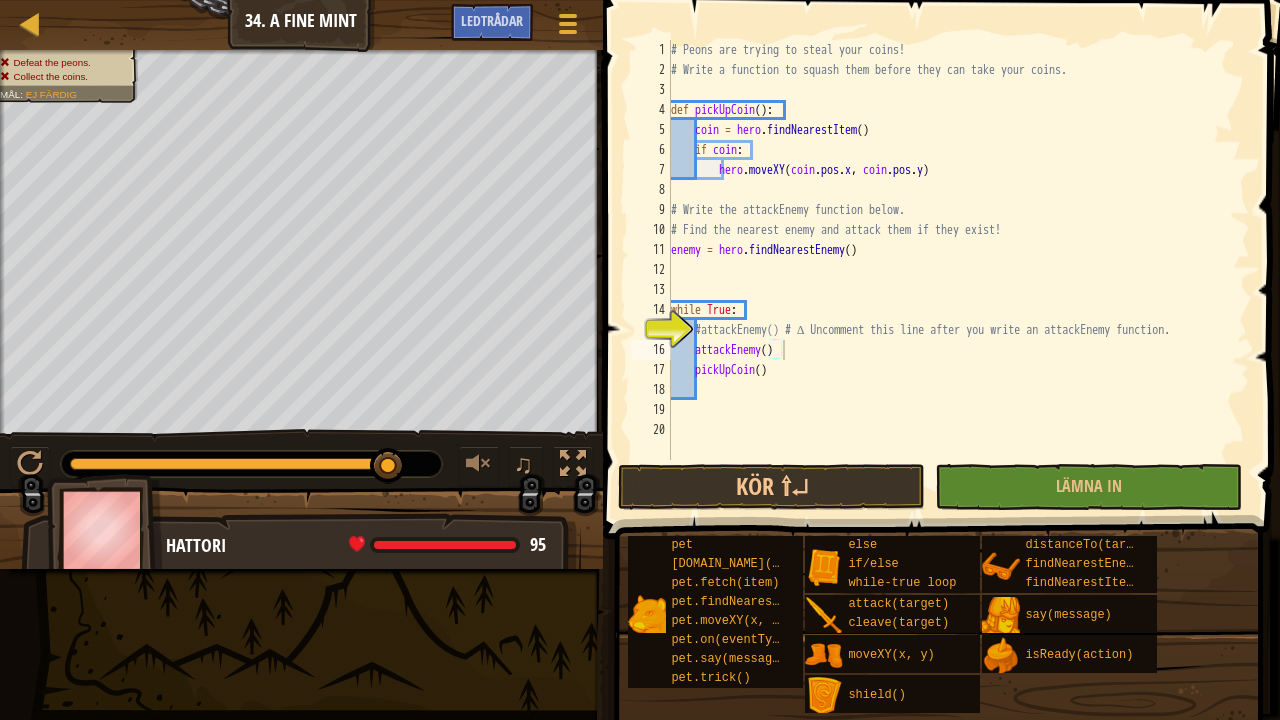 click on "Ledtrådar" at bounding box center [492, 20] 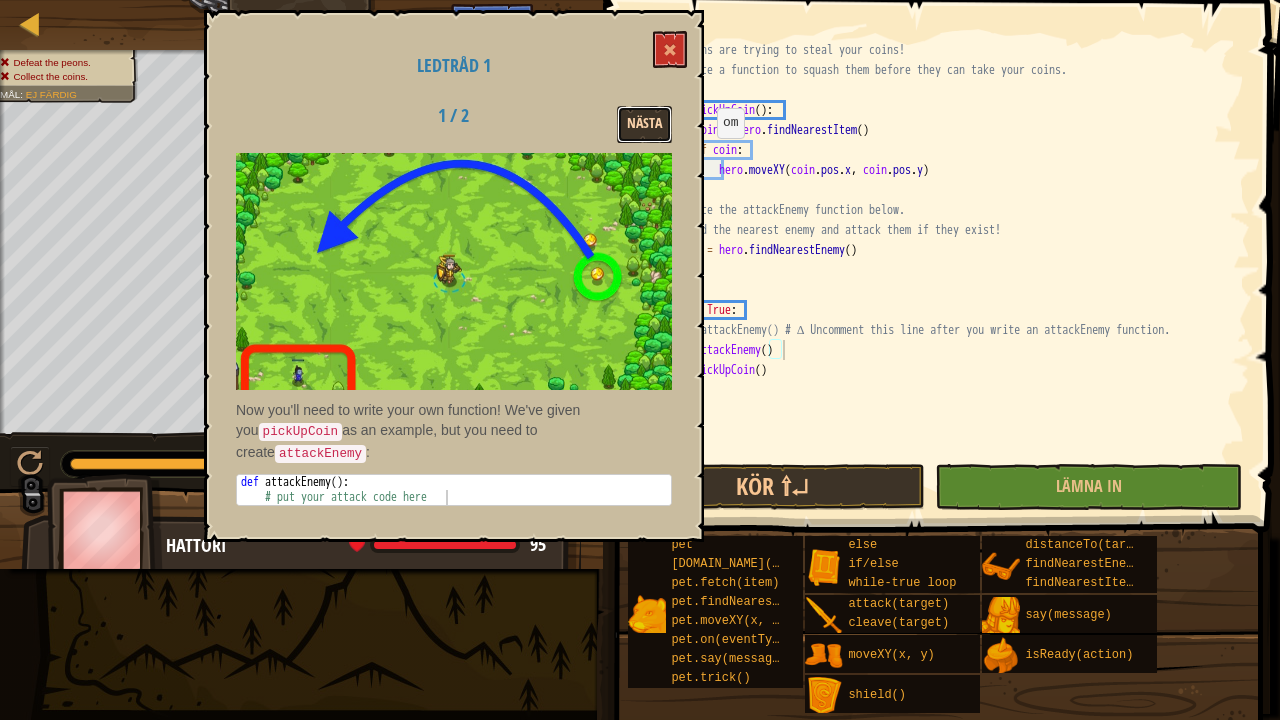 click on "Nästa" at bounding box center (644, 124) 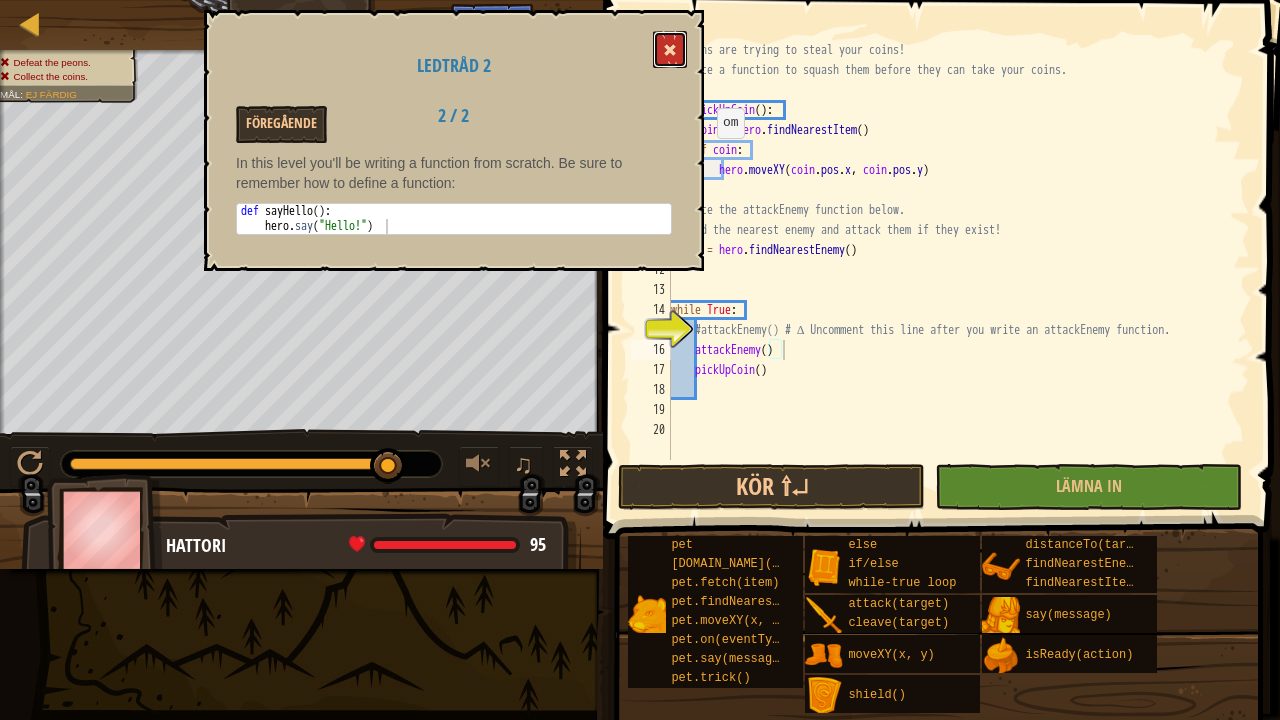 click at bounding box center (670, 49) 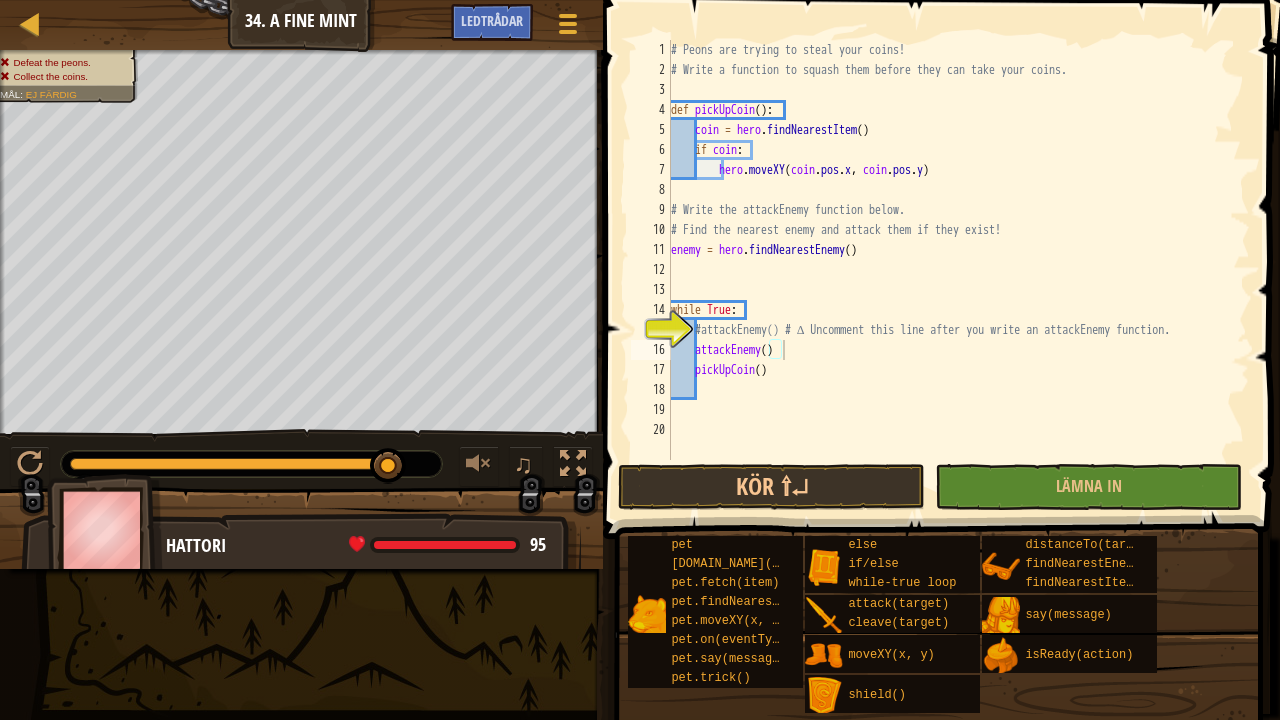 click on "# Peons are trying to steal your coins! # Write a function to squash them before they can take your coins. def   pickUpCoin ( ) :      coin   =   hero . findNearestItem ( )      if   coin :          hero . moveXY ( coin . pos . x ,   coin . pos . y ) # Write the attackEnemy function below. # Find the nearest enemy and attack them if they exist! enemy   =   hero . findNearestEnemy ( ) while   True :      #attackEnemy() # ∆ Uncomment this line after you write an attackEnemy function.      attackEnemy ( )      pickUpCoin ( )" at bounding box center (958, 270) 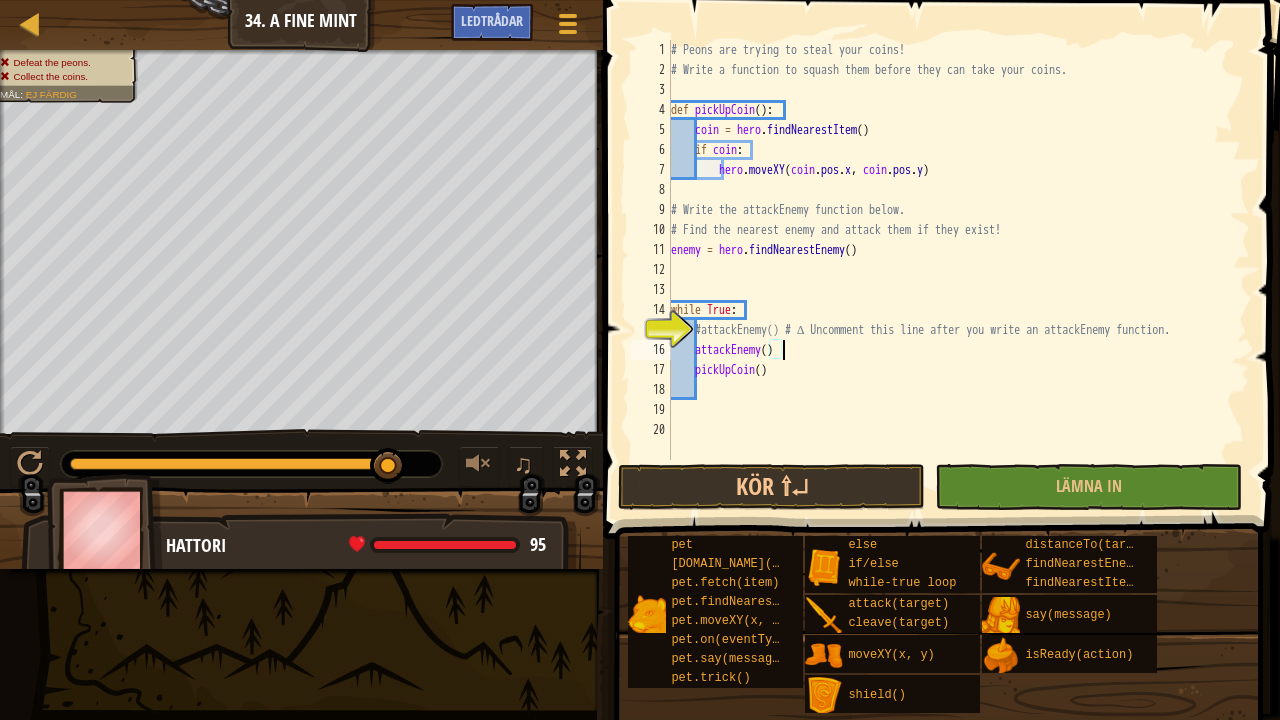 click on "# Peons are trying to steal your coins! # Write a function to squash them before they can take your coins. def   pickUpCoin ( ) :      coin   =   hero . findNearestItem ( )      if   coin :          hero . moveXY ( coin . pos . x ,   coin . pos . y ) # Write the attackEnemy function below. # Find the nearest enemy and attack them if they exist! enemy   =   hero . findNearestEnemy ( ) while   True :      #attackEnemy() # ∆ Uncomment this line after you write an attackEnemy function.      attackEnemy ( )      pickUpCoin ( )" at bounding box center [958, 270] 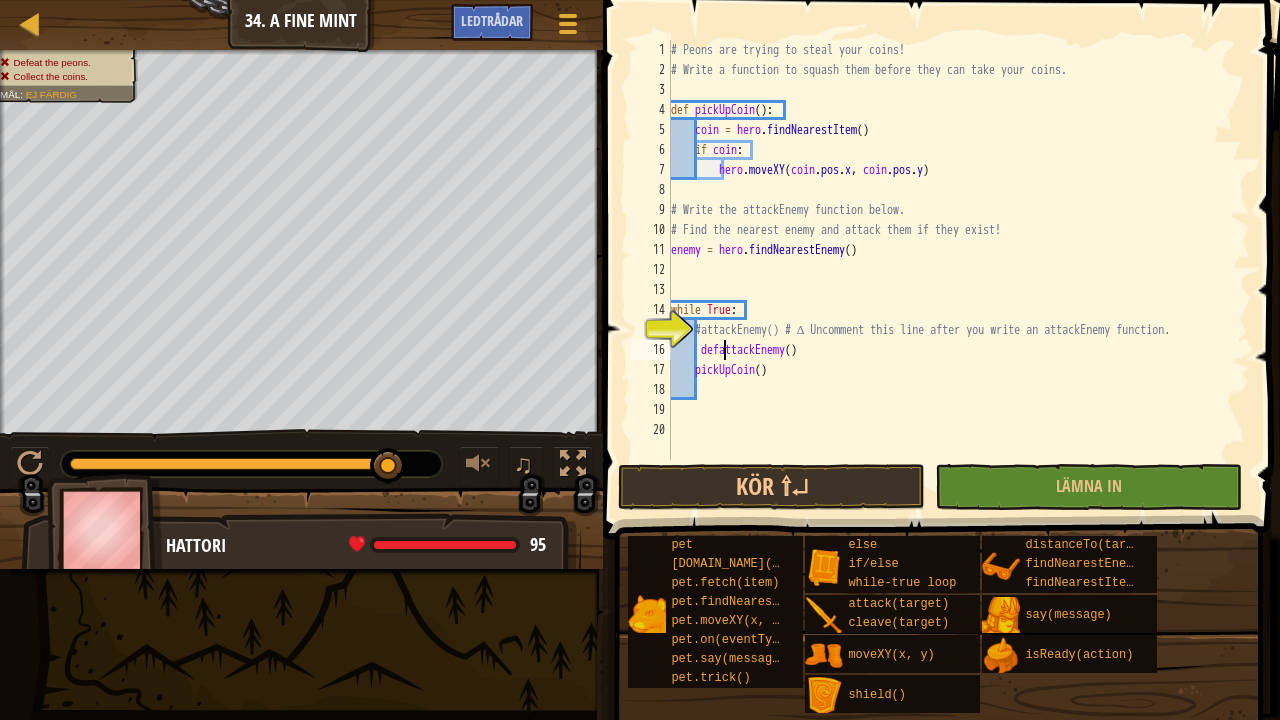 scroll, scrollTop: 9, scrollLeft: 4, axis: both 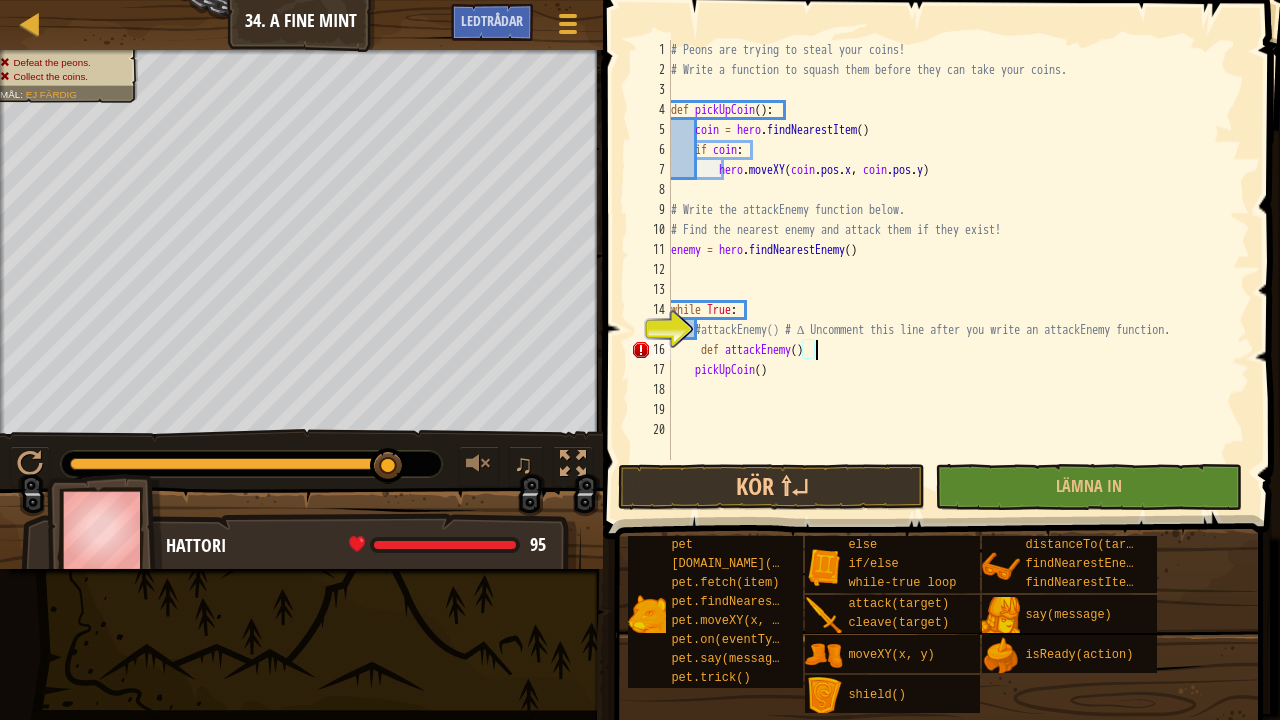 click on "# Peons are trying to steal your coins! # Write a function to squash them before they can take your coins. def   pickUpCoin ( ) :      coin   =   hero . findNearestItem ( )      if   coin :          hero . moveXY ( coin . pos . x ,   coin . pos . y ) # Write the attackEnemy function below. # Find the nearest enemy and attack them if they exist! enemy   =   hero . findNearestEnemy ( ) while   True :      #attackEnemy() # ∆ Uncomment this line after you write an attackEnemy function.       def   attackEnemy ( )      pickUpCoin ( )" at bounding box center [958, 270] 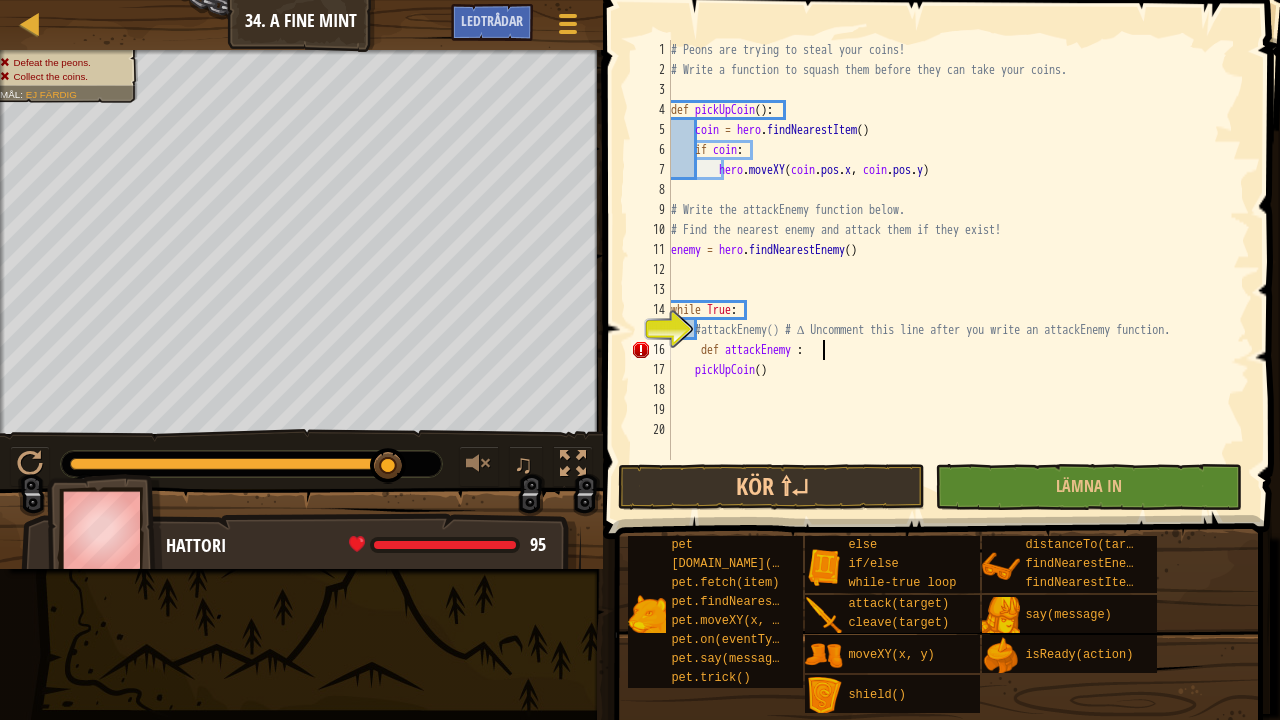 scroll, scrollTop: 9, scrollLeft: 12, axis: both 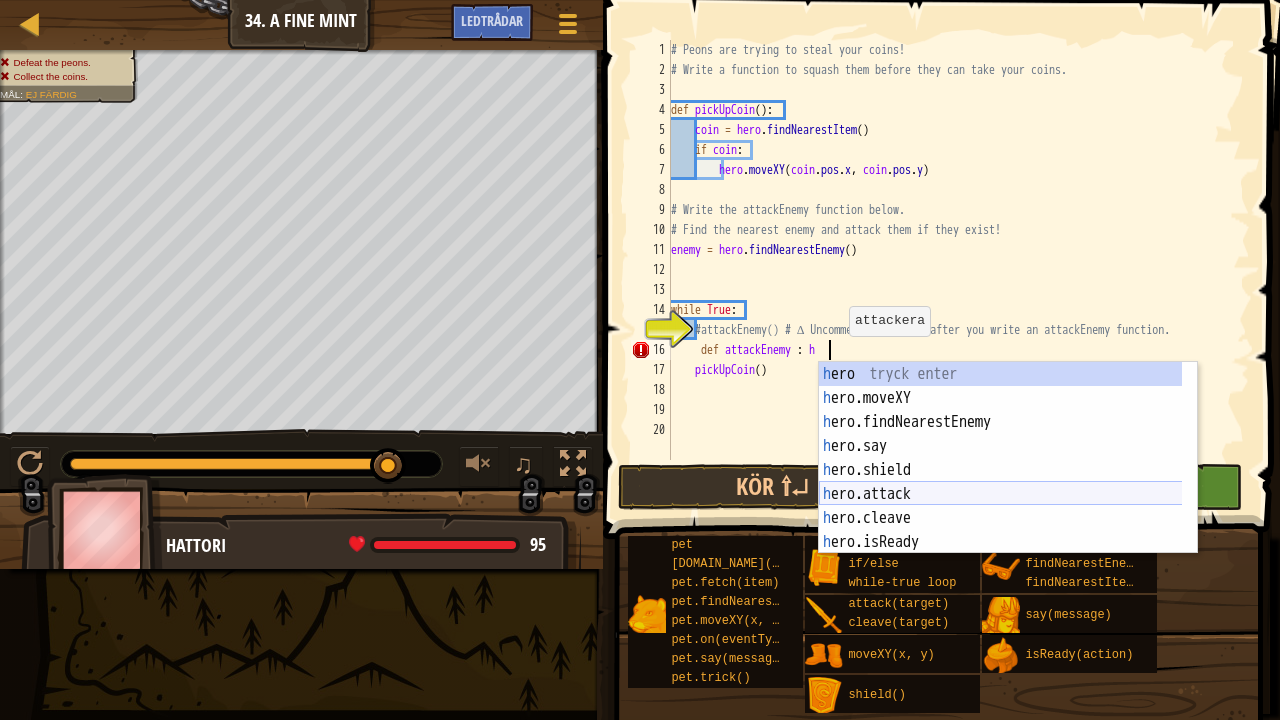 click on "h [PERSON_NAME] enter h ero.moveXY tryck enter h ero.findNearestEnemy tryck enter h ero.say tryck enter h ero.shield tryck enter h ero.attack tryck enter h ero.[PERSON_NAME] enter h ero.isReady tryck enter h ero.distanceTo tryck enter" at bounding box center [1001, 482] 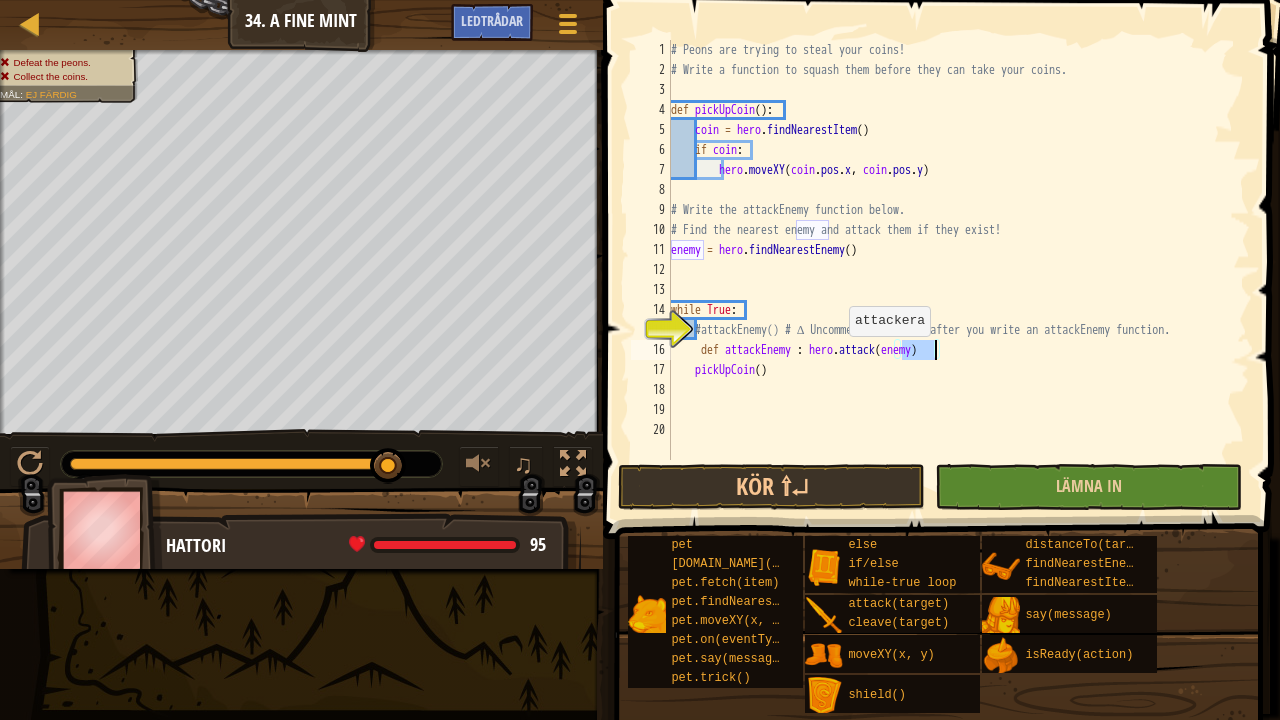 type on "def attackEnemy : hero.attack(enemy)" 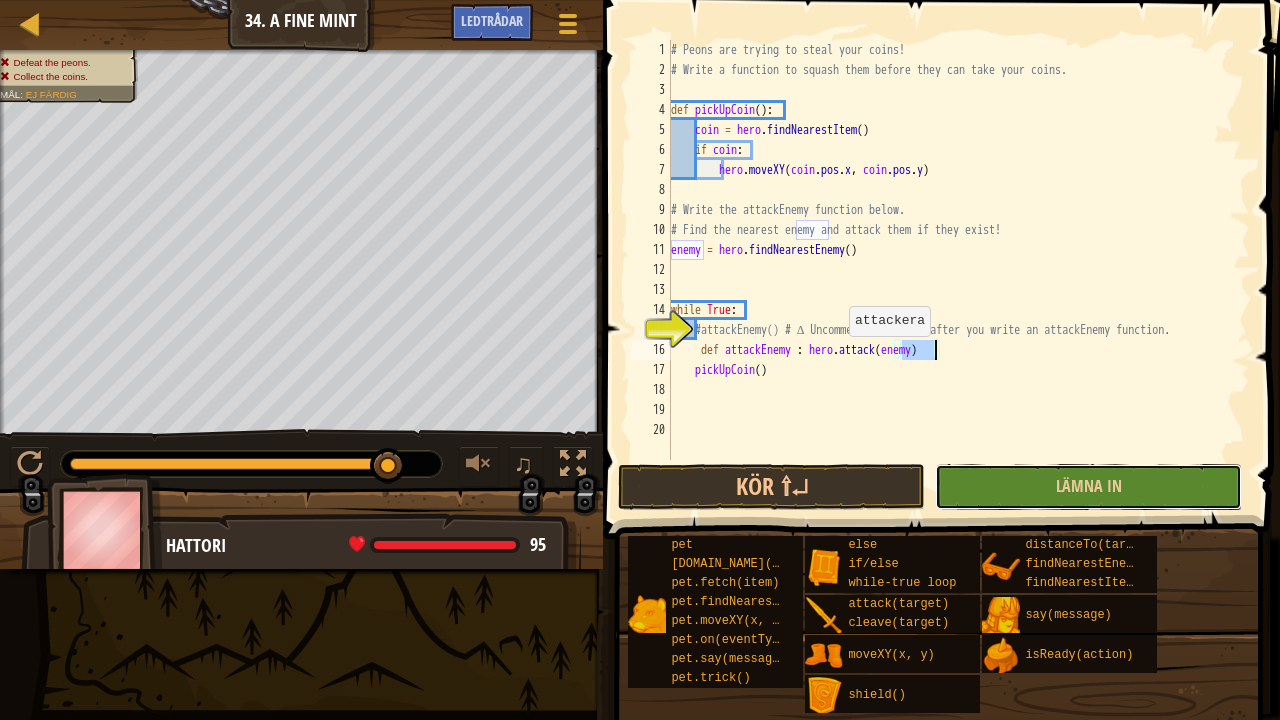 click on "Lämna in" at bounding box center [1088, 487] 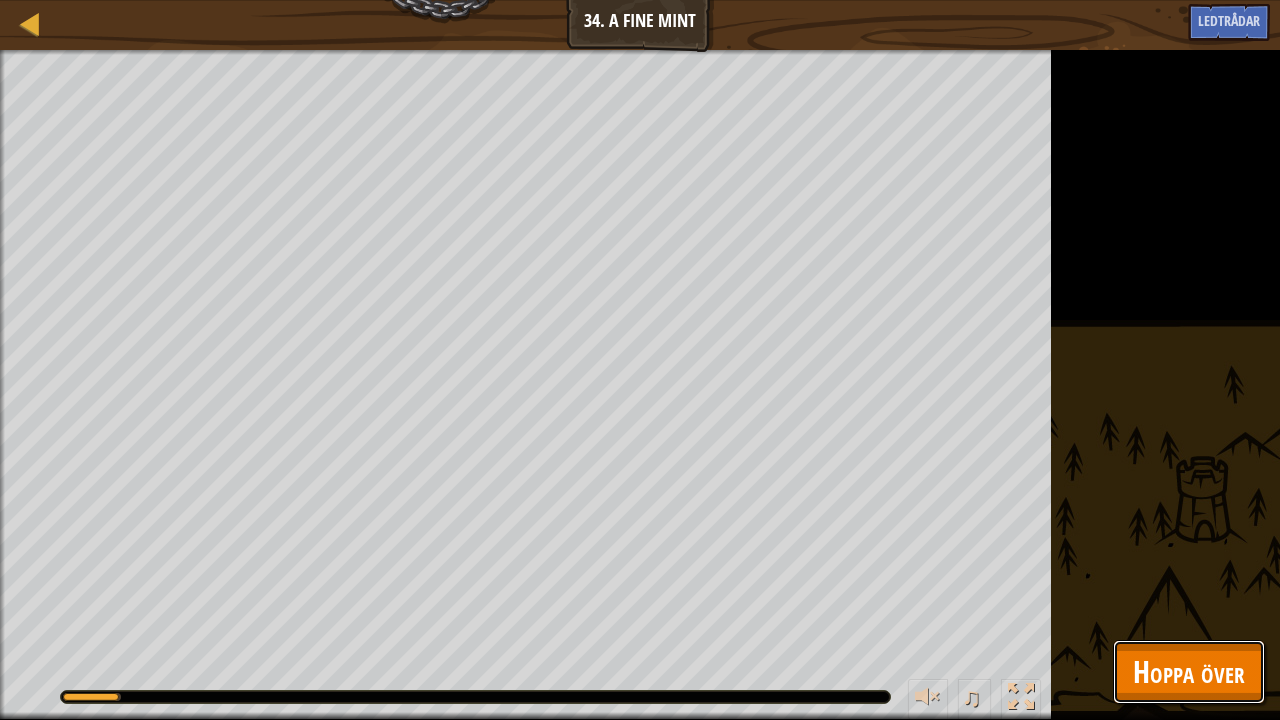 click on "Hoppa över" at bounding box center (1189, 672) 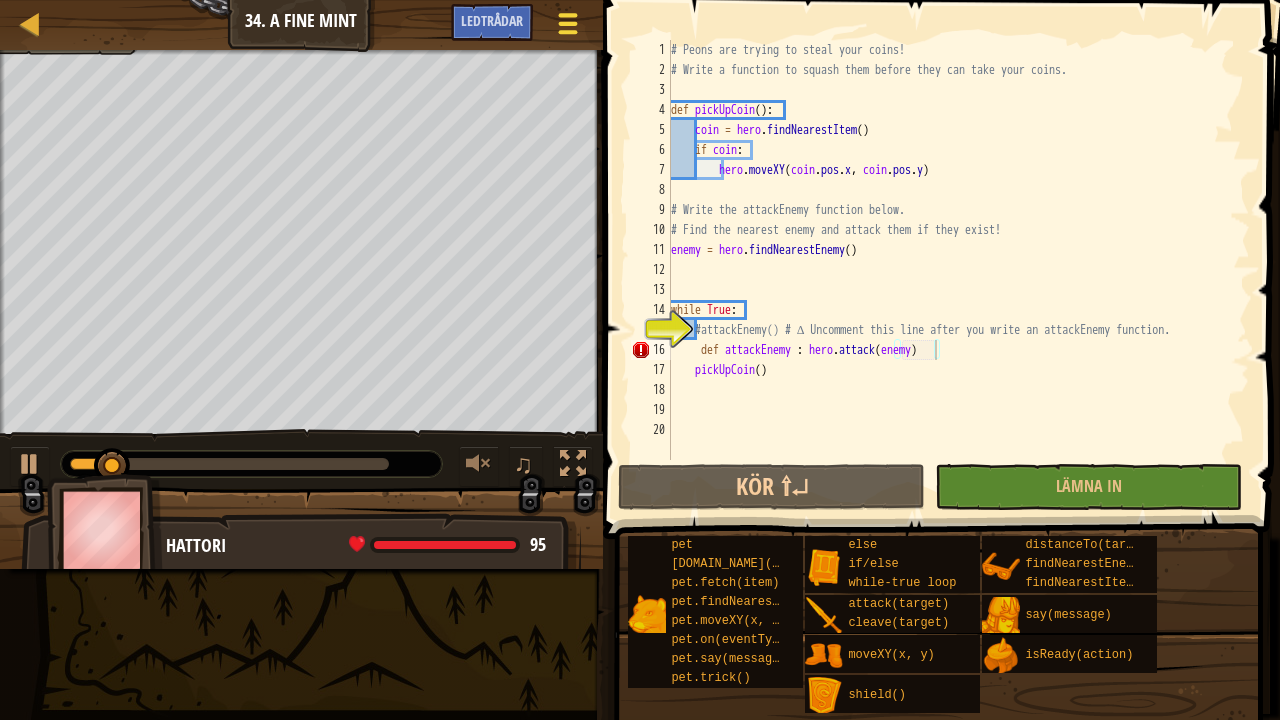 click at bounding box center (567, 15) 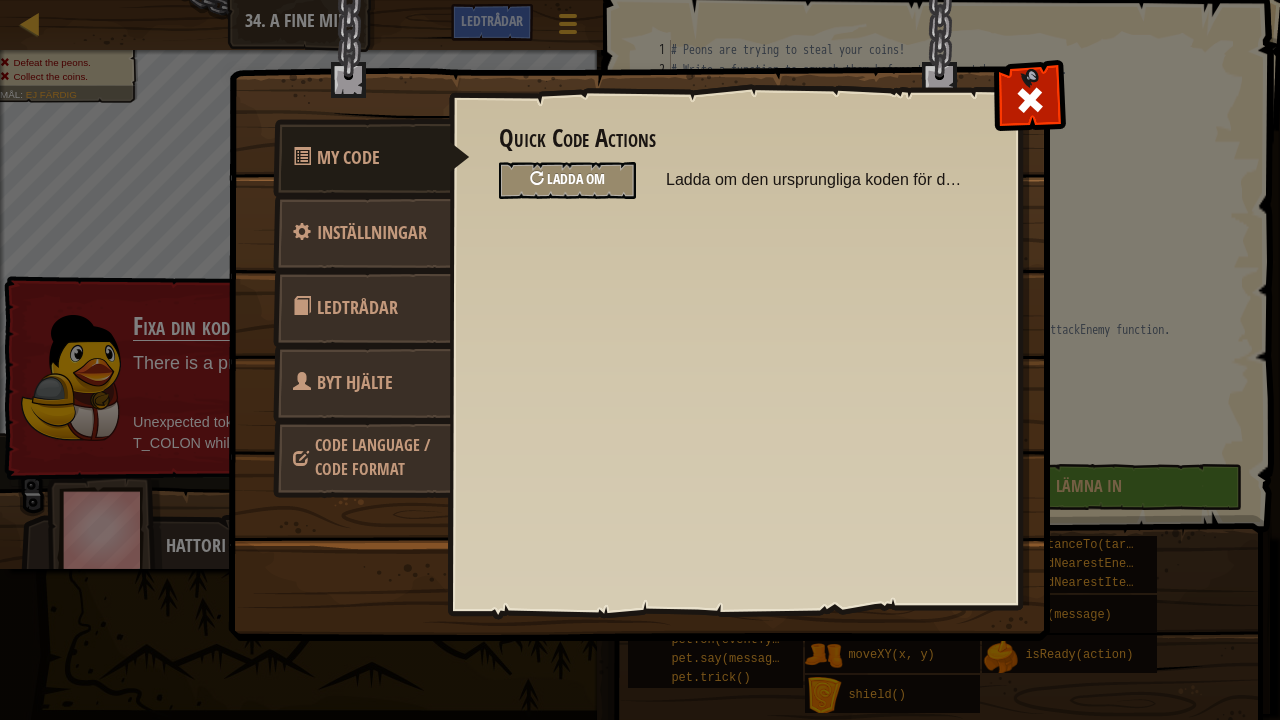 click on "Ladda om" at bounding box center (567, 180) 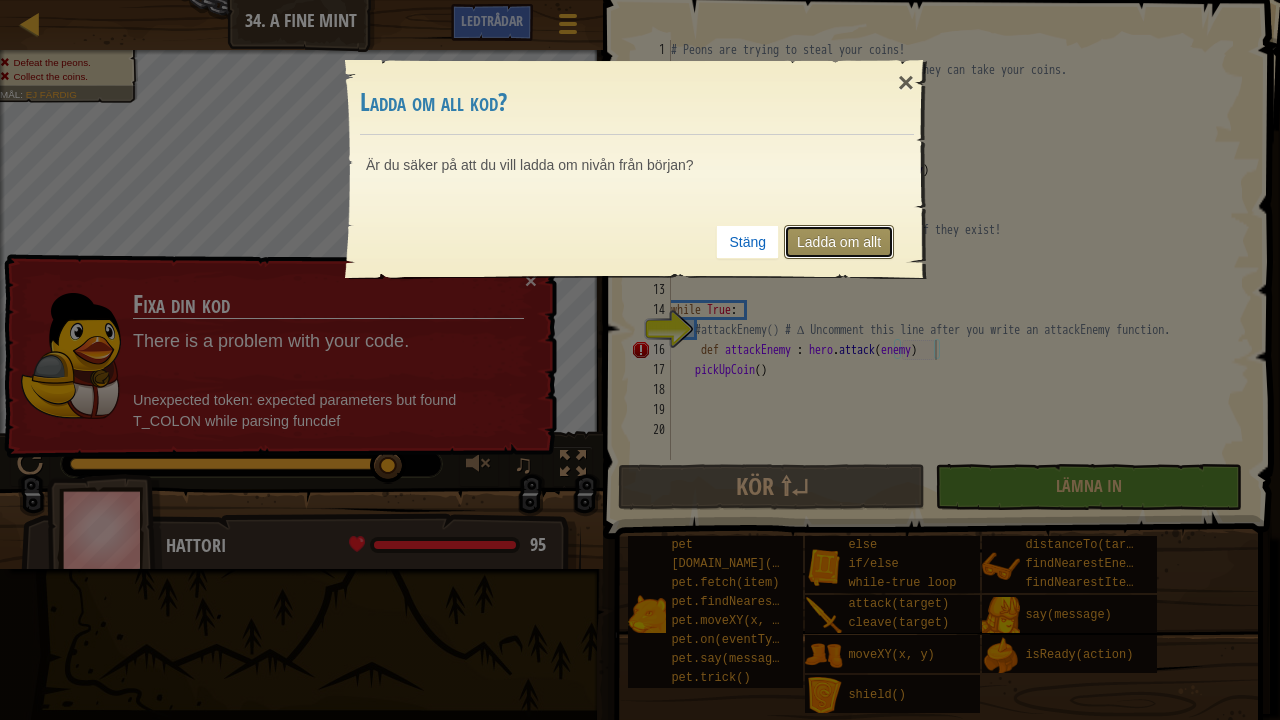 click on "Ladda om allt" at bounding box center [839, 242] 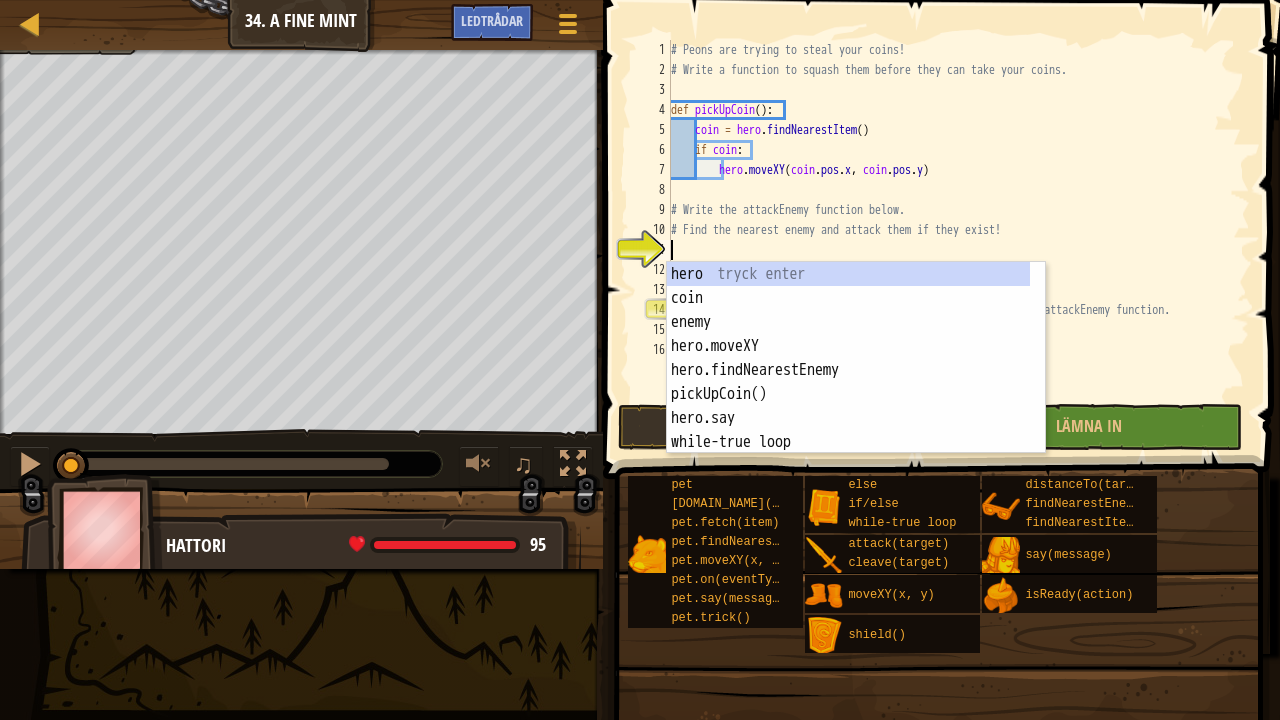 scroll, scrollTop: 9, scrollLeft: 0, axis: vertical 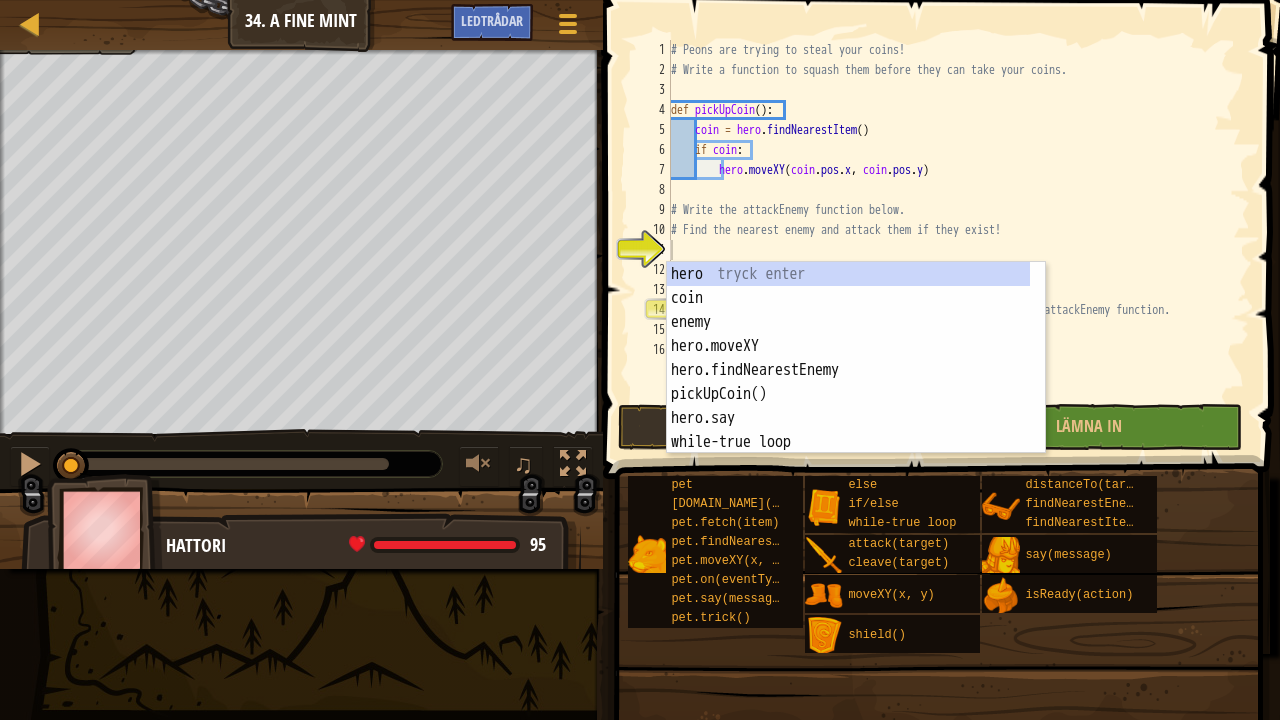click on "# Peons are trying to steal your coins! # Write a function to squash them before they can take your coins. def   pickUpCoin ( ) :      coin   =   hero . findNearestItem ( )      if   coin :          hero . moveXY ( coin . pos . x ,   coin . pos . y ) # Write the attackEnemy function below. # Find the nearest enemy and attack them if they exist! while   True :      #attackEnemy() # ∆ Uncomment this line after you write an attackEnemy function.      pickUpCoin ( )" at bounding box center [958, 240] 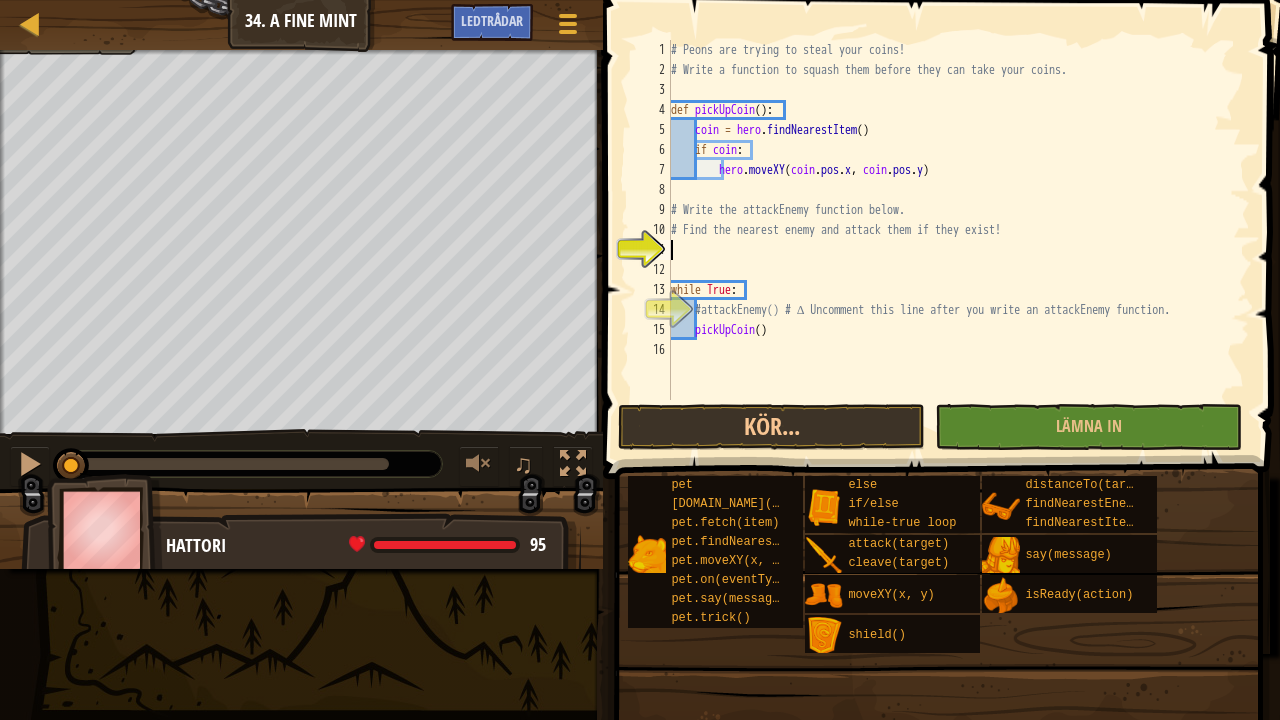 type on "h" 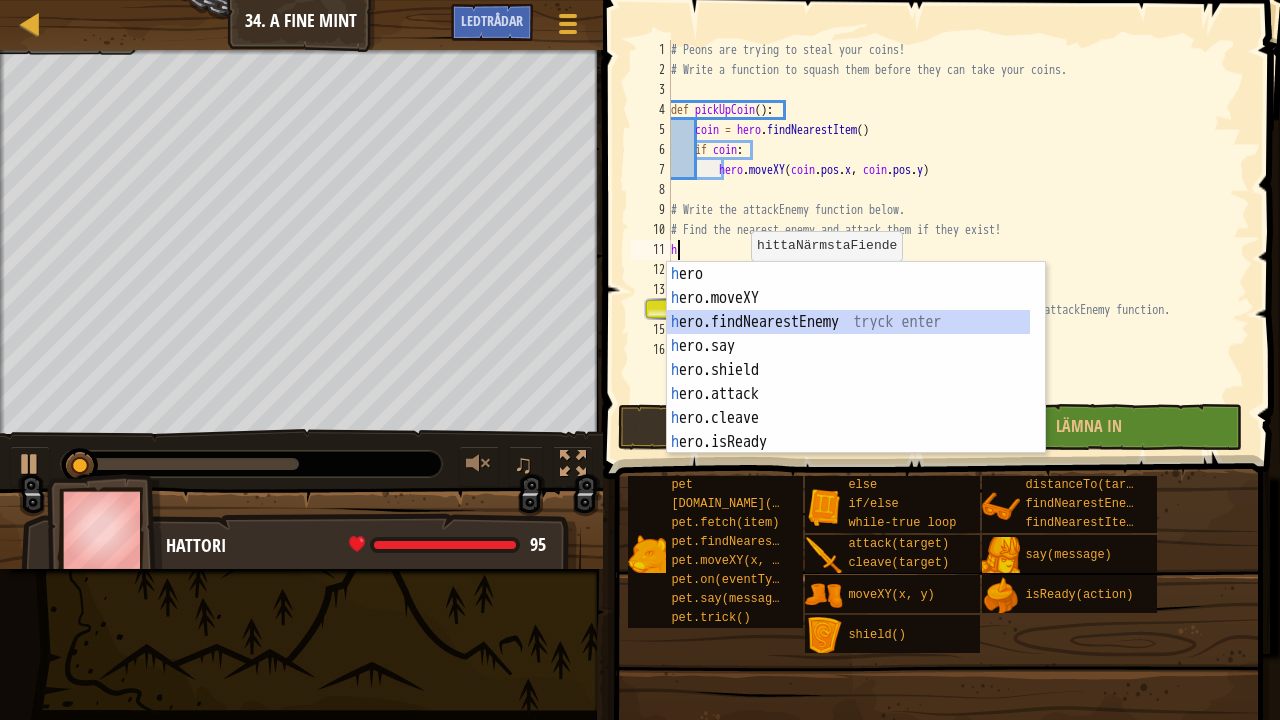 click on "h [PERSON_NAME] enter h ero.moveXY tryck enter h ero.findNearestEnemy tryck enter h ero.say tryck enter h ero.shield tryck enter h ero.attack tryck enter h ero.[PERSON_NAME] enter h ero.isReady tryck enter h ero.distanceTo tryck enter" at bounding box center [849, 382] 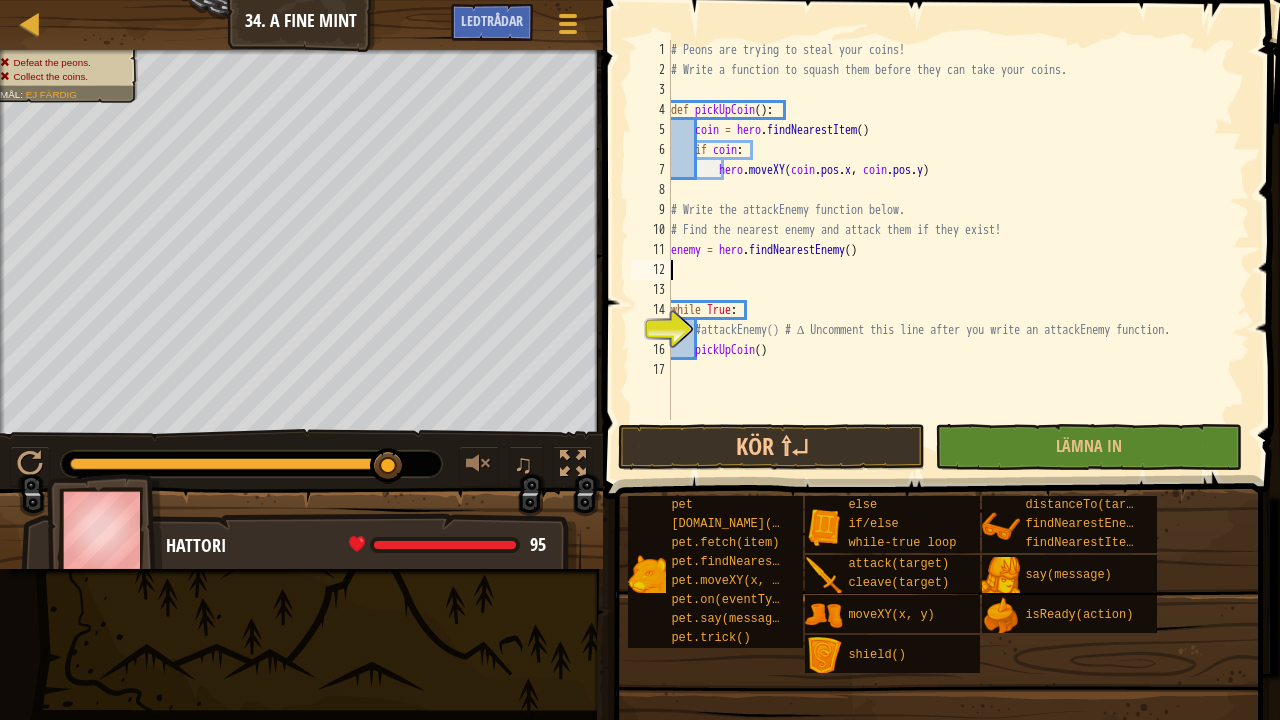 drag, startPoint x: 185, startPoint y: 454, endPoint x: 427, endPoint y: 471, distance: 242.59637 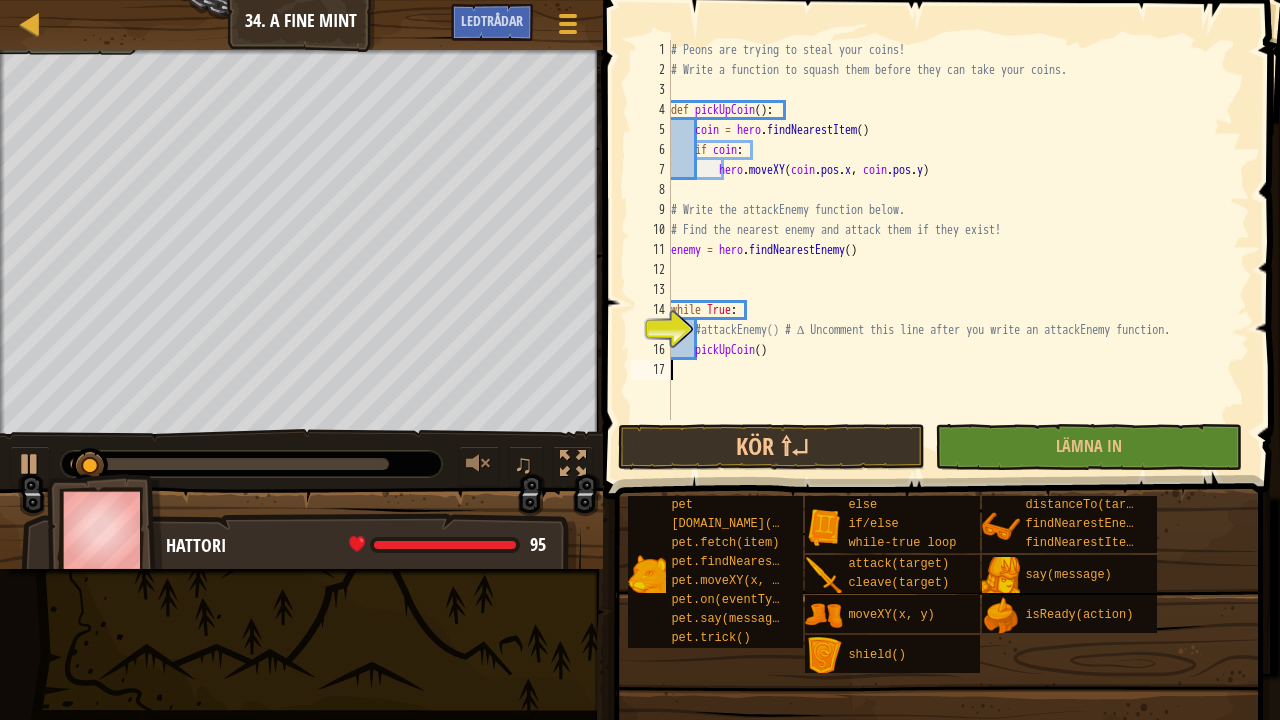 click on "# Peons are trying to steal your coins! # Write a function to squash them before they can take your coins. def   pickUpCoin ( ) :      coin   =   hero . findNearestItem ( )      if   coin :          hero . moveXY ( coin . pos . x ,   coin . pos . y ) # Write the attackEnemy function below. # Find the nearest enemy and attack them if they exist! enemy   =   hero . findNearestEnemy ( ) while   True :      #attackEnemy() # ∆ Uncomment this line after you write an attackEnemy function.      pickUpCoin ( )" at bounding box center (958, 250) 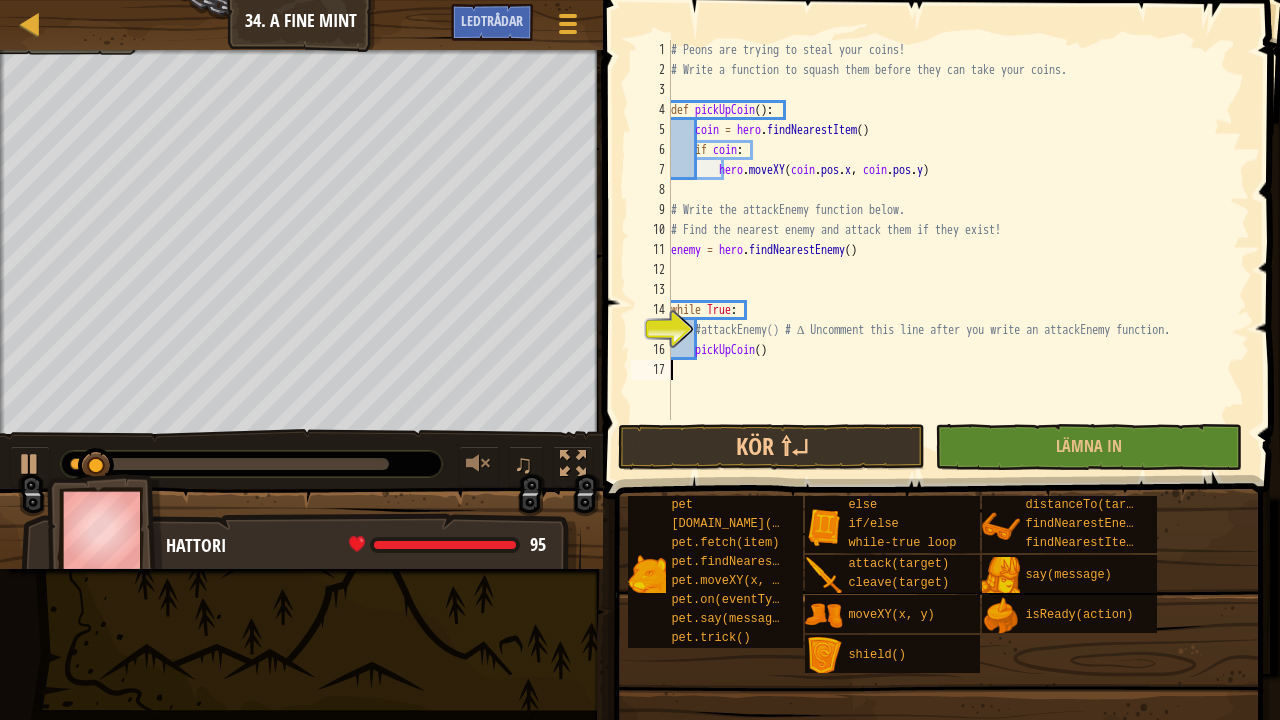 click on "# Peons are trying to steal your coins! # Write a function to squash them before they can take your coins. def   pickUpCoin ( ) :      coin   =   hero . findNearestItem ( )      if   coin :          hero . moveXY ( coin . pos . x ,   coin . pos . y ) # Write the attackEnemy function below. # Find the nearest enemy and attack them if they exist! enemy   =   hero . findNearestEnemy ( ) while   True :      #attackEnemy() # ∆ Uncomment this line after you write an attackEnemy function.      pickUpCoin ( )" at bounding box center [958, 250] 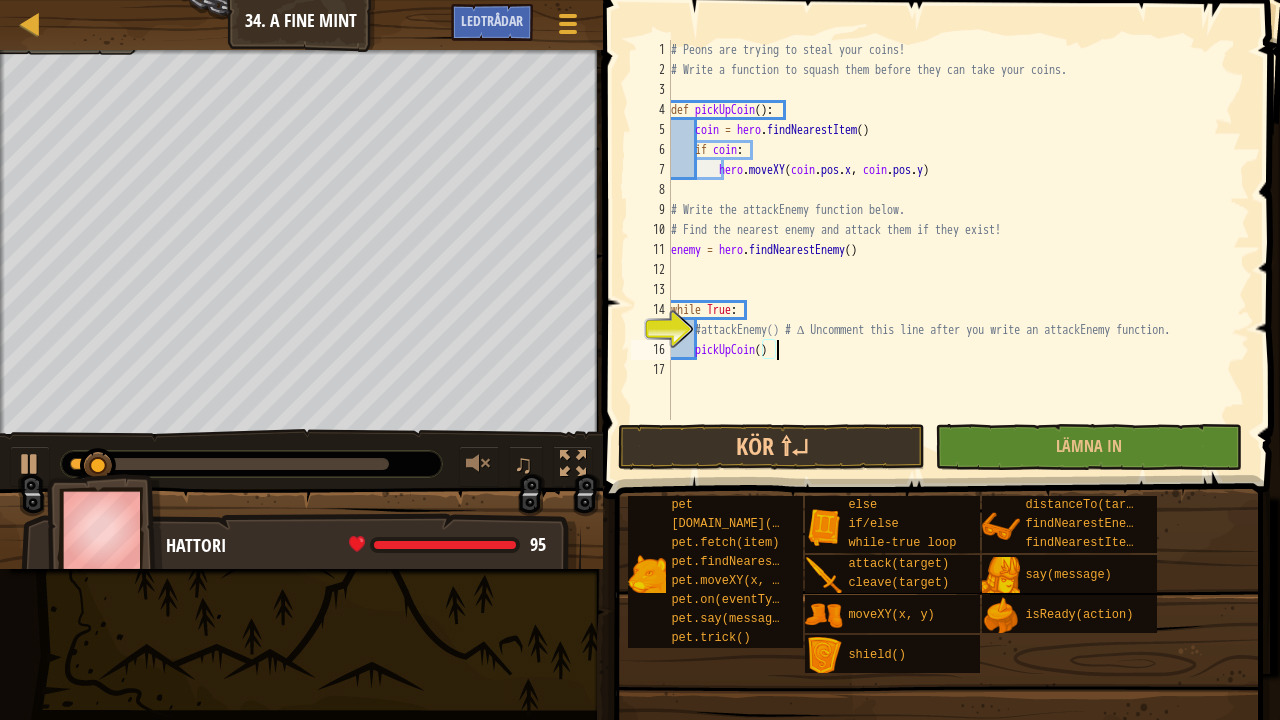 type on "pickUpCoin()" 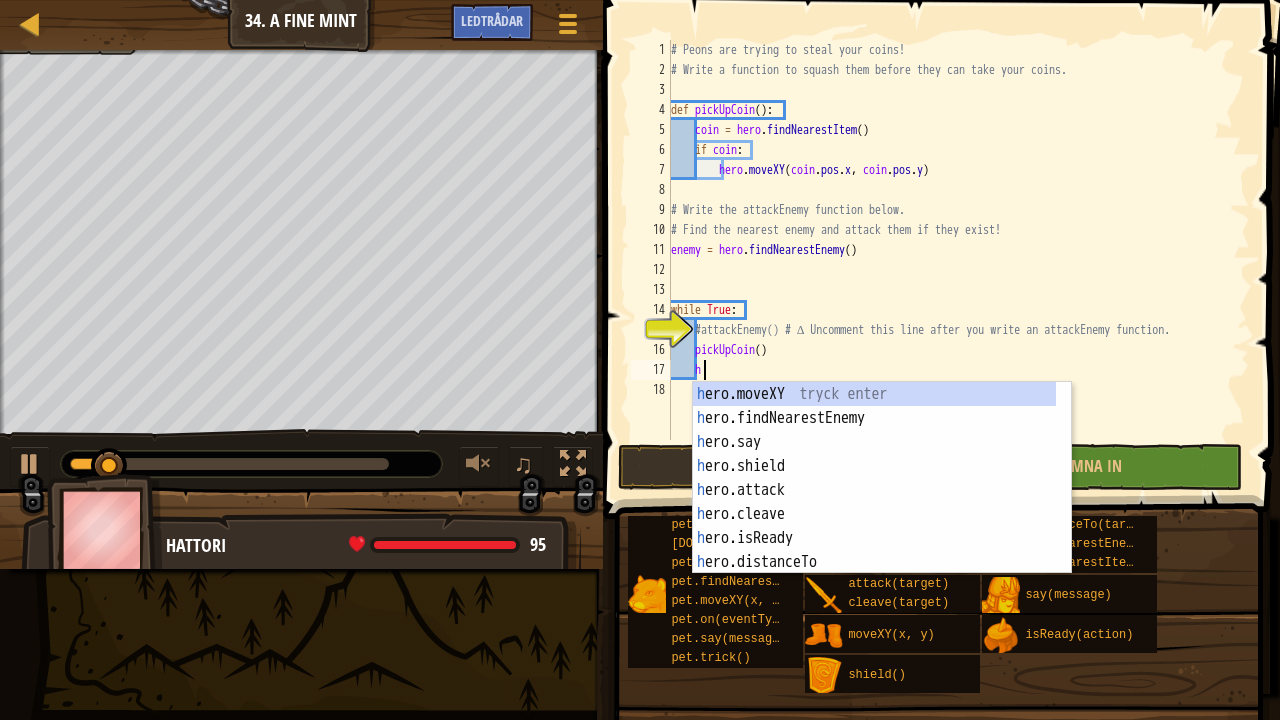 scroll, scrollTop: 9, scrollLeft: 1, axis: both 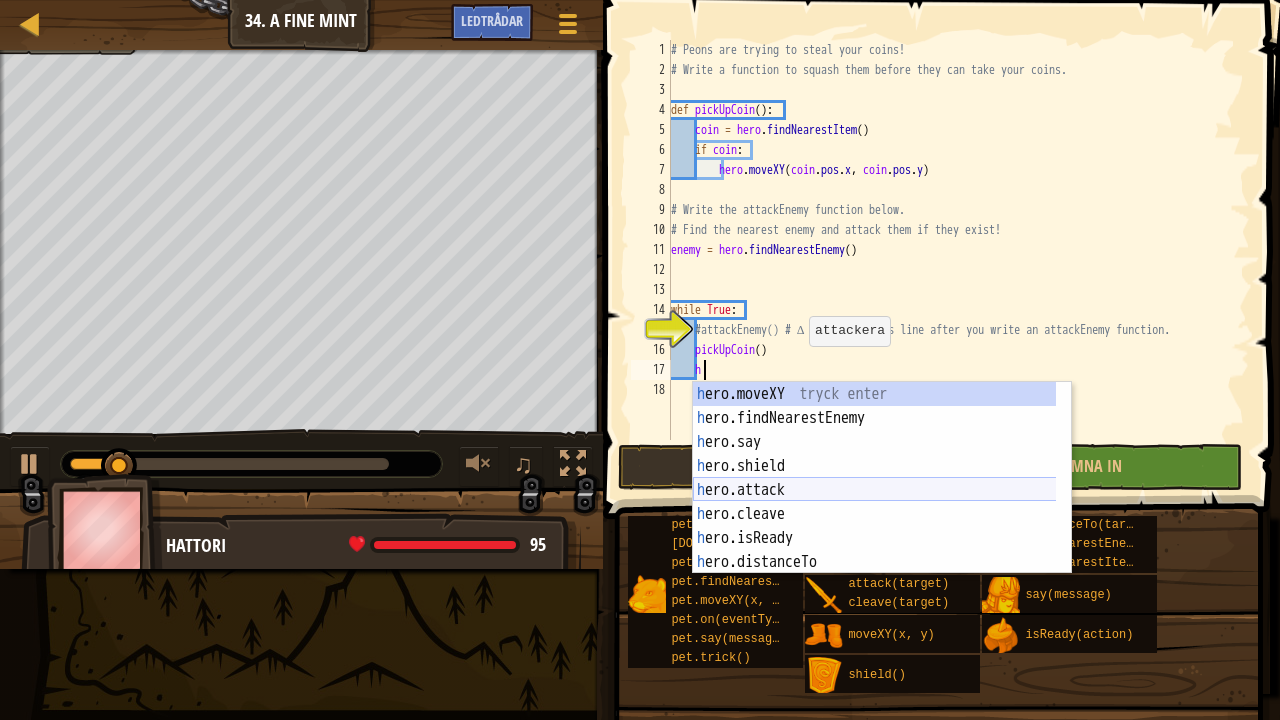 click on "h ero.moveXY tryck enter h ero.findNearestEnemy tryck enter h ero.say tryck enter h ero.shield tryck enter h ero.attack tryck enter h ero.cleave tryck enter h ero.isReady tryck enter h ero.distanceTo tryck enter h ero.findNearestItem tryck enter" at bounding box center (875, 502) 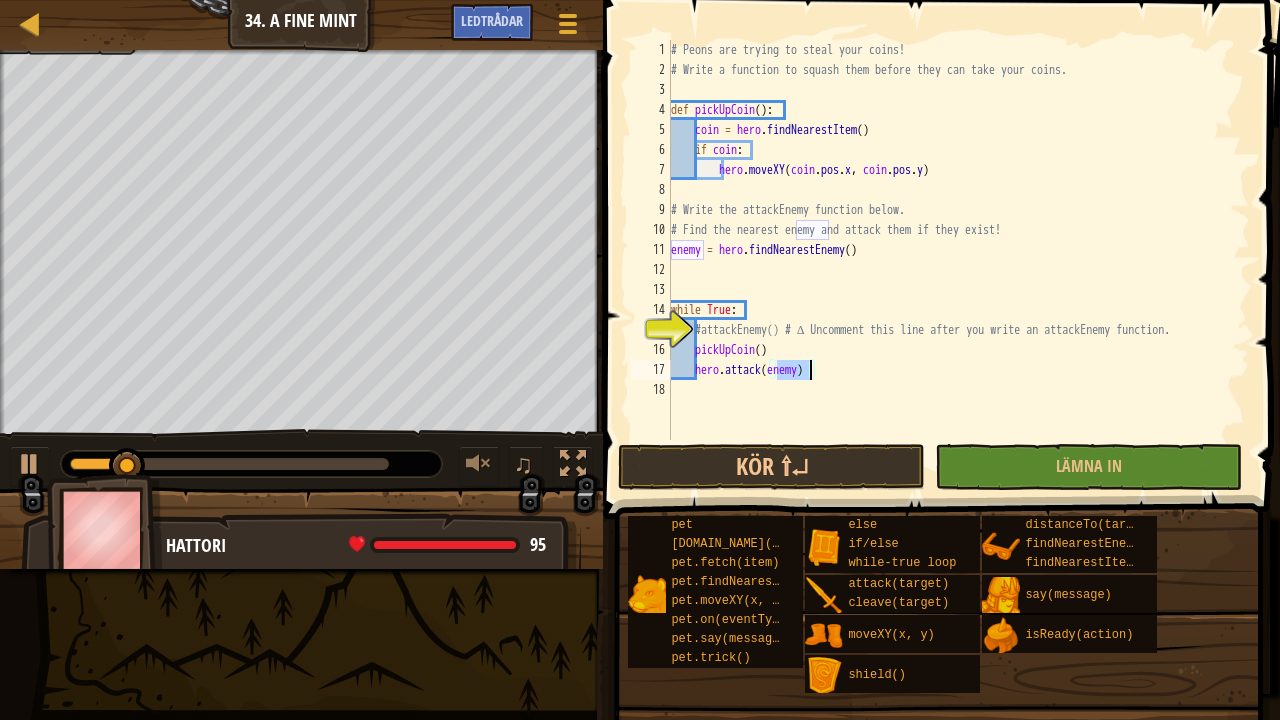 click on "# Peons are trying to steal your coins! # Write a function to squash them before they can take your coins. def   pickUpCoin ( ) :      coin   =   hero . findNearestItem ( )      if   coin :          hero . moveXY ( coin . pos . x ,   coin . pos . y ) # Write the attackEnemy function below. # Find the nearest enemy and attack them if they exist! enemy   =   hero . findNearestEnemy ( ) while   True :      #attackEnemy() # ∆ Uncomment this line after you write an attackEnemy function.      pickUpCoin ( )      hero . attack ( enemy )" at bounding box center [958, 260] 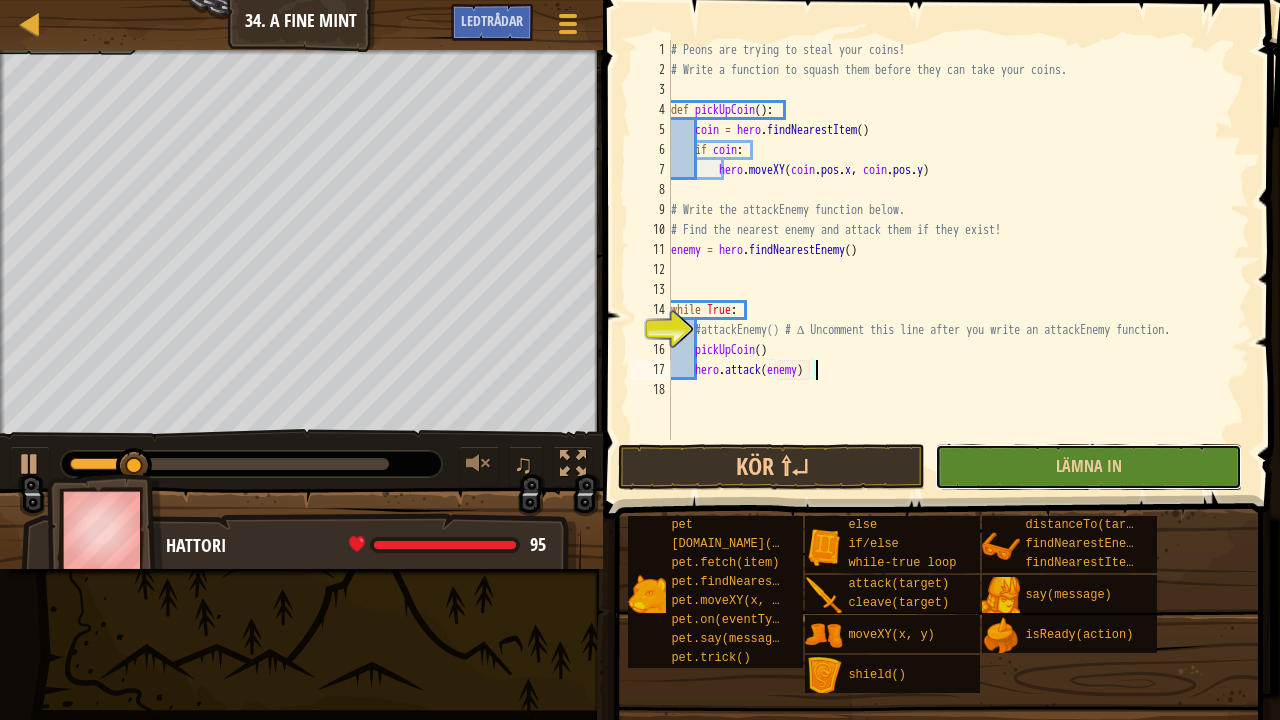 click on "Lämna in" at bounding box center (1088, 467) 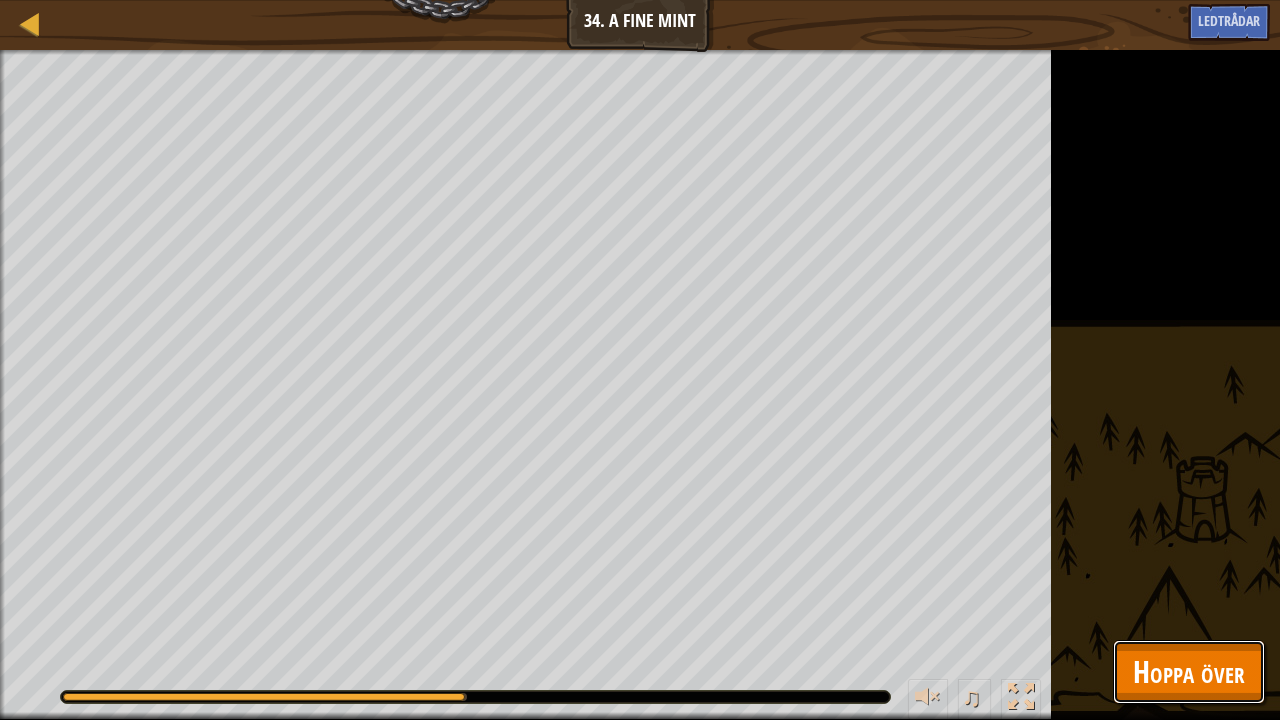 click on "Hoppa över" at bounding box center (1189, 671) 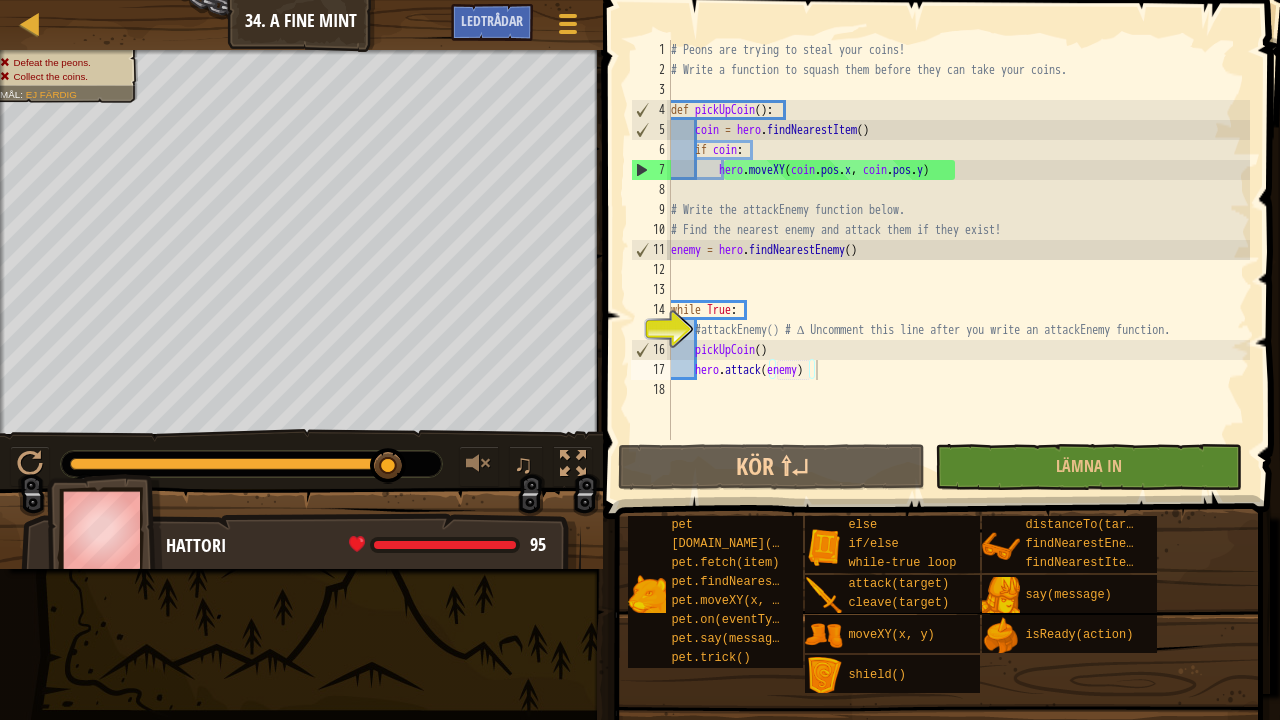 drag, startPoint x: 262, startPoint y: 461, endPoint x: 436, endPoint y: 471, distance: 174.28712 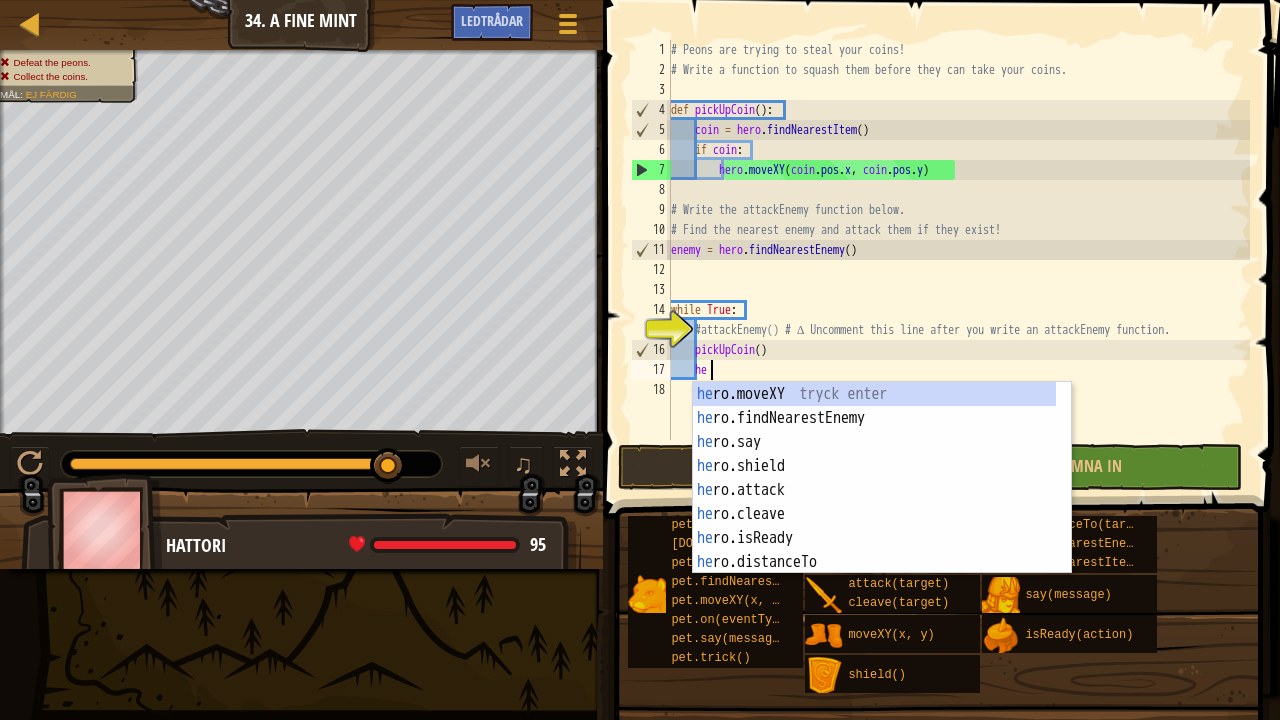 type on "h" 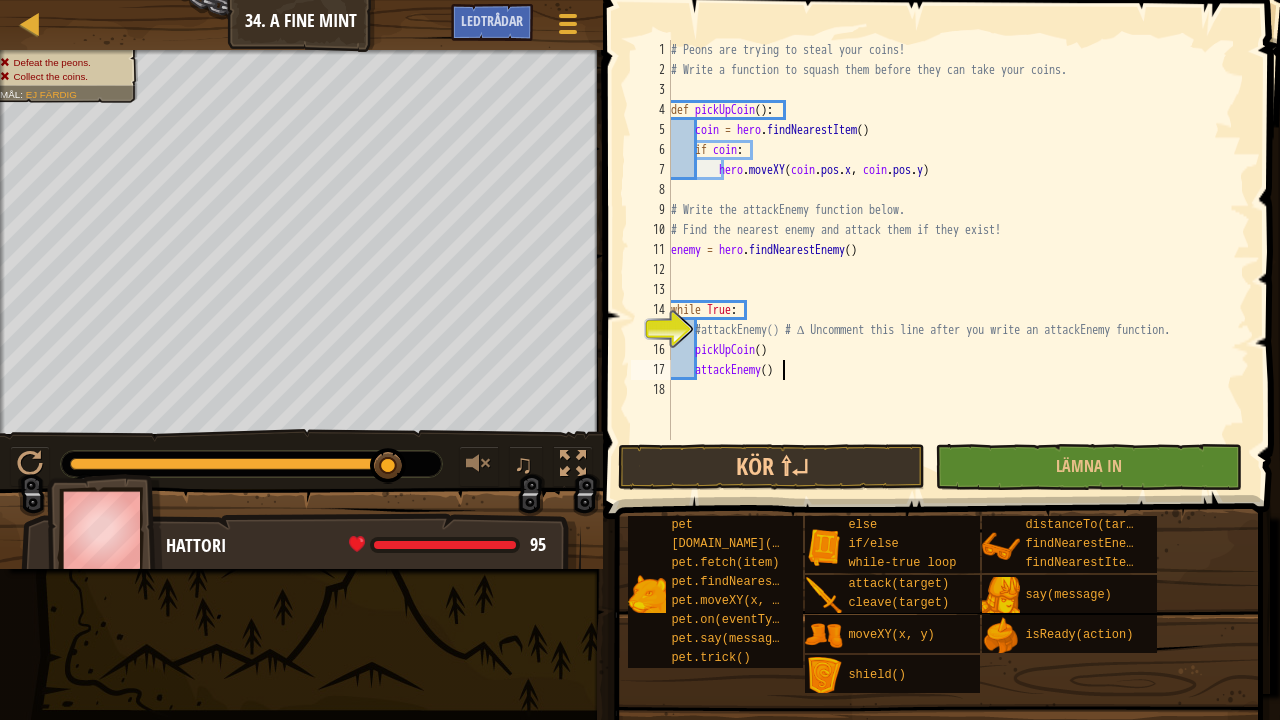 scroll, scrollTop: 9, scrollLeft: 8, axis: both 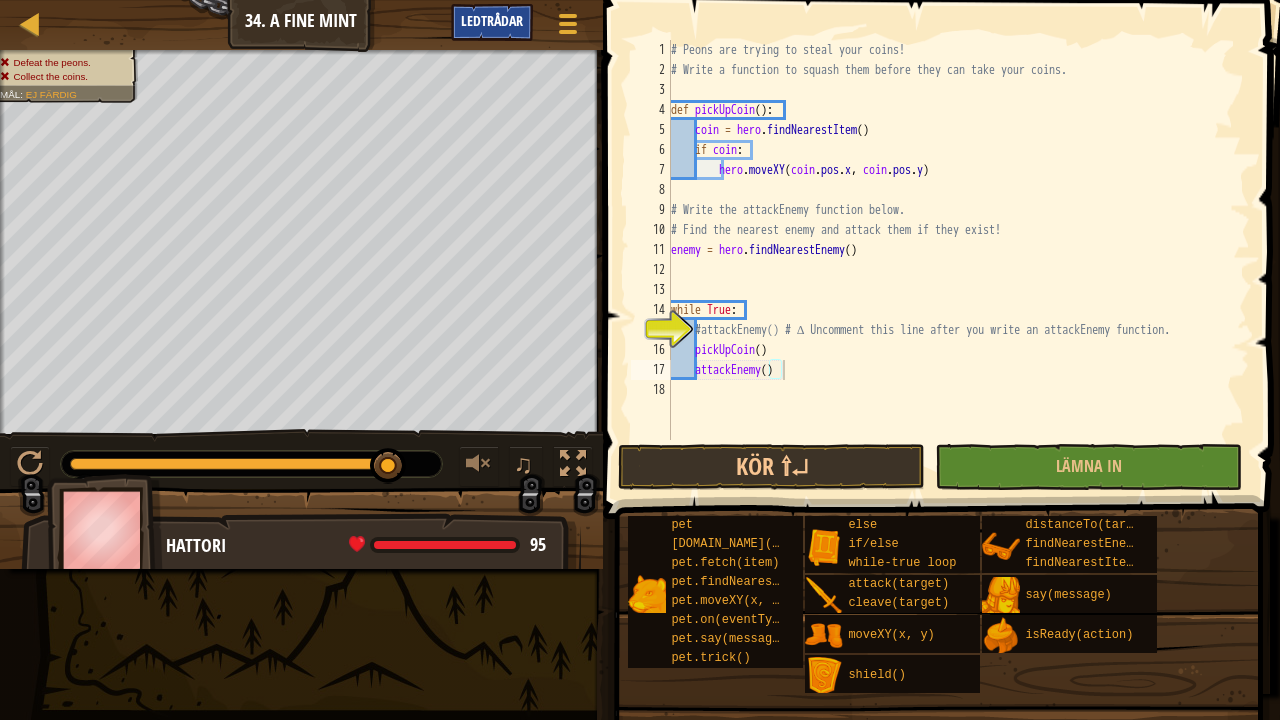 click on "Ledtrådar" at bounding box center [492, 20] 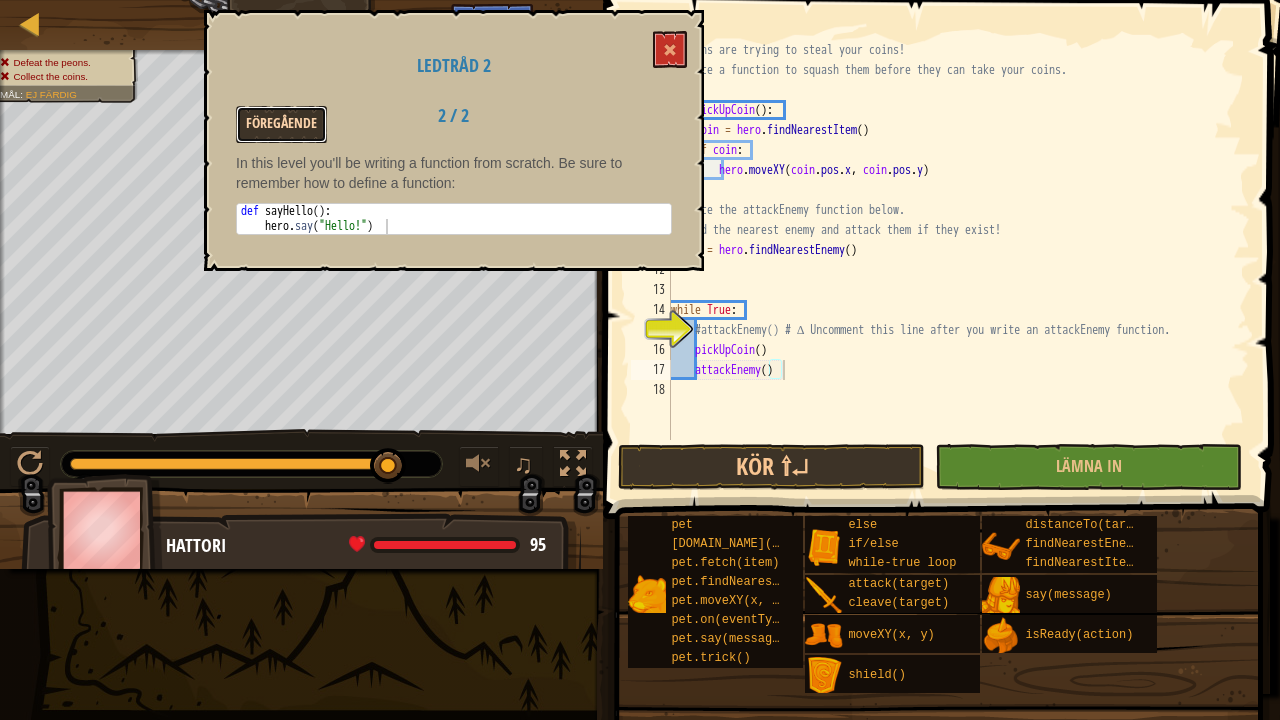 click on "Föregående" at bounding box center (281, 124) 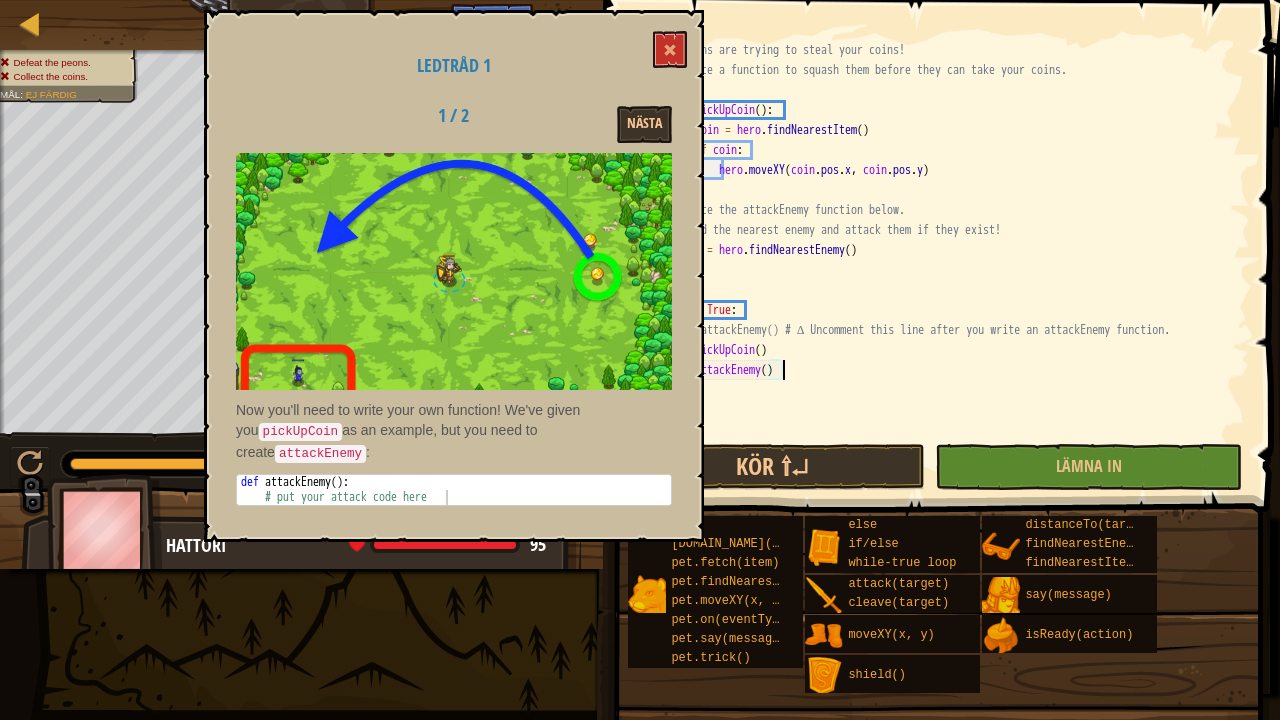 click on "# Peons are trying to steal your coins! # Write a function to squash them before they can take your coins. def   pickUpCoin ( ) :      coin   =   hero . findNearestItem ( )      if   coin :          hero . moveXY ( coin . pos . x ,   coin . pos . y ) # Write the attackEnemy function below. # Find the nearest enemy and attack them if they exist! enemy   =   hero . findNearestEnemy ( ) while   True :      #attackEnemy() # ∆ Uncomment this line after you write an attackEnemy function.      pickUpCoin ( )      attackEnemy ( )" at bounding box center (958, 260) 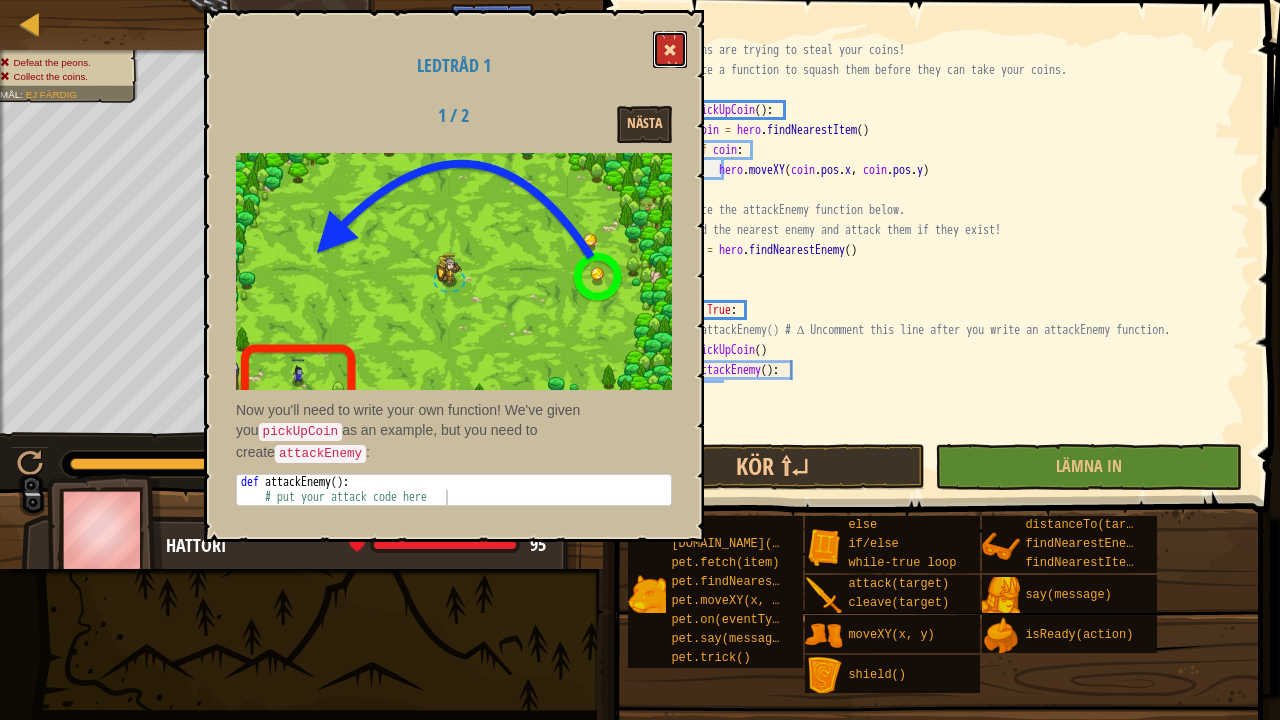 click at bounding box center [670, 49] 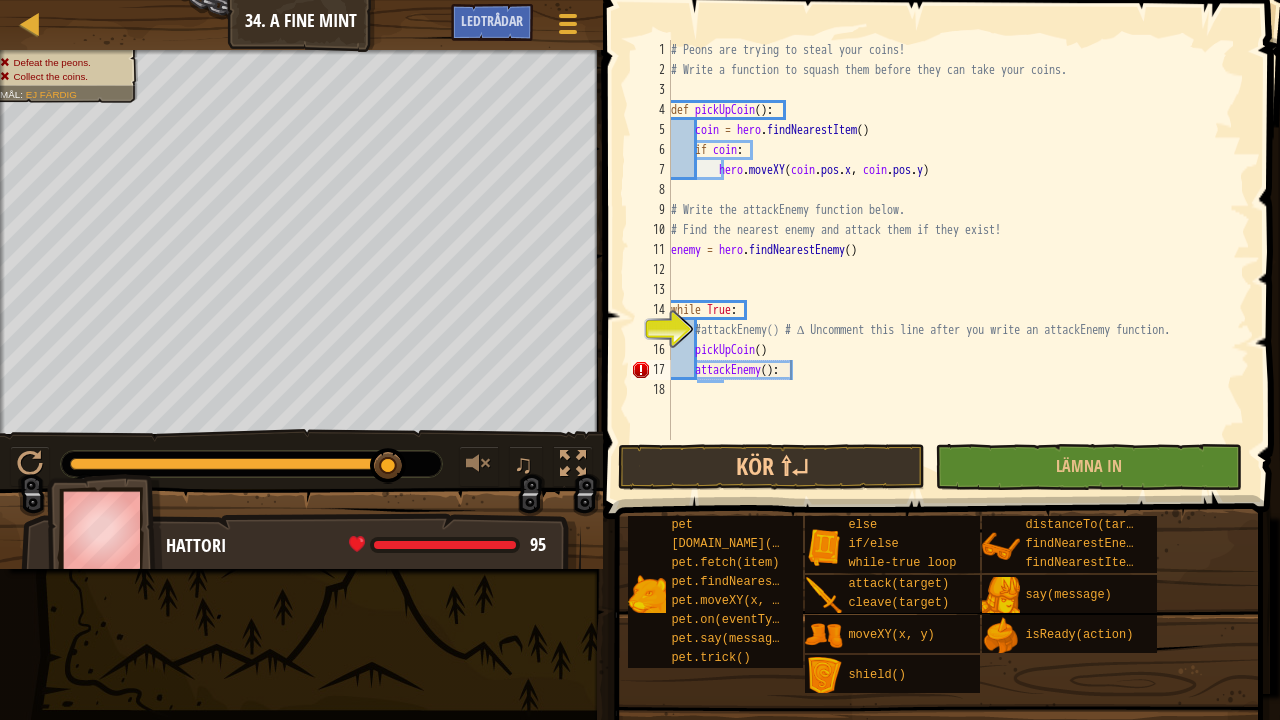 click on "# Peons are trying to steal your coins! # Write a function to squash them before they can take your coins. def   pickUpCoin ( ) :      coin   =   hero . findNearestItem ( )      if   coin :          hero . moveXY ( coin . pos . x ,   coin . pos . y ) # Write the attackEnemy function below. # Find the nearest enemy and attack them if they exist! enemy   =   hero . findNearestEnemy ( ) while   True :      #attackEnemy() # ∆ Uncomment this line after you write an attackEnemy function.      pickUpCoin ( )      attackEnemy ( ) :" at bounding box center [958, 260] 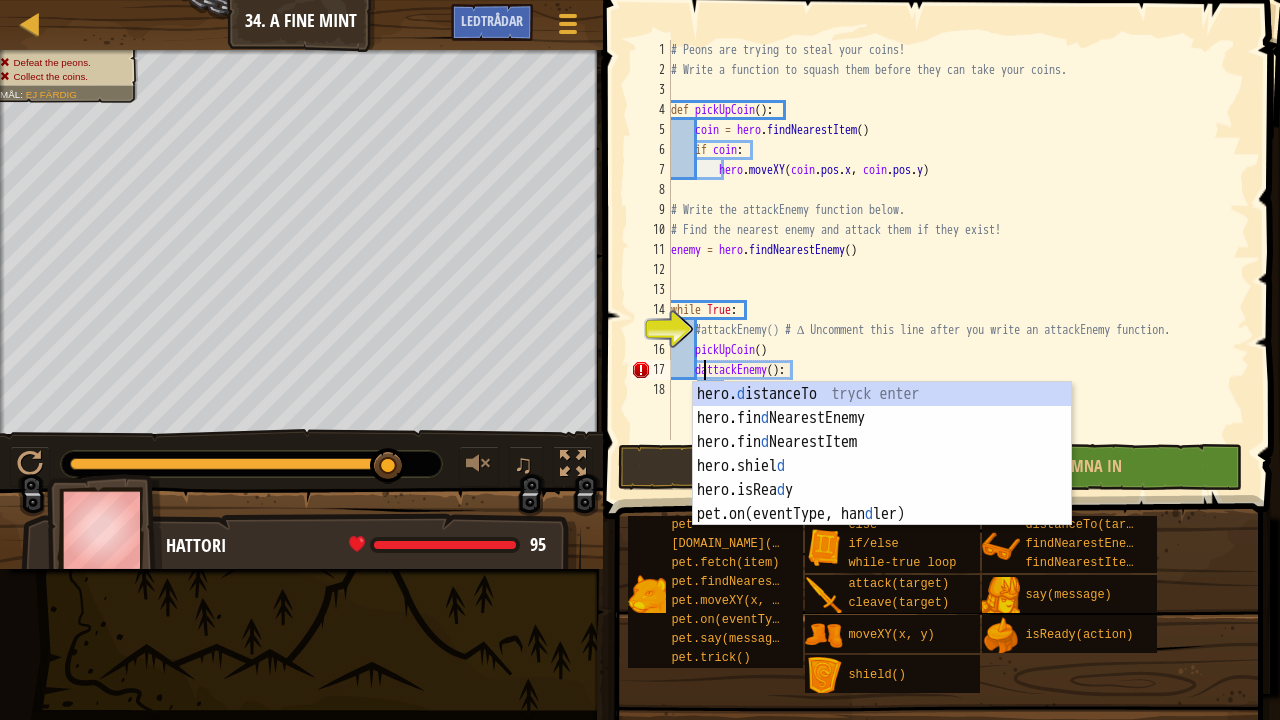 scroll, scrollTop: 9, scrollLeft: 3, axis: both 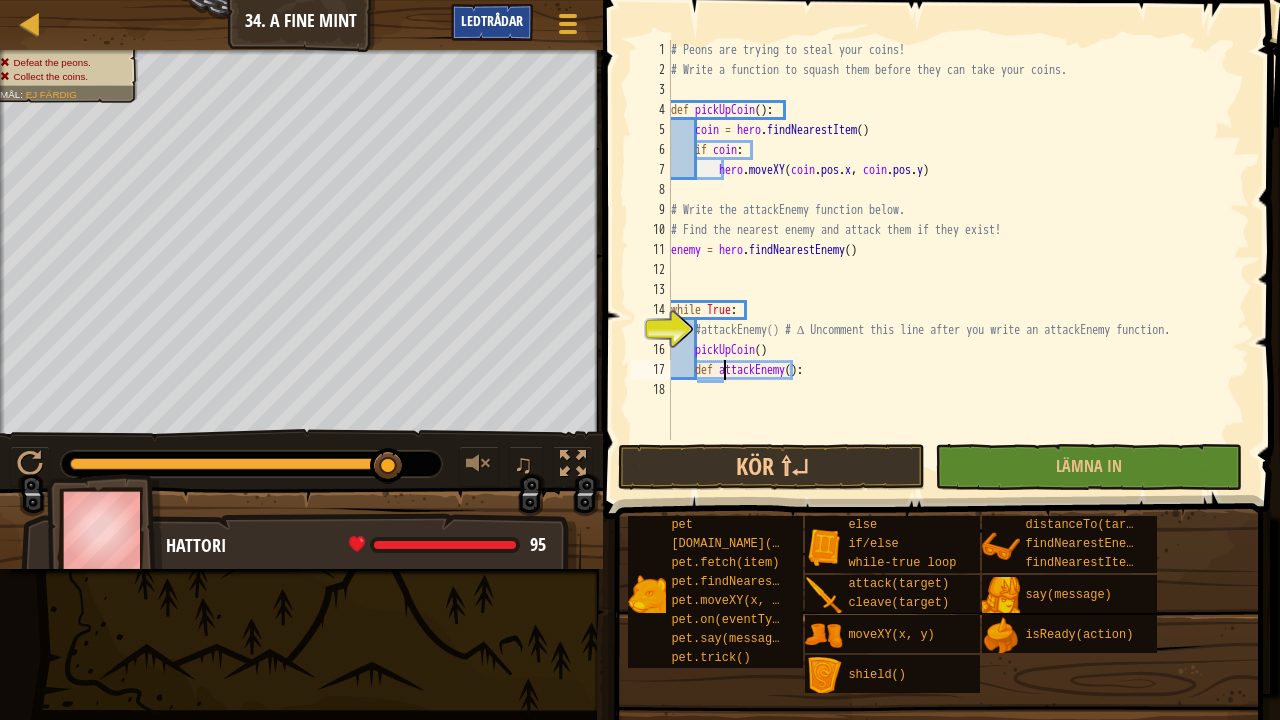 type on "def attackEnemy():" 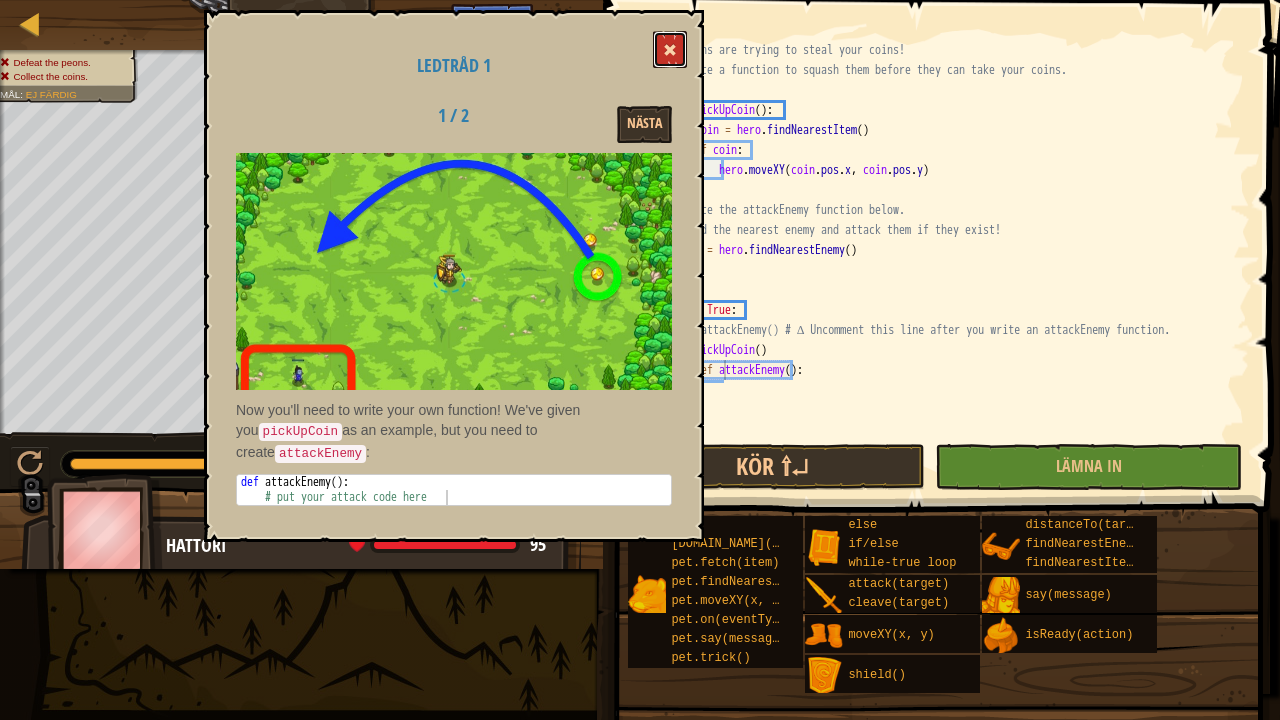click at bounding box center [670, 50] 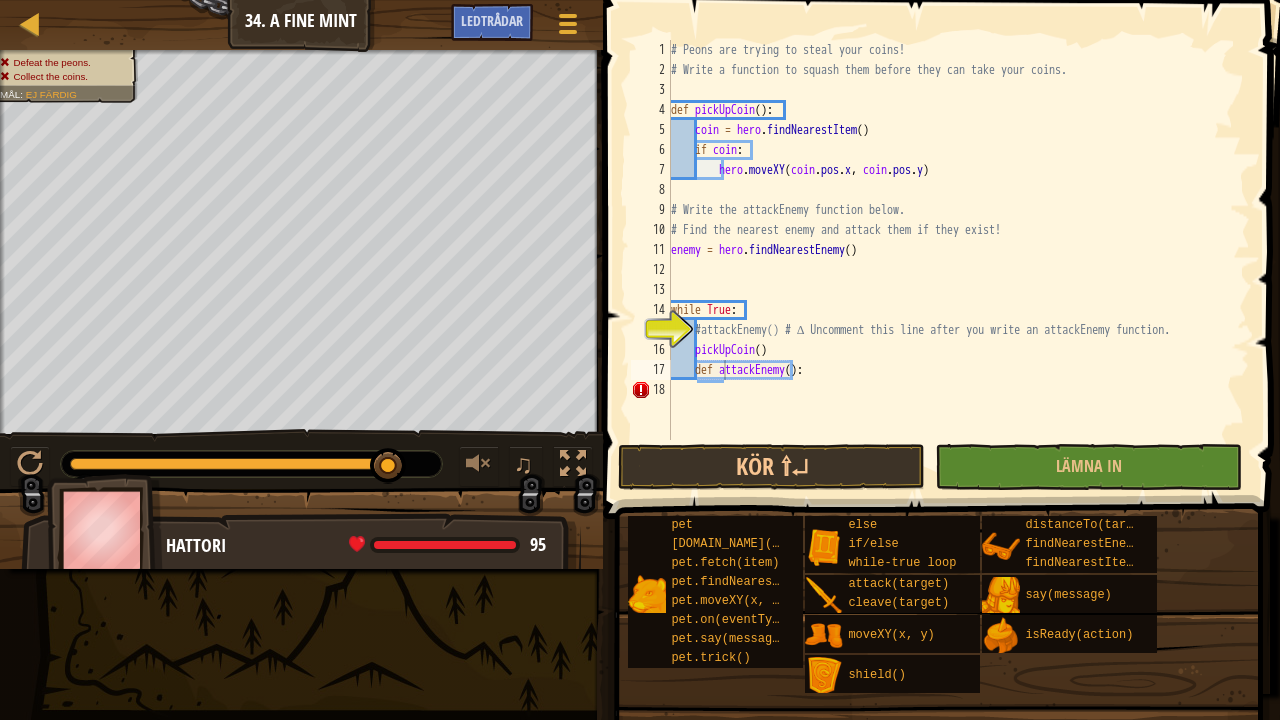 click on "# Peons are trying to steal your coins! # Write a function to squash them before they can take your coins. def   pickUpCoin ( ) :      coin   =   hero . findNearestItem ( )      if   coin :          hero . moveXY ( coin . pos . x ,   coin . pos . y ) # Write the attackEnemy function below. # Find the nearest enemy and attack them if they exist! enemy   =   hero . findNearestEnemy ( ) while   True :      #attackEnemy() # ∆ Uncomment this line after you write an attackEnemy function.      pickUpCoin ( )      def   attackEnemy ( ) :" at bounding box center (958, 260) 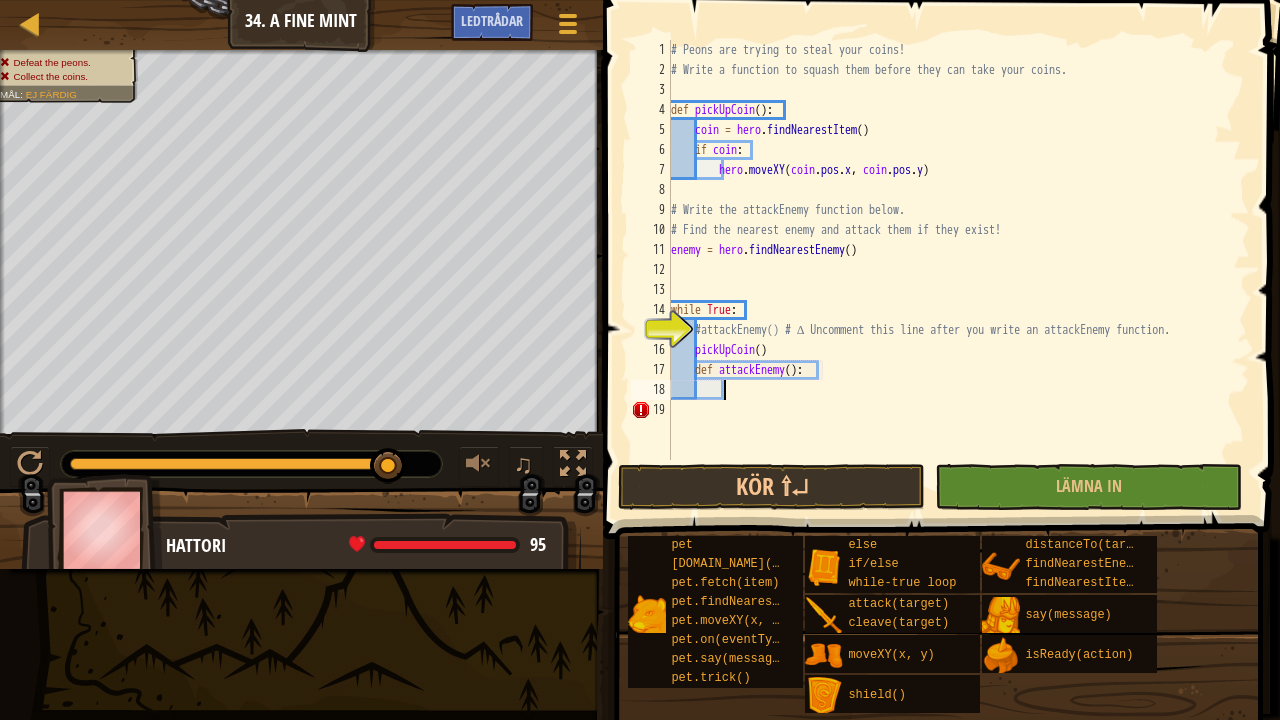 type on "3" 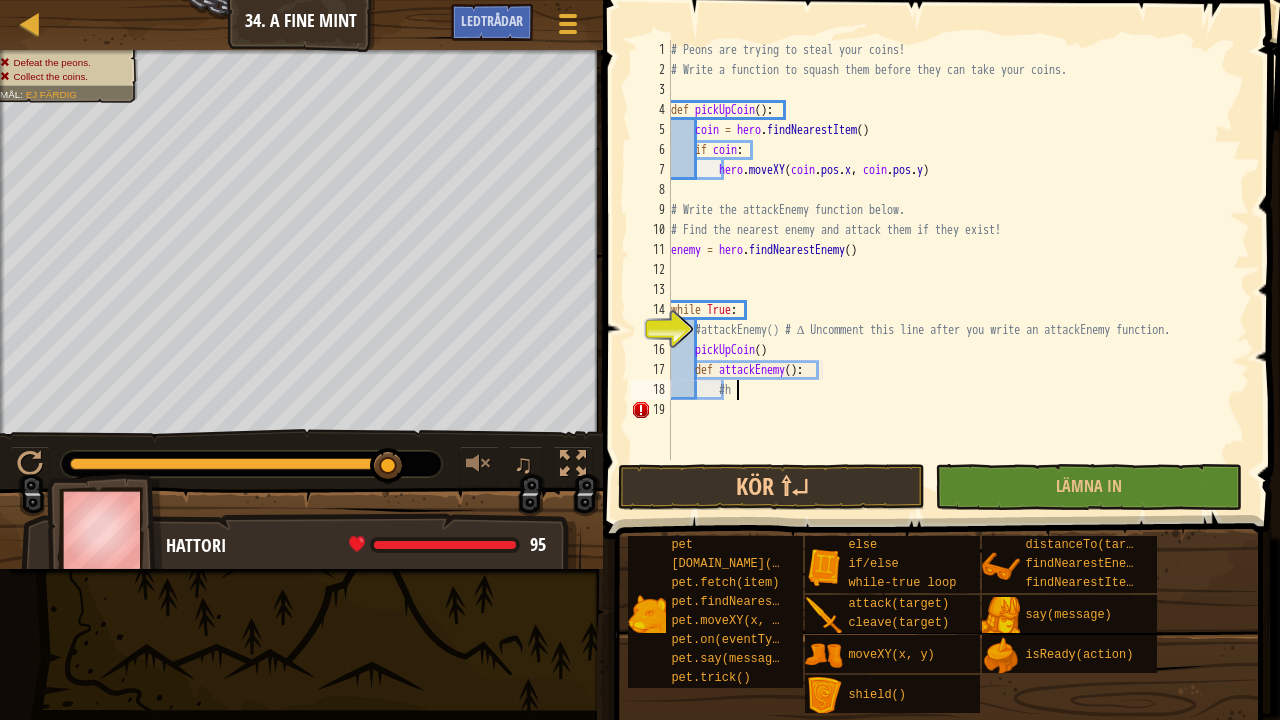 scroll, scrollTop: 9, scrollLeft: 4, axis: both 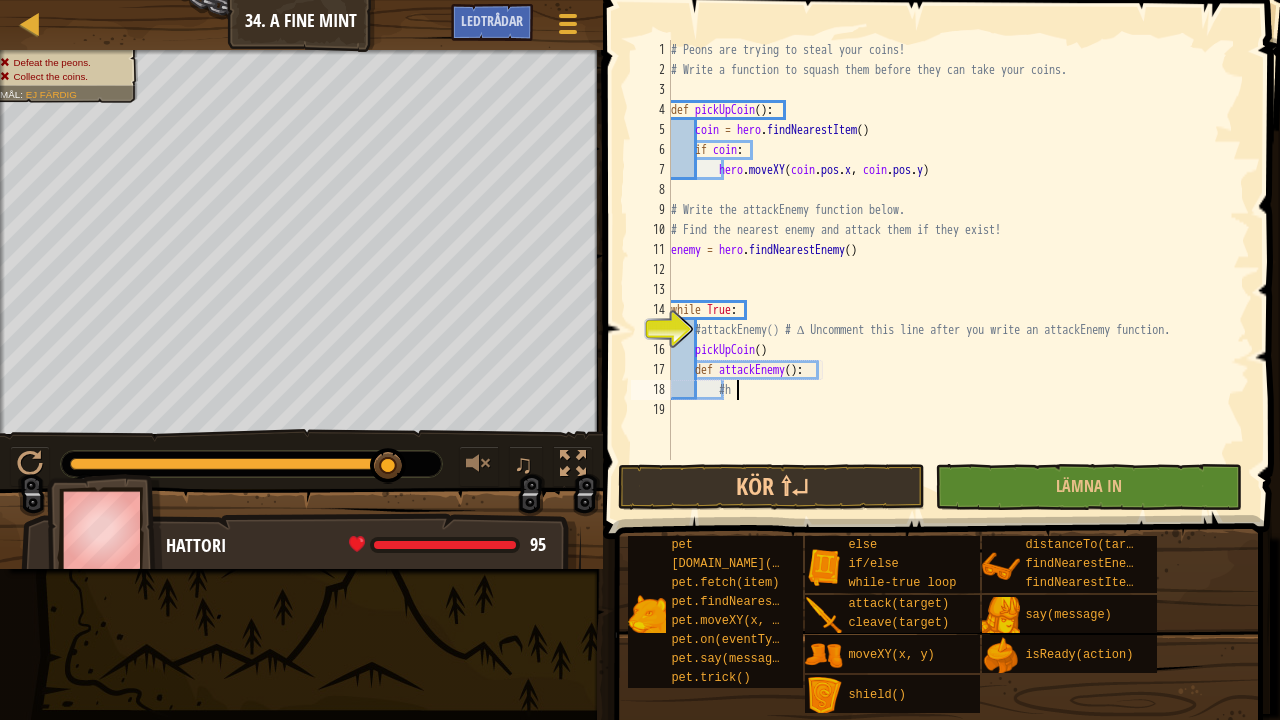 type on "#" 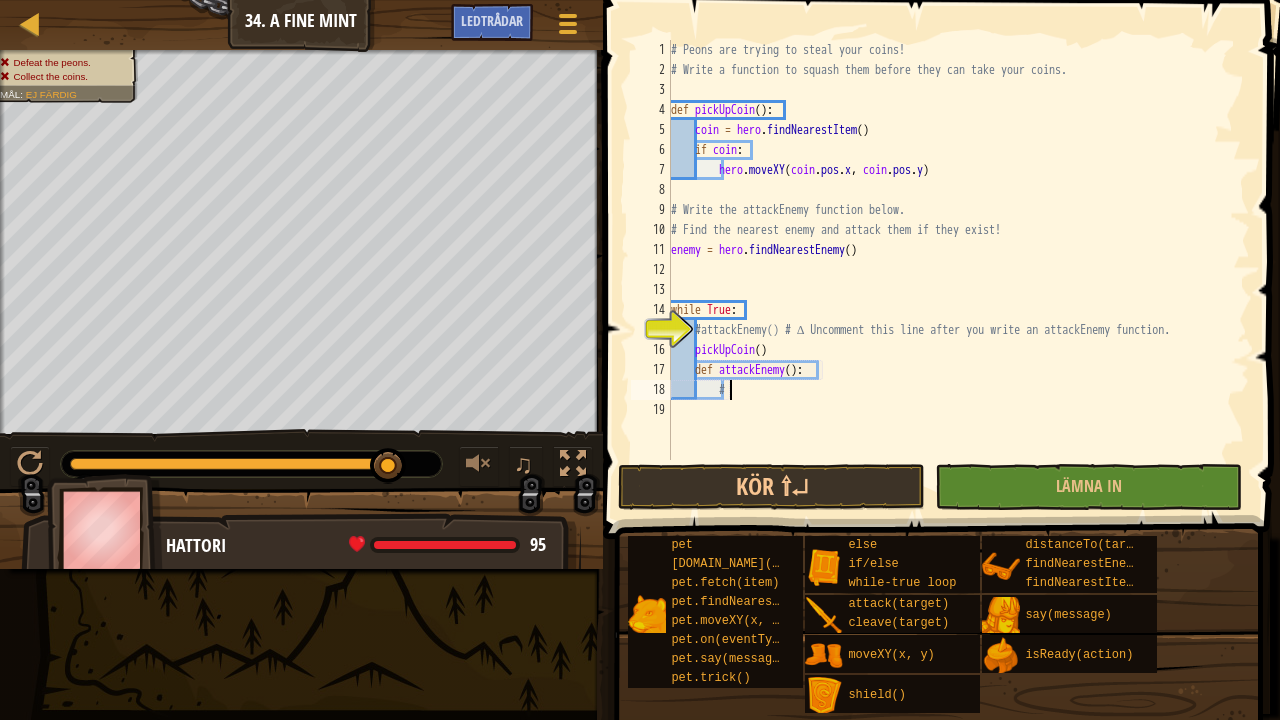 scroll, scrollTop: 9, scrollLeft: 3, axis: both 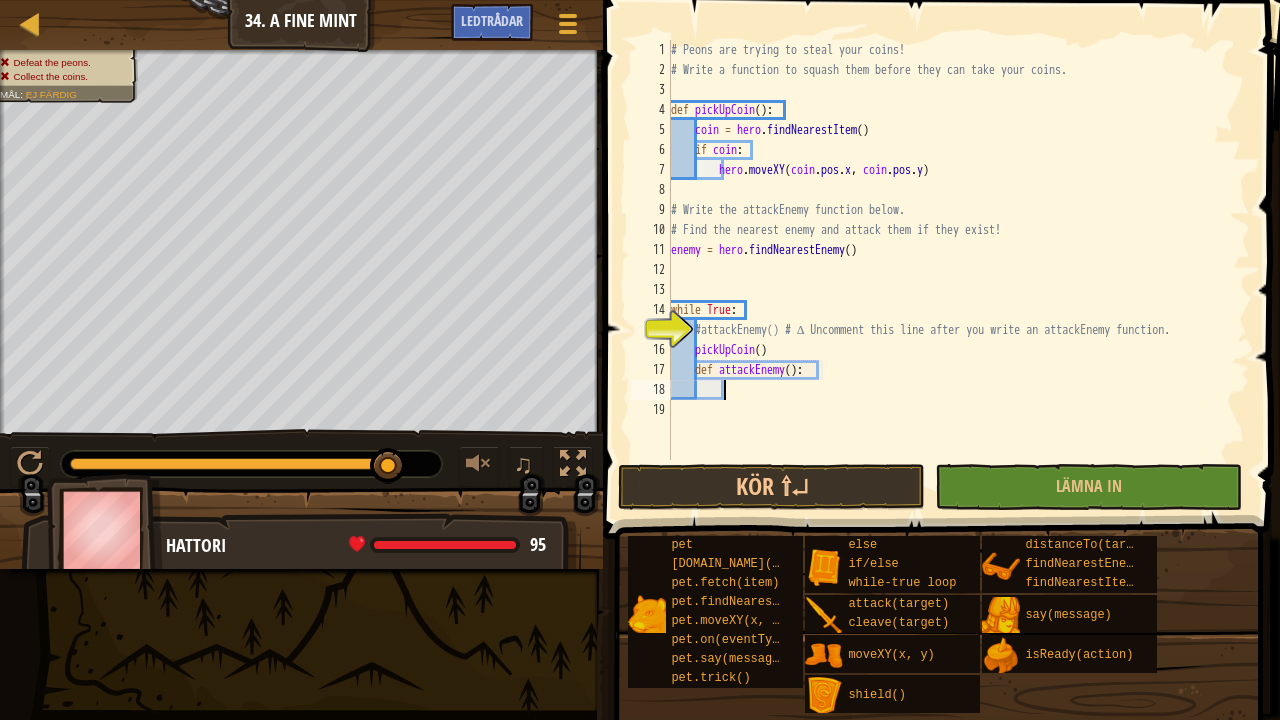 type on "h" 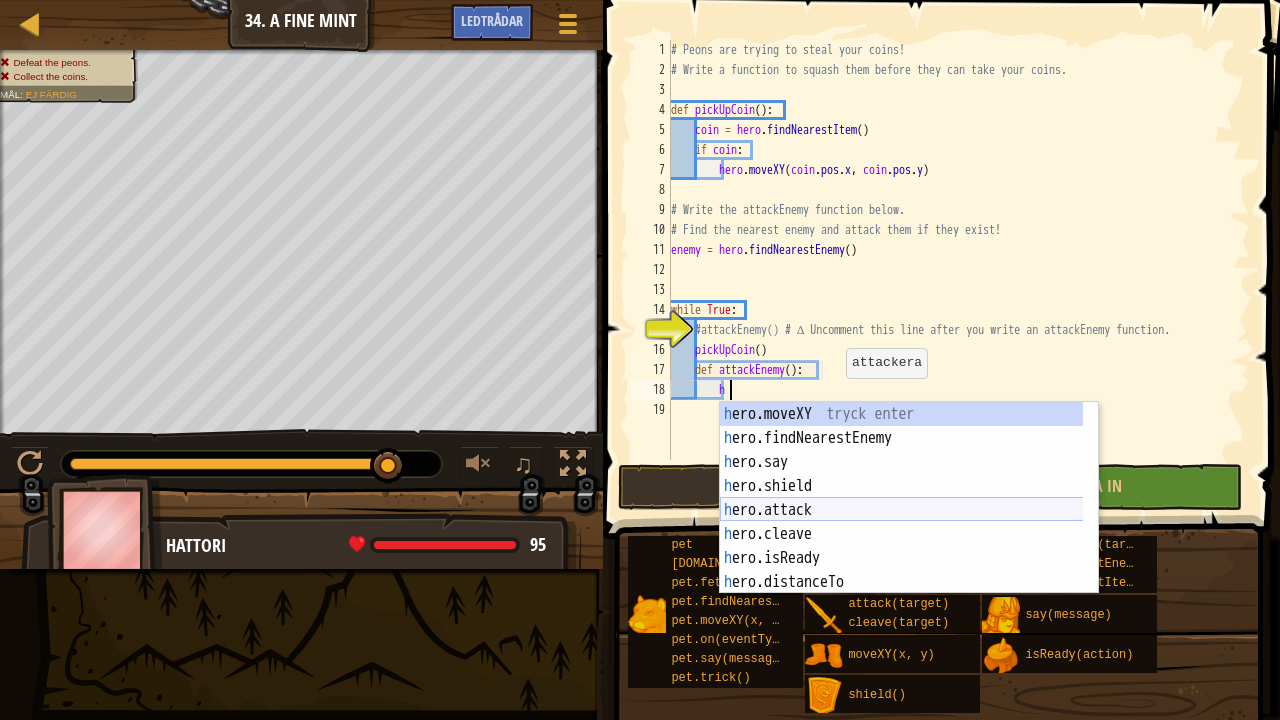 click on "h ero.moveXY tryck enter h ero.findNearestEnemy tryck enter h ero.say tryck enter h ero.shield tryck enter h ero.attack tryck enter h ero.cleave tryck enter h ero.isReady tryck enter h ero.distanceTo tryck enter h ero.findNearestItem tryck enter" at bounding box center [902, 522] 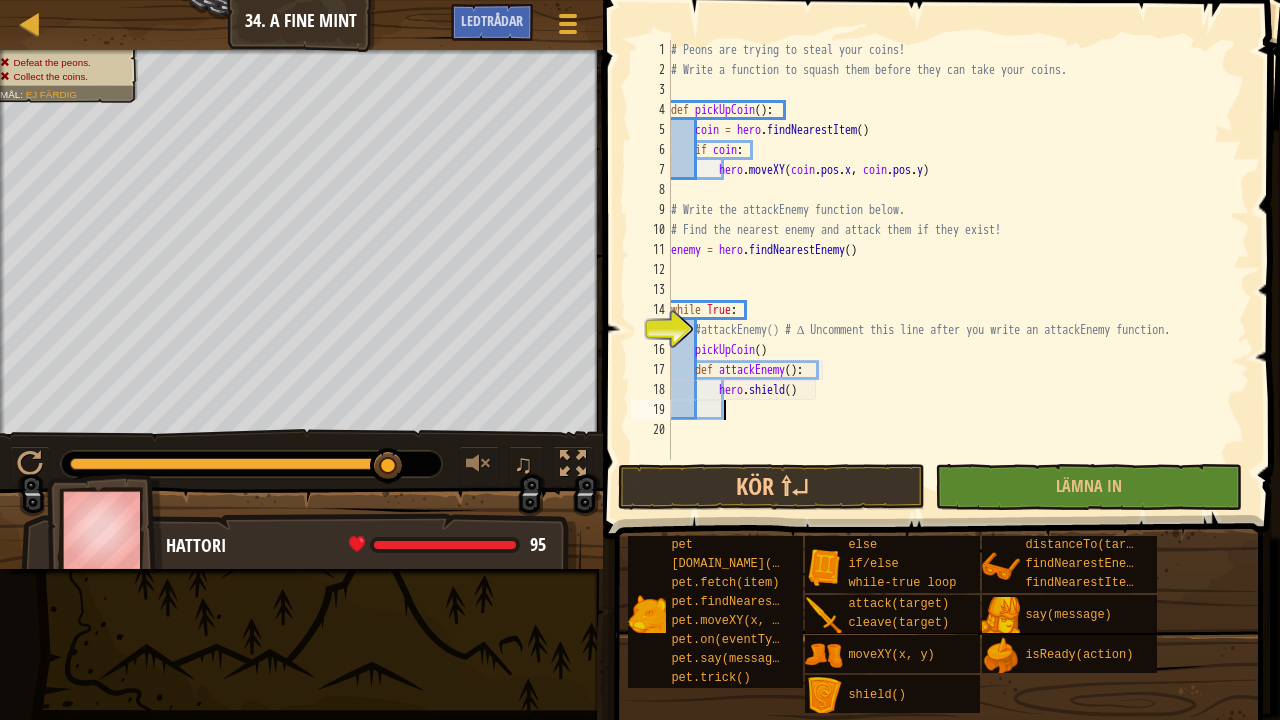 scroll, scrollTop: 9, scrollLeft: 3, axis: both 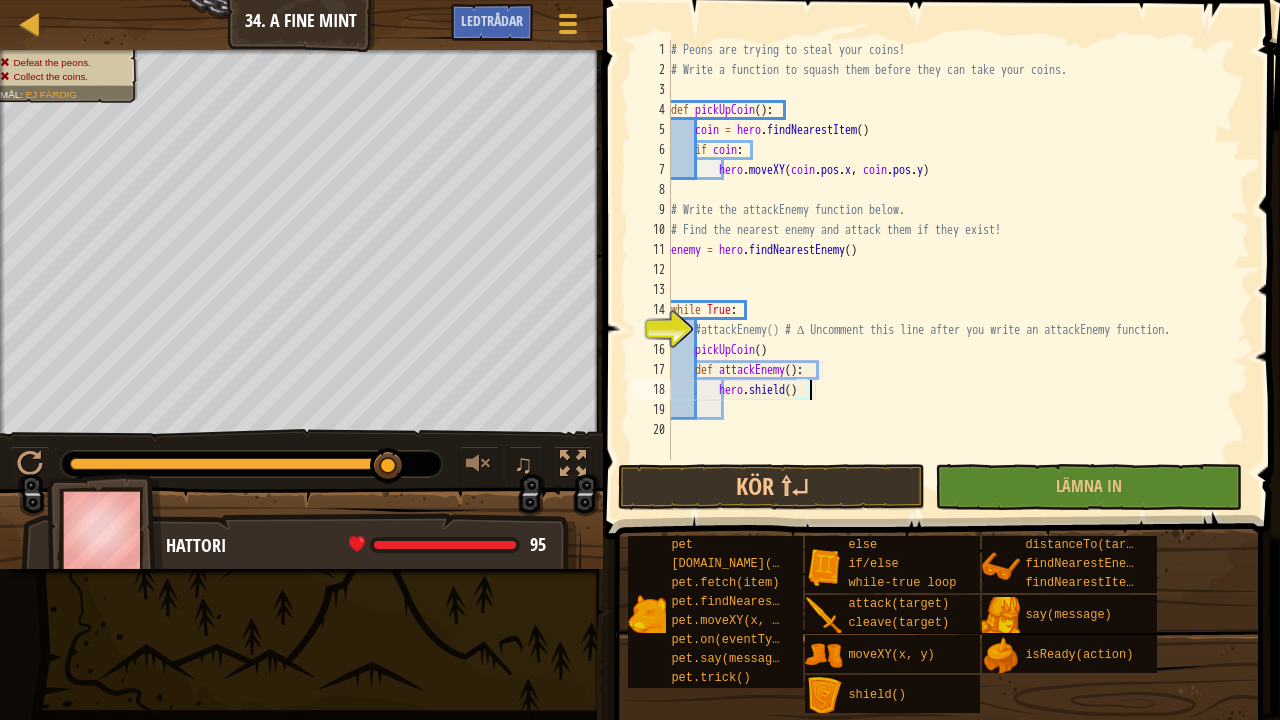 click on "# Peons are trying to steal your coins! # Write a function to squash them before they can take your coins. def   pickUpCoin ( ) :      coin   =   hero . findNearestItem ( )      if   coin :          hero . moveXY ( coin . pos . x ,   coin . pos . y ) # Write the attackEnemy function below. # Find the nearest enemy and attack them if they exist! enemy   =   hero . findNearestEnemy ( ) while   True :      #attackEnemy() # ∆ Uncomment this line after you write an attackEnemy function.      pickUpCoin ( )      def   attackEnemy ( ) :          hero . shield ( )" at bounding box center (958, 270) 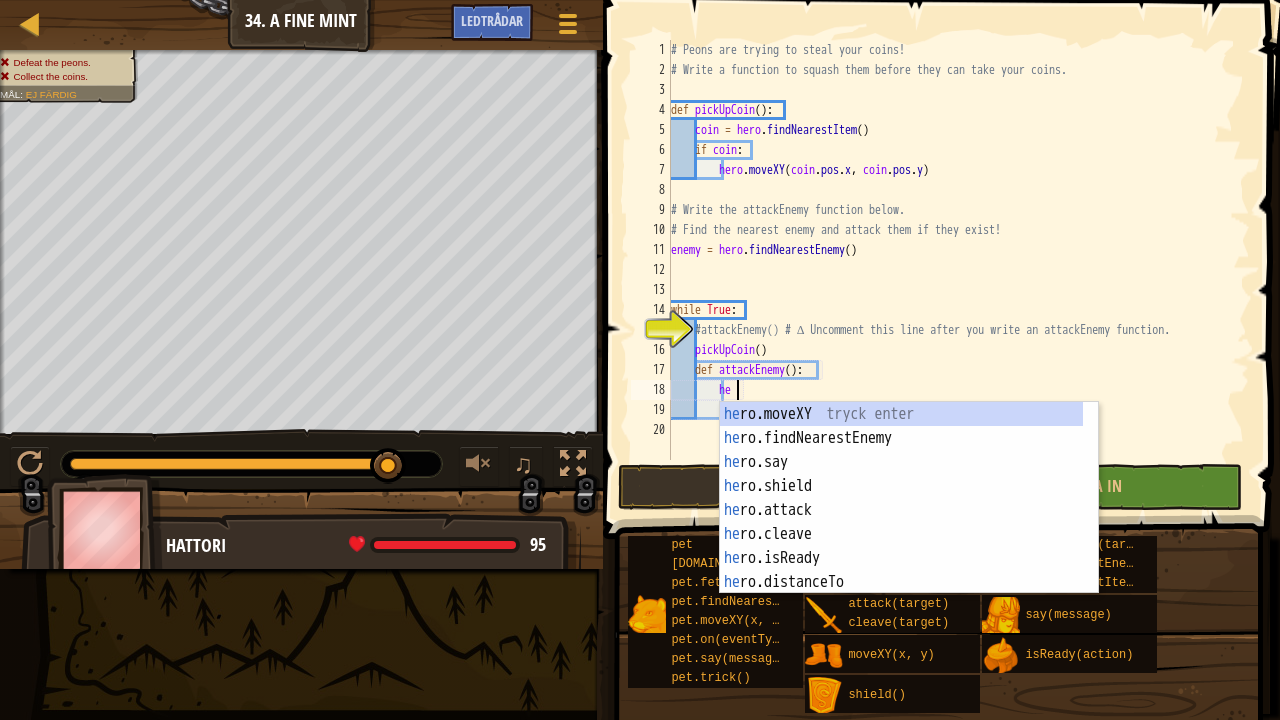 type on "h" 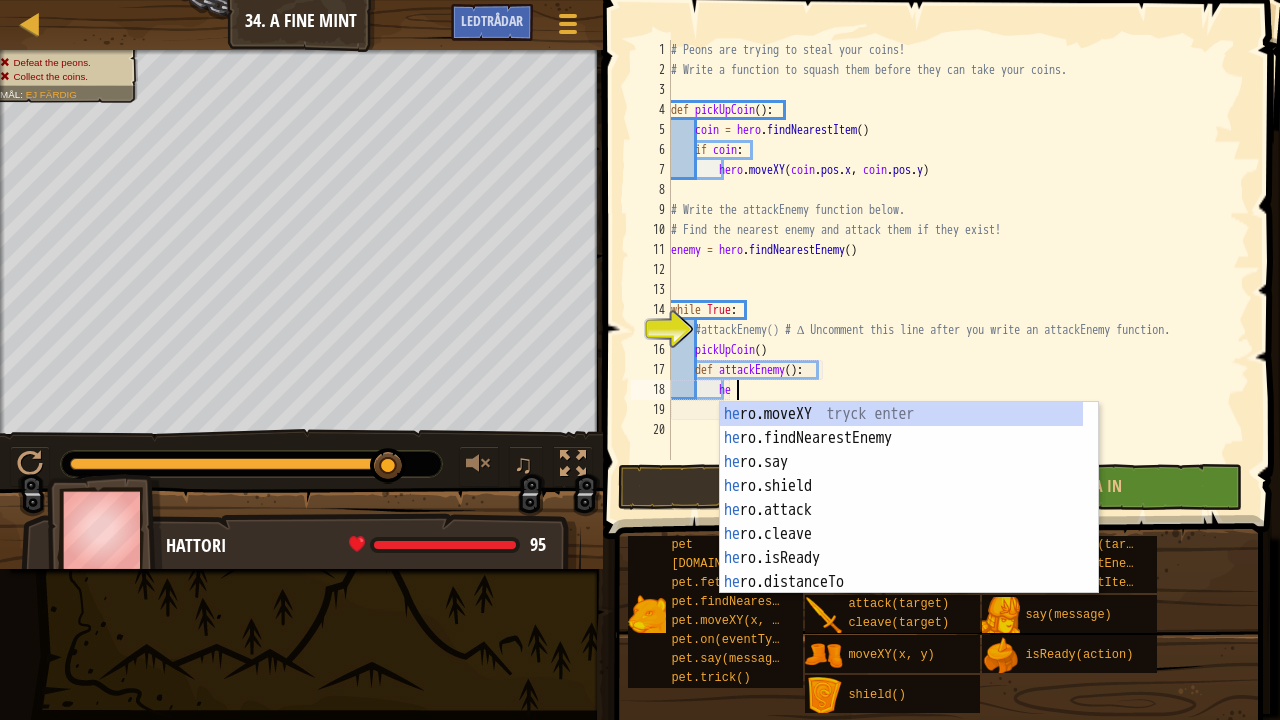 scroll, scrollTop: 9, scrollLeft: 4, axis: both 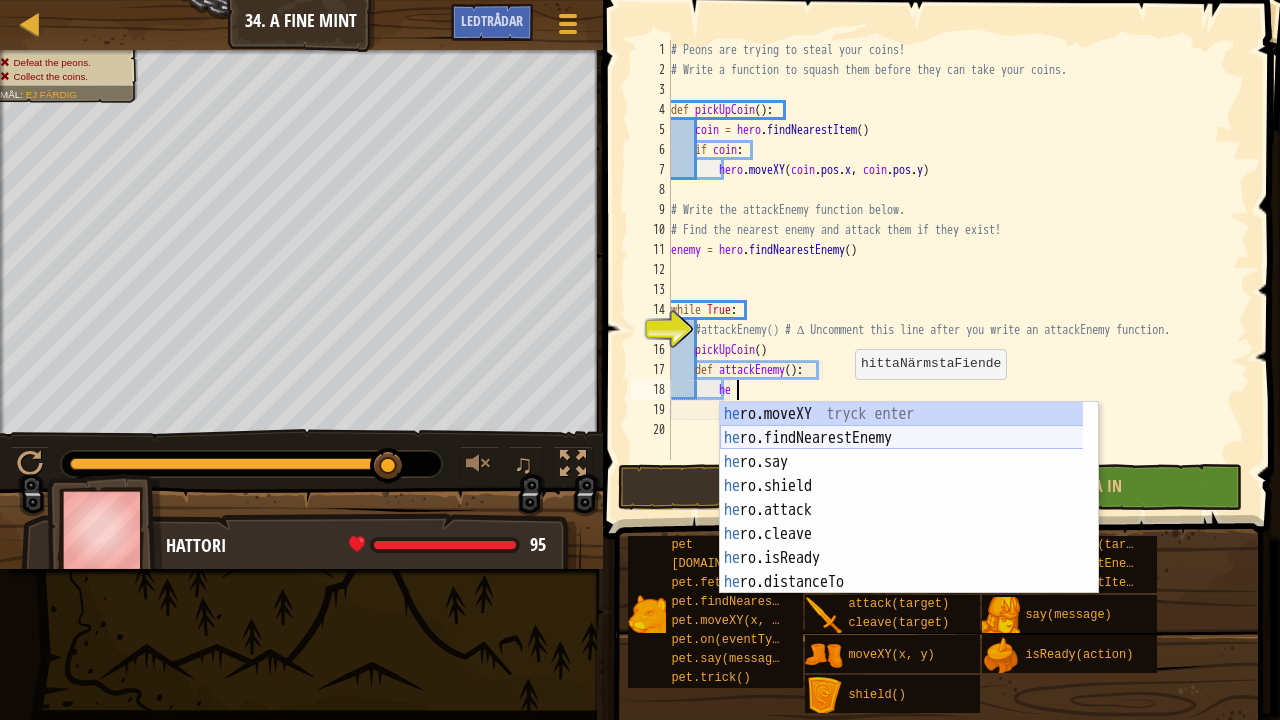 click on "he ro.moveXY tryck enter he ro.findNearestEnemy tryck enter he ro.say tryck enter he ro.shield tryck enter he ro.attack [PERSON_NAME] enter he ro.[PERSON_NAME] enter he ro.isReady tryck enter he ro.distanceTo tryck enter he ro.findNearestItem tryck enter" at bounding box center [902, 522] 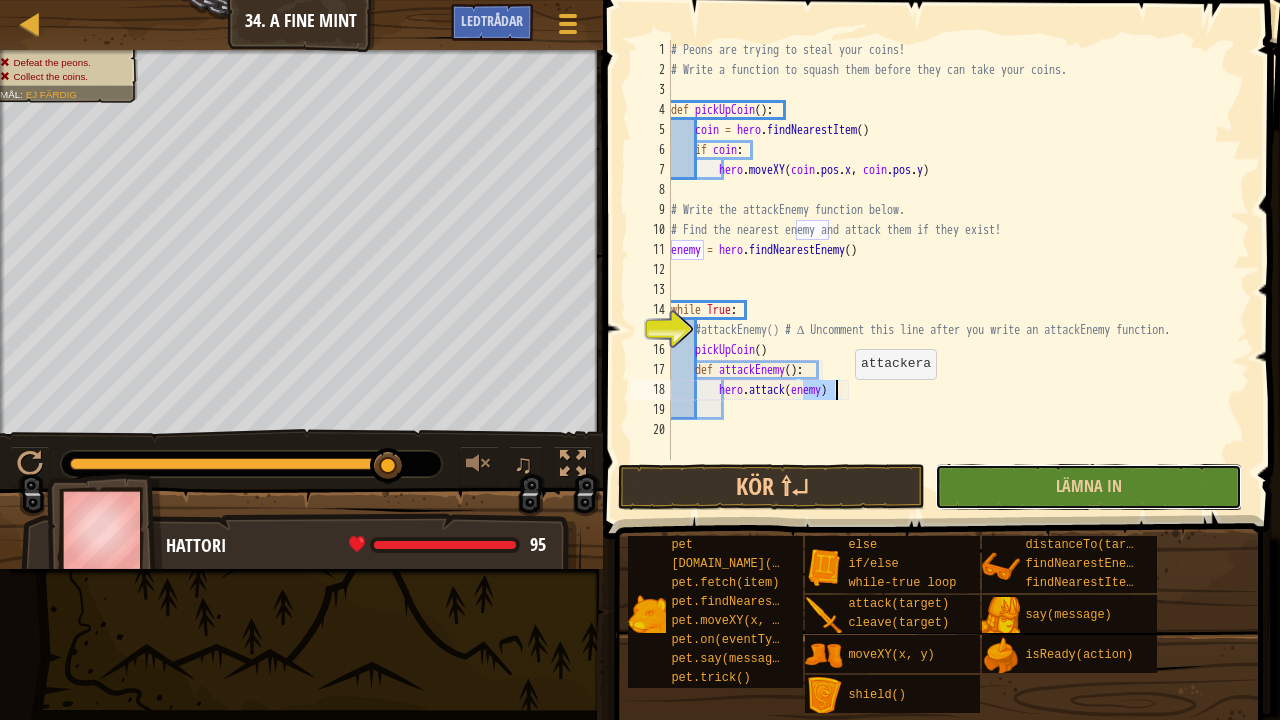 click on "Lämna in" at bounding box center (1088, 487) 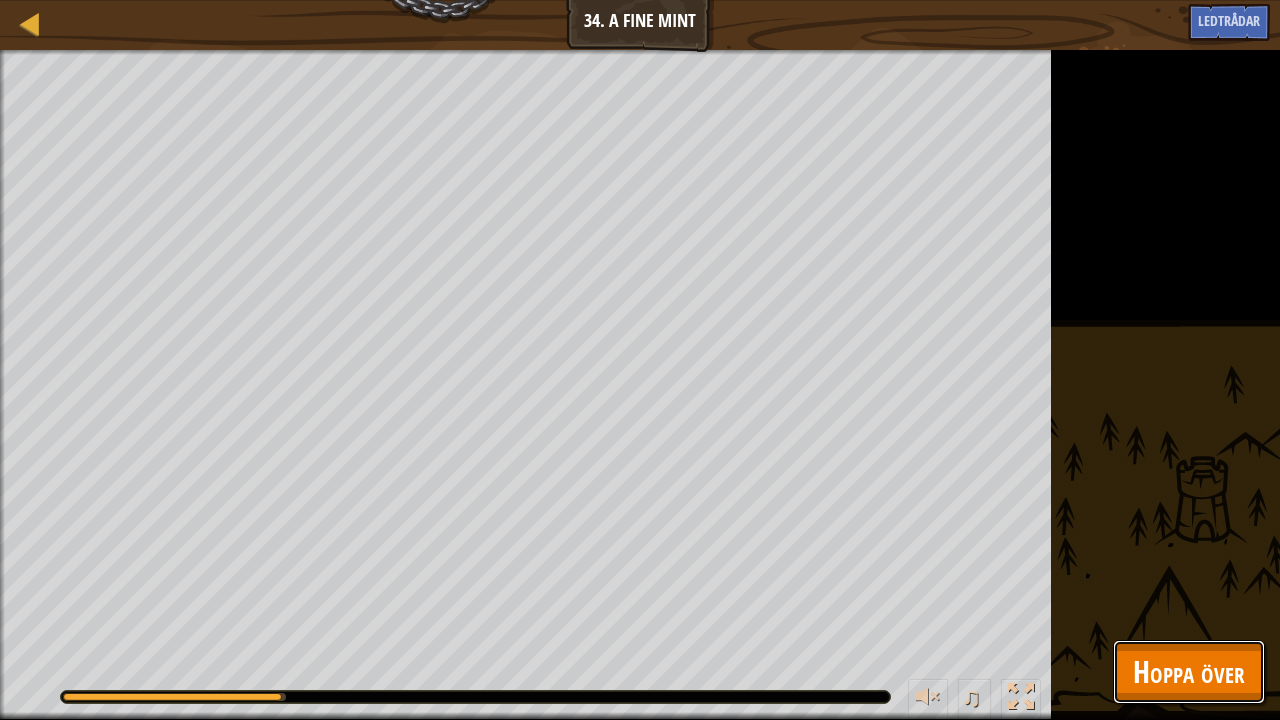 click on "Hoppa över" at bounding box center [1189, 672] 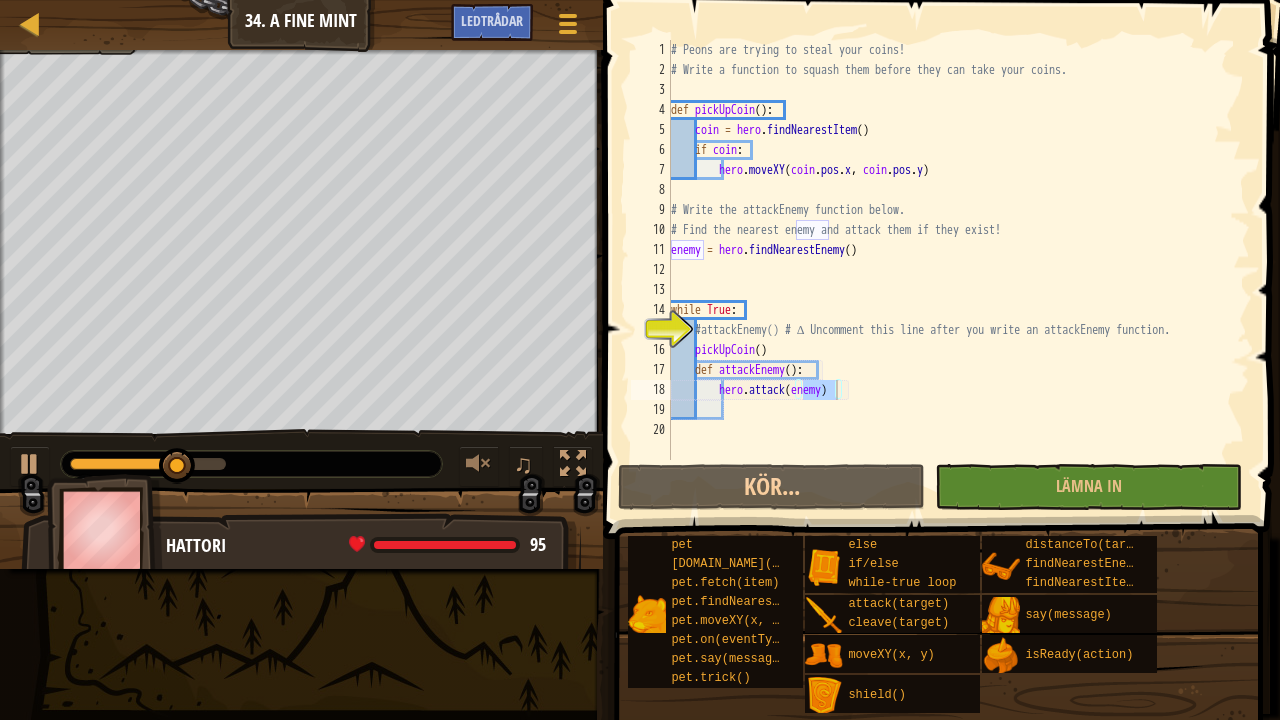 click on "# Peons are trying to steal your coins! # Write a function to squash them before they can take your coins. def   pickUpCoin ( ) :      coin   =   hero . findNearestItem ( )      if   coin :          hero . moveXY ( coin . pos . x ,   coin . pos . y ) # Write the attackEnemy function below. # Find the nearest enemy and attack them if they exist! enemy   =   hero . findNearestEnemy ( ) while   True :      #attackEnemy() # ∆ Uncomment this line after you write an attackEnemy function.      pickUpCoin ( )      def   attackEnemy ( ) :          hero . attack ( enemy )" at bounding box center (958, 270) 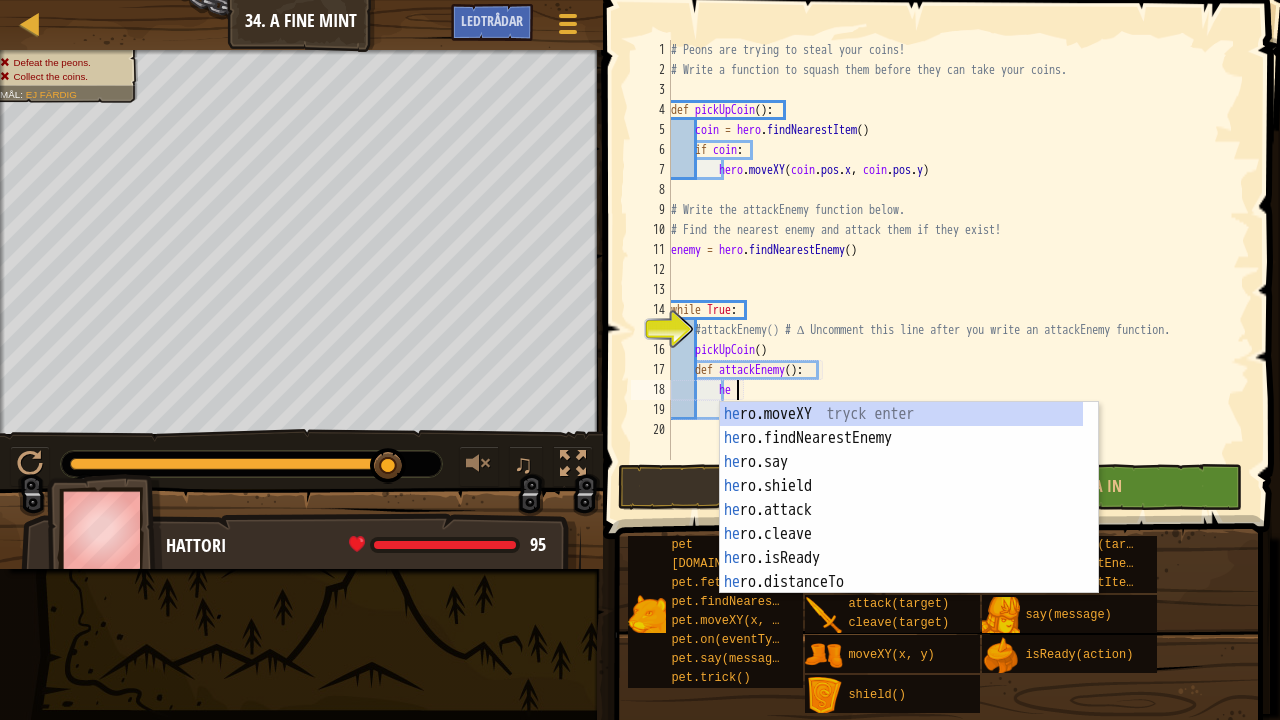 type on "h" 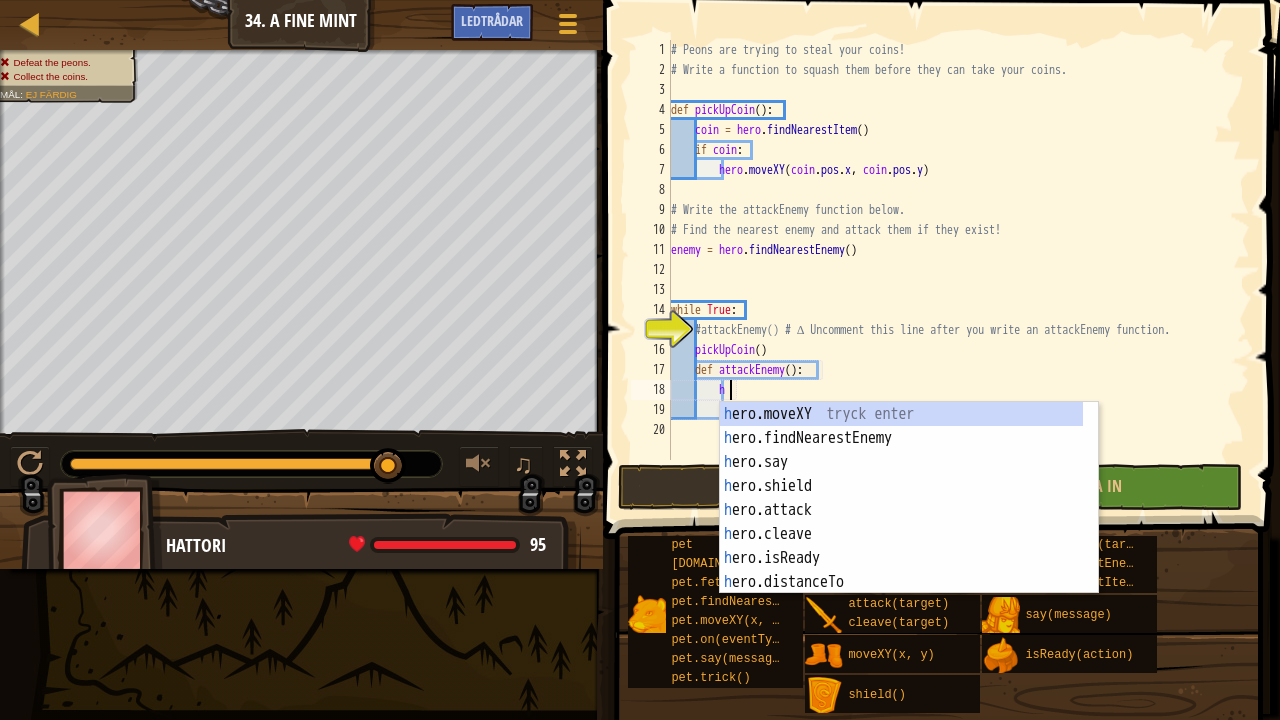 scroll, scrollTop: 9, scrollLeft: 3, axis: both 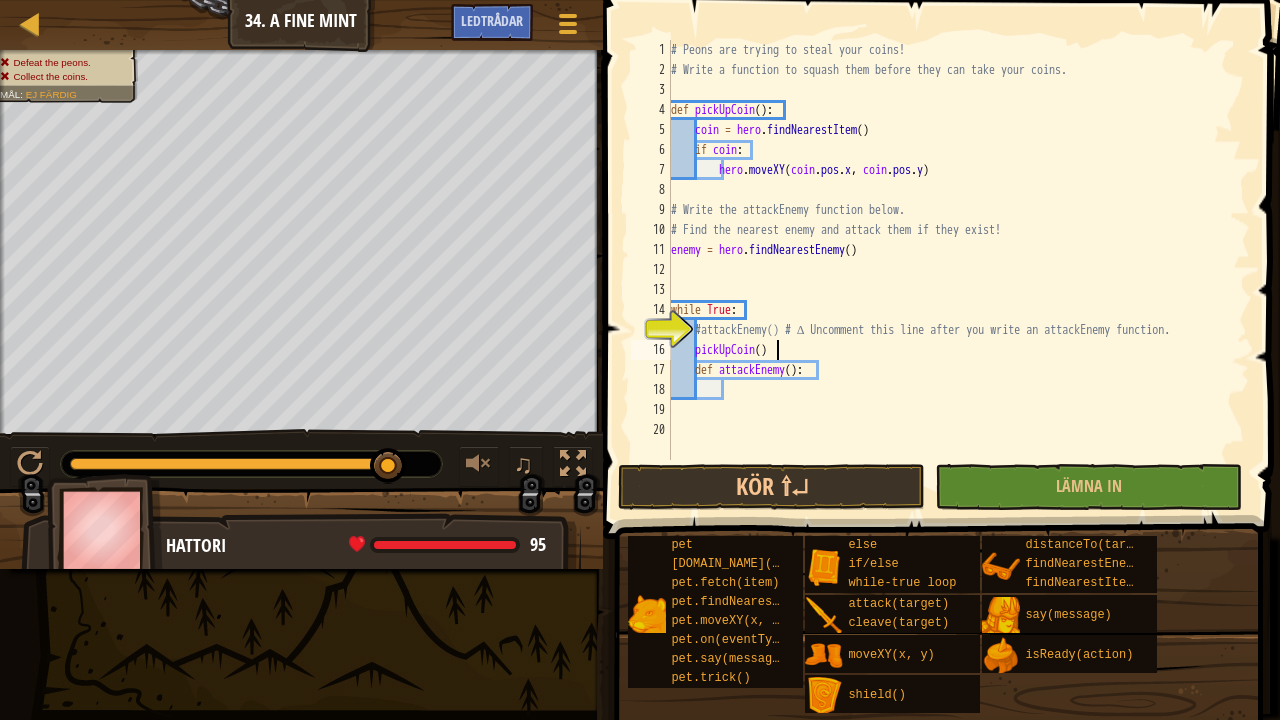 click on "# Peons are trying to steal your coins! # Write a function to squash them before they can take your coins. def   pickUpCoin ( ) :      coin   =   hero . findNearestItem ( )      if   coin :          hero . moveXY ( coin . pos . x ,   coin . pos . y ) # Write the attackEnemy function below. # Find the nearest enemy and attack them if they exist! enemy   =   hero . findNearestEnemy ( ) while   True :      #attackEnemy() # ∆ Uncomment this line after you write an attackEnemy function.      pickUpCoin ( )      def   attackEnemy ( ) :" at bounding box center (958, 270) 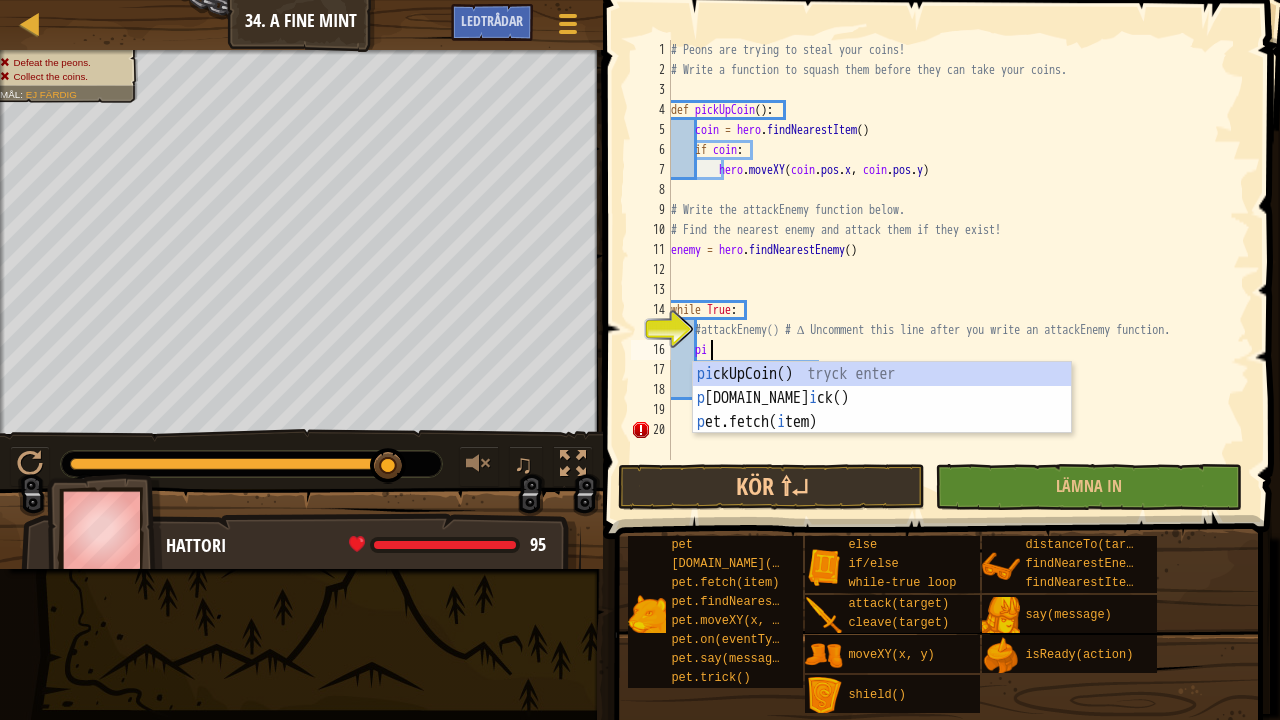 scroll, scrollTop: 9, scrollLeft: 2, axis: both 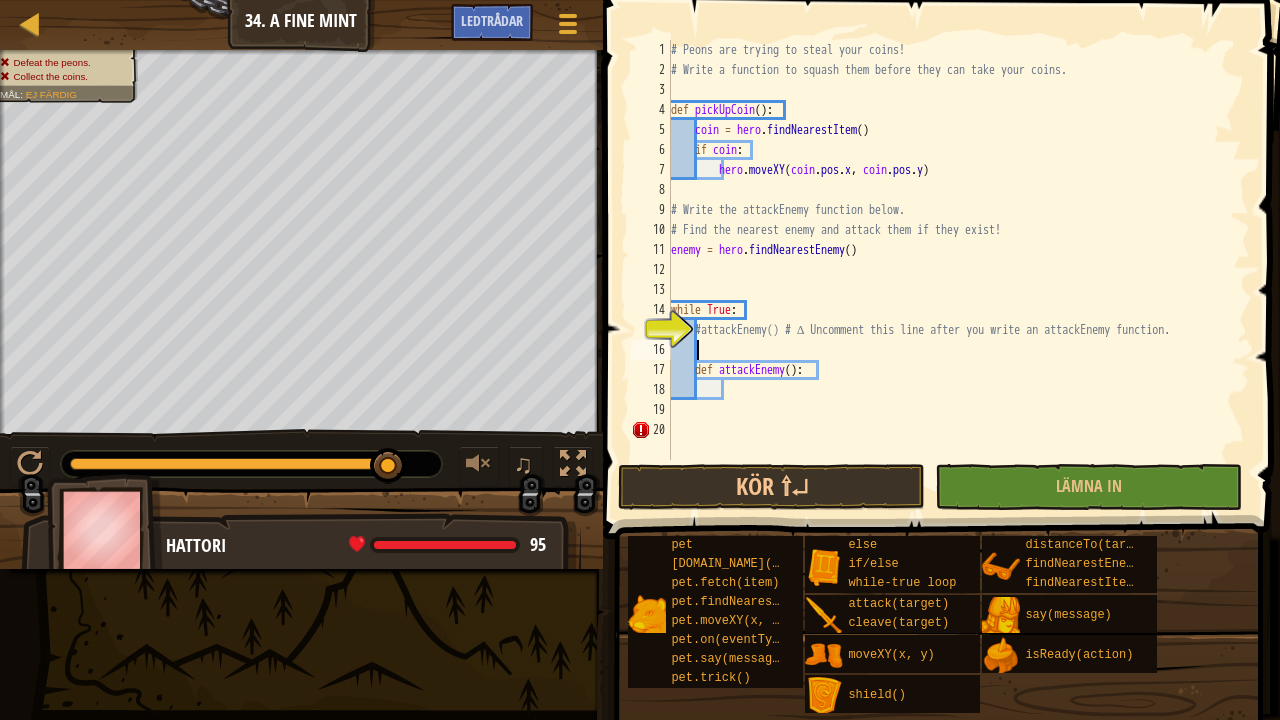 click on "# Peons are trying to steal your coins! # Write a function to squash them before they can take your coins. def   pickUpCoin ( ) :      coin   =   hero . findNearestItem ( )      if   coin :          hero . moveXY ( coin . pos . x ,   coin . pos . y ) # Write the attackEnemy function below. # Find the nearest enemy and attack them if they exist! enemy   =   hero . findNearestEnemy ( ) while   True :      #attackEnemy() # ∆ Uncomment this line after you write an attackEnemy function.           def   attackEnemy ( ) :" at bounding box center (958, 270) 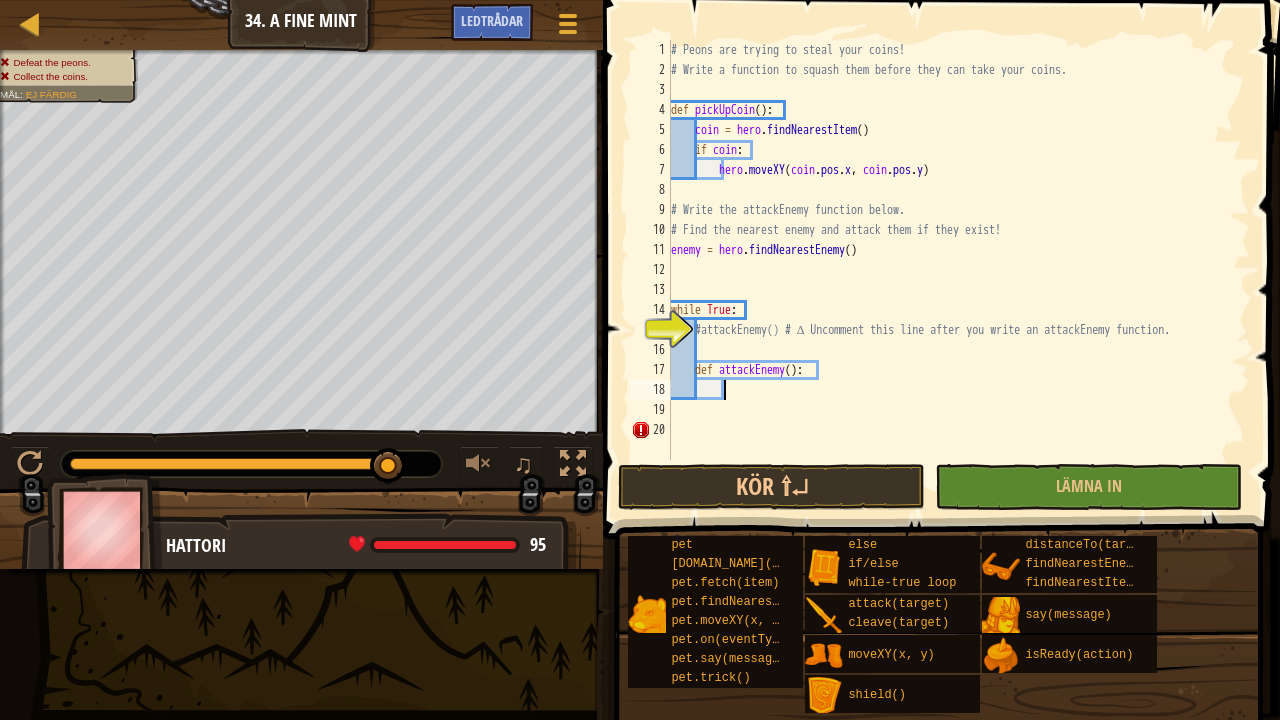 type on "h" 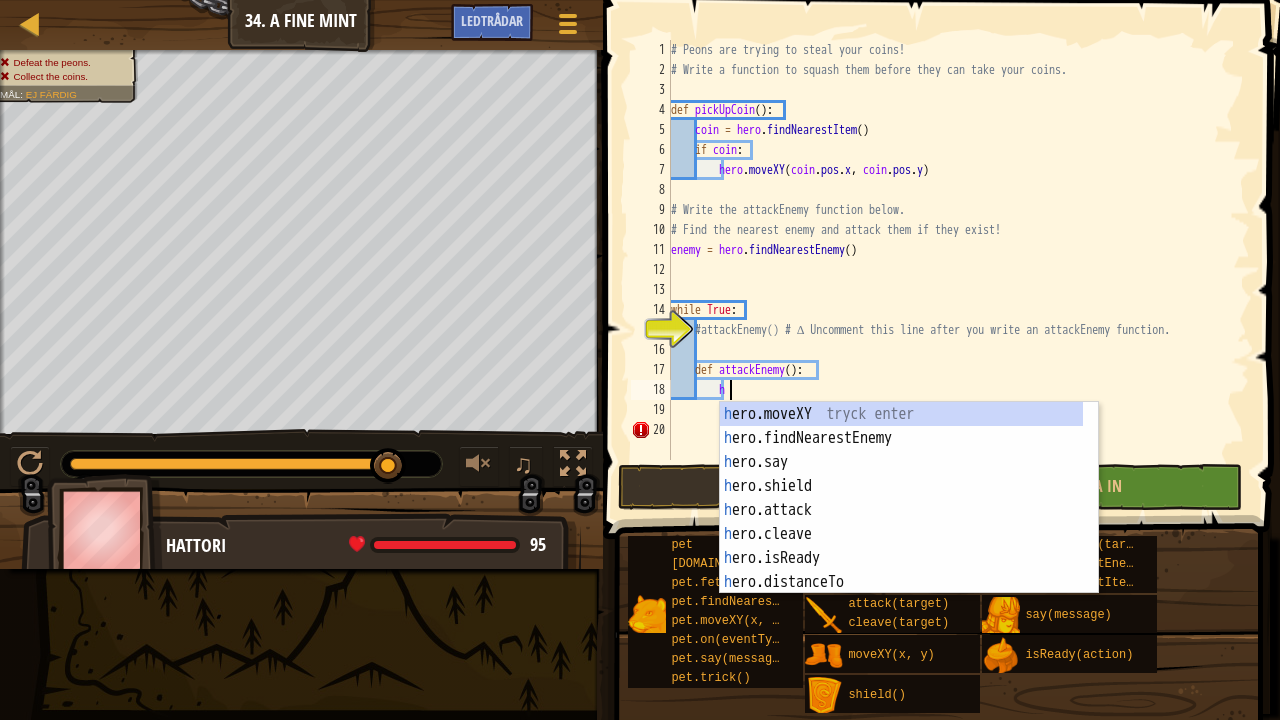 scroll, scrollTop: 9, scrollLeft: 4, axis: both 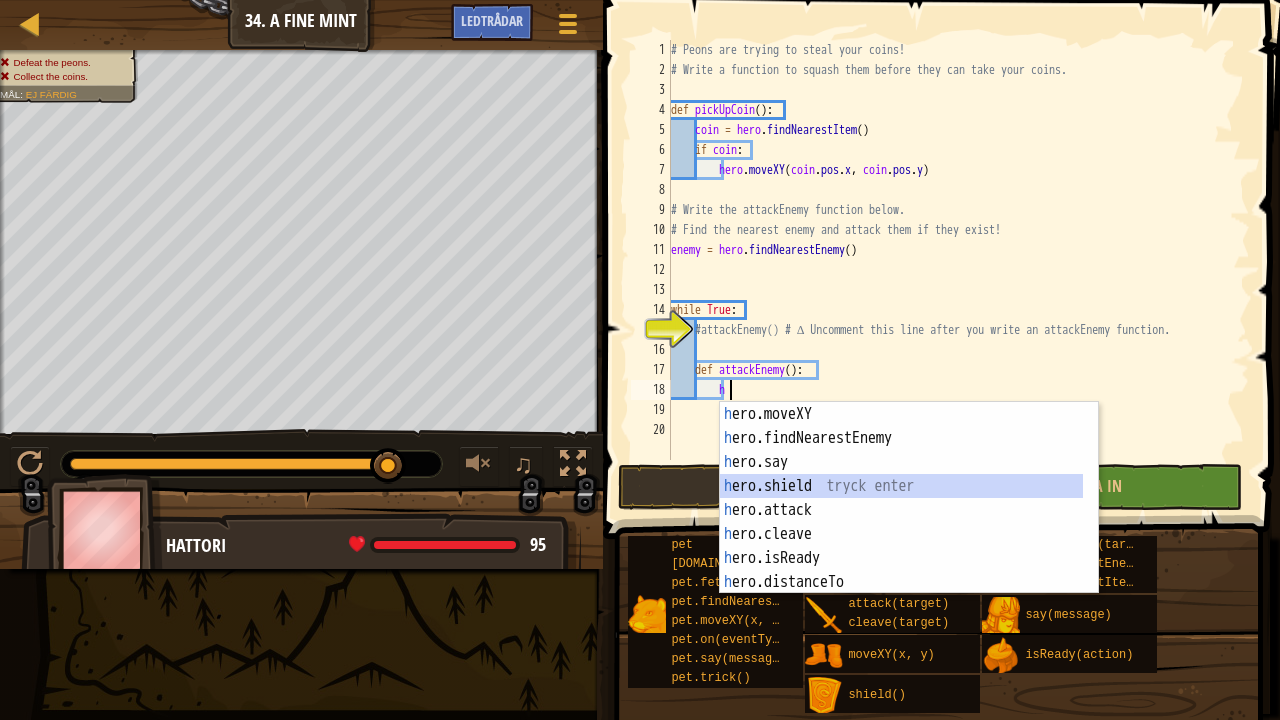 click on "h ero.moveXY tryck enter h ero.findNearestEnemy tryck enter h ero.say tryck enter h ero.shield tryck enter h ero.attack tryck enter h ero.cleave tryck enter h ero.isReady tryck enter h ero.distanceTo tryck enter h ero.findNearestItem tryck enter" at bounding box center (902, 522) 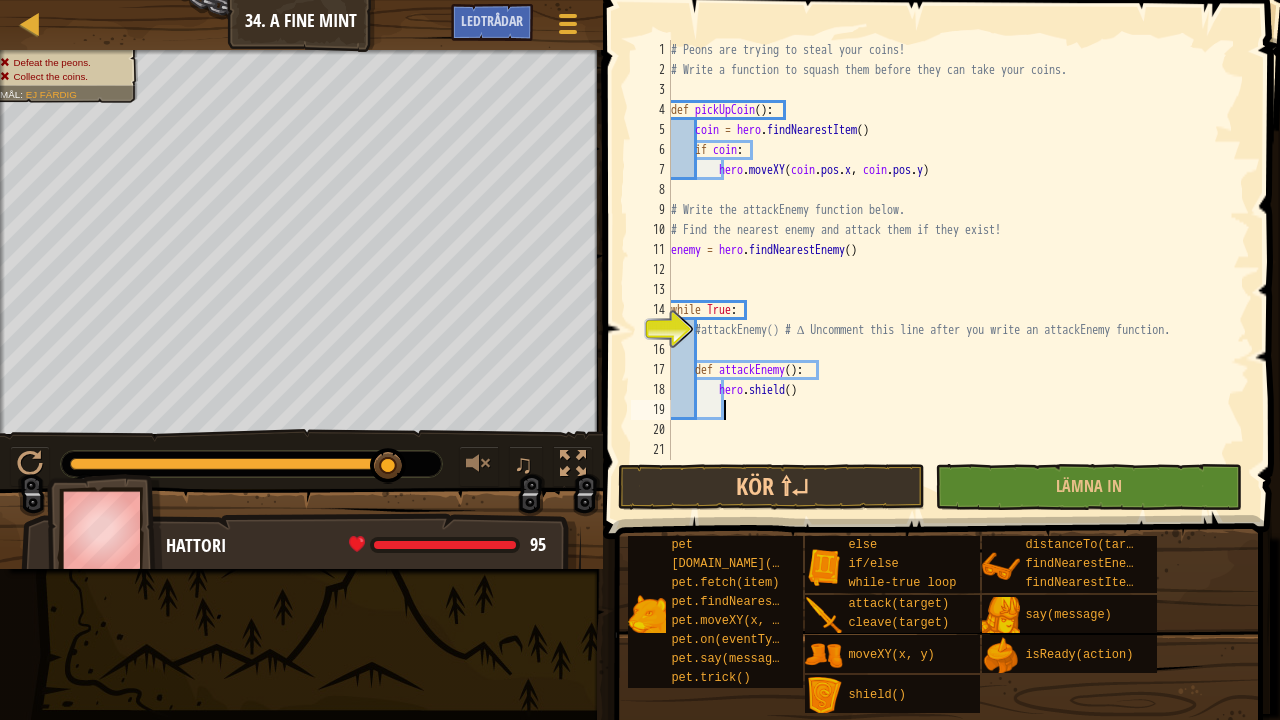 scroll, scrollTop: 9, scrollLeft: 3, axis: both 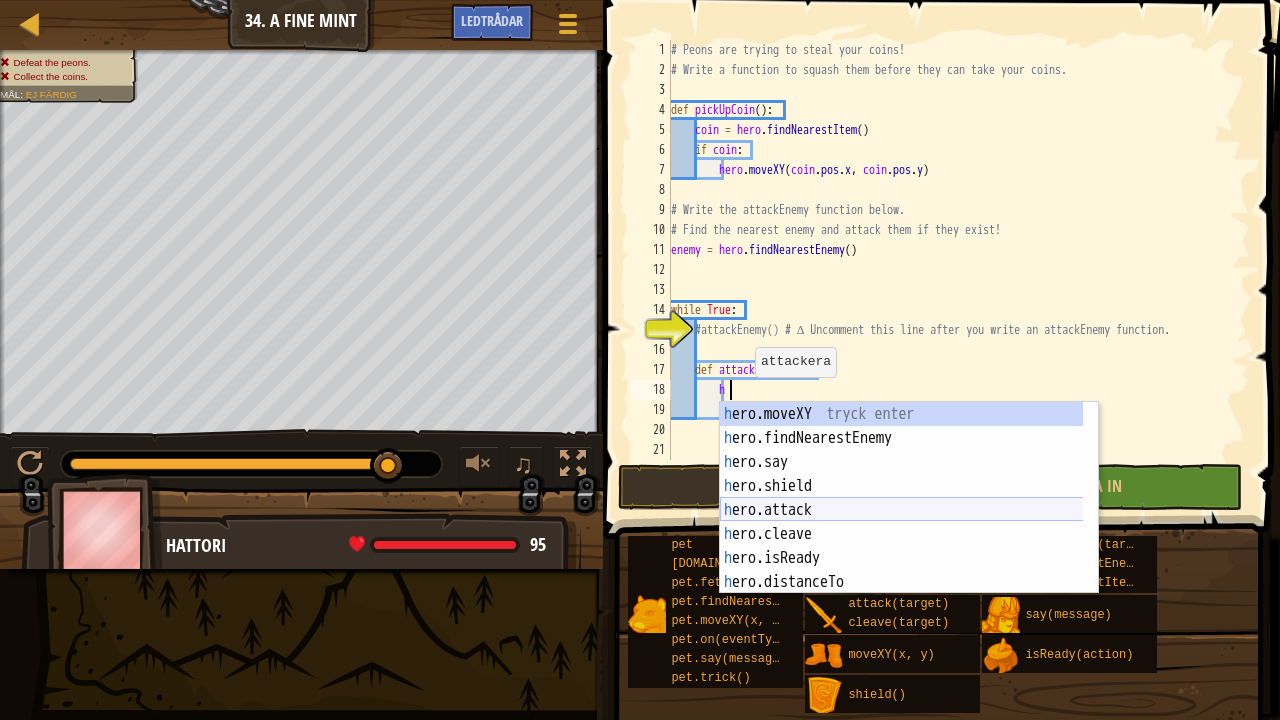 click on "h ero.moveXY tryck enter h ero.findNearestEnemy tryck enter h ero.say tryck enter h ero.shield tryck enter h ero.attack tryck enter h ero.cleave tryck enter h ero.isReady tryck enter h ero.distanceTo tryck enter h ero.findNearestItem tryck enter" at bounding box center (902, 522) 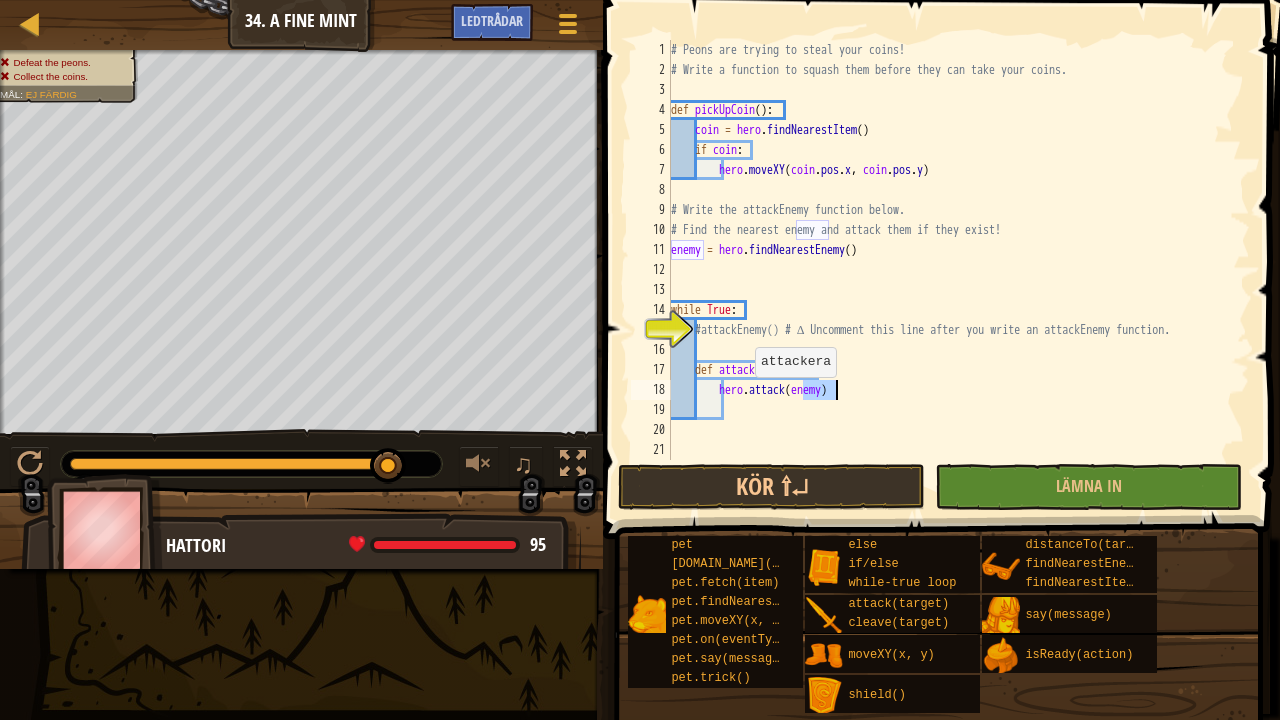 type on "hero.attack(enemy)" 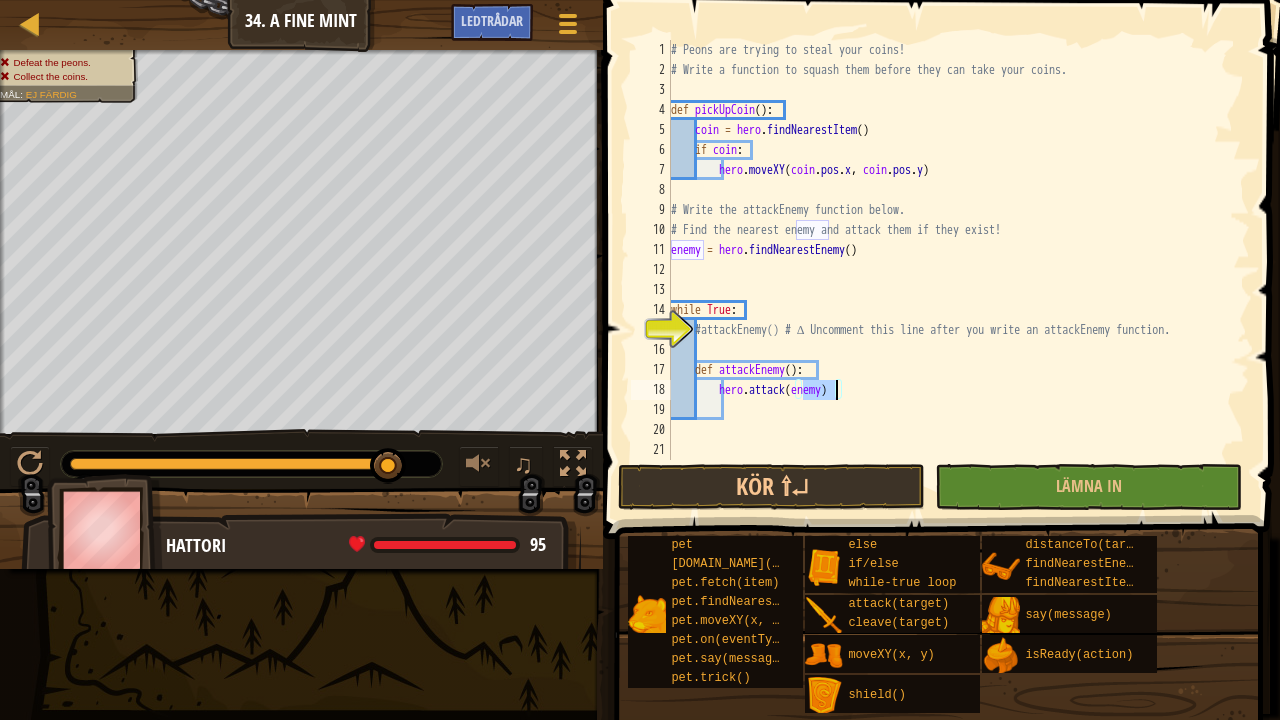 click on "# Peons are trying to steal your coins! # Write a function to squash them before they can take your coins. def   pickUpCoin ( ) :      coin   =   hero . findNearestItem ( )      if   coin :          hero . moveXY ( coin . pos . x ,   coin . pos . y ) # Write the attackEnemy function below. # Find the nearest enemy and attack them if they exist! enemy   =   hero . findNearestEnemy ( ) while   True :      #attackEnemy() # ∆ Uncomment this line after you write an attackEnemy function.           def   attackEnemy ( ) :          hero . attack ( enemy )" at bounding box center [958, 270] 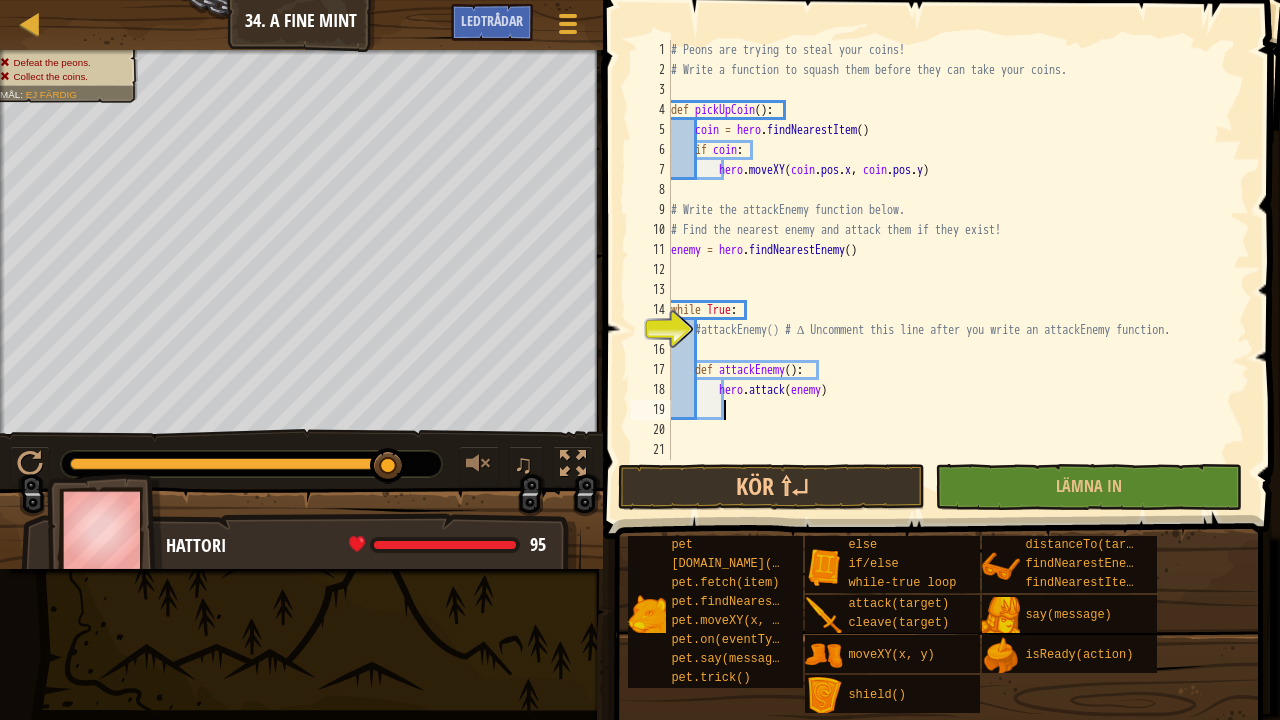 scroll, scrollTop: 9, scrollLeft: 1, axis: both 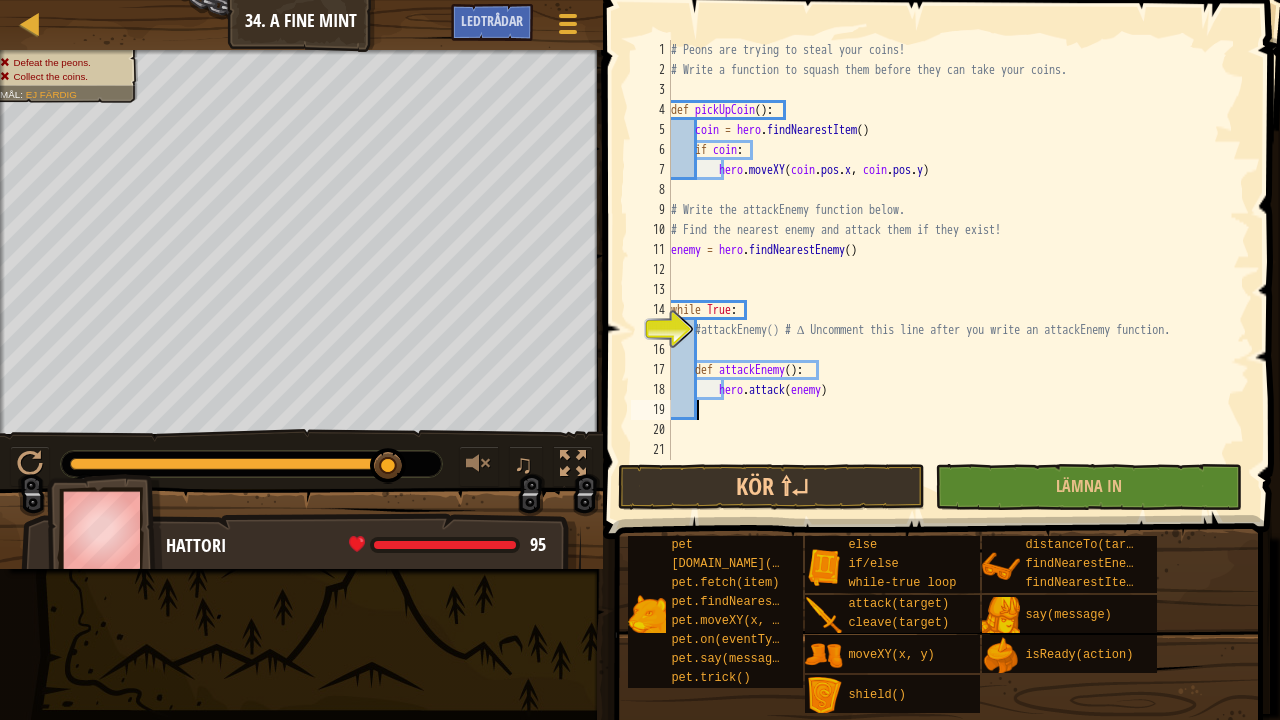 type on "h" 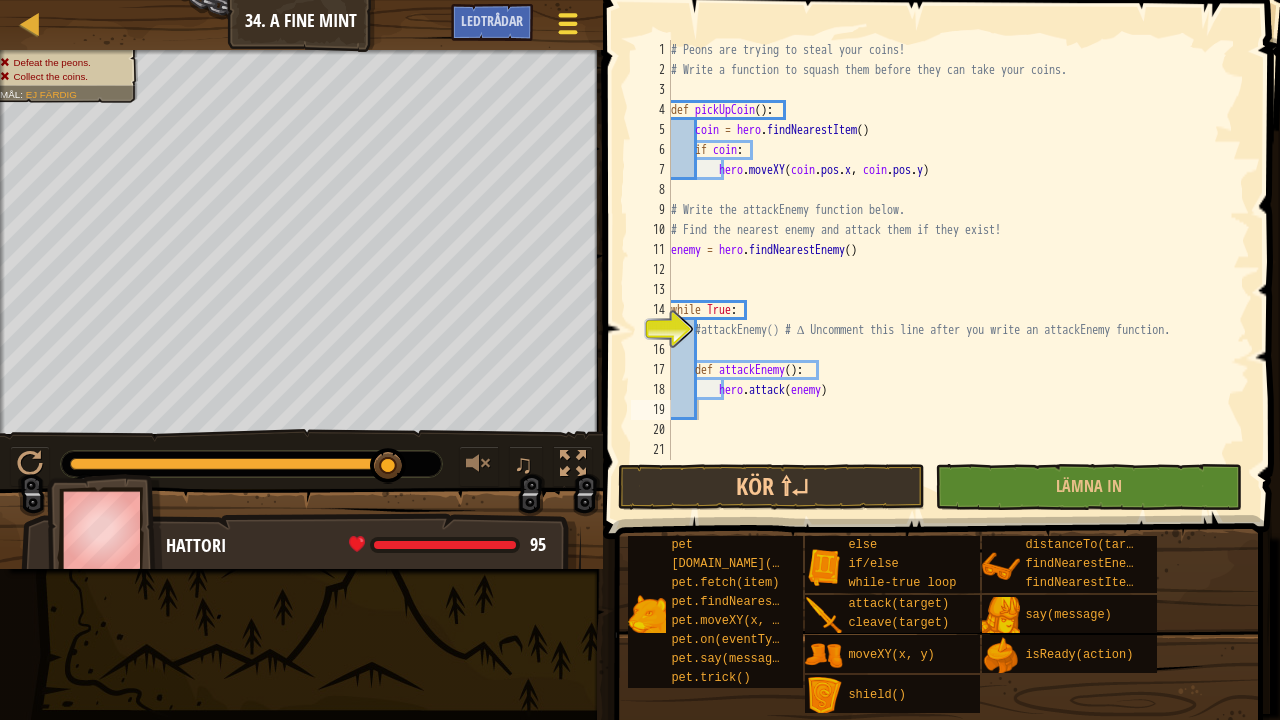 click at bounding box center (567, 23) 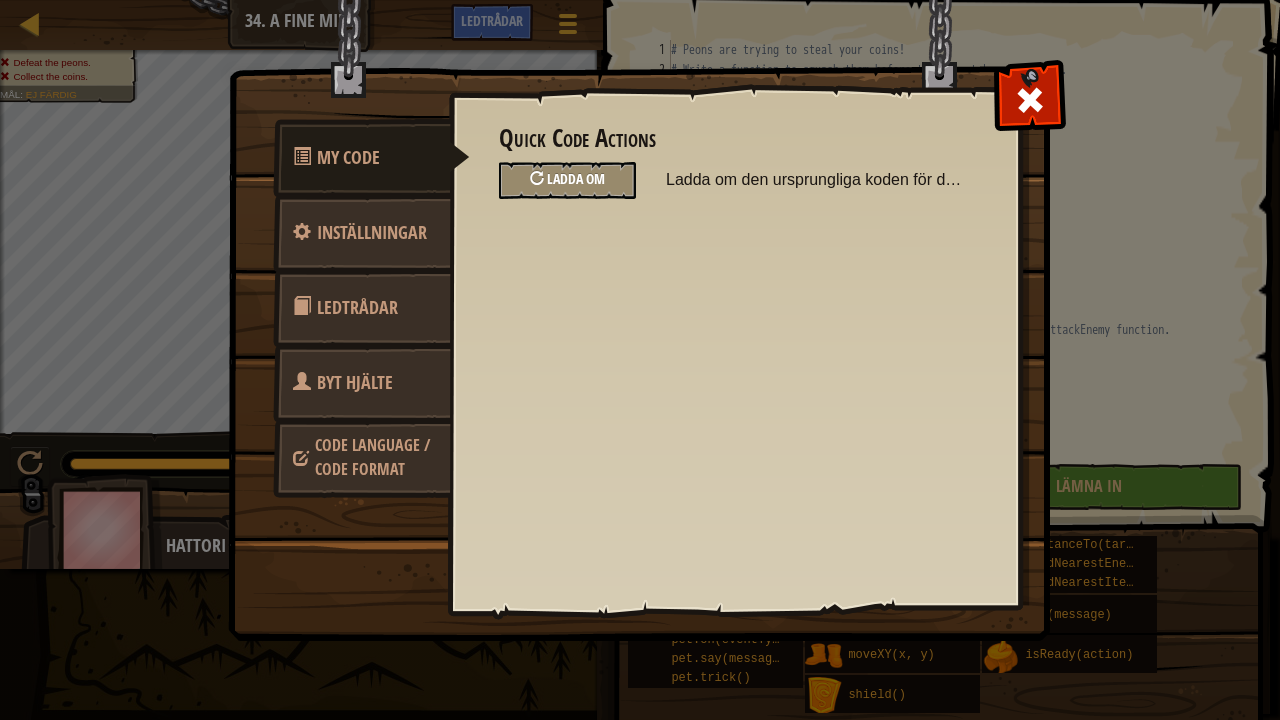 click on "Ladda om" at bounding box center [576, 178] 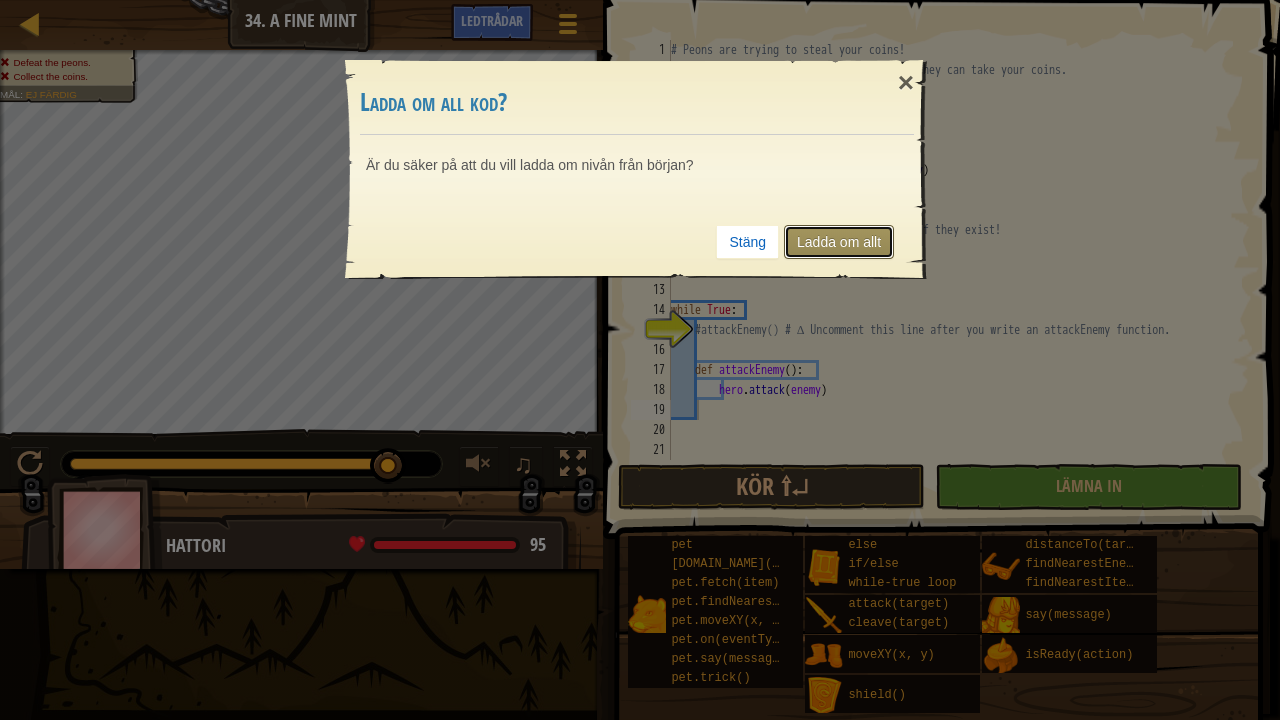 click on "Ladda om allt" at bounding box center (839, 242) 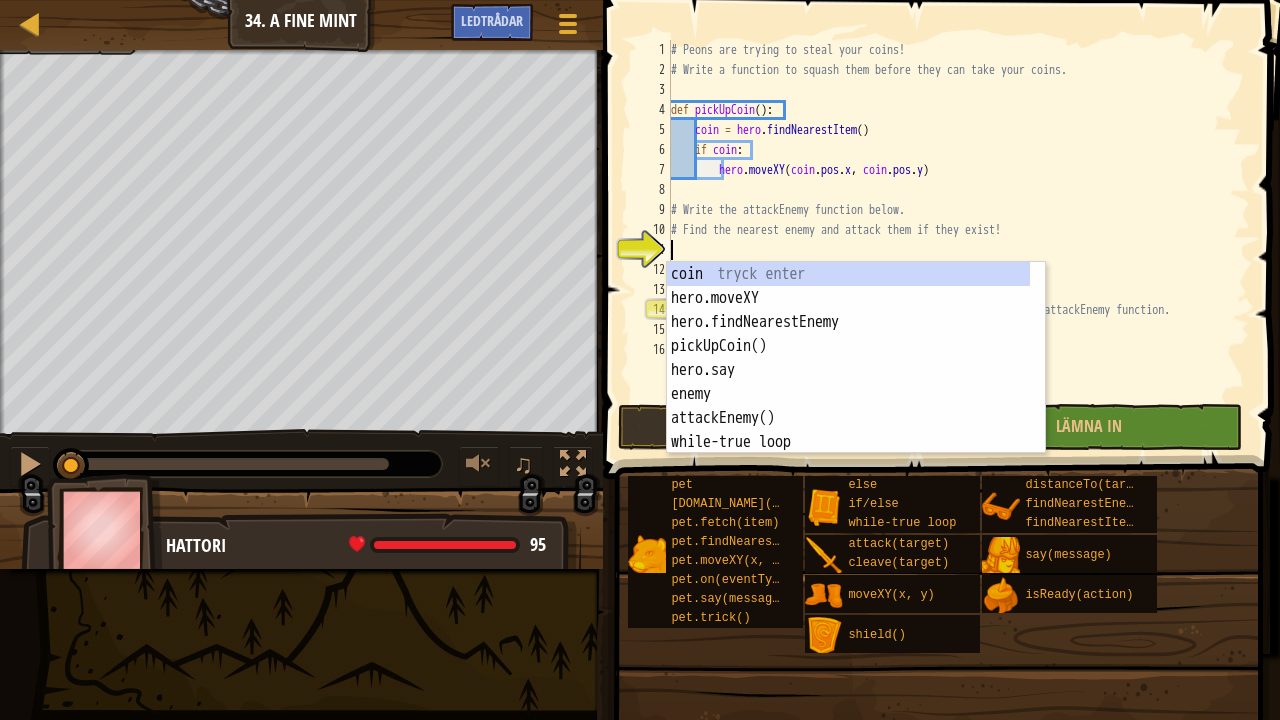 scroll, scrollTop: 9, scrollLeft: 0, axis: vertical 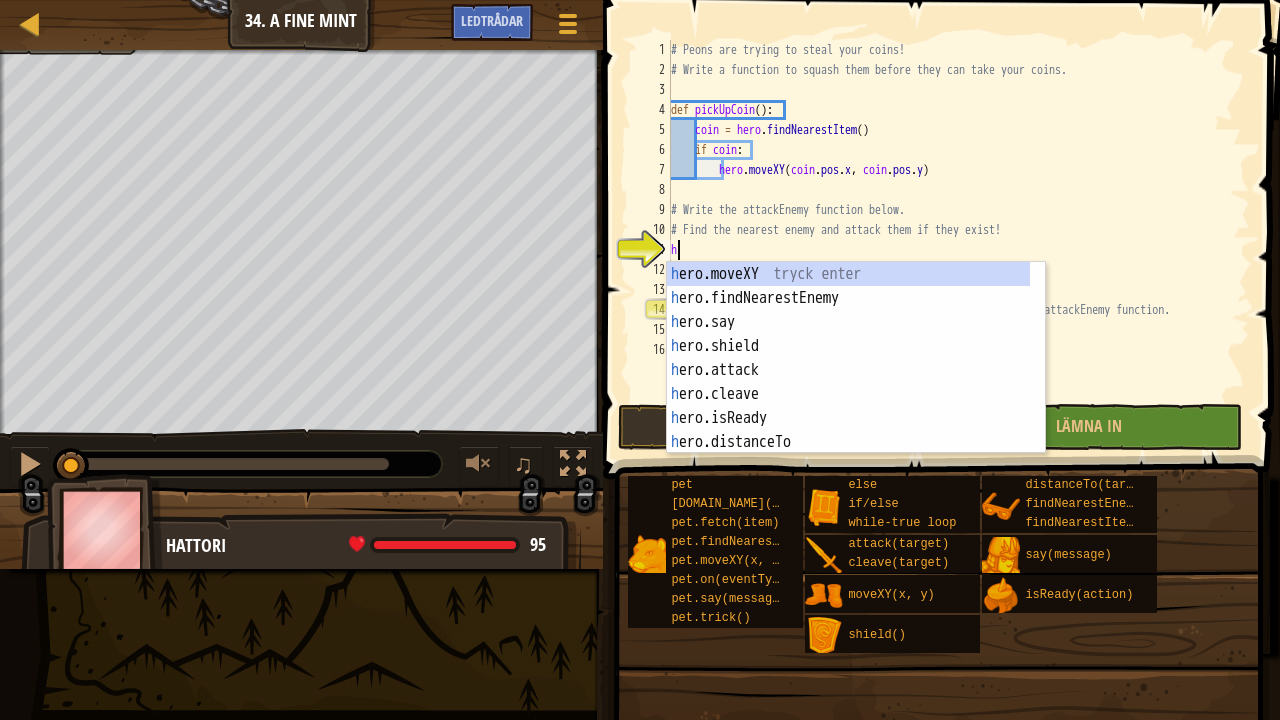 type on "h" 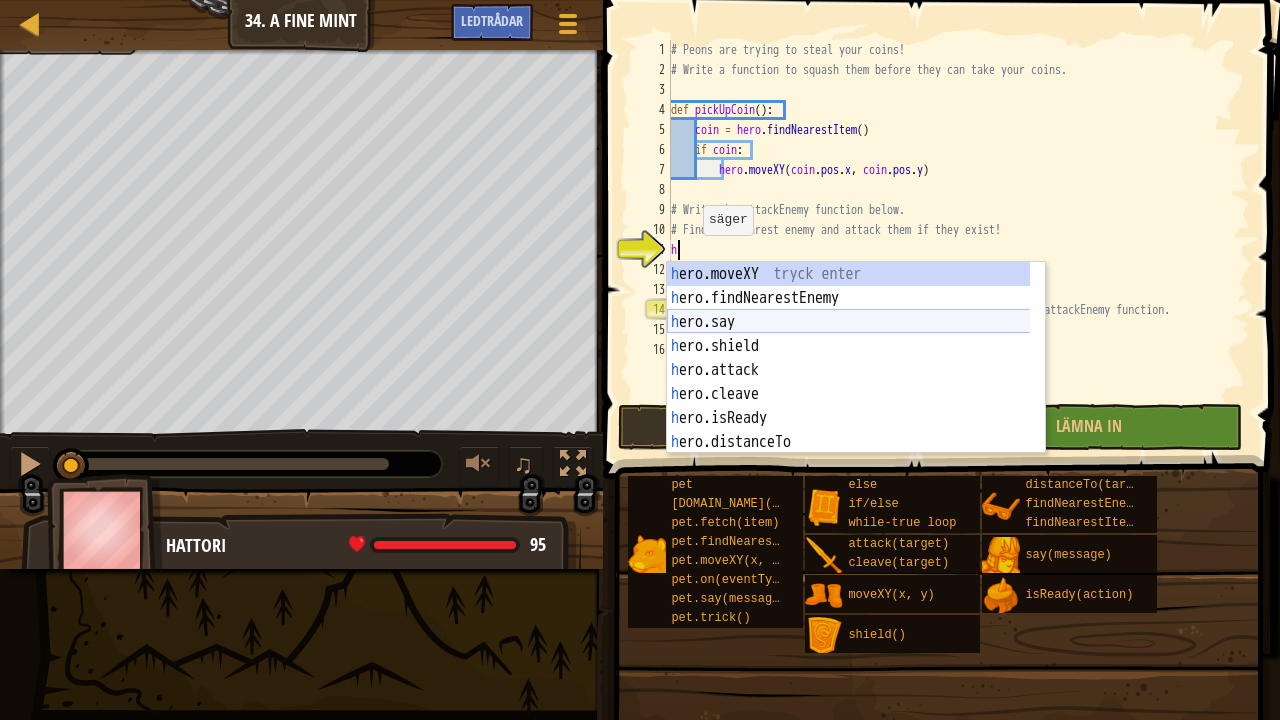 click on "h ero.moveXY tryck enter h ero.findNearestEnemy tryck enter h ero.say tryck enter h ero.shield tryck enter h ero.attack tryck enter h ero.cleave tryck enter h ero.isReady tryck enter h ero.distanceTo tryck enter h ero.findNearestItem tryck enter" at bounding box center (849, 382) 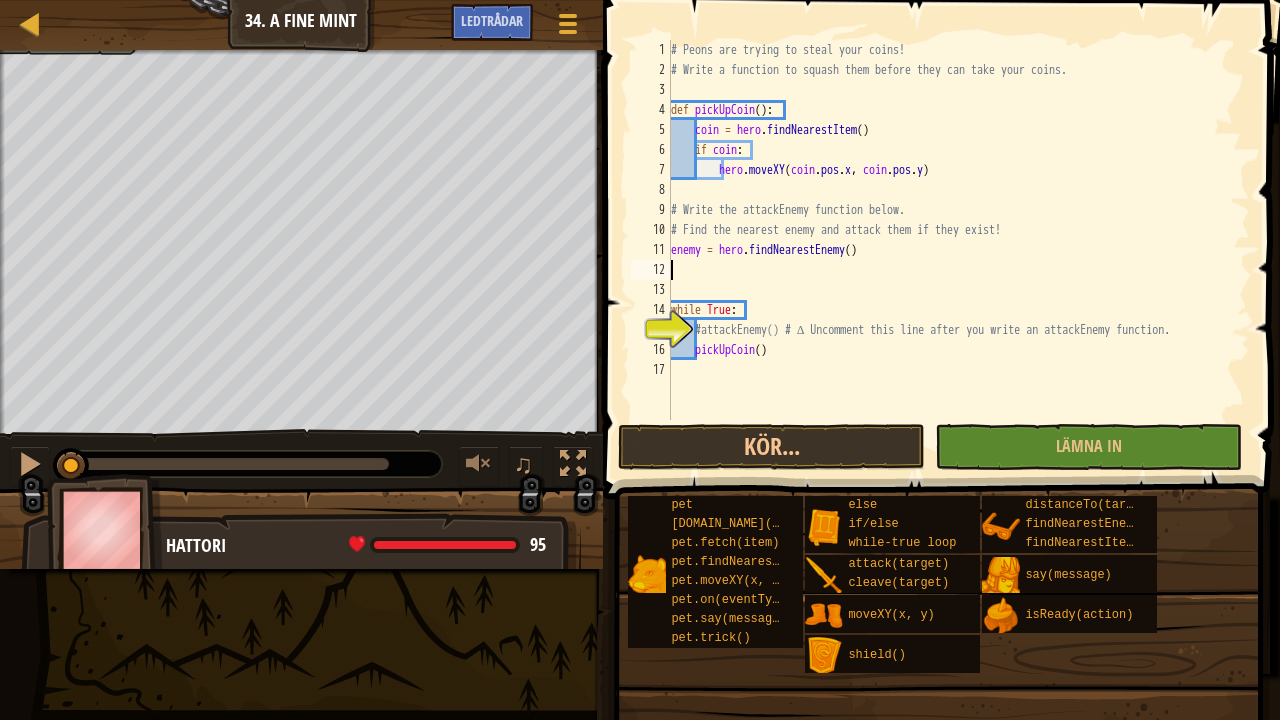 click on "# Peons are trying to steal your coins! # Write a function to squash them before they can take your coins. def   pickUpCoin ( ) :      coin   =   hero . findNearestItem ( )      if   coin :          hero . moveXY ( coin . pos . x ,   coin . pos . y ) # Write the attackEnemy function below. # Find the nearest enemy and attack them if they exist! enemy   =   hero . findNearestEnemy ( ) while   True :      #attackEnemy() # ∆ Uncomment this line after you write an attackEnemy function.      pickUpCoin ( )" at bounding box center (958, 250) 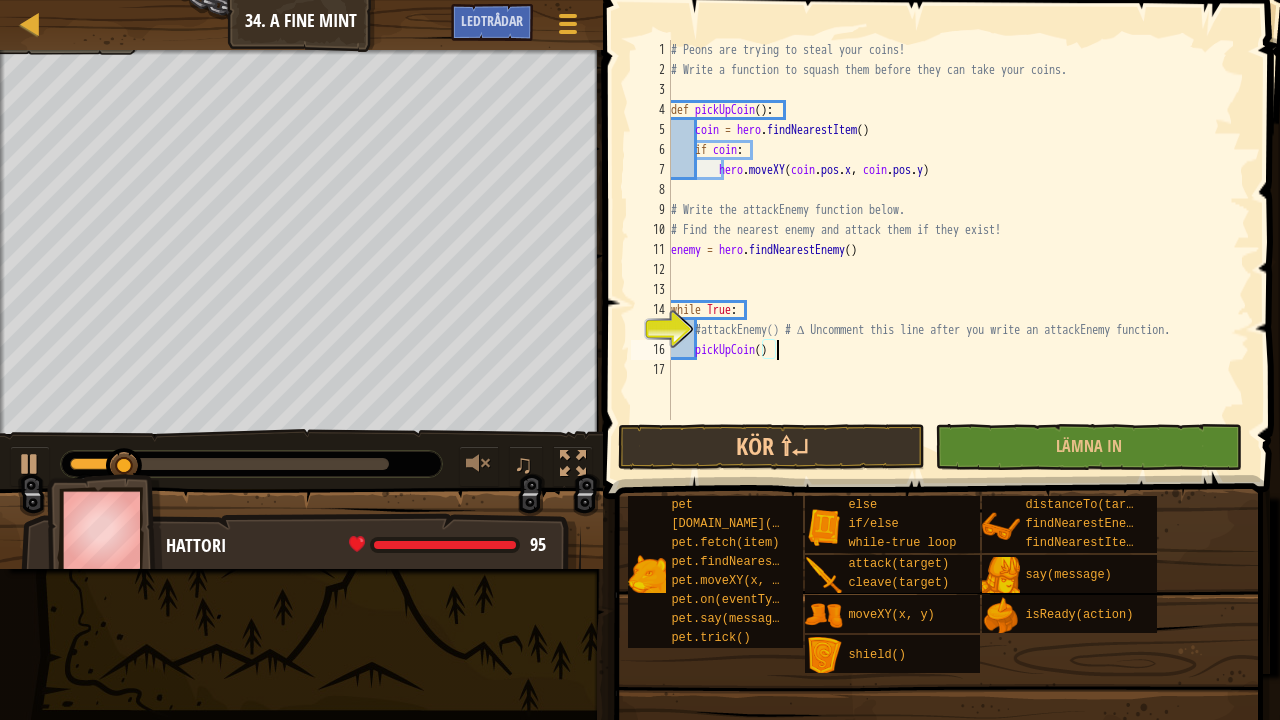 drag, startPoint x: 1227, startPoint y: 340, endPoint x: 1248, endPoint y: 328, distance: 24.186773 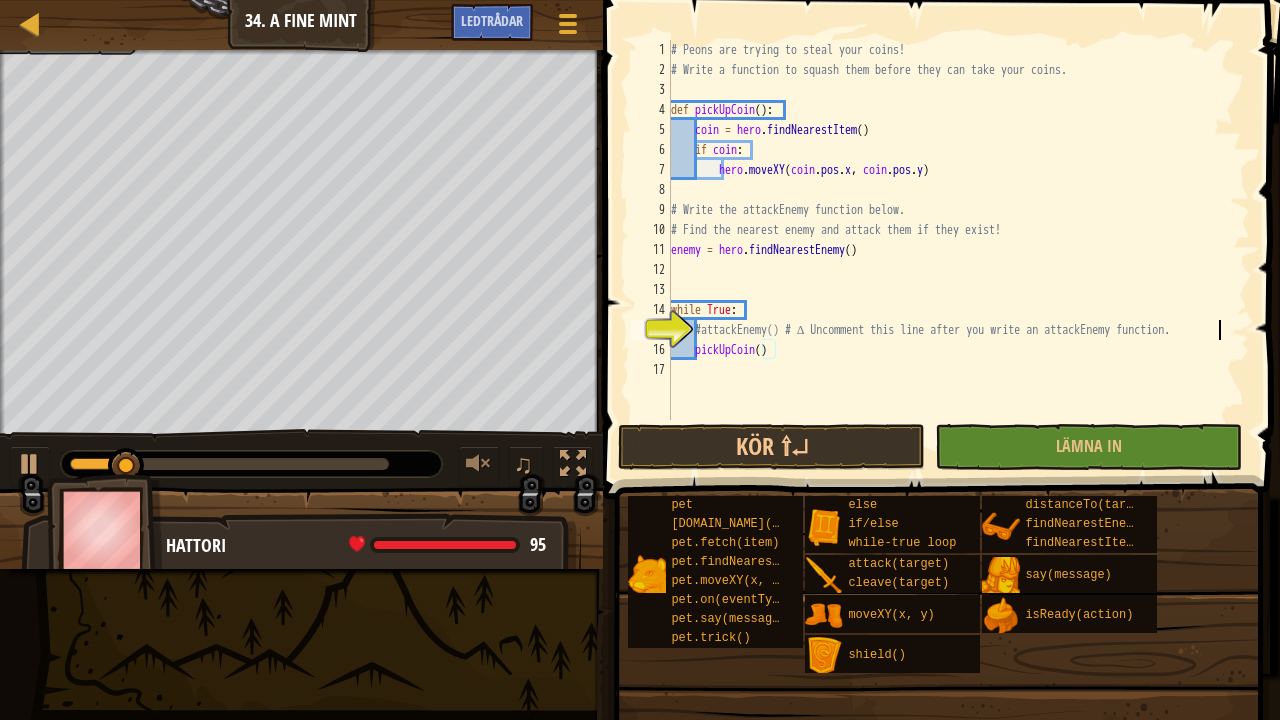 type on "#attackEnemy() # ∆ Uncomment this line after you write an attackEnemy function." 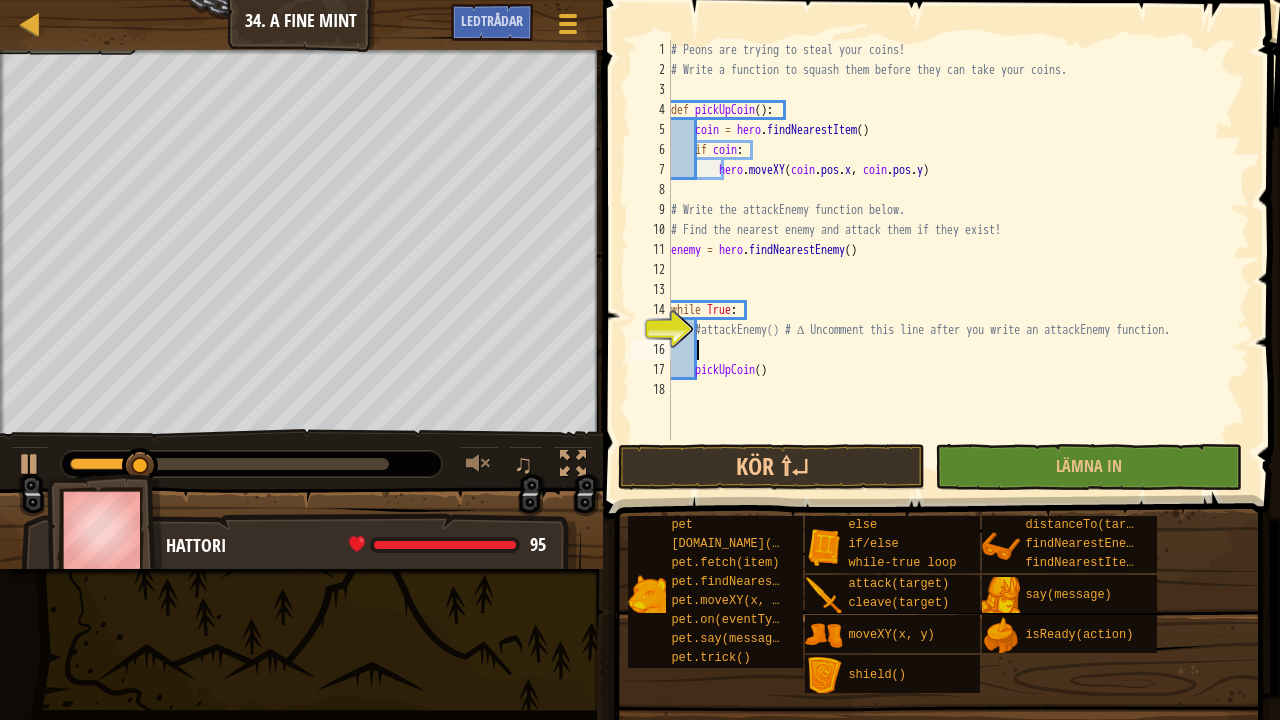 type on "h" 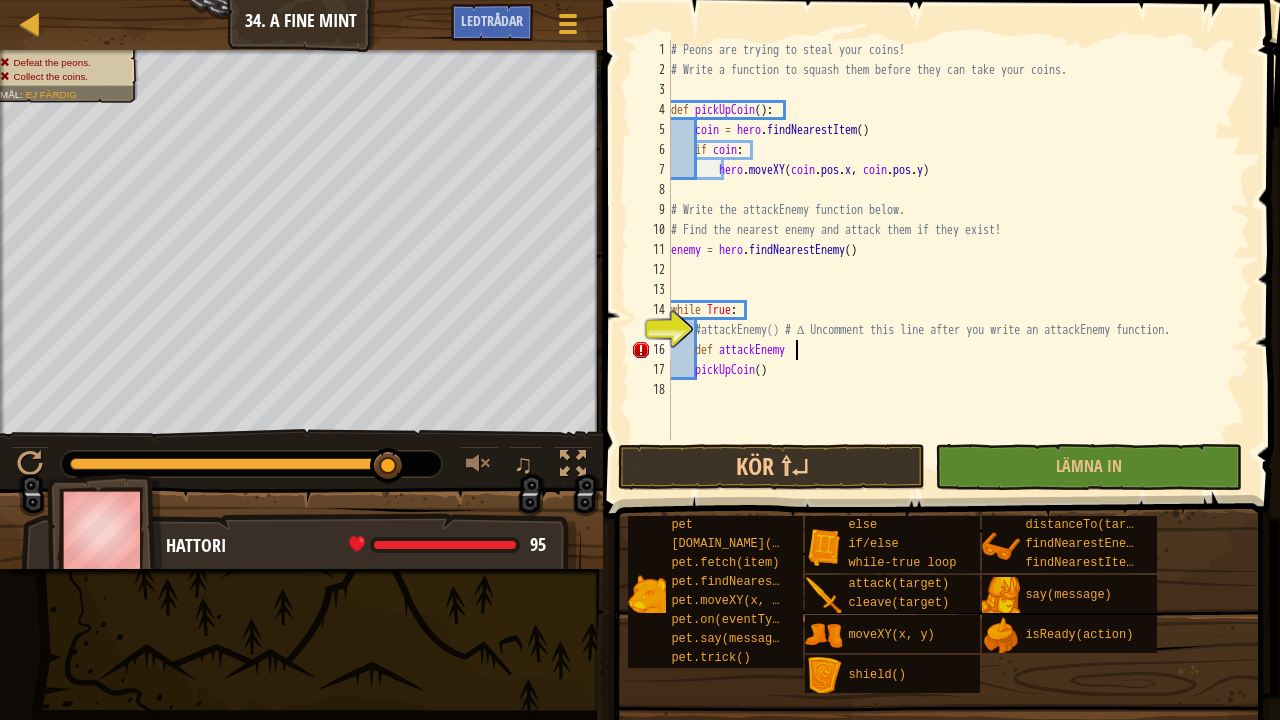 scroll, scrollTop: 9, scrollLeft: 10, axis: both 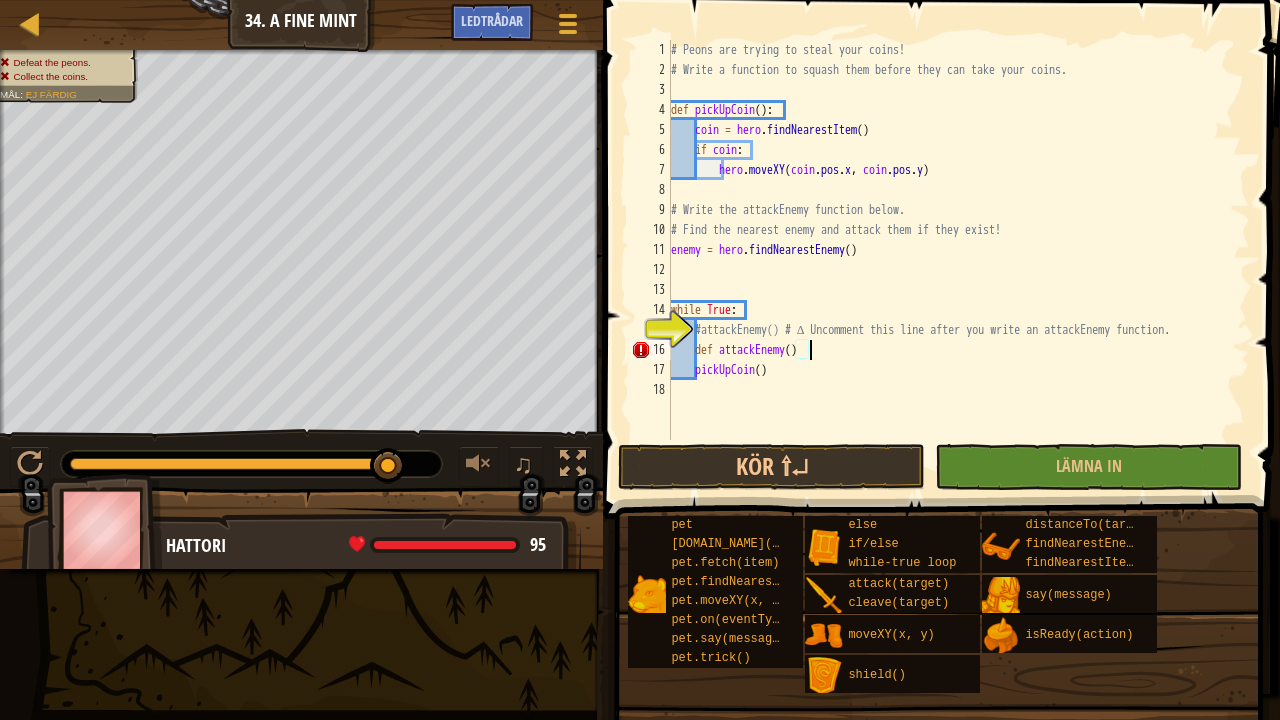 type on "def attackEnemy():" 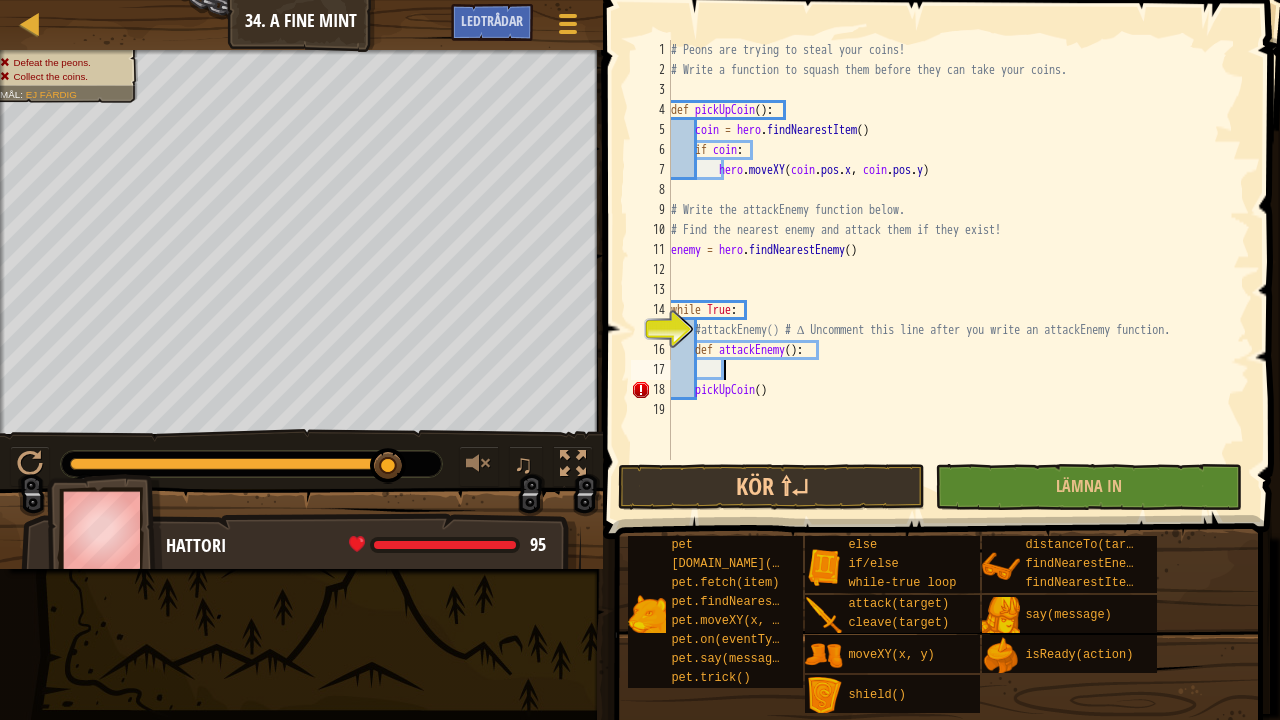scroll, scrollTop: 9, scrollLeft: 4, axis: both 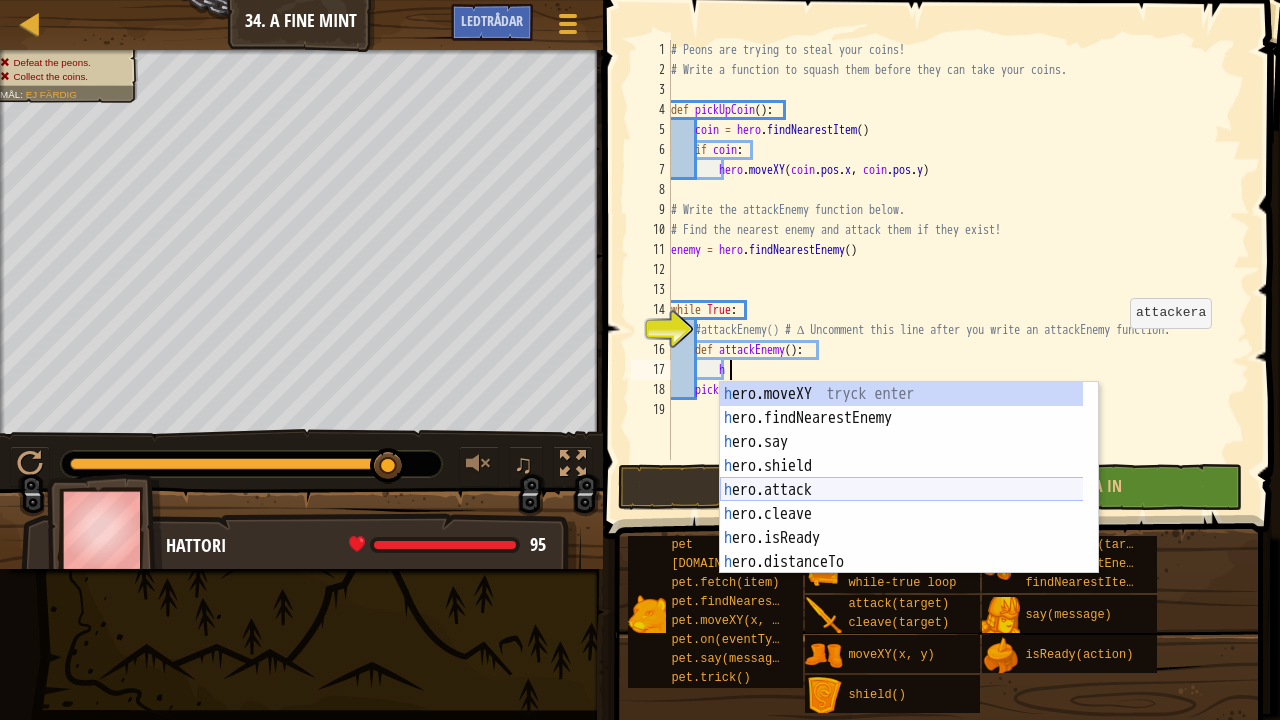 click on "h ero.moveXY tryck enter h ero.findNearestEnemy tryck enter h ero.say tryck enter h ero.shield tryck enter h ero.attack tryck enter h ero.cleave tryck enter h ero.isReady tryck enter h ero.distanceTo tryck enter h ero.findNearestItem tryck enter" at bounding box center [909, 502] 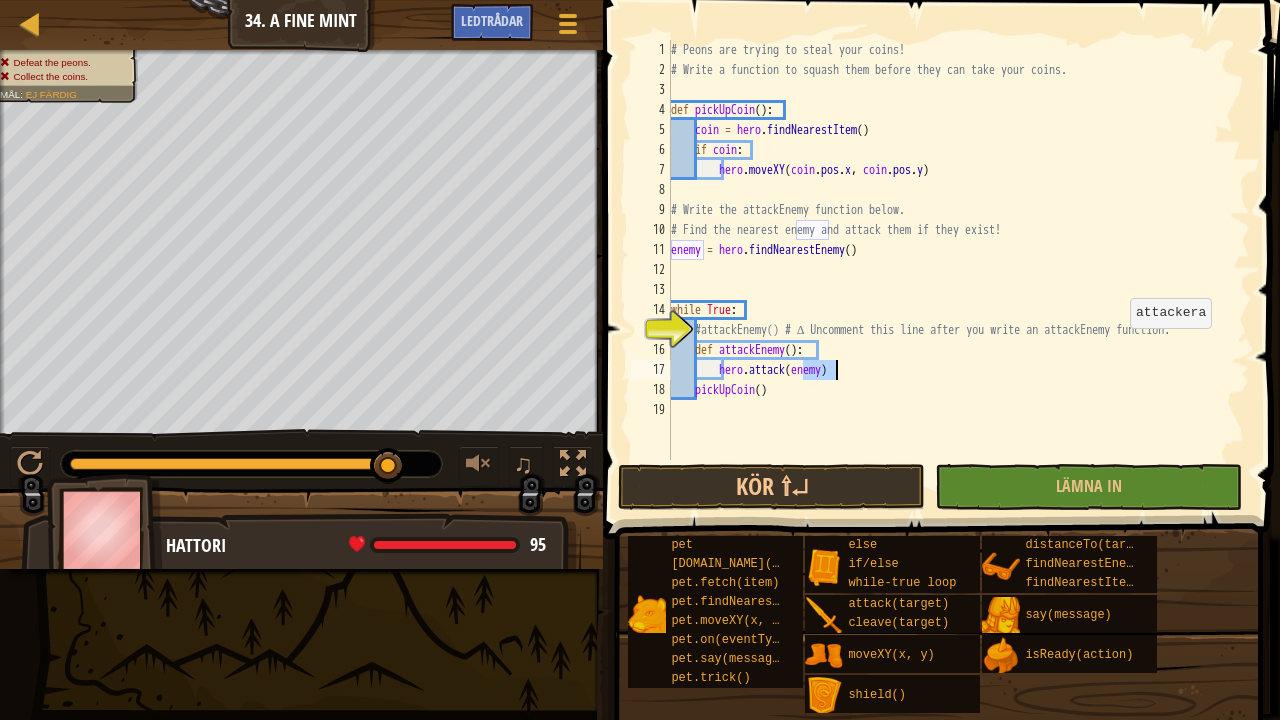 type on "hero.attack(enemy)" 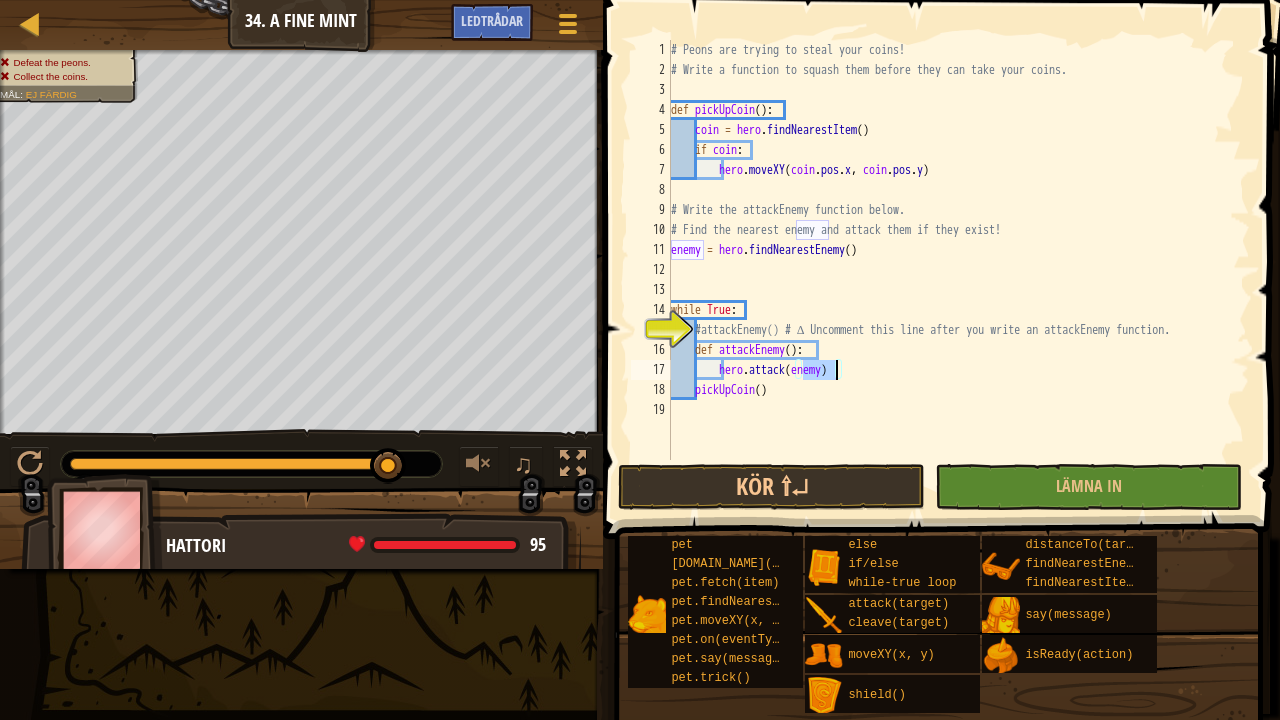 click on "# Peons are trying to steal your coins! # Write a function to squash them before they can take your coins. def   pickUpCoin ( ) :      coin   =   hero . findNearestItem ( )      if   coin :          hero . moveXY ( coin . pos . x ,   coin . pos . y ) # Write the attackEnemy function below. # Find the nearest enemy and attack them if they exist! enemy   =   hero . findNearestEnemy ( ) while   True :      #attackEnemy() # ∆ Uncomment this line after you write an attackEnemy function.      def   attackEnemy ( ) :          hero . attack ( enemy )      pickUpCoin ( )" at bounding box center [958, 270] 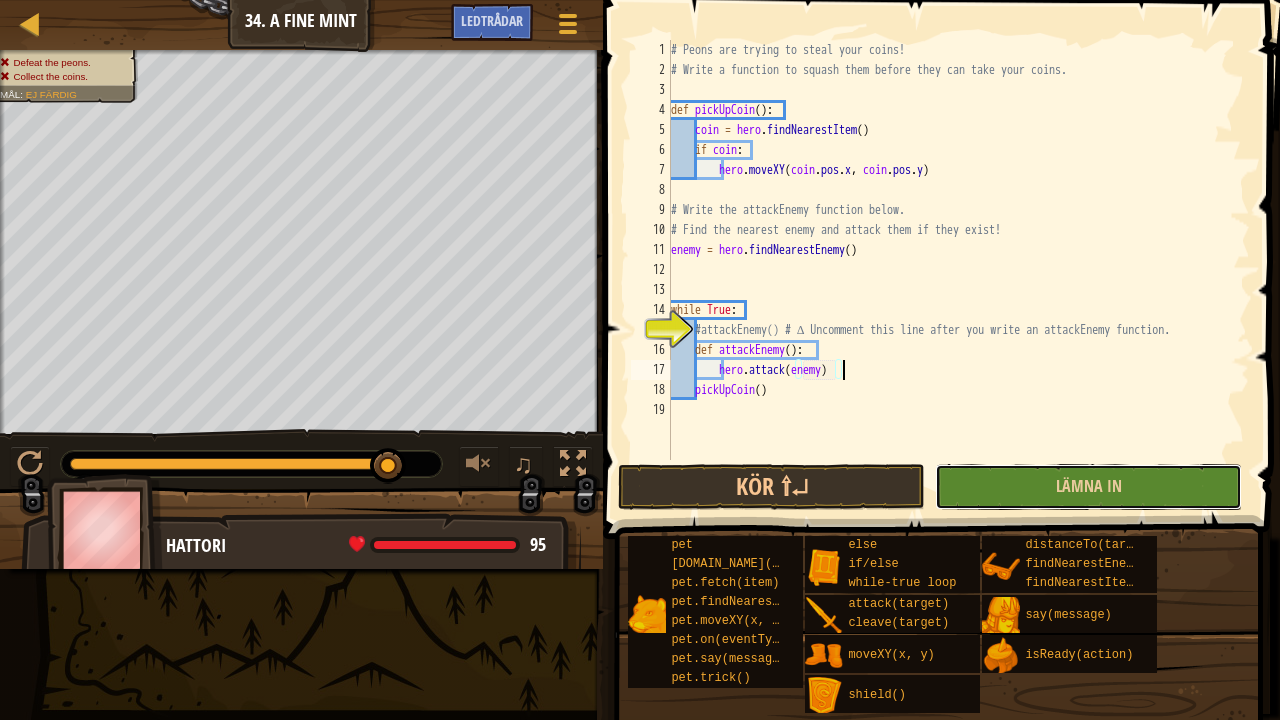 click on "Lämna in" at bounding box center (1088, 487) 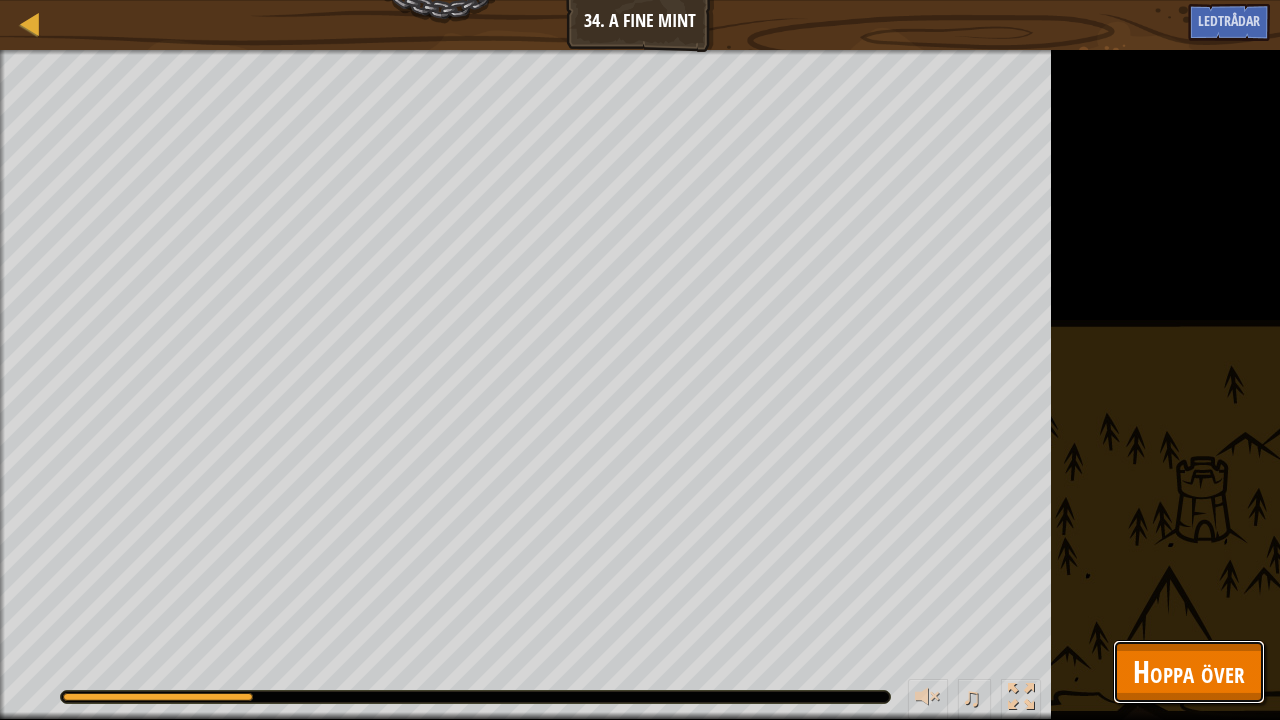 click on "Hoppa över" at bounding box center (1189, 672) 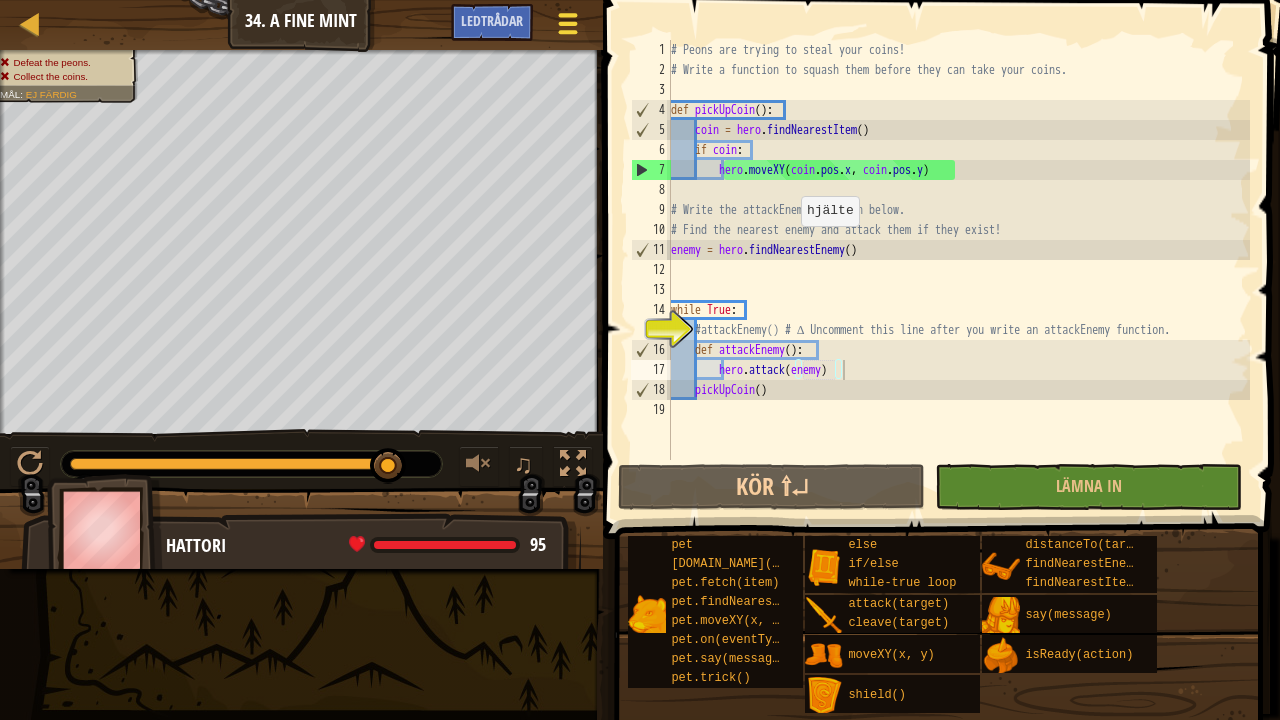 click at bounding box center [567, 23] 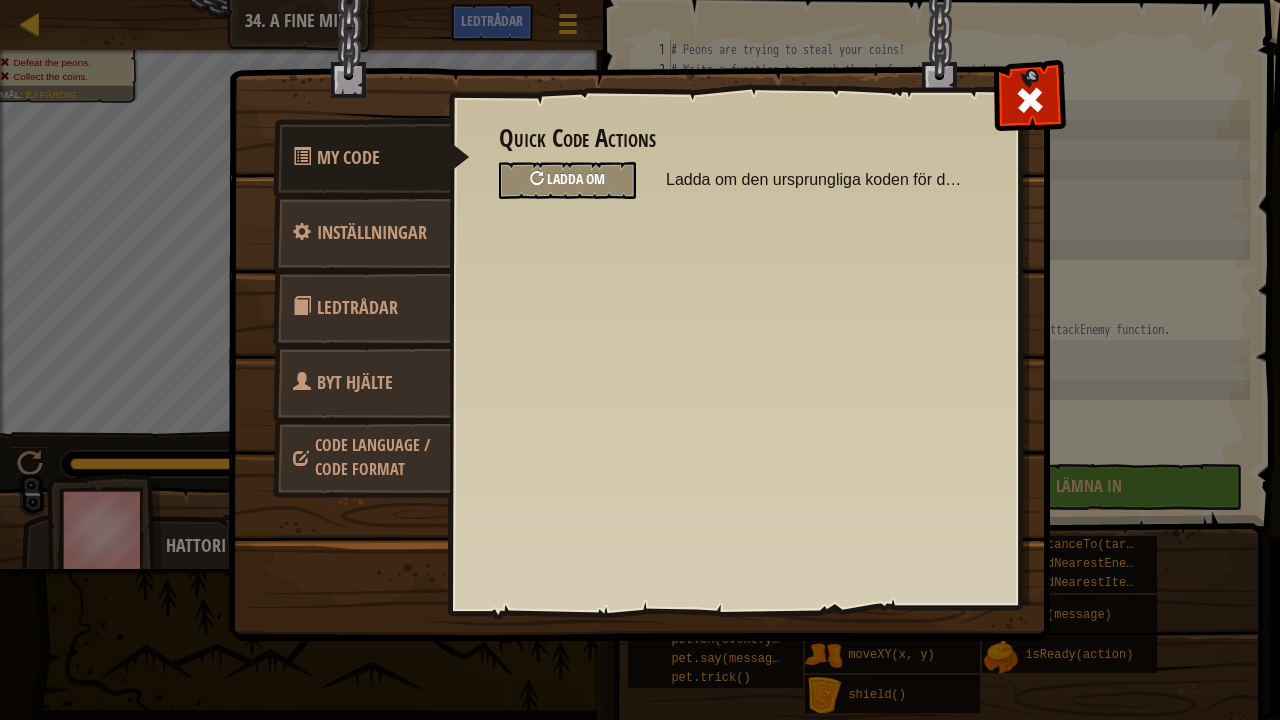 click on "Ladda om" at bounding box center (567, 180) 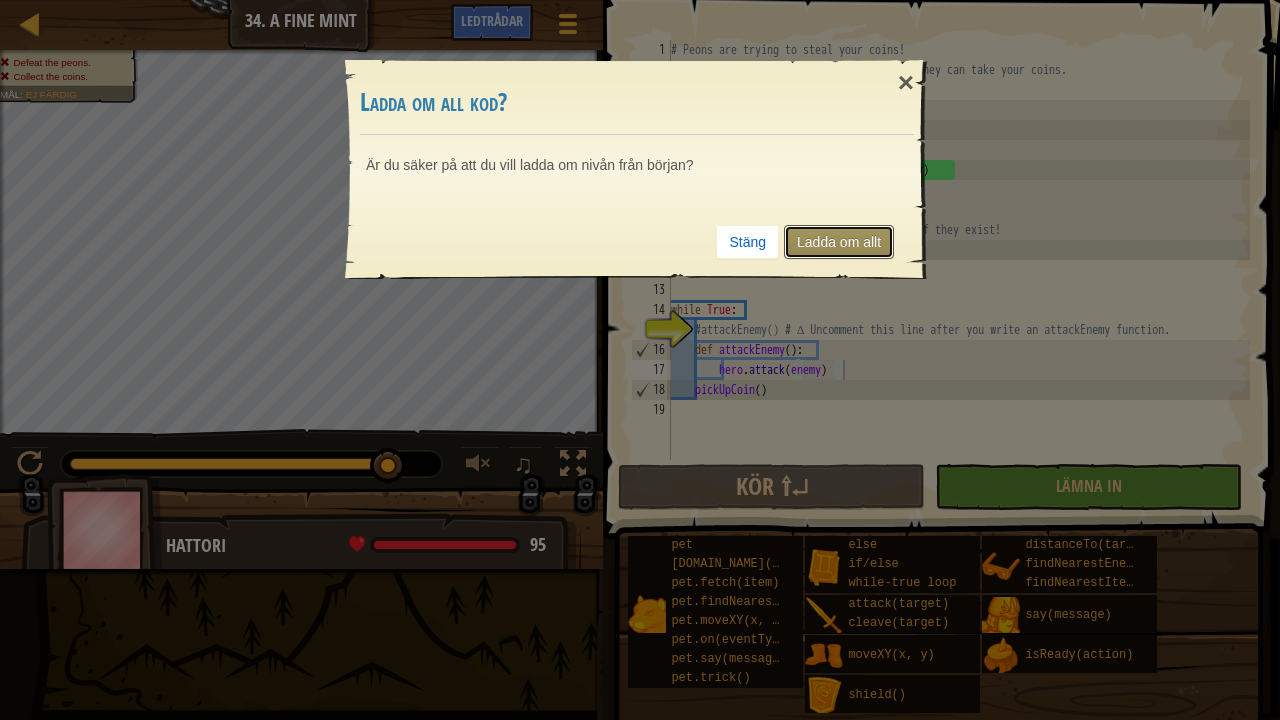click on "Ladda om allt" at bounding box center [839, 242] 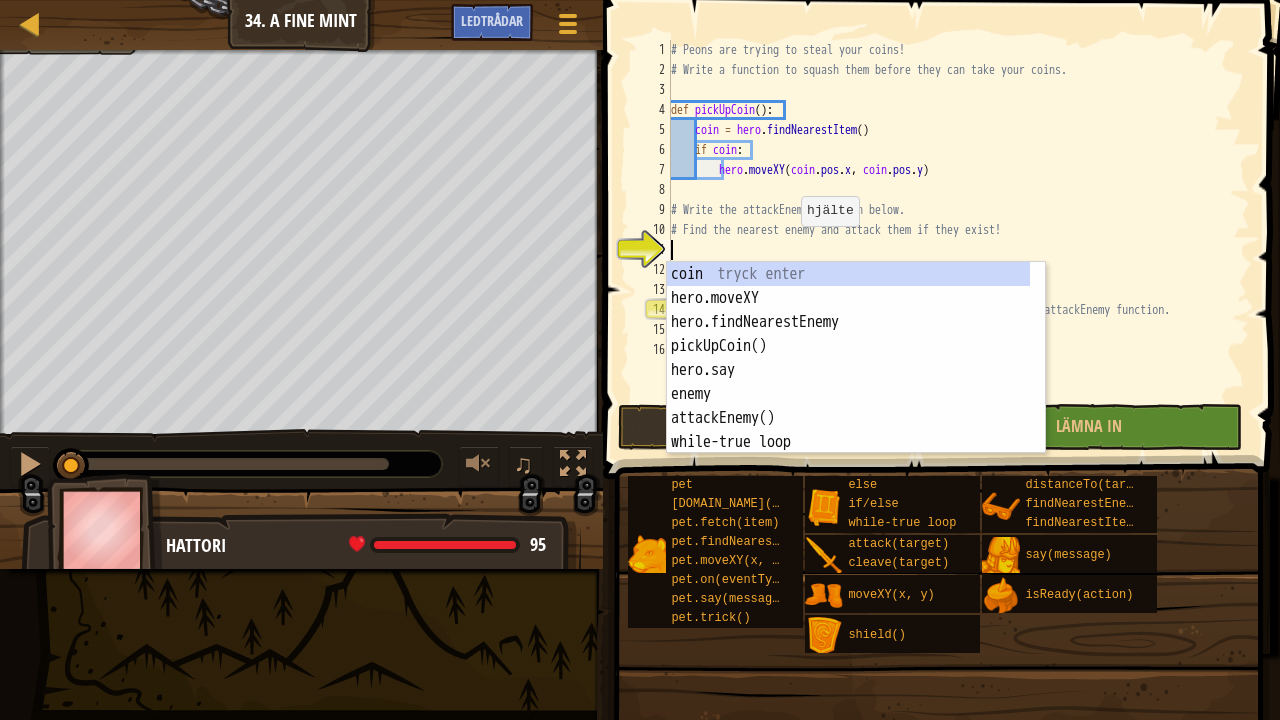 scroll, scrollTop: 9, scrollLeft: 0, axis: vertical 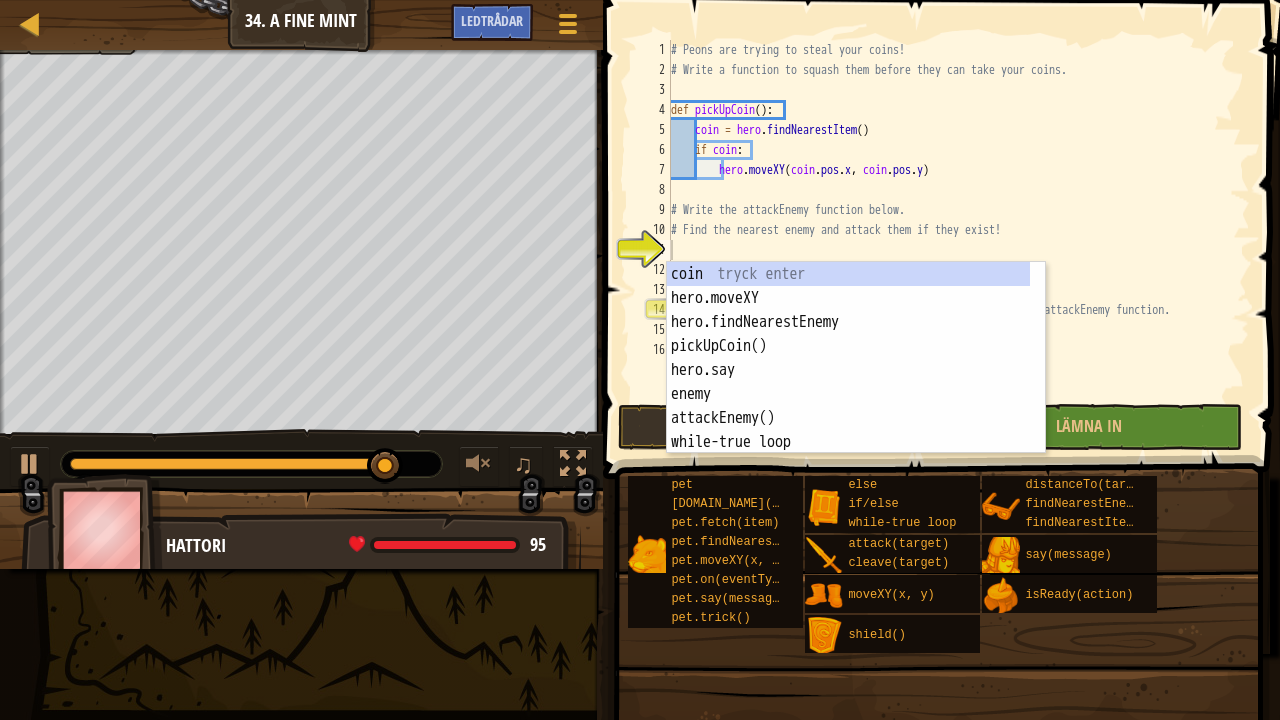click on "# Peons are trying to steal your coins! # Write a function to squash them before they can take your coins. def   pickUpCoin ( ) :      coin   =   hero . findNearestItem ( )      if   coin :          hero . moveXY ( coin . pos . x ,   coin . pos . y ) # Write the attackEnemy function below. # Find the nearest enemy and attack them if they exist! while   True :      #attackEnemy() # ∆ Uncomment this line after you write an attackEnemy function.      pickUpCoin ( )" at bounding box center [958, 240] 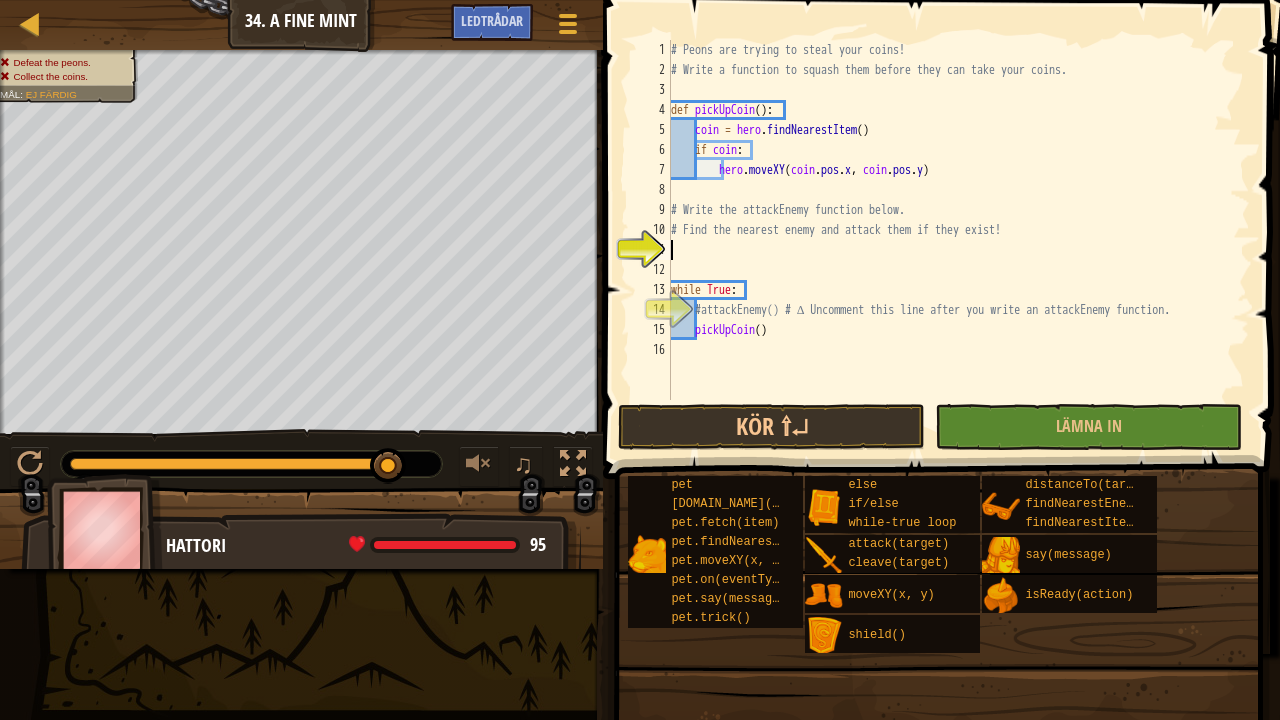 drag, startPoint x: 680, startPoint y: 236, endPoint x: 689, endPoint y: 249, distance: 15.811388 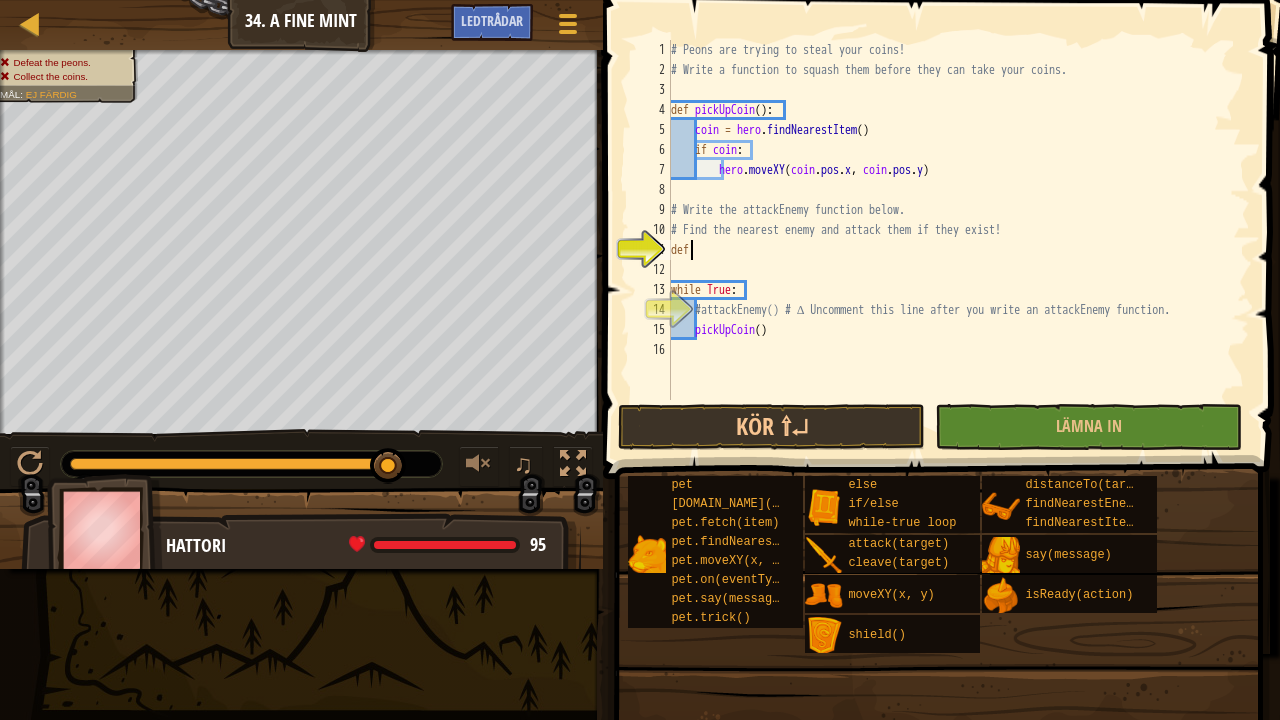 scroll, scrollTop: 9, scrollLeft: 0, axis: vertical 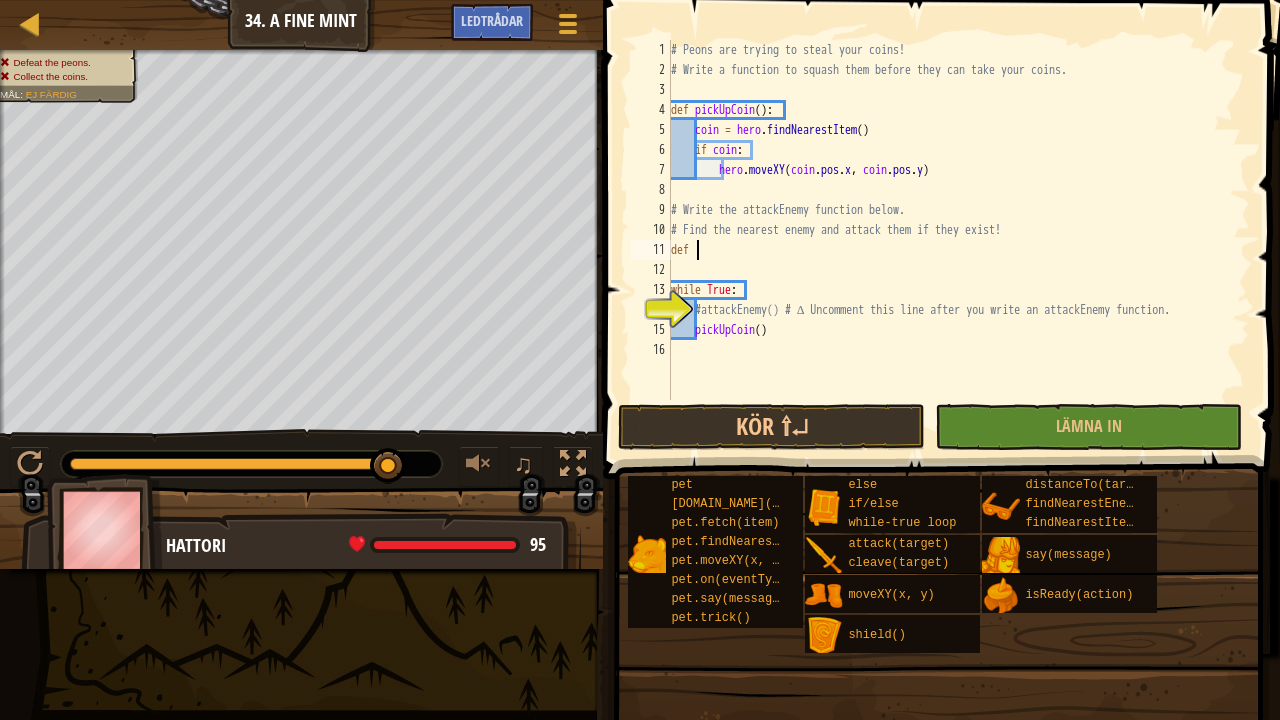 click on "# Peons are trying to steal your coins! # Write a function to squash them before they can take your coins. def   pickUpCoin ( ) :      coin   =   hero . findNearestItem ( )      if   coin :          hero . moveXY ( coin . pos . x ,   coin . pos . y ) # Write the attackEnemy function below. # Find the nearest enemy and attack them if they exist! def   while   True :      #attackEnemy() # ∆ Uncomment this line after you write an attackEnemy function.      pickUpCoin ( )" at bounding box center [958, 240] 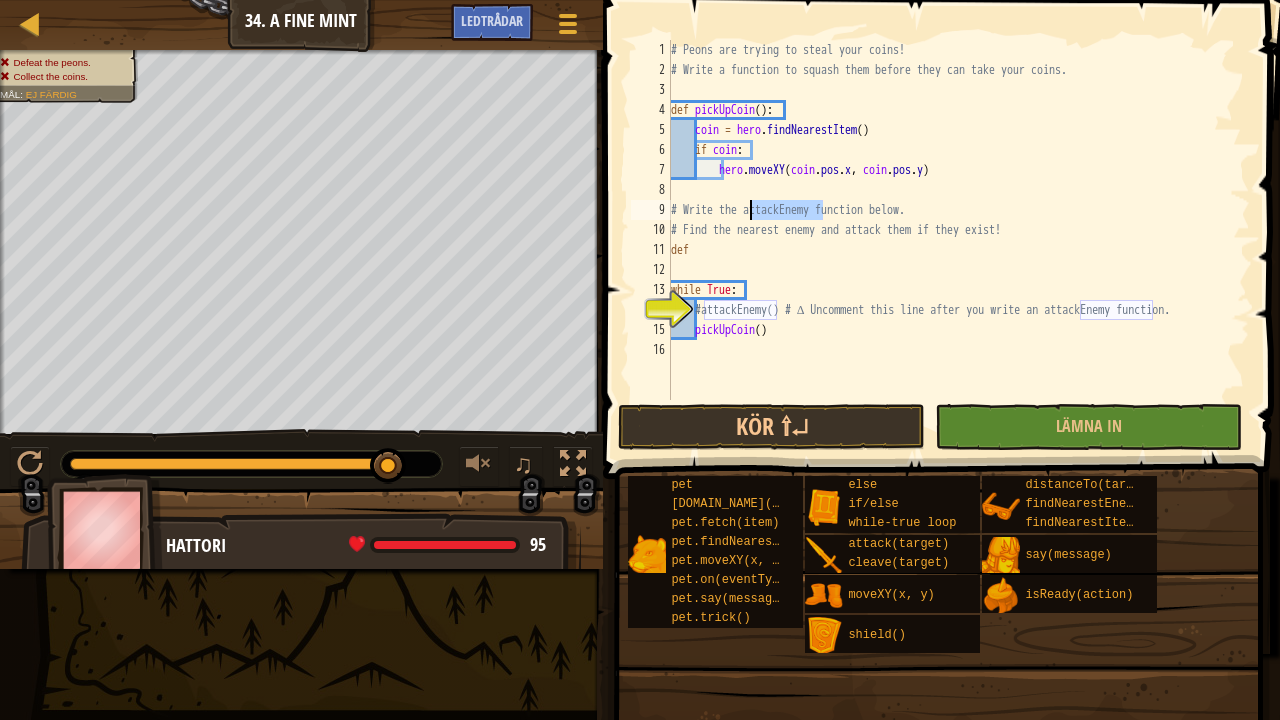 click on "# Peons are trying to steal your coins! # Write a function to squash them before they can take your coins. def   pickUpCoin ( ) :      coin   =   hero . findNearestItem ( )      if   coin :          hero . moveXY ( coin . pos . x ,   coin . pos . y ) # Write the attackEnemy function below. # Find the nearest enemy and attack them if they exist! def   while   True :      #attackEnemy() # ∆ Uncomment this line after you write an attackEnemy function.      pickUpCoin ( )" at bounding box center (958, 240) 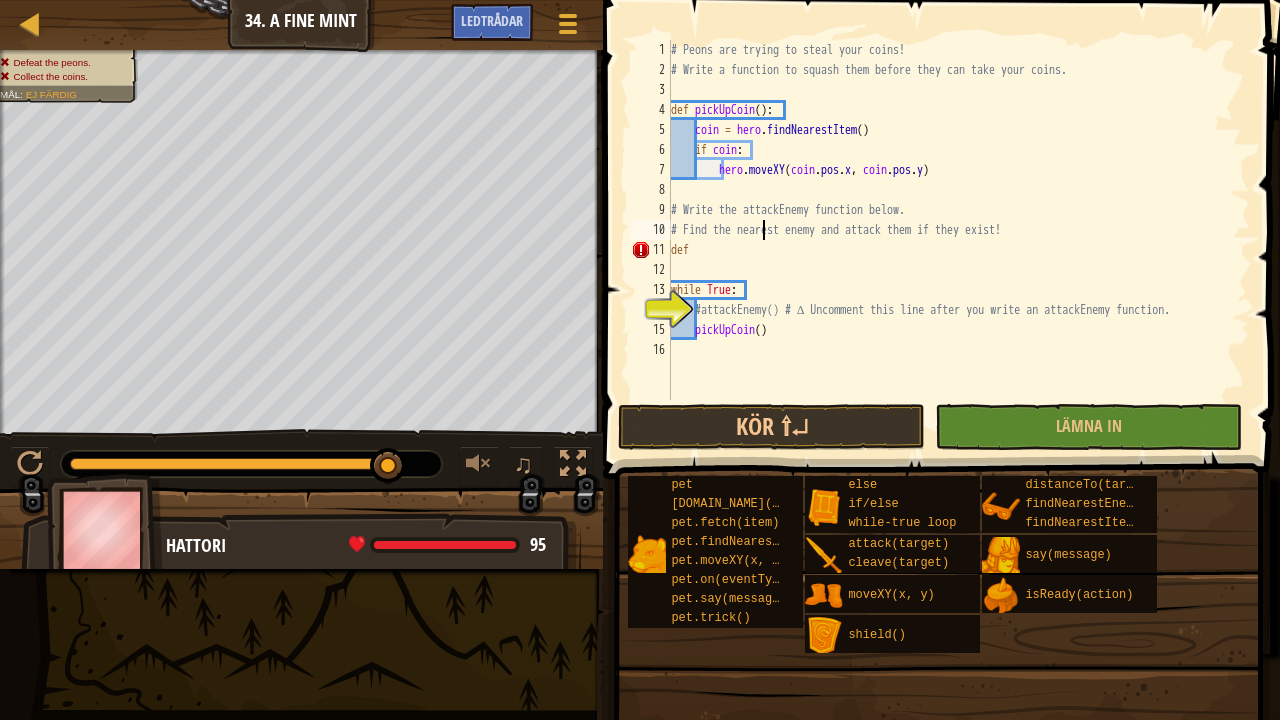 click on "# Peons are trying to steal your coins! # Write a function to squash them before they can take your coins. def   pickUpCoin ( ) :      coin   =   hero . findNearestItem ( )      if   coin :          hero . moveXY ( coin . pos . x ,   coin . pos . y ) # Write the attackEnemy function below. # Find the nearest enemy and attack them if they exist! def   while   True :      #attackEnemy() # ∆ Uncomment this line after you write an attackEnemy function.      pickUpCoin ( )" at bounding box center [958, 240] 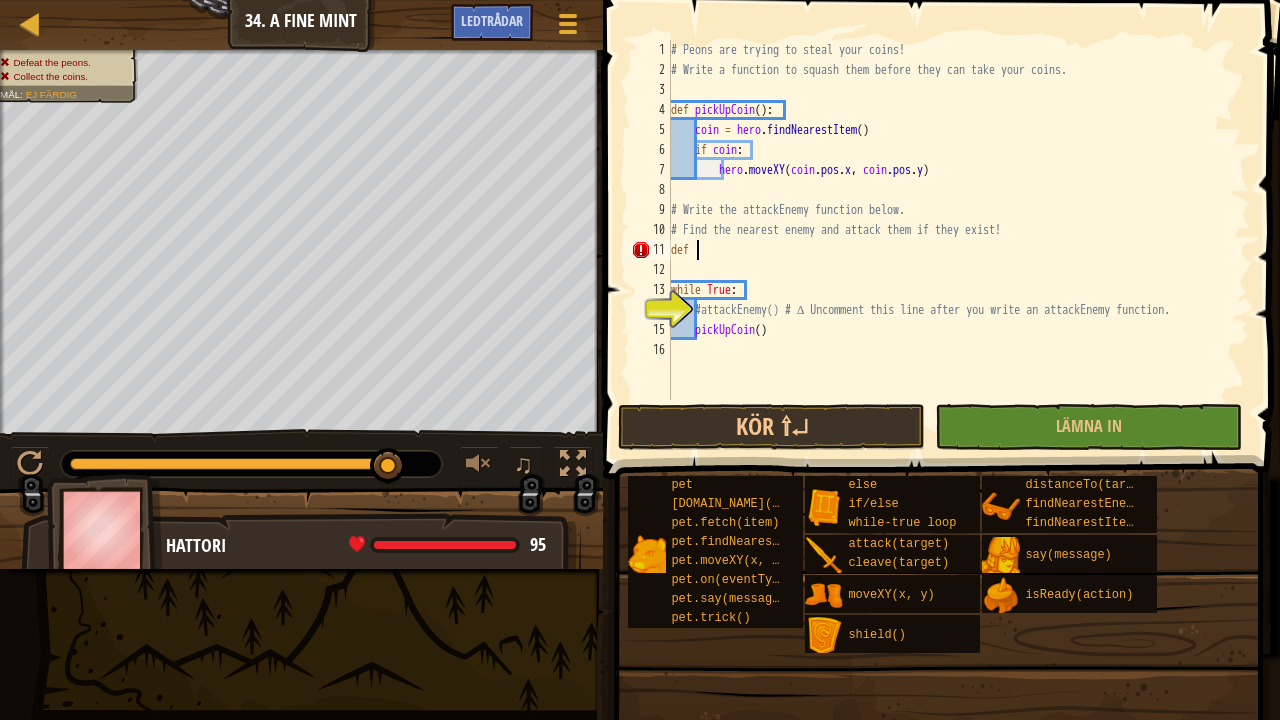 click on "# Peons are trying to steal your coins! # Write a function to squash them before they can take your coins. def   pickUpCoin ( ) :      coin   =   hero . findNearestItem ( )      if   coin :          hero . moveXY ( coin . pos . x ,   coin . pos . y ) # Write the attackEnemy function below. # Find the nearest enemy and attack them if they exist! def   while   True :      #attackEnemy() # ∆ Uncomment this line after you write an attackEnemy function.      pickUpCoin ( )" at bounding box center (958, 240) 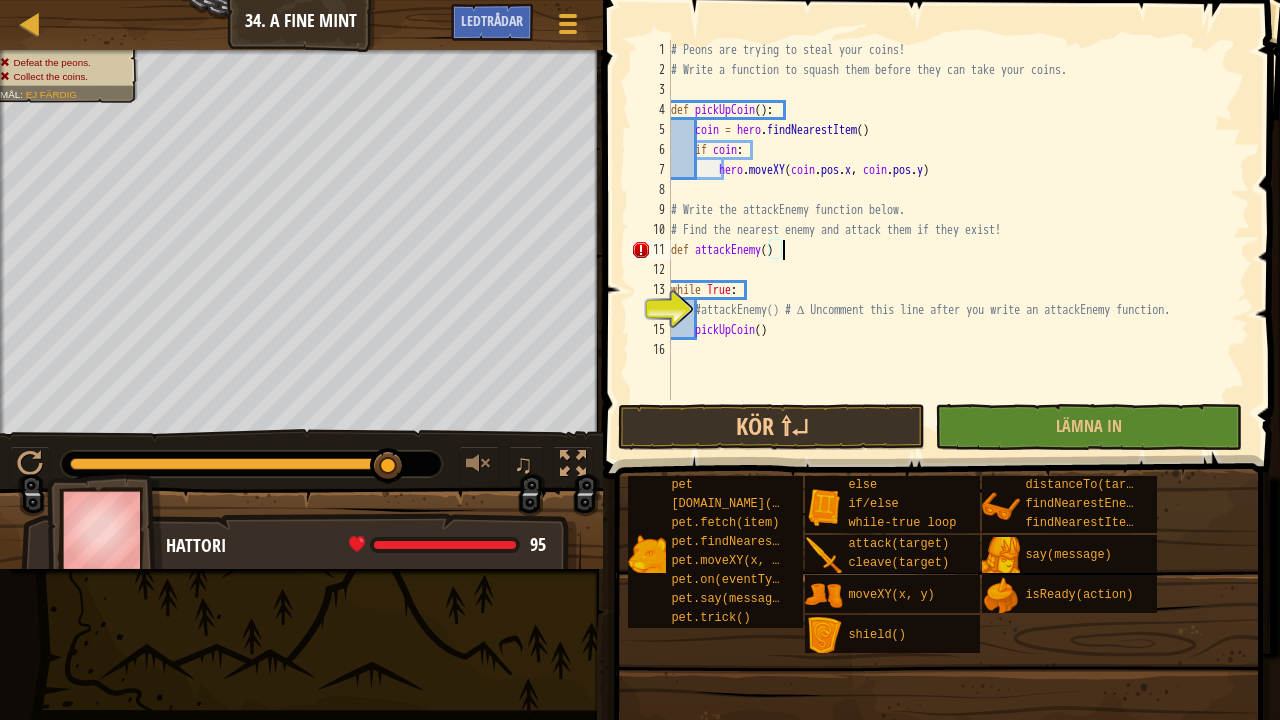 type on "def attackEnemy():" 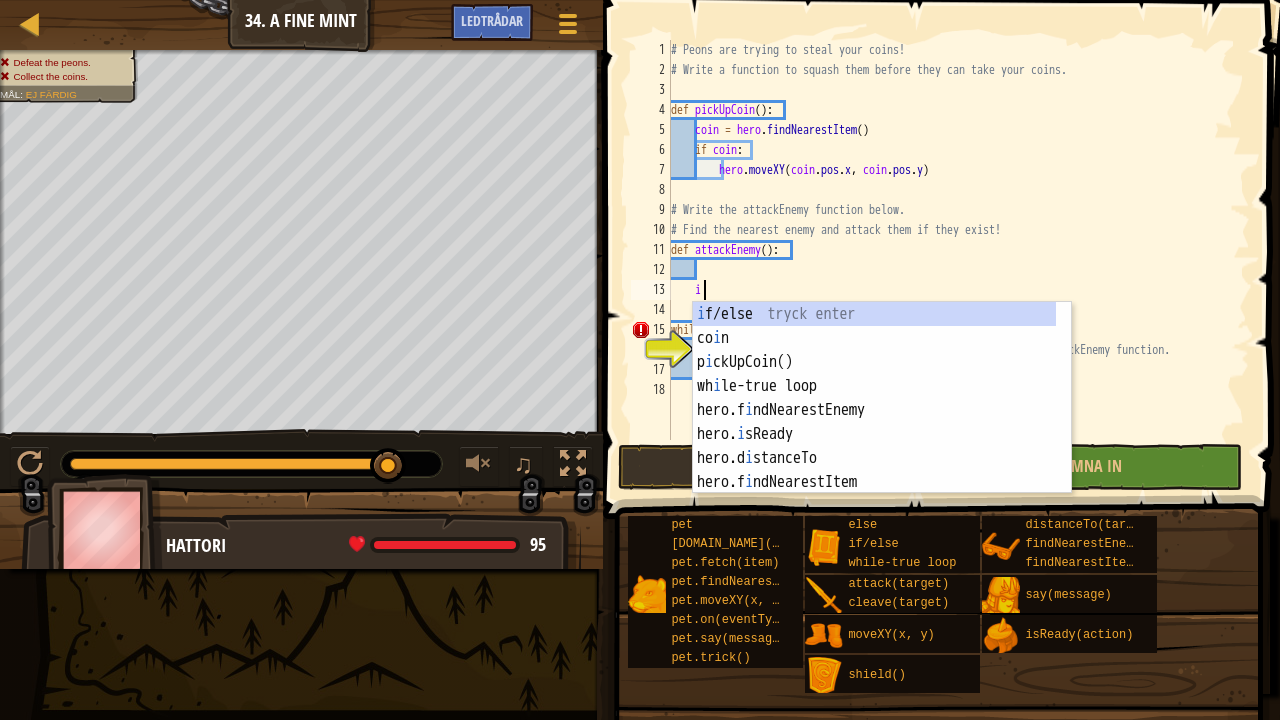 scroll, scrollTop: 9, scrollLeft: 2, axis: both 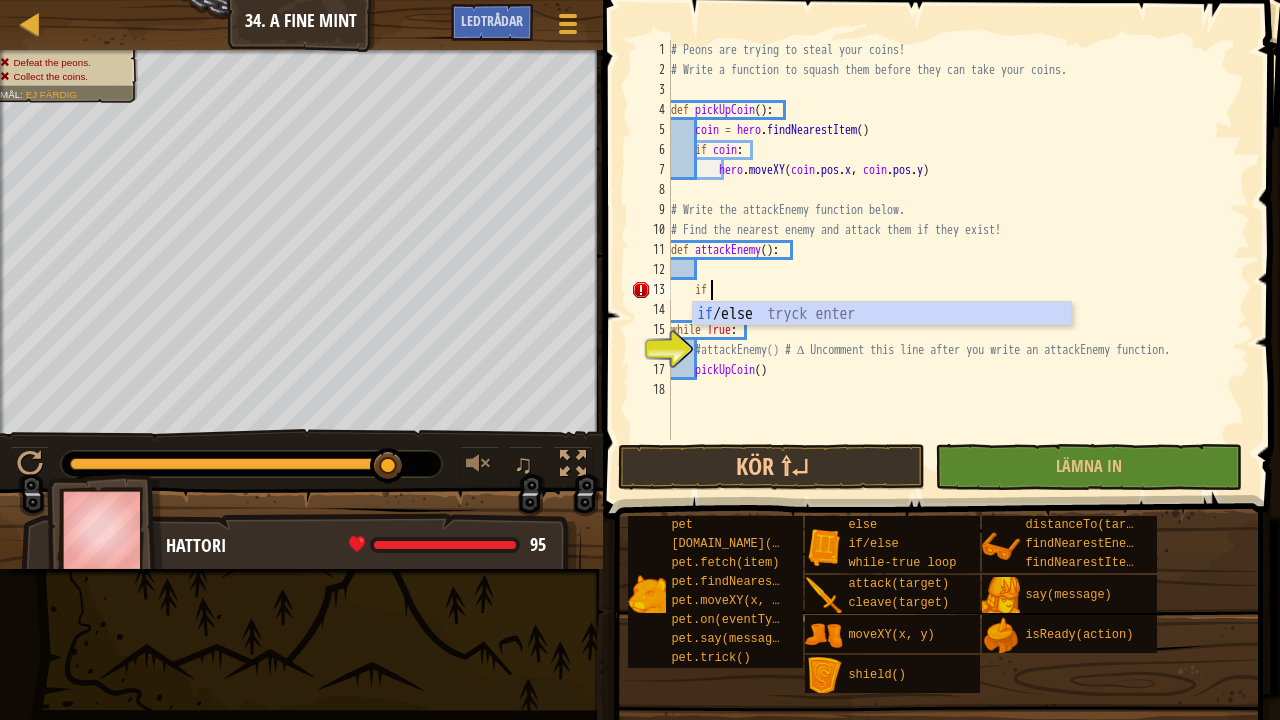 type on "i" 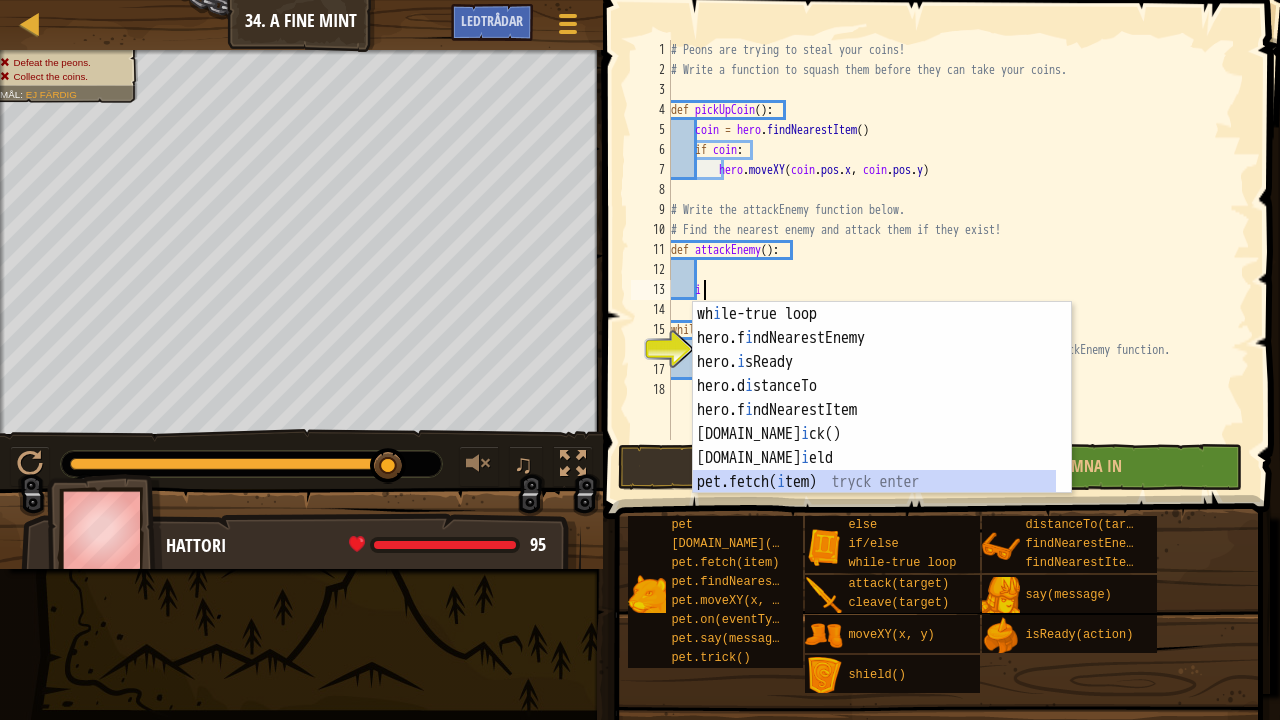 scroll, scrollTop: 72, scrollLeft: 0, axis: vertical 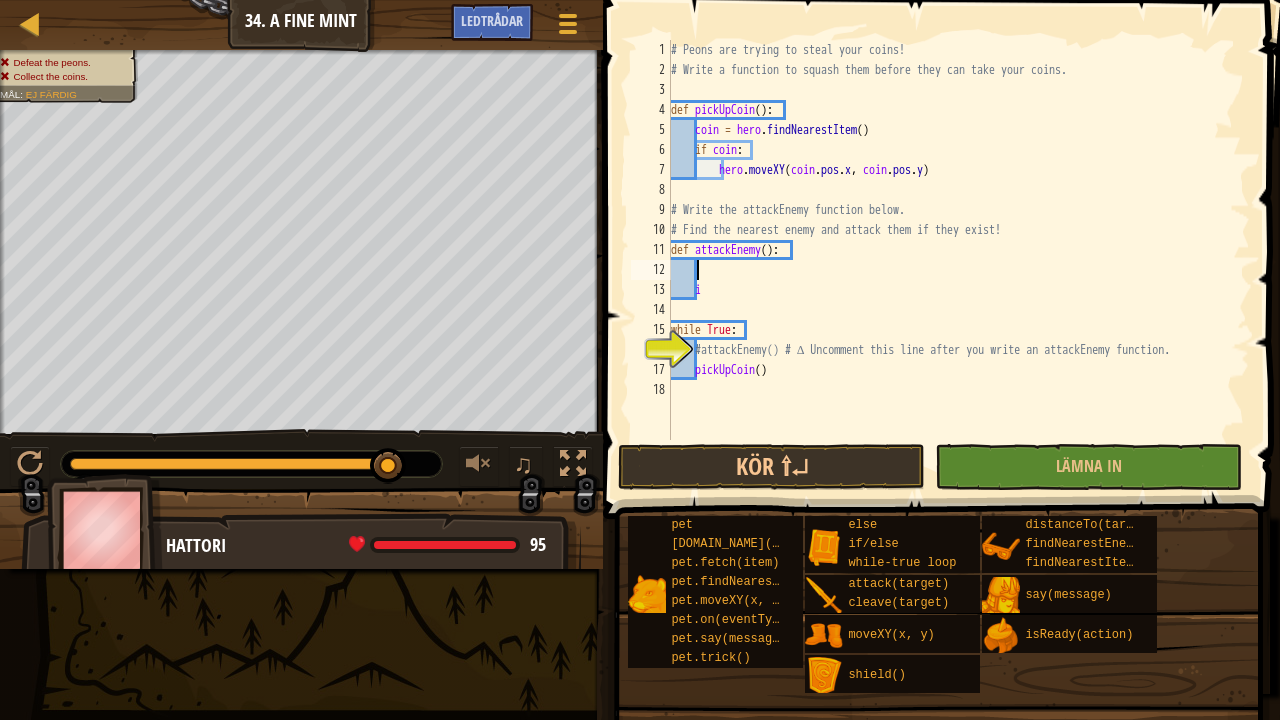 click on "# Peons are trying to steal your coins! # Write a function to squash them before they can take your coins. def   pickUpCoin ( ) :      coin   =   hero . findNearestItem ( )      if   coin :          hero . moveXY ( coin . pos . x ,   coin . pos . y ) # Write the attackEnemy function below. # Find the nearest enemy and attack them if they exist! def   attackEnemy ( ) :           i while   True :      #attackEnemy() # ∆ Uncomment this line after you write an attackEnemy function.      pickUpCoin ( )" at bounding box center (958, 260) 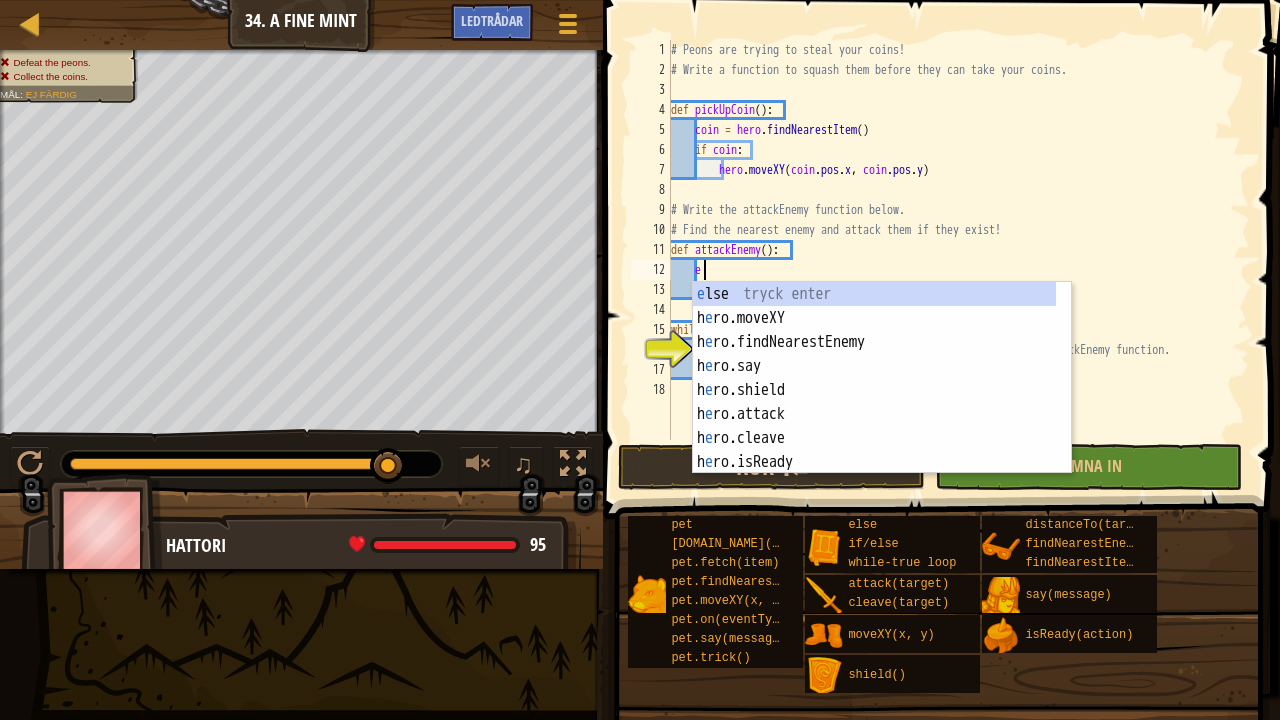 scroll, scrollTop: 0, scrollLeft: 0, axis: both 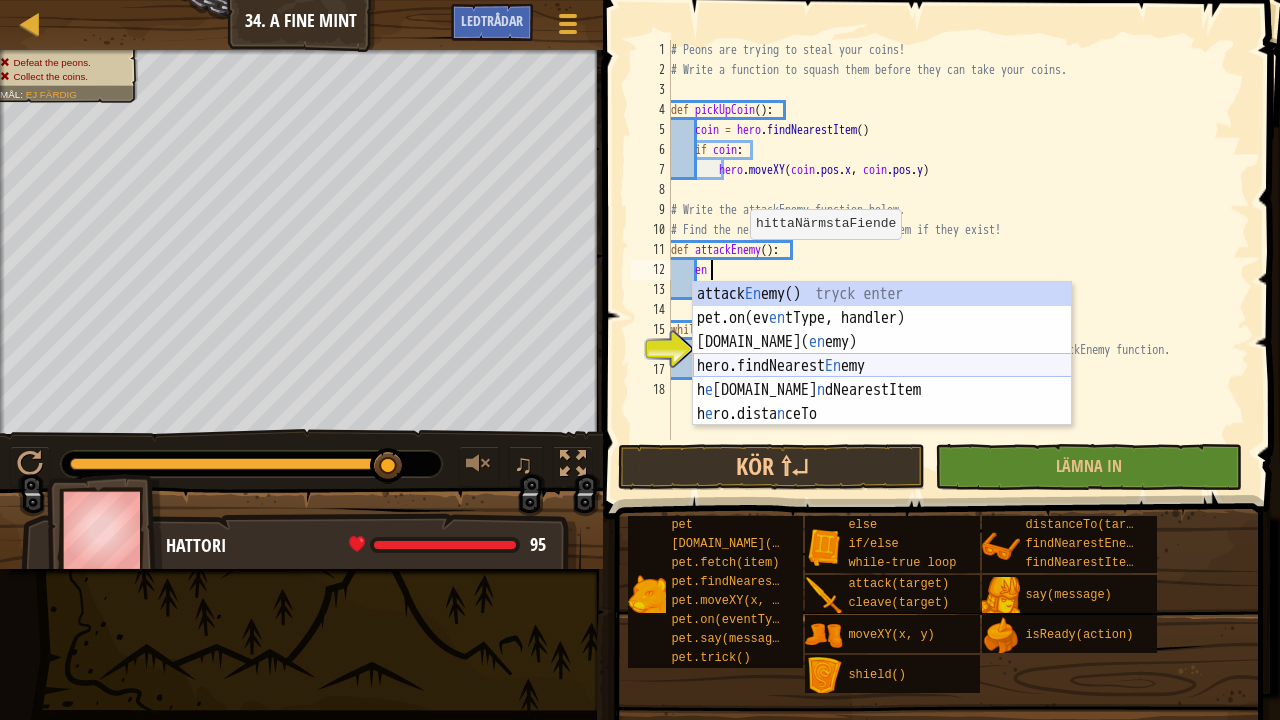 click on "attack En emy() tryck enter pet.on(ev en tType, handler) tryck enter [DOMAIN_NAME][PERSON_NAME]( en [PERSON_NAME]) [PERSON_NAME] enter hero.findNearest En [PERSON_NAME] enter h e [DOMAIN_NAME] n dNearestItem tryck enter h e ro.dista n ceTo tryck enter" at bounding box center [882, 378] 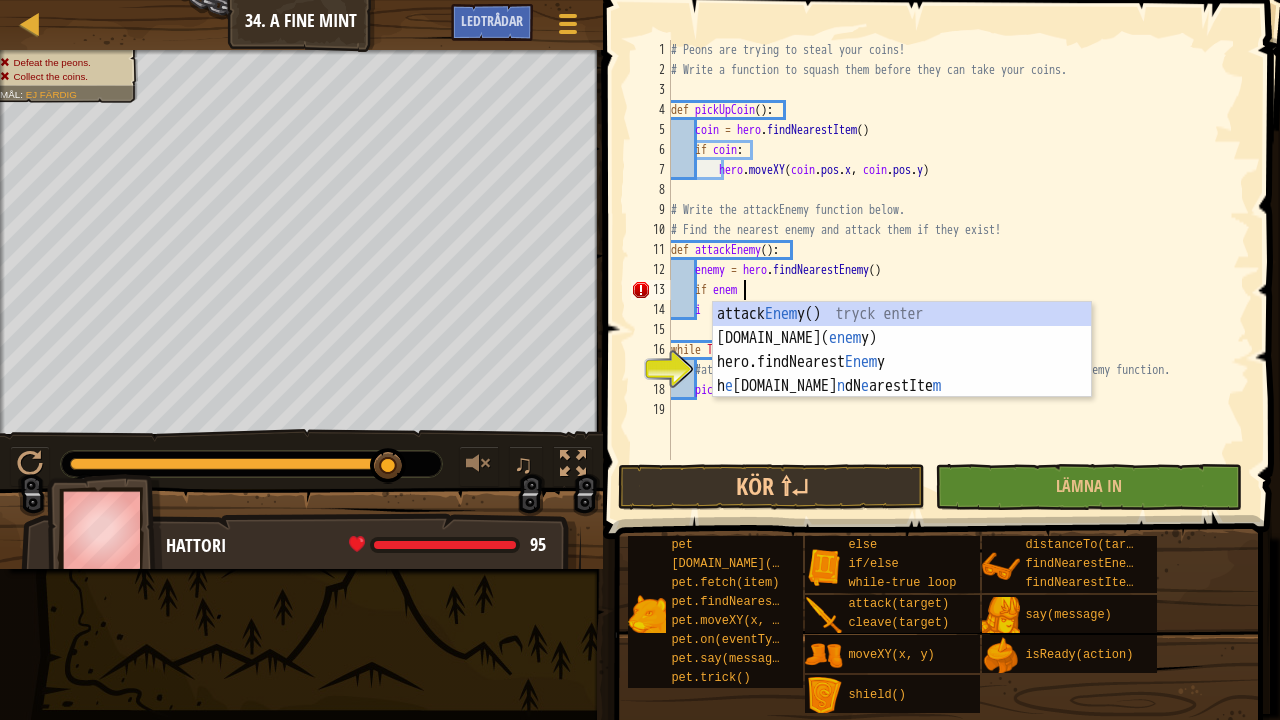scroll, scrollTop: 9, scrollLeft: 5, axis: both 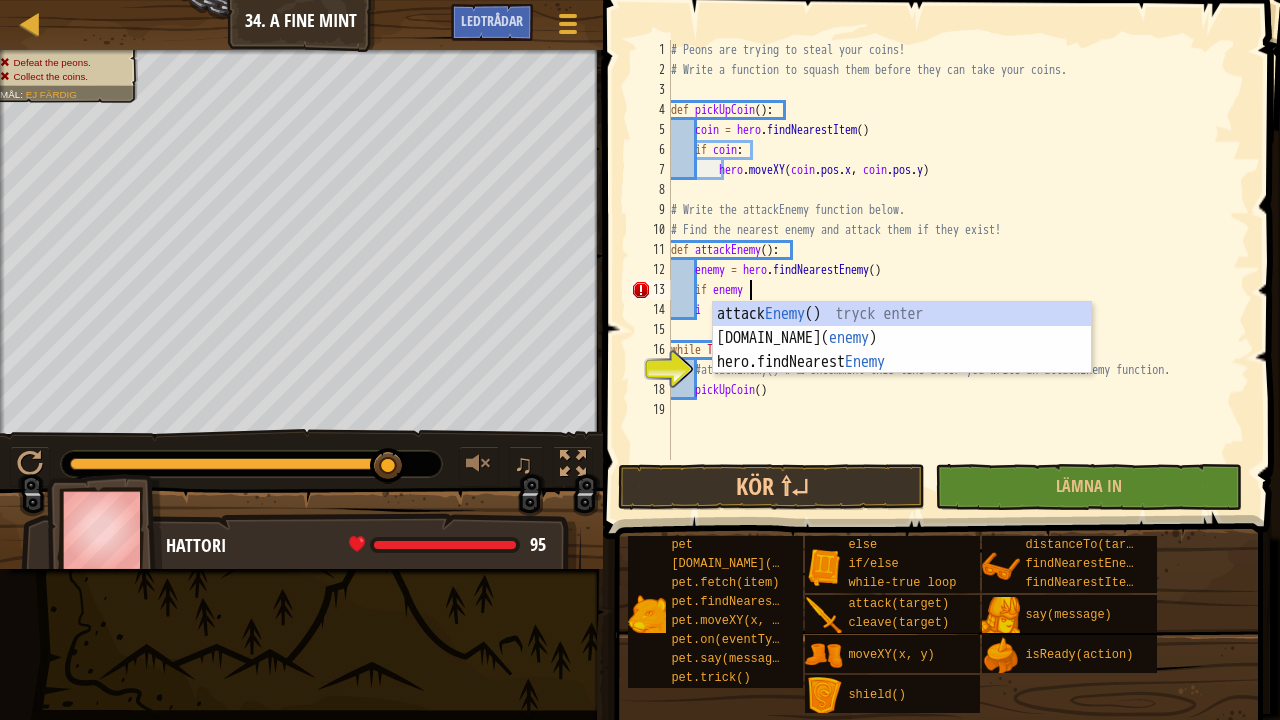 type on "if enemy:" 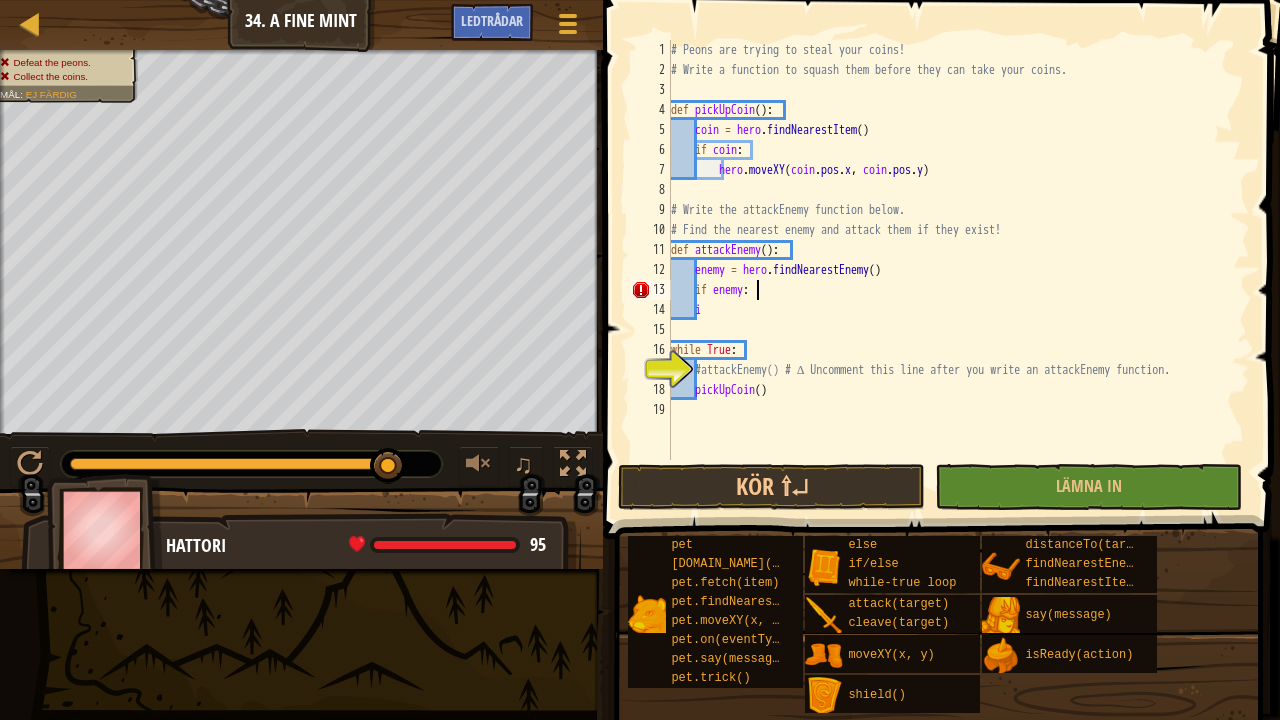 scroll, scrollTop: 9, scrollLeft: 3, axis: both 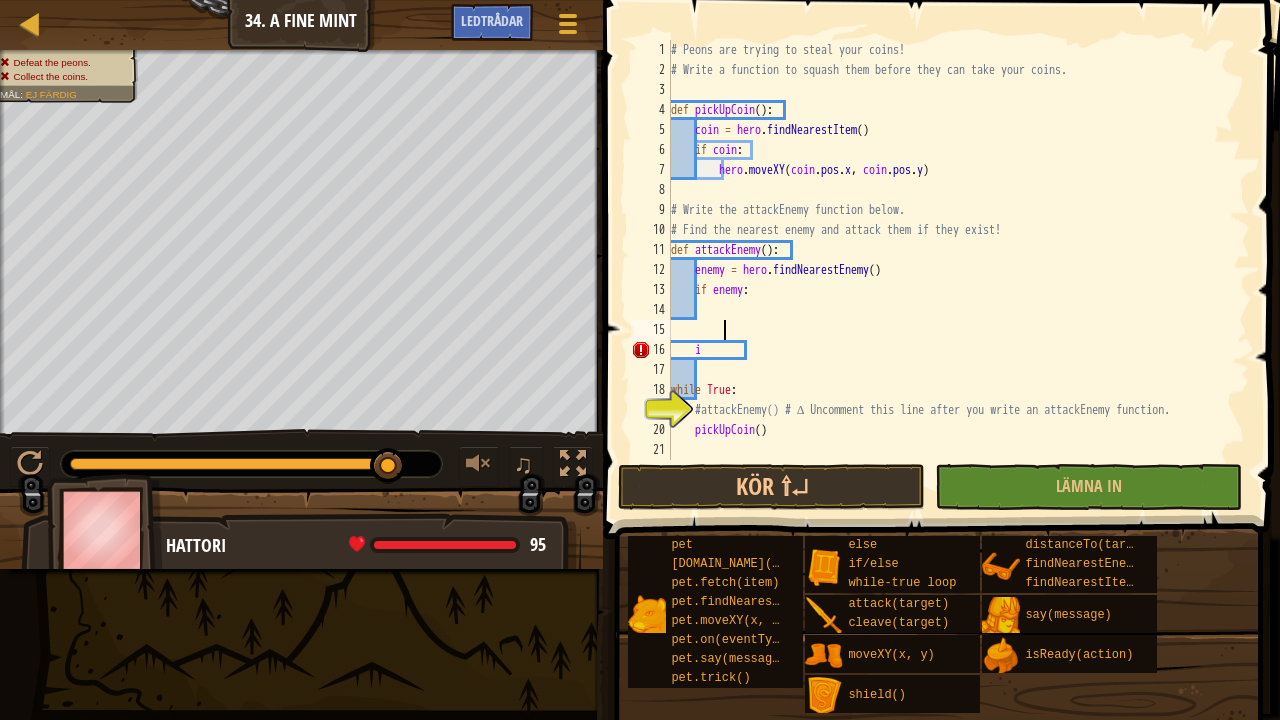 type on "at" 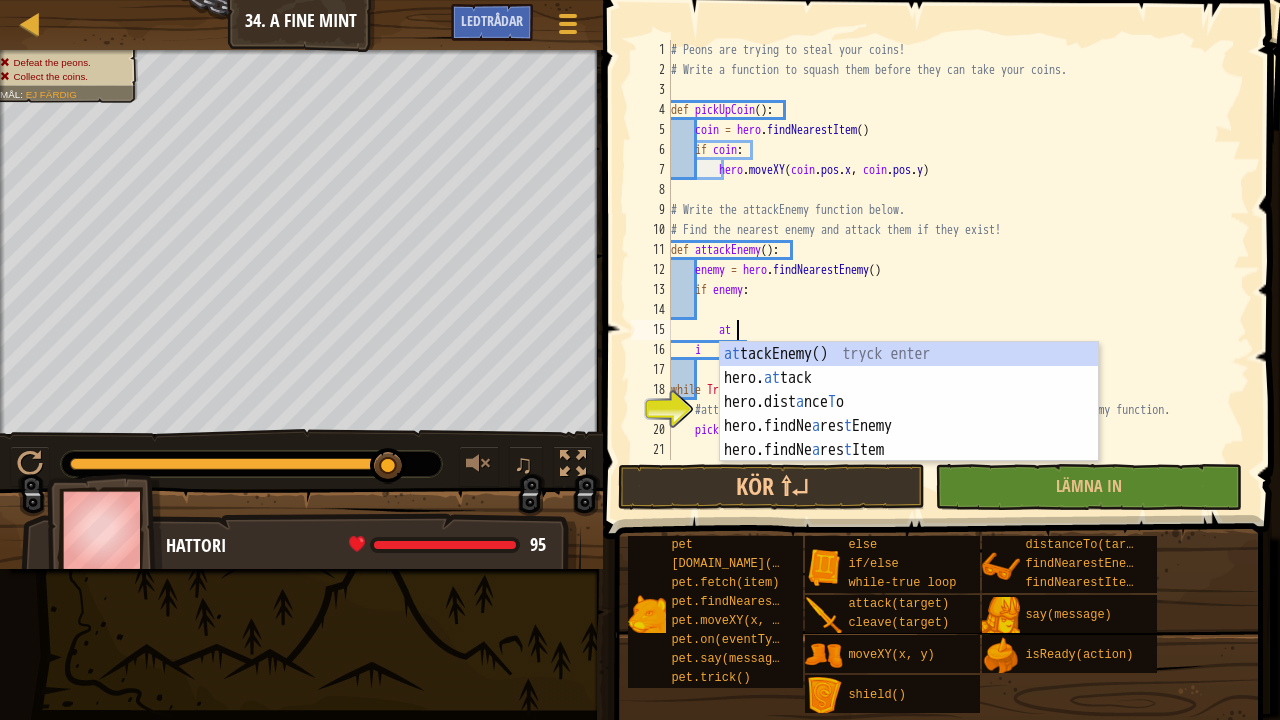 scroll, scrollTop: 9, scrollLeft: 3, axis: both 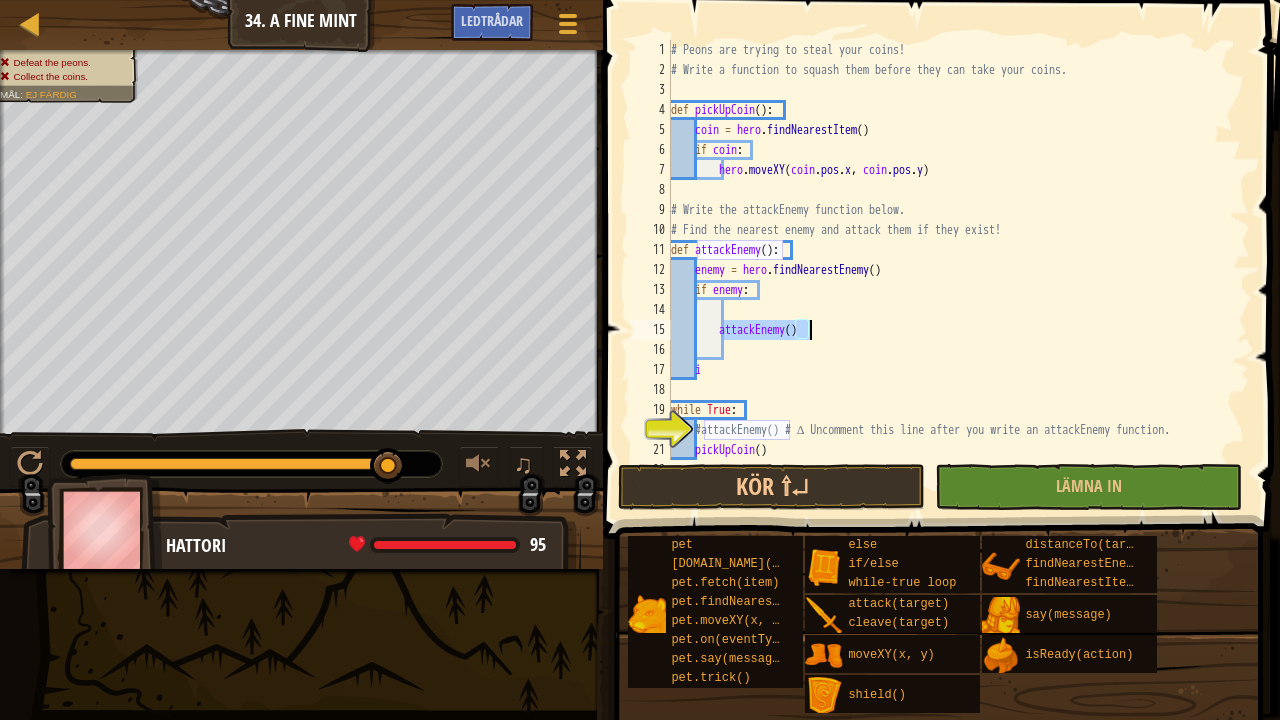 drag, startPoint x: 725, startPoint y: 332, endPoint x: 812, endPoint y: 333, distance: 87.005745 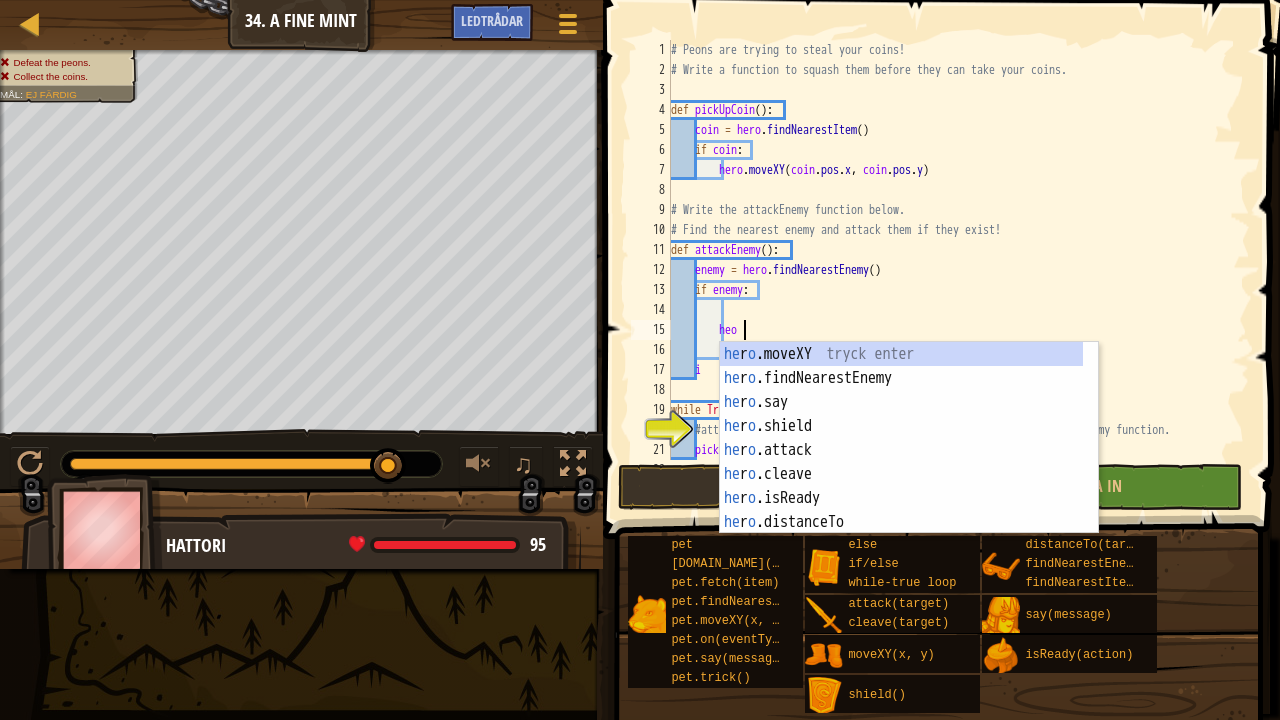 scroll, scrollTop: 9, scrollLeft: 4, axis: both 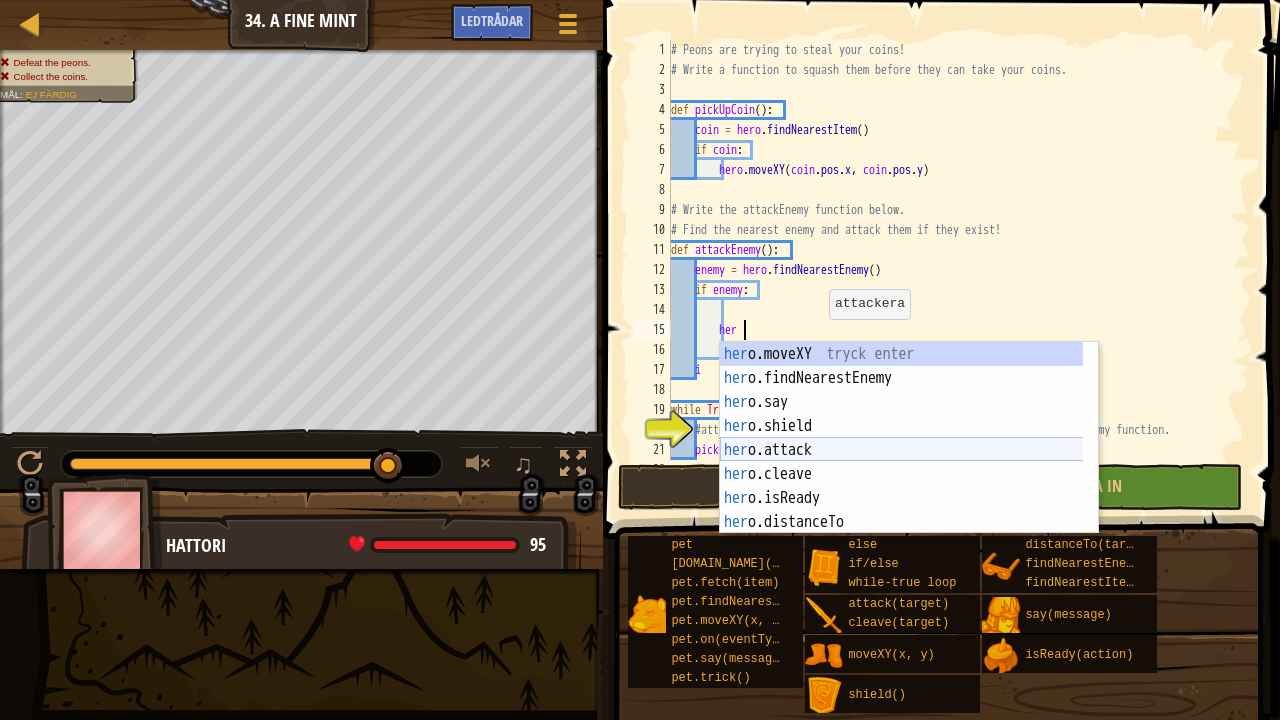 click on "her o.moveXY tryck enter her o.findNearestEnemy tryck enter her o.say tryck enter her o.shield tryck enter her o.attack [PERSON_NAME] enter her o.[PERSON_NAME] enter her o.isReady tryck enter her o.distanceTo tryck enter her o.findNearestItem tryck enter" at bounding box center (902, 462) 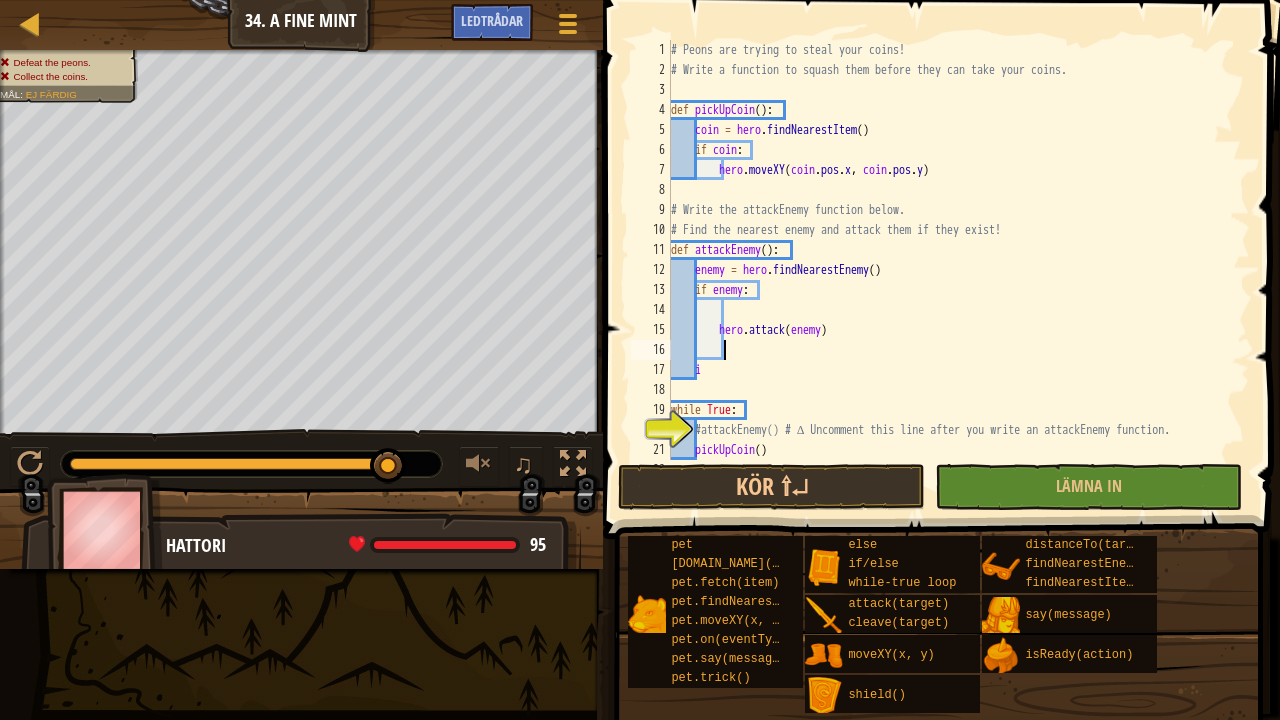 click on "# Peons are trying to steal your coins! # Write a function to squash them before they can take your coins. def   pickUpCoin ( ) :      coin   =   hero . findNearestItem ( )      if   coin :          hero . moveXY ( coin . pos . x ,   coin . pos . y ) # Write the attackEnemy function below. # Find the nearest enemy and attack them if they exist! def   attackEnemy ( ) :      enemy   =   hero . findNearestEnemy ( )      if   enemy :                   hero . attack ( enemy )               i while   True :      #attackEnemy() # ∆ Uncomment this line after you write an attackEnemy function.      pickUpCoin ( )" at bounding box center (951, 270) 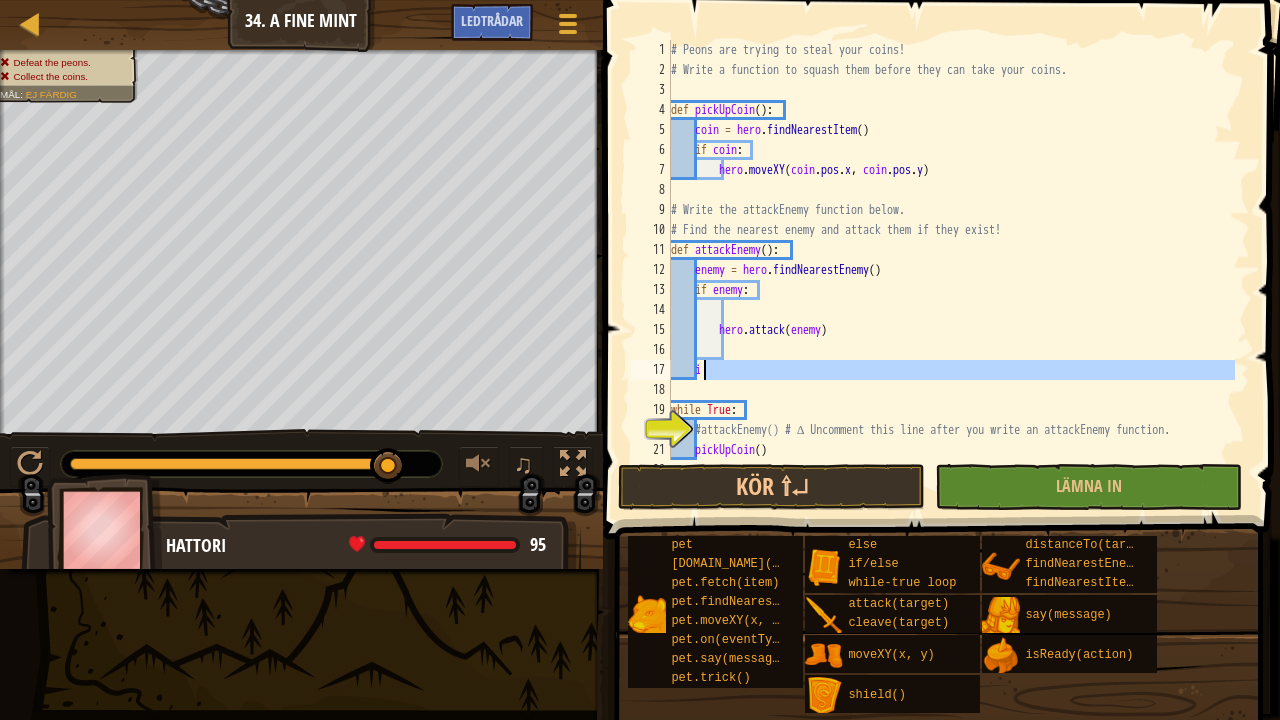 drag, startPoint x: 714, startPoint y: 379, endPoint x: 710, endPoint y: 365, distance: 14.56022 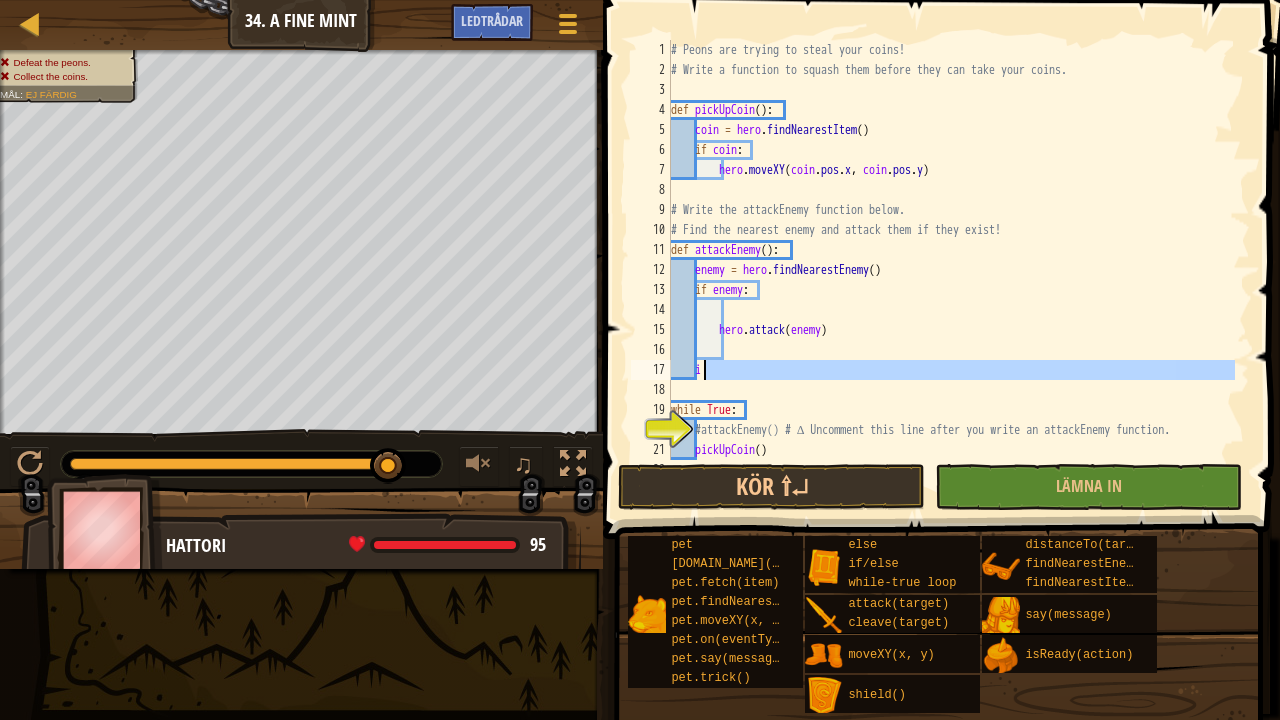 scroll, scrollTop: 9, scrollLeft: 2, axis: both 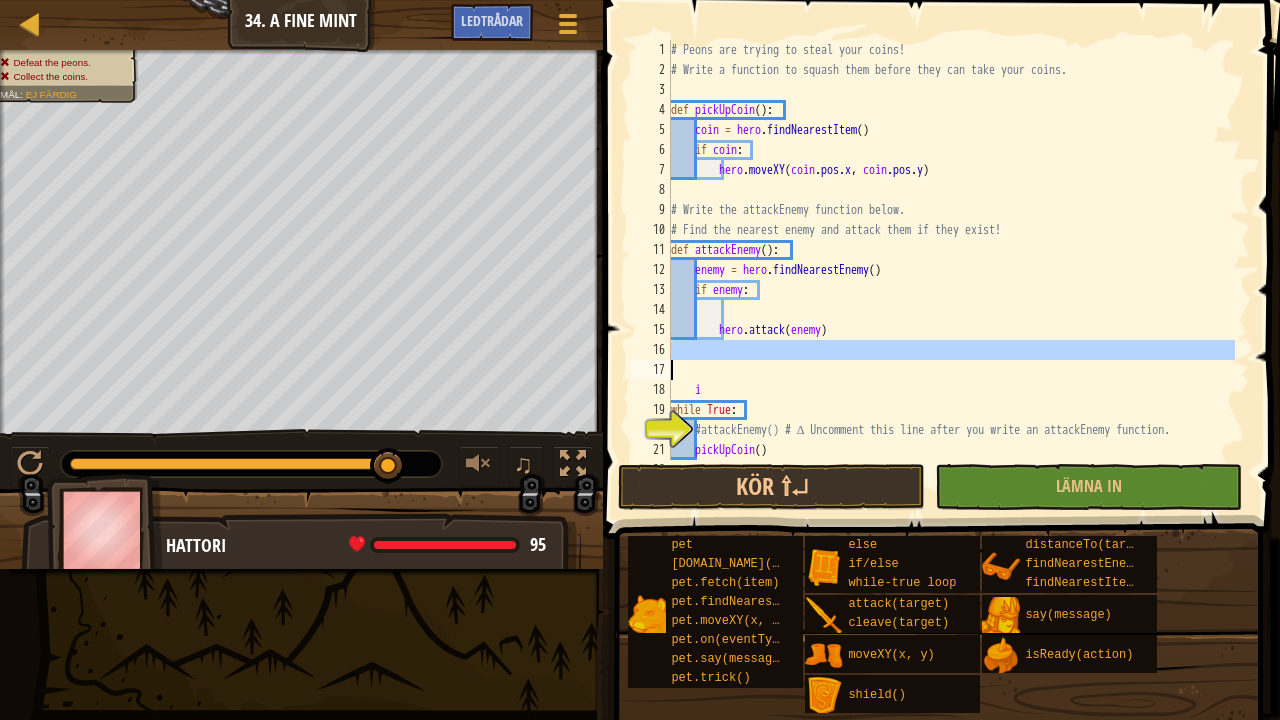 click on "# Peons are trying to steal your coins! # Write a function to squash them before they can take your coins. def   pickUpCoin ( ) :      coin   =   hero . findNearestItem ( )      if   coin :          hero . moveXY ( coin . pos . x ,   coin . pos . y ) # Write the attackEnemy function below. # Find the nearest enemy and attack them if they exist! def   attackEnemy ( ) :      enemy   =   hero . findNearestEnemy ( )      if   enemy :                   hero . attack ( enemy )               i while   True :      #attackEnemy() # ∆ Uncomment this line after you write an attackEnemy function.      pickUpCoin ( )" at bounding box center [951, 270] 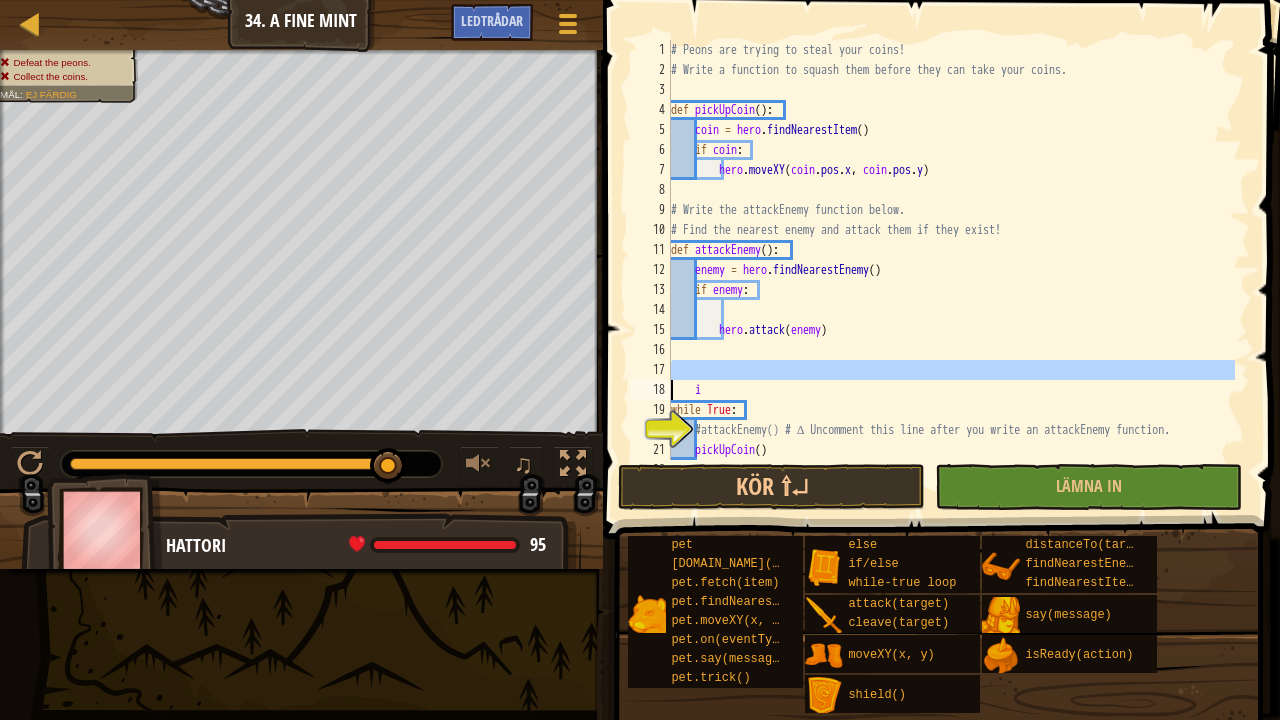 click on "# Peons are trying to steal your coins! # Write a function to squash them before they can take your coins. def   pickUpCoin ( ) :      coin   =   hero . findNearestItem ( )      if   coin :          hero . moveXY ( coin . pos . x ,   coin . pos . y ) # Write the attackEnemy function below. # Find the nearest enemy and attack them if they exist! def   attackEnemy ( ) :      enemy   =   hero . findNearestEnemy ( )      if   enemy :                   hero . attack ( enemy )               i while   True :      #attackEnemy() # ∆ Uncomment this line after you write an attackEnemy function.      pickUpCoin ( )" at bounding box center (951, 250) 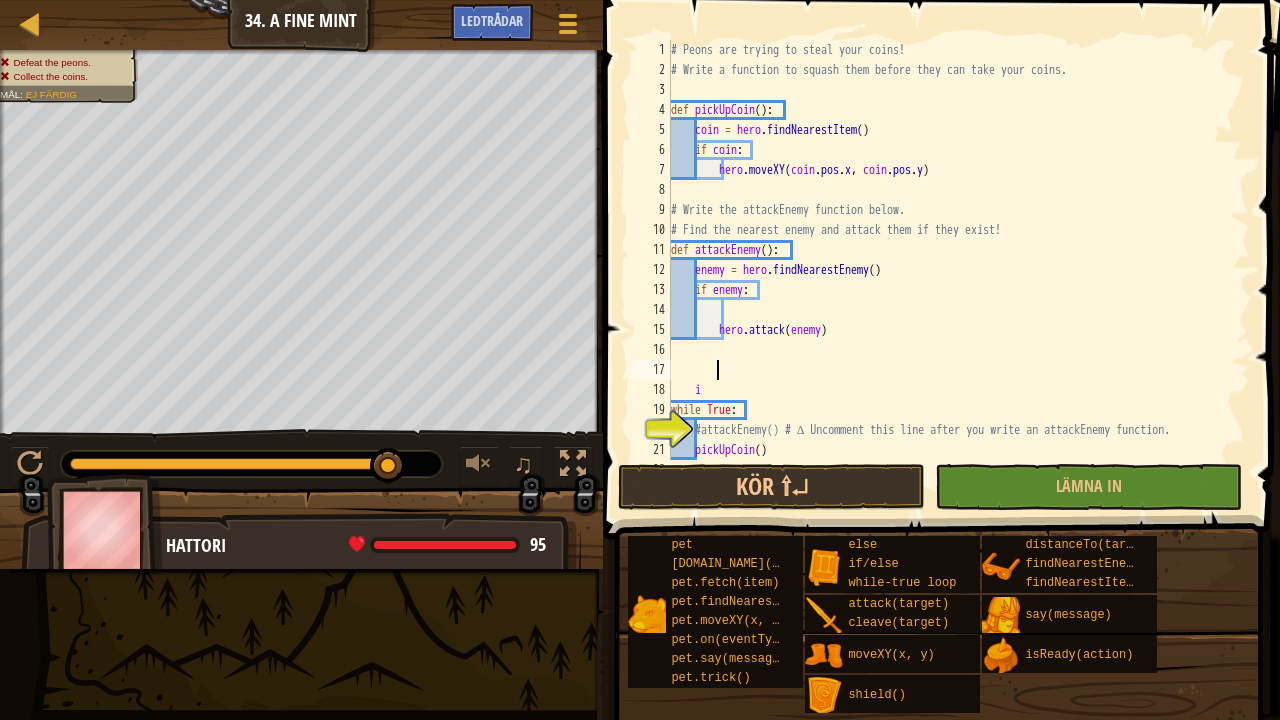 click on "# Peons are trying to steal your coins! # Write a function to squash them before they can take your coins. def   pickUpCoin ( ) :      coin   =   hero . findNearestItem ( )      if   coin :          hero . moveXY ( coin . pos . x ,   coin . pos . y ) # Write the attackEnemy function below. # Find the nearest enemy and attack them if they exist! def   attackEnemy ( ) :      enemy   =   hero . findNearestEnemy ( )      if   enemy :                   hero . attack ( enemy )               i while   True :      #attackEnemy() # ∆ Uncomment this line after you write an attackEnemy function.      pickUpCoin ( )" at bounding box center [951, 270] 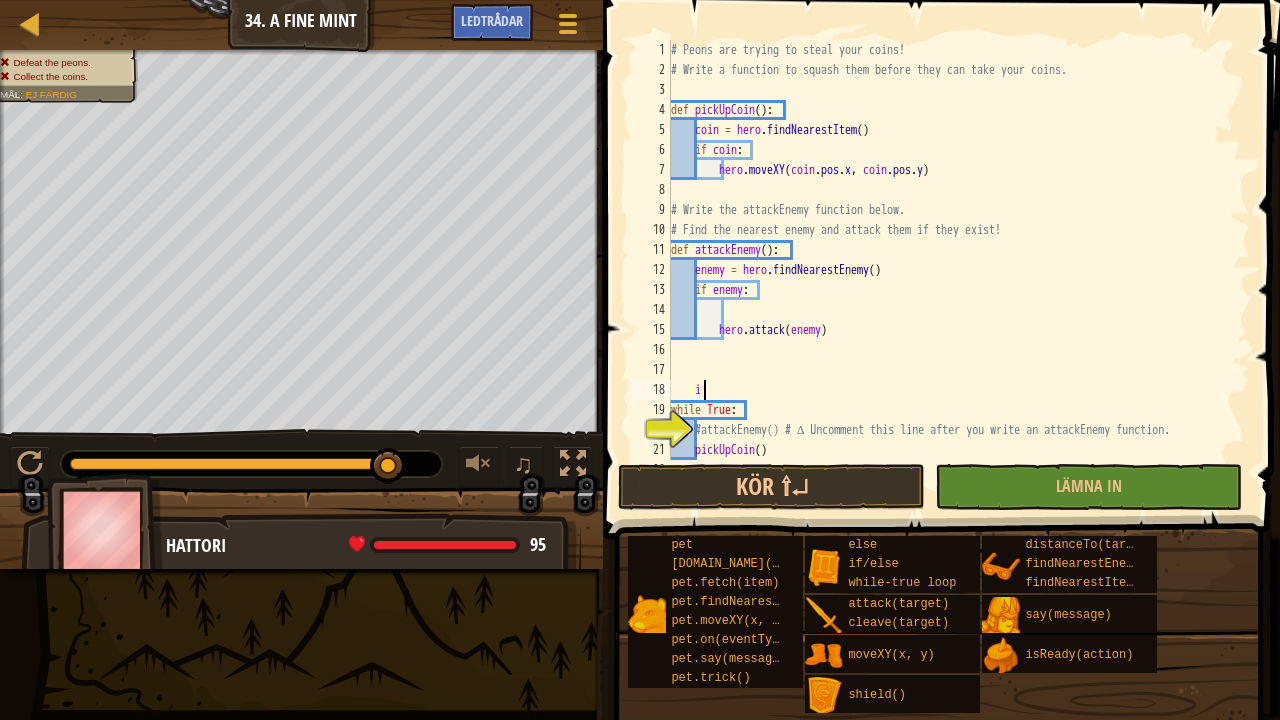click on "# Peons are trying to steal your coins! # Write a function to squash them before they can take your coins. def   pickUpCoin ( ) :      coin   =   hero . findNearestItem ( )      if   coin :          hero . moveXY ( coin . pos . x ,   coin . pos . y ) # Write the attackEnemy function below. # Find the nearest enemy and attack them if they exist! def   attackEnemy ( ) :      enemy   =   hero . findNearestEnemy ( )      if   enemy :                   hero . attack ( enemy )               i while   True :      #attackEnemy() # ∆ Uncomment this line after you write an attackEnemy function.      pickUpCoin ( )" at bounding box center (951, 270) 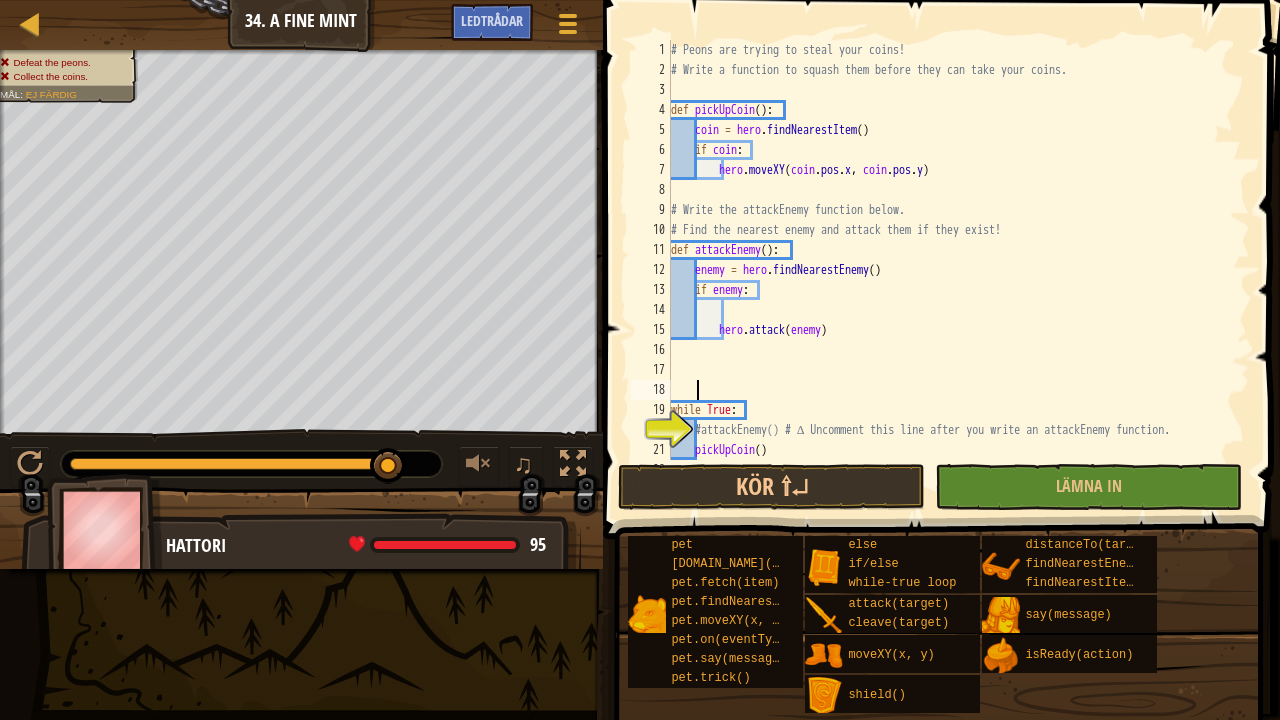 scroll, scrollTop: 9, scrollLeft: 1, axis: both 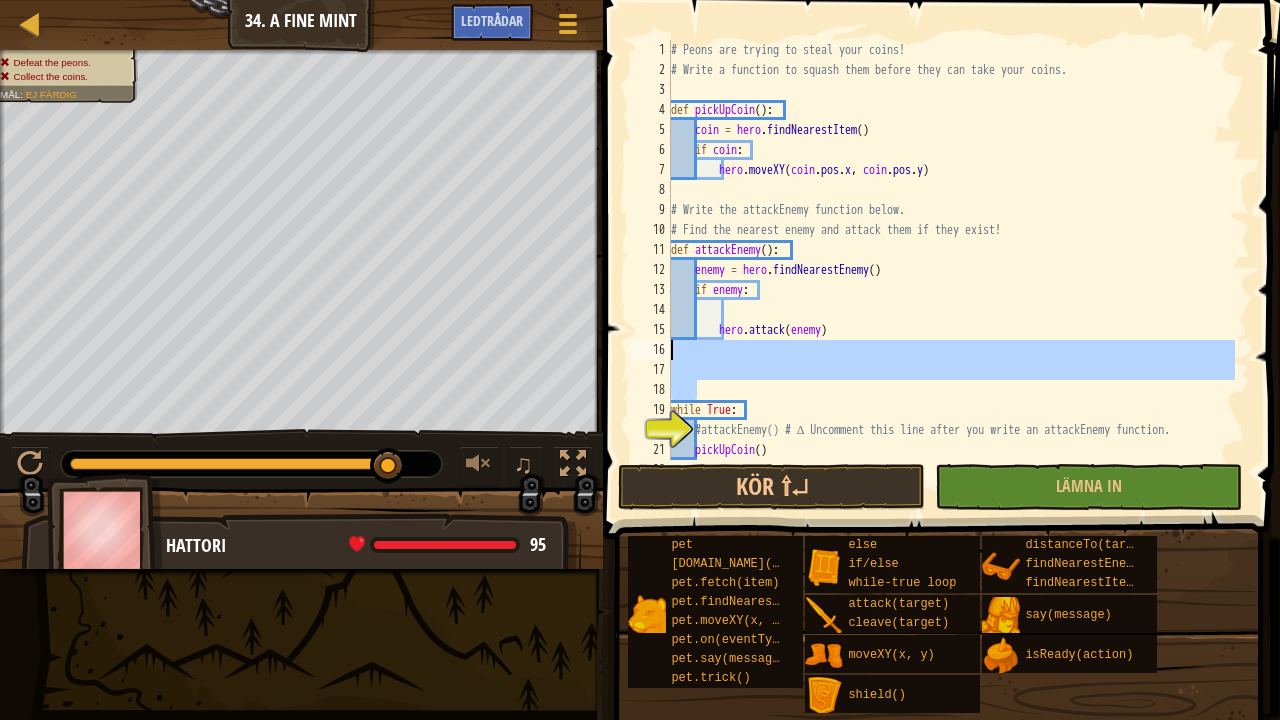 drag, startPoint x: 715, startPoint y: 388, endPoint x: 690, endPoint y: 353, distance: 43.011627 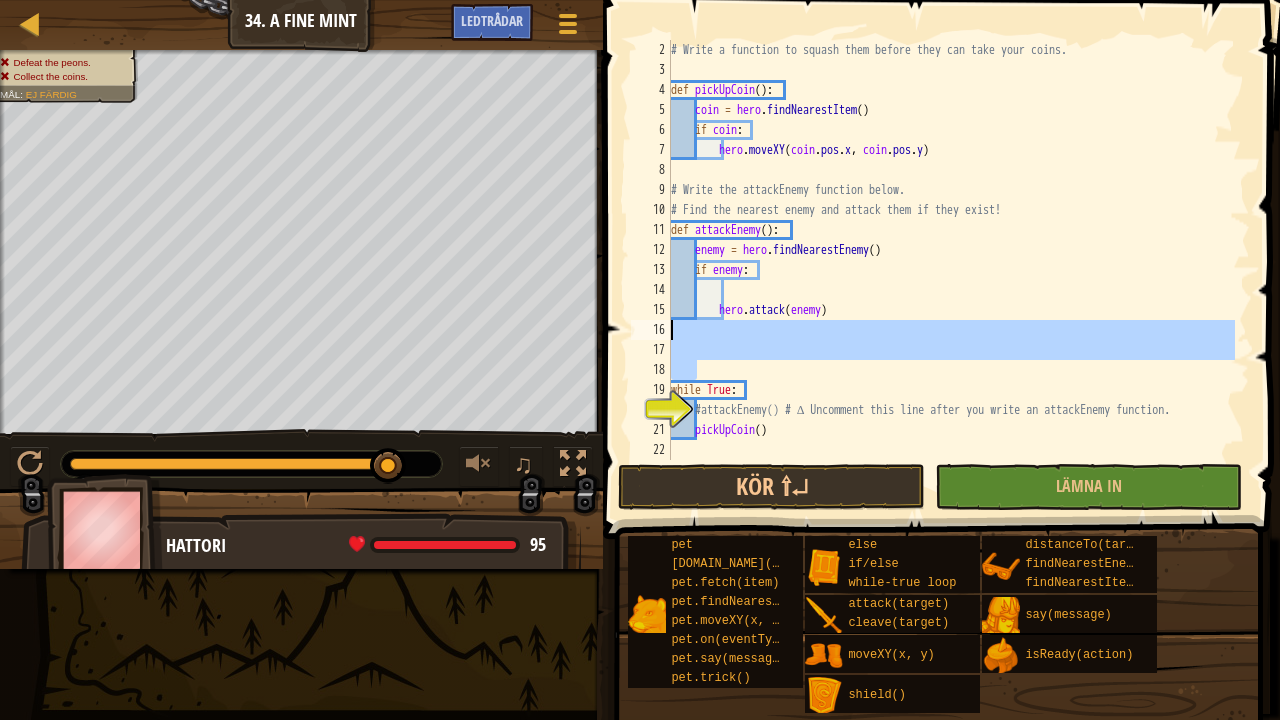 scroll, scrollTop: 20, scrollLeft: 0, axis: vertical 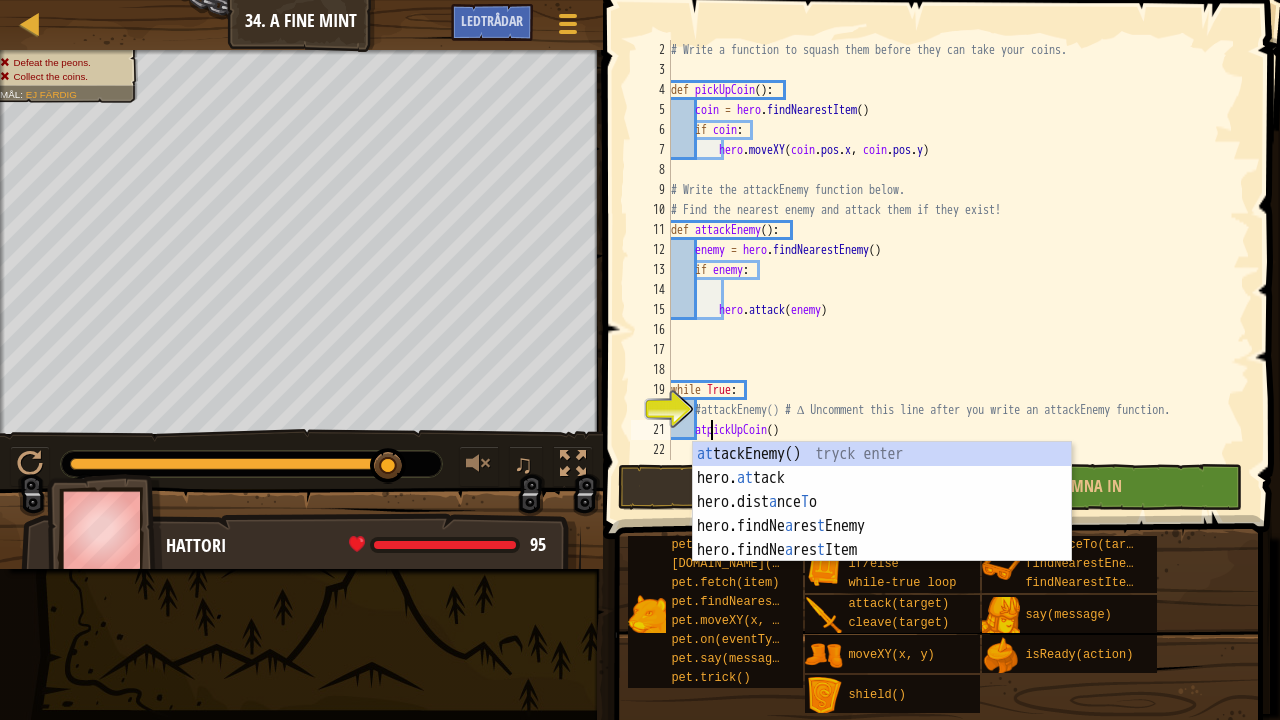 type on "attackEnemy()" 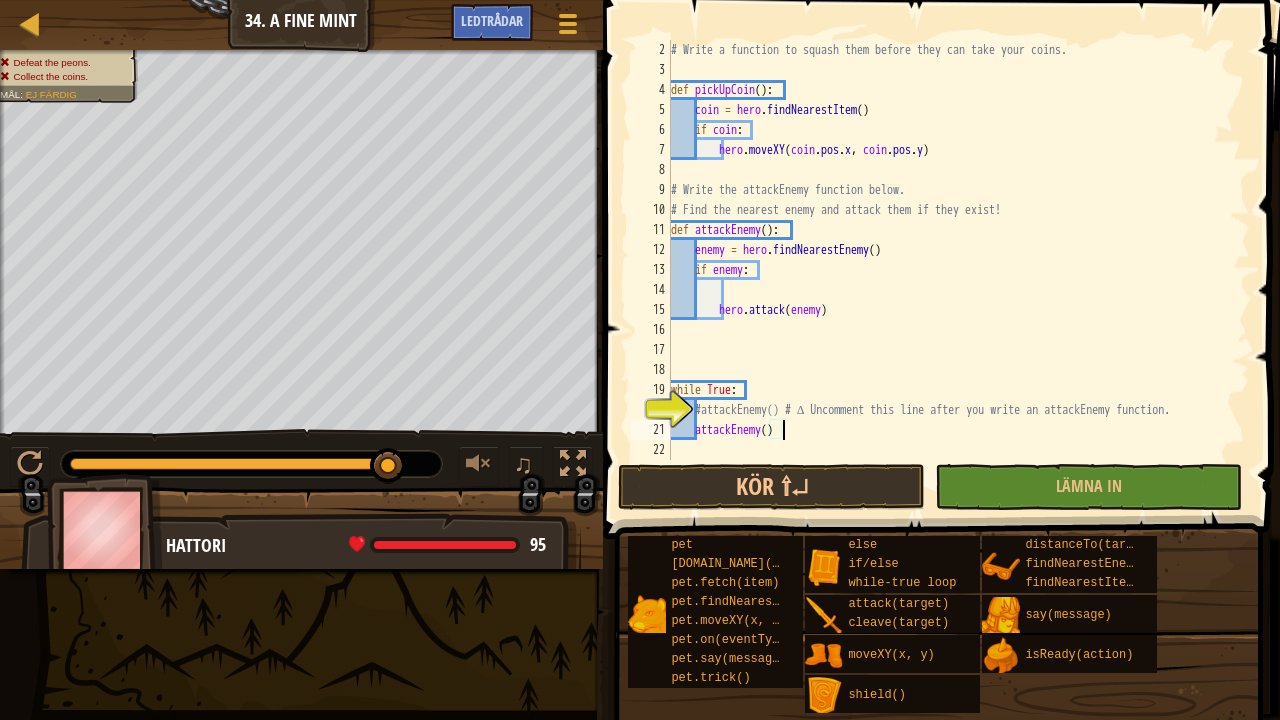 scroll, scrollTop: 9, scrollLeft: 1, axis: both 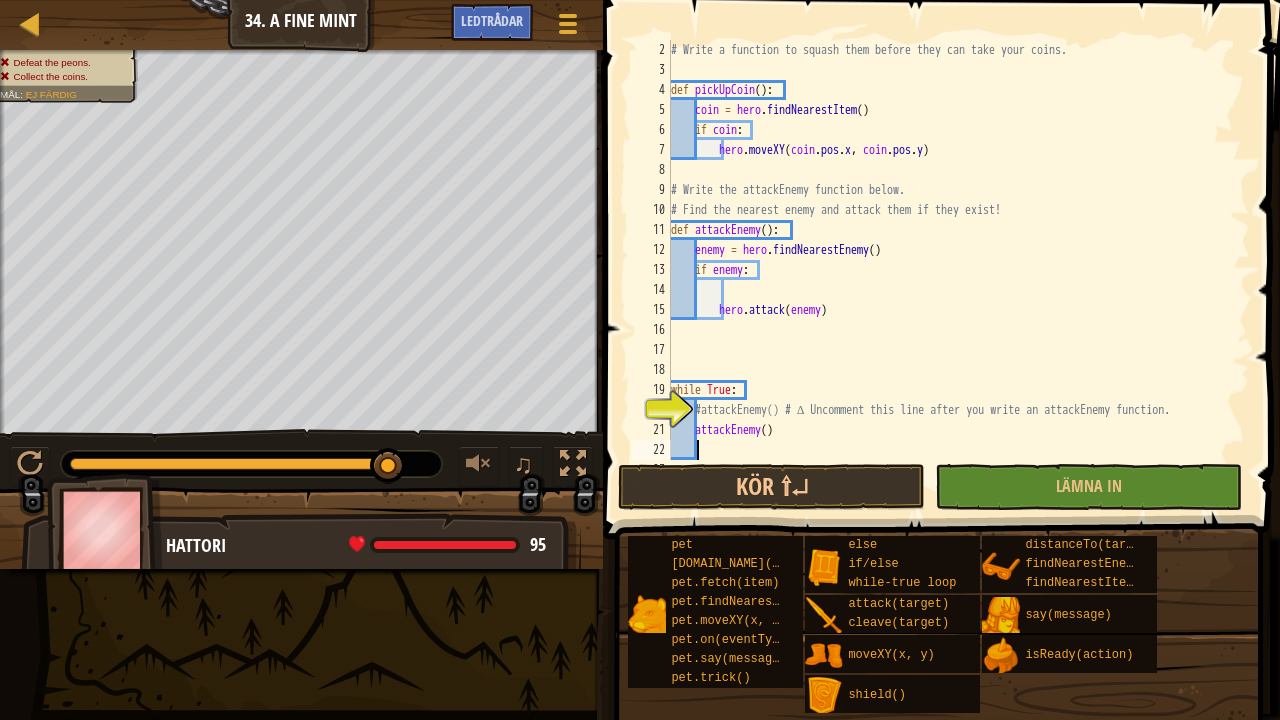 click on "# Write a function to squash them before they can take your coins. def   pickUpCoin ( ) :      coin   =   hero . findNearestItem ( )      if   coin :          hero . moveXY ( coin . pos . x ,   coin . pos . y ) # Write the attackEnemy function below. # Find the nearest enemy and attack them if they exist! def   attackEnemy ( ) :      enemy   =   hero . findNearestEnemy ( )      if   enemy :                   hero . attack ( enemy )               while   True :      #attackEnemy() # ∆ Uncomment this line after you write an attackEnemy function.      attackEnemy ( )" at bounding box center (951, 270) 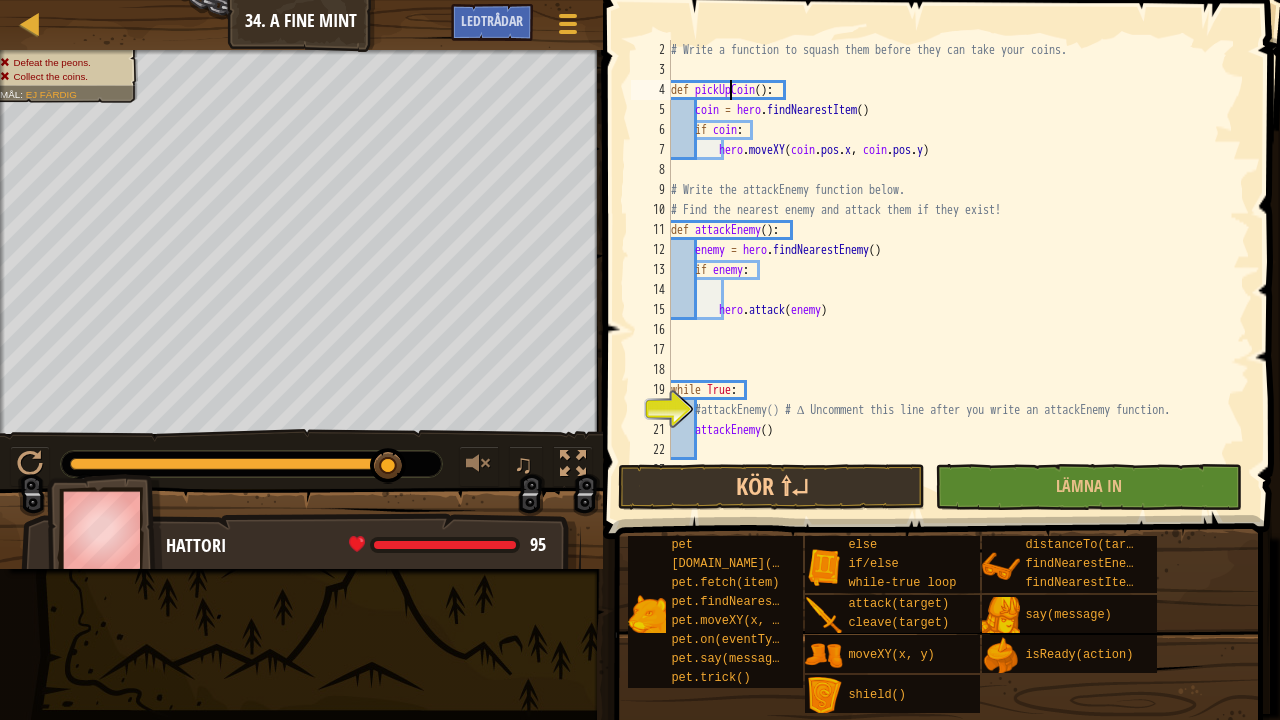 type on "def pickUpCoin():" 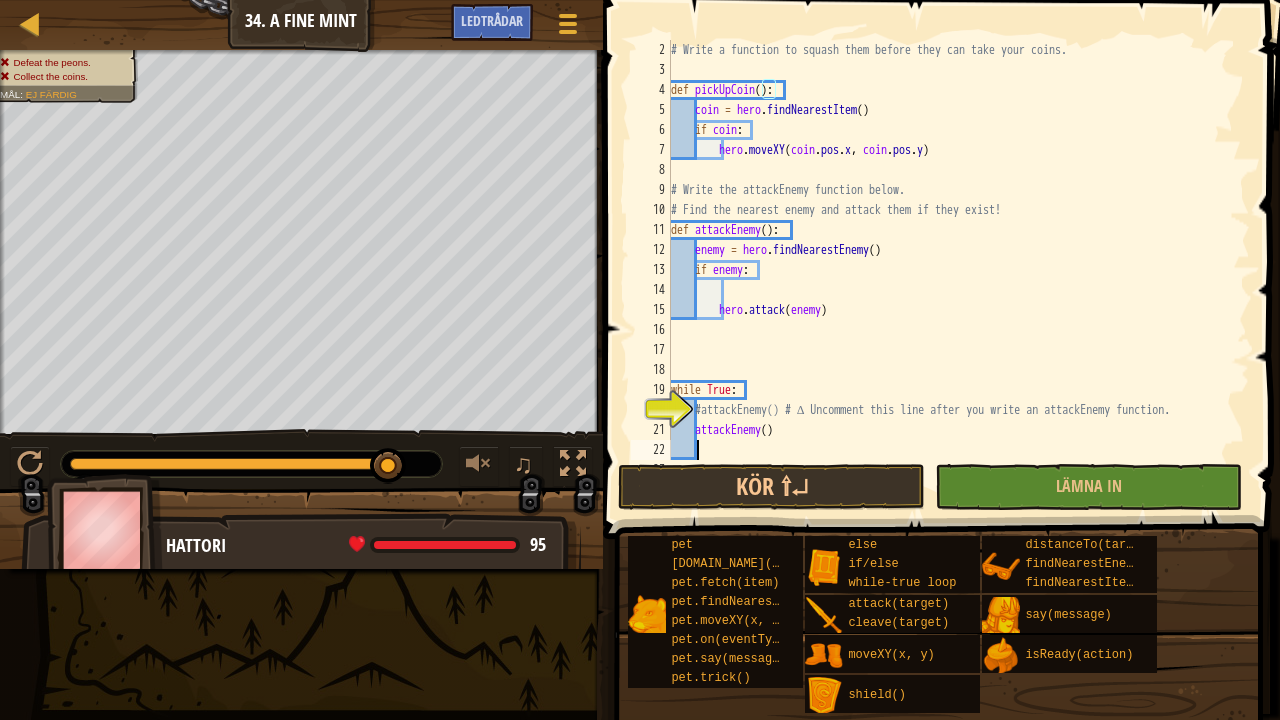 click on "# Write a function to squash them before they can take your coins. def   pickUpCoin ( ) :      coin   =   hero . findNearestItem ( )      if   coin :          hero . moveXY ( coin . pos . x ,   coin . pos . y ) # Write the attackEnemy function below. # Find the nearest enemy and attack them if they exist! def   attackEnemy ( ) :      enemy   =   hero . findNearestEnemy ( )      if   enemy :                   hero . attack ( enemy )               while   True :      #attackEnemy() # ∆ Uncomment this line after you write an attackEnemy function.      attackEnemy ( )" at bounding box center (951, 270) 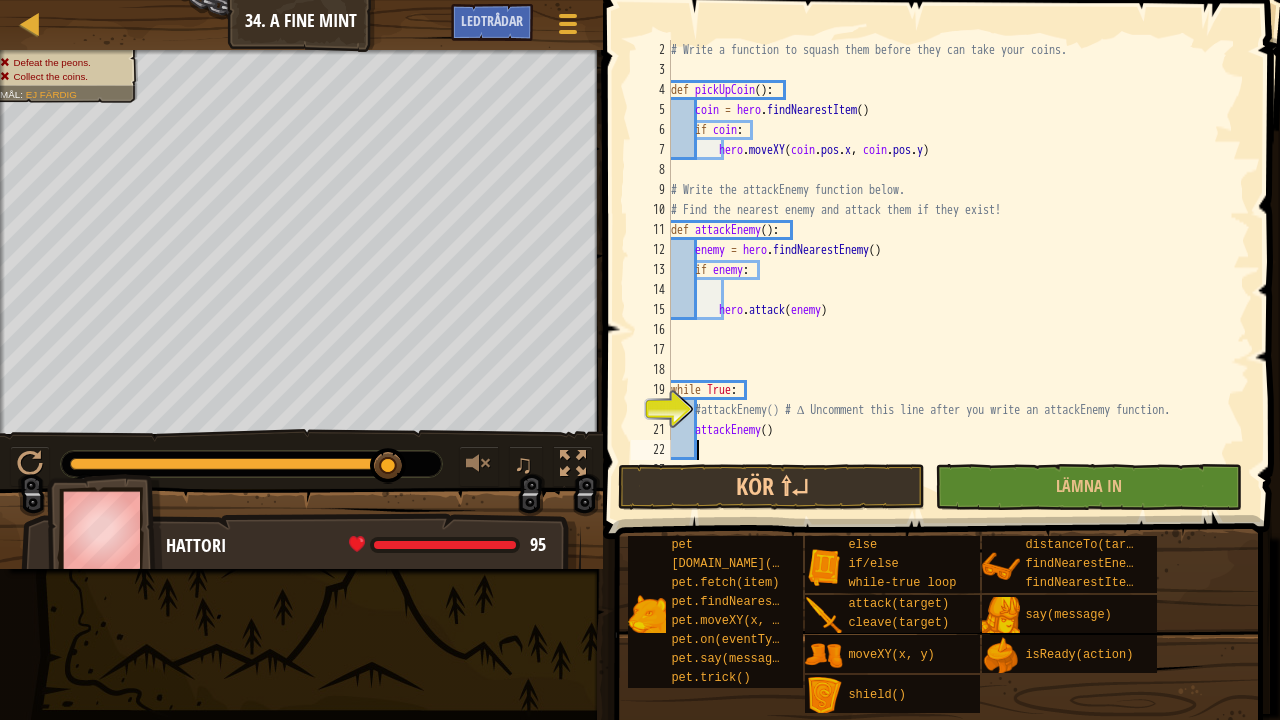click on "# Write a function to squash them before they can take your coins. def   pickUpCoin ( ) :      coin   =   hero . findNearestItem ( )      if   coin :          hero . moveXY ( coin . pos . x ,   coin . pos . y ) # Write the attackEnemy function below. # Find the nearest enemy and attack them if they exist! def   attackEnemy ( ) :      enemy   =   hero . findNearestEnemy ( )      if   enemy :                   hero . attack ( enemy )               while   True :      #attackEnemy() # ∆ Uncomment this line after you write an attackEnemy function.      attackEnemy ( )" at bounding box center [951, 270] 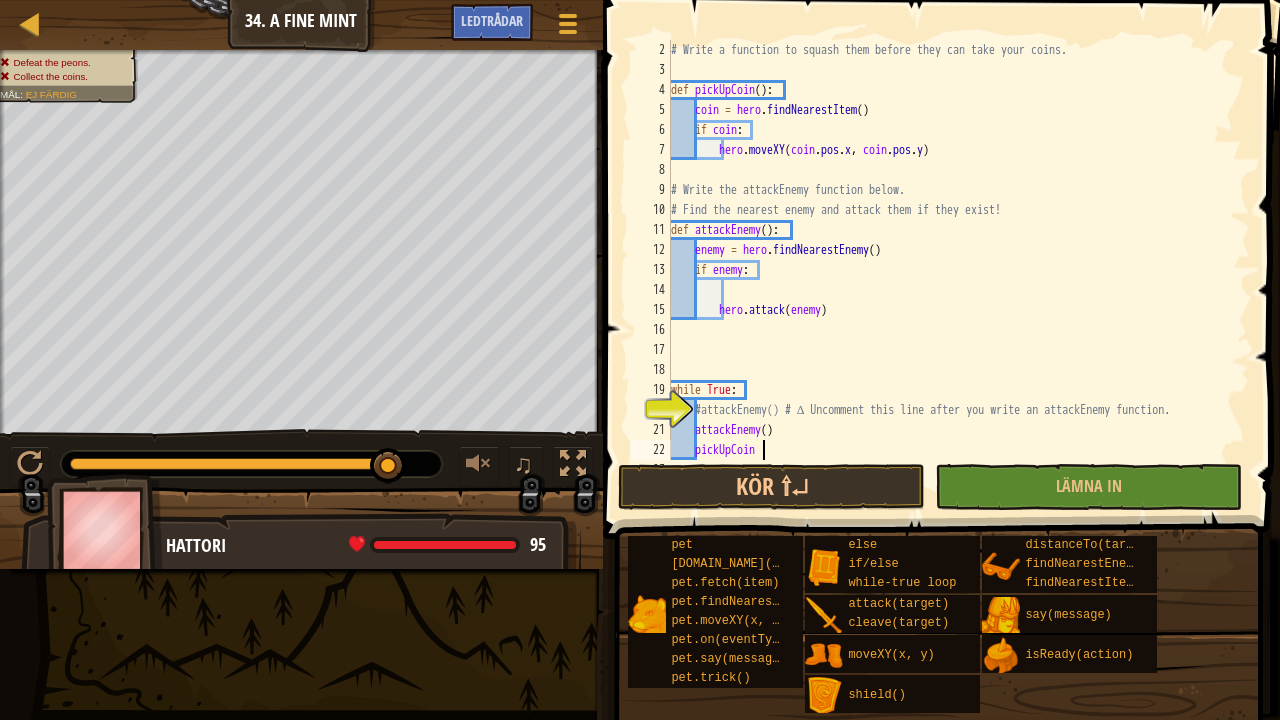 type on "pickUpCoin()" 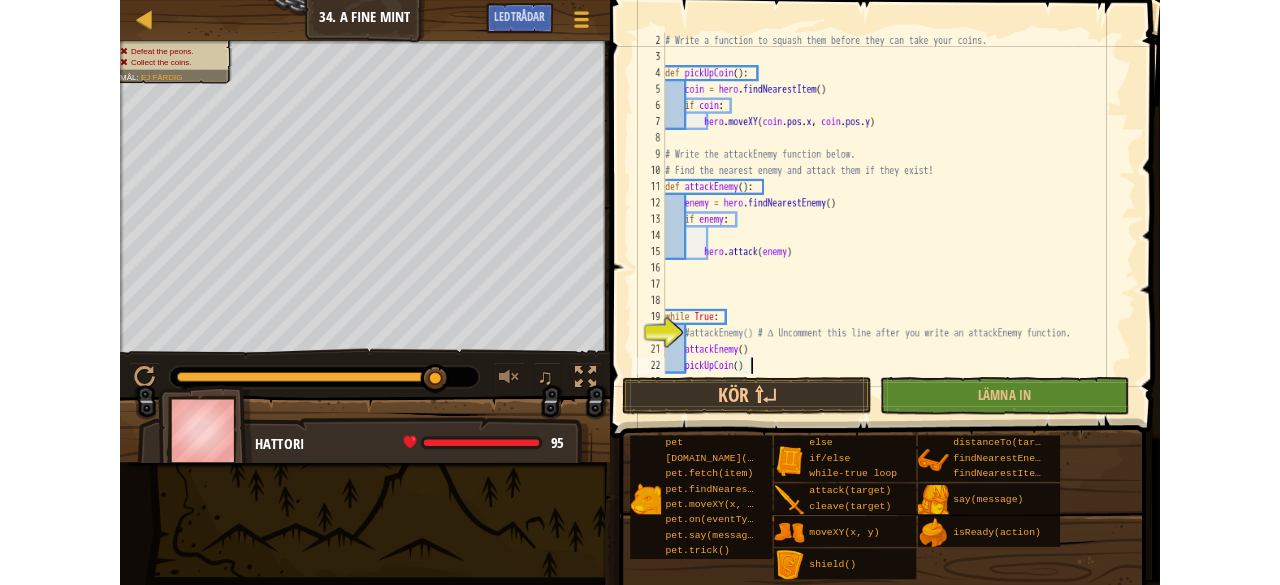 scroll, scrollTop: 9, scrollLeft: 8, axis: both 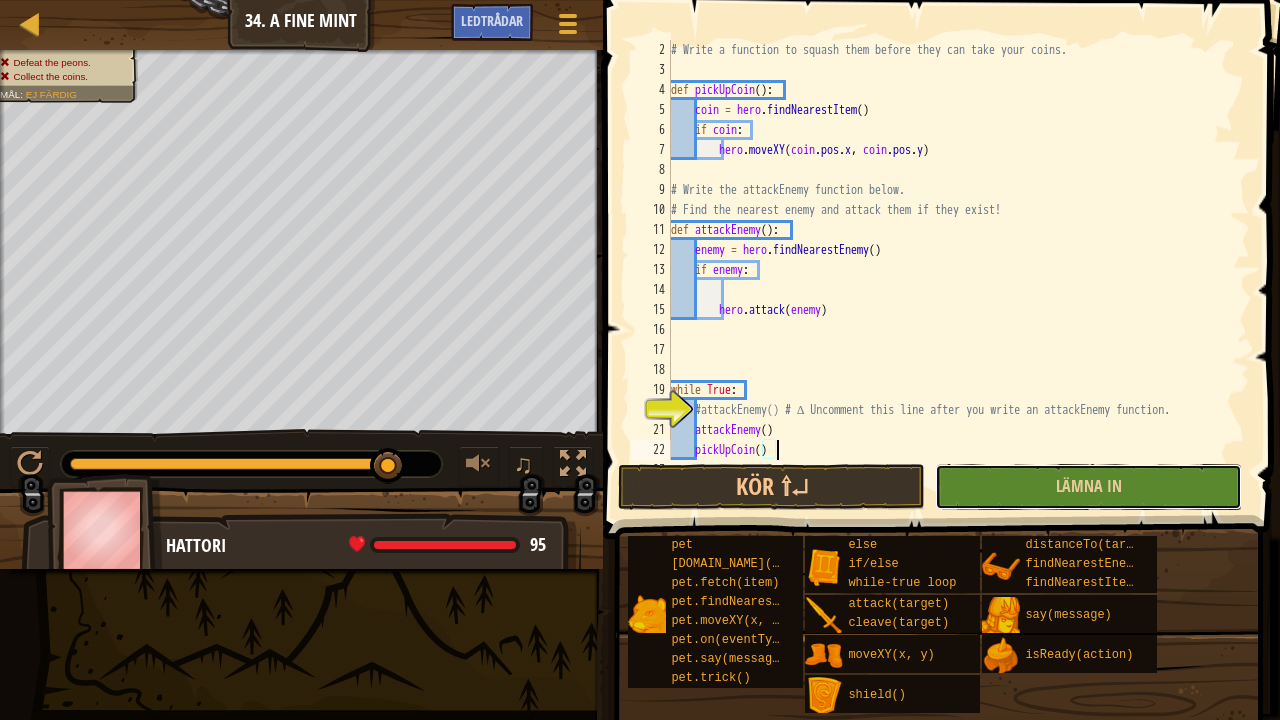 click on "Lämna in" at bounding box center (1088, 487) 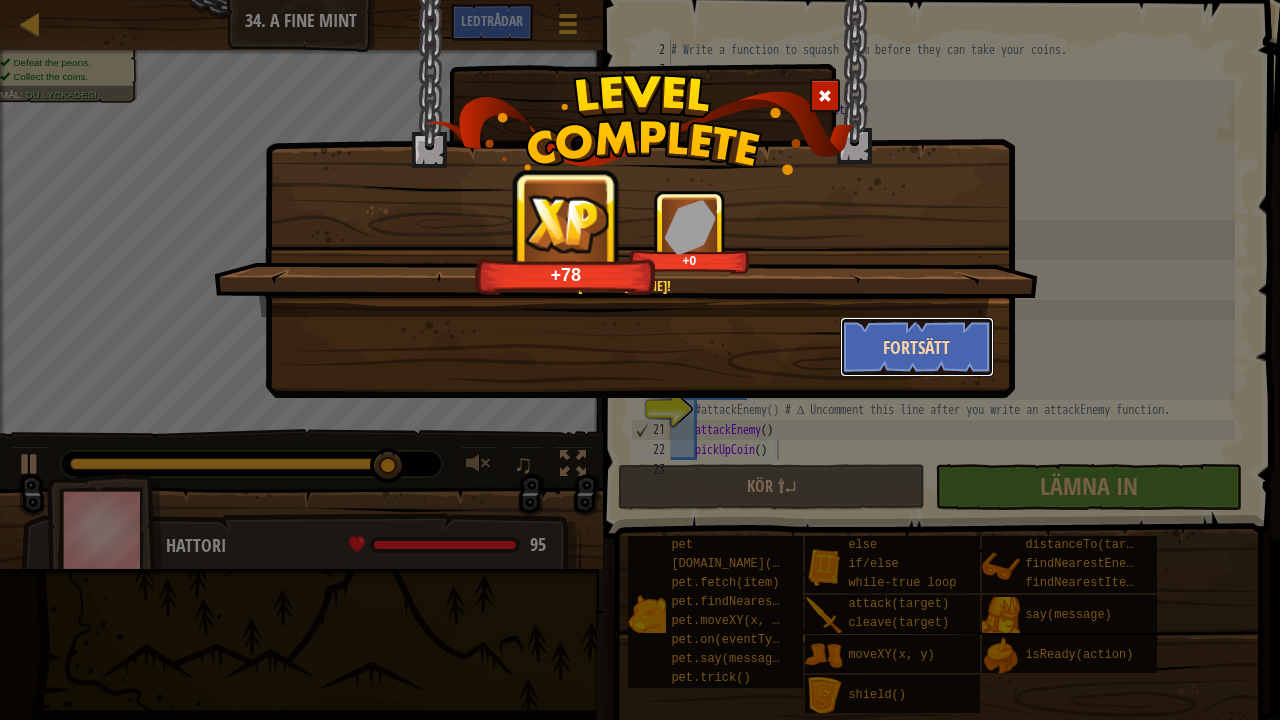 click on "Fortsätt" at bounding box center [917, 347] 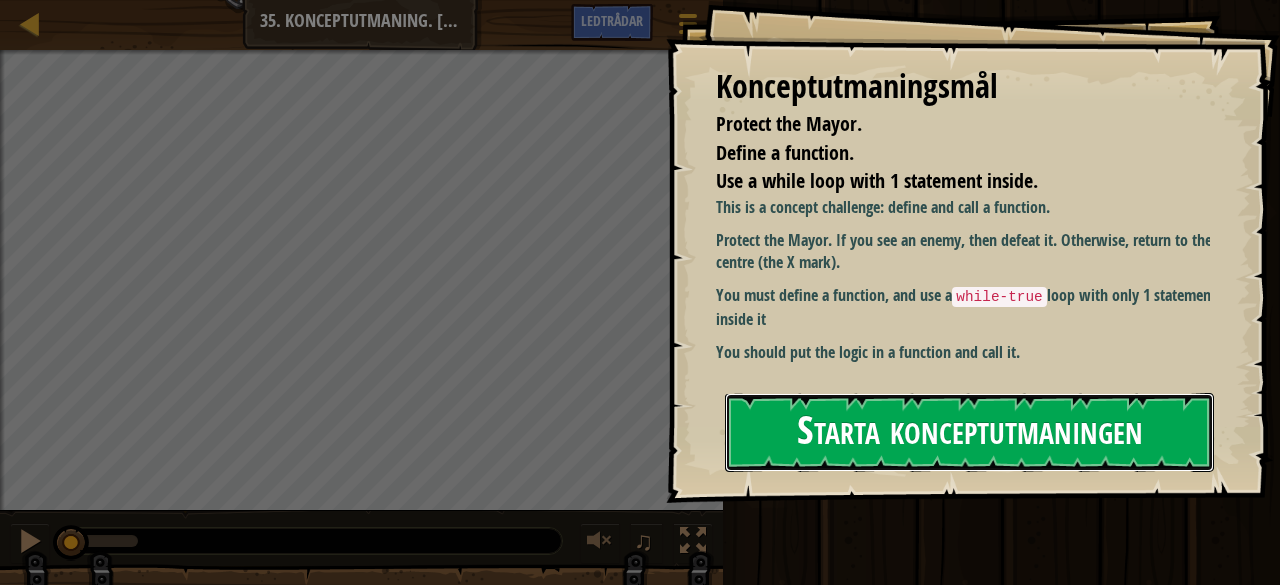 click on "Starta konceptutmaningen" at bounding box center [969, 432] 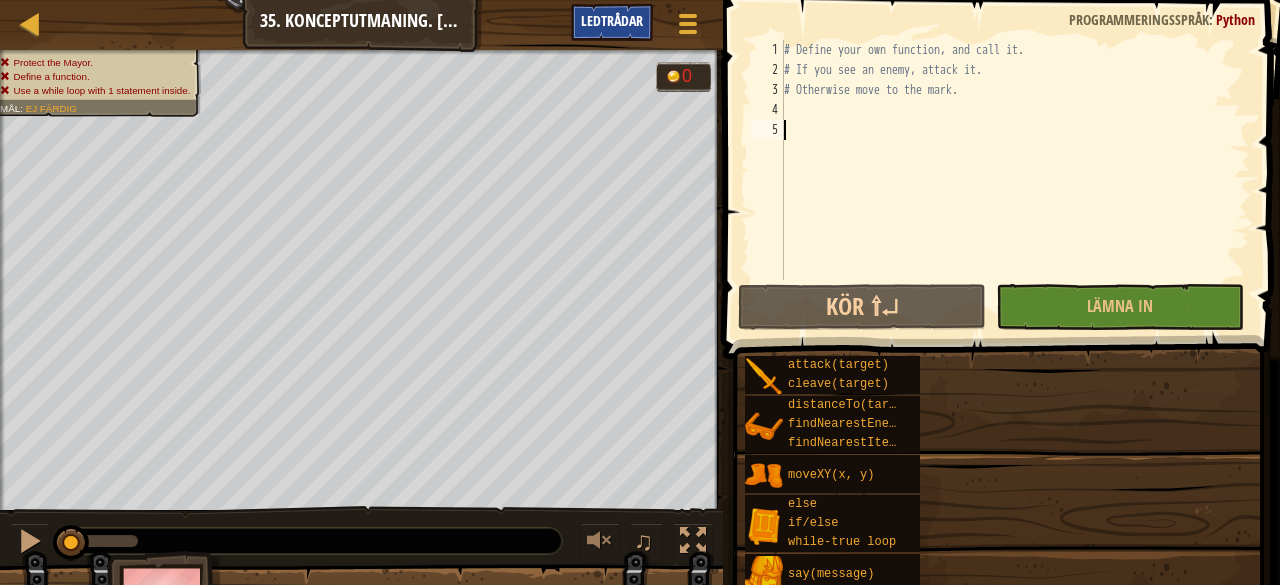 click on "# Define your own function, and call it. # If you see an enemy, attack it. # Otherwise move to the mark." at bounding box center (1015, 180) 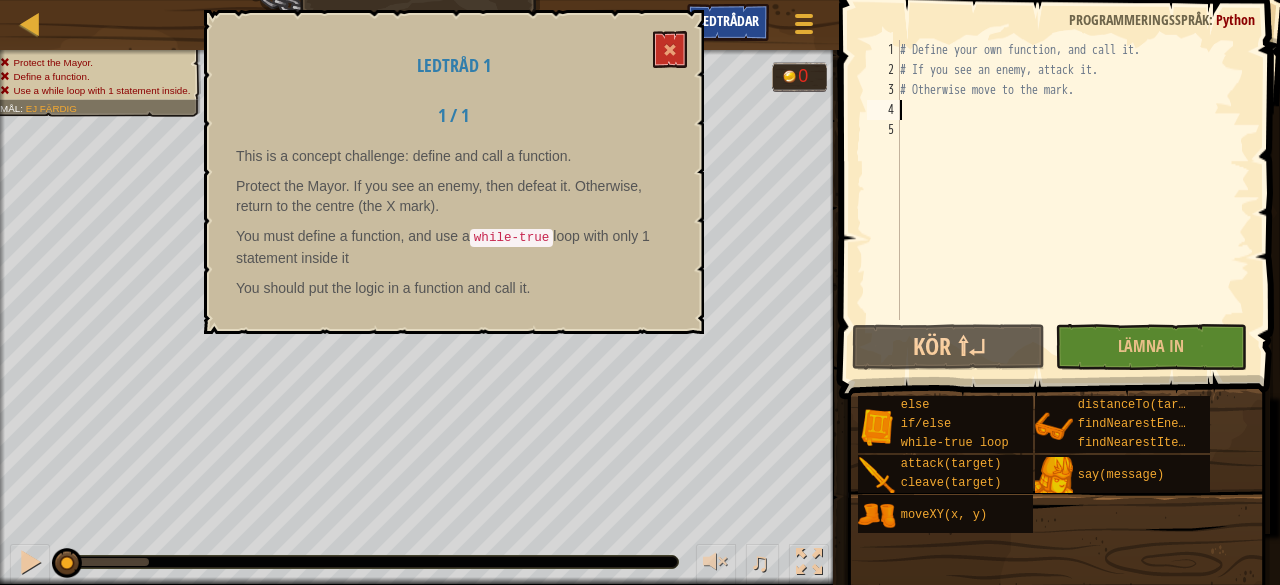 click on "Ledtrådar" at bounding box center [728, 20] 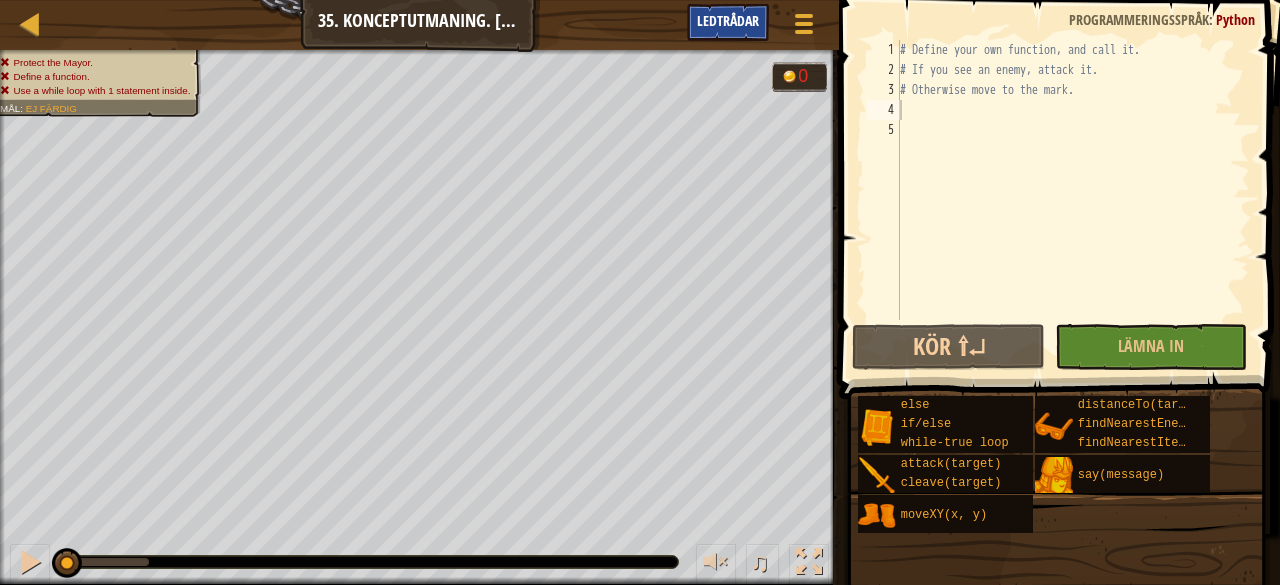 click on "Ledtrådar" at bounding box center (728, 20) 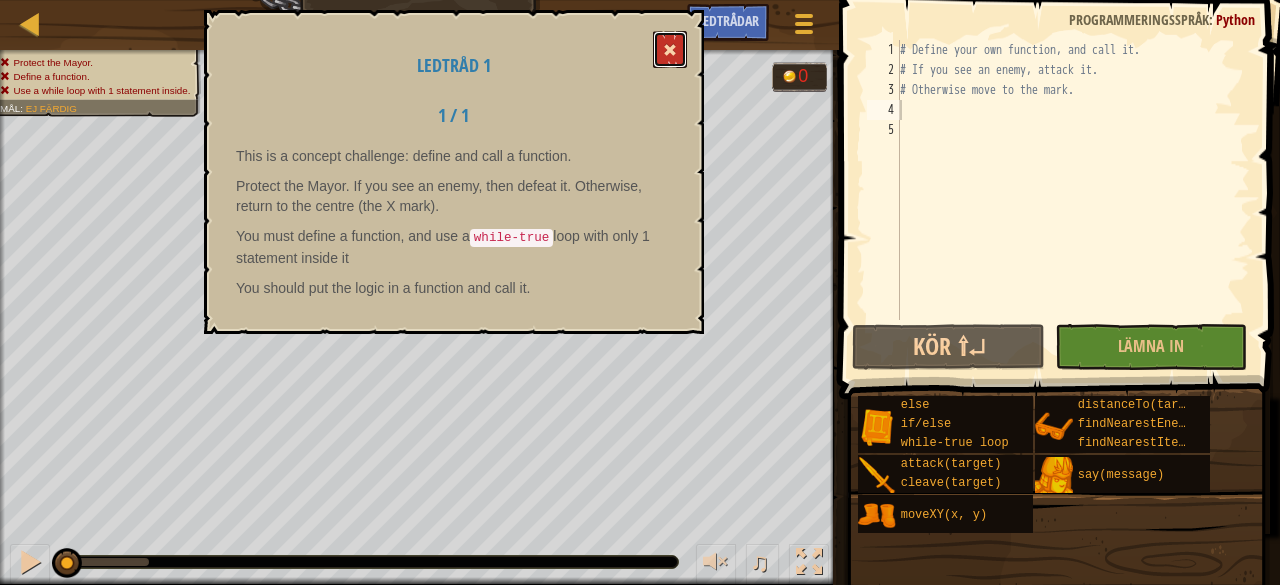 click at bounding box center [670, 49] 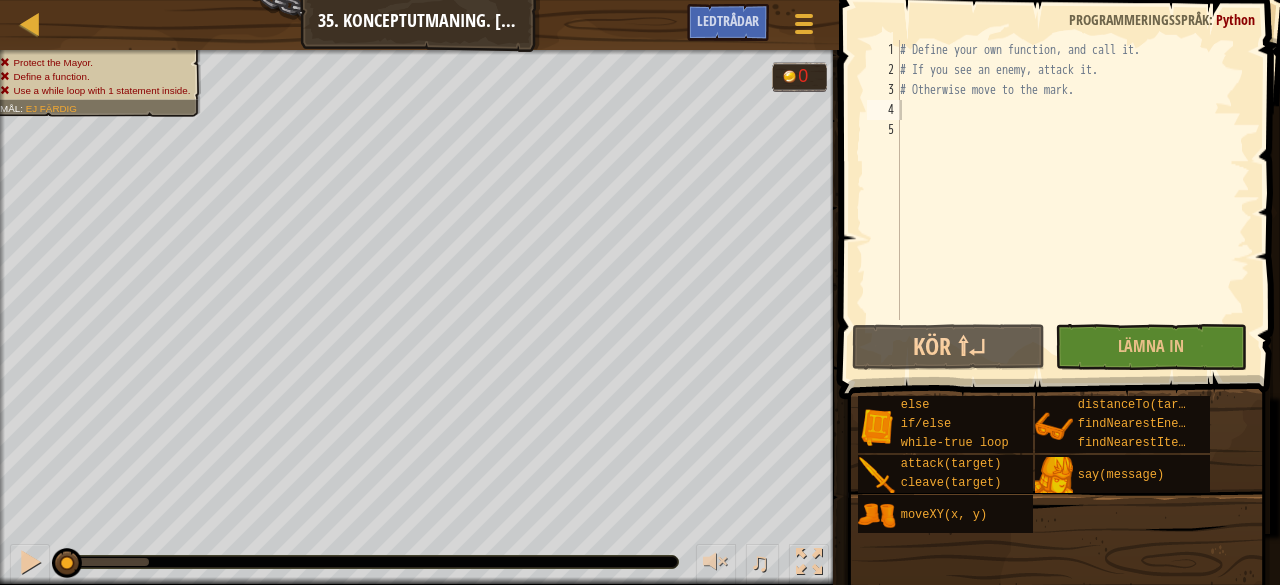 click on "# Define your own function, and call it. # If you see an enemy, attack it. # Otherwise move to the mark." at bounding box center (1073, 200) 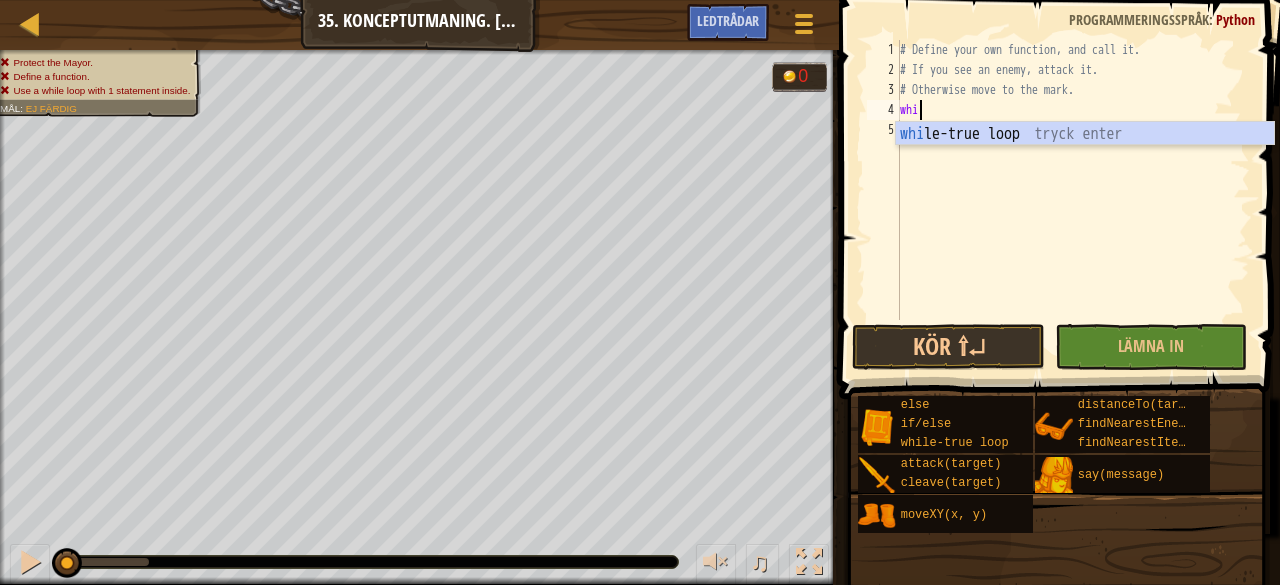 scroll, scrollTop: 9, scrollLeft: 0, axis: vertical 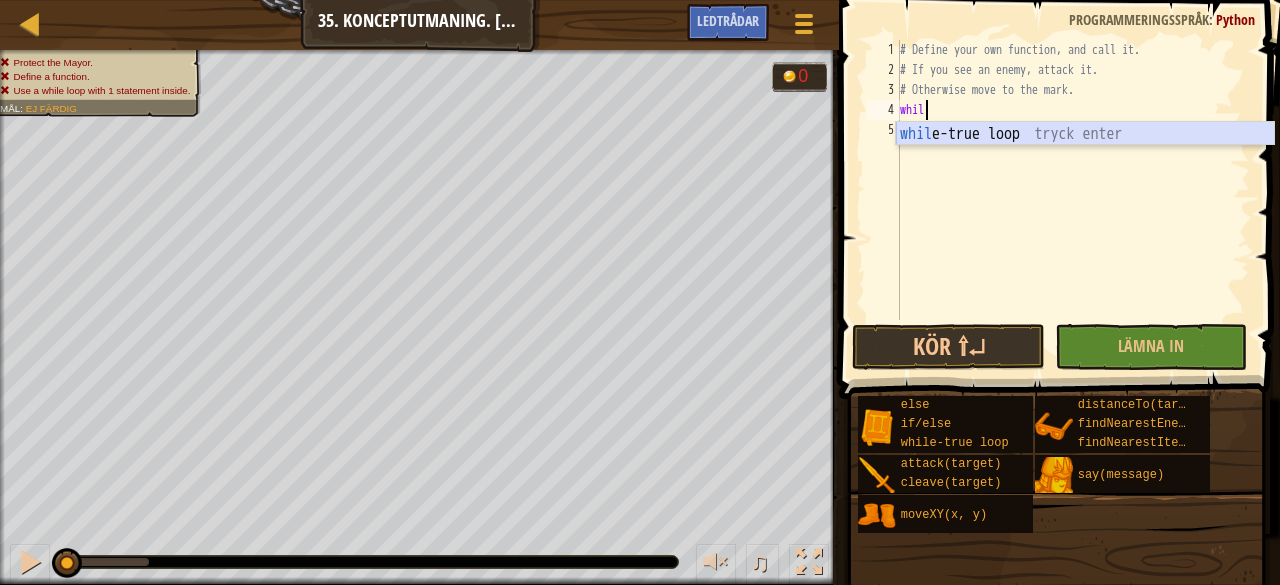 click on "whil e-true loop tryck enter" at bounding box center (1085, 158) 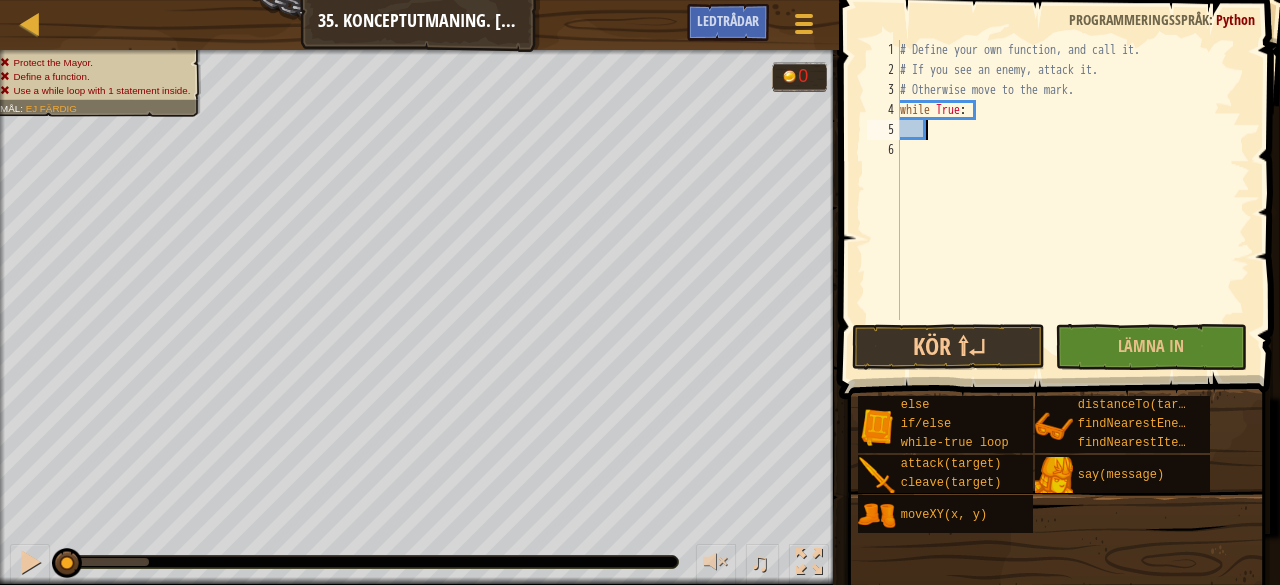 click on "# Define your own function, and call it. # If you see an enemy, attack it. # Otherwise move to the mark. while   True :" at bounding box center (1073, 200) 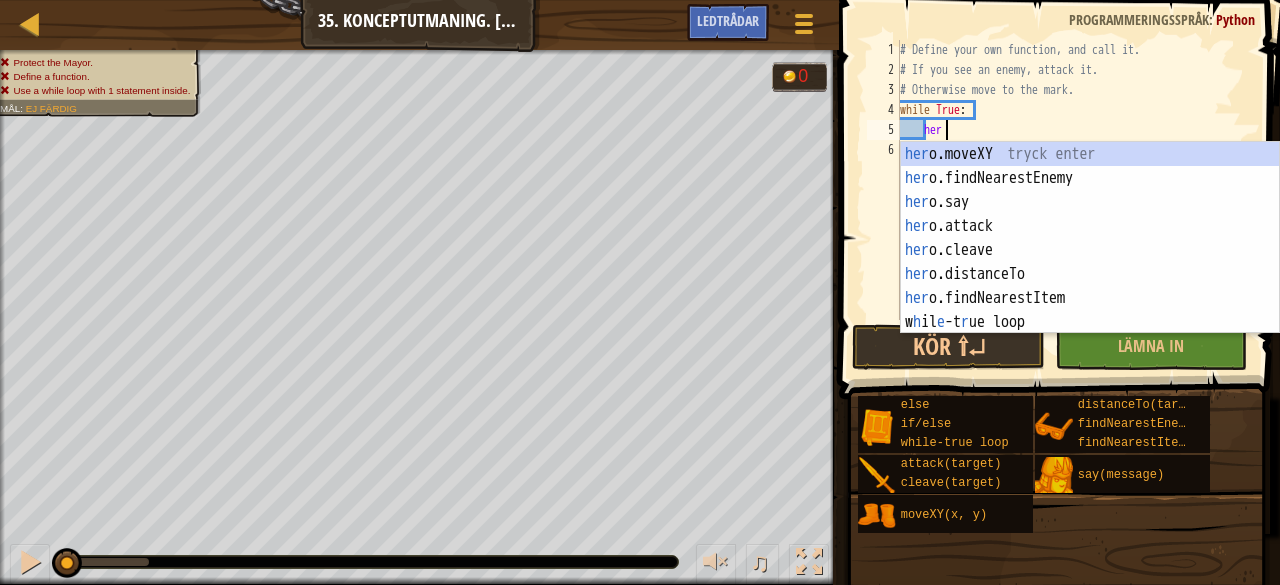 type on "hero" 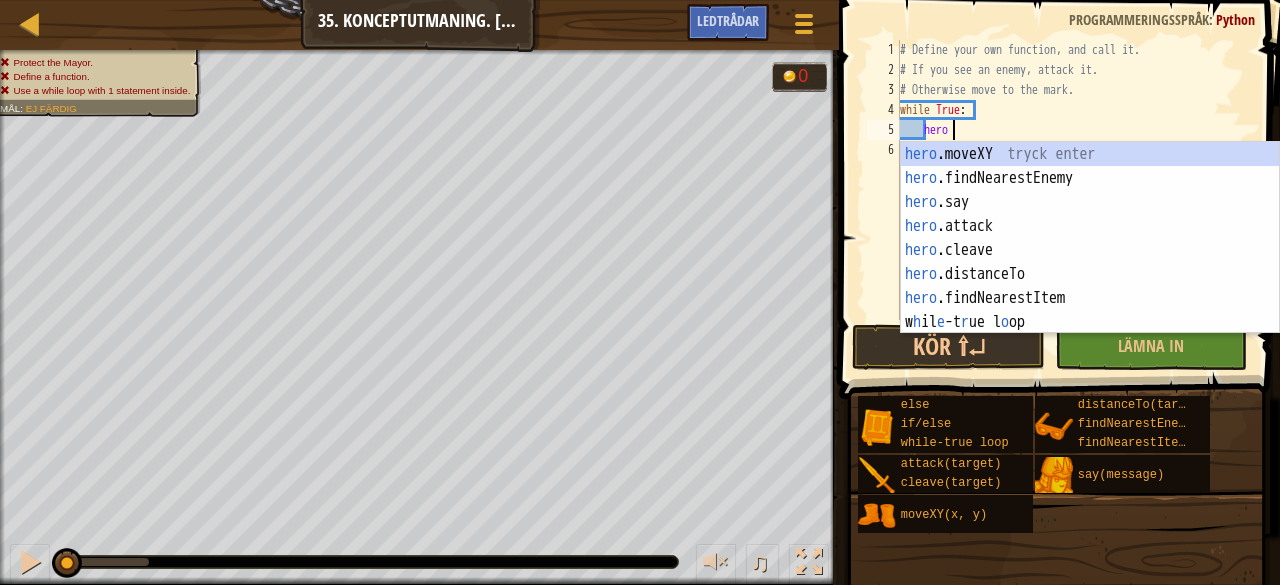 scroll, scrollTop: 9, scrollLeft: 3, axis: both 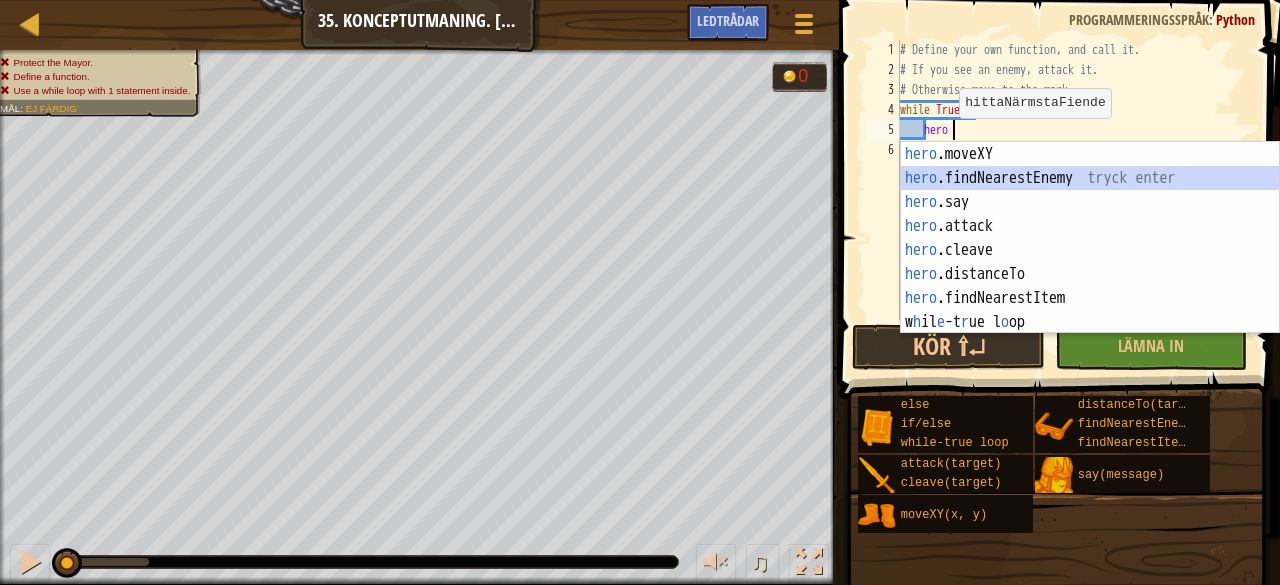 click on "hero .moveXY tryck enter hero .findNearestEnemy tryck enter hero .say tryck enter hero .attack tryck enter hero .cleave tryck enter hero .distanceTo tryck enter hero .findNearestItem tryck enter w h il e -t r ue l o op tryck enter" at bounding box center [1090, 262] 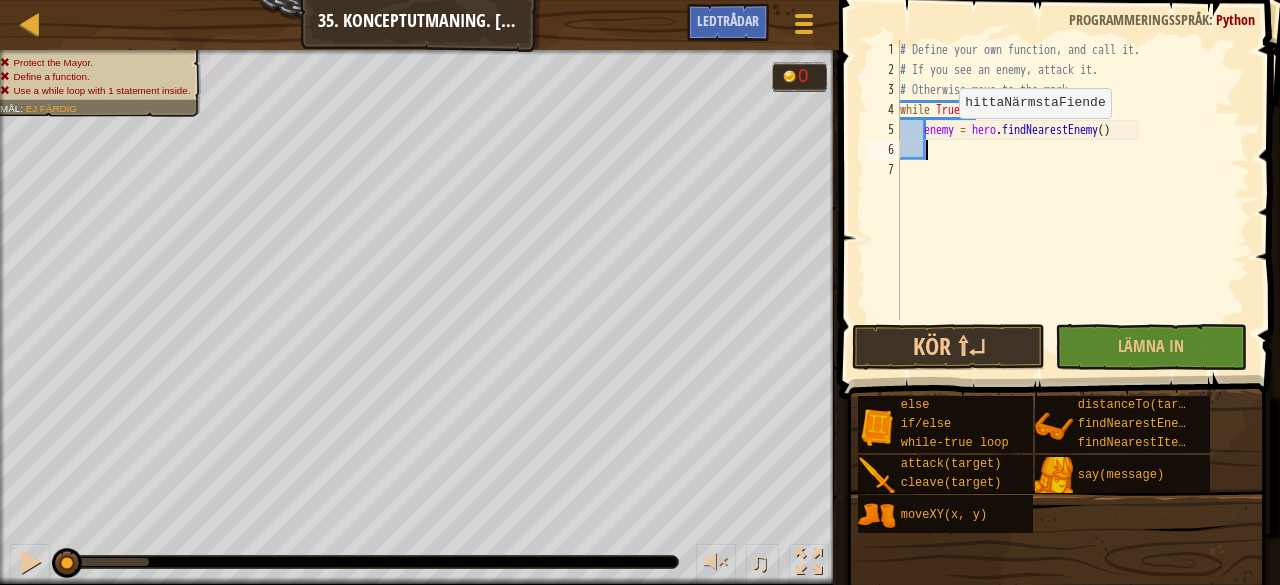 scroll, scrollTop: 9, scrollLeft: 1, axis: both 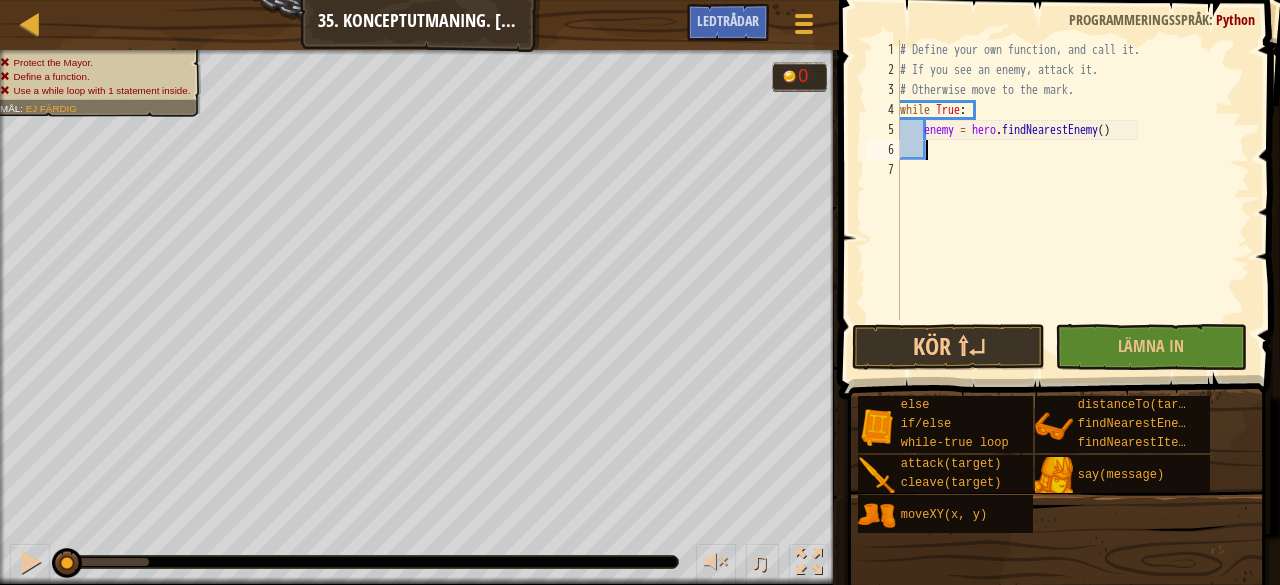 click on "# Define your own function, and call it. # If you see an enemy, attack it. # Otherwise move to the mark. while   True :      enemy   =   hero . findNearestEnemy ( )" at bounding box center [1073, 200] 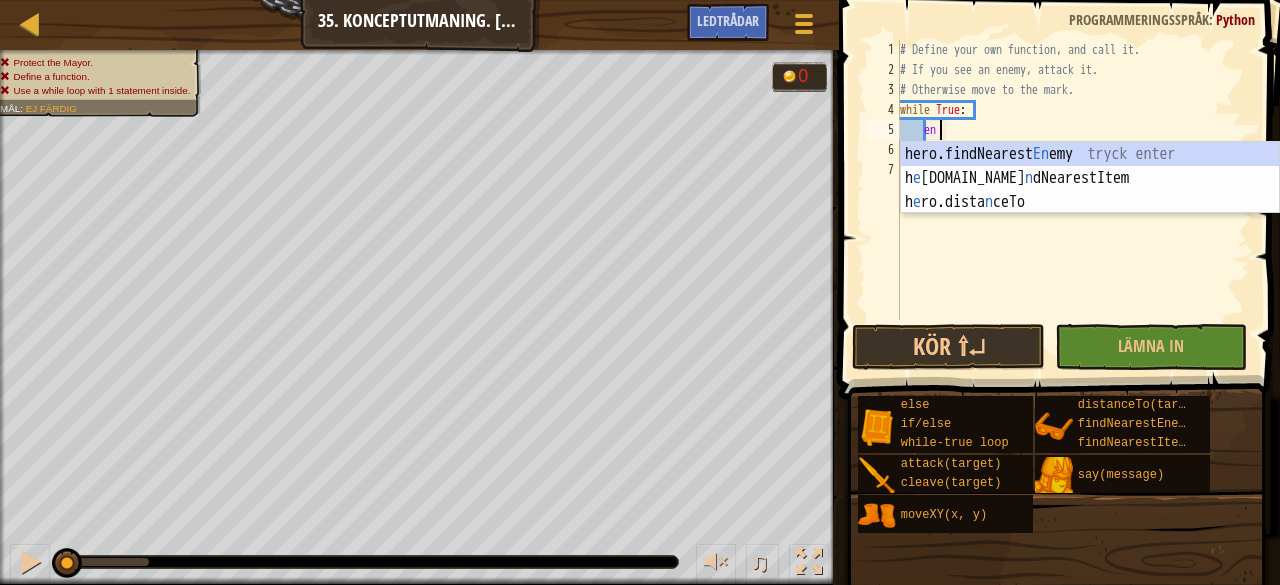 type on "e" 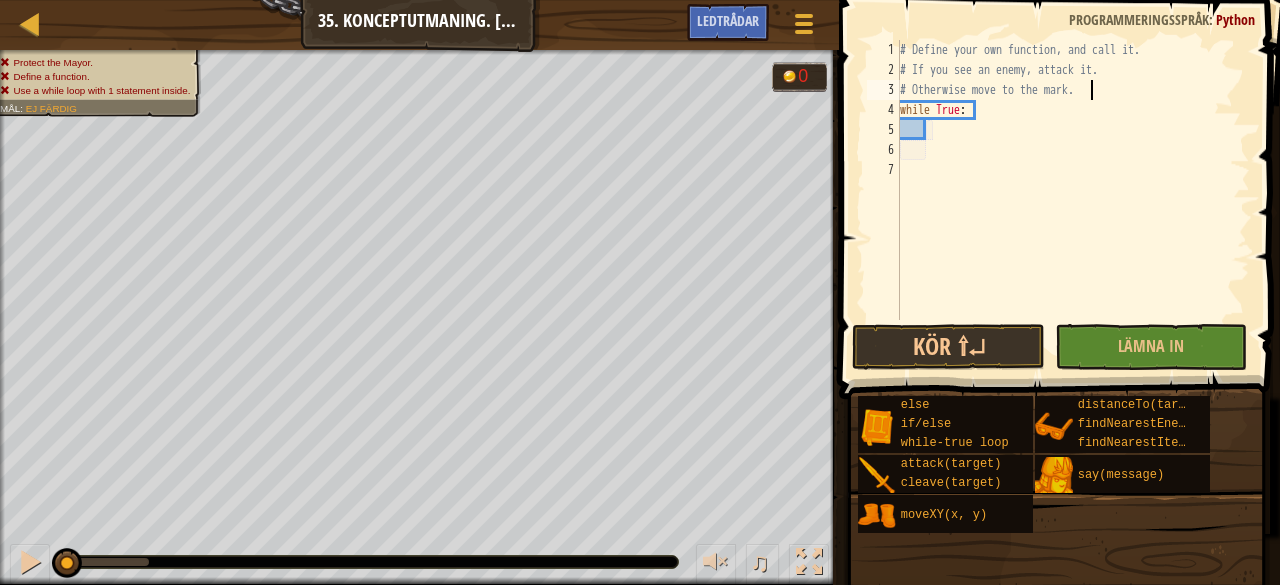 click on "# Define your own function, and call it. # If you see an enemy, attack it. # Otherwise move to the mark. while   True :" at bounding box center (1073, 200) 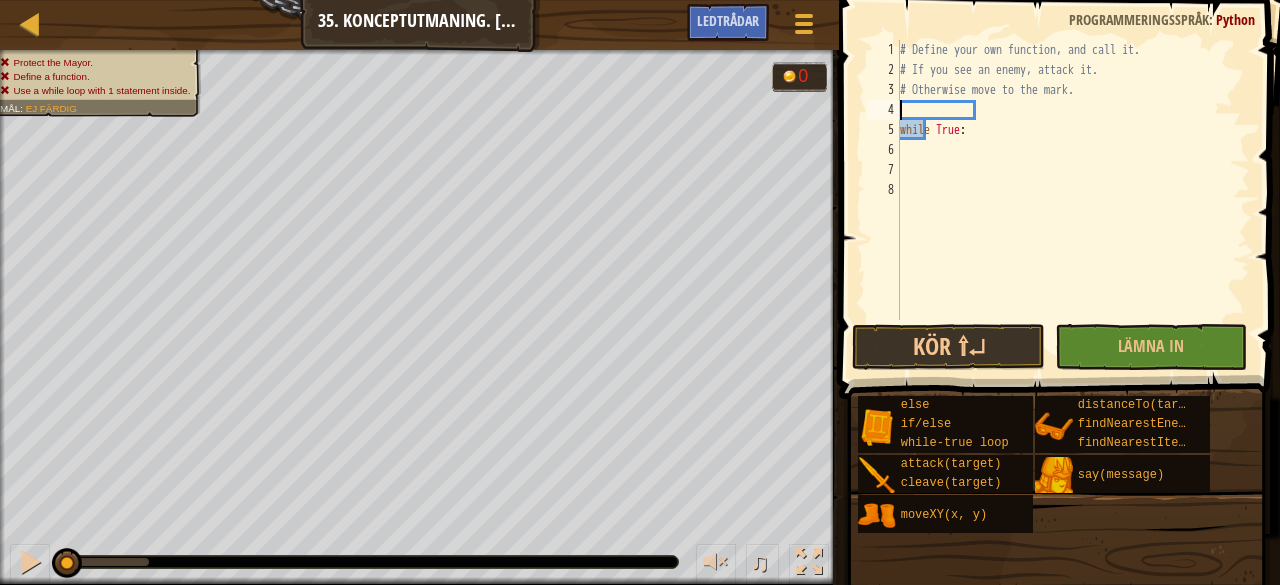 scroll, scrollTop: 9, scrollLeft: 0, axis: vertical 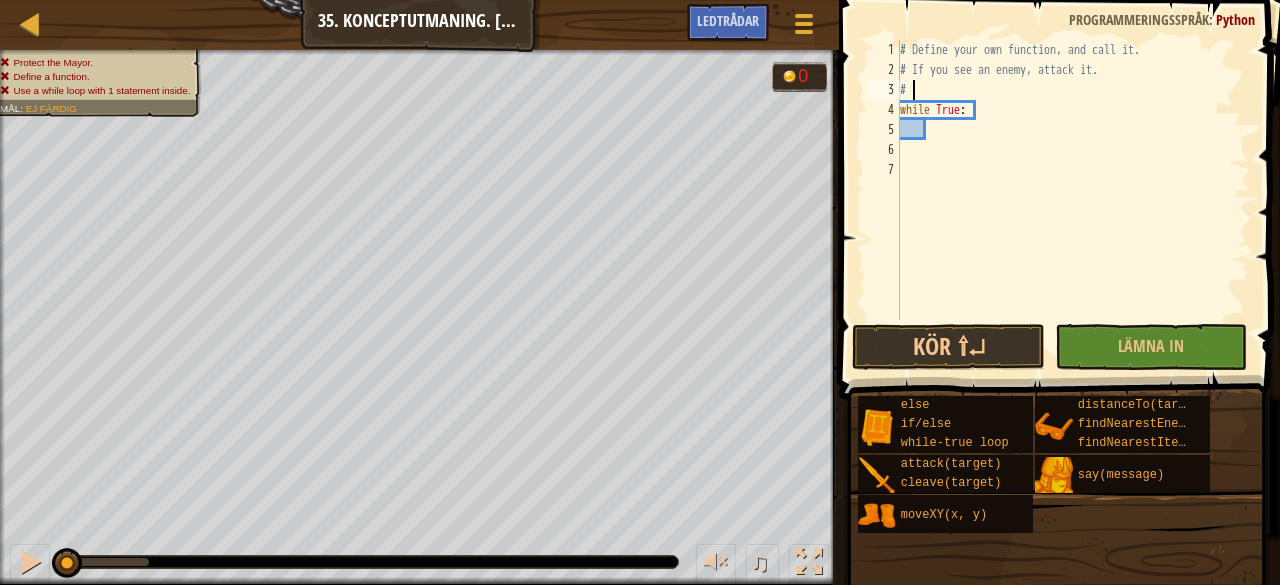 type on "#" 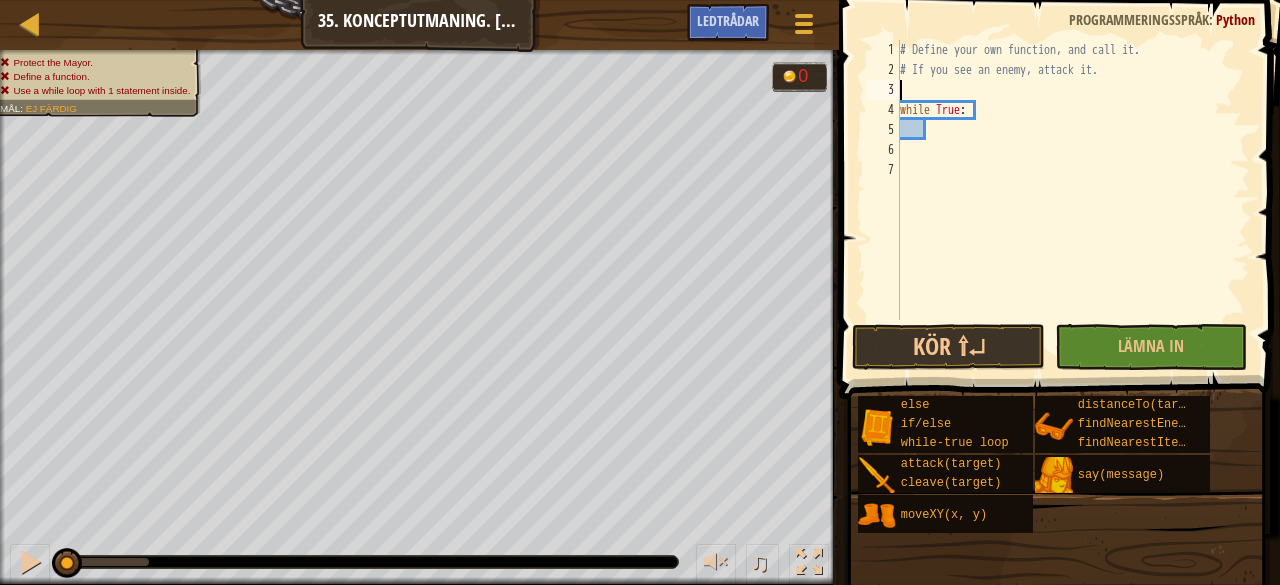 type on "h" 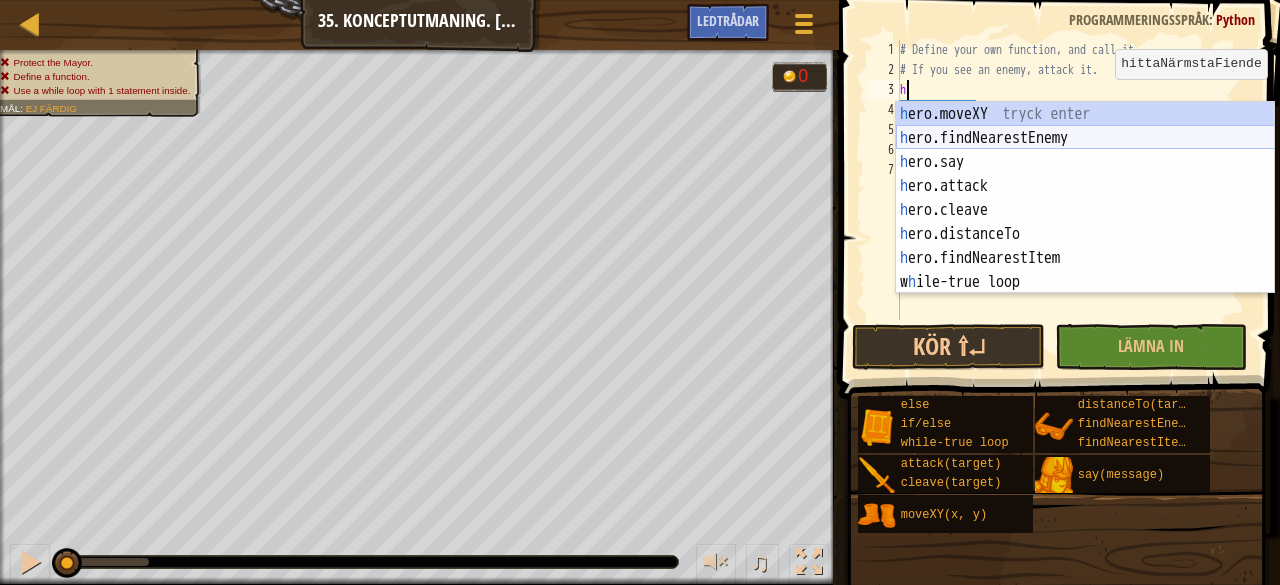click on "h ero.moveXY tryck enter h ero.findNearestEnemy tryck enter h ero.say tryck enter h ero.attack tryck enter h ero.cleave tryck enter h ero.distanceTo tryck enter h ero.findNearestItem tryck enter w h ile-true loop tryck enter" at bounding box center (1085, 222) 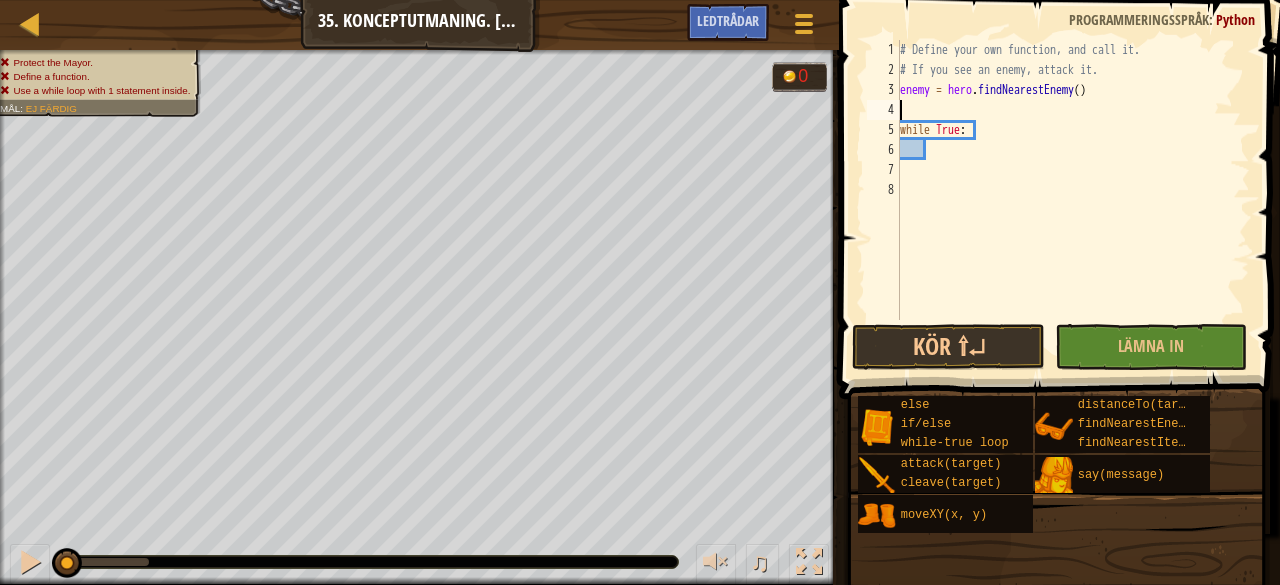 click on "# Define your own function, and call it. # If you see an enemy, attack it. enemy   =   hero . findNearestEnemy ( ) while   True :" at bounding box center (1073, 200) 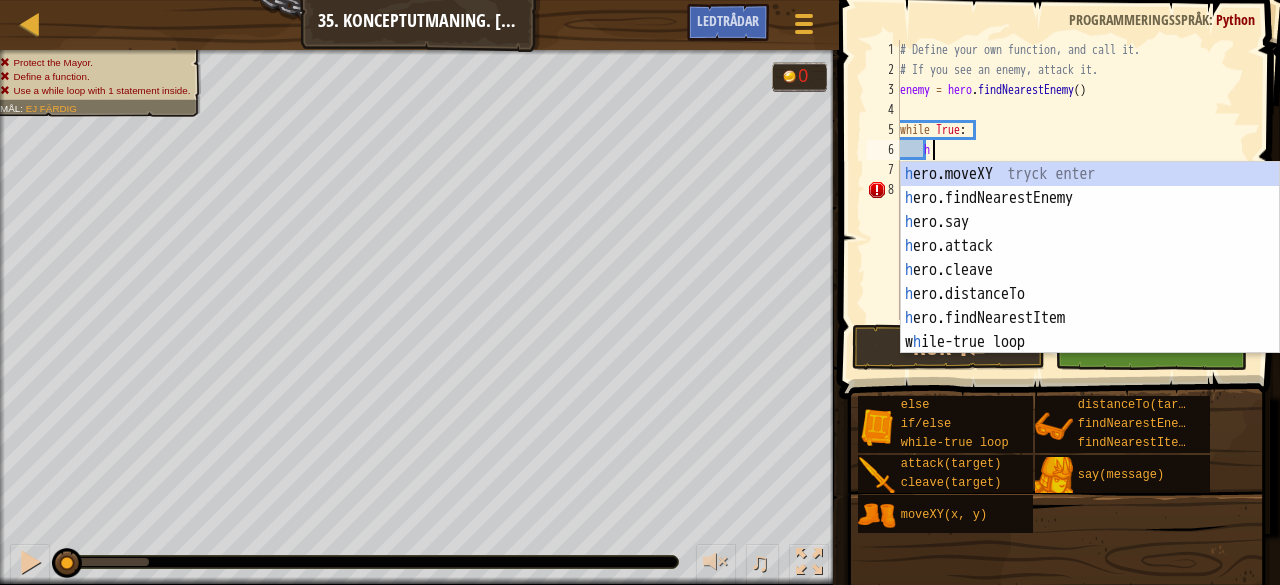 scroll, scrollTop: 9, scrollLeft: 1, axis: both 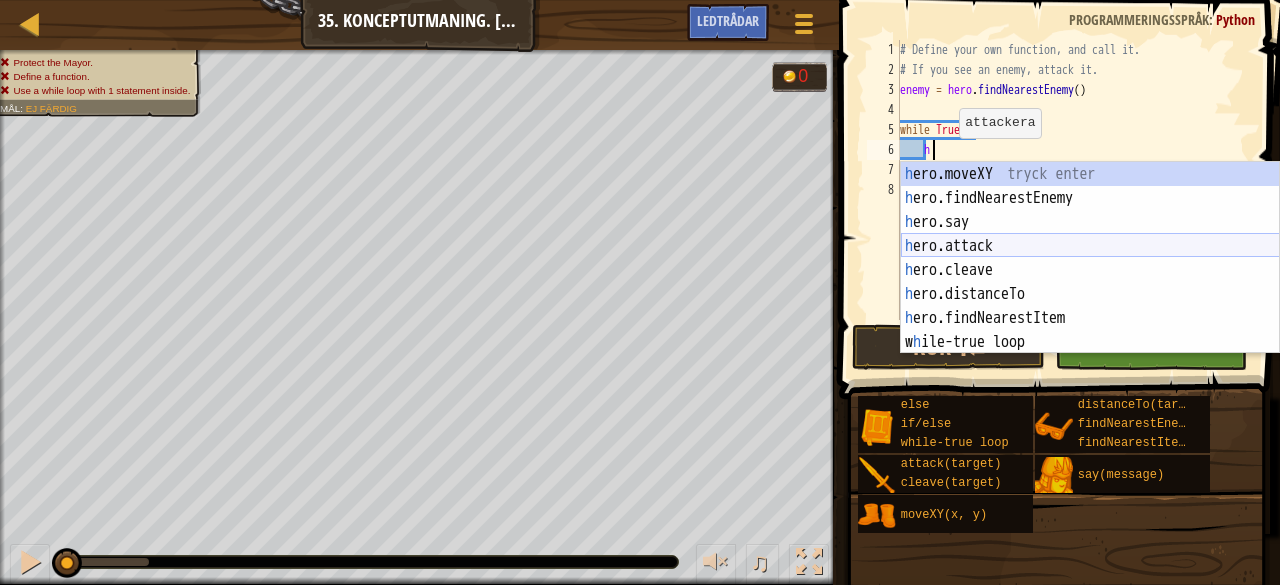 click on "h ero.moveXY tryck enter h ero.findNearestEnemy tryck enter h ero.say tryck enter h ero.attack tryck enter h ero.cleave tryck enter h ero.distanceTo tryck enter h ero.findNearestItem tryck enter w h ile-true loop tryck enter" at bounding box center [1090, 282] 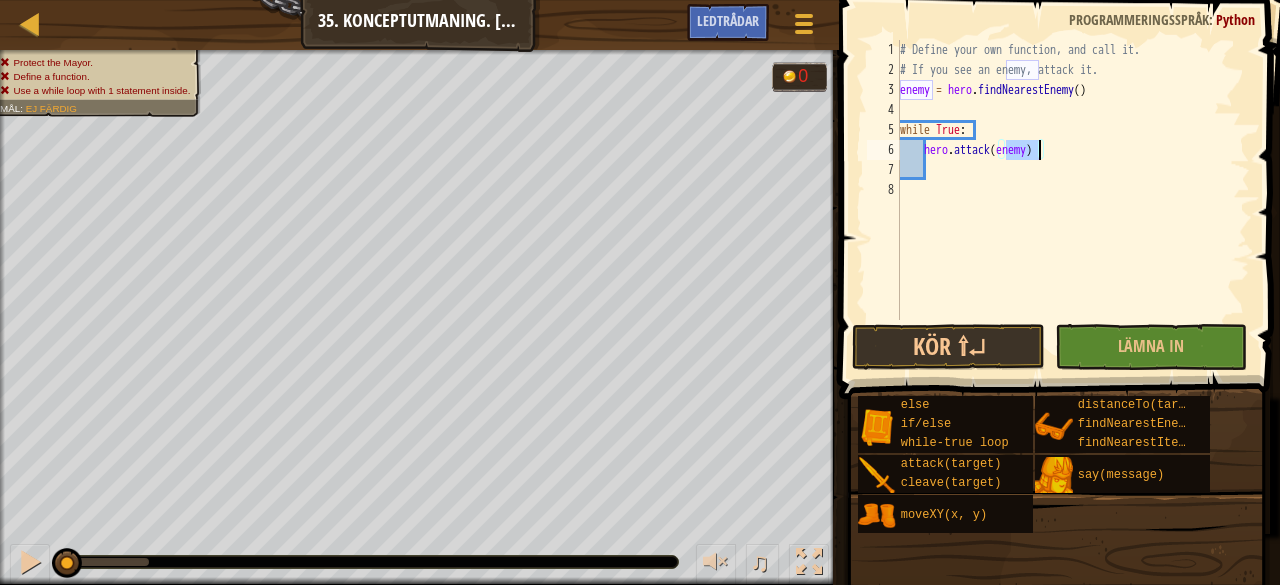 click on "# Define your own function, and call it. # If you see an enemy, attack it. enemy   =   hero . findNearestEnemy ( ) while   True :      hero . attack ( enemy )" at bounding box center [1073, 200] 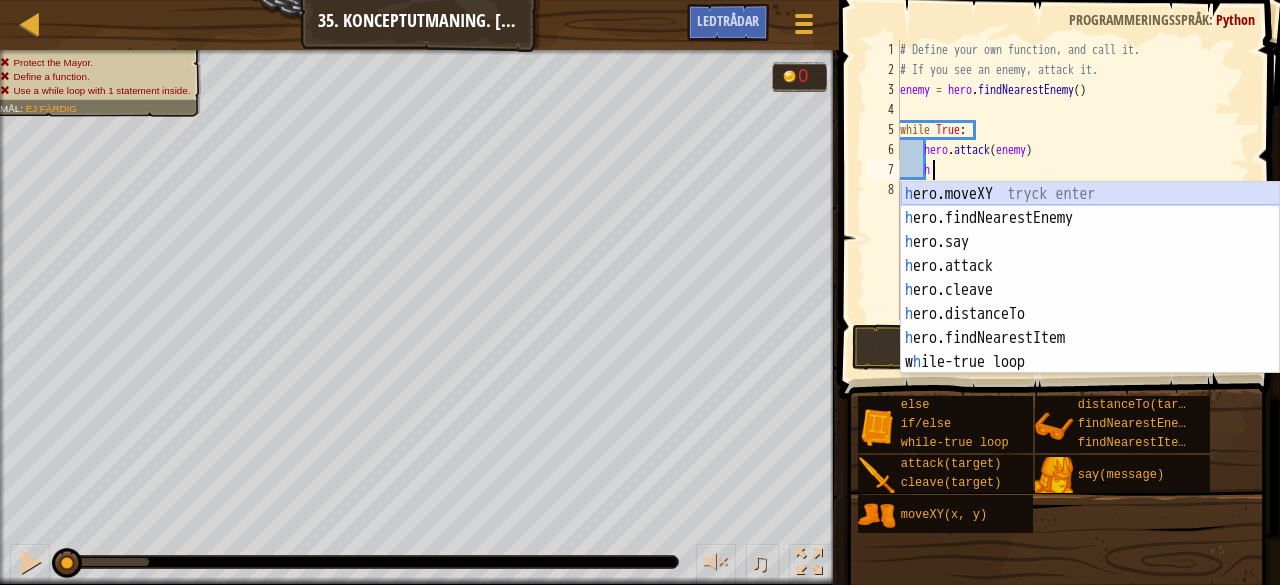click on "h ero.moveXY tryck enter h ero.findNearestEnemy tryck enter h ero.say tryck enter h ero.attack tryck enter h ero.cleave tryck enter h ero.distanceTo tryck enter h ero.findNearestItem tryck enter w h ile-true loop tryck enter" at bounding box center (1090, 302) 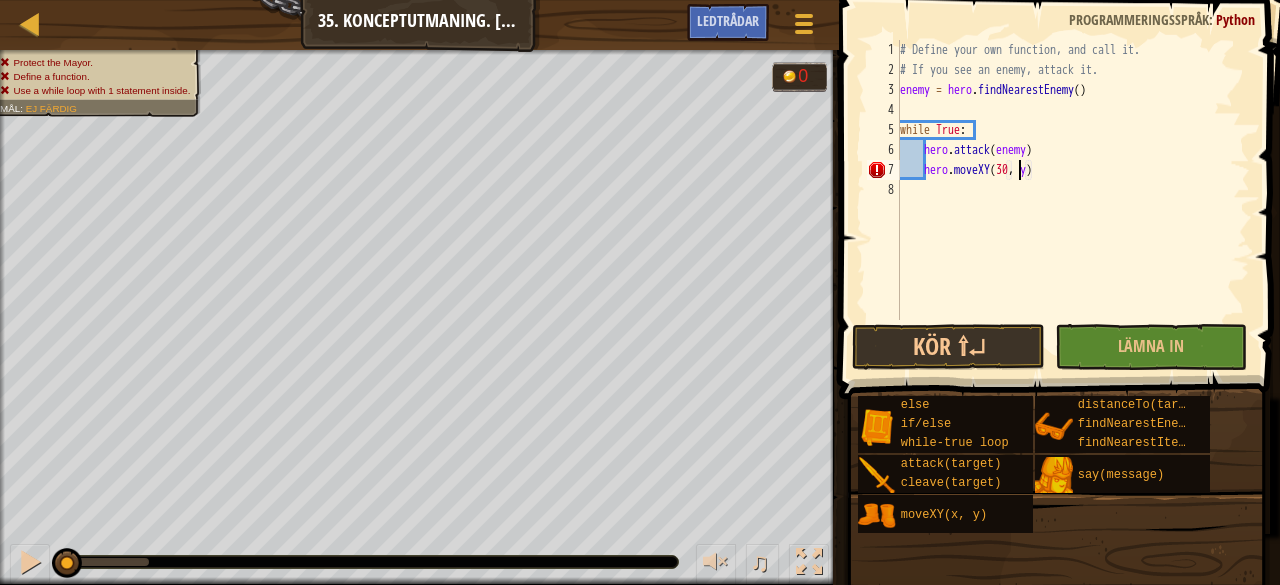 scroll, scrollTop: 9, scrollLeft: 9, axis: both 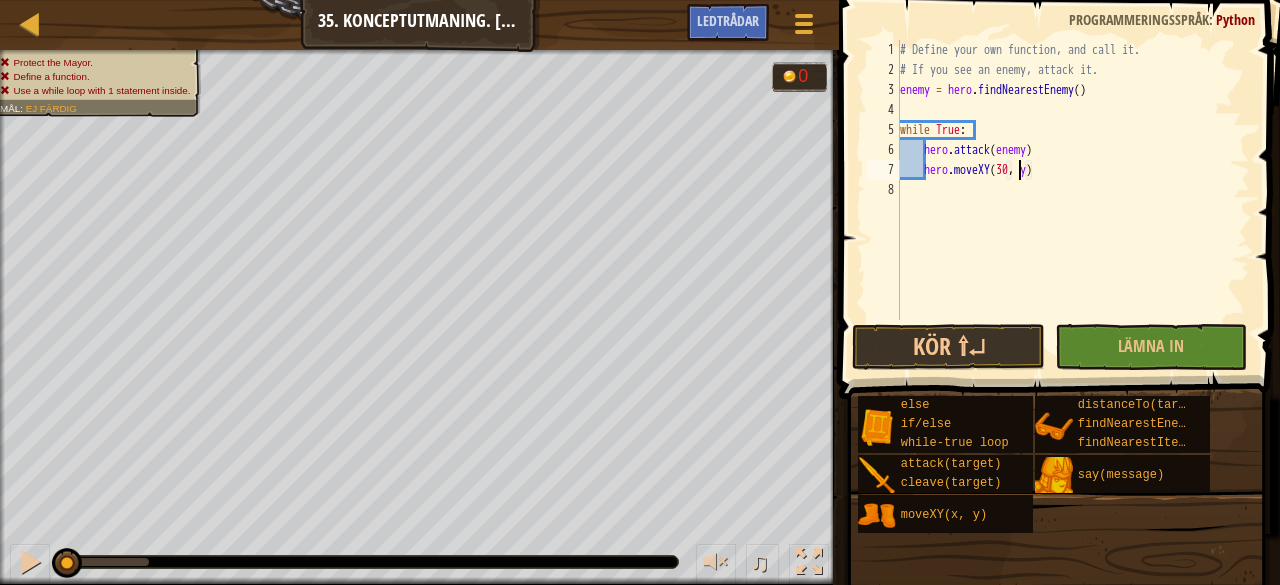 click on "# Define your own function, and call it. # If you see an enemy, attack it. enemy   =   hero . findNearestEnemy ( ) while   True :      hero . attack ( enemy )      hero . moveXY ( 30 ,   y )" at bounding box center (1073, 200) 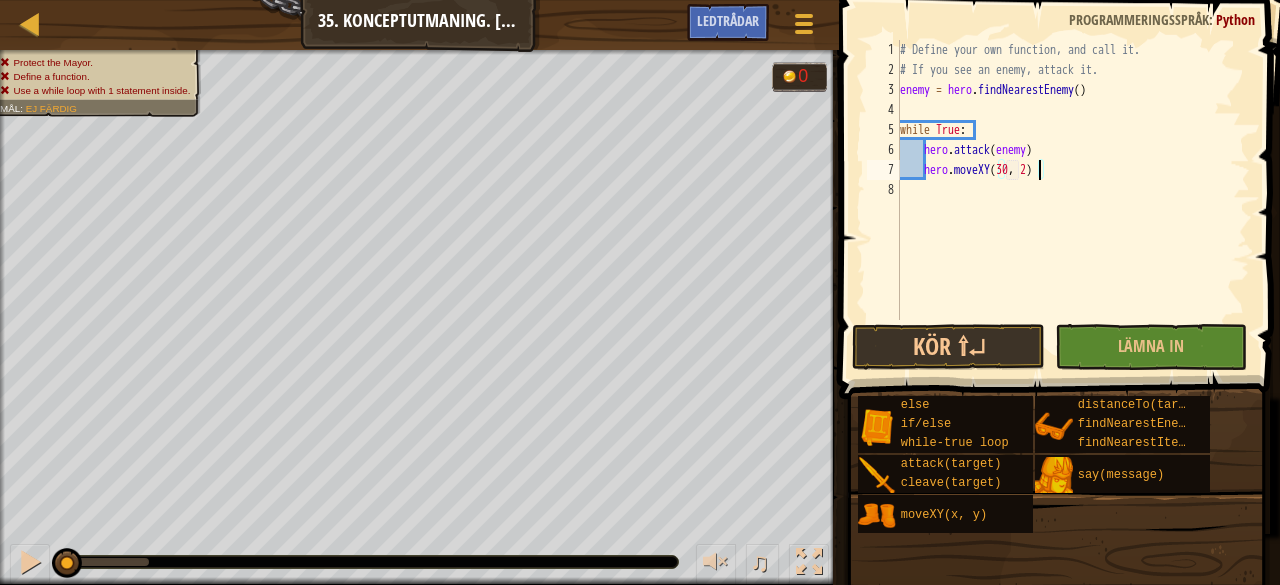 scroll, scrollTop: 9, scrollLeft: 11, axis: both 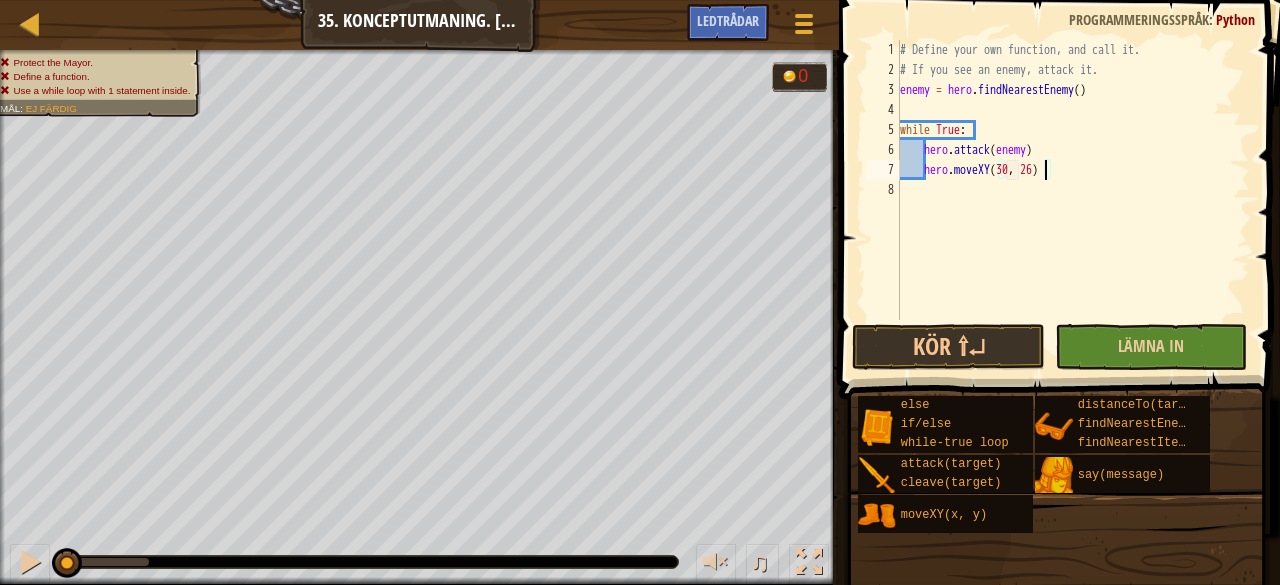 type on "hero.moveXY(30, 26)" 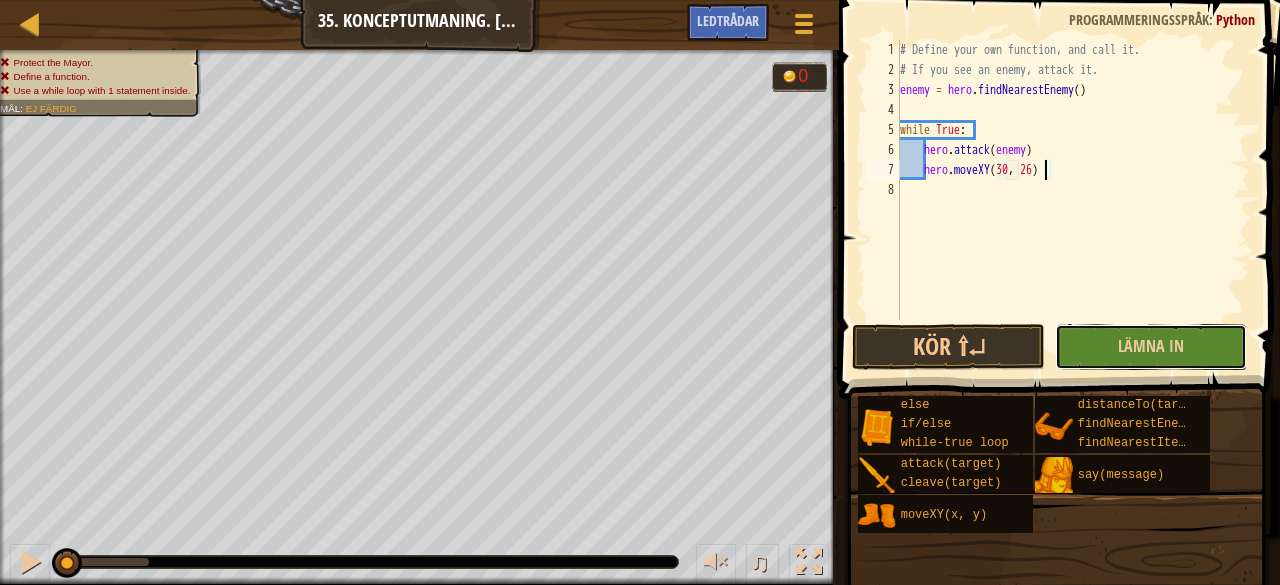 click on "Lämna in" at bounding box center [1151, 347] 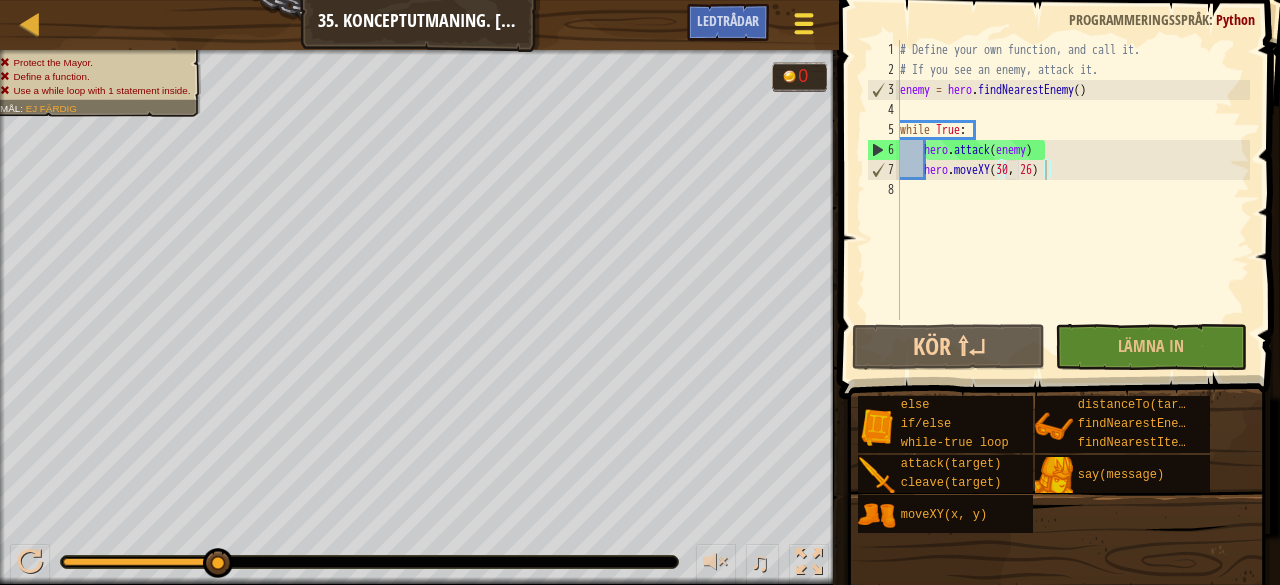 click at bounding box center [804, 23] 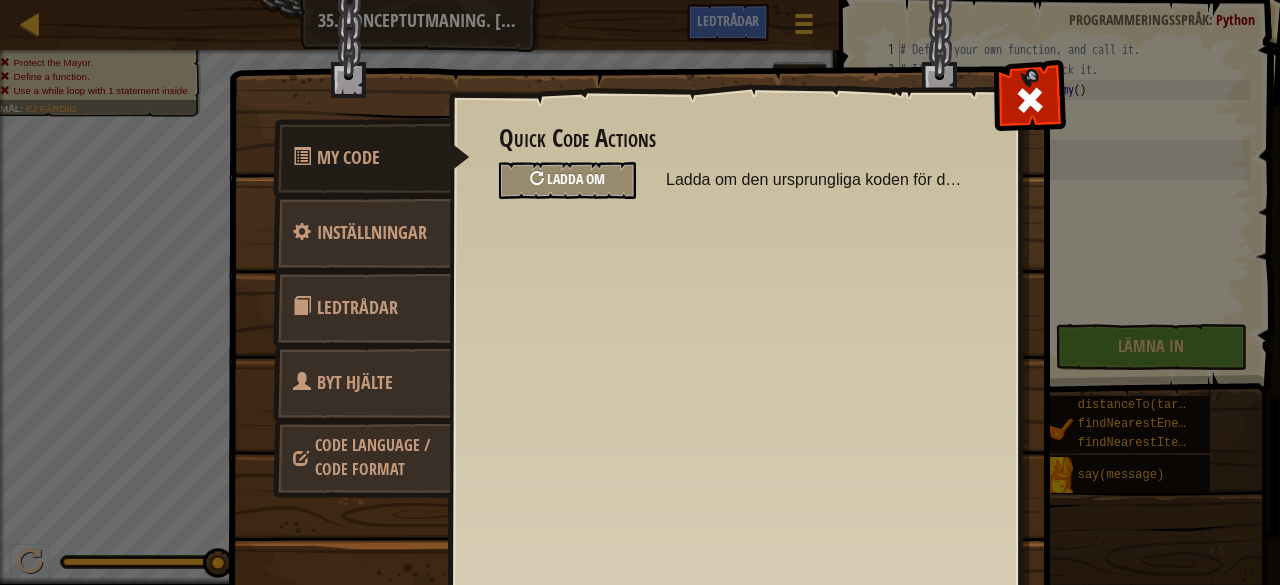 click on "Ladda om" at bounding box center (576, 178) 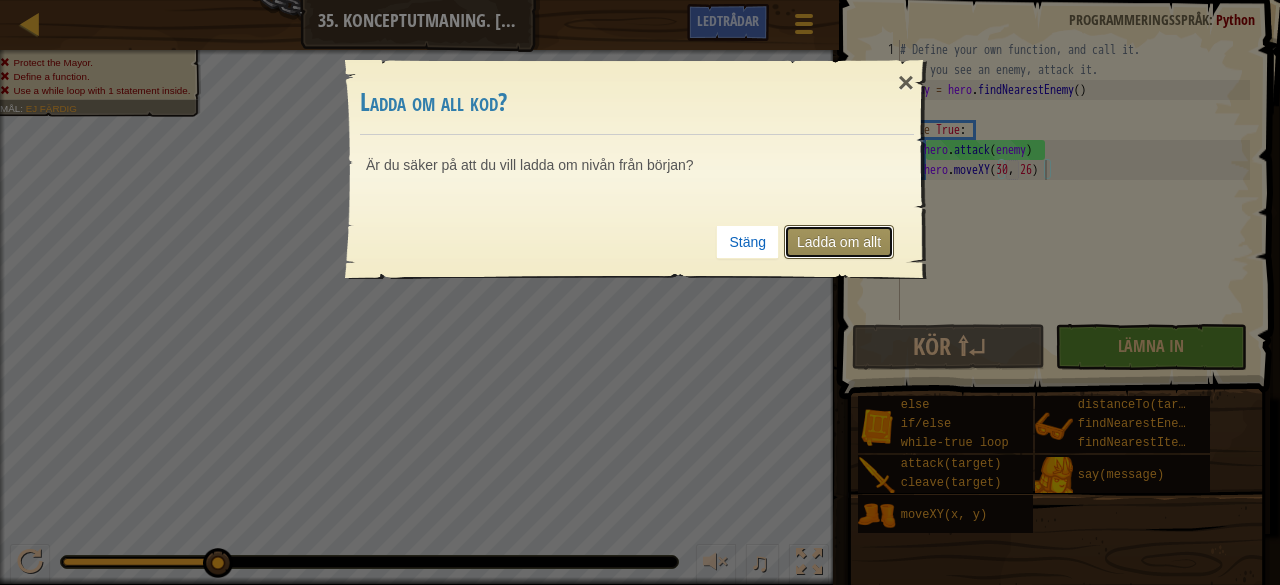 click on "Ladda om allt" at bounding box center (839, 242) 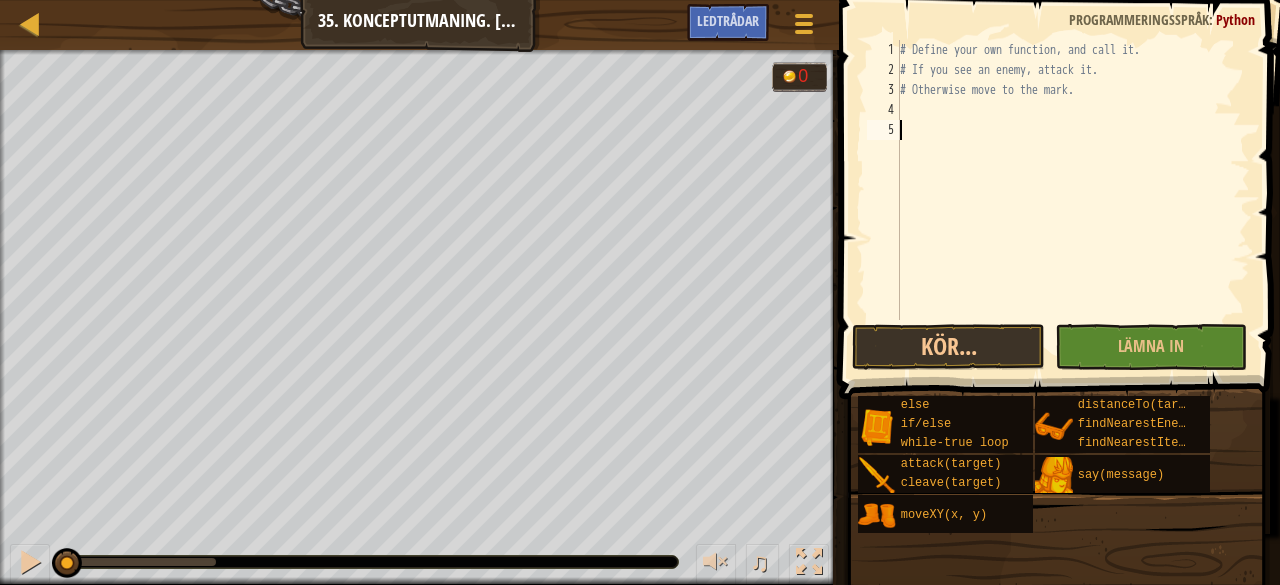 scroll, scrollTop: 9, scrollLeft: 0, axis: vertical 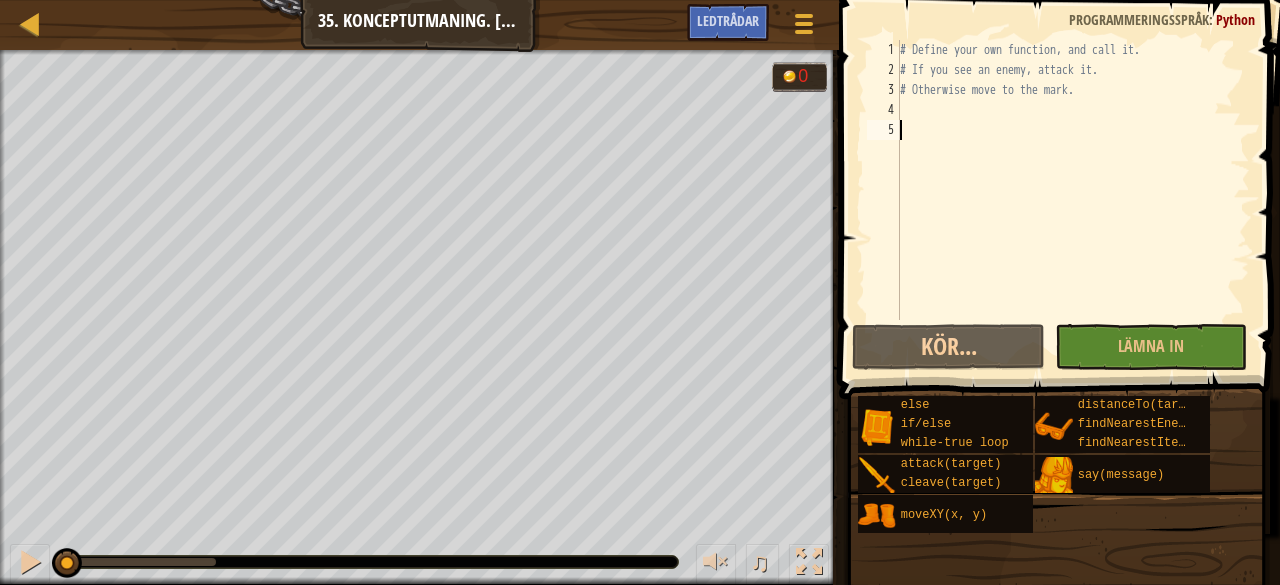 click on "# Define your own function, and call it. # If you see an enemy, attack it. # Otherwise move to the mark." at bounding box center [1073, 200] 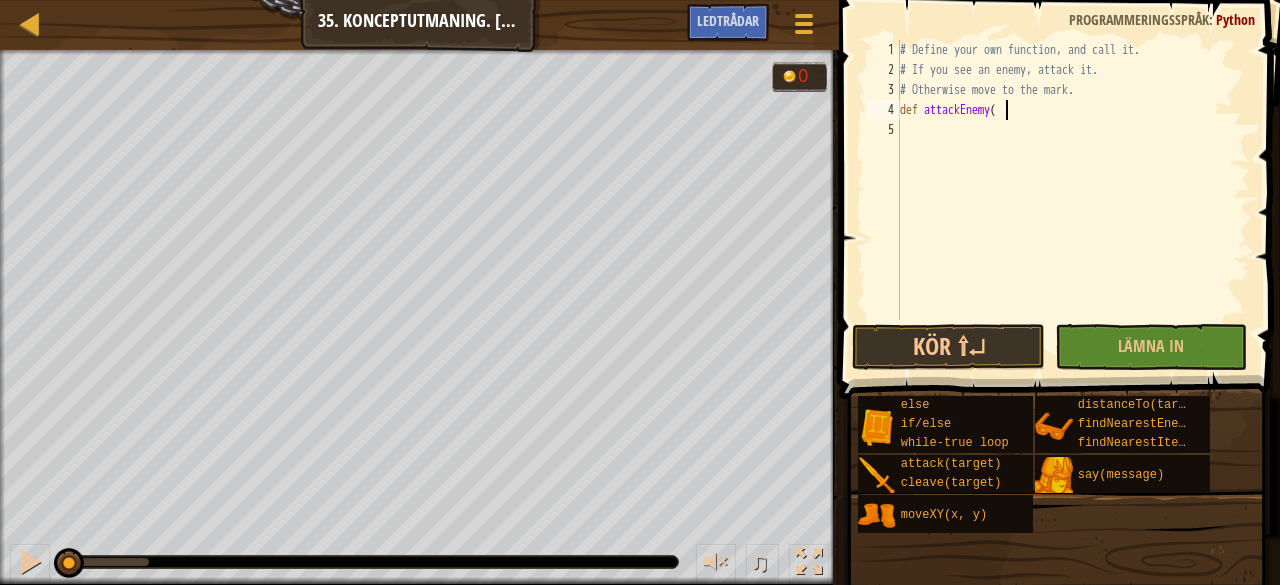 scroll, scrollTop: 9, scrollLeft: 8, axis: both 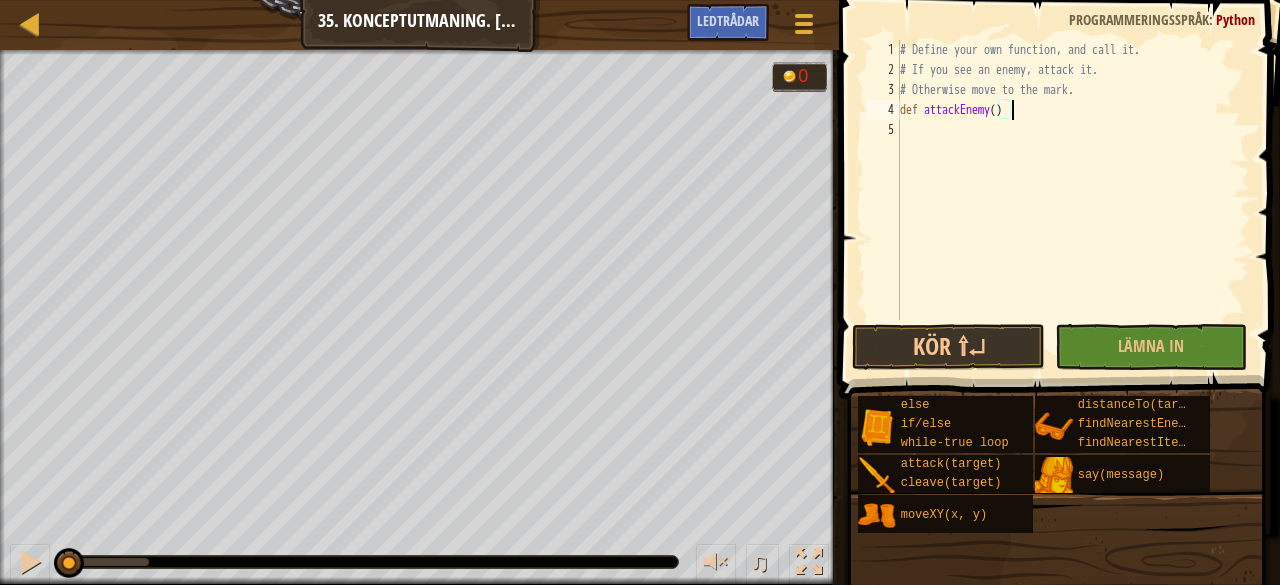 type on "def attackEnemy():" 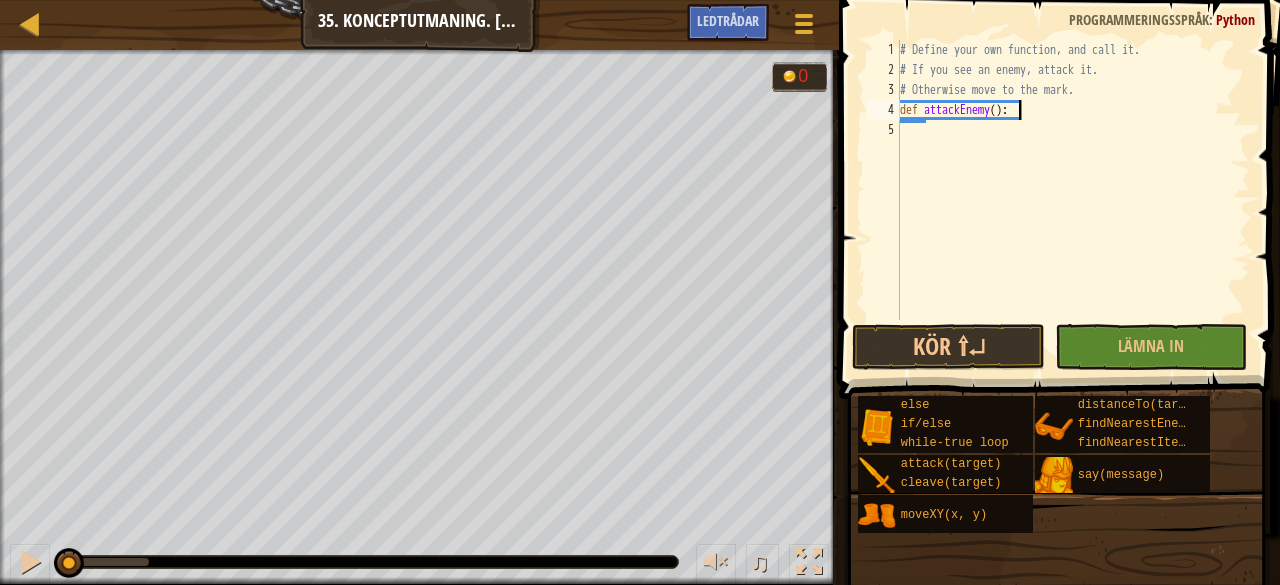 scroll, scrollTop: 9, scrollLeft: 8, axis: both 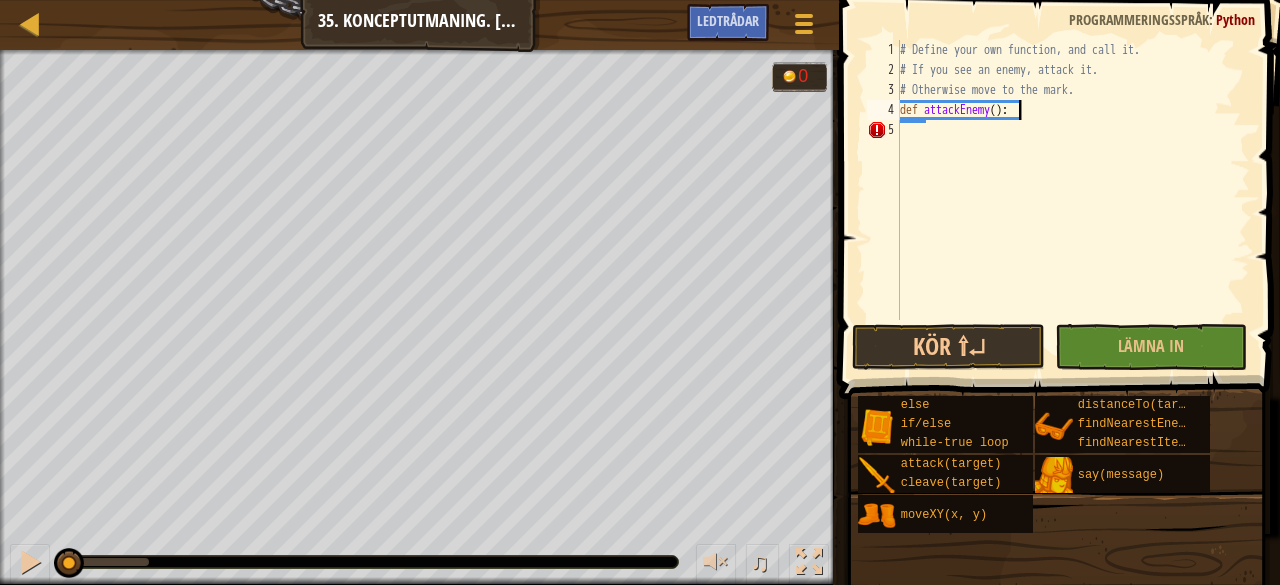 type 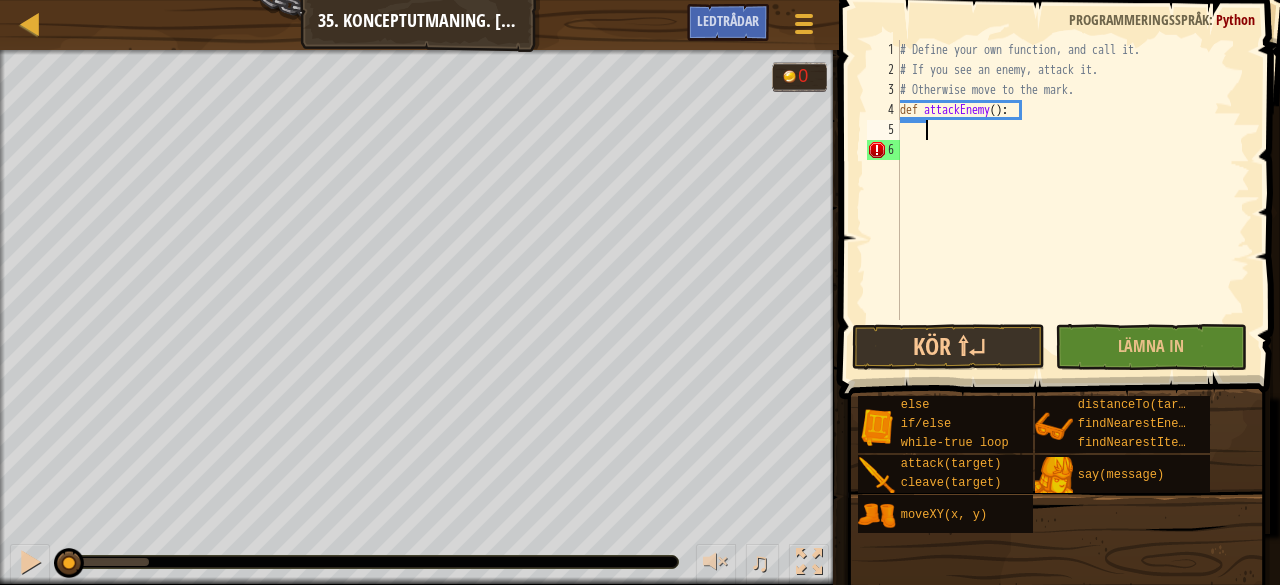 scroll, scrollTop: 9, scrollLeft: 1, axis: both 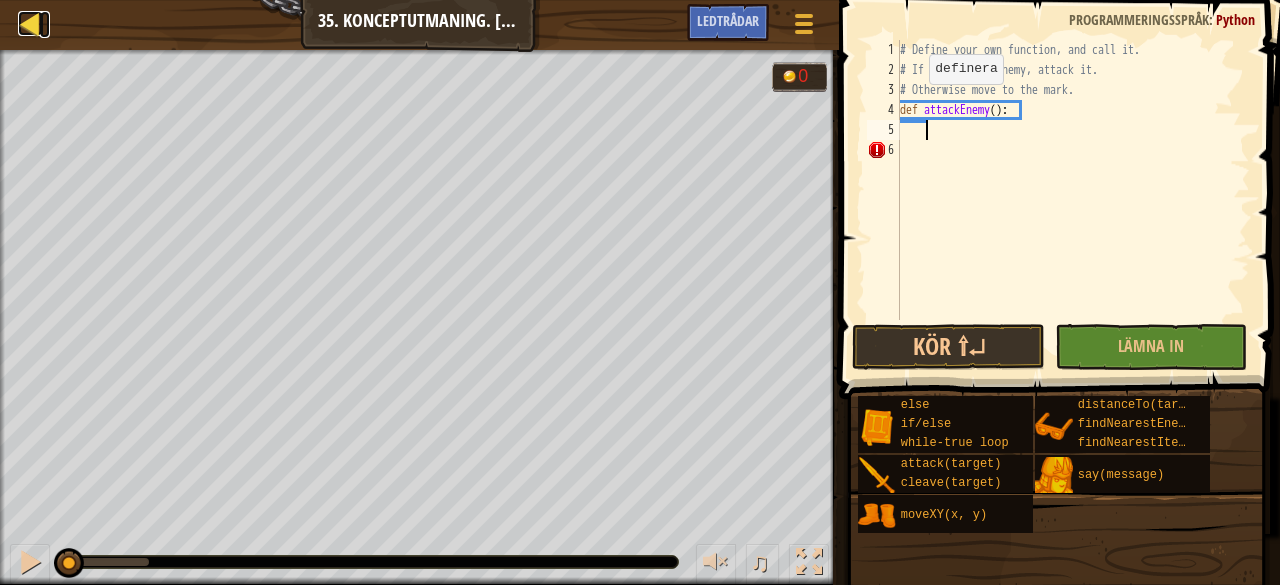 click at bounding box center (30, 23) 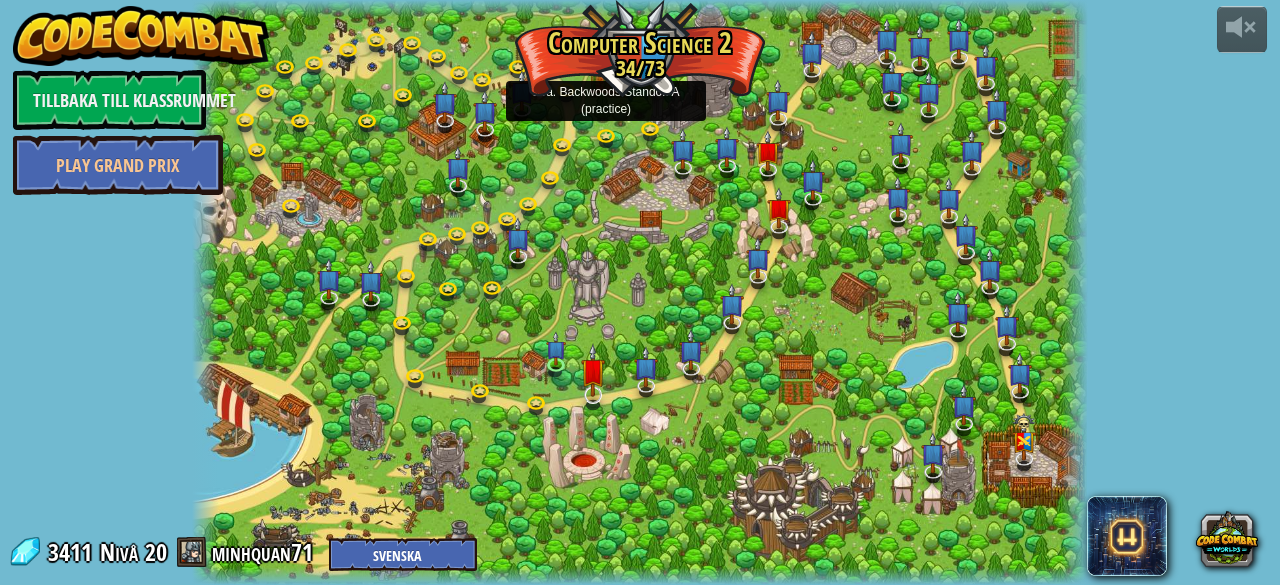 select on "sv" 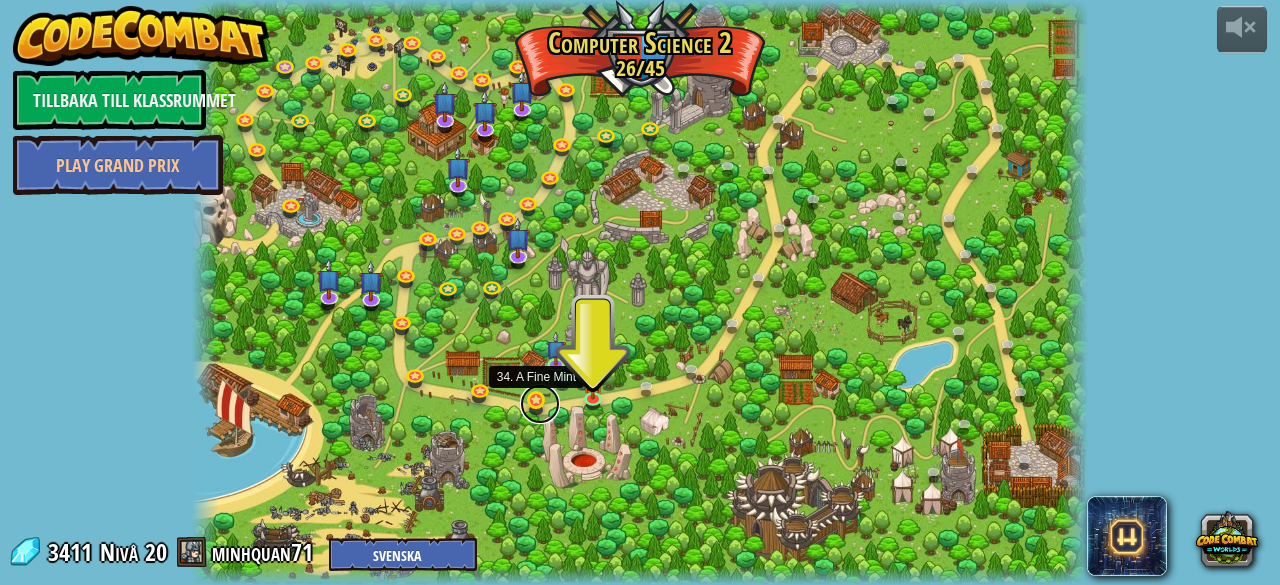 click at bounding box center [540, 404] 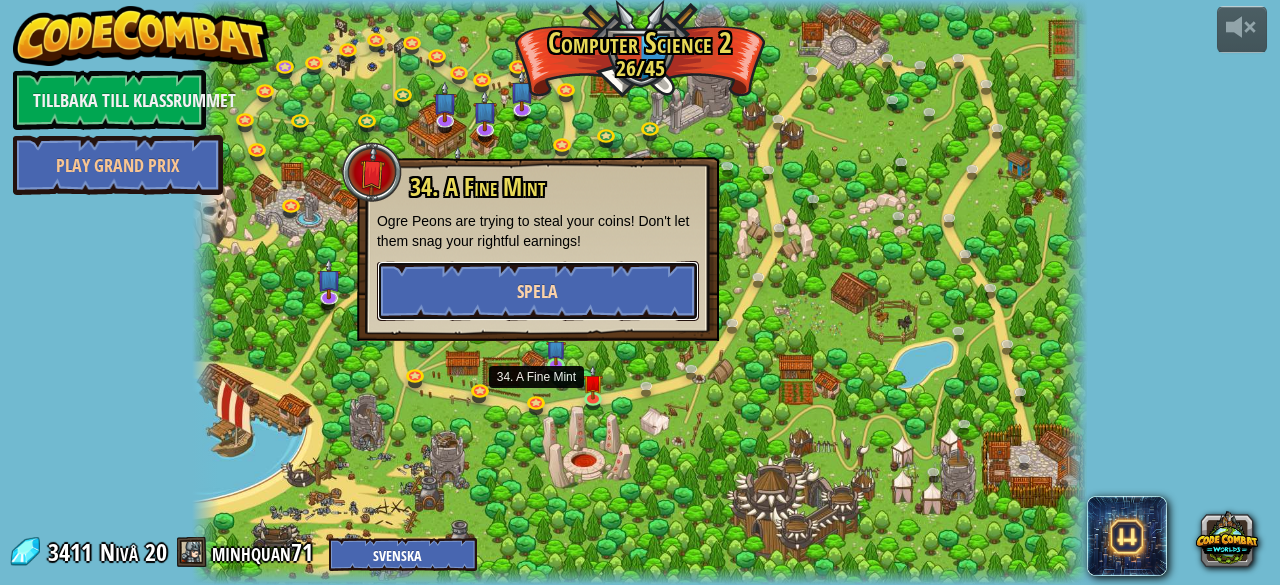 click on "Spela" at bounding box center [538, 291] 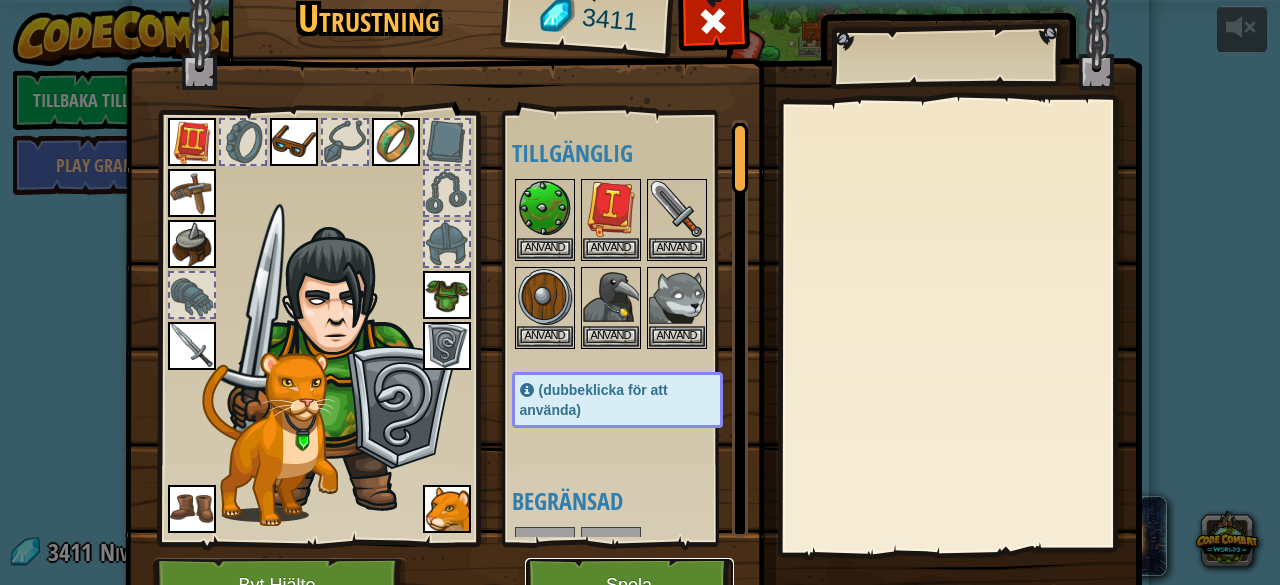 click on "Spela" at bounding box center (629, 585) 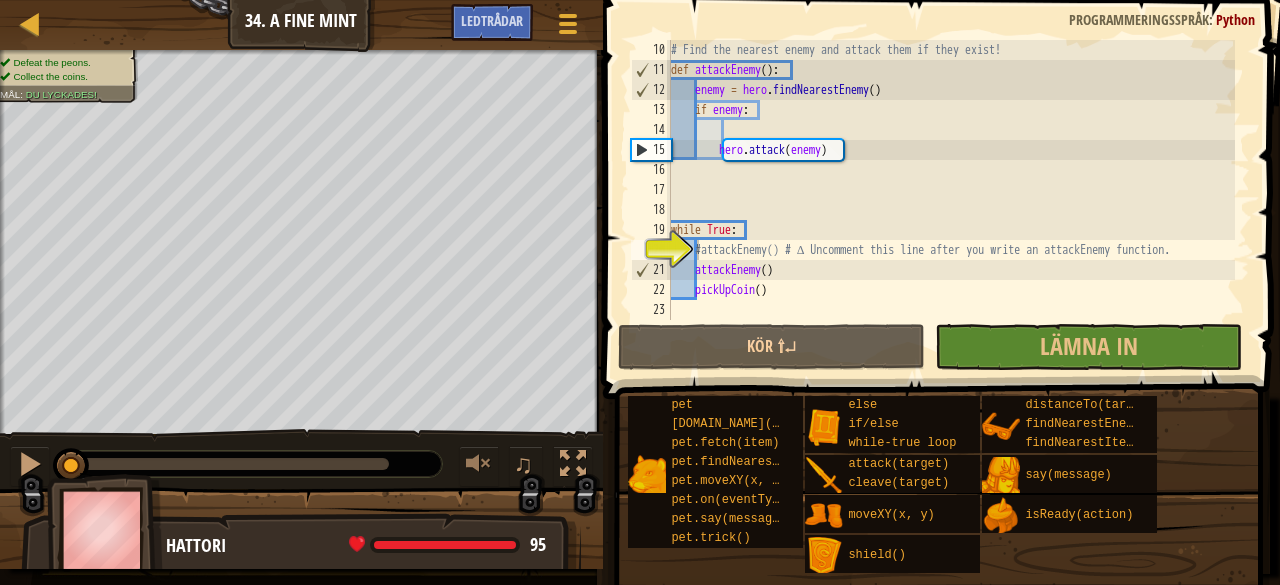 scroll, scrollTop: 180, scrollLeft: 0, axis: vertical 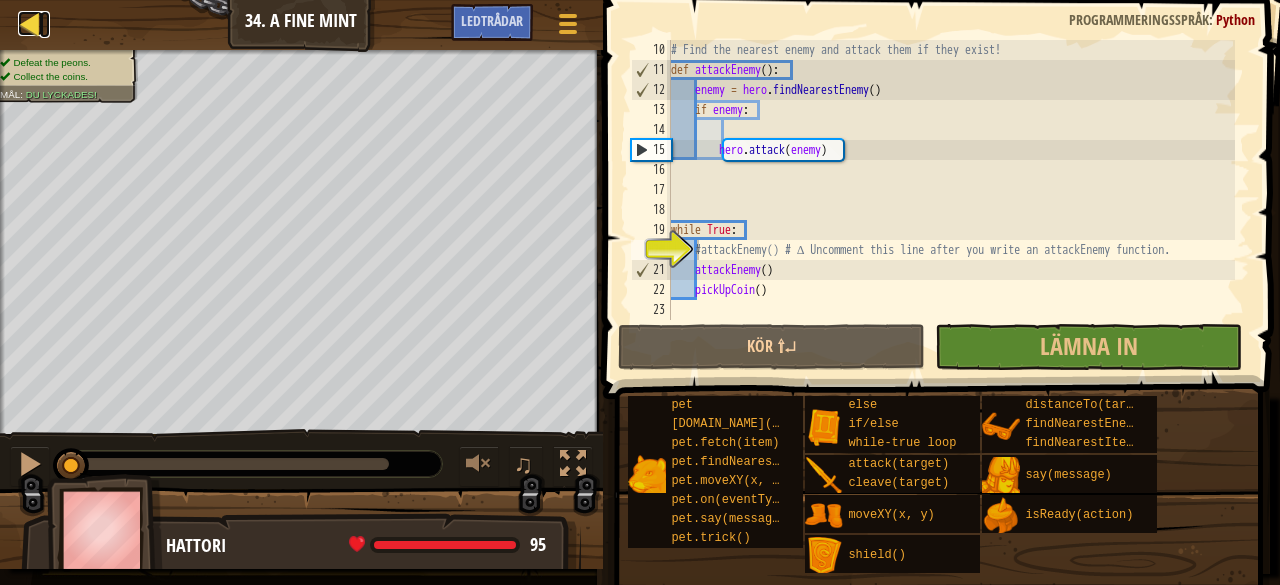 click at bounding box center [30, 23] 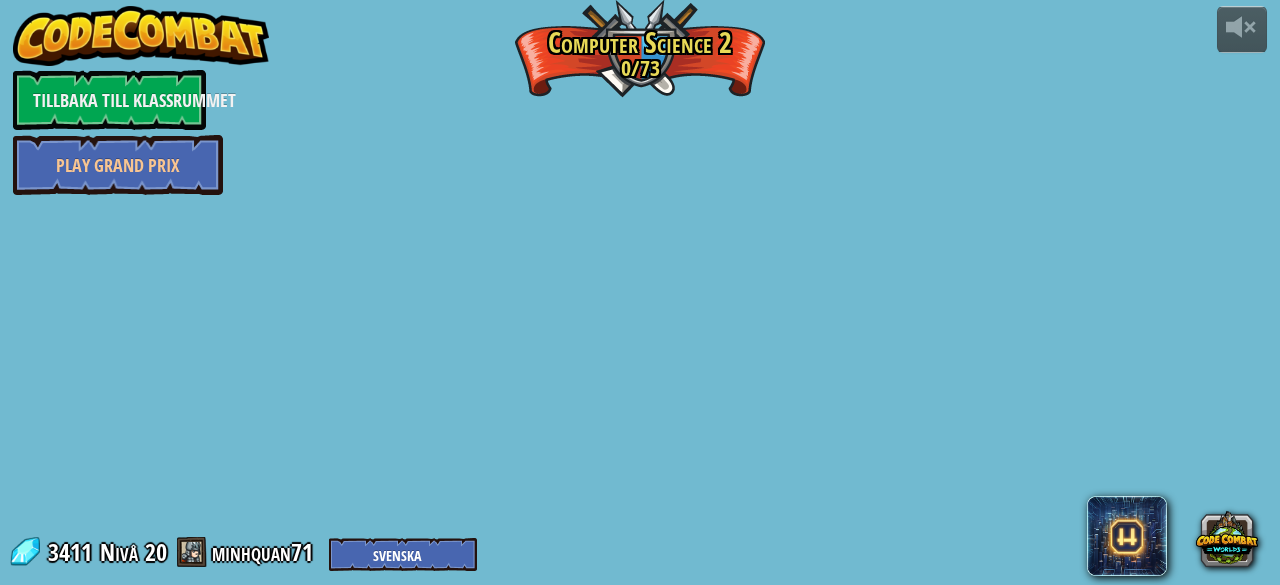 select on "sv" 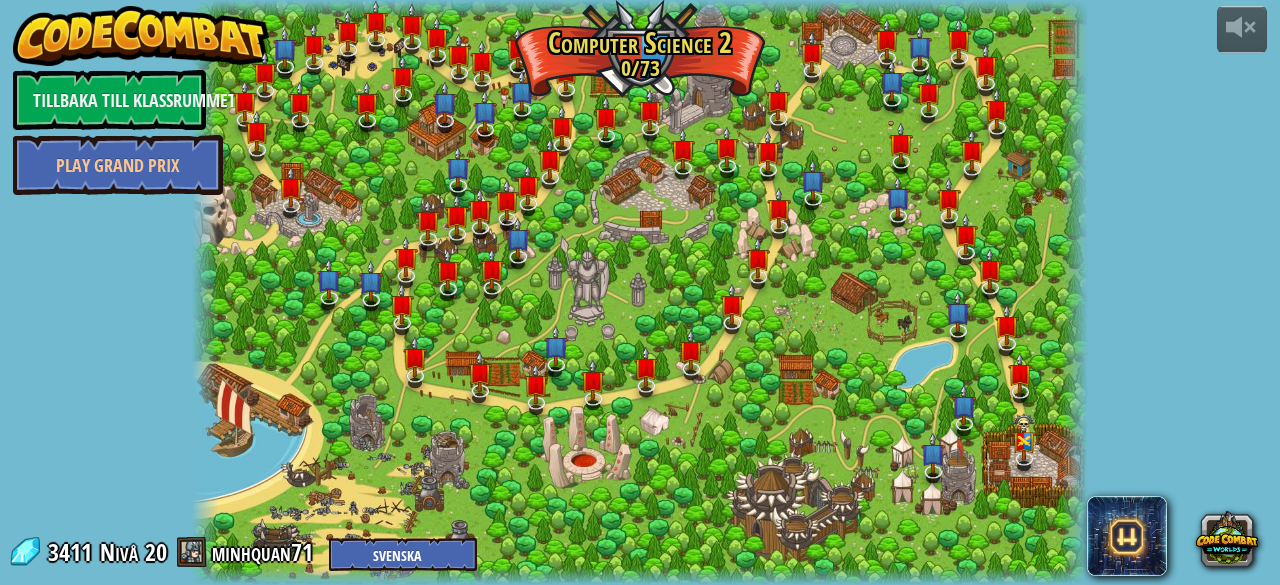 select on "sv" 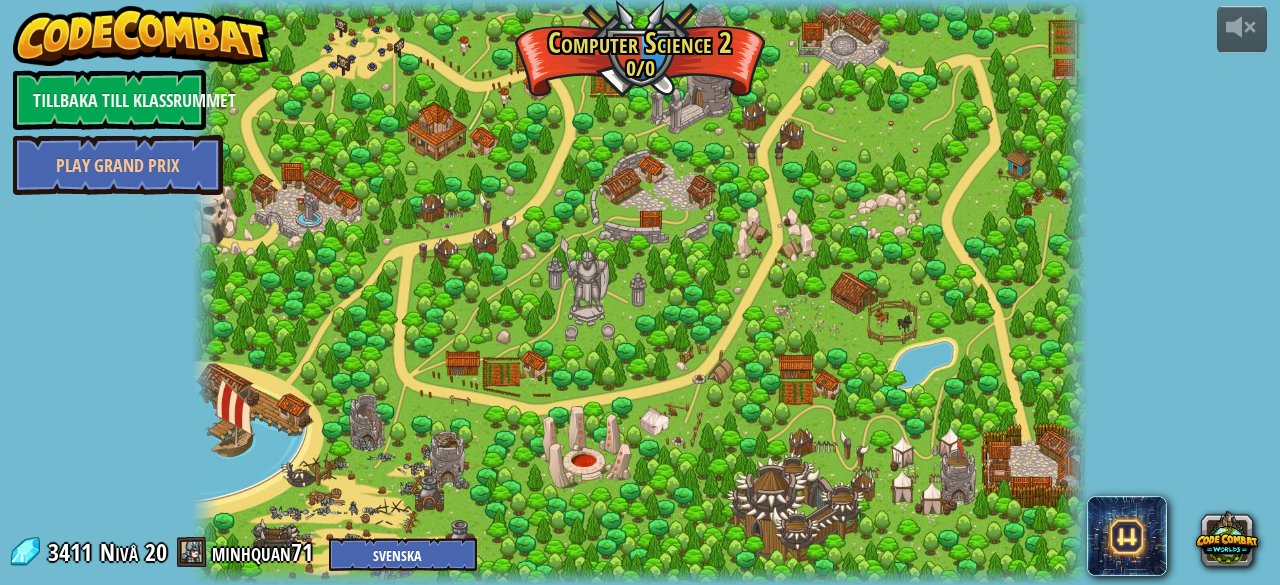 select on "sv" 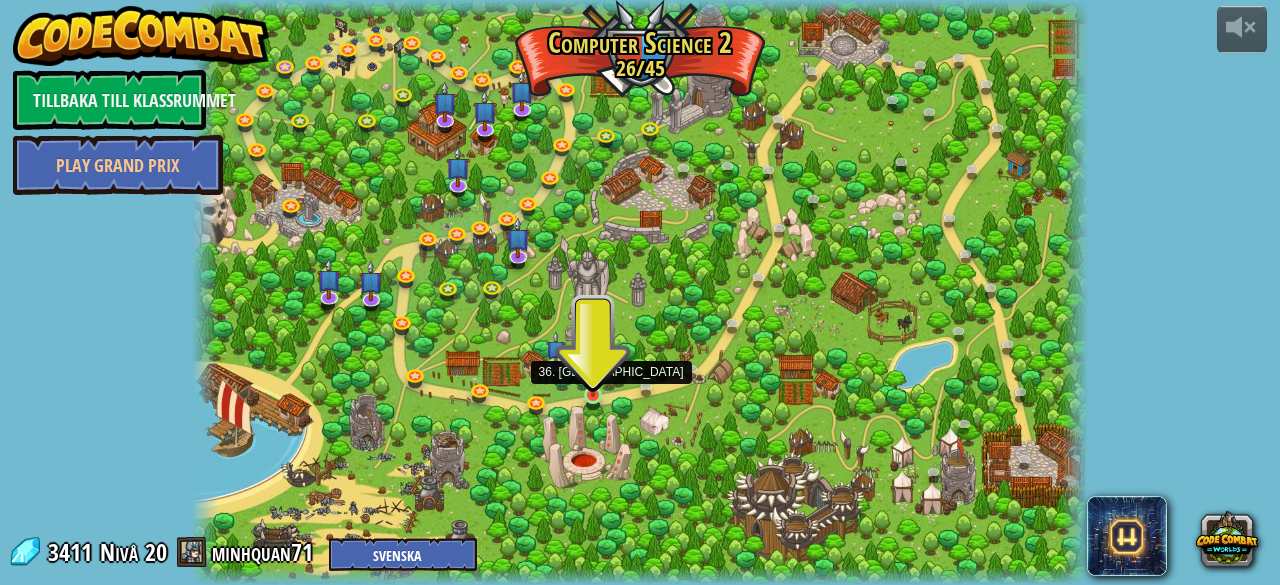 click at bounding box center [593, 373] 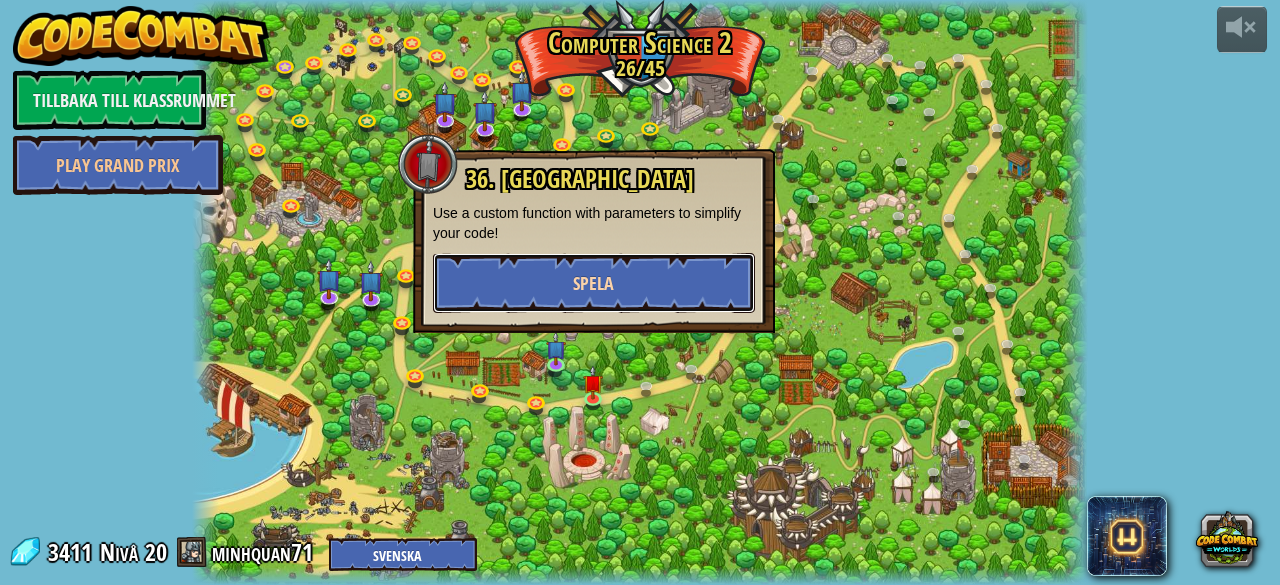 click on "Spela" at bounding box center [594, 283] 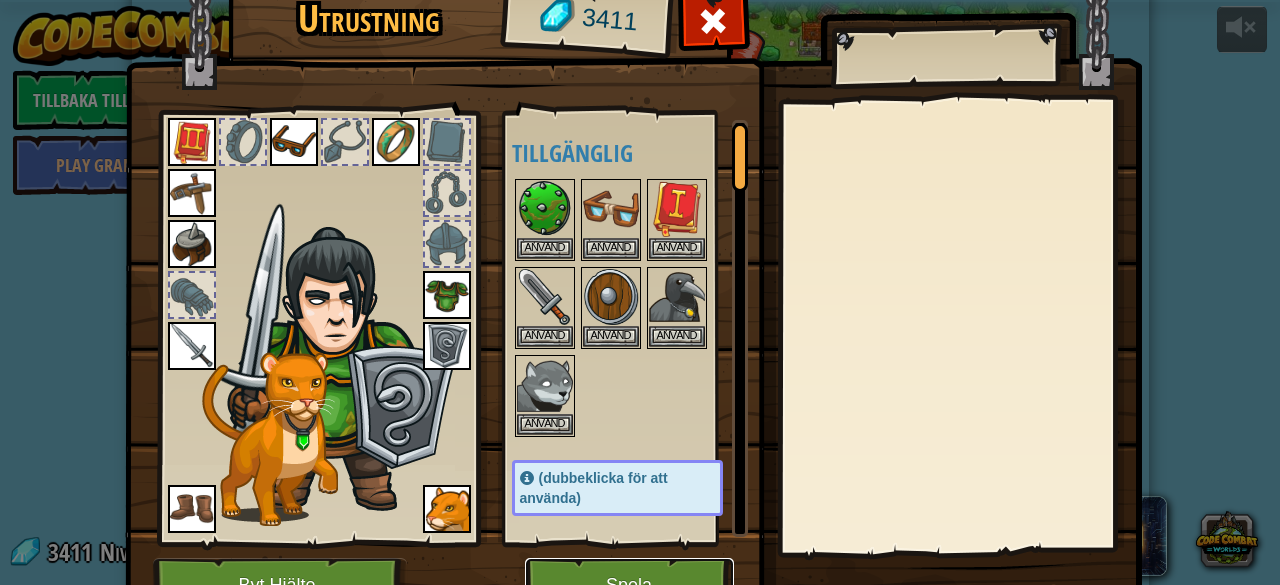 click on "Spela" at bounding box center [629, 585] 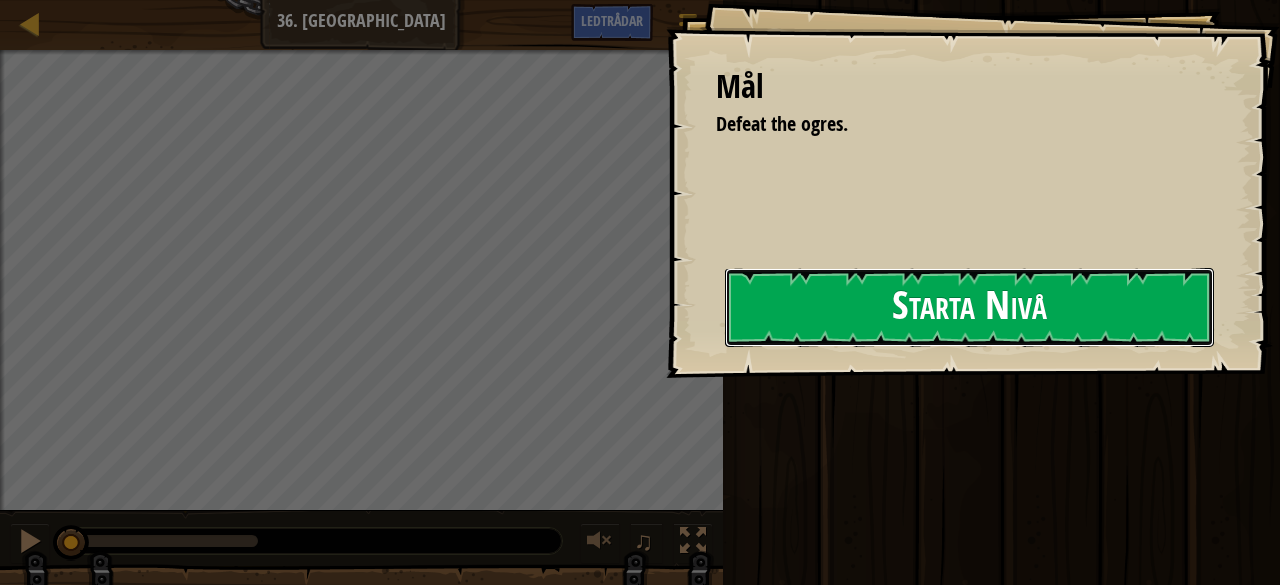 click on "Starta Nivå" at bounding box center (969, 307) 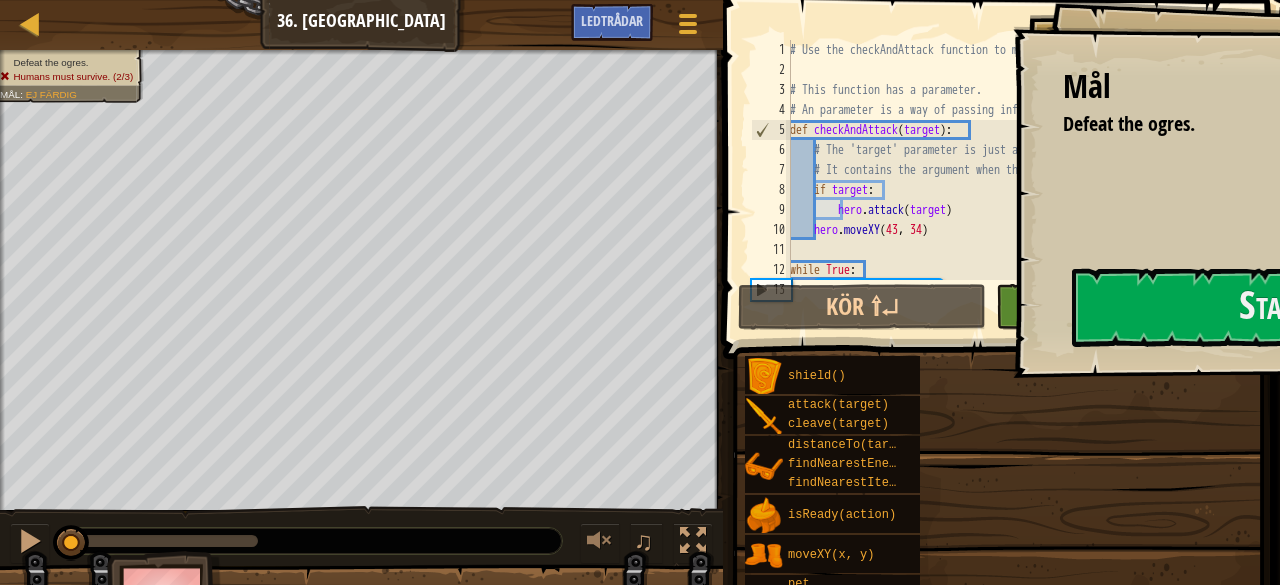 type 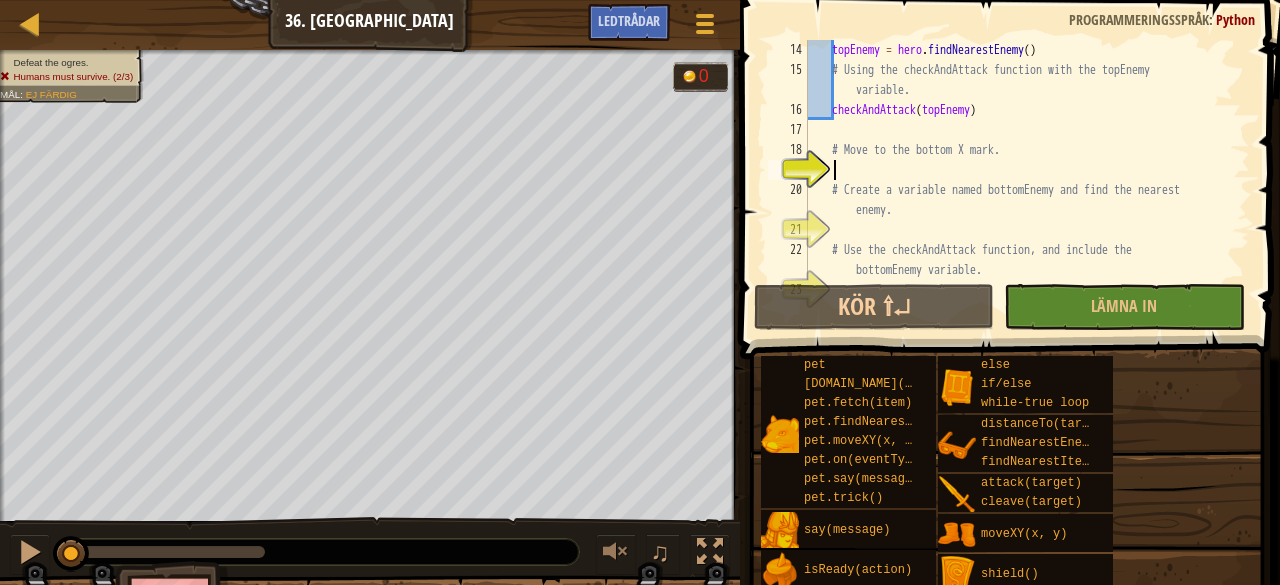 scroll, scrollTop: 280, scrollLeft: 0, axis: vertical 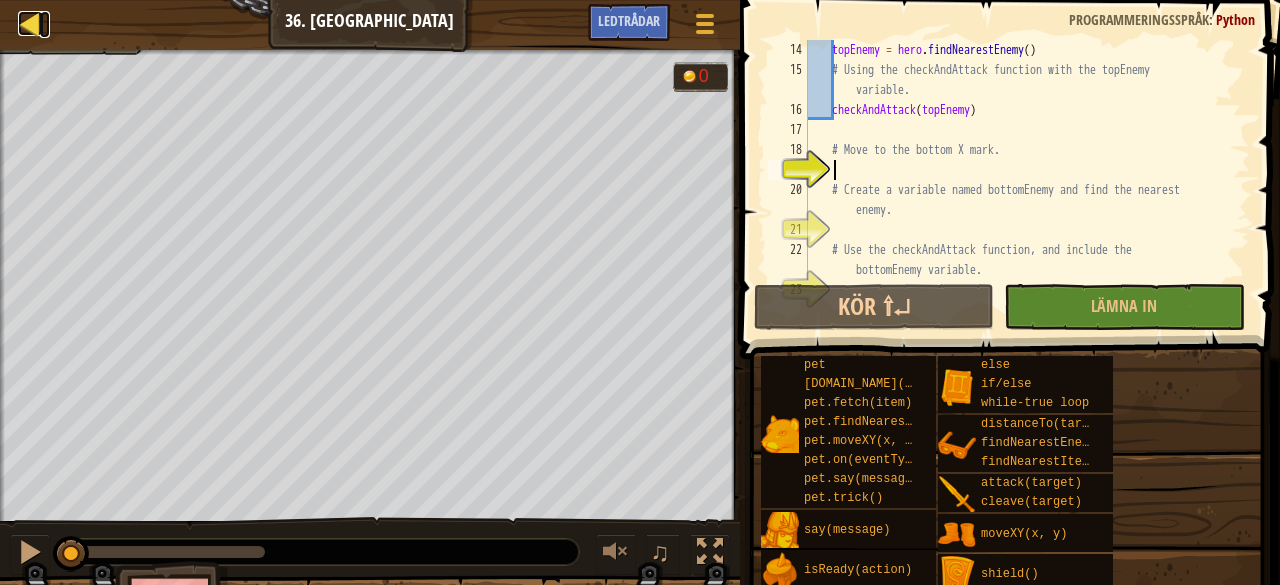 click at bounding box center [30, 23] 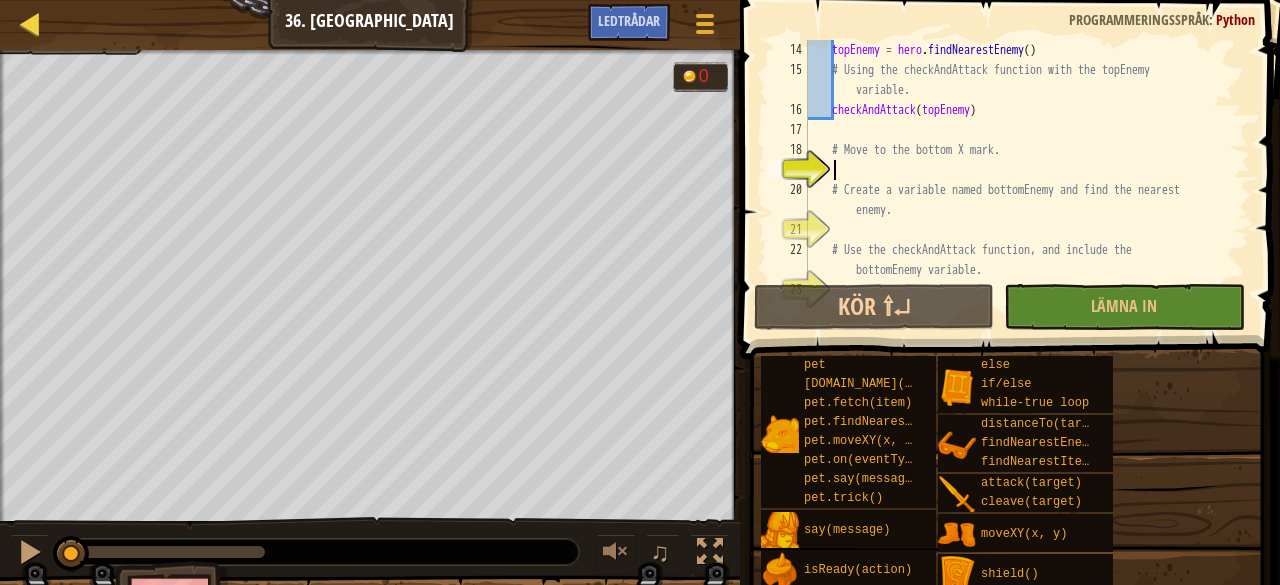 select on "sv" 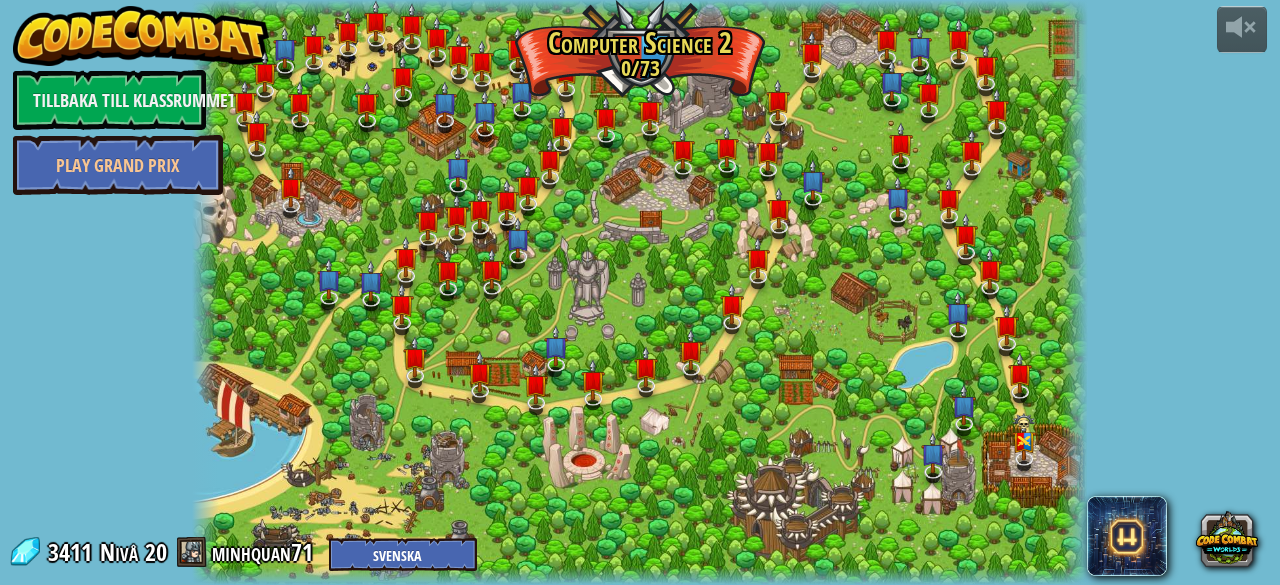 select on "sv" 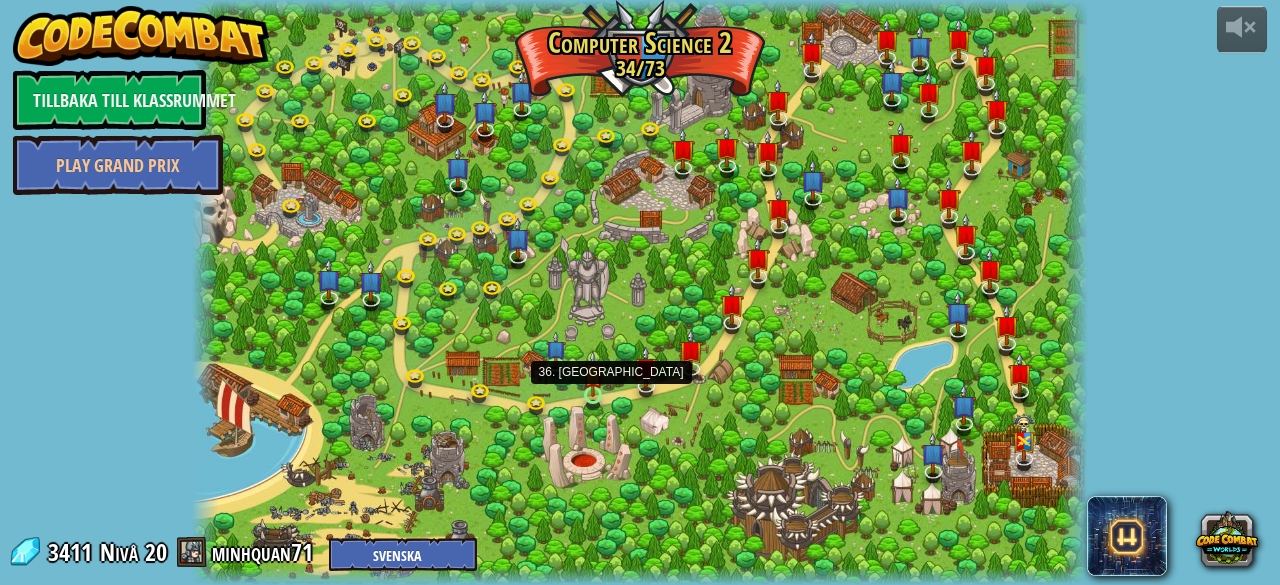 select on "sv" 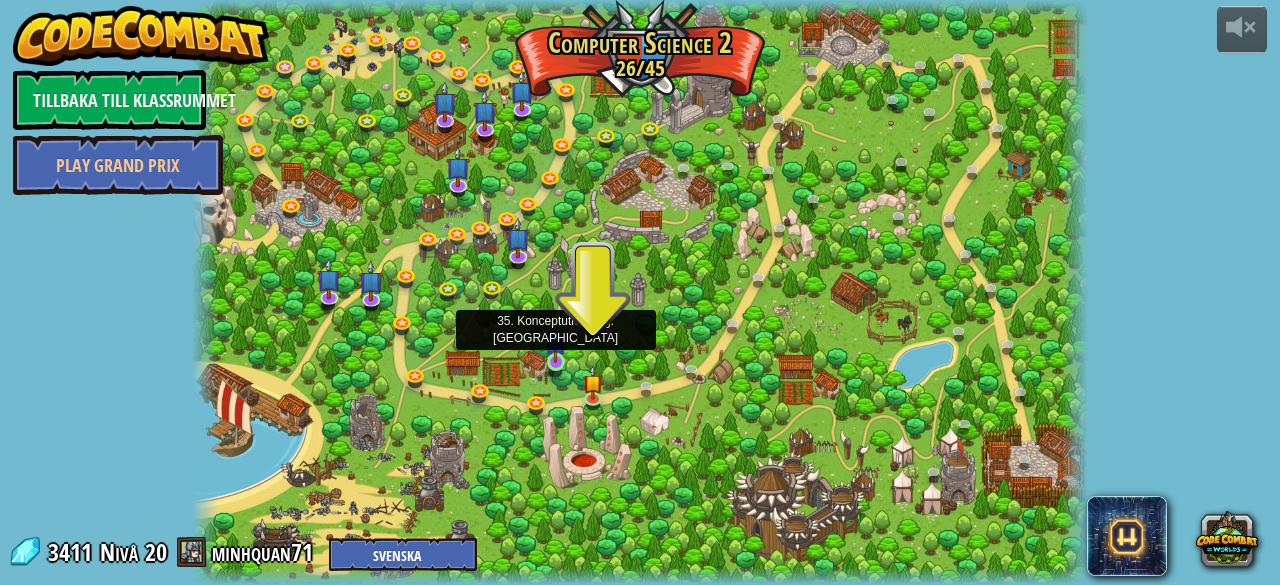 click at bounding box center (555, 340) 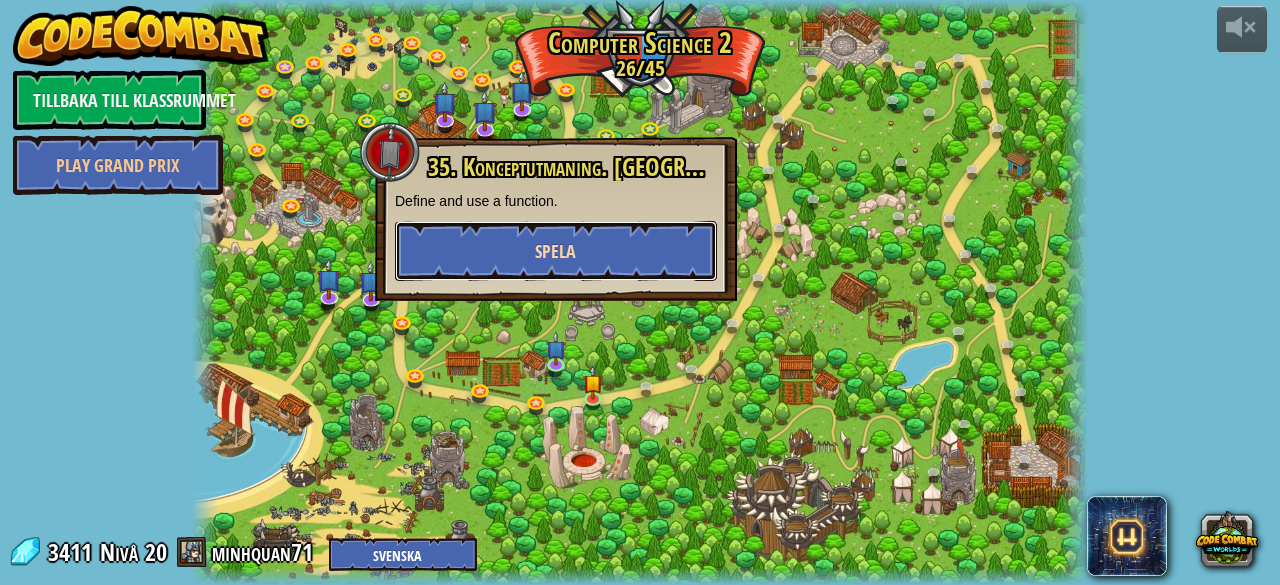 click on "Spela" at bounding box center [556, 251] 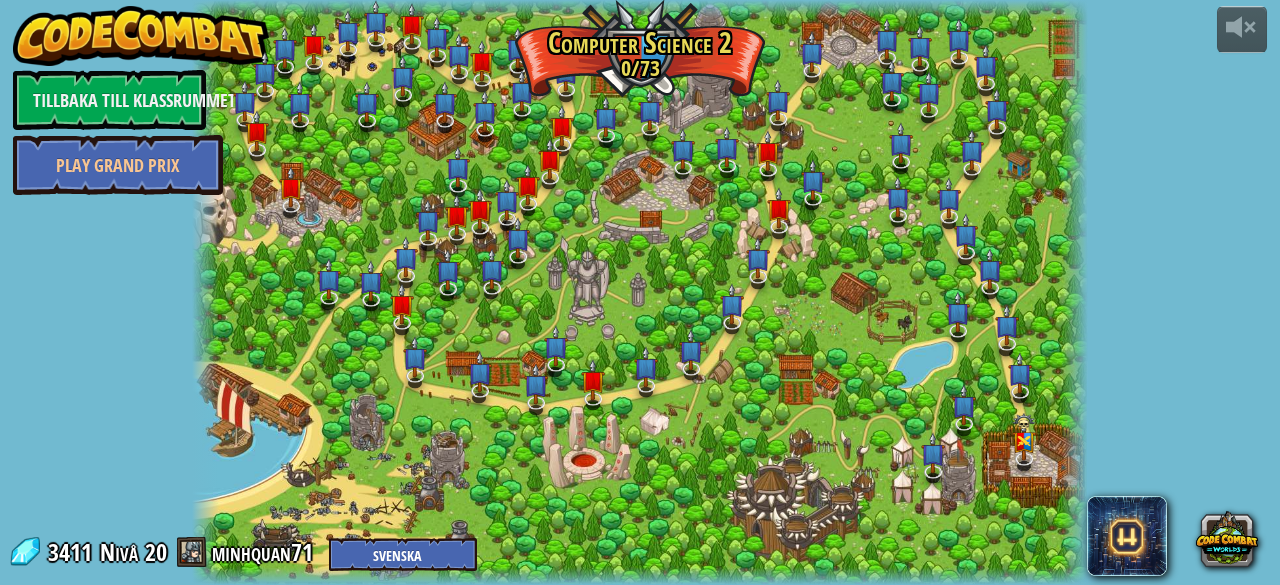 select on "sv" 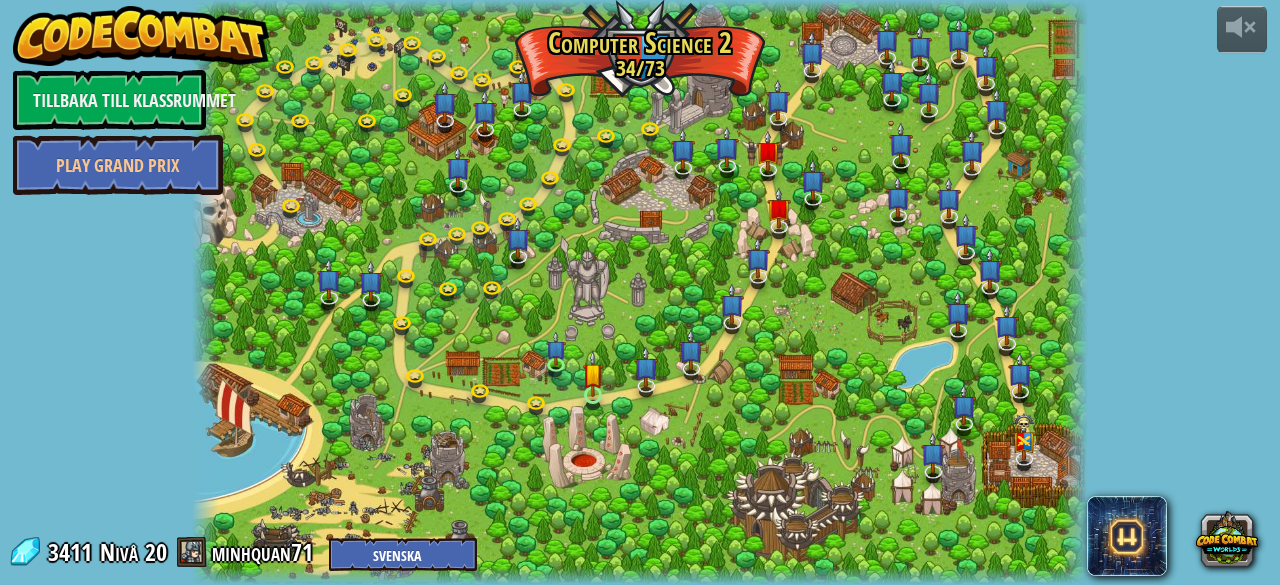 select on "sv" 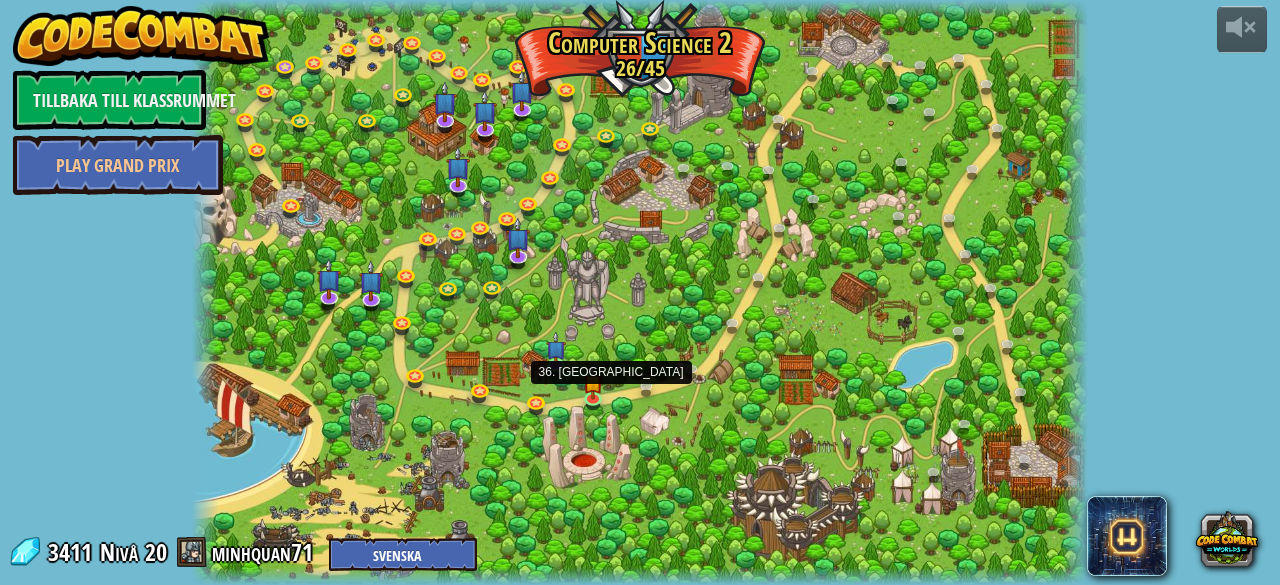 select on "sv" 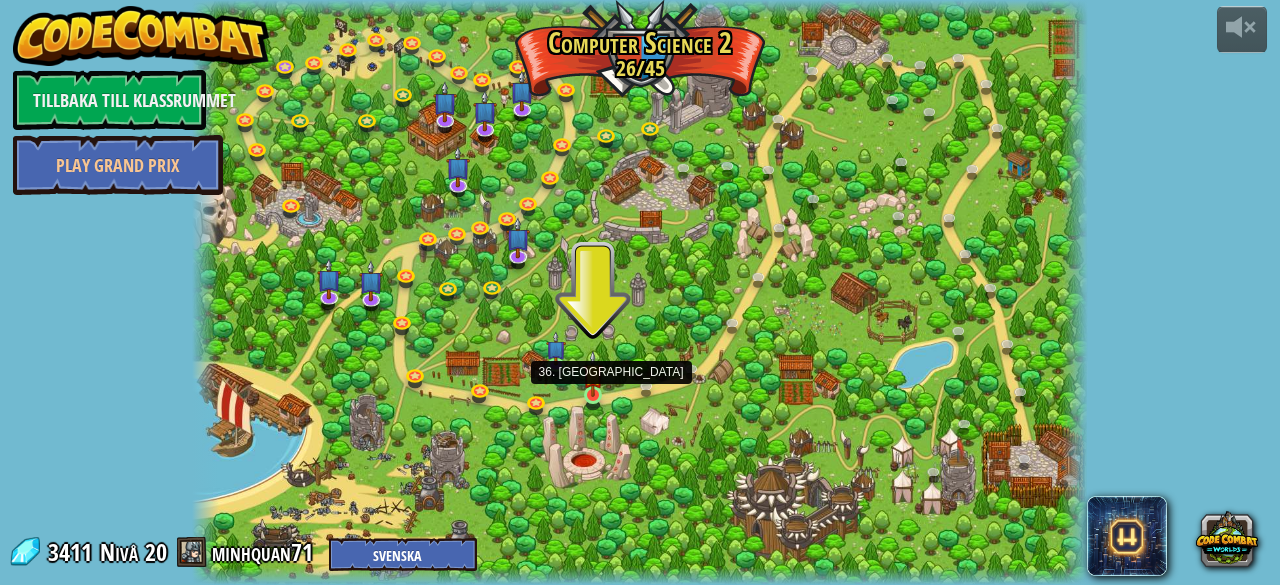 click at bounding box center [593, 373] 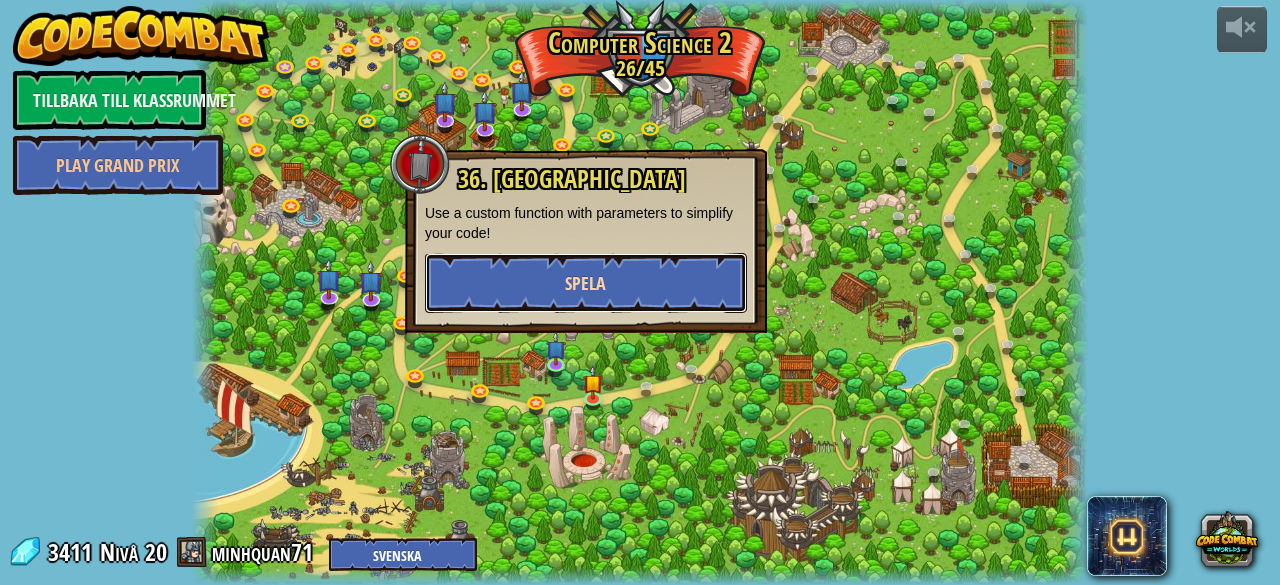 click on "Spela" at bounding box center (586, 283) 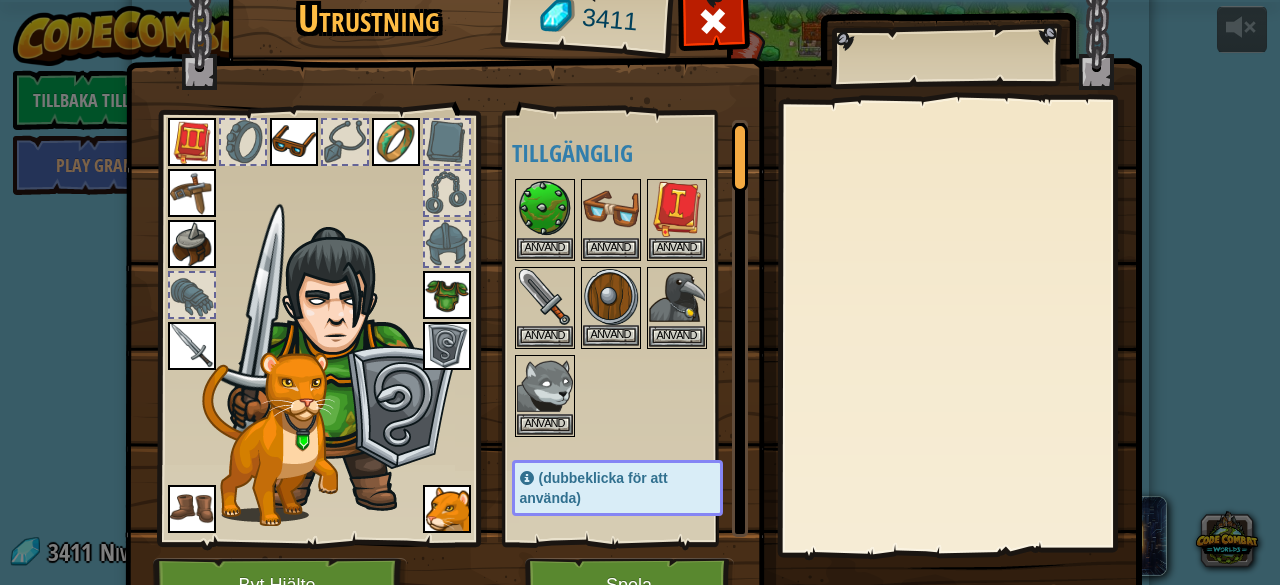click at bounding box center [611, 297] 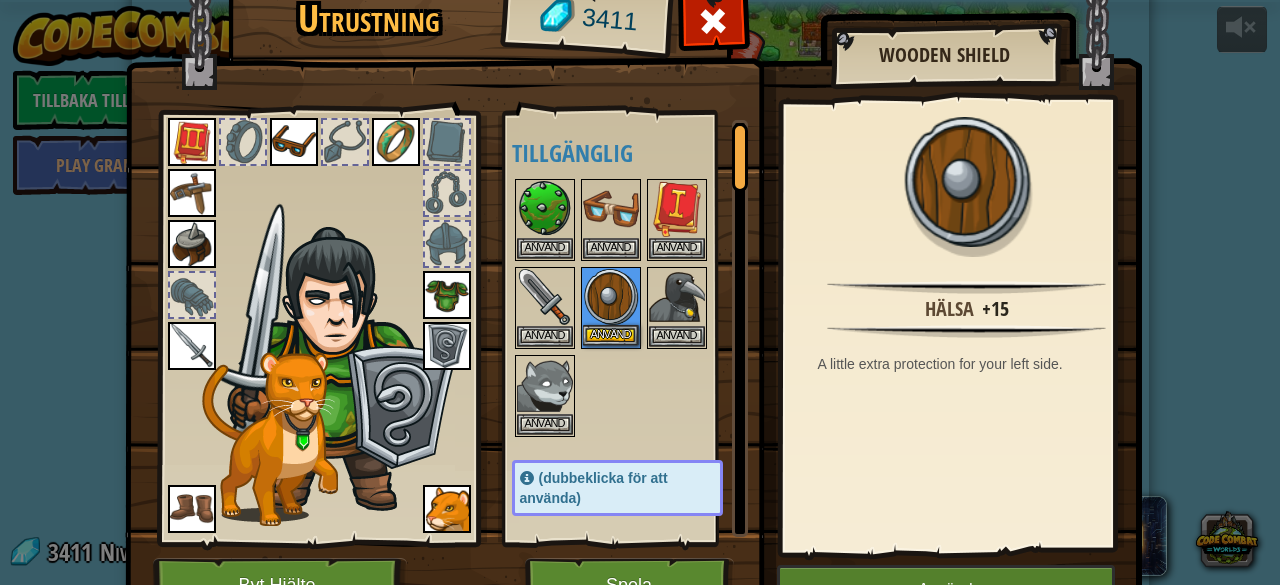 click at bounding box center (611, 297) 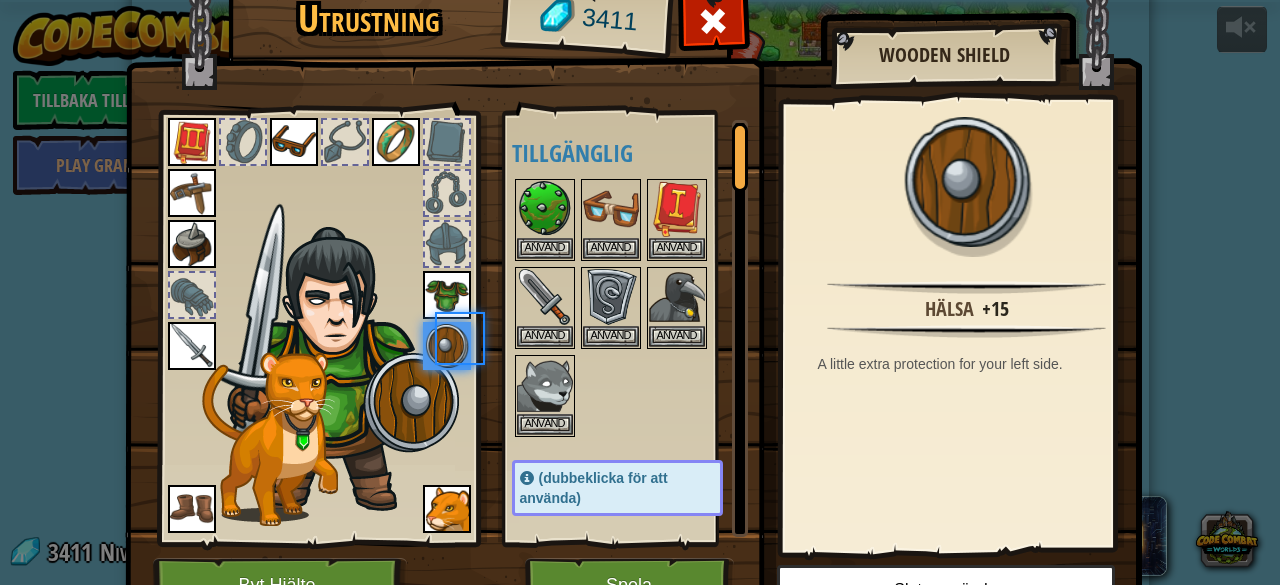 click at bounding box center [611, 297] 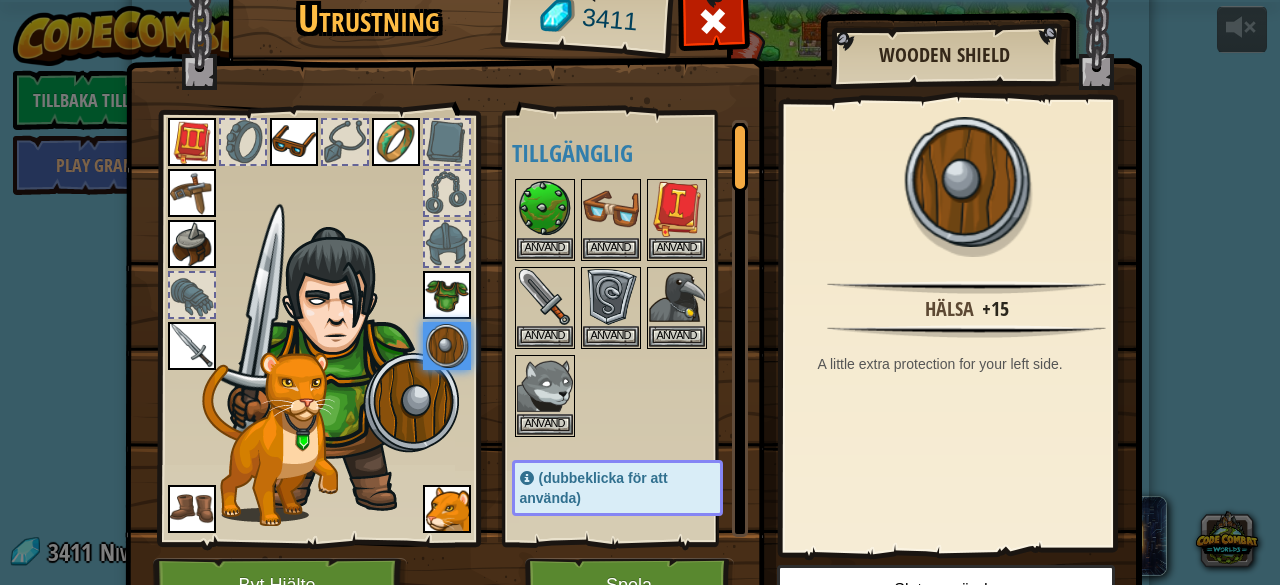 click at bounding box center (611, 297) 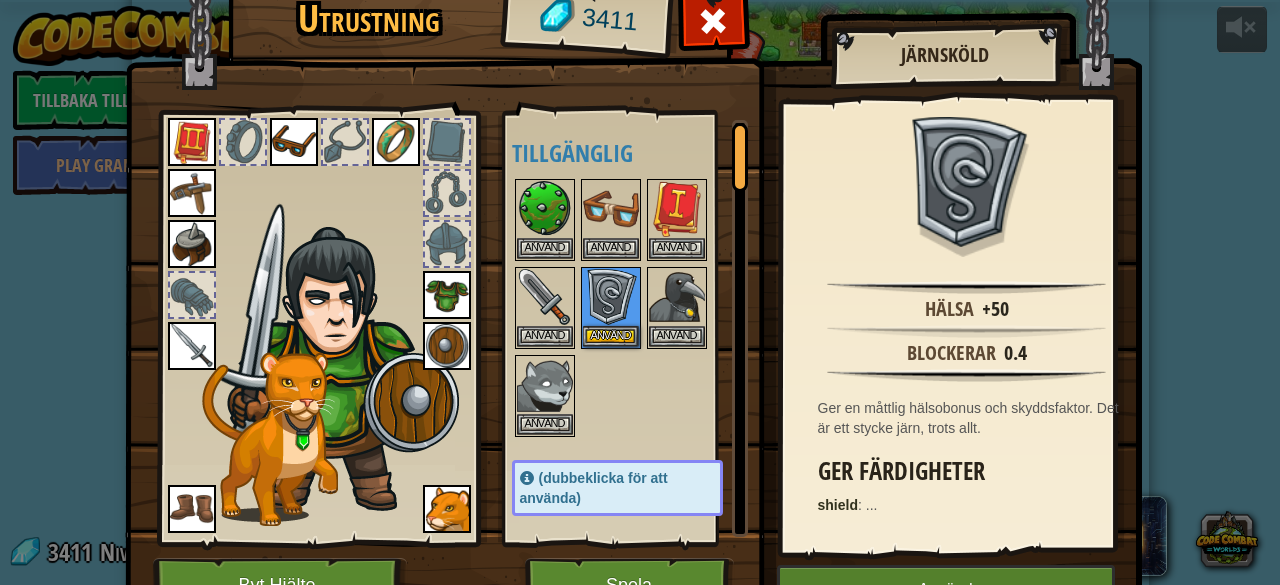 click at bounding box center [611, 297] 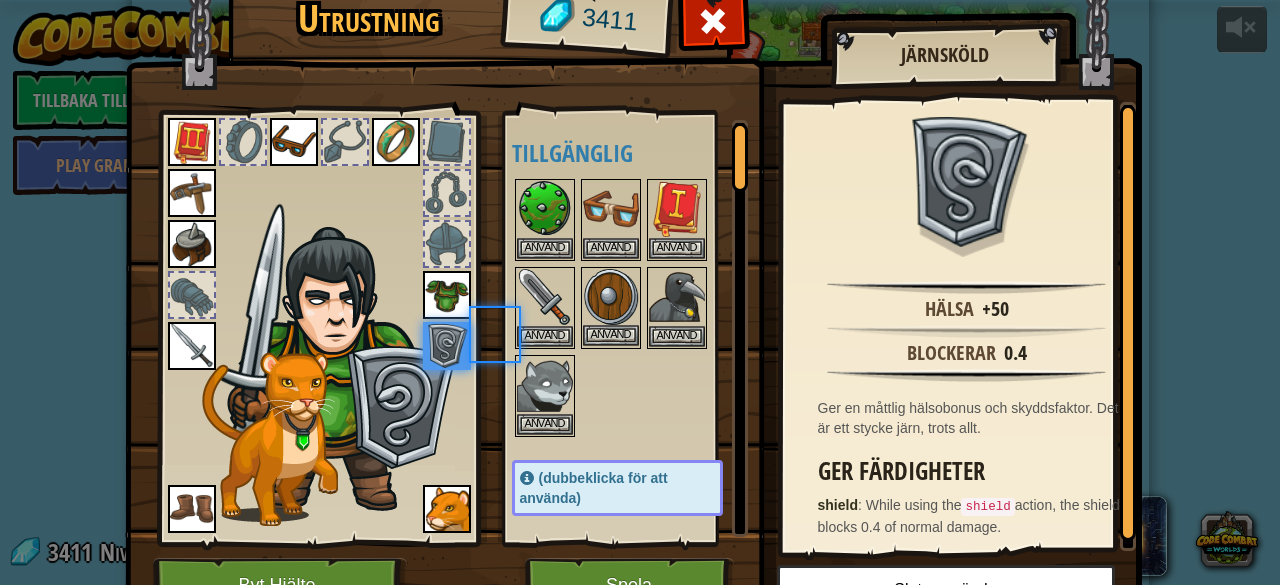 click at bounding box center (611, 297) 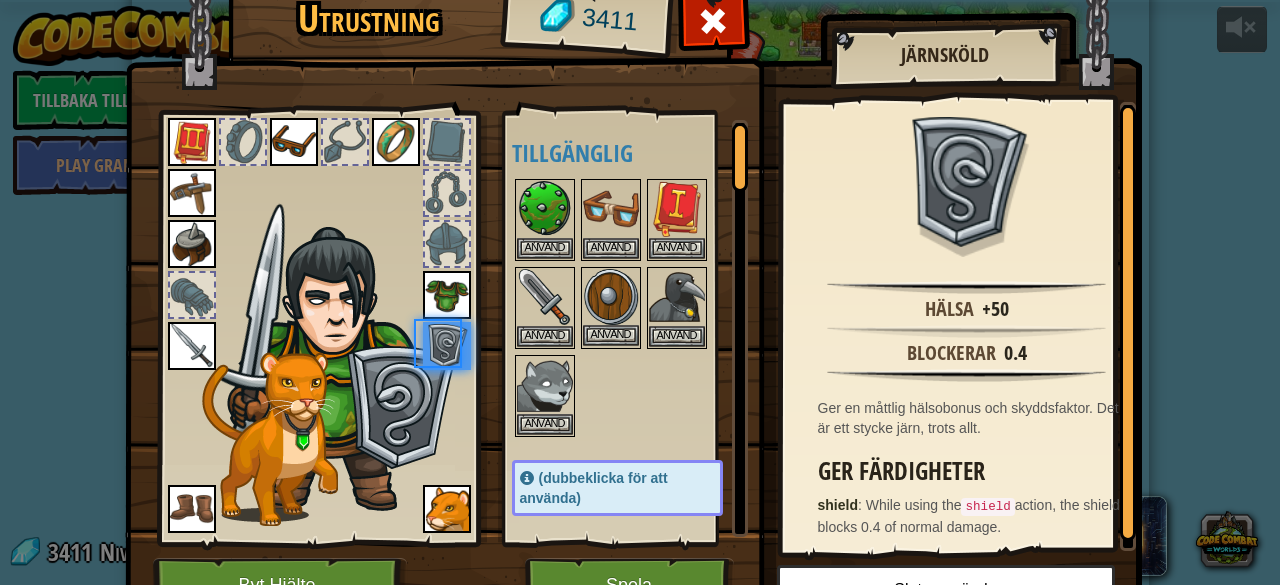 click at bounding box center (611, 297) 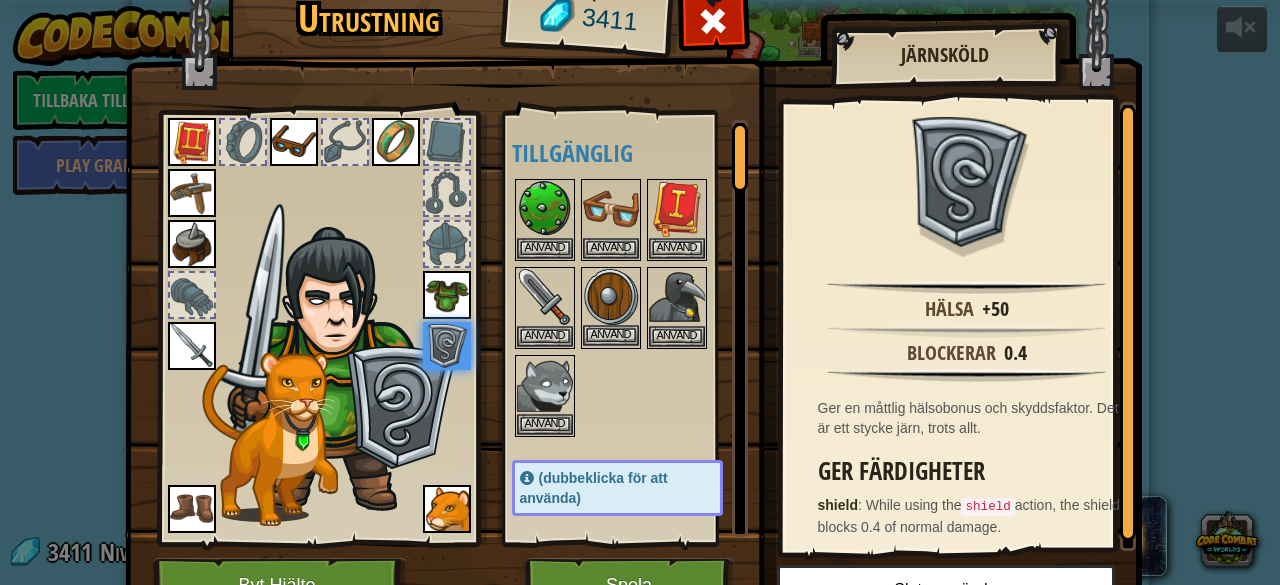 click at bounding box center (611, 297) 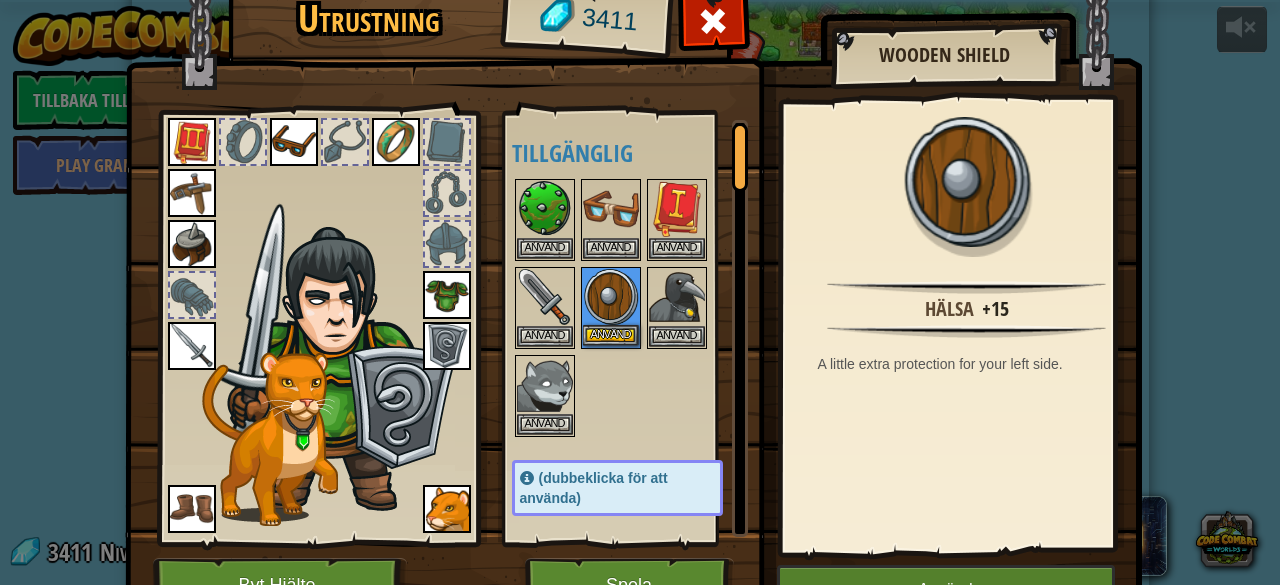 click at bounding box center (611, 297) 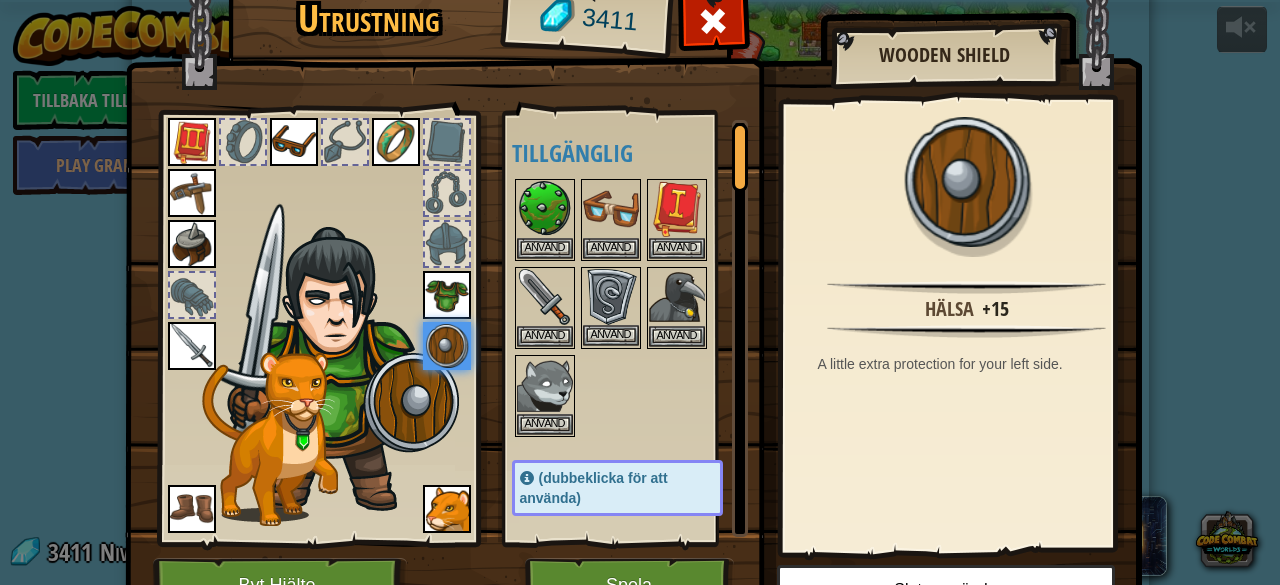 click at bounding box center (611, 297) 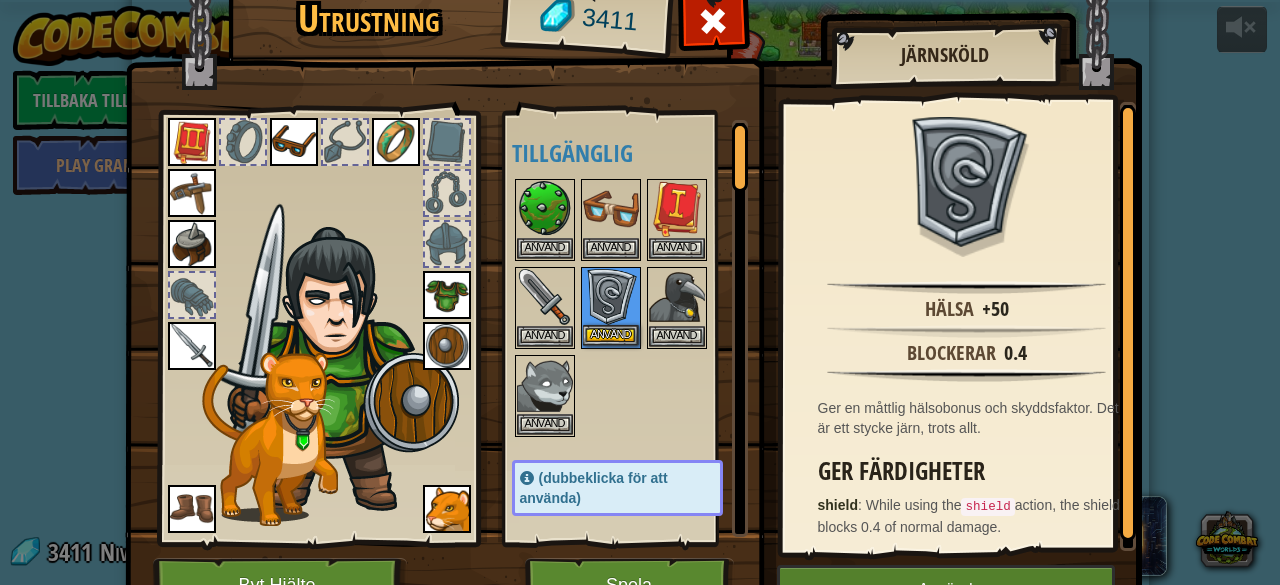 click at bounding box center [611, 297] 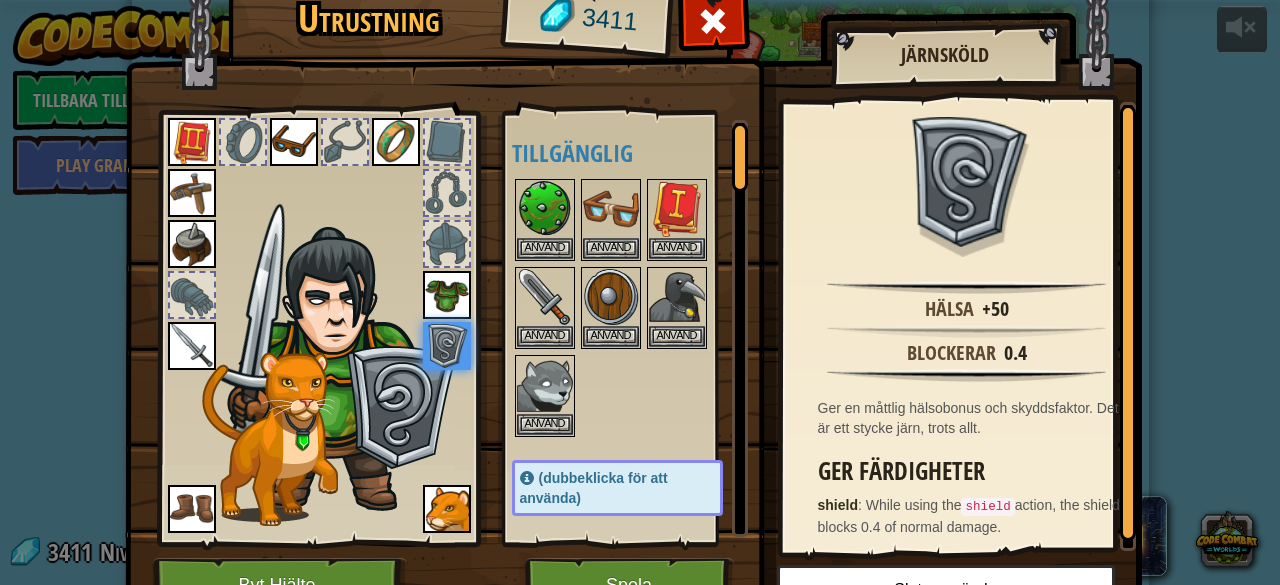 click at bounding box center (611, 297) 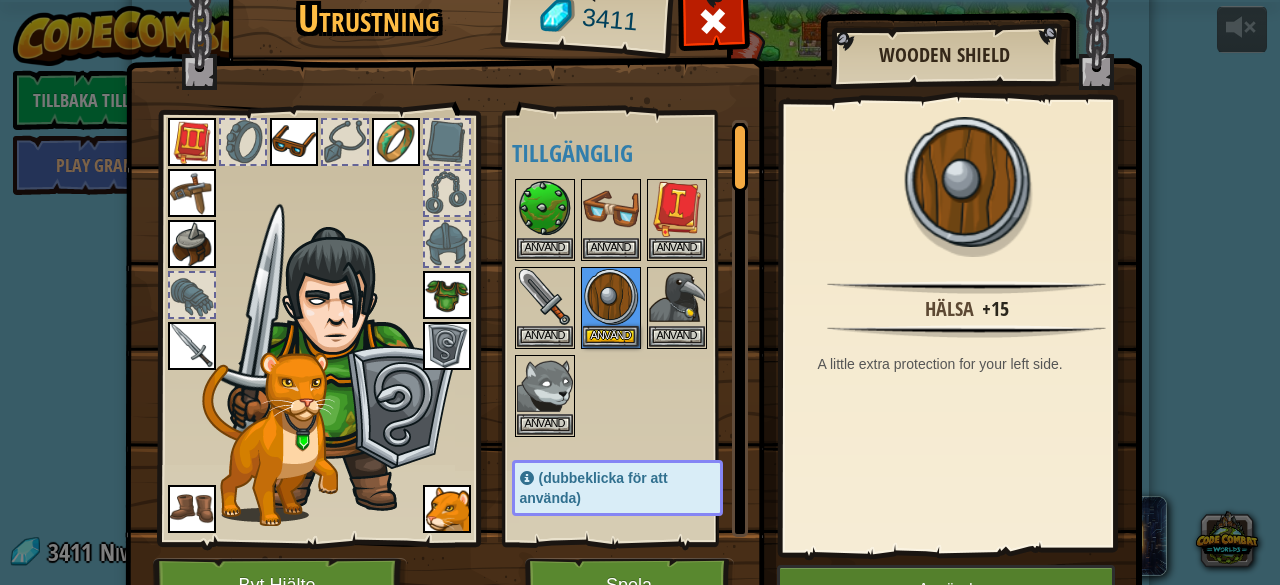 click at bounding box center [611, 297] 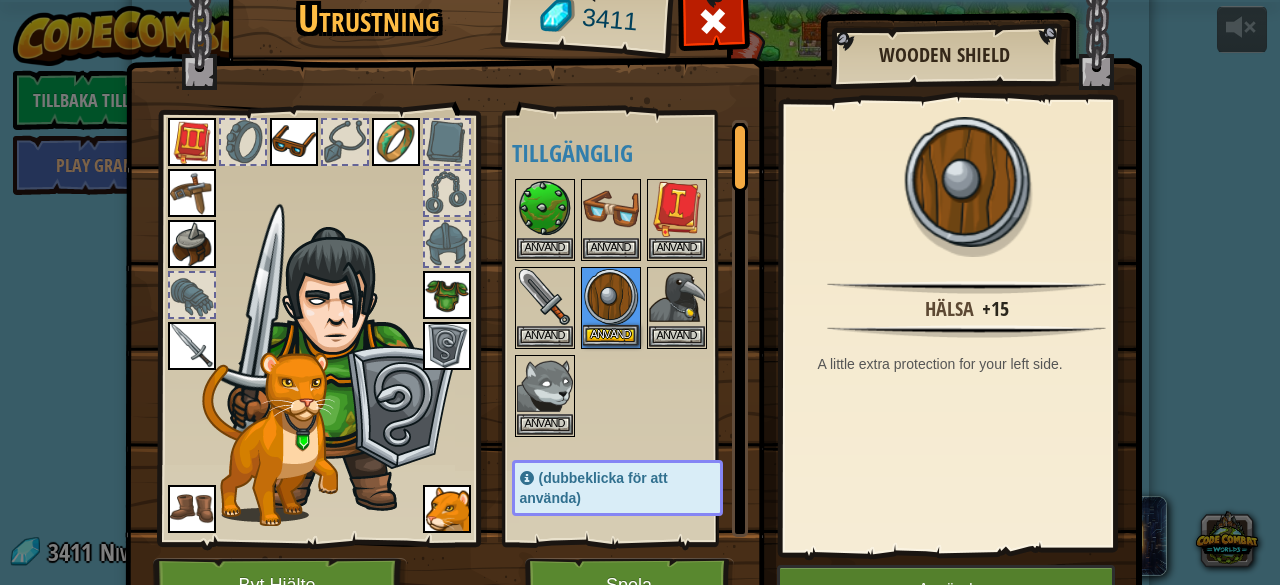 click at bounding box center [611, 297] 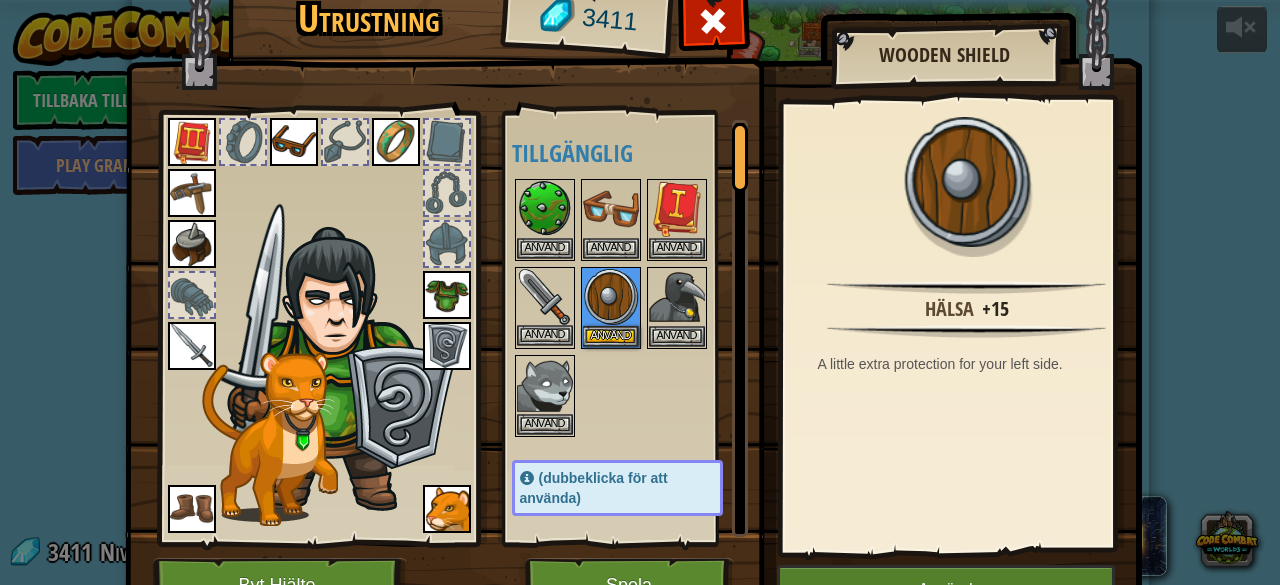 click at bounding box center [545, 297] 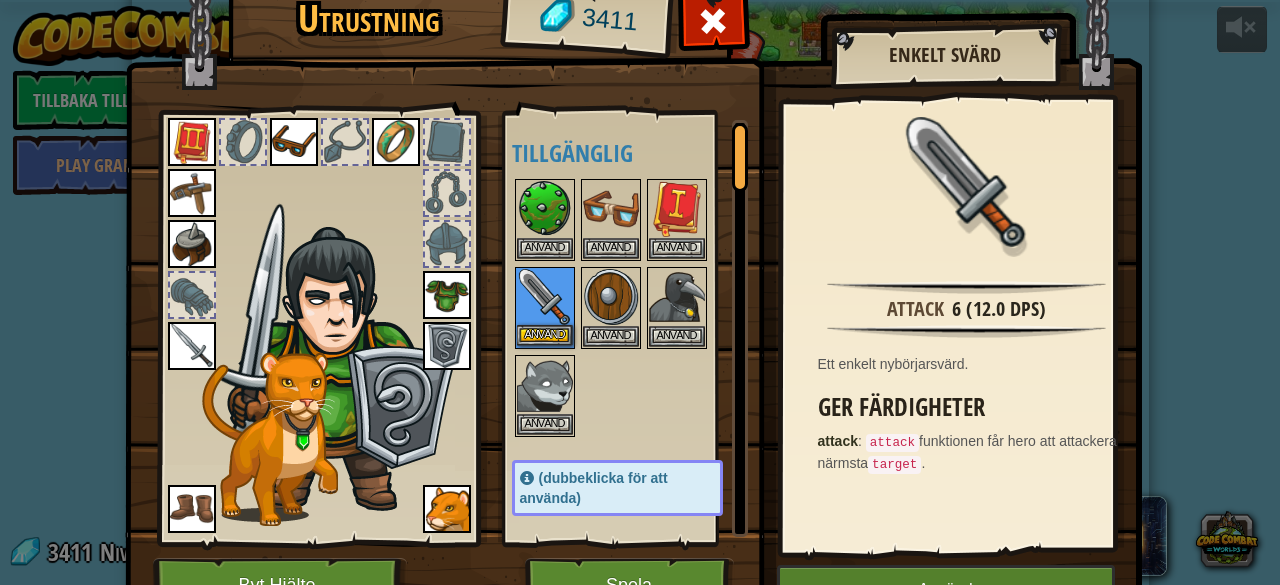 click at bounding box center (545, 297) 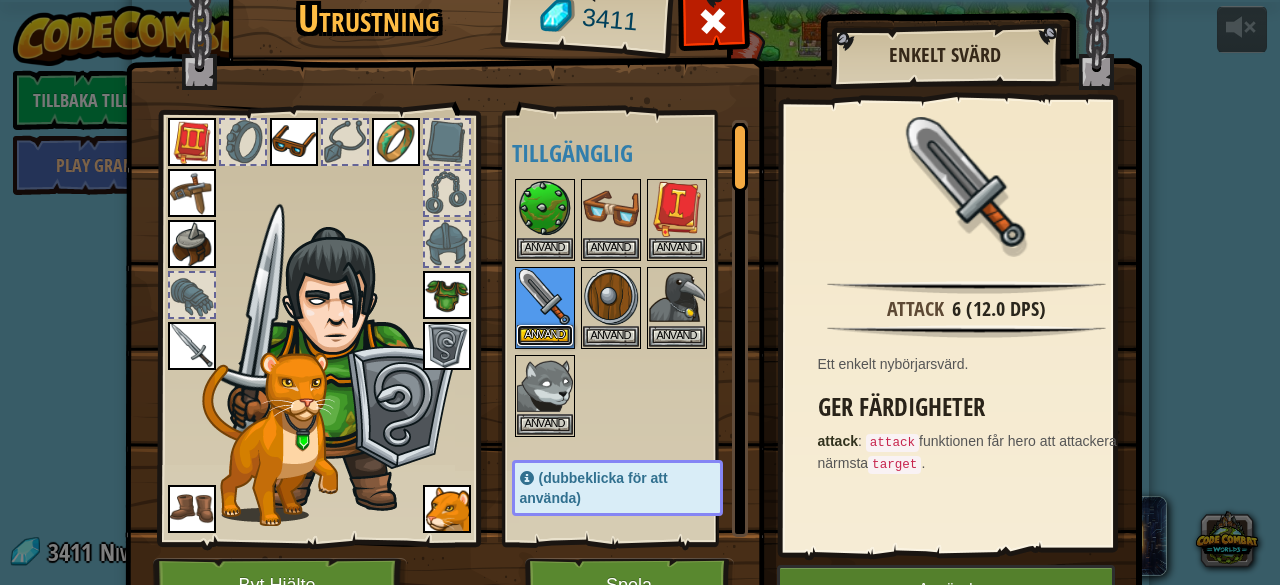 click on "Använd" at bounding box center (545, 335) 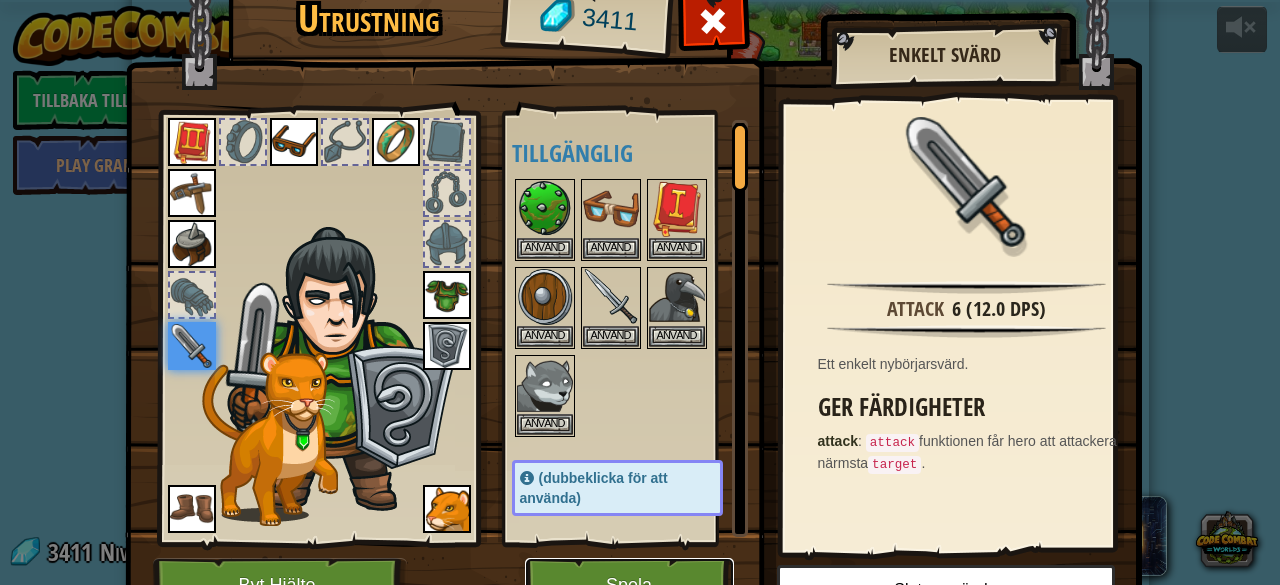 click on "Spela" at bounding box center [629, 585] 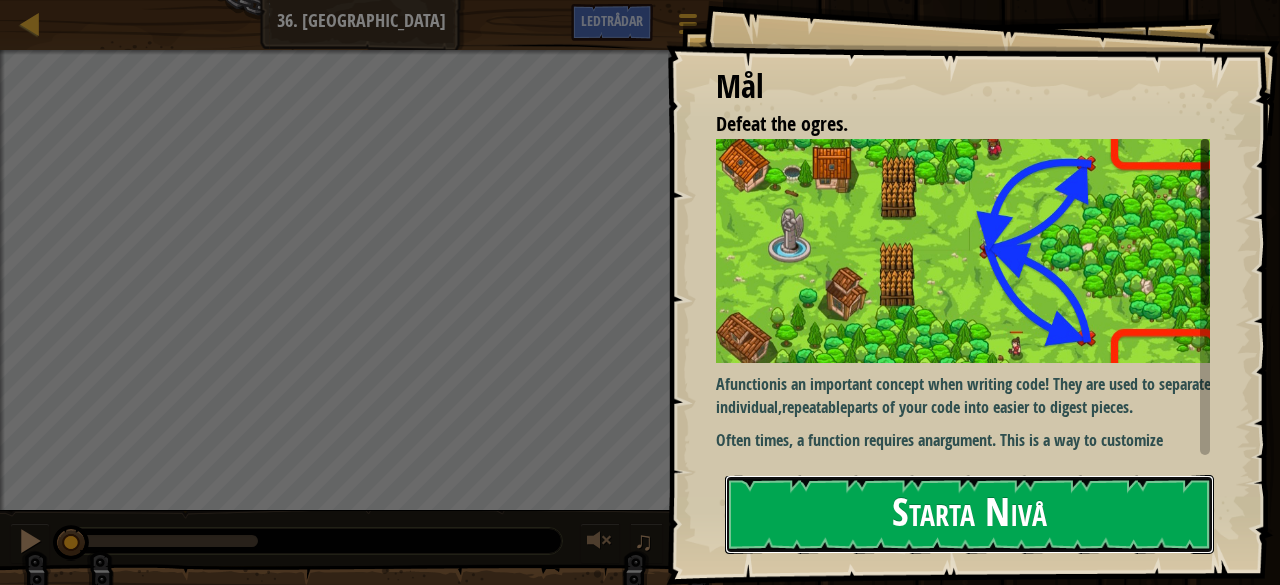 click on "Starta Nivå" at bounding box center (969, 514) 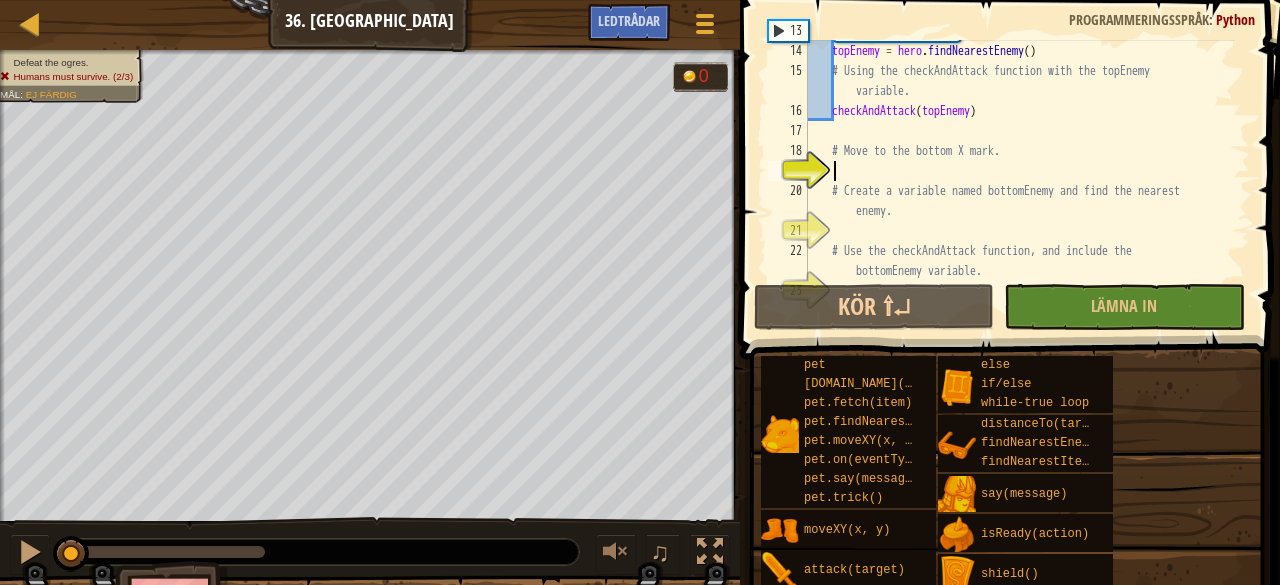 scroll, scrollTop: 280, scrollLeft: 0, axis: vertical 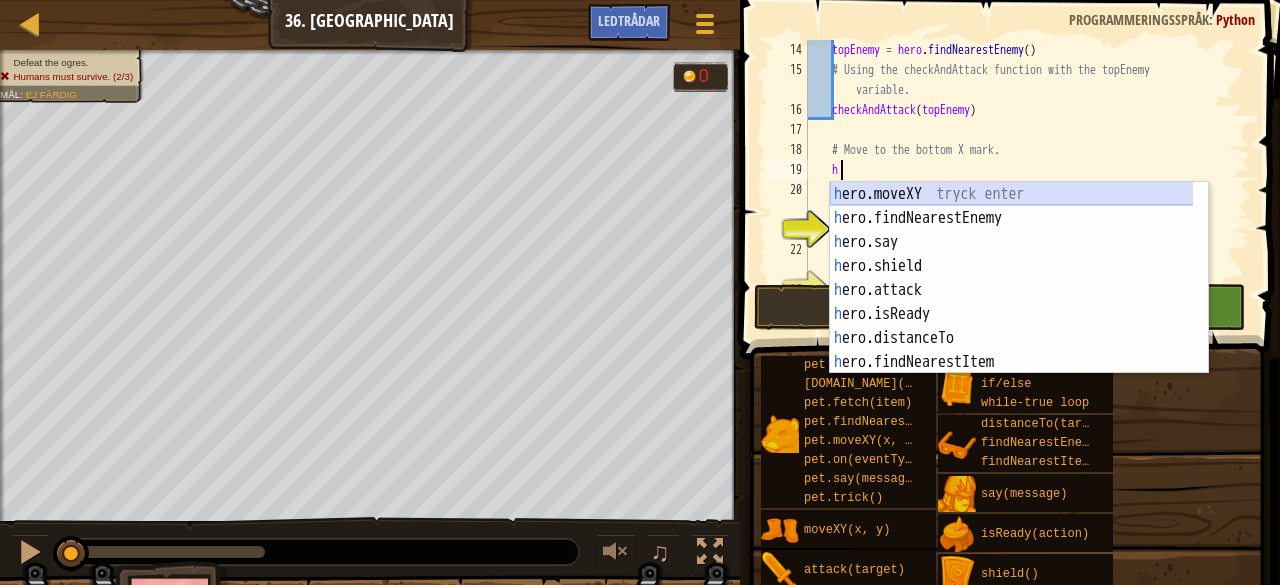click on "h ero.moveXY tryck enter h ero.findNearestEnemy tryck enter h ero.say tryck enter h ero.shield tryck enter h ero.attack tryck enter h ero.isReady tryck enter h ero.distanceTo tryck enter h ero.findNearestItem tryck enter w h ile-true loop tryck enter" at bounding box center [1012, 302] 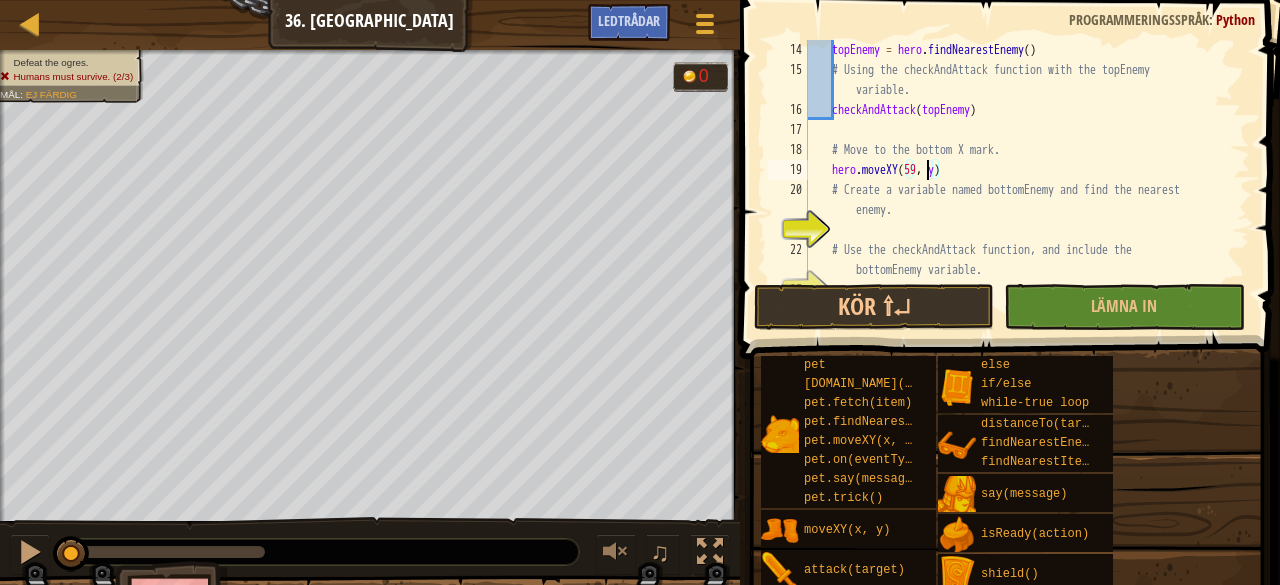 scroll, scrollTop: 9, scrollLeft: 10, axis: both 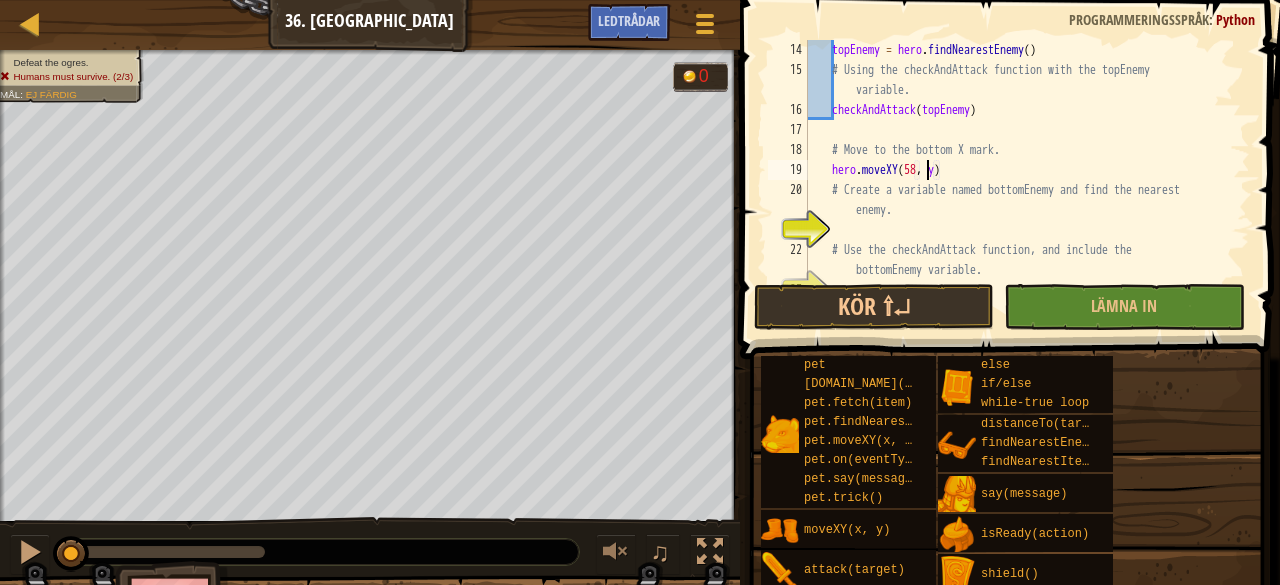 click on "topEnemy   =   hero . findNearestEnemy ( )      # Using the checkAndAttack function with the topEnemy           variable.      checkAndAttack ( topEnemy )      # Move to the bottom X mark.      hero . moveXY ( 58 ,   y )      # Create a variable named bottomEnemy and find the nearest           enemy.           # Use the checkAndAttack function, and include the           bottomEnemy variable." at bounding box center (1019, 180) 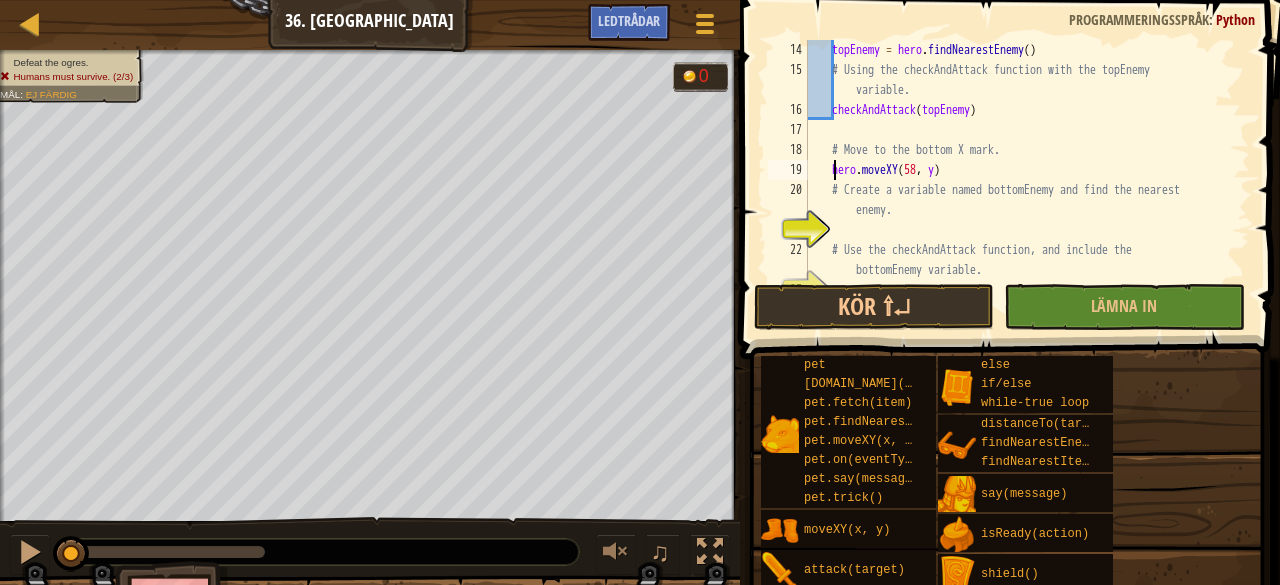 click on "topEnemy   =   hero . findNearestEnemy ( )      # Using the checkAndAttack function with the topEnemy           variable.      checkAndAttack ( topEnemy )      # Move to the bottom X mark.      hero . moveXY ( 58 ,   y )      # Create a variable named bottomEnemy and find the nearest           enemy.           # Use the checkAndAttack function, and include the           bottomEnemy variable." at bounding box center (1019, 180) 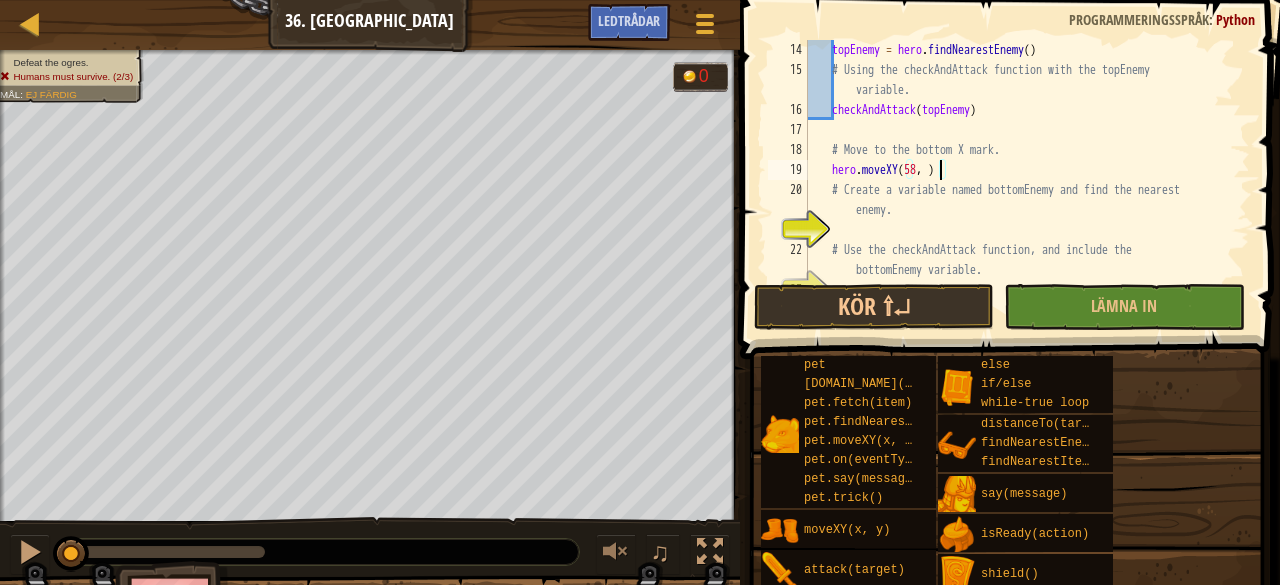 scroll, scrollTop: 9, scrollLeft: 11, axis: both 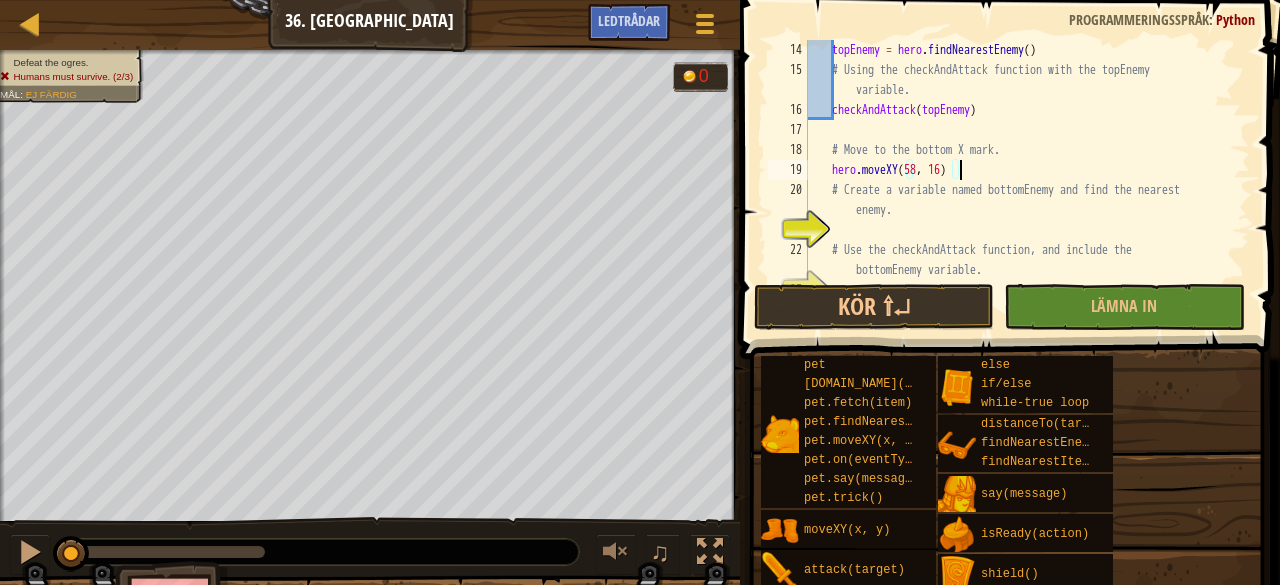 type on "# Create a variable named bottomEnemy and find the nearest enemy." 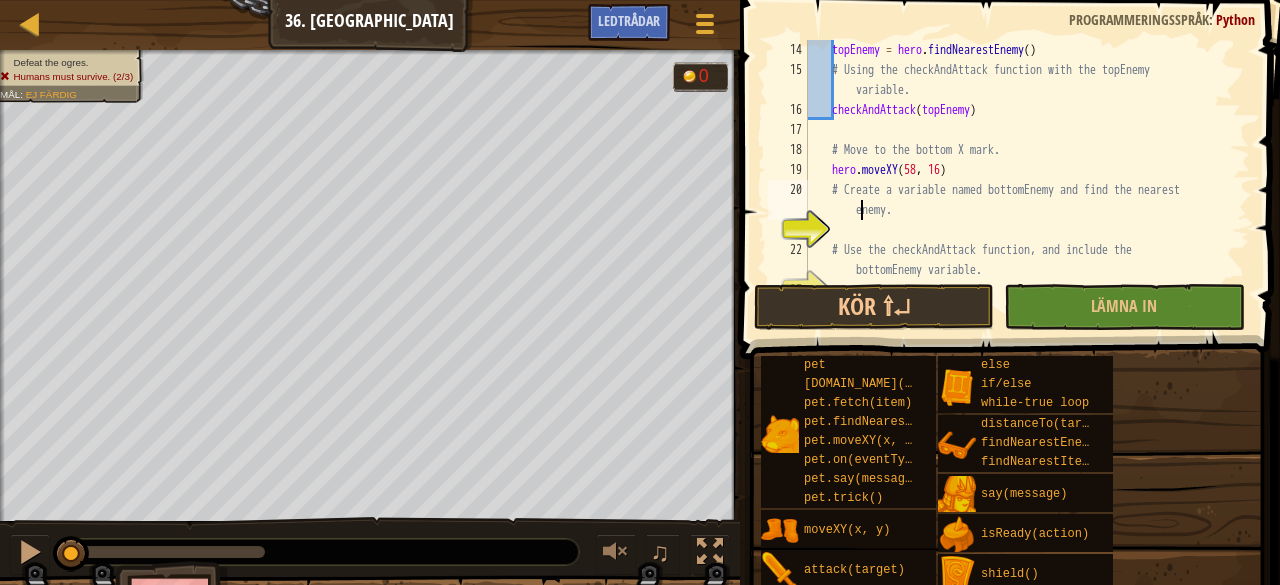 scroll, scrollTop: 9, scrollLeft: 1, axis: both 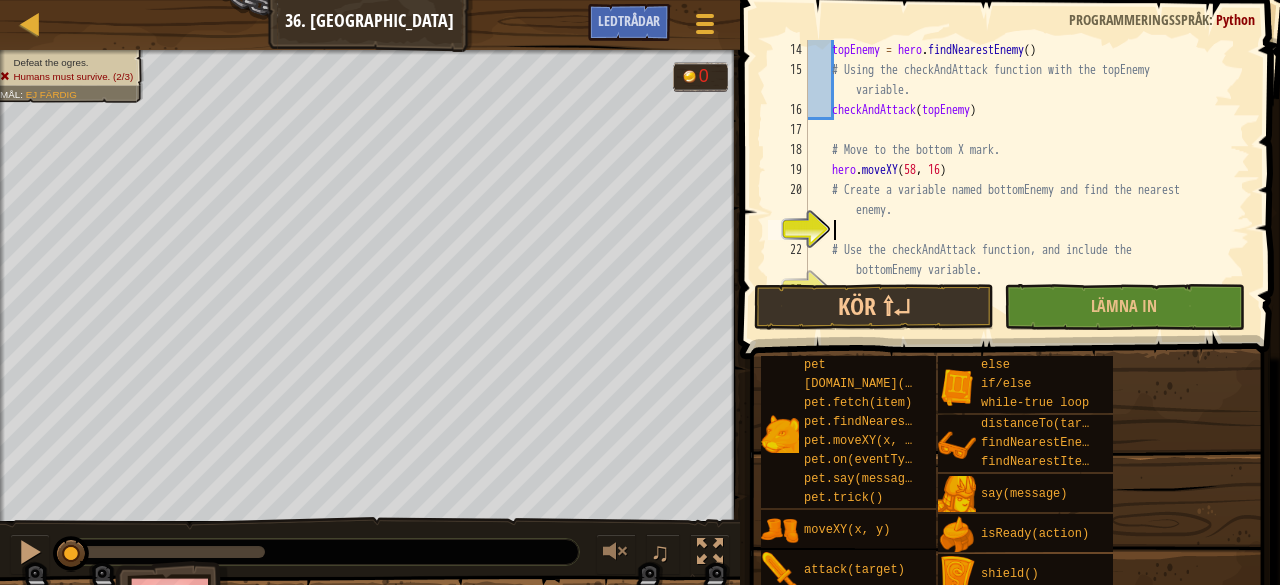 click on "topEnemy   =   hero . findNearestEnemy ( )      # Using the checkAndAttack function with the topEnemy           variable.      checkAndAttack ( topEnemy )      # Move to the bottom X mark.      hero . moveXY ( 58 ,   16 )      # Create a variable named bottomEnemy and find the nearest           enemy.           # Use the checkAndAttack function, and include the           bottomEnemy variable." at bounding box center [1019, 180] 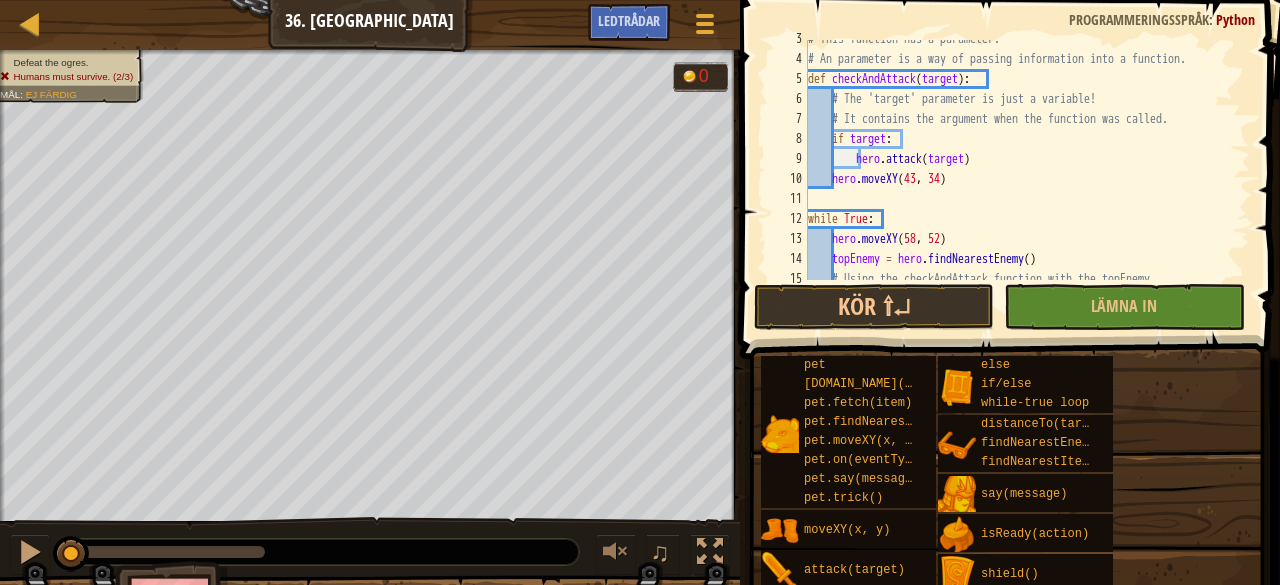 scroll, scrollTop: 76, scrollLeft: 0, axis: vertical 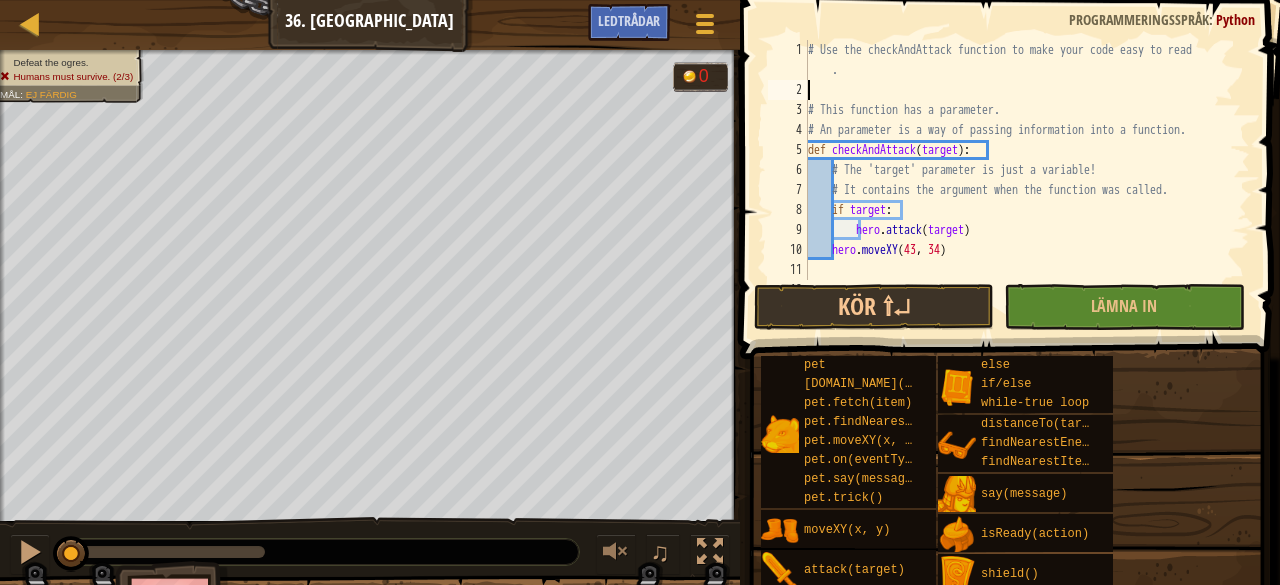 drag, startPoint x: 1246, startPoint y: 223, endPoint x: 1234, endPoint y: 87, distance: 136.52838 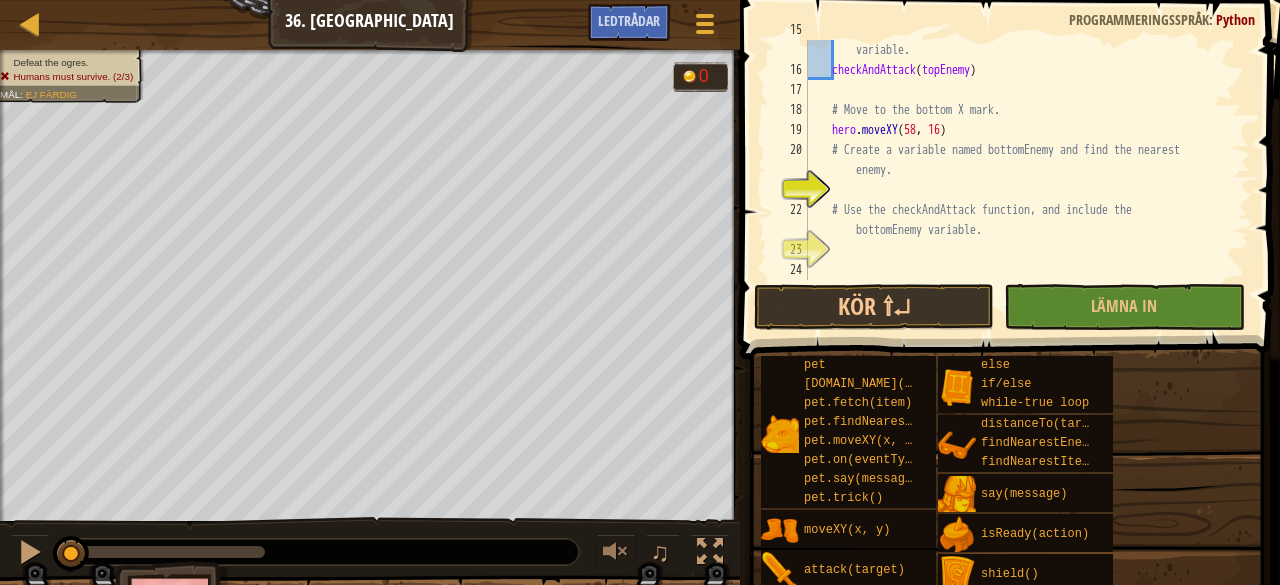 scroll, scrollTop: 320, scrollLeft: 0, axis: vertical 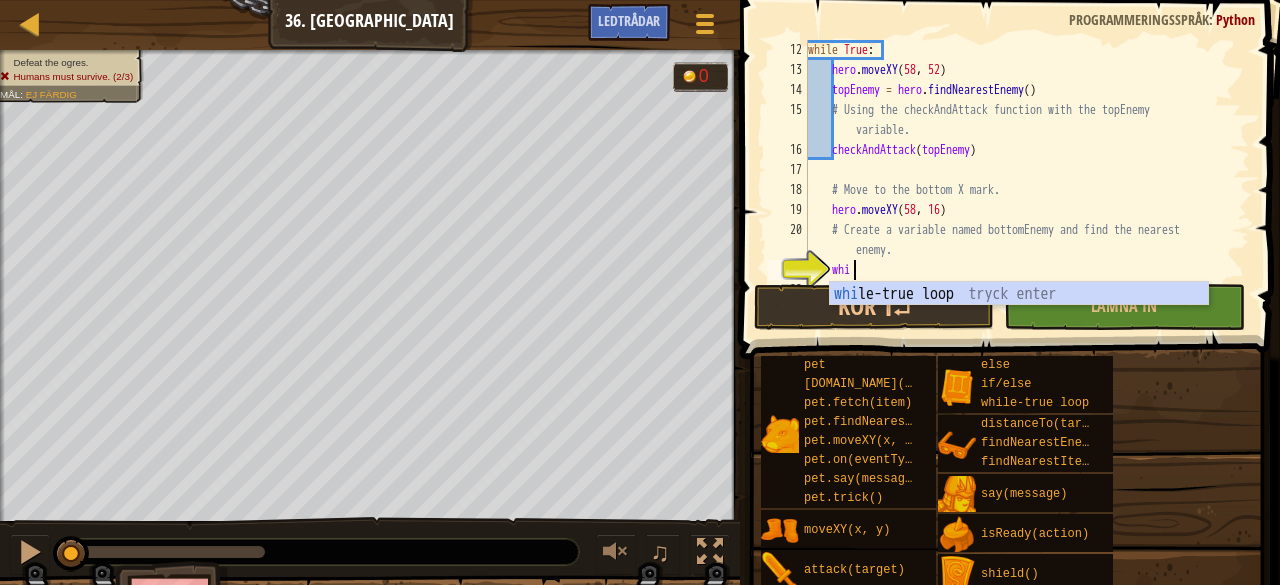 type on "whil" 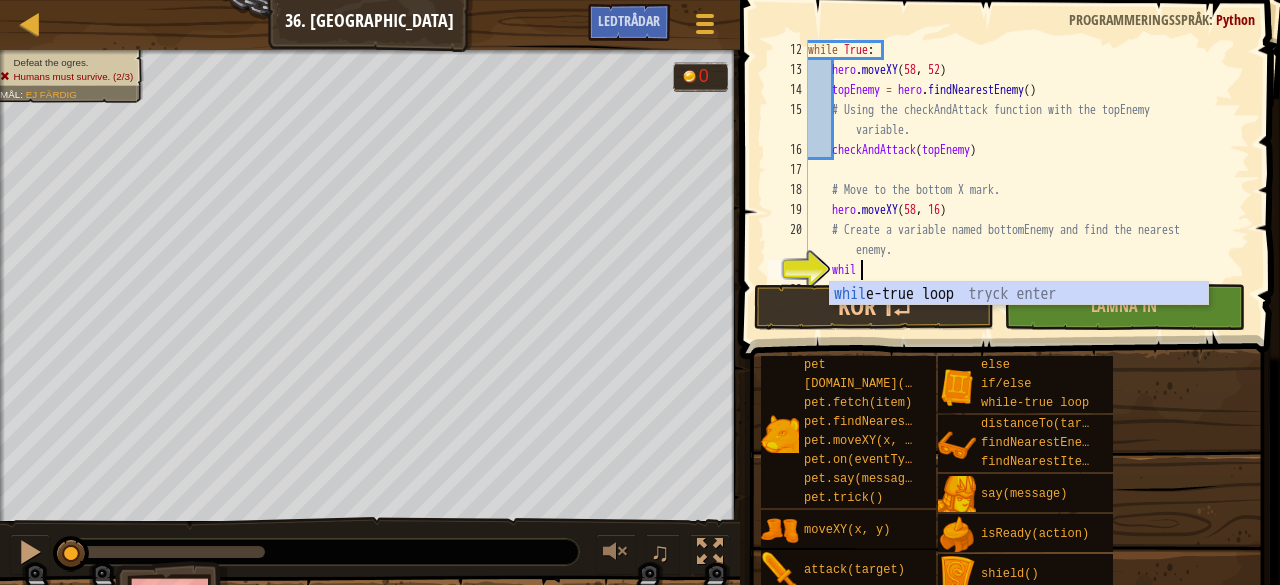 scroll, scrollTop: 9, scrollLeft: 3, axis: both 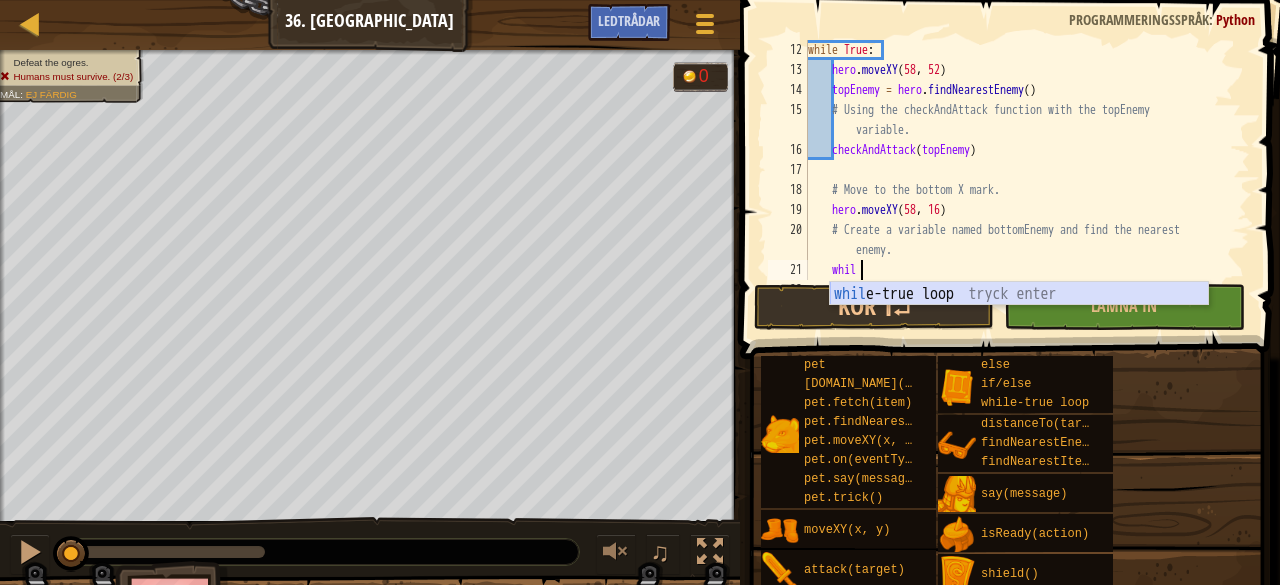 click on "whil e-true loop tryck enter" at bounding box center (1019, 318) 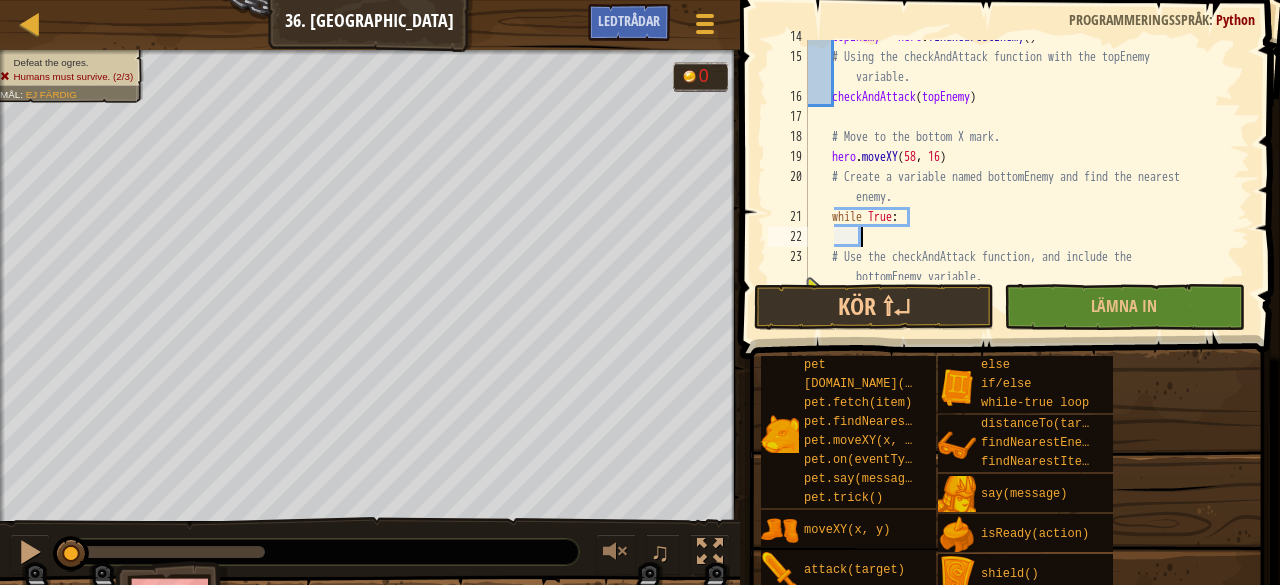 scroll, scrollTop: 298, scrollLeft: 0, axis: vertical 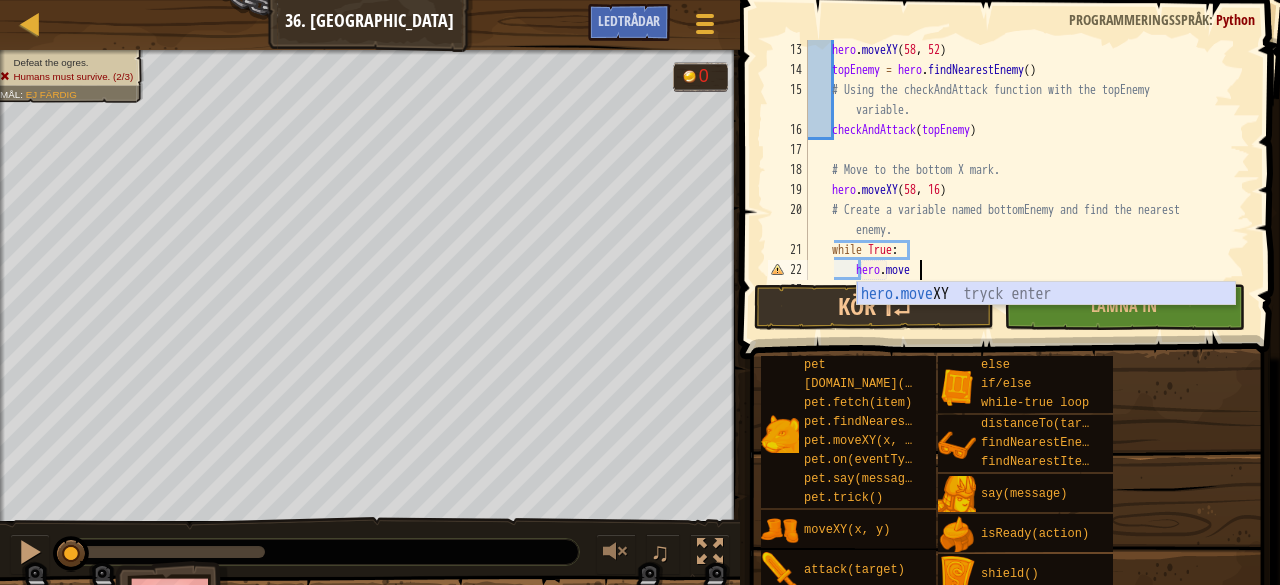 click on "hero.move XY tryck enter" at bounding box center (1046, 318) 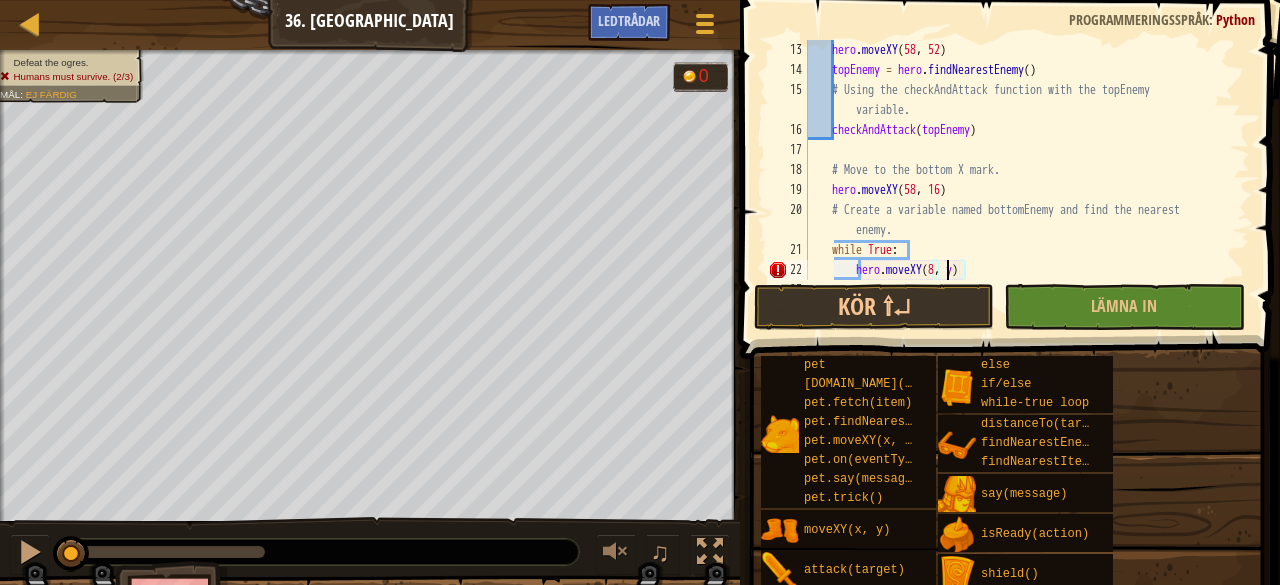scroll, scrollTop: 9, scrollLeft: 12, axis: both 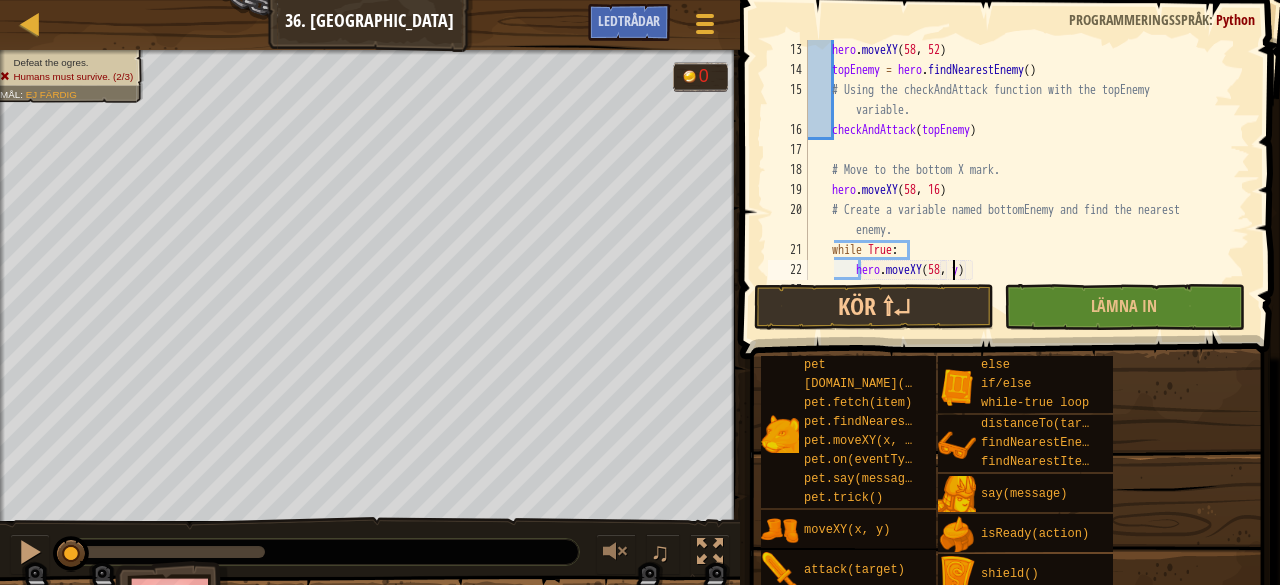 click on "hero . moveXY ( 58 ,   52 )      topEnemy   =   hero . findNearestEnemy ( )      # Using the checkAndAttack function with the topEnemy           variable.      checkAndAttack ( topEnemy )      # Move to the bottom X mark.      hero . moveXY ( 58 ,   16 )      # Create a variable named bottomEnemy and find the nearest           enemy.      while   True :          hero . moveXY ( 58 ,   y )      # Use the checkAndAttack function, and include the           bottomEnemy variable." at bounding box center (1019, 190) 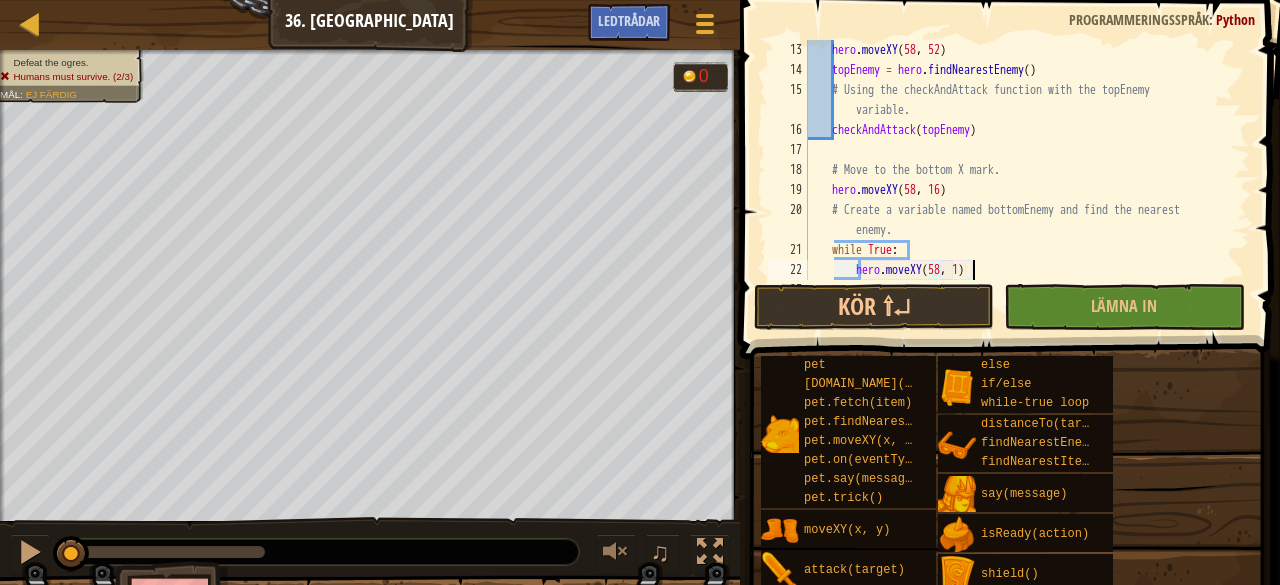 scroll, scrollTop: 9, scrollLeft: 13, axis: both 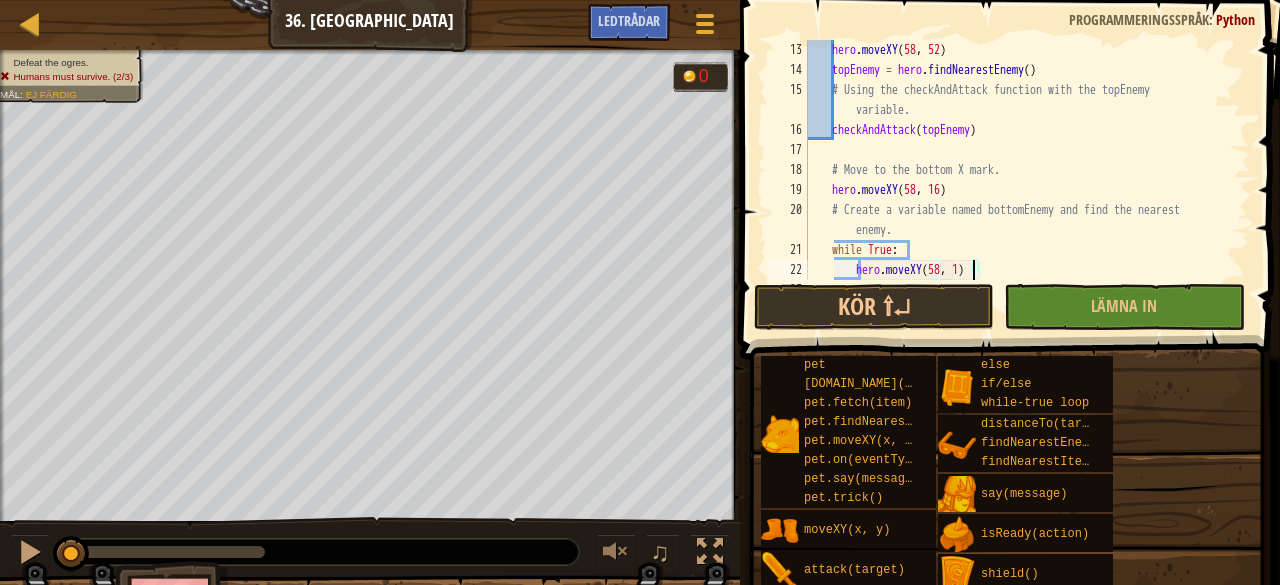 type on "hero.moveXY(58, 16)" 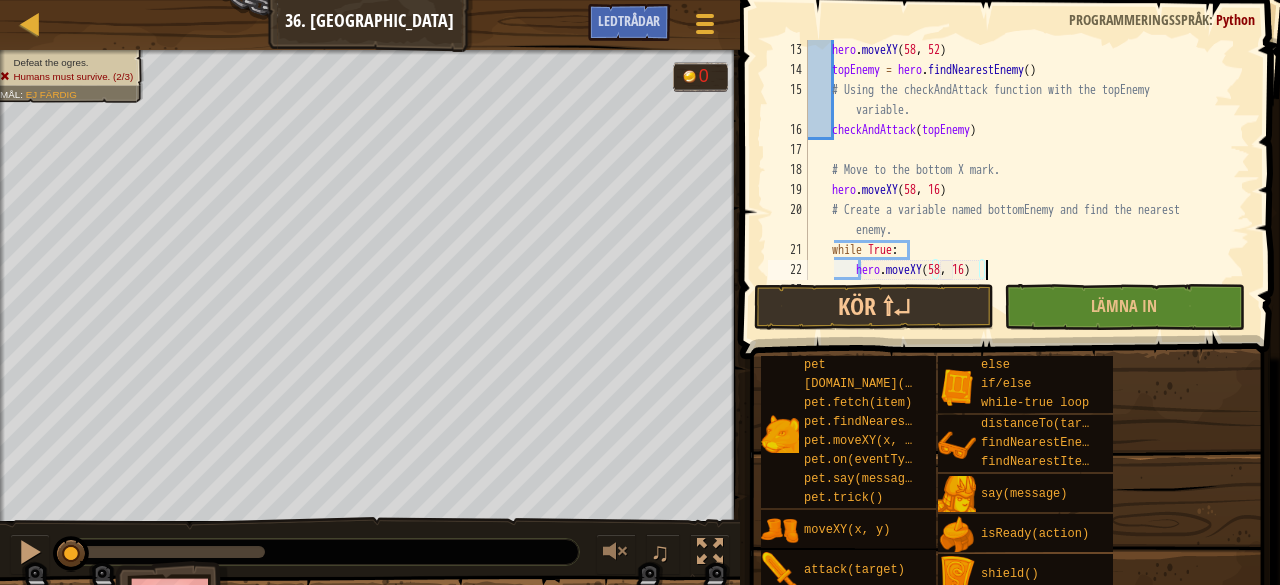 click on "hero . moveXY ( 58 ,   52 )      topEnemy   =   hero . findNearestEnemy ( )      # Using the checkAndAttack function with the topEnemy           variable.      checkAndAttack ( topEnemy )      # Move to the bottom X mark.      hero . moveXY ( 58 ,   16 )      # Create a variable named bottomEnemy and find the nearest           enemy.      while   True :          hero . moveXY ( 58 ,   16 )      # Use the checkAndAttack function, and include the           bottomEnemy variable." at bounding box center [1019, 190] 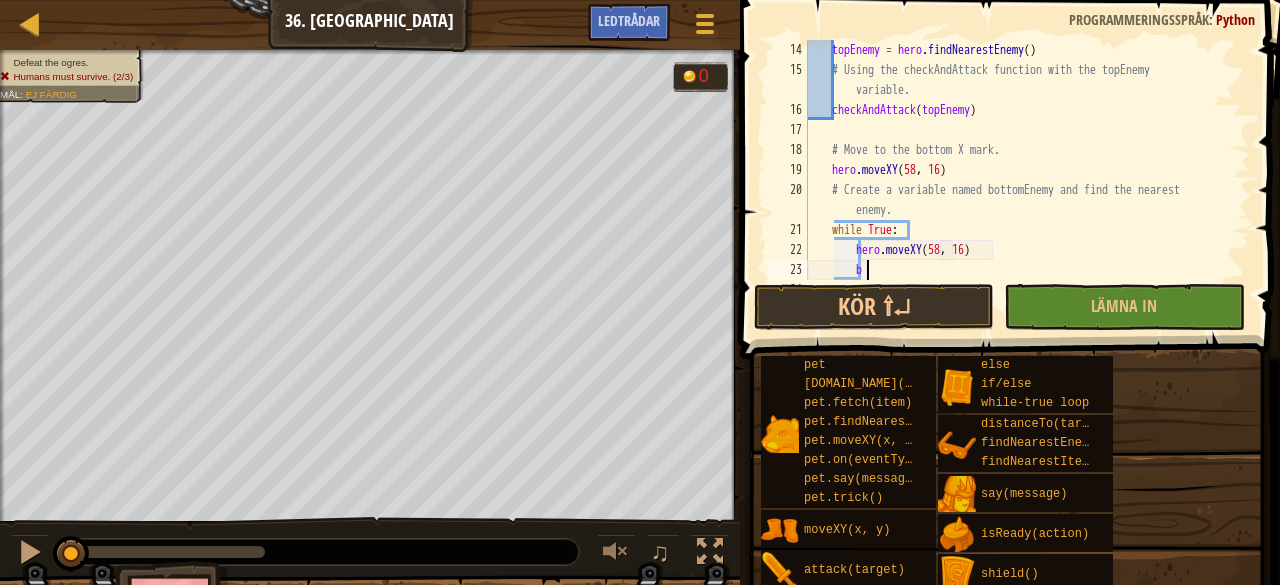 scroll, scrollTop: 9, scrollLeft: 4, axis: both 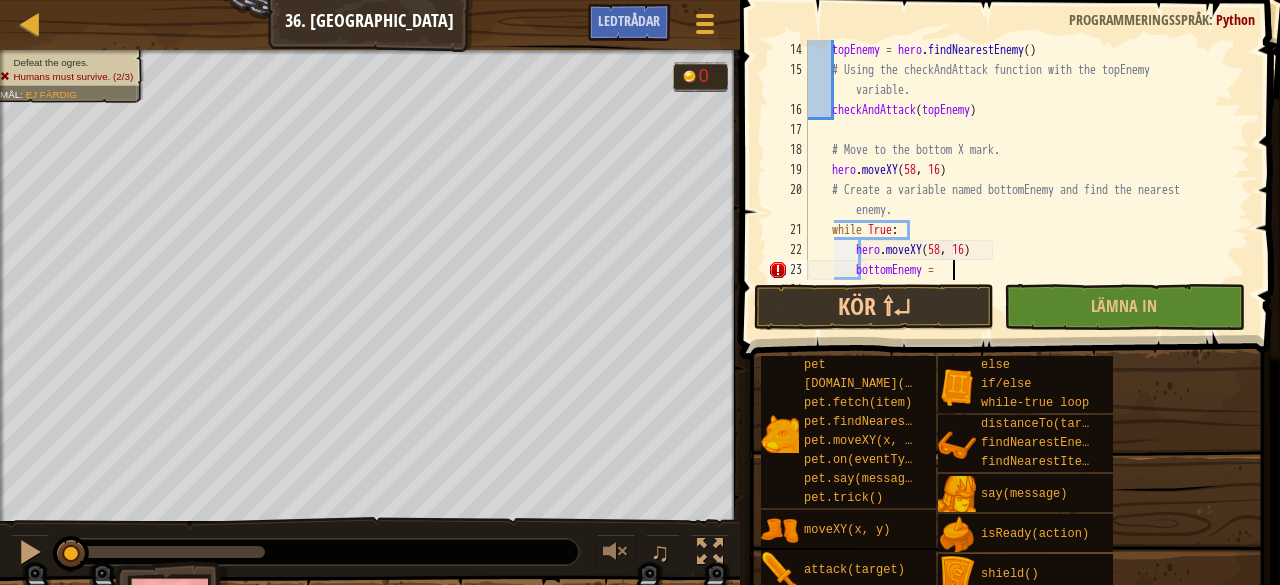 type on "bottomEnemy = h" 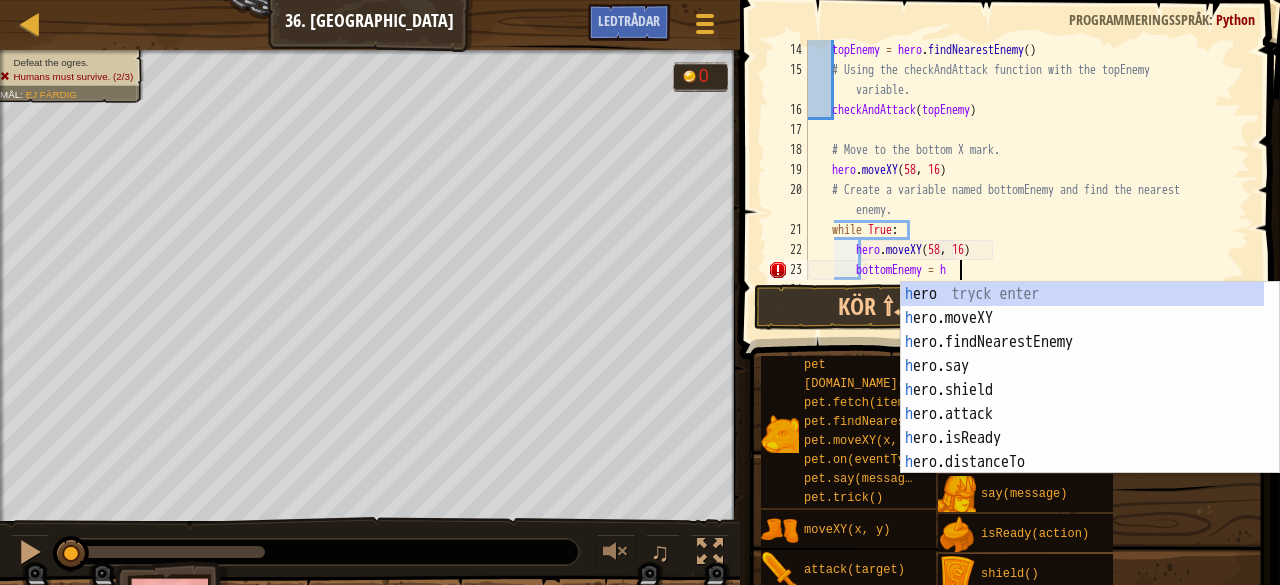 scroll, scrollTop: 9, scrollLeft: 11, axis: both 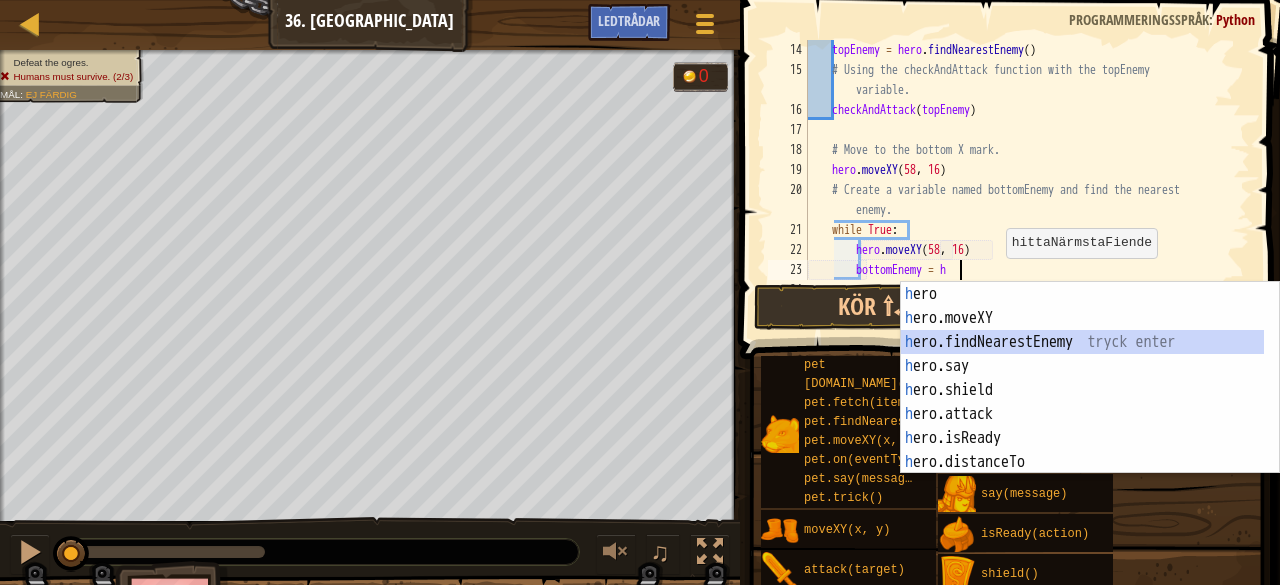 click on "h [PERSON_NAME] enter h ero.moveXY tryck enter h ero.findNearestEnemy tryck enter h ero.say tryck enter h ero.shield tryck enter h ero.attack tryck enter h ero.isReady tryck enter h ero.distanceTo tryck enter h ero.findNearestItem tryck enter" at bounding box center [1090, 402] 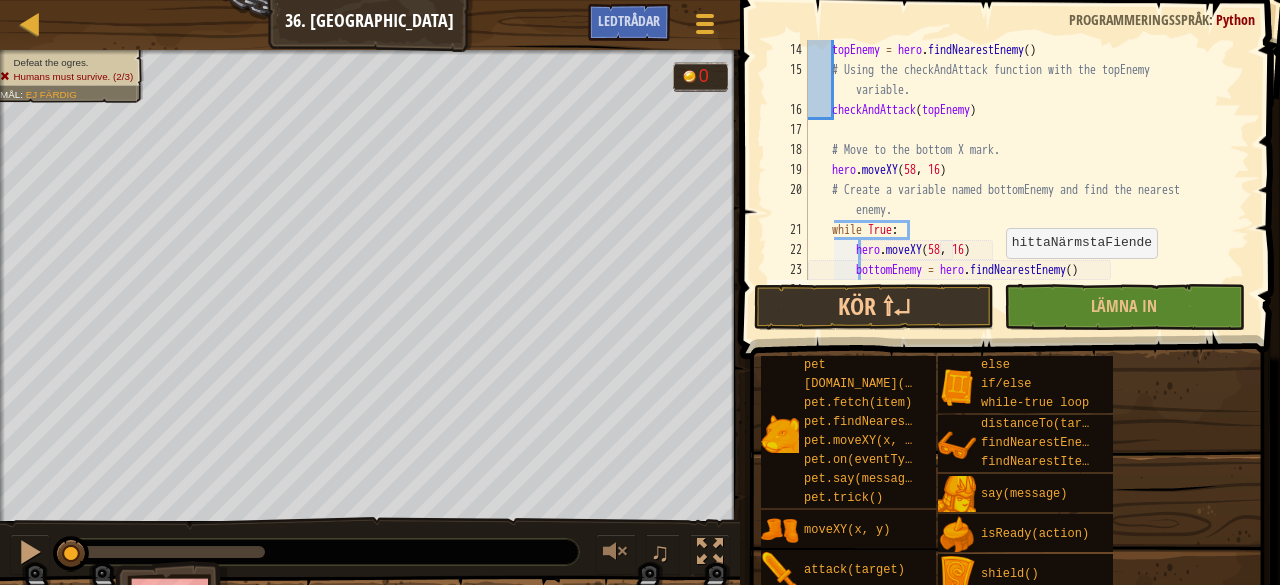 scroll, scrollTop: 9, scrollLeft: 3, axis: both 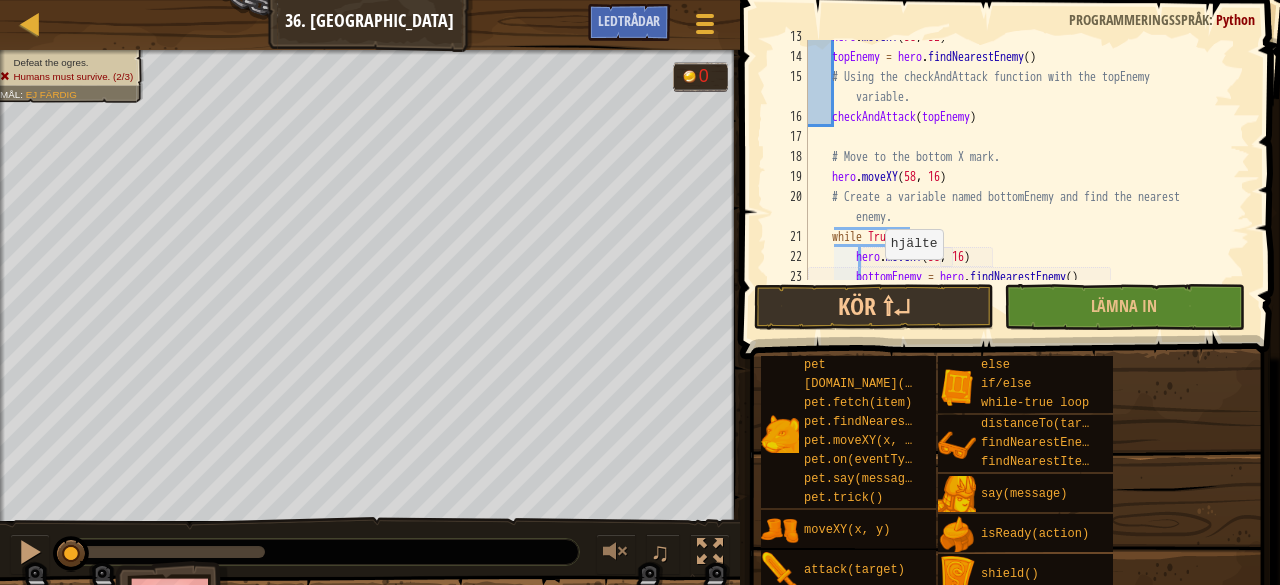 click on "hero . moveXY ( 58 ,   52 )      topEnemy   =   hero . findNearestEnemy ( )      # Using the checkAndAttack function with the topEnemy           variable.      checkAndAttack ( topEnemy )      # Move to the bottom X mark.      hero . moveXY ( 58 ,   16 )      # Create a variable named bottomEnemy and find the nearest           enemy.      while   True :          hero . moveXY ( 58 ,   16 )          bottomEnemy   =   hero . findNearestEnemy ( )" at bounding box center (1019, 167) 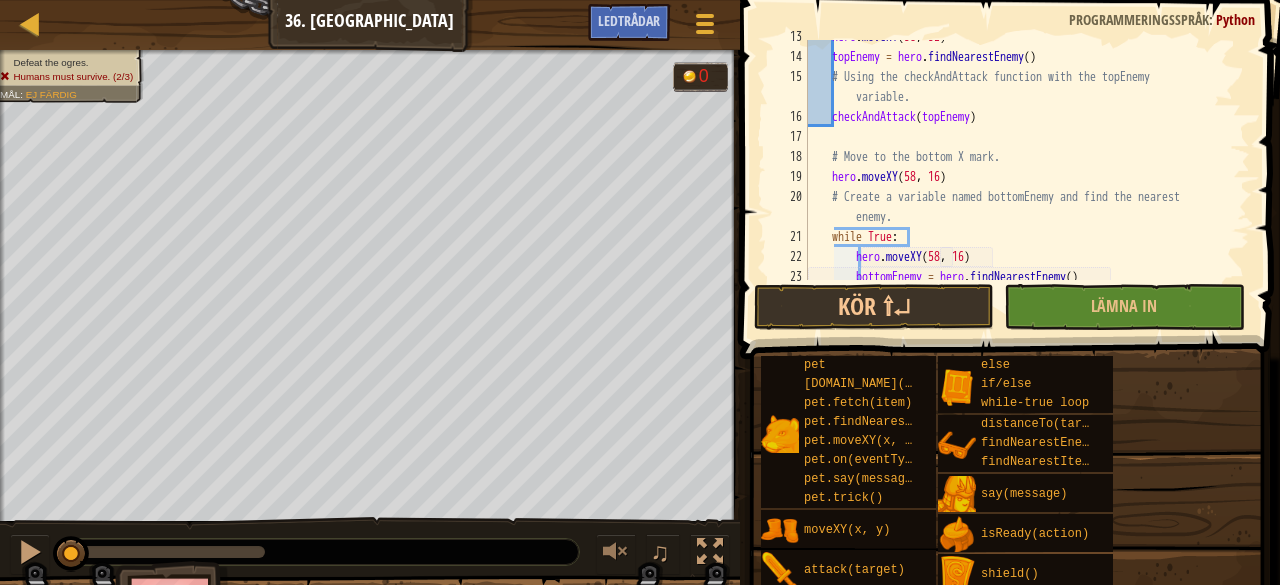scroll, scrollTop: 265, scrollLeft: 0, axis: vertical 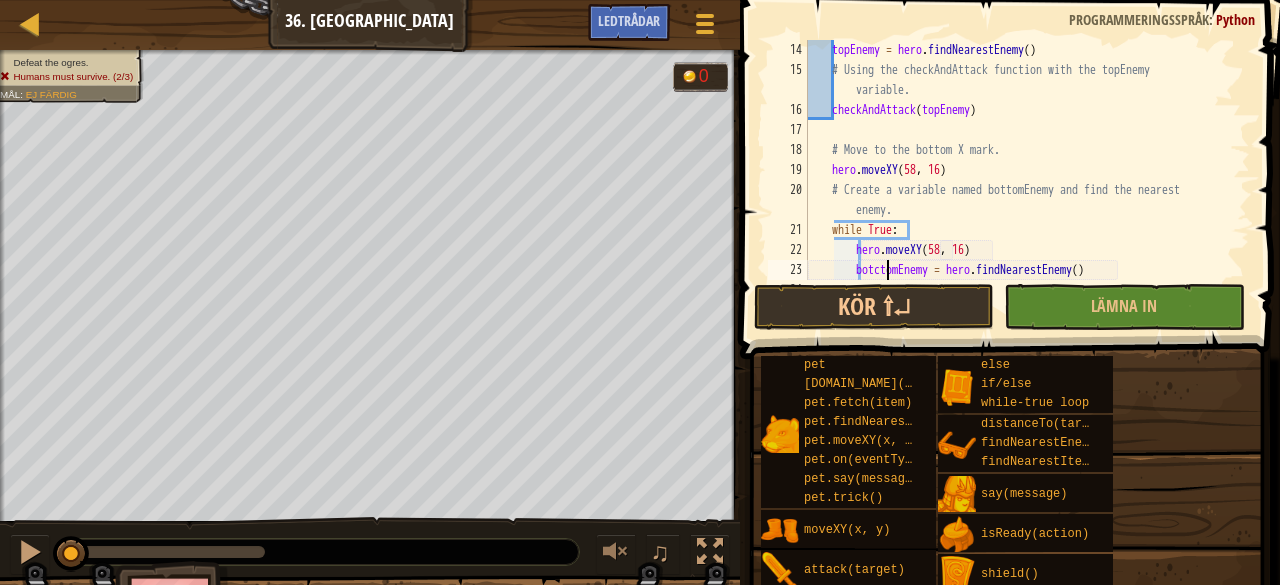 type on "bottomEnemy = hero.findNearestEnemy()" 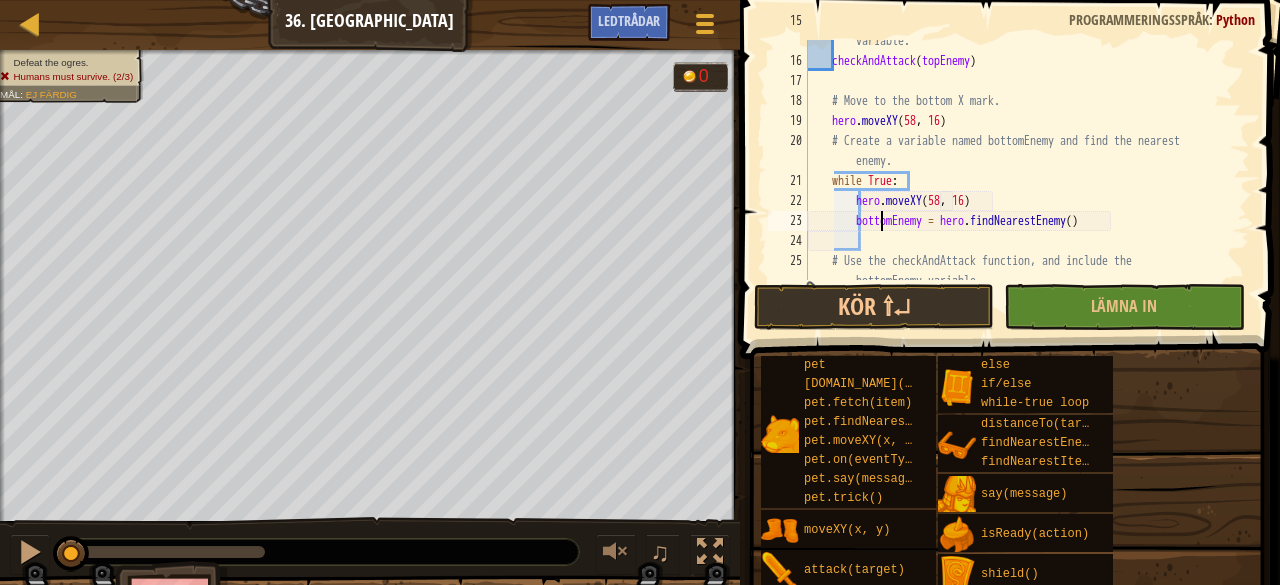 scroll, scrollTop: 333, scrollLeft: 0, axis: vertical 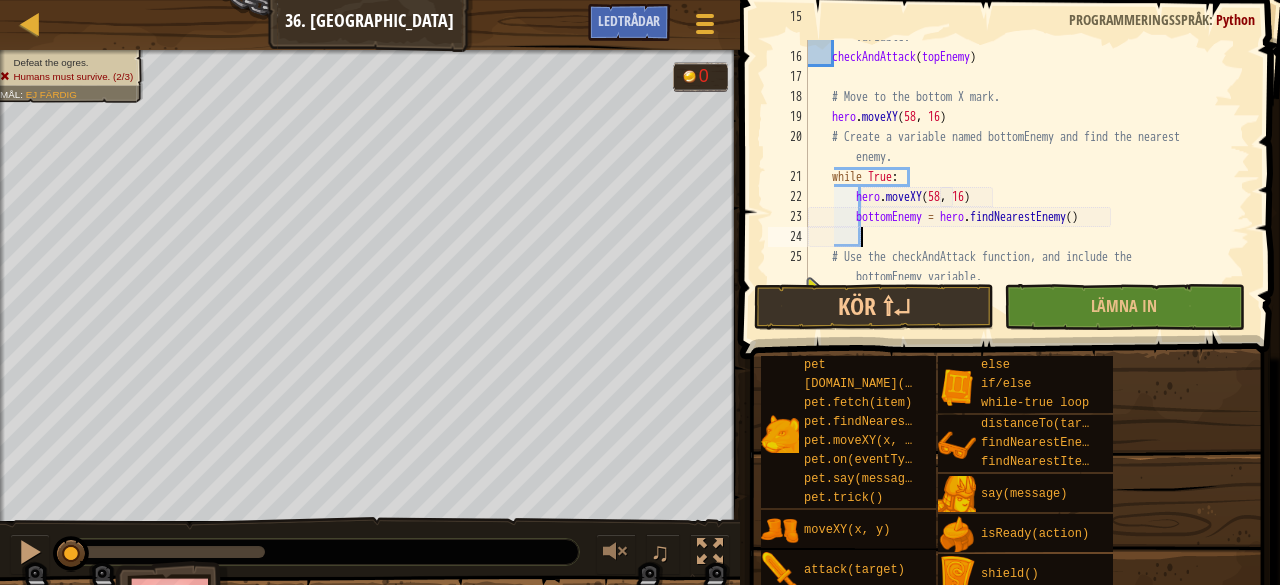 click on "# Using the checkAndAttack function with the topEnemy           variable.      checkAndAttack ( topEnemy )      # Move to the bottom X mark.      hero . moveXY ( 58 ,   16 )      # Create a variable named bottomEnemy and find the nearest           enemy.      while   True :          hero . moveXY ( 58 ,   16 )          bottomEnemy   =   hero . findNearestEnemy ( )               # Use the checkAndAttack function, and include the           bottomEnemy variable." at bounding box center [1019, 167] 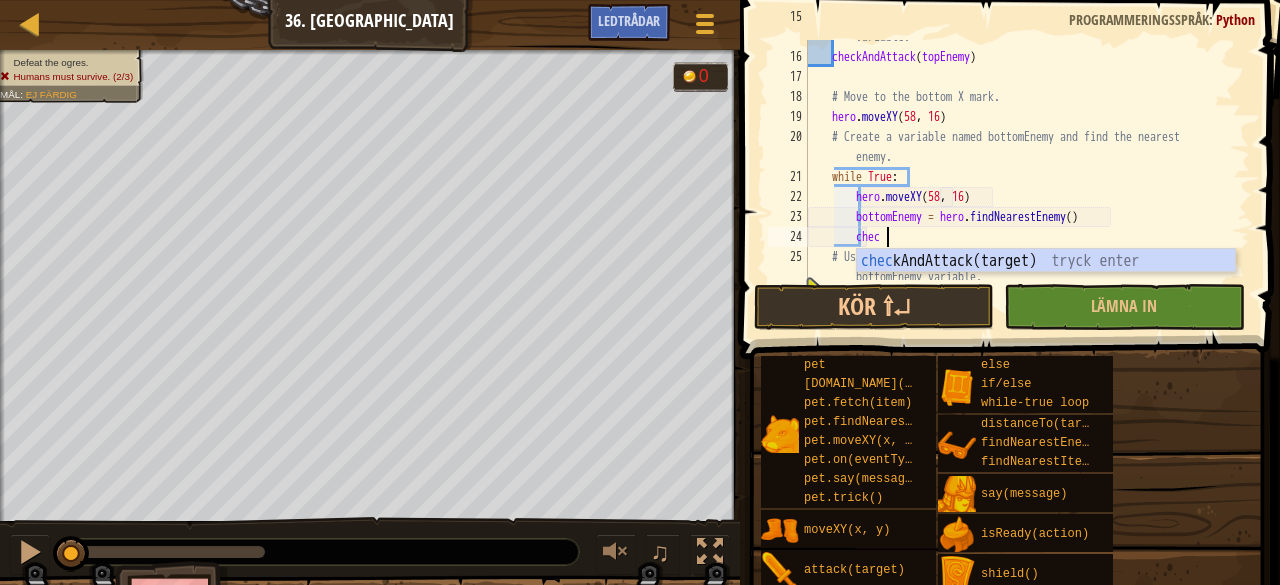 scroll, scrollTop: 9, scrollLeft: 6, axis: both 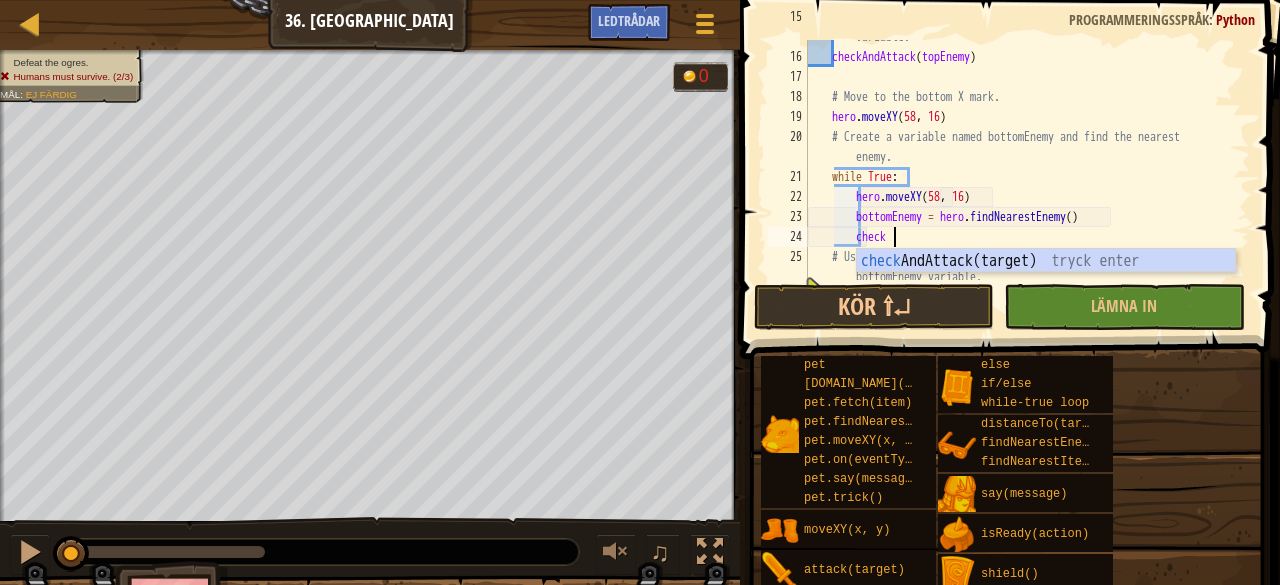 click on "check AndAttack(target) tryck enter" at bounding box center [1046, 285] 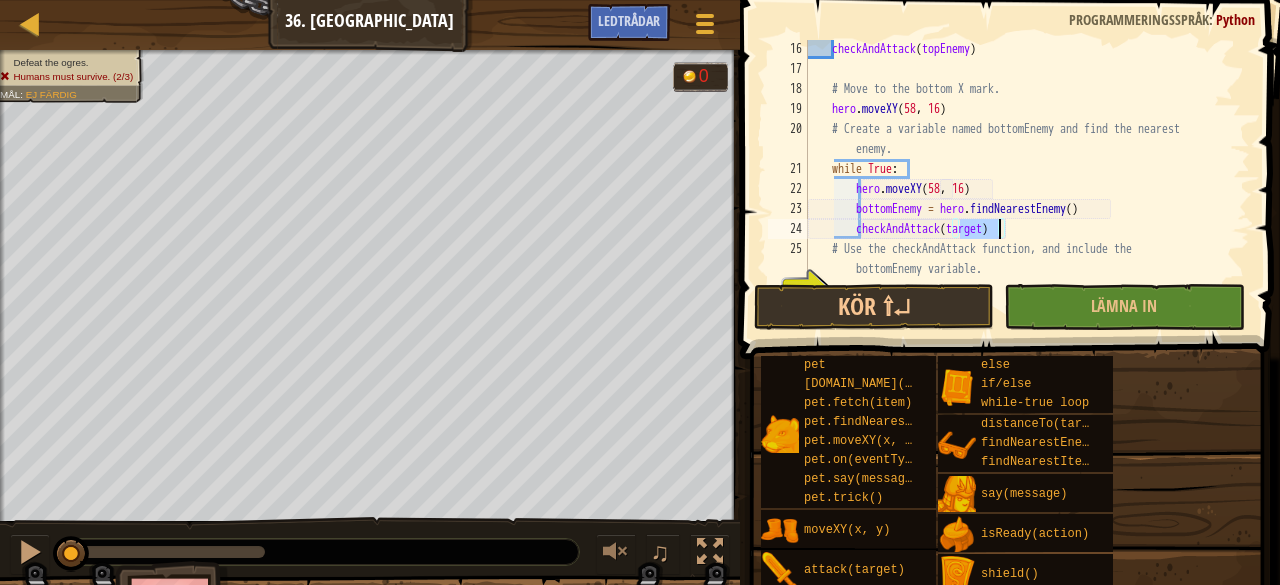 scroll, scrollTop: 380, scrollLeft: 0, axis: vertical 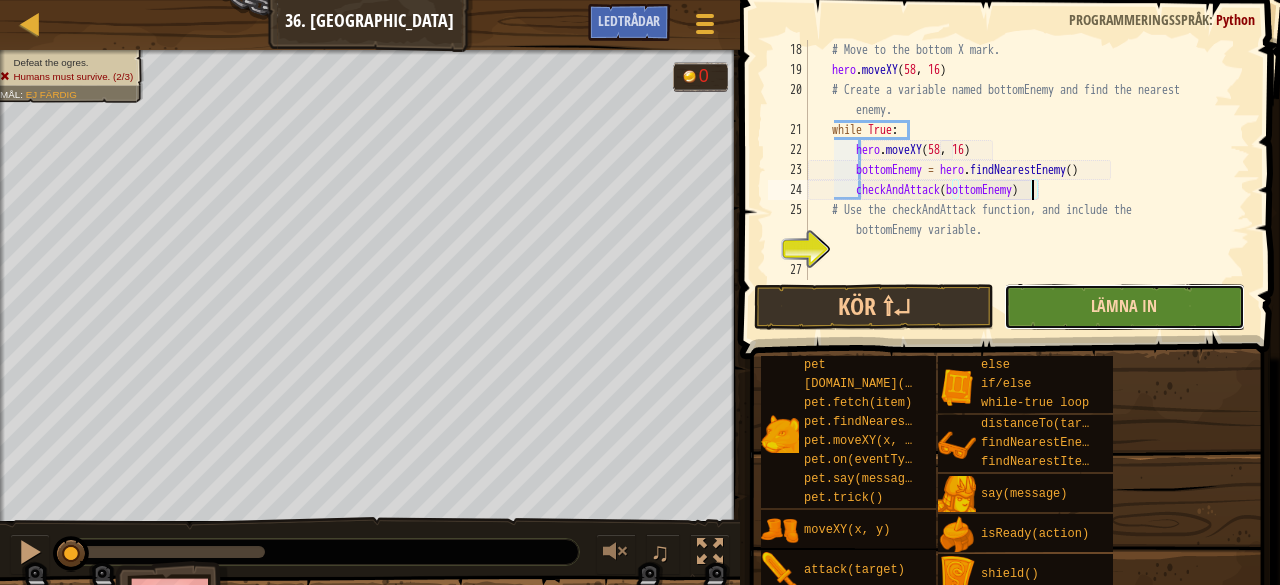 click on "Lämna in" at bounding box center [1124, 306] 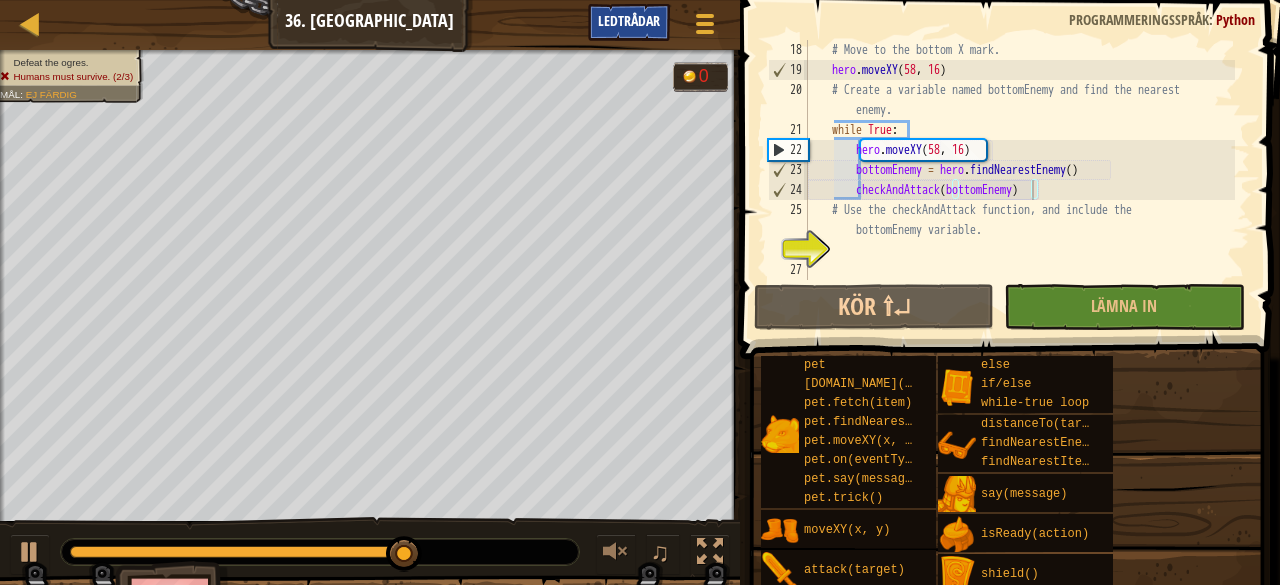 click on "Ledtrådar" at bounding box center [629, 22] 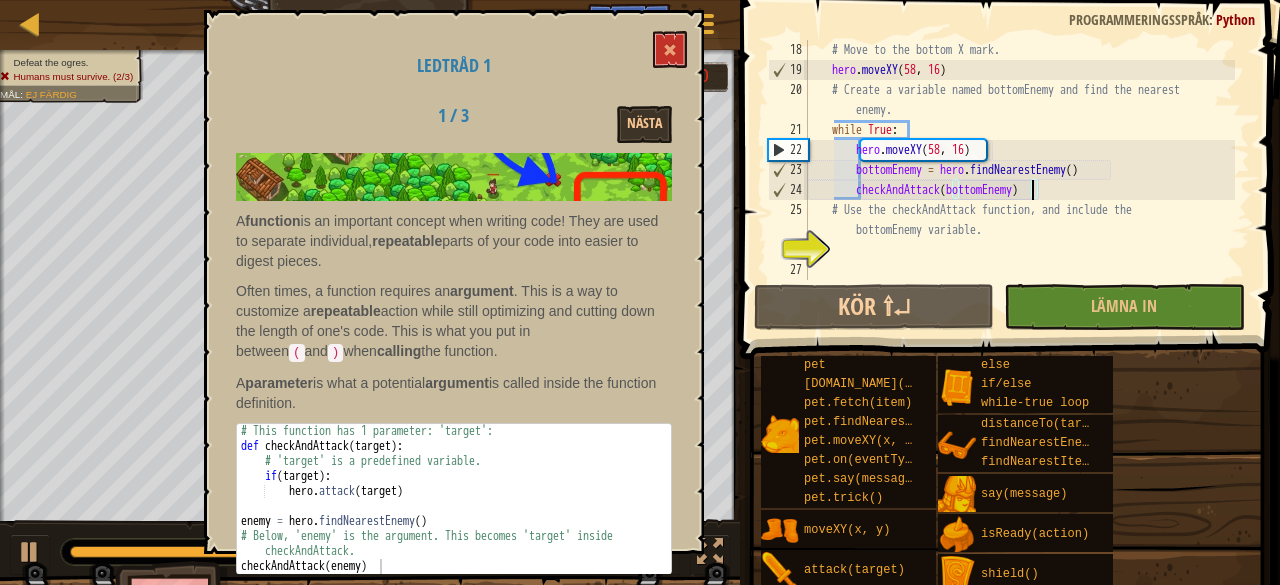 scroll, scrollTop: 145, scrollLeft: 0, axis: vertical 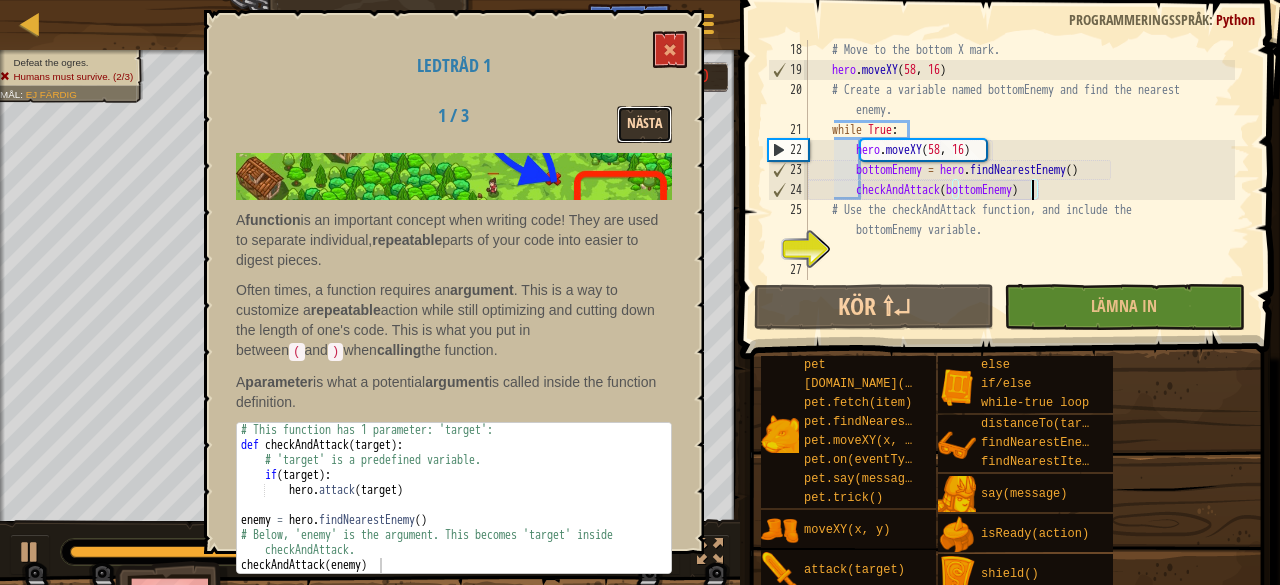 click on "Nästa" at bounding box center (644, 124) 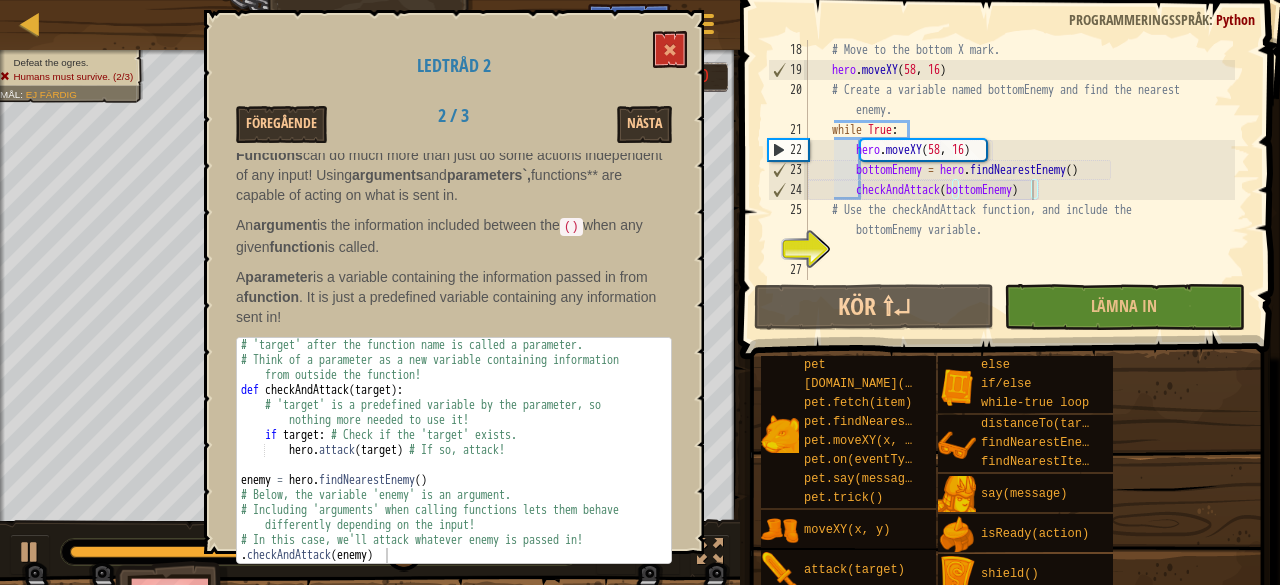 scroll, scrollTop: 74, scrollLeft: 0, axis: vertical 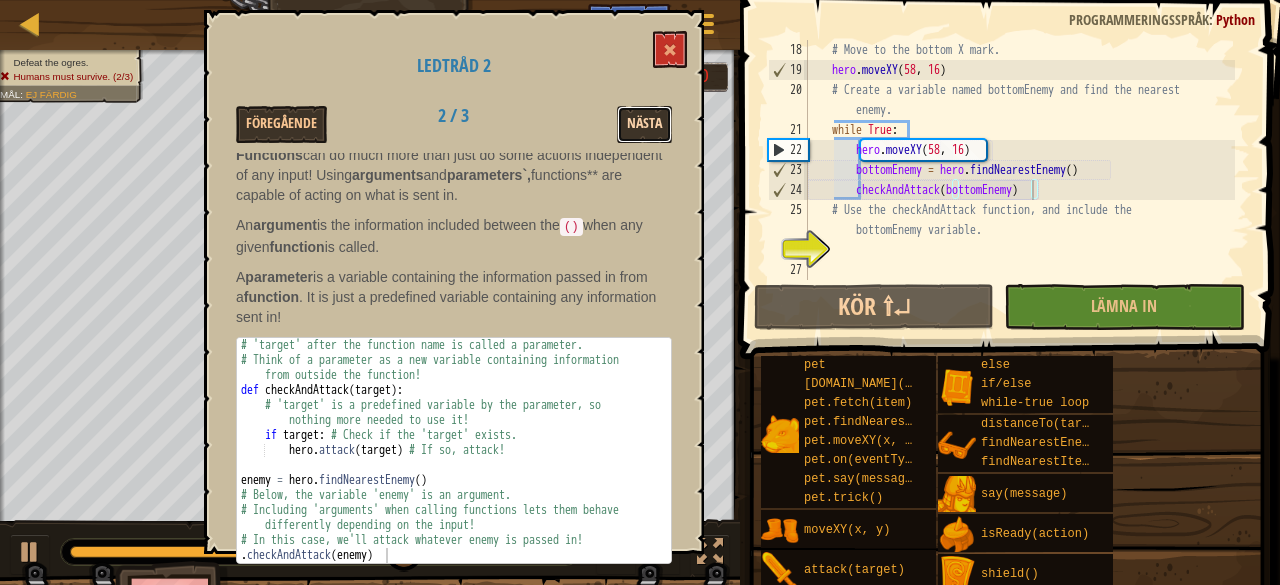 click on "Nästa" at bounding box center [644, 124] 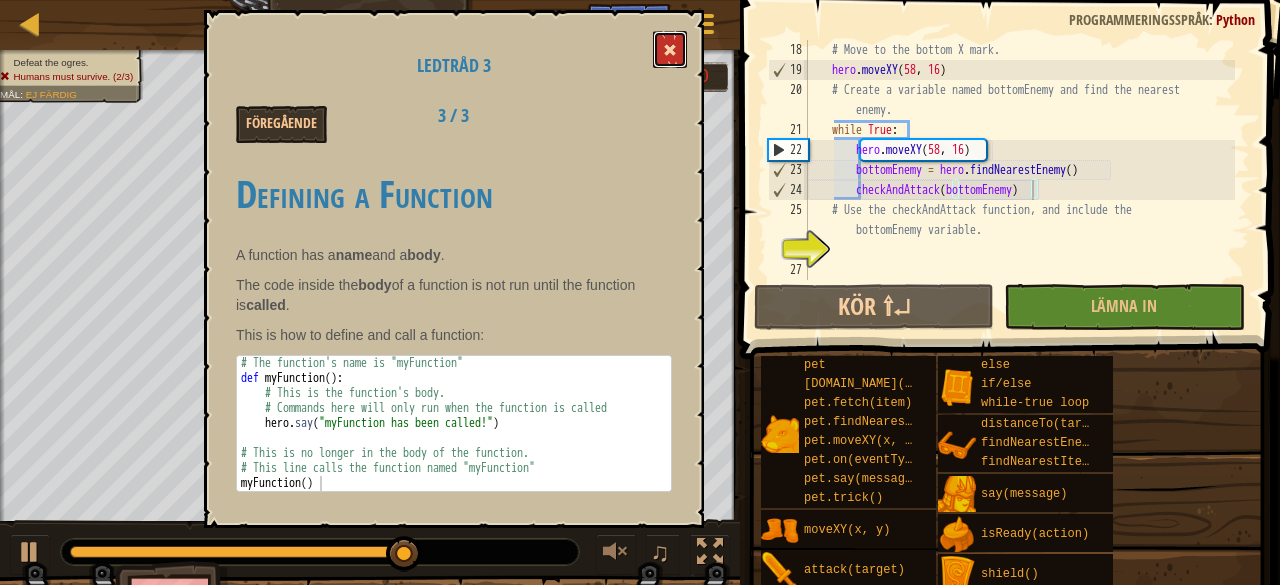 click at bounding box center (670, 50) 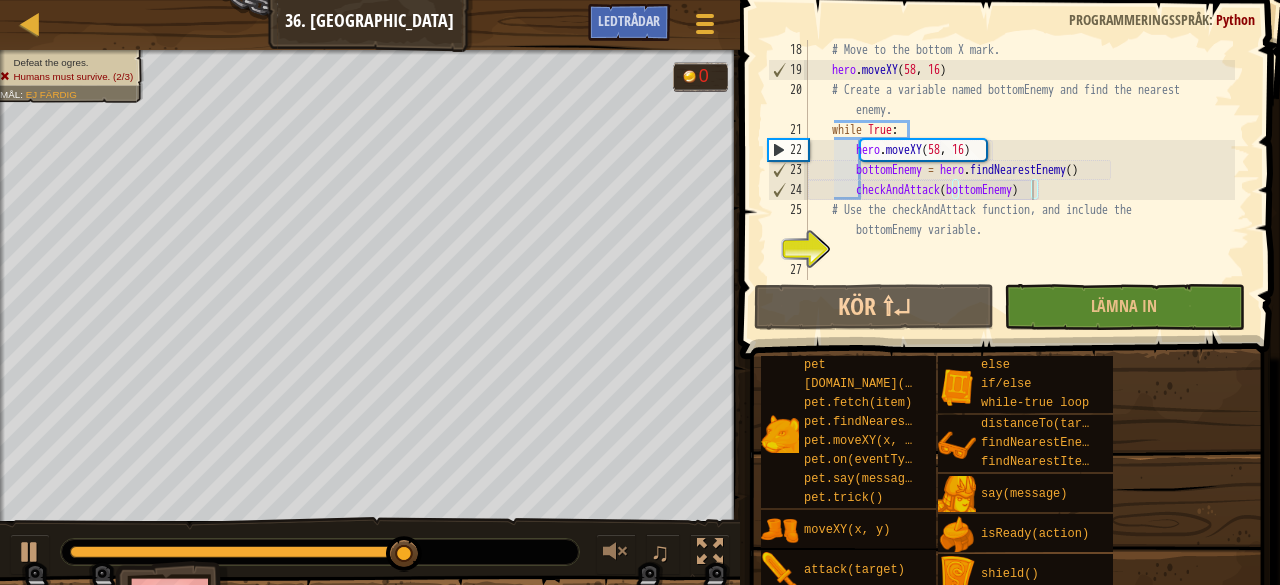 click on "# Move to the bottom X mark.      hero . moveXY ( 58 ,   16 )      # Create a variable named bottomEnemy and find the nearest           enemy.      while   True :          hero . moveXY ( 58 ,   16 )          bottomEnemy   =   hero . findNearestEnemy ( )          checkAndAttack ( bottomEnemy )      # Use the checkAndAttack function, and include the           bottomEnemy variable." at bounding box center [1019, 180] 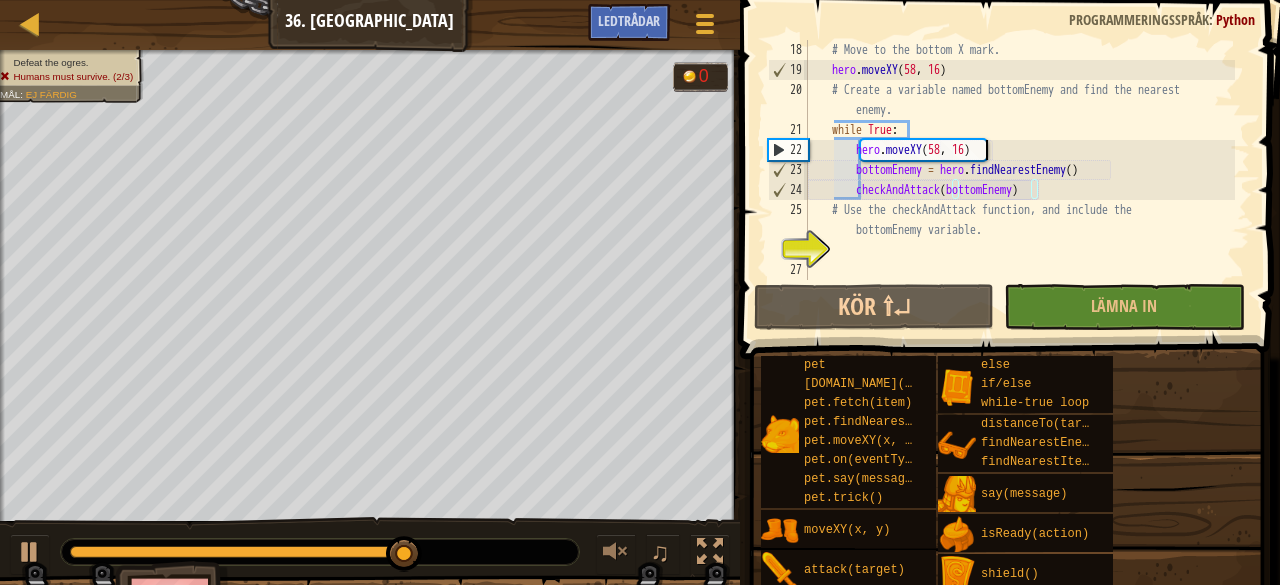 scroll, scrollTop: 9, scrollLeft: 14, axis: both 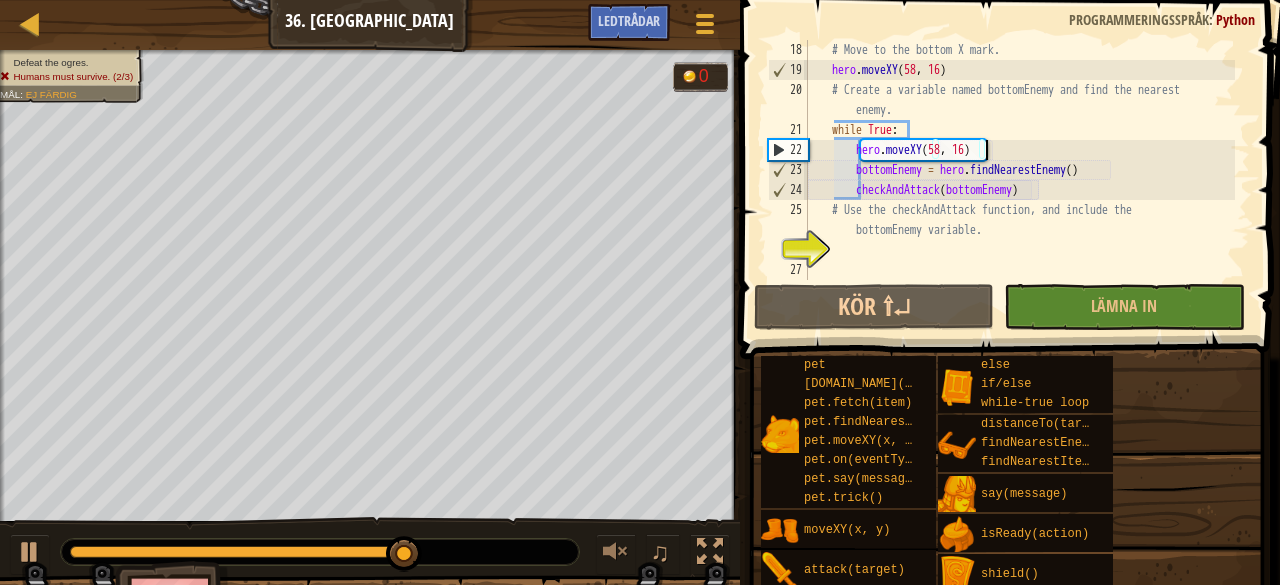 click on "# Move to the bottom X mark.      hero . moveXY ( 58 ,   16 )      # Create a variable named bottomEnemy and find the nearest           enemy.      while   True :          hero . moveXY ( 58 ,   16 )          bottomEnemy   =   hero . findNearestEnemy ( )          checkAndAttack ( bottomEnemy )      # Use the checkAndAttack function, and include the           bottomEnemy variable." at bounding box center [1019, 180] 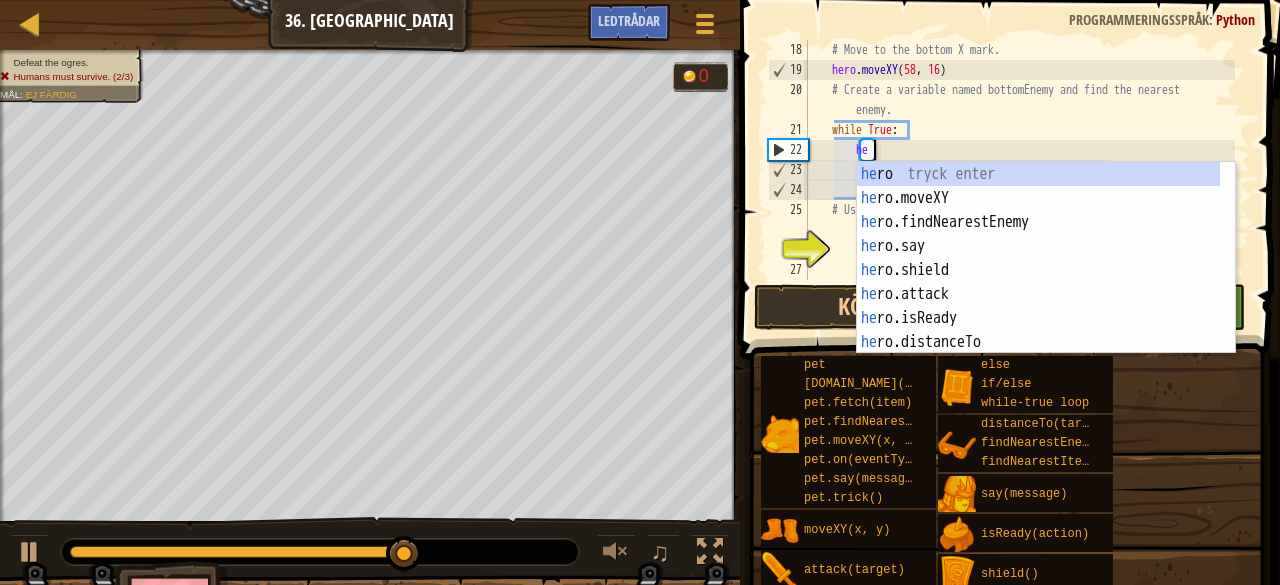 type on "h" 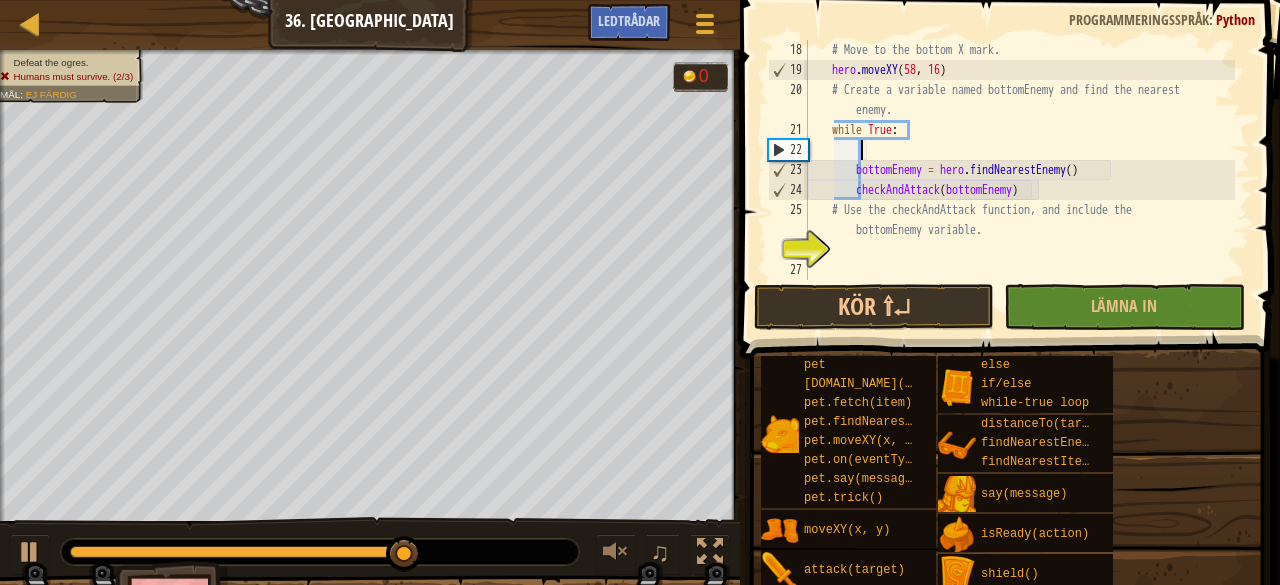 scroll, scrollTop: 9, scrollLeft: 3, axis: both 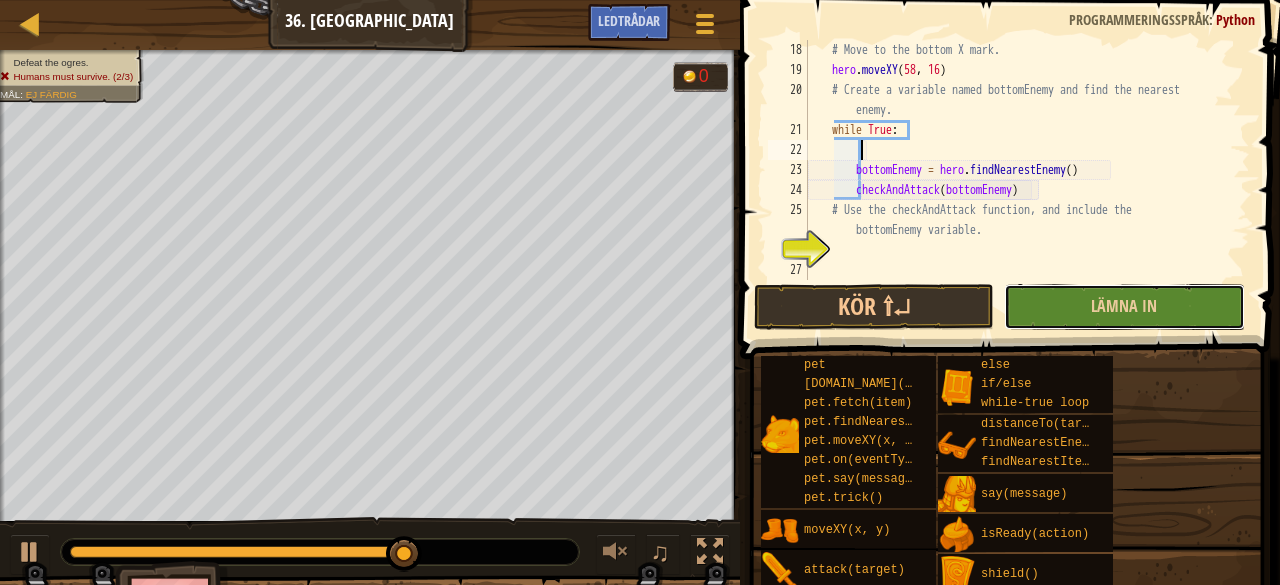 click on "Lämna in" at bounding box center [1124, 307] 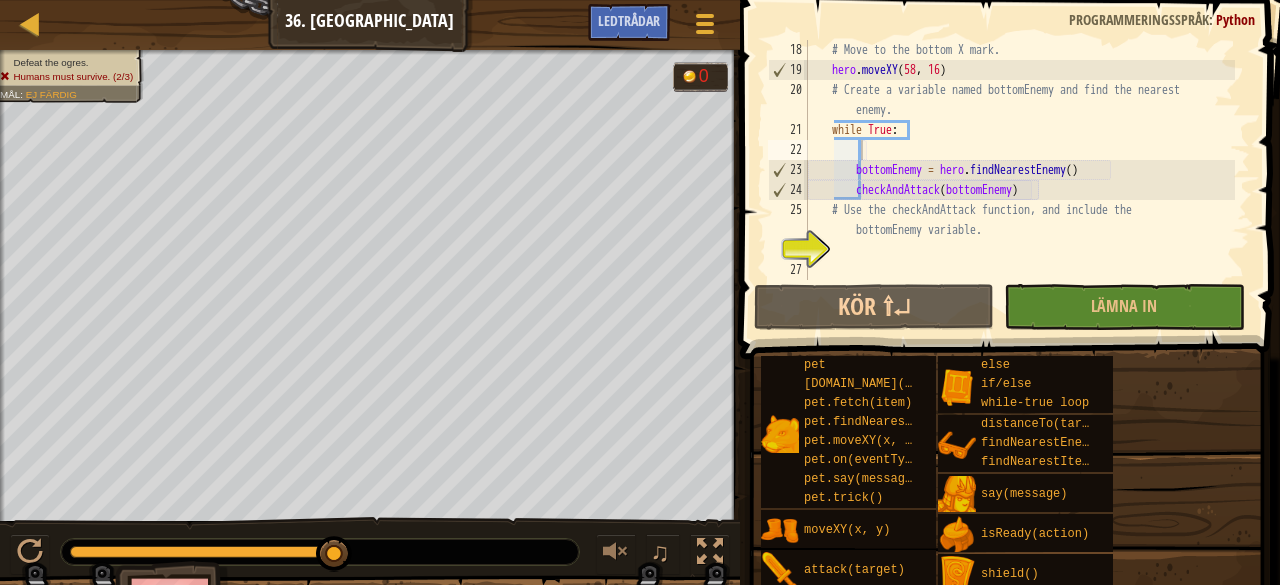 click on "# Move to the bottom X mark.      hero . moveXY ( 58 ,   16 )      # Create a variable named bottomEnemy and find the nearest           enemy.      while   True :                   bottomEnemy   =   hero . findNearestEnemy ( )          checkAndAttack ( bottomEnemy )      # Use the checkAndAttack function, and include the           bottomEnemy variable." at bounding box center (1019, 180) 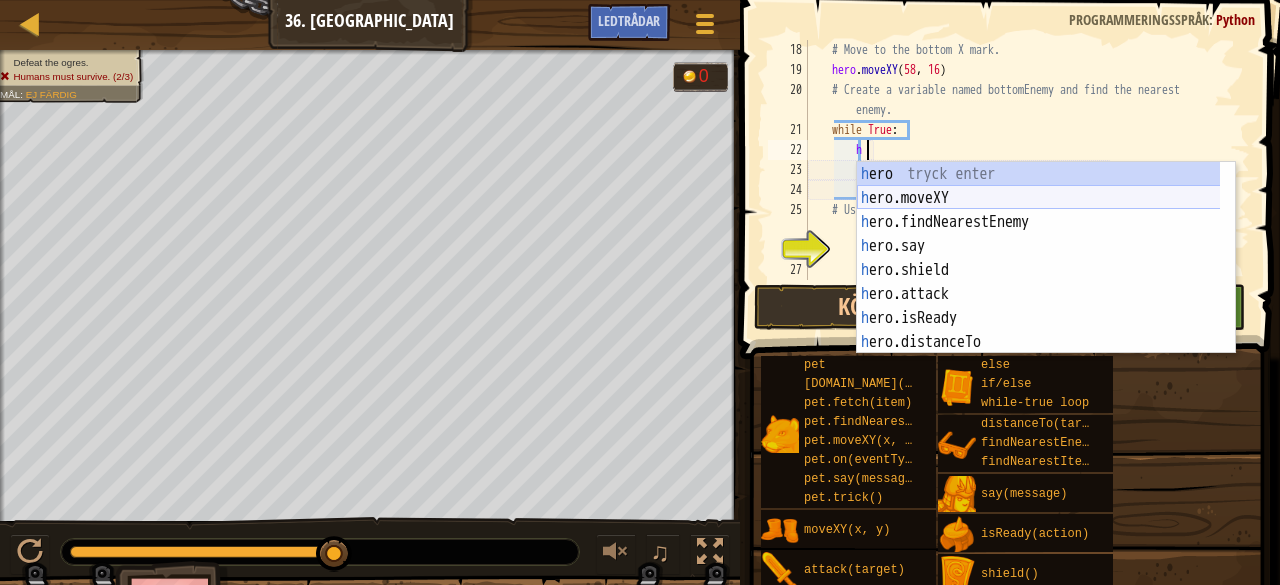 click on "h [PERSON_NAME] enter h ero.moveXY tryck enter h ero.findNearestEnemy tryck enter h ero.say tryck enter h ero.shield tryck enter h ero.attack tryck enter h ero.isReady tryck enter h ero.distanceTo tryck enter h ero.findNearestItem tryck enter" at bounding box center [1039, 282] 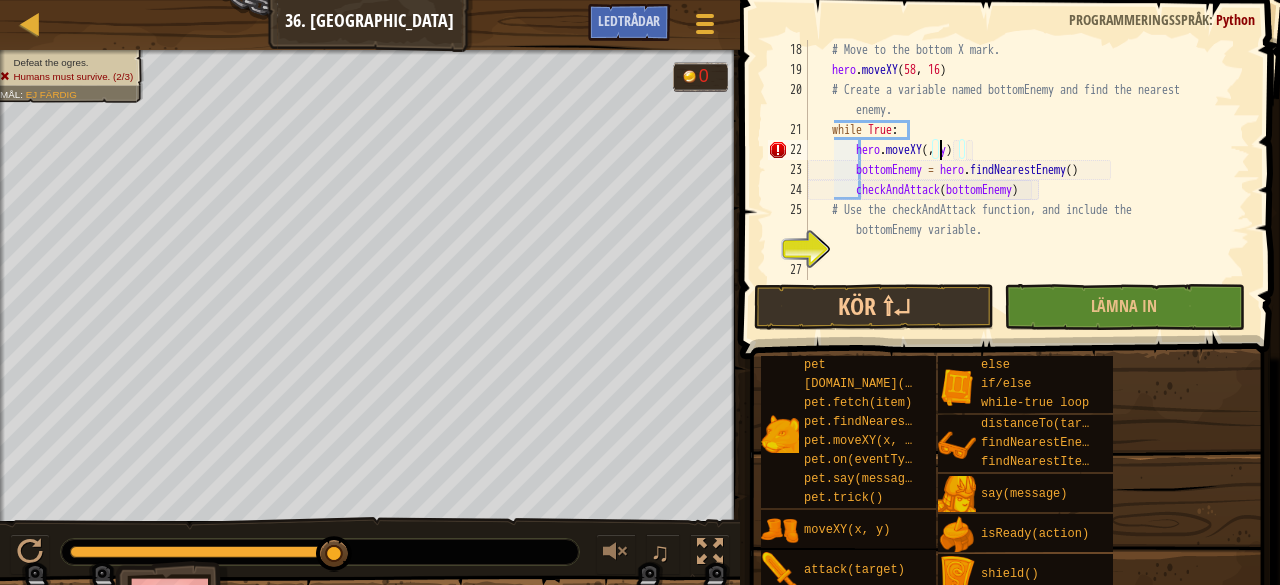 scroll, scrollTop: 9, scrollLeft: 12, axis: both 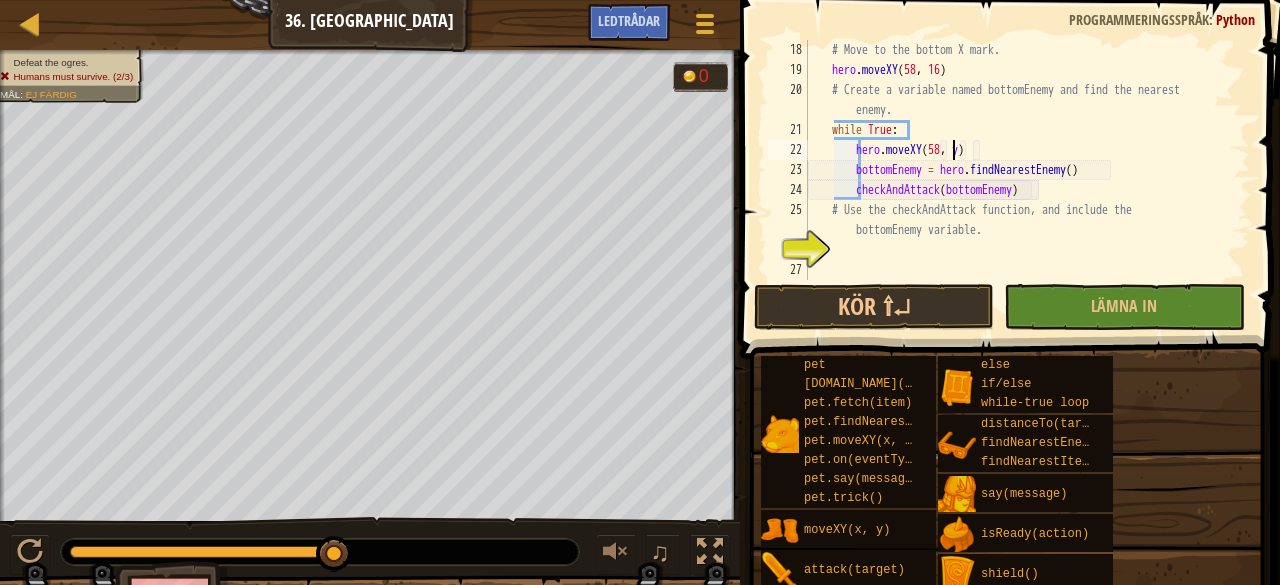 click on "# Move to the bottom X mark.      hero . moveXY ( 58 ,   16 )      # Create a variable named bottomEnemy and find the nearest           enemy.      while   True :          hero . moveXY ( 58 ,   y )          bottomEnemy   =   hero . findNearestEnemy ( )          checkAndAttack ( bottomEnemy )      # Use the checkAndAttack function, and include the           bottomEnemy variable." at bounding box center [1019, 180] 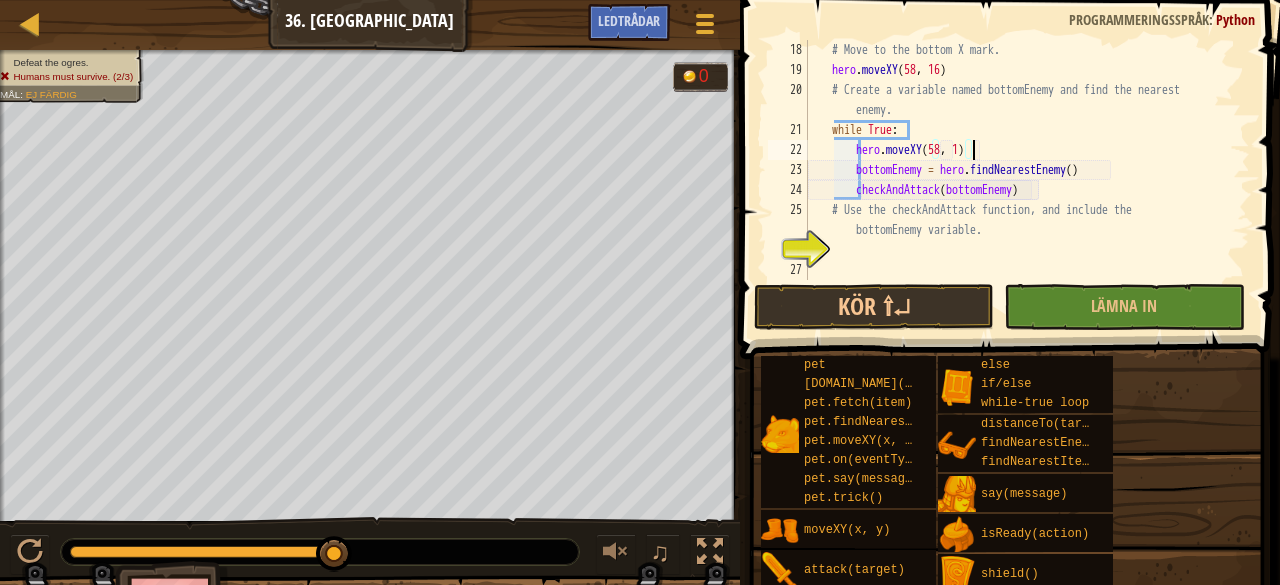 scroll, scrollTop: 9, scrollLeft: 13, axis: both 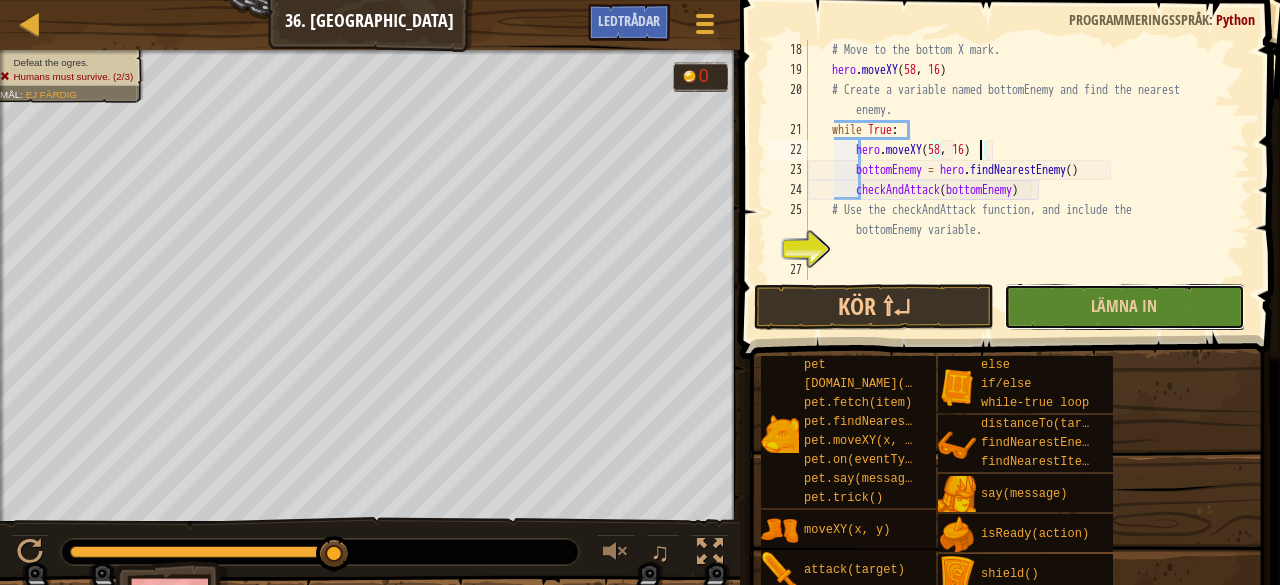 click on "Lämna in" at bounding box center [1124, 307] 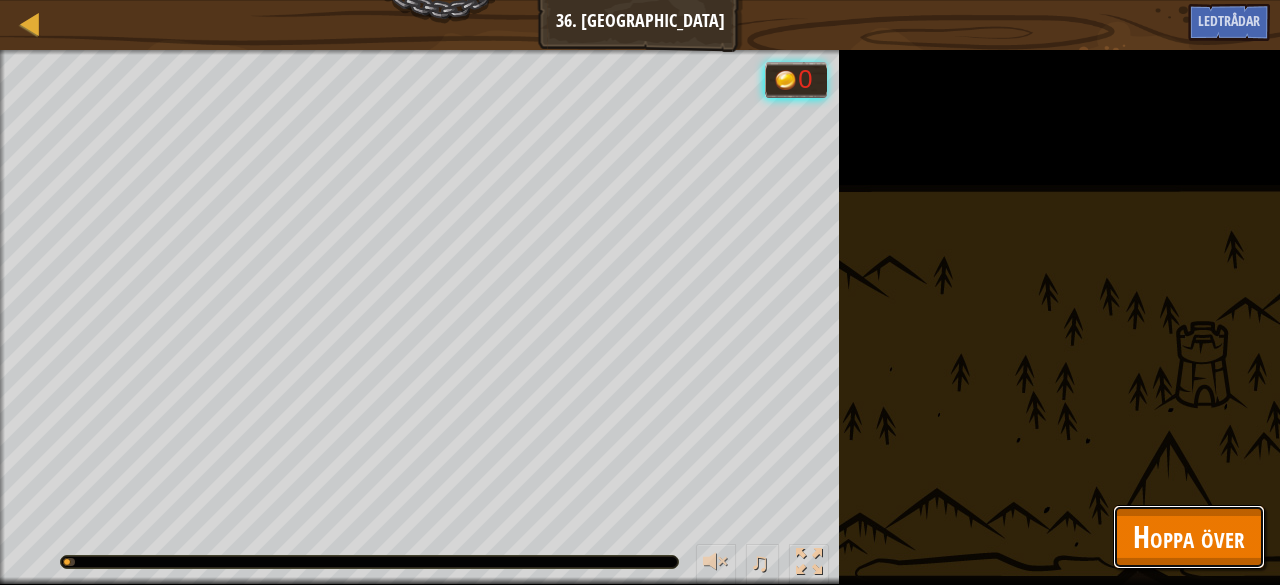 click on "Hoppa över" at bounding box center [1189, 536] 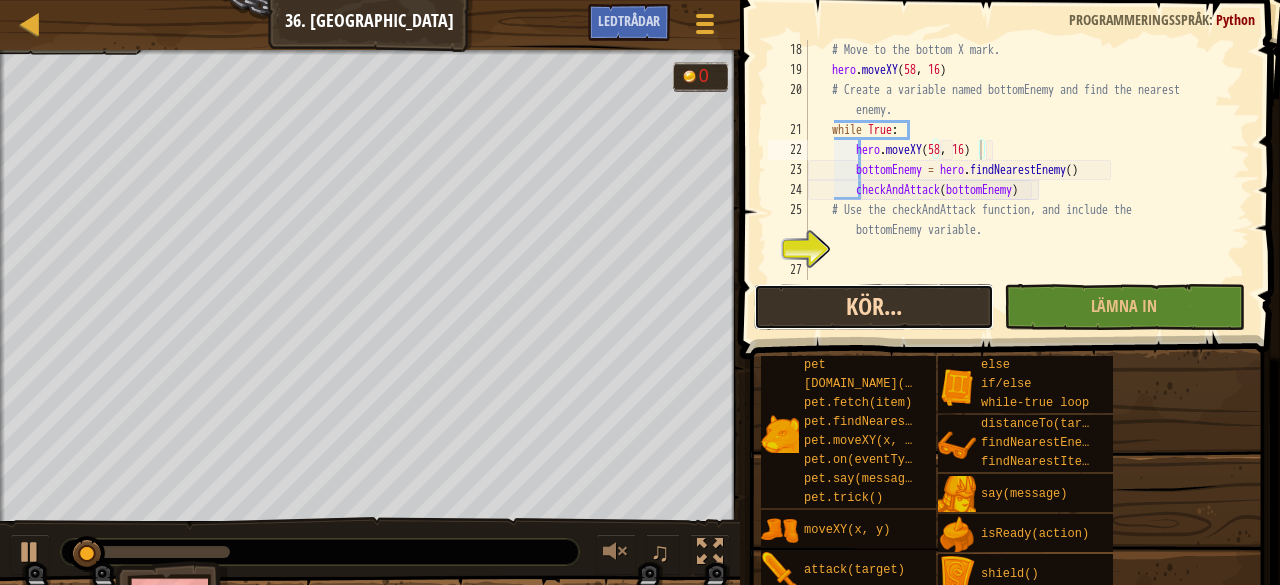 click on "Kör..." at bounding box center (874, 307) 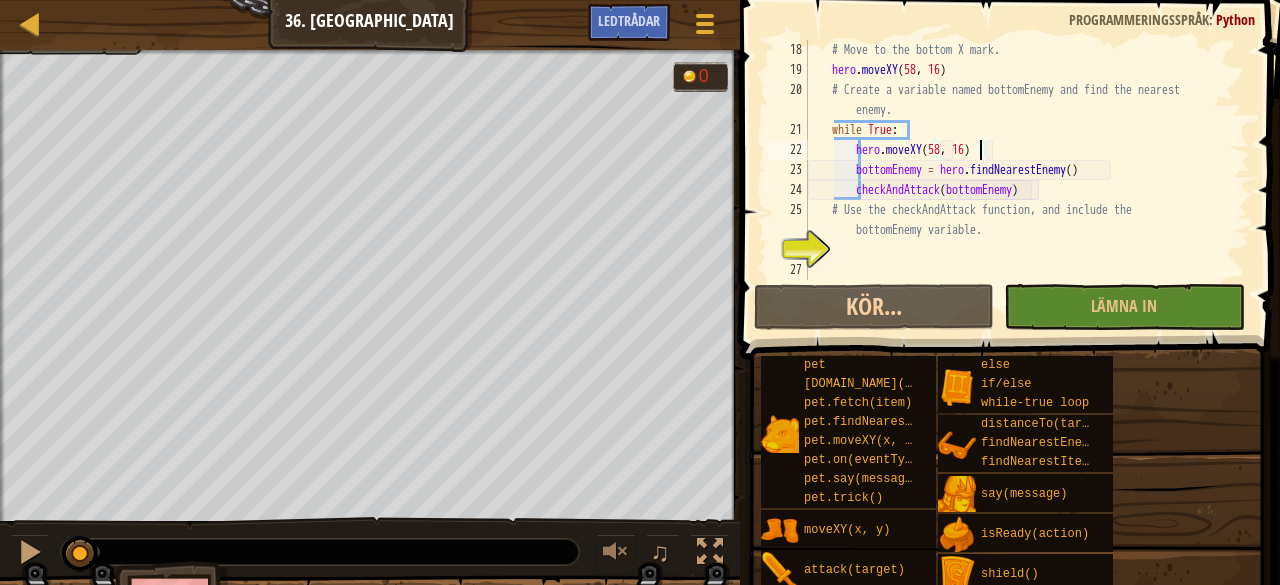 drag, startPoint x: 69, startPoint y: 544, endPoint x: 182, endPoint y: 547, distance: 113.03982 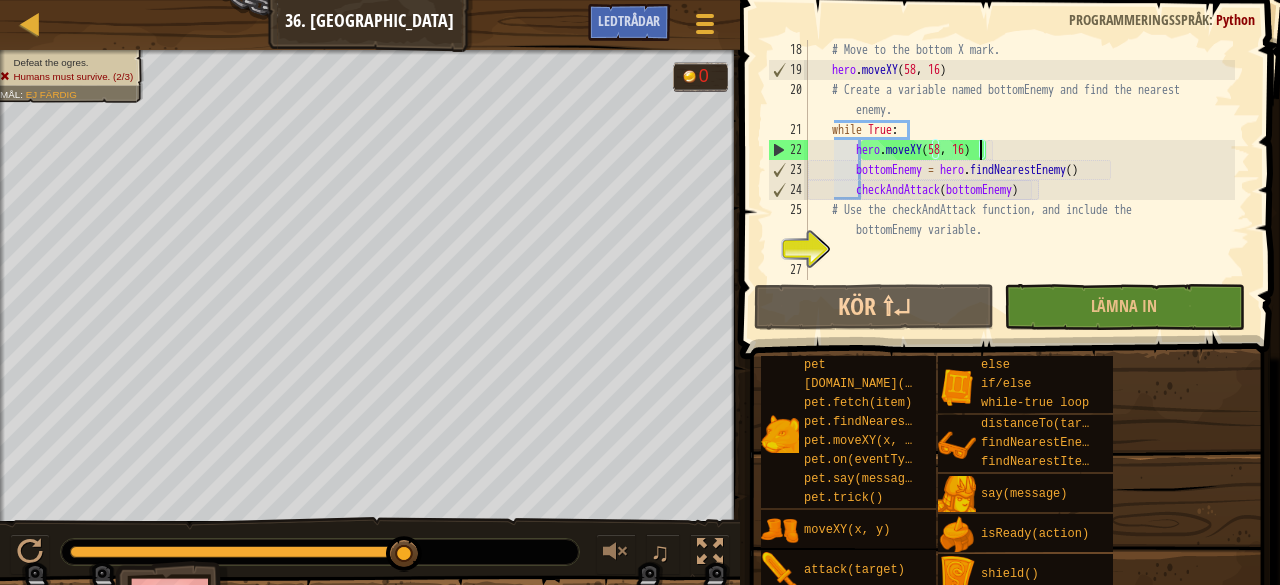 drag, startPoint x: 124, startPoint y: 544, endPoint x: 417, endPoint y: 573, distance: 294.43167 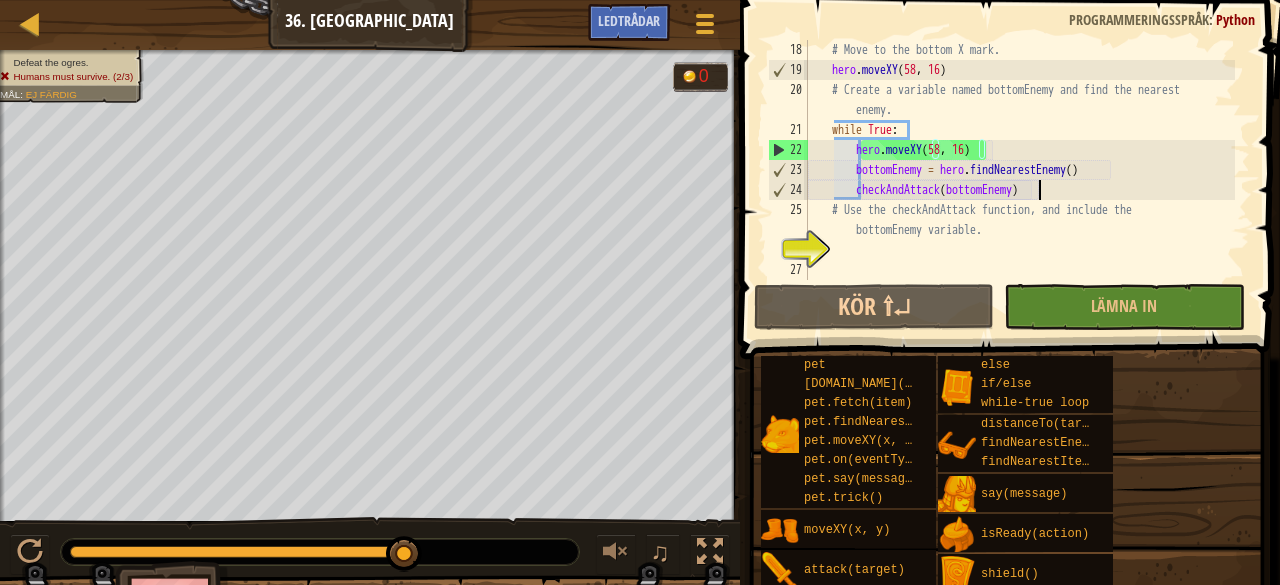 click on "# Move to the bottom X mark.      hero . moveXY ( 58 ,   16 )      # Create a variable named bottomEnemy and find the nearest           enemy.      while   True :          hero . moveXY ( 58 ,   16 )          bottomEnemy   =   hero . findNearestEnemy ( )          checkAndAttack ( bottomEnemy )      # Use the checkAndAttack function, and include the           bottomEnemy variable." at bounding box center (1019, 180) 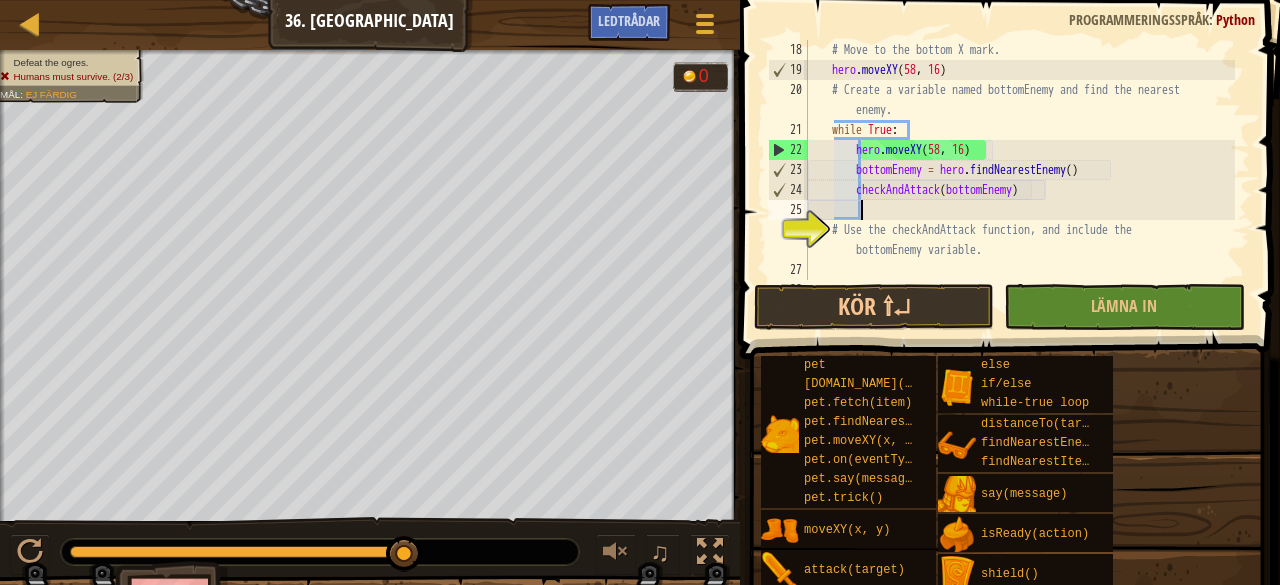 scroll, scrollTop: 9, scrollLeft: 3, axis: both 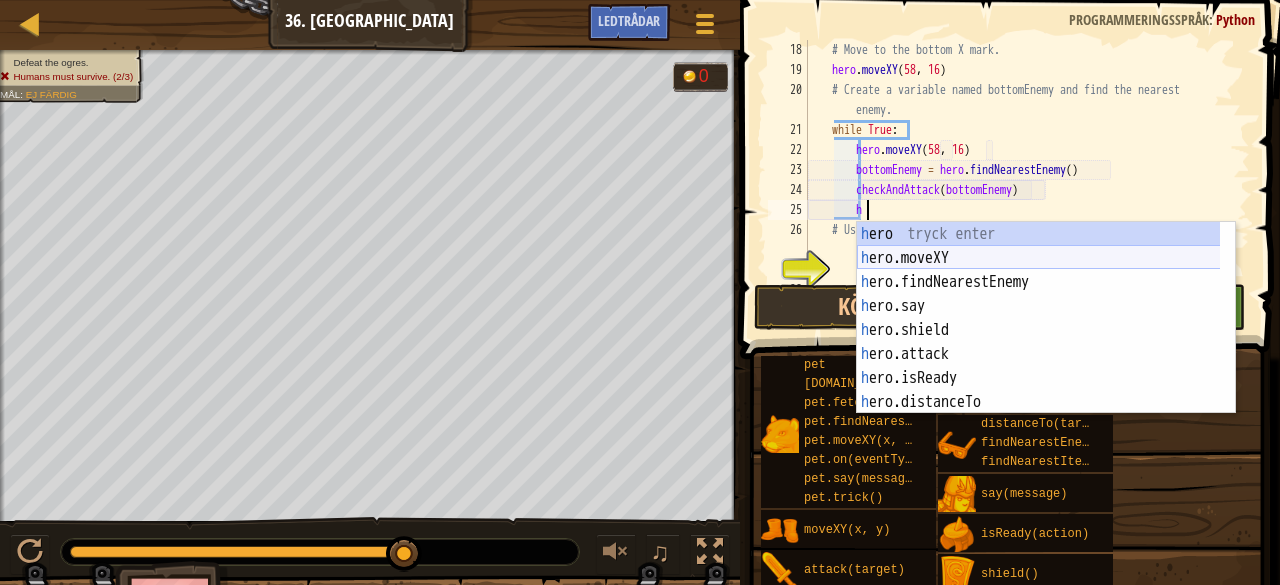 click on "h [PERSON_NAME] enter h ero.moveXY tryck enter h ero.findNearestEnemy tryck enter h ero.say tryck enter h ero.shield tryck enter h ero.attack tryck enter h ero.isReady tryck enter h ero.distanceTo tryck enter h ero.findNearestItem tryck enter" at bounding box center [1039, 342] 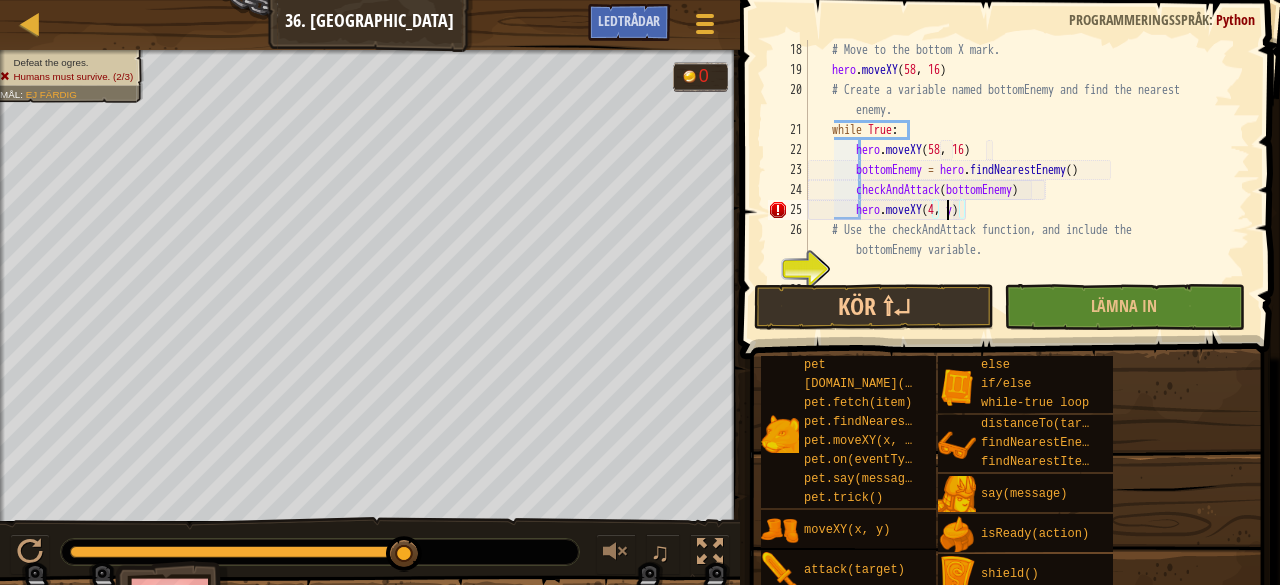 scroll, scrollTop: 9, scrollLeft: 12, axis: both 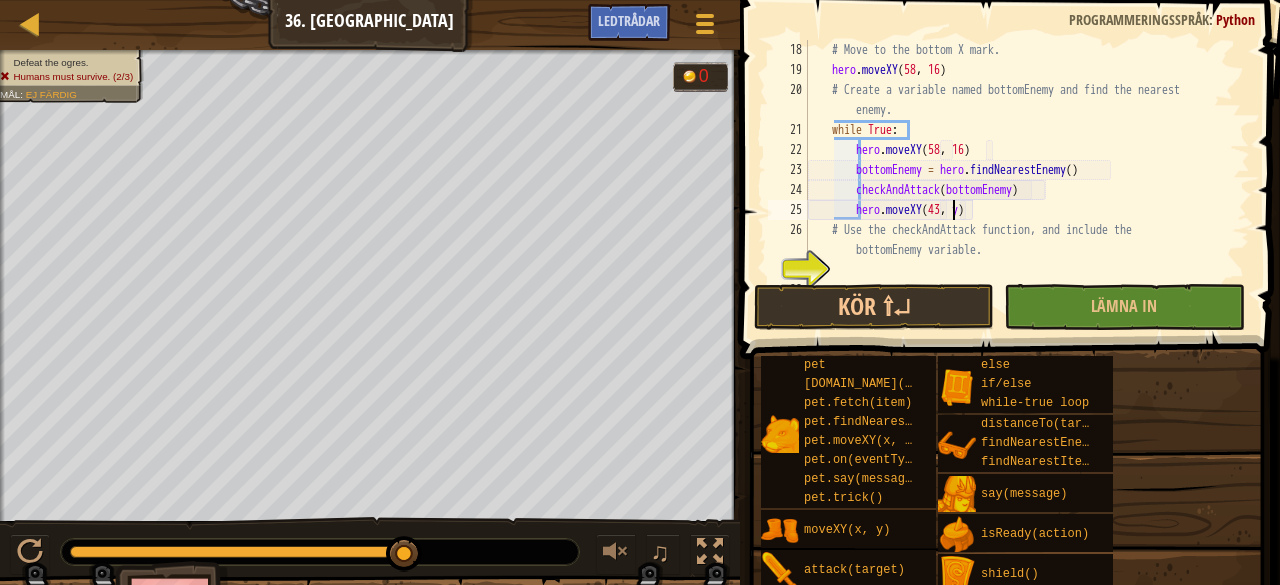 click on "# Move to the bottom X mark.      hero . moveXY ( 58 ,   16 )      # Create a variable named bottomEnemy and find the nearest           enemy.      while   True :          hero . moveXY ( 58 ,   16 )          bottomEnemy   =   hero . findNearestEnemy ( )          checkAndAttack ( bottomEnemy )          hero . moveXY ( 43 ,   y )      # Use the checkAndAttack function, and include the           bottomEnemy variable." at bounding box center (1019, 180) 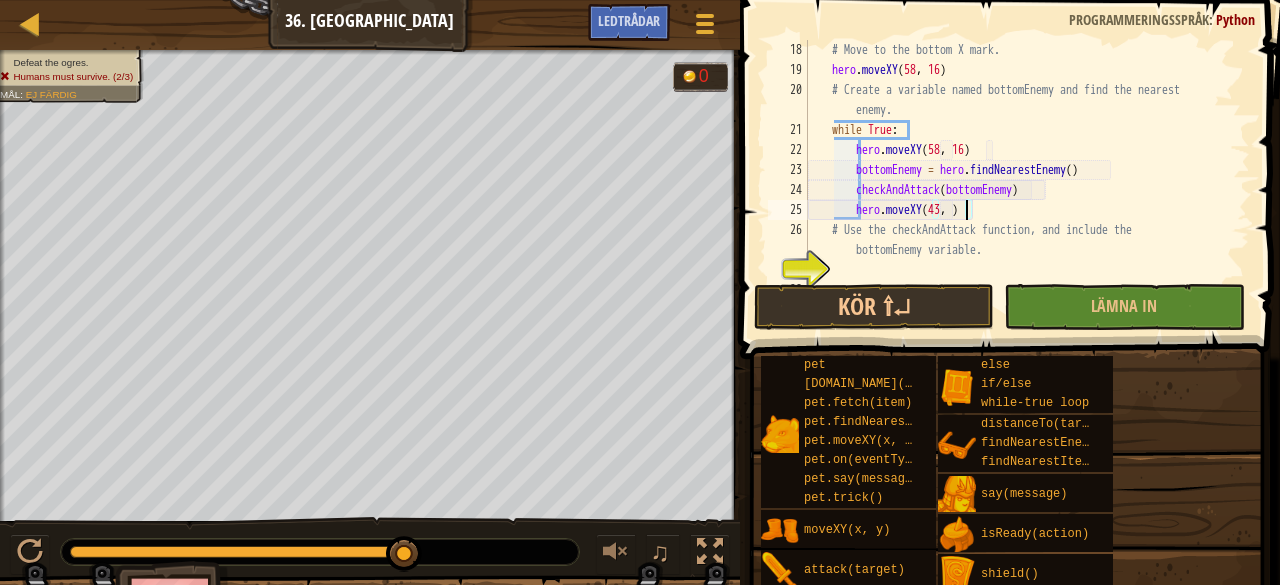scroll, scrollTop: 9, scrollLeft: 13, axis: both 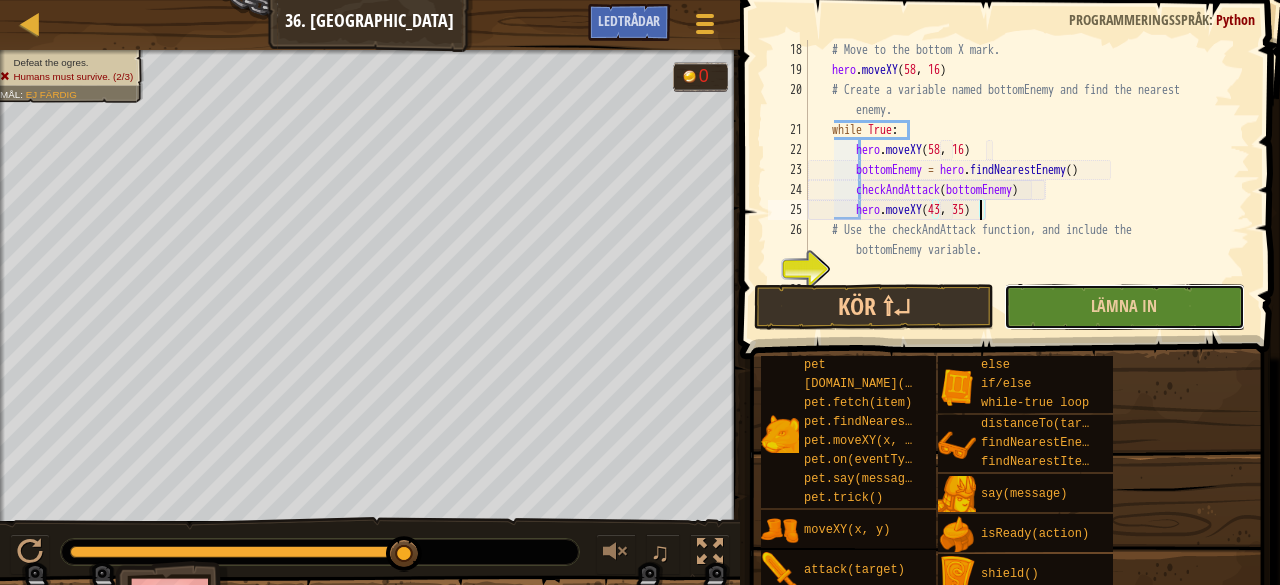 click on "Lämna in" at bounding box center (1124, 307) 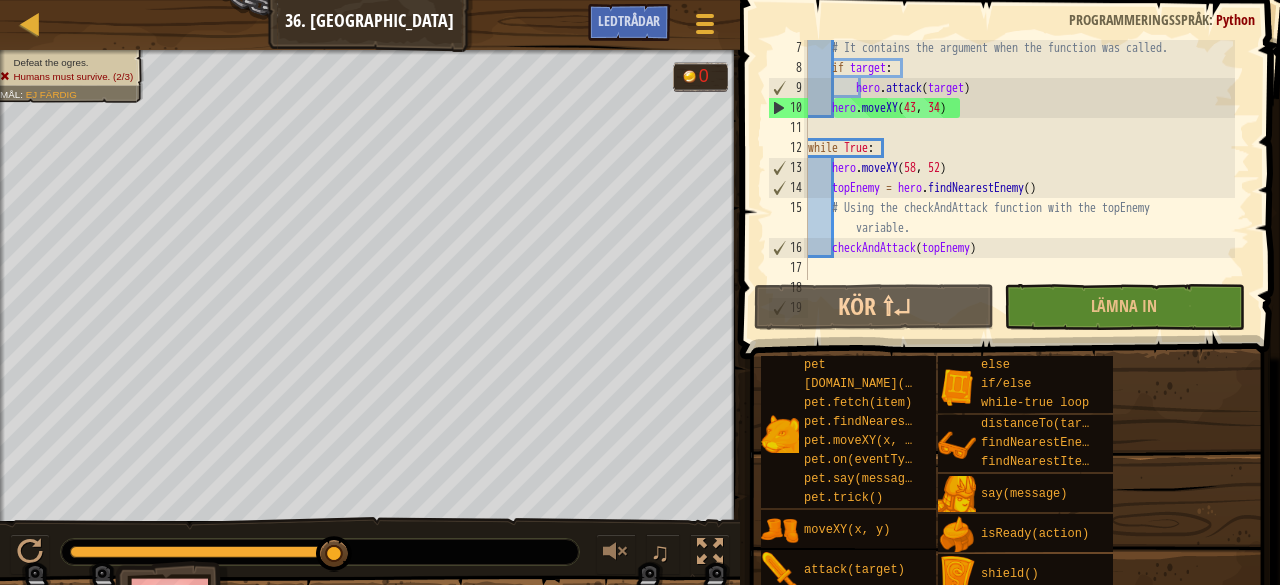 scroll, scrollTop: 140, scrollLeft: 0, axis: vertical 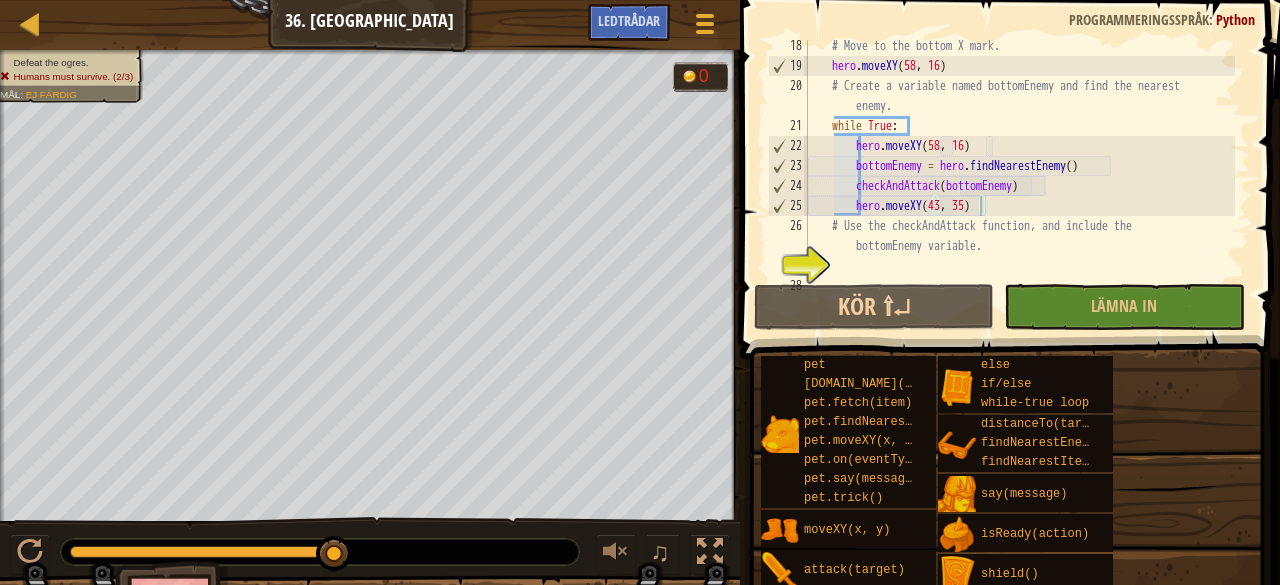 click on "# Move to the bottom X mark.      hero . moveXY ( 58 ,   16 )      # Create a variable named bottomEnemy and find the nearest           enemy.      while   True :          hero . moveXY ( 58 ,   16 )          bottomEnemy   =   hero . findNearestEnemy ( )          checkAndAttack ( bottomEnemy )          hero . moveXY ( 43 ,   35 )      # Use the checkAndAttack function, and include the           bottomEnemy variable." at bounding box center [1019, 176] 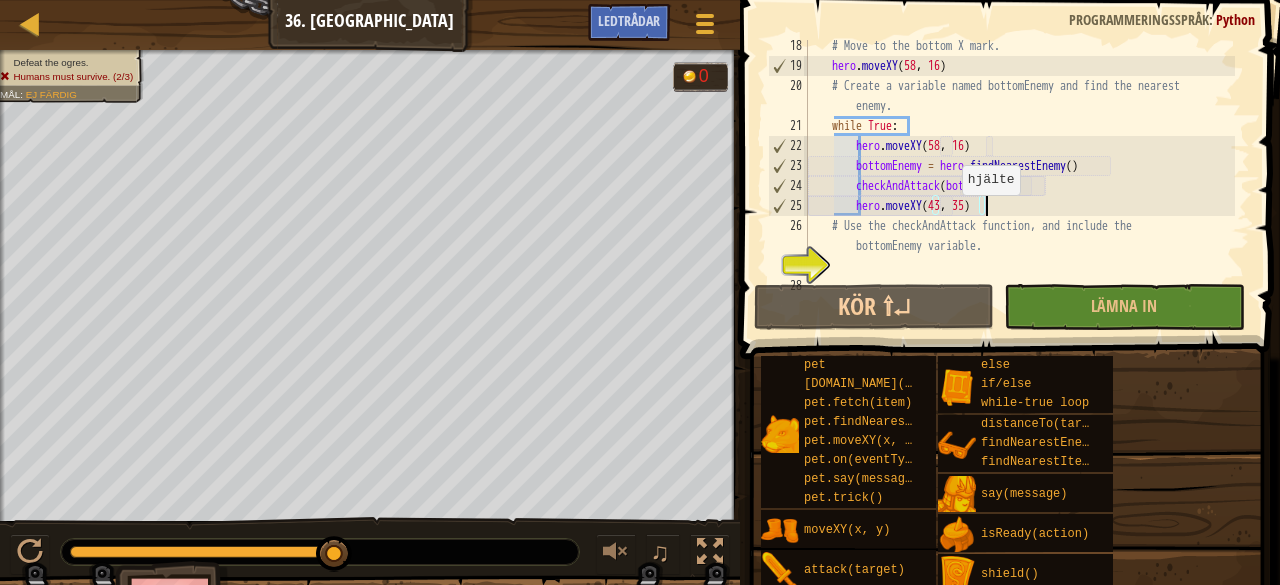 click on "# Move to the bottom X mark.      hero . moveXY ( 58 ,   16 )      # Create a variable named bottomEnemy and find the nearest           enemy.      while   True :          hero . moveXY ( 58 ,   16 )          bottomEnemy   =   hero . findNearestEnemy ( )          checkAndAttack ( bottomEnemy )          hero . moveXY ( 43 ,   35 )      # Use the checkAndAttack function, and include the           bottomEnemy variable." at bounding box center [1019, 176] 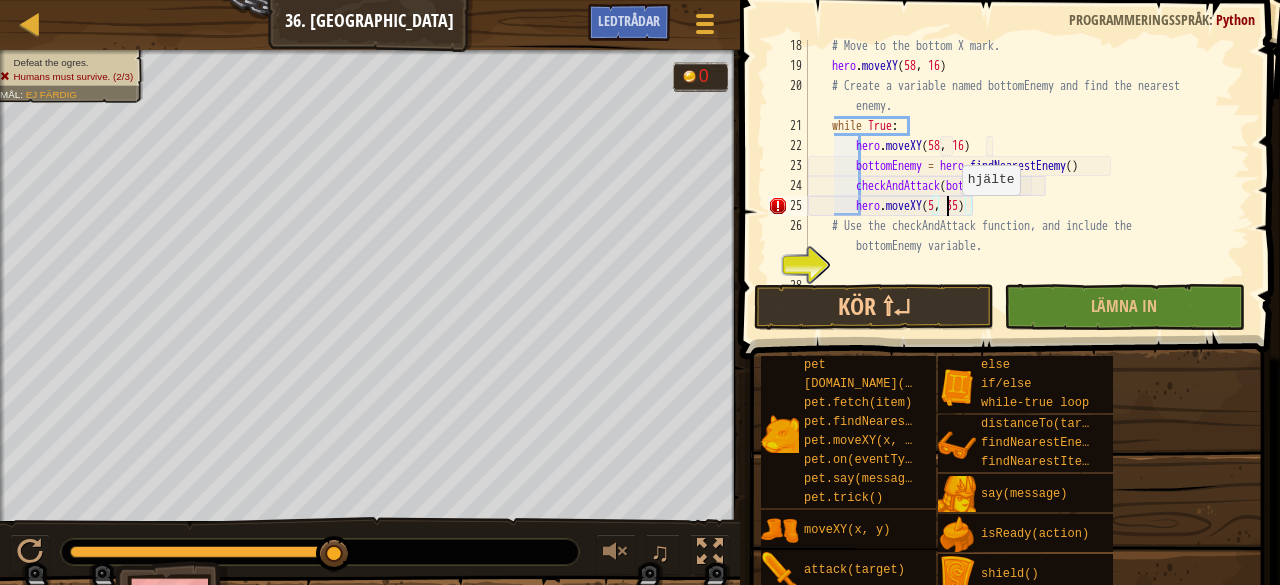 scroll, scrollTop: 9, scrollLeft: 12, axis: both 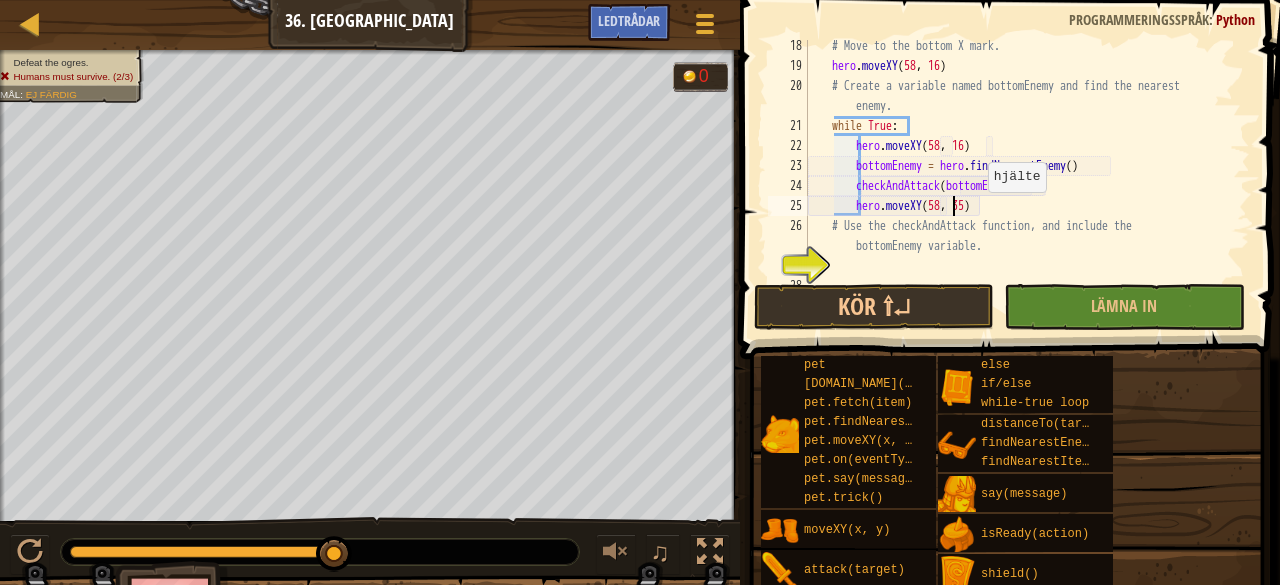 click on "# Move to the bottom X mark.      hero . moveXY ( 58 ,   16 )      # Create a variable named bottomEnemy and find the nearest           enemy.      while   True :          hero . moveXY ( 58 ,   16 )          bottomEnemy   =   hero . findNearestEnemy ( )          checkAndAttack ( bottomEnemy )          hero . moveXY ( 58 ,   35 )      # Use the checkAndAttack function, and include the           bottomEnemy variable." at bounding box center (1019, 176) 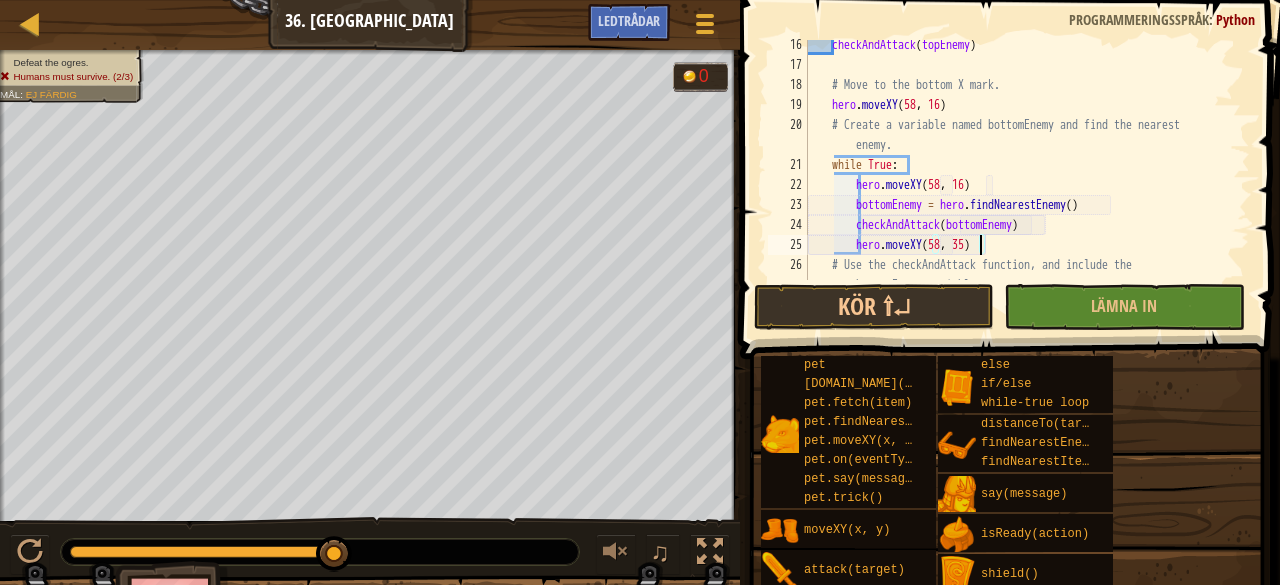 scroll, scrollTop: 360, scrollLeft: 0, axis: vertical 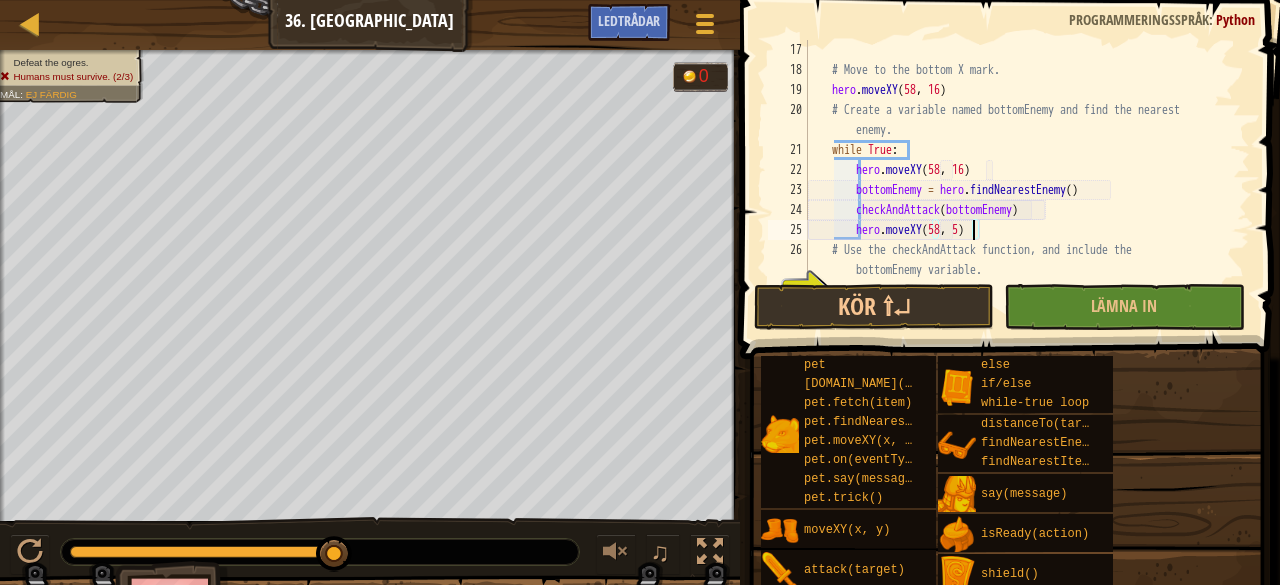 type on "hero.moveXY(58, 52)" 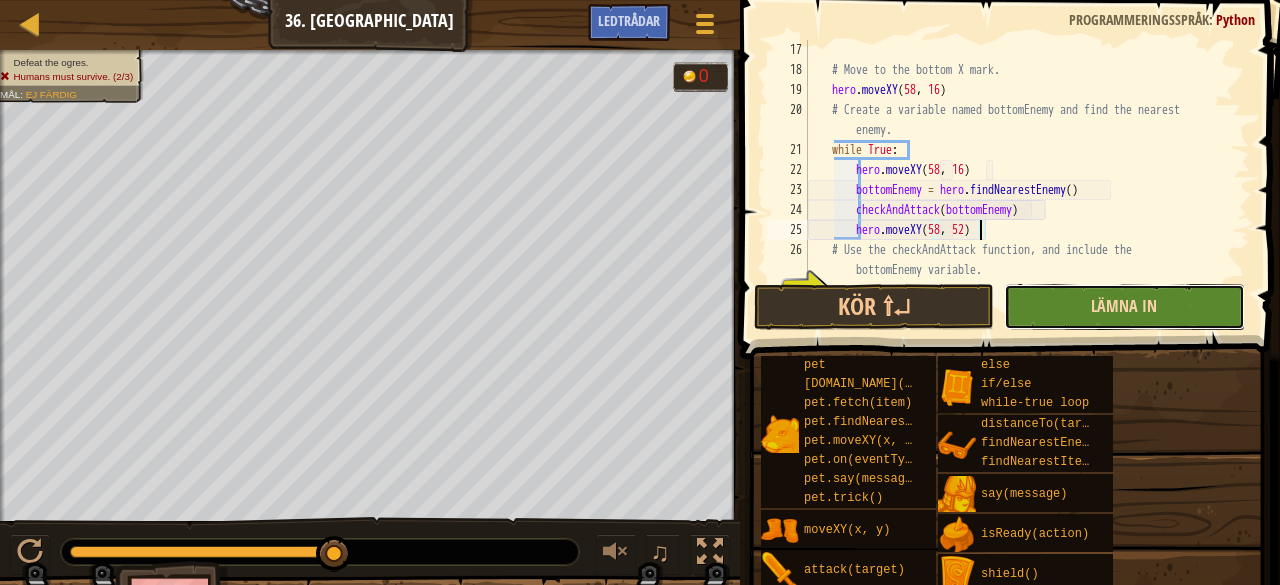 click on "Lämna in" at bounding box center (1124, 306) 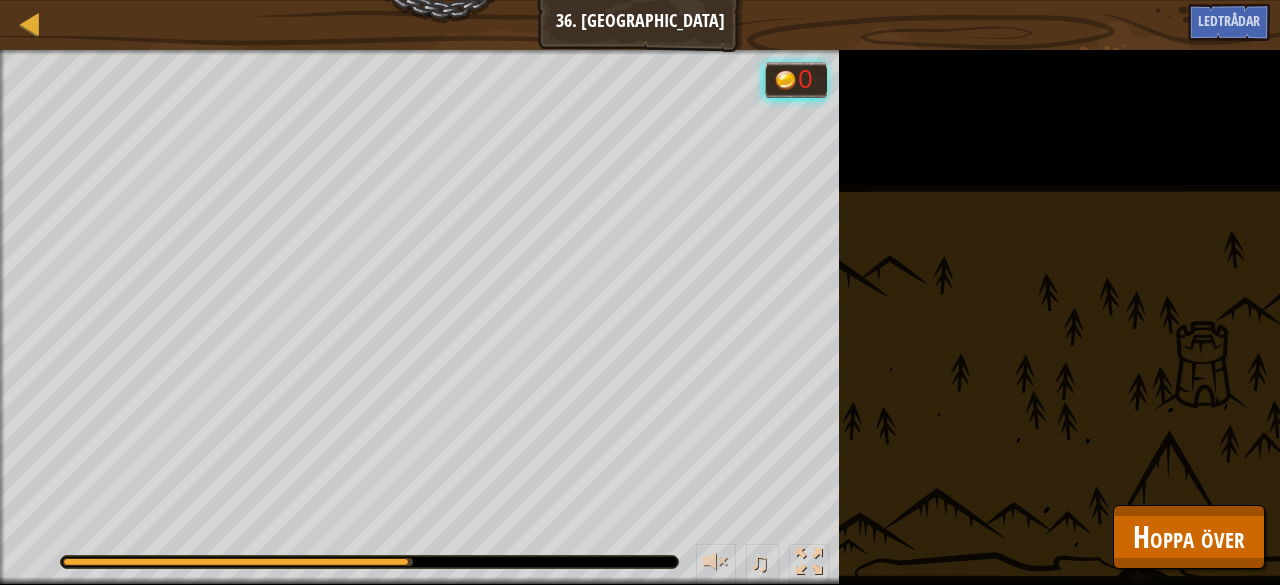 click on "Defeat the ogres. Humans must survive. (2/3) Mål : Kör... 0 ♫ Hattori 99 x: 43 y: 34 x: 58 y: 52 action: move" at bounding box center (640, 317) 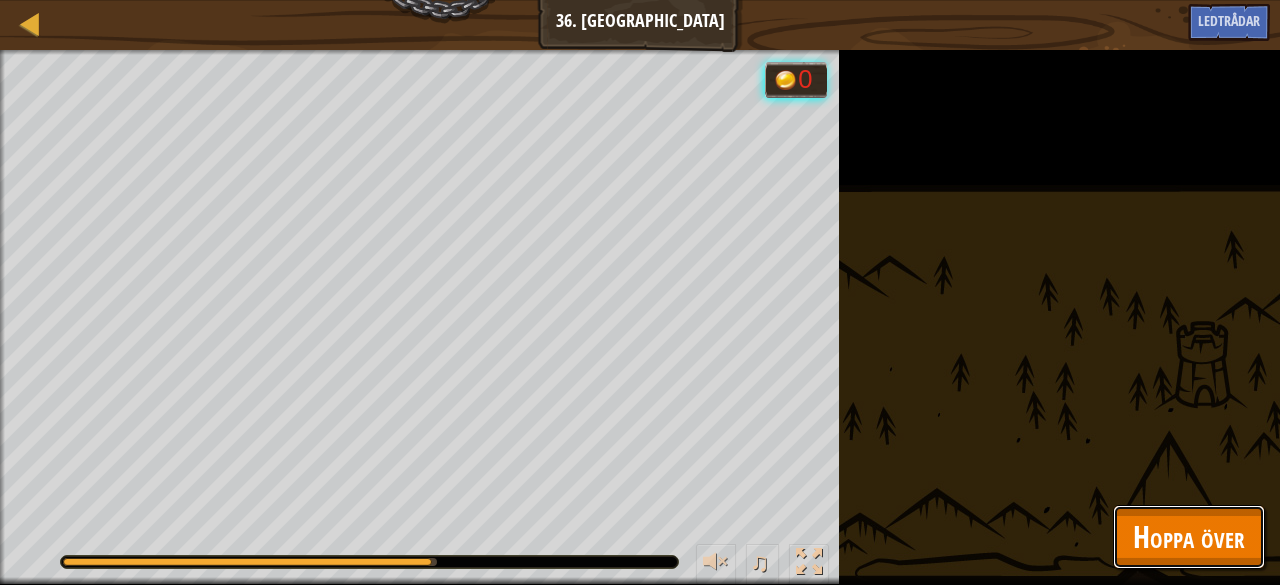 click on "Hoppa över" at bounding box center (1189, 536) 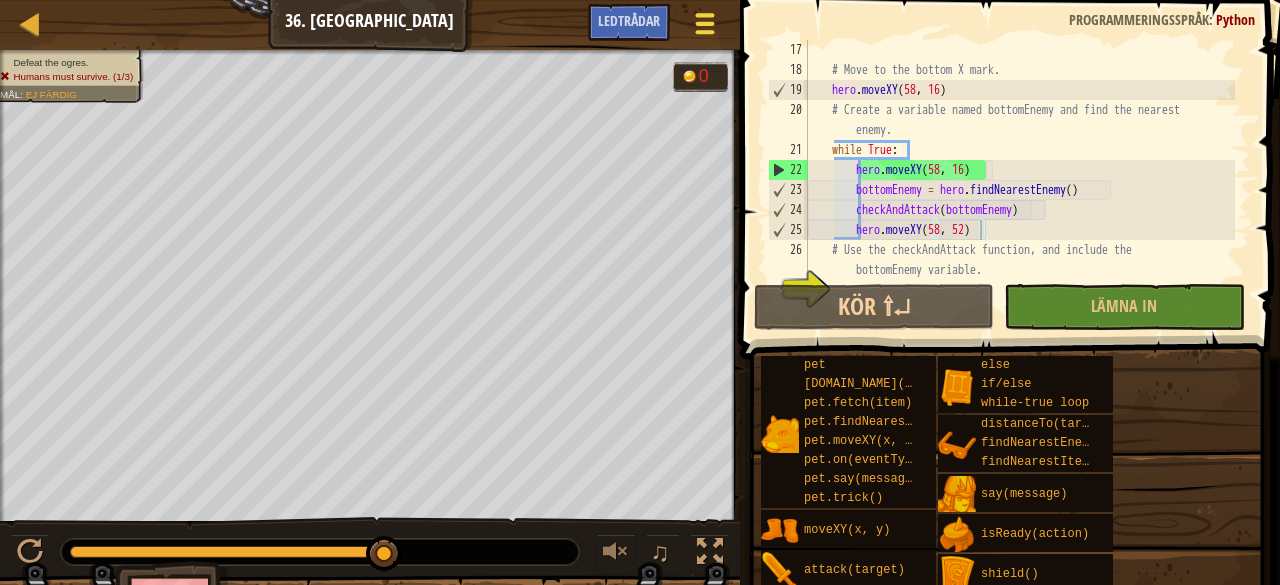 click on "Spelmeny" at bounding box center [704, 27] 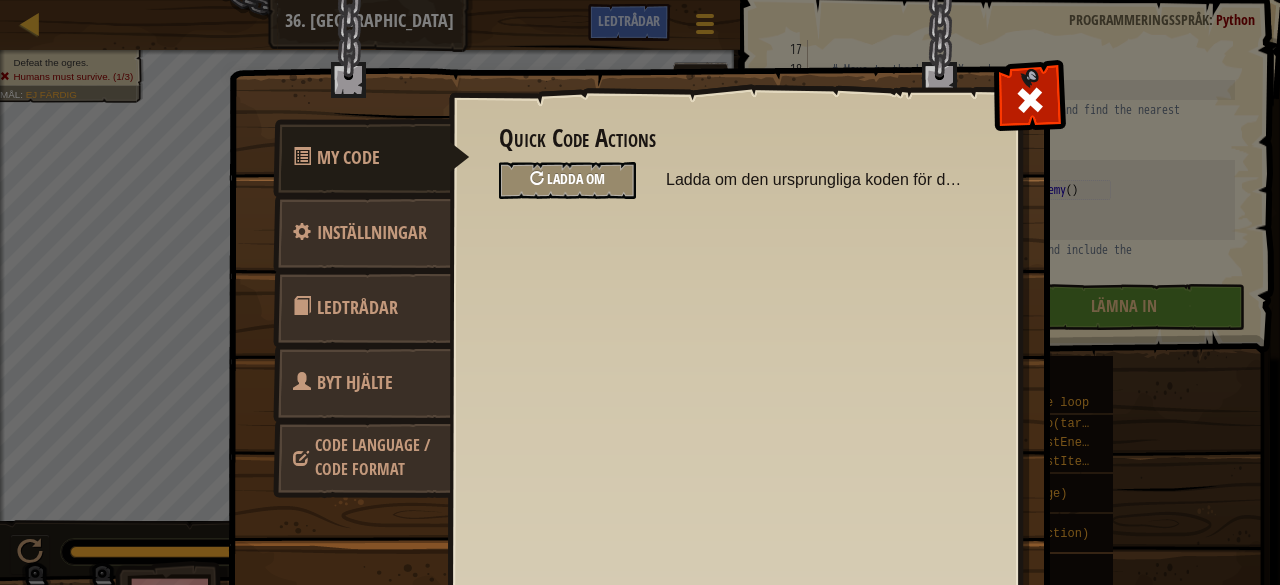 click on "Ladda om" at bounding box center [576, 178] 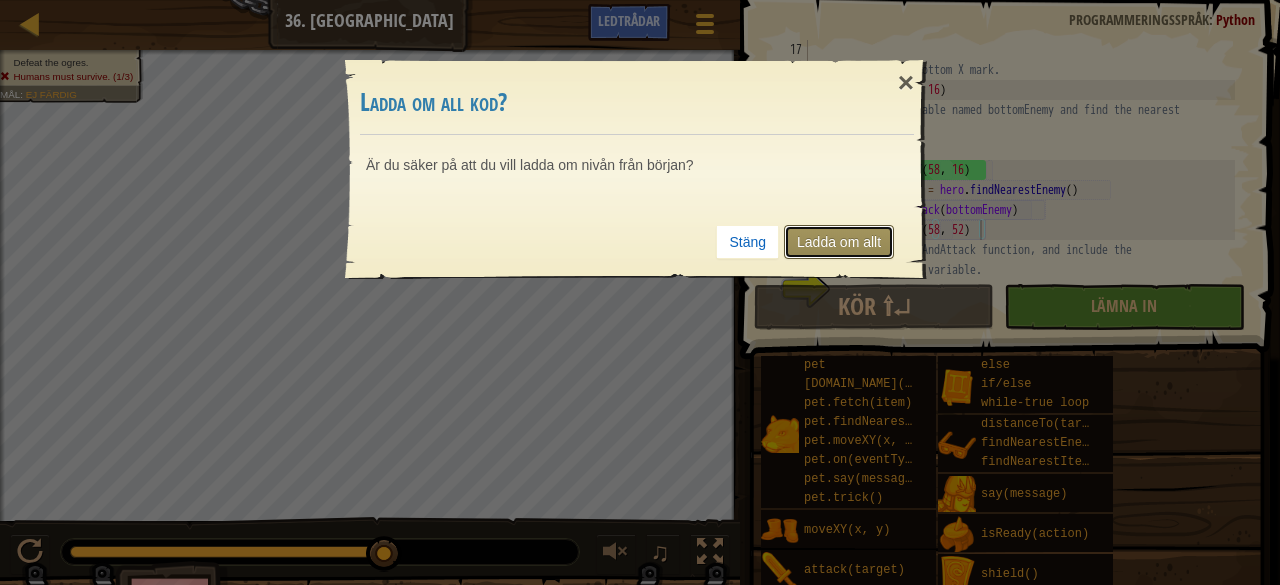 click on "Ladda om allt" at bounding box center [839, 242] 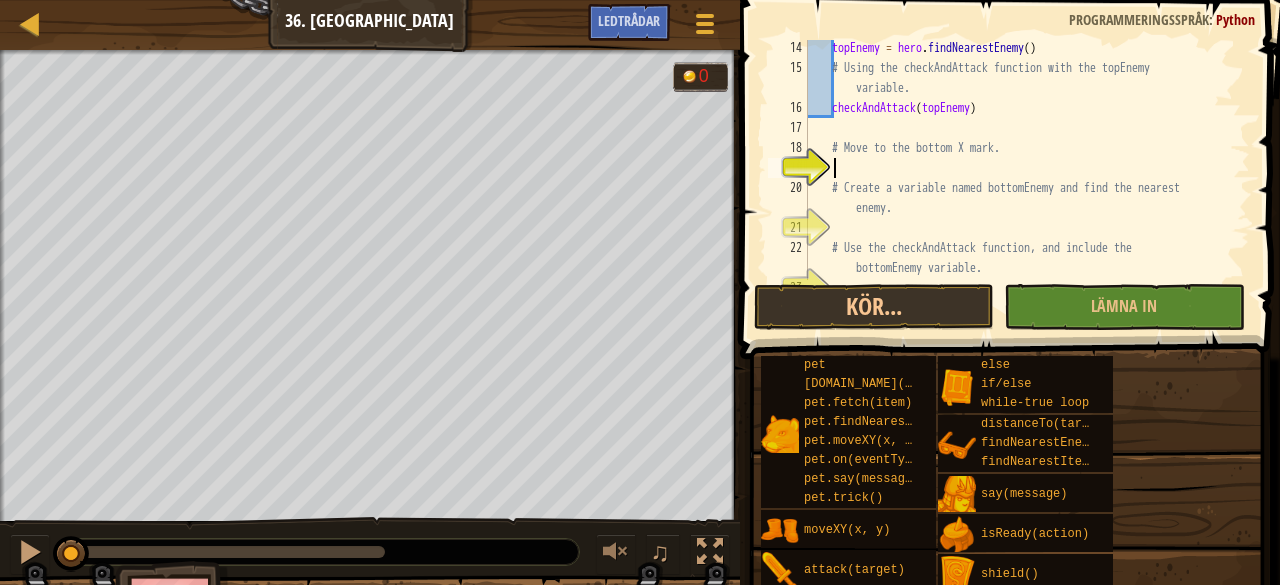 scroll, scrollTop: 280, scrollLeft: 0, axis: vertical 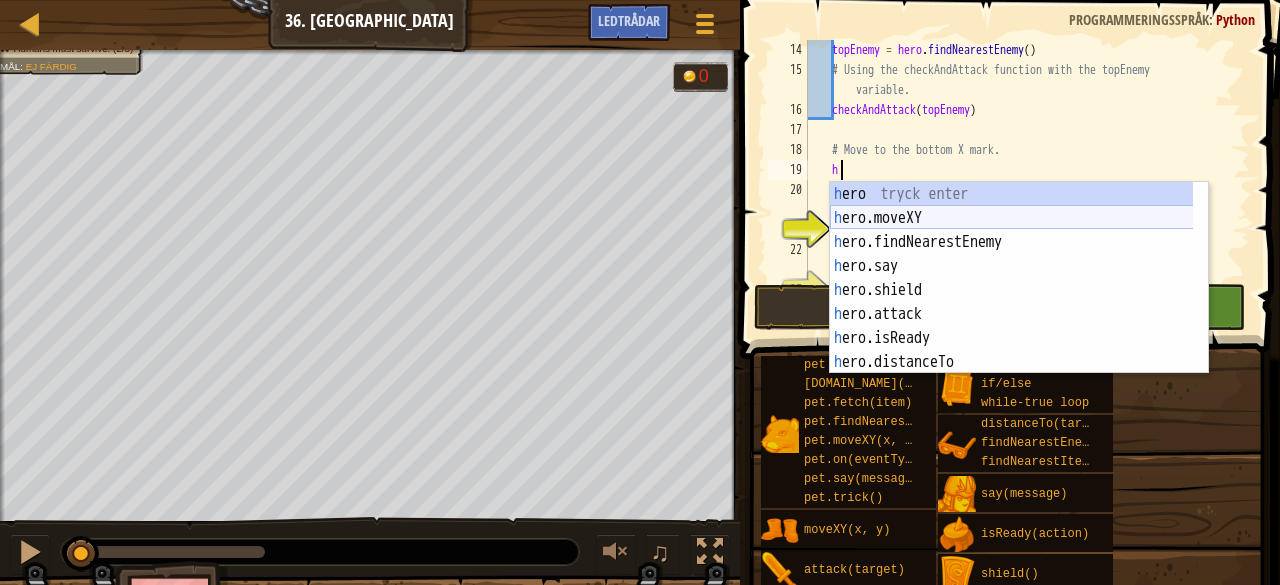 click on "h [PERSON_NAME] enter h ero.moveXY tryck enter h ero.findNearestEnemy tryck enter h ero.say tryck enter h ero.shield tryck enter h ero.attack tryck enter h ero.isReady tryck enter h ero.distanceTo tryck enter h ero.findNearestItem tryck enter" at bounding box center [1012, 302] 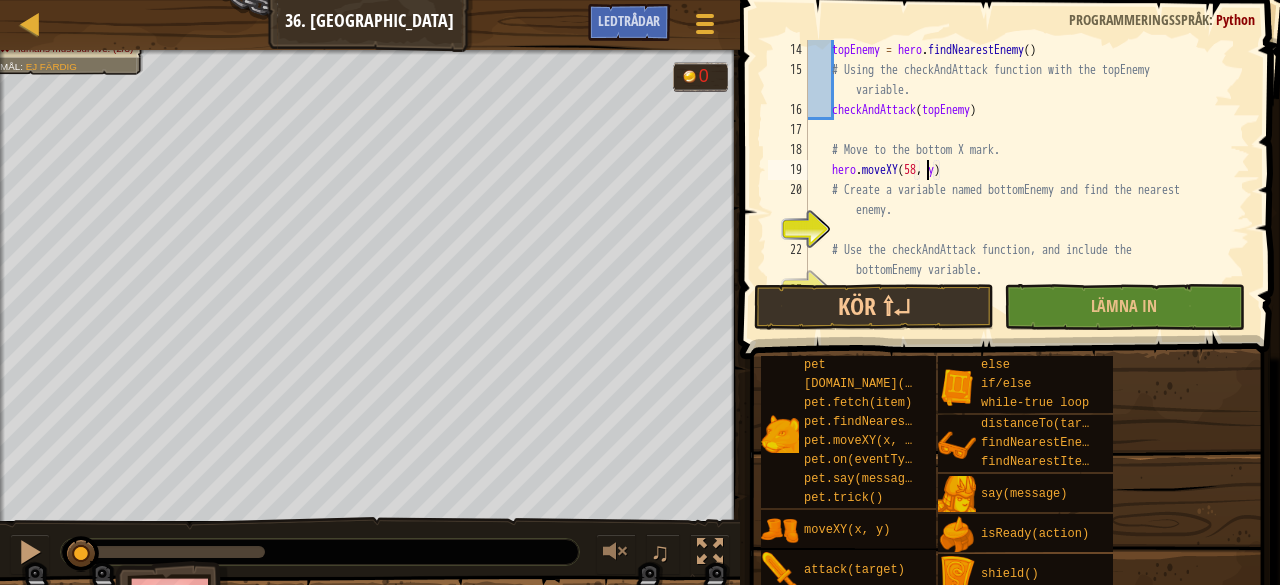 scroll, scrollTop: 9, scrollLeft: 10, axis: both 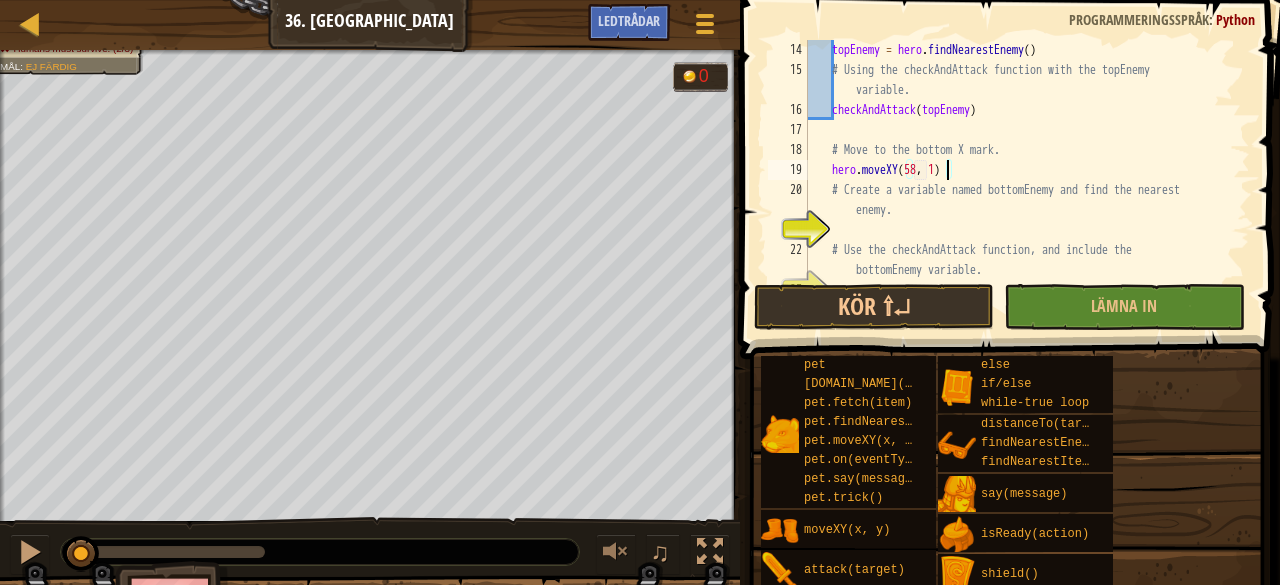 type on "hero.moveXY(58, 16)" 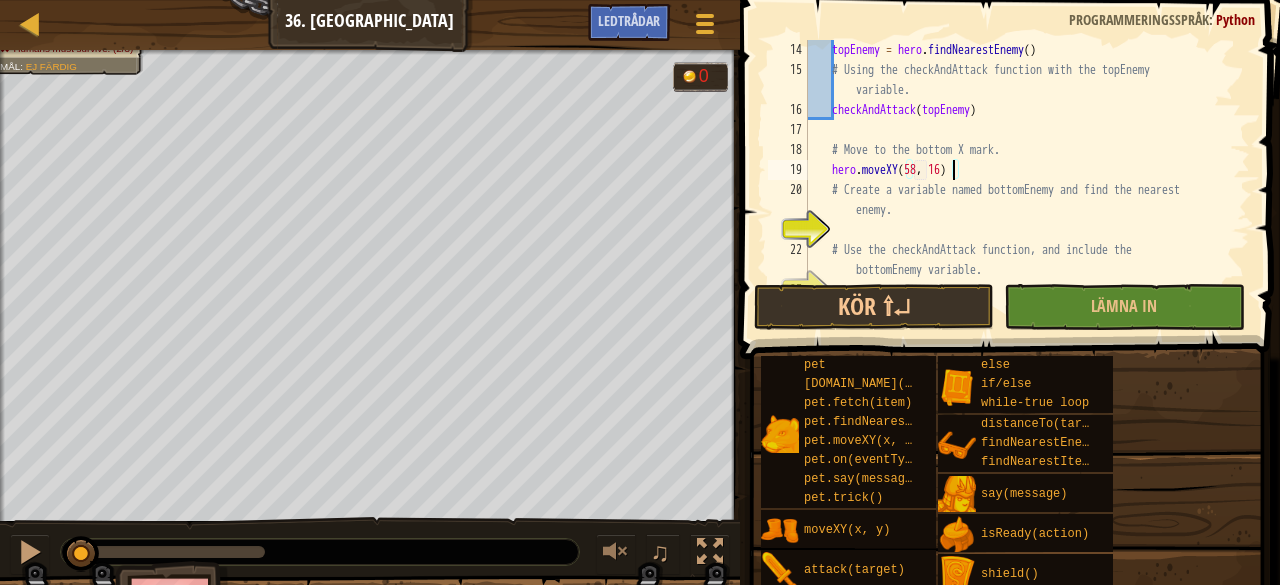 click on "topEnemy   =   hero . findNearestEnemy ( )      # Using the checkAndAttack function with the topEnemy           variable.      checkAndAttack ( topEnemy )      # Move to the bottom X mark.      hero . moveXY ( 58 ,   16 )      # Create a variable named bottomEnemy and find the nearest           enemy.           # Use the checkAndAttack function, and include the           bottomEnemy variable." at bounding box center (1019, 180) 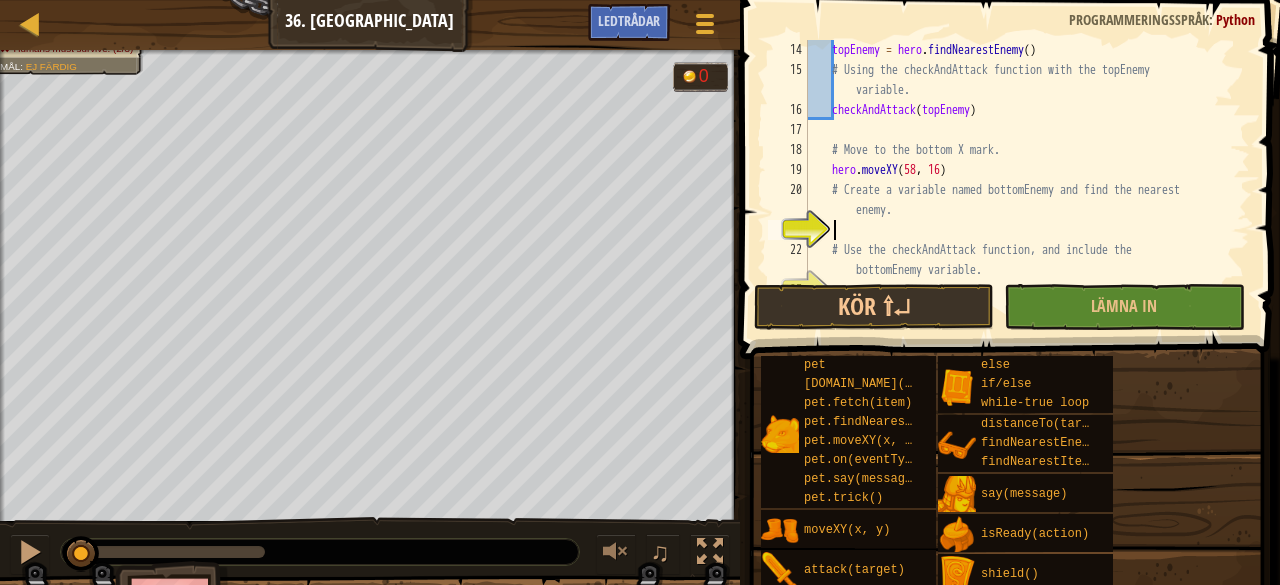 scroll, scrollTop: 9, scrollLeft: 1, axis: both 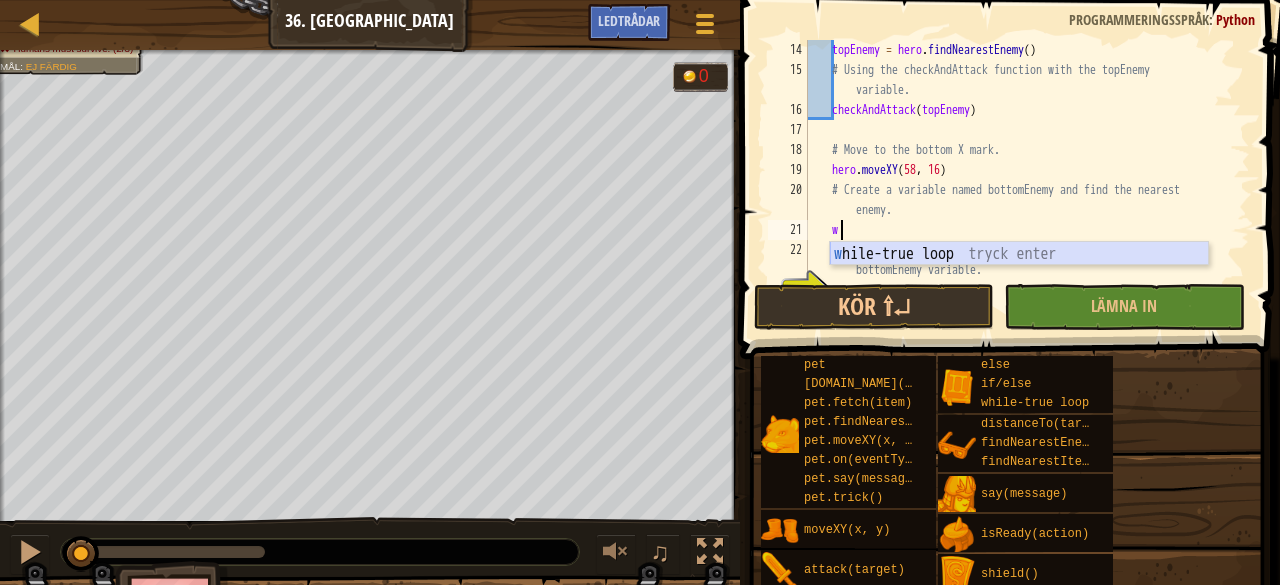 click on "w hile-true loop tryck enter" at bounding box center [1019, 278] 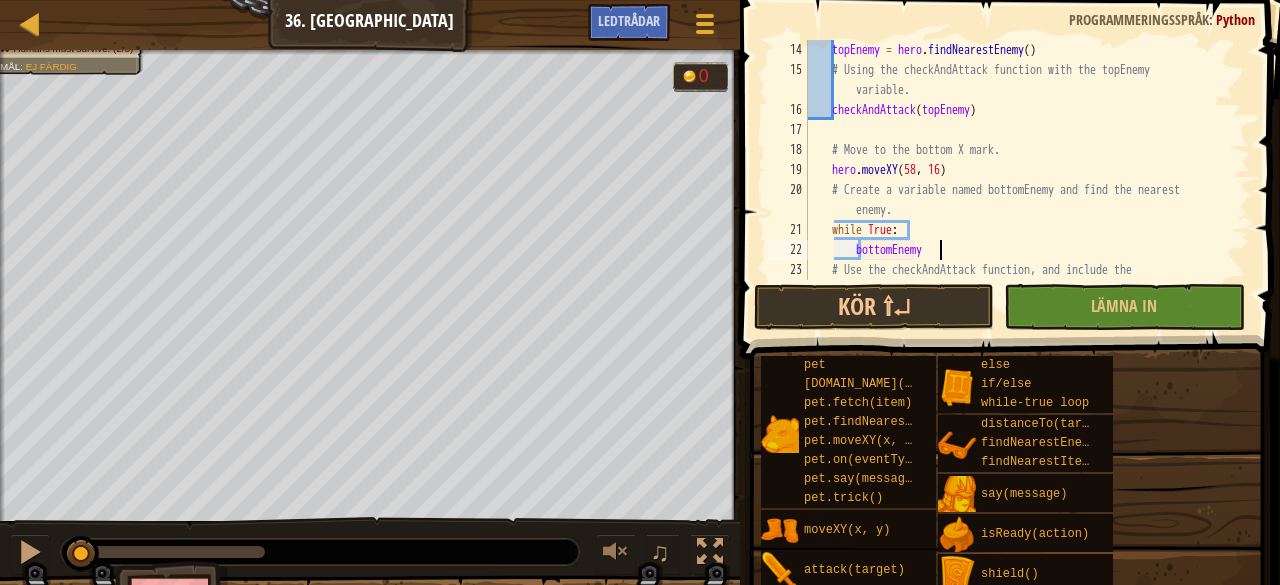 scroll, scrollTop: 9, scrollLeft: 10, axis: both 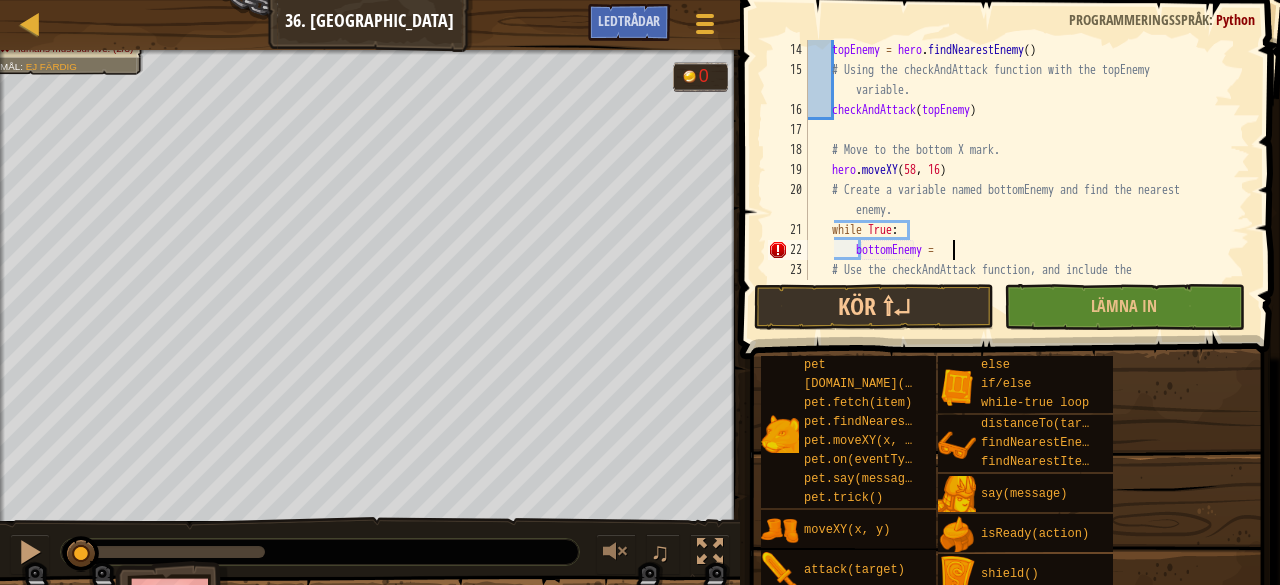 type on "bottomEnemy = h" 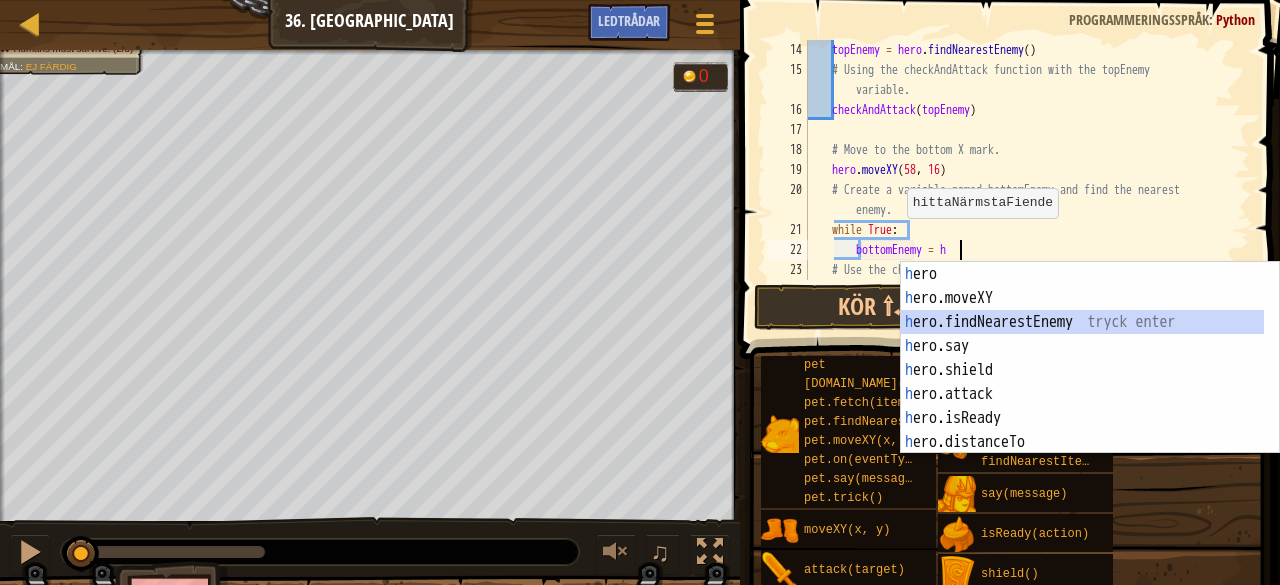 click on "h [PERSON_NAME] enter h ero.moveXY tryck enter h ero.findNearestEnemy tryck enter h ero.say tryck enter h ero.shield tryck enter h ero.attack tryck enter h ero.isReady tryck enter h ero.distanceTo tryck enter h ero.findNearestItem tryck enter" at bounding box center (1090, 382) 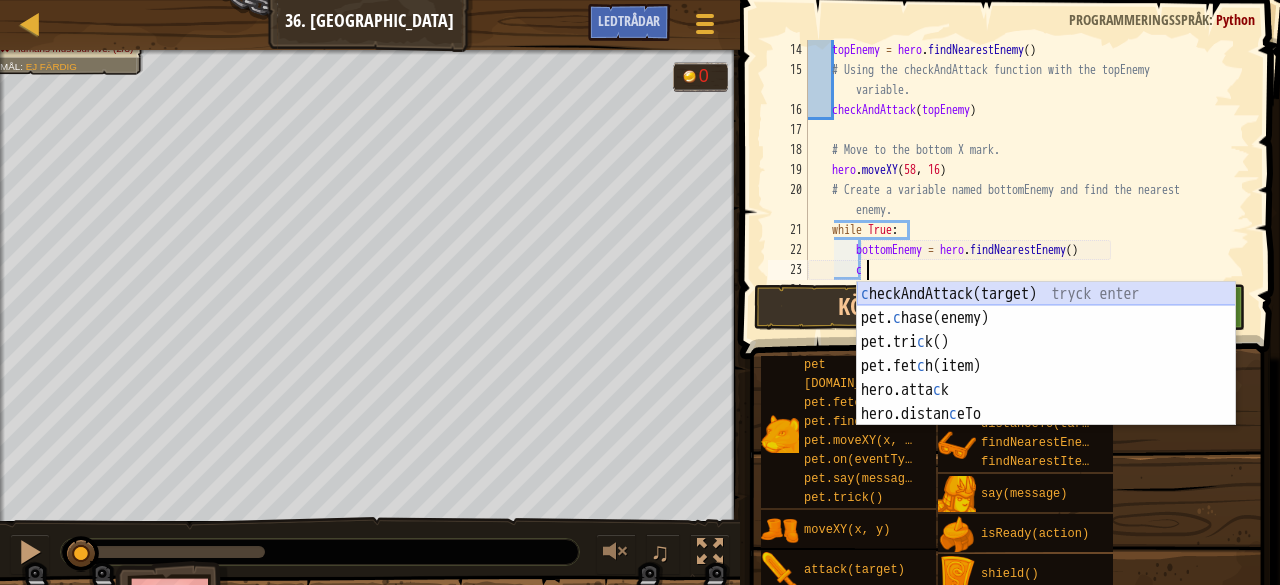 click on "c heckAndAttack(target) tryck enter pet. c hase(enemy) tryck enter pet.tri c k() tryck enter pet.fet c h(item) tryck enter hero.atta c k tryck enter hero.distan c eTo tryck enter" at bounding box center [1046, 378] 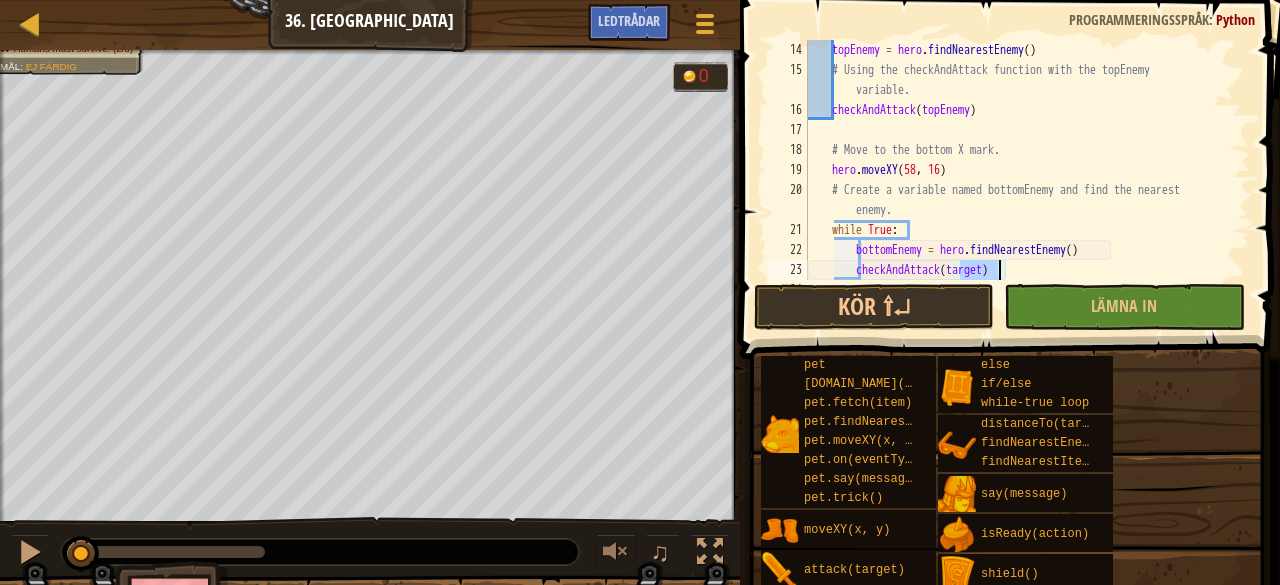 click on "topEnemy   =   hero . findNearestEnemy ( )      # Using the checkAndAttack function with the topEnemy           variable.      checkAndAttack ( topEnemy )      # Move to the bottom X mark.      hero . moveXY ( 58 ,   16 )      # Create a variable named bottomEnemy and find the nearest           enemy.      while   True :          bottomEnemy   =   hero . findNearestEnemy ( )          checkAndAttack ( target )      # Use the checkAndAttack function, and include the           bottomEnemy variable." at bounding box center (1019, 190) 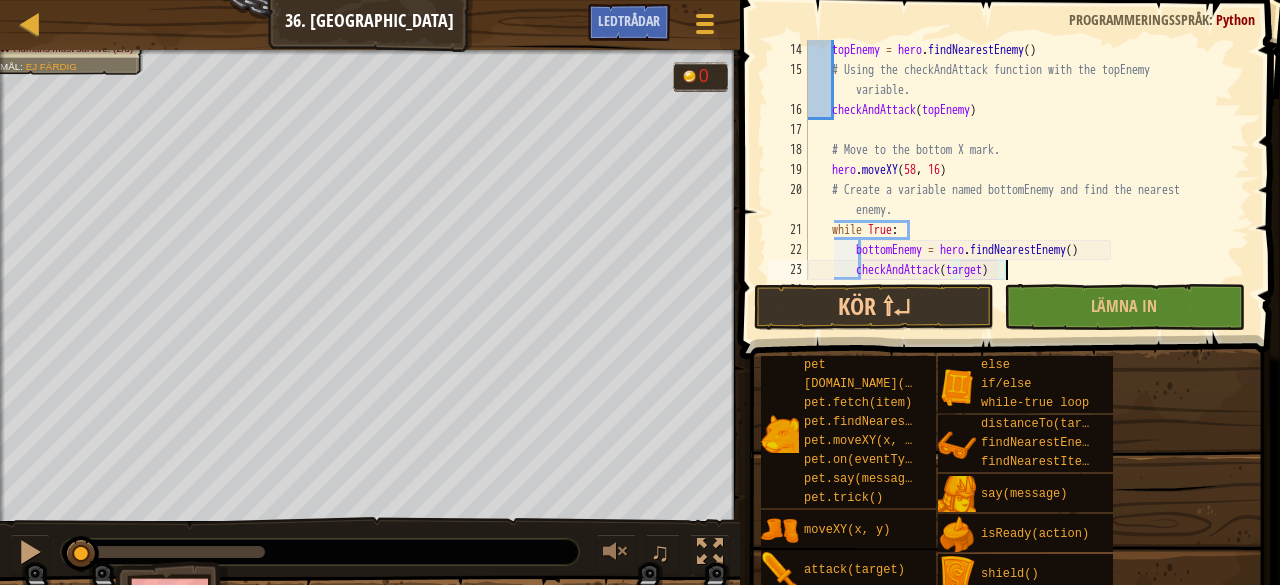 click on "topEnemy   =   hero . findNearestEnemy ( )      # Using the checkAndAttack function with the topEnemy           variable.      checkAndAttack ( topEnemy )      # Move to the bottom X mark.      hero . moveXY ( 58 ,   16 )      # Create a variable named bottomEnemy and find the nearest           enemy.      while   True :          bottomEnemy   =   hero . findNearestEnemy ( )          checkAndAttack ( target )      # Use the checkAndAttack function, and include the           bottomEnemy variable." at bounding box center (1019, 190) 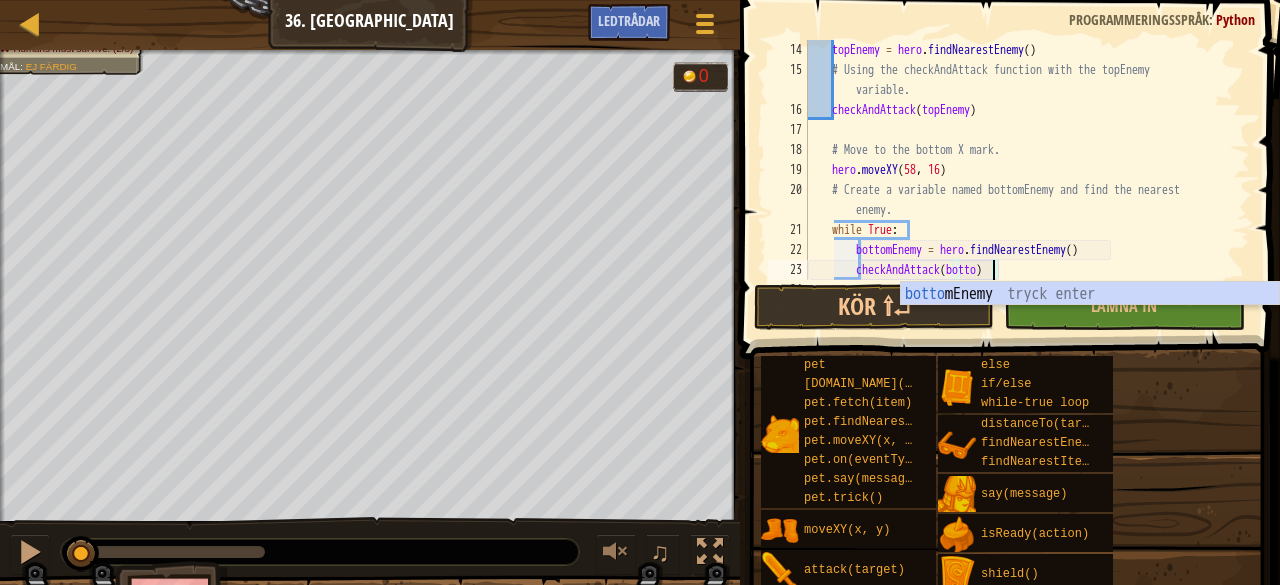 scroll, scrollTop: 9, scrollLeft: 15, axis: both 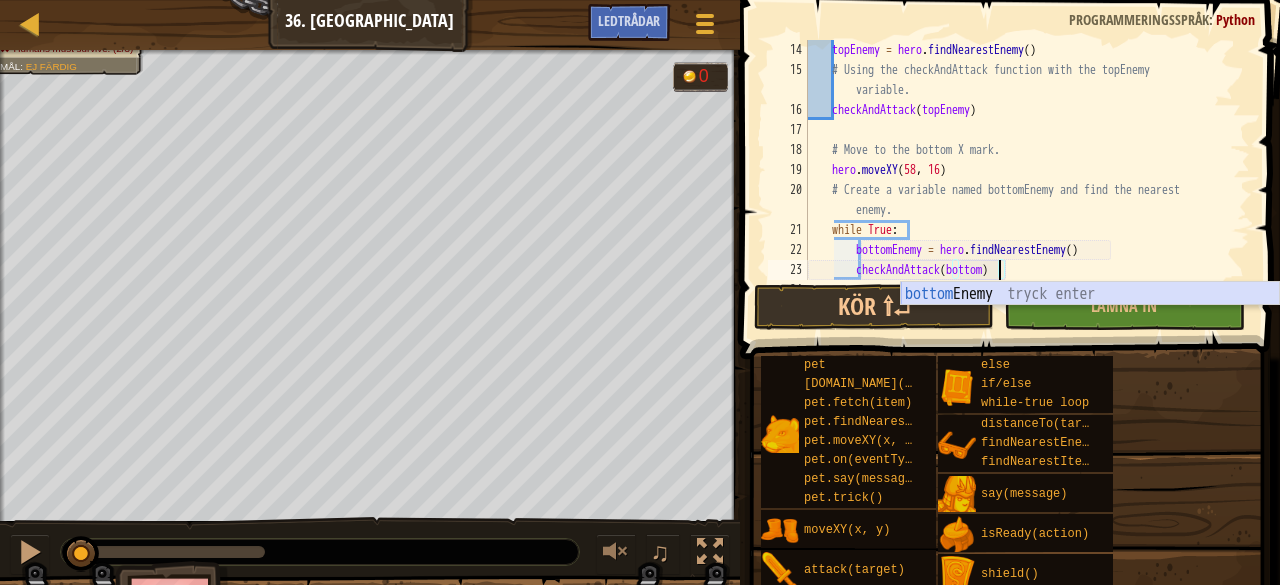 click on "bottom Enemy tryck enter" at bounding box center [1090, 318] 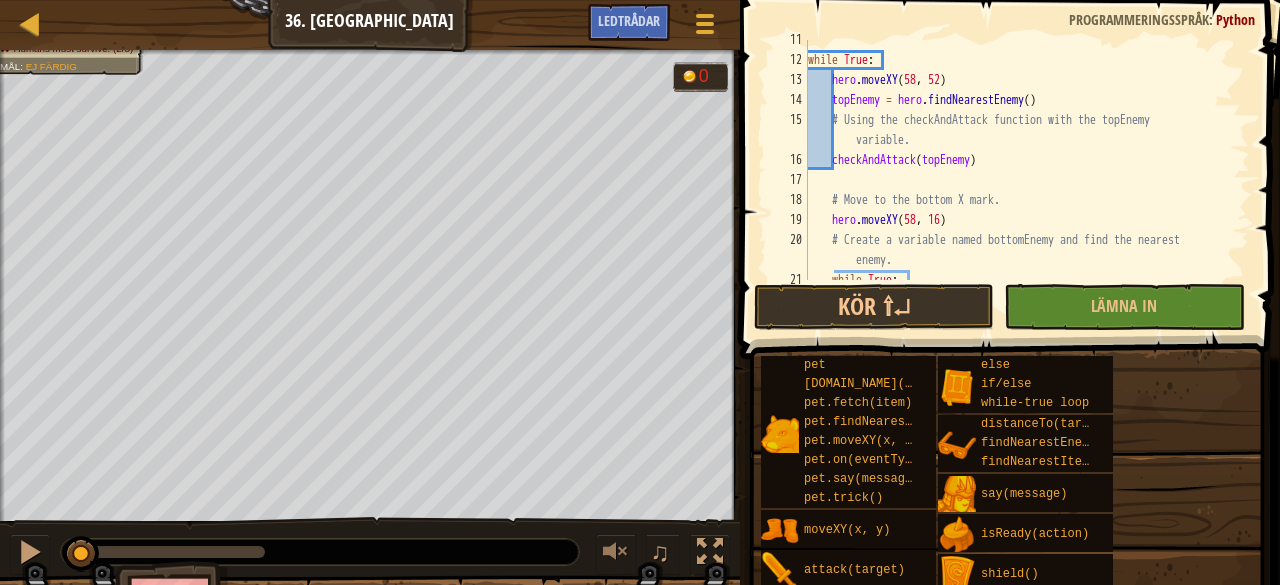 scroll, scrollTop: 230, scrollLeft: 0, axis: vertical 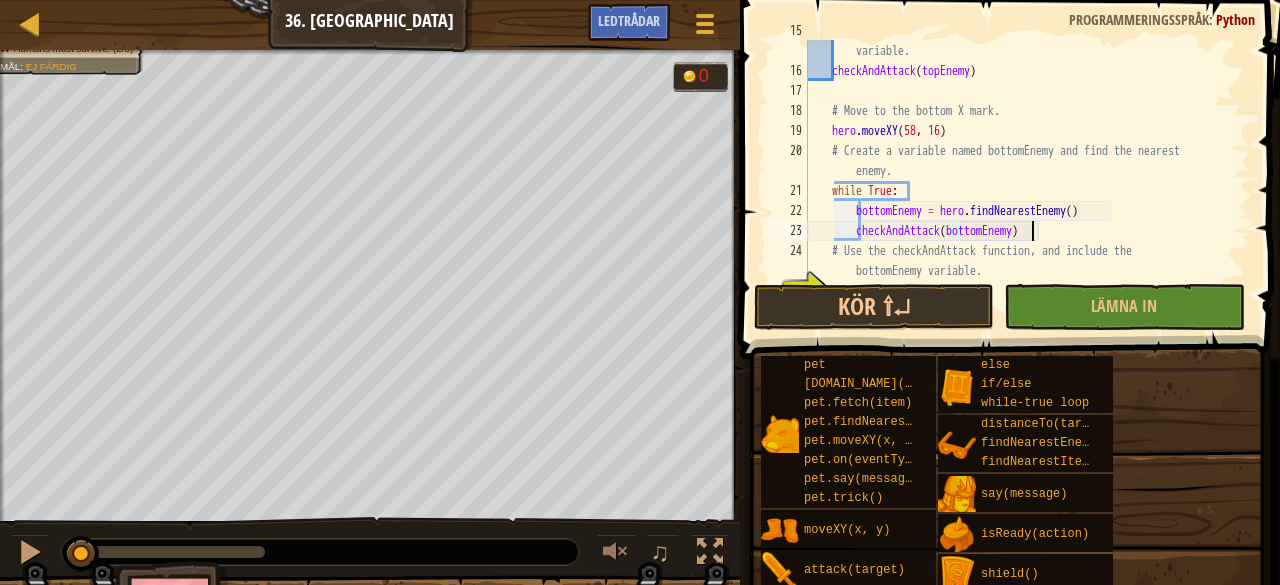 click on "# Using the checkAndAttack function with the topEnemy           variable.      checkAndAttack ( topEnemy )      # Move to the bottom X mark.      hero . moveXY ( 58 ,   16 )      # Create a variable named bottomEnemy and find the nearest           enemy.      while   True :          bottomEnemy   =   hero . findNearestEnemy ( )          checkAndAttack ( bottomEnemy )      # Use the checkAndAttack function, and include the           bottomEnemy variable." at bounding box center (1019, 181) 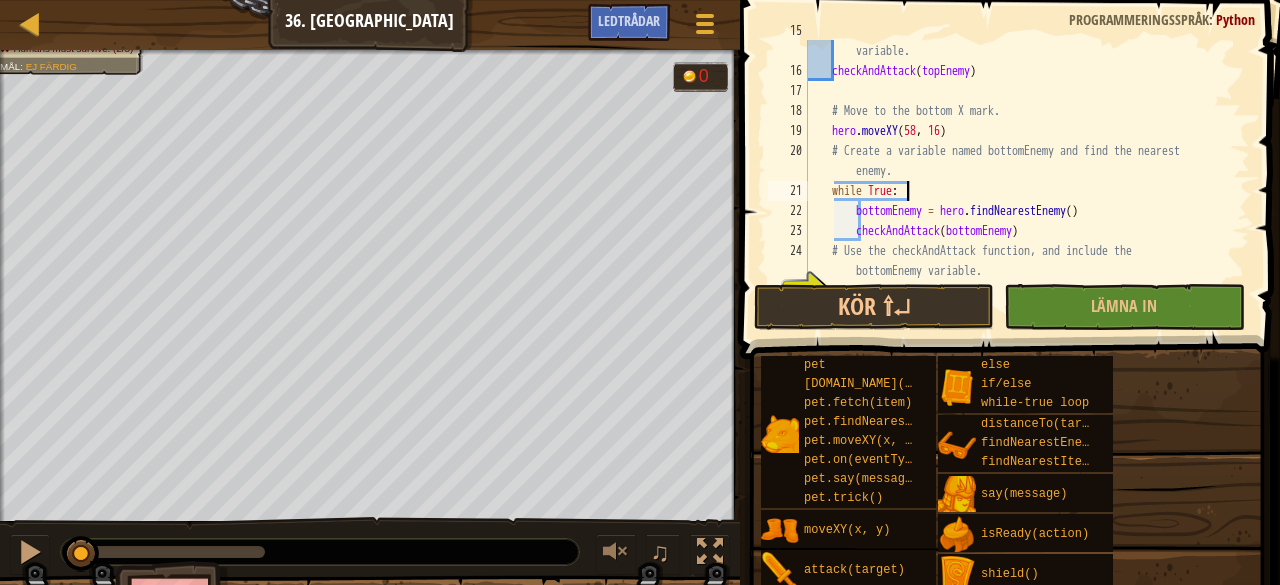 scroll, scrollTop: 9, scrollLeft: 3, axis: both 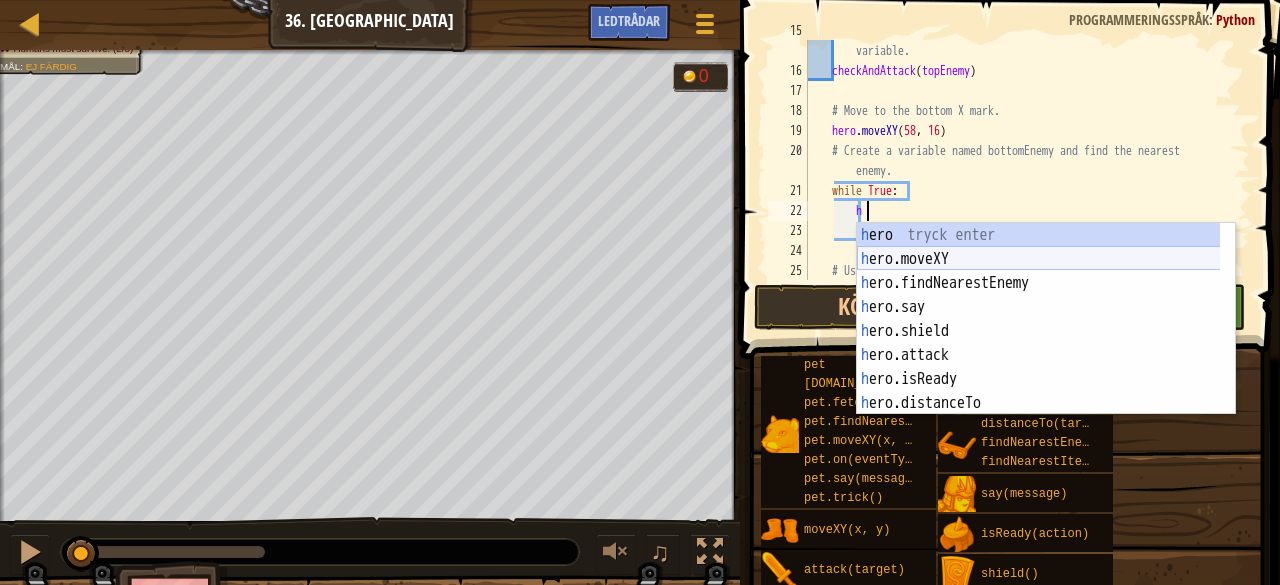 click on "h [PERSON_NAME] enter h ero.moveXY tryck enter h ero.findNearestEnemy tryck enter h ero.say tryck enter h ero.shield tryck enter h ero.attack tryck enter h ero.isReady tryck enter h ero.distanceTo tryck enter h ero.findNearestItem tryck enter" at bounding box center (1046, 343) 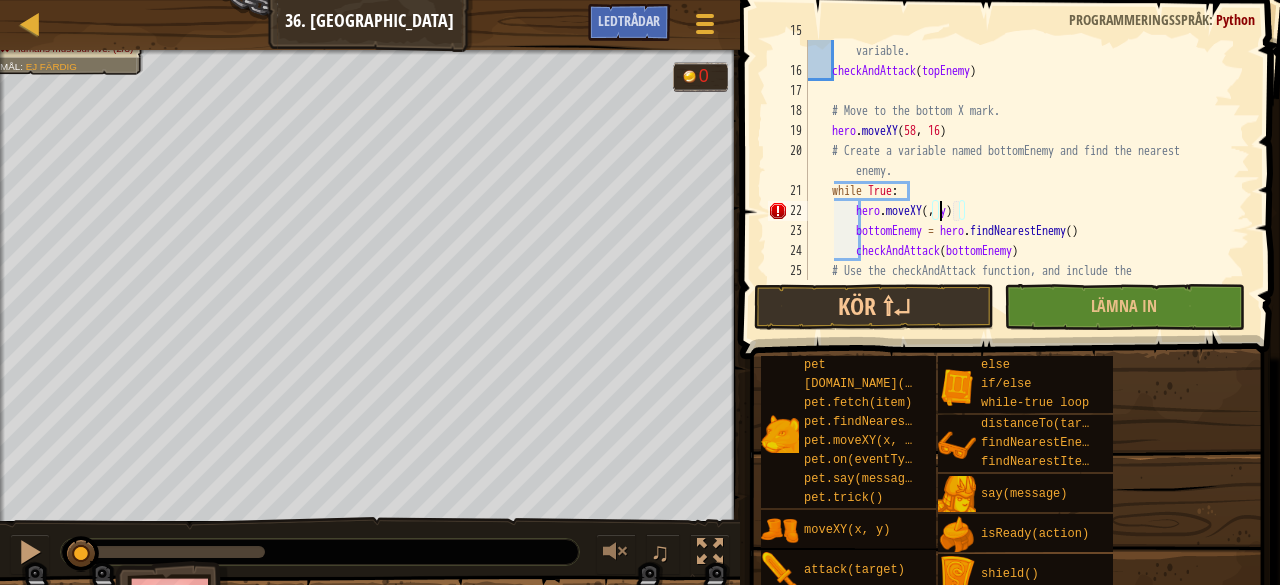 scroll, scrollTop: 9, scrollLeft: 12, axis: both 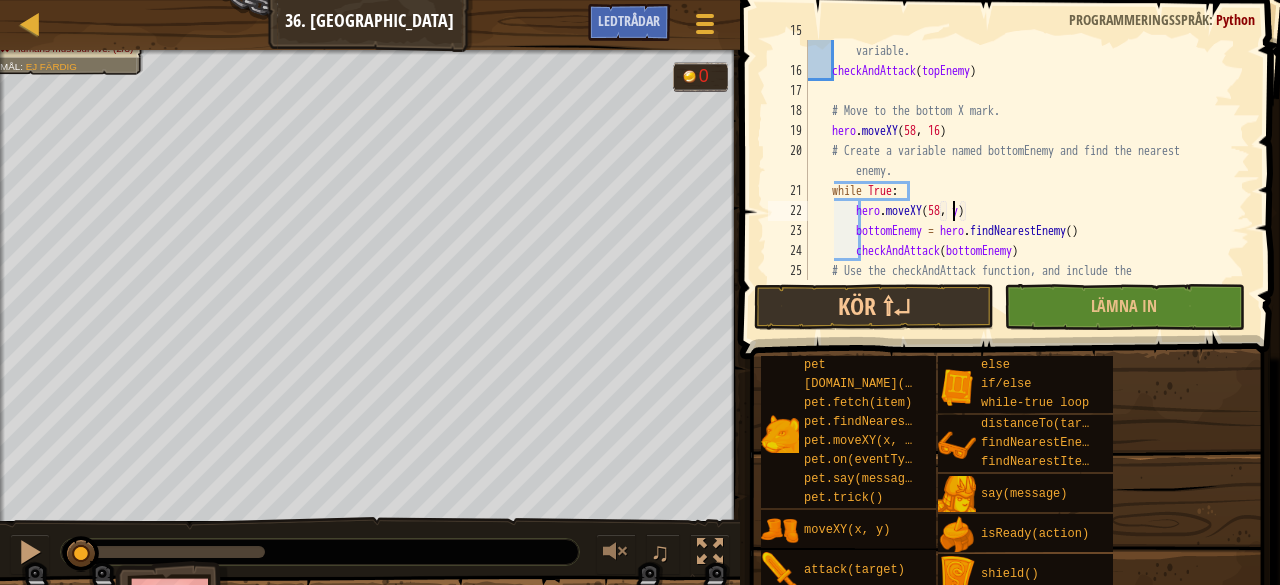 click on "# Using the checkAndAttack function with the topEnemy           variable.      checkAndAttack ( topEnemy )      # Move to the bottom X mark.      hero . moveXY ( 58 ,   16 )      # Create a variable named bottomEnemy and find the nearest           enemy.      while   True :          hero . moveXY ( 58 ,   y )          bottomEnemy   =   hero . findNearestEnemy ( )          checkAndAttack ( bottomEnemy )      # Use the checkAndAttack function, and include the           bottomEnemy variable." at bounding box center (1019, 181) 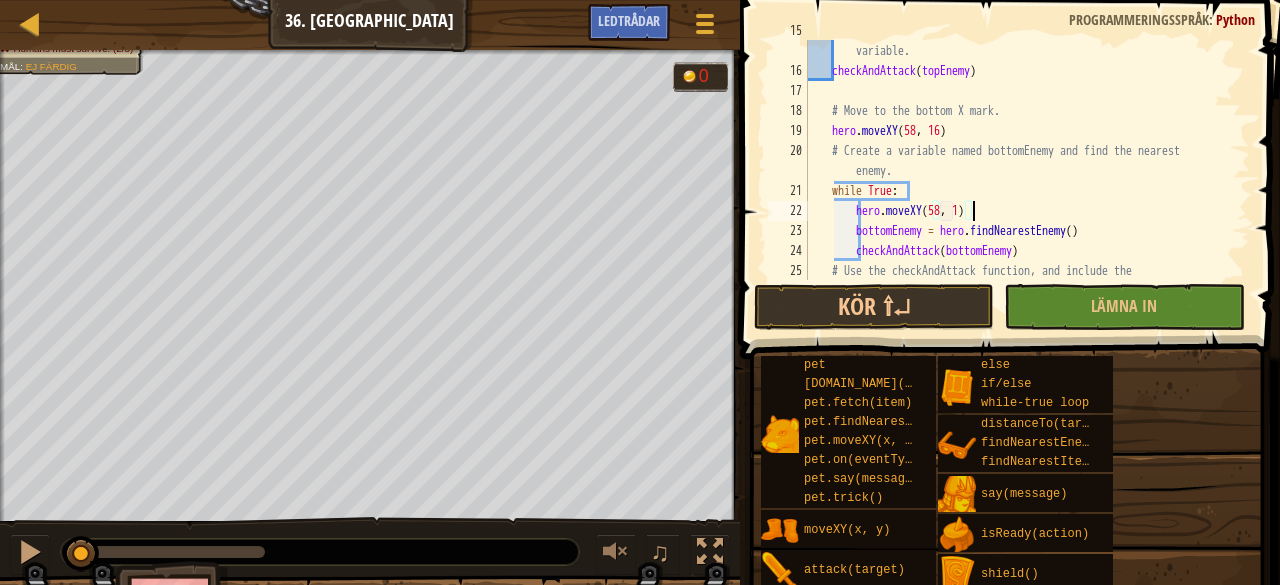 scroll, scrollTop: 9, scrollLeft: 13, axis: both 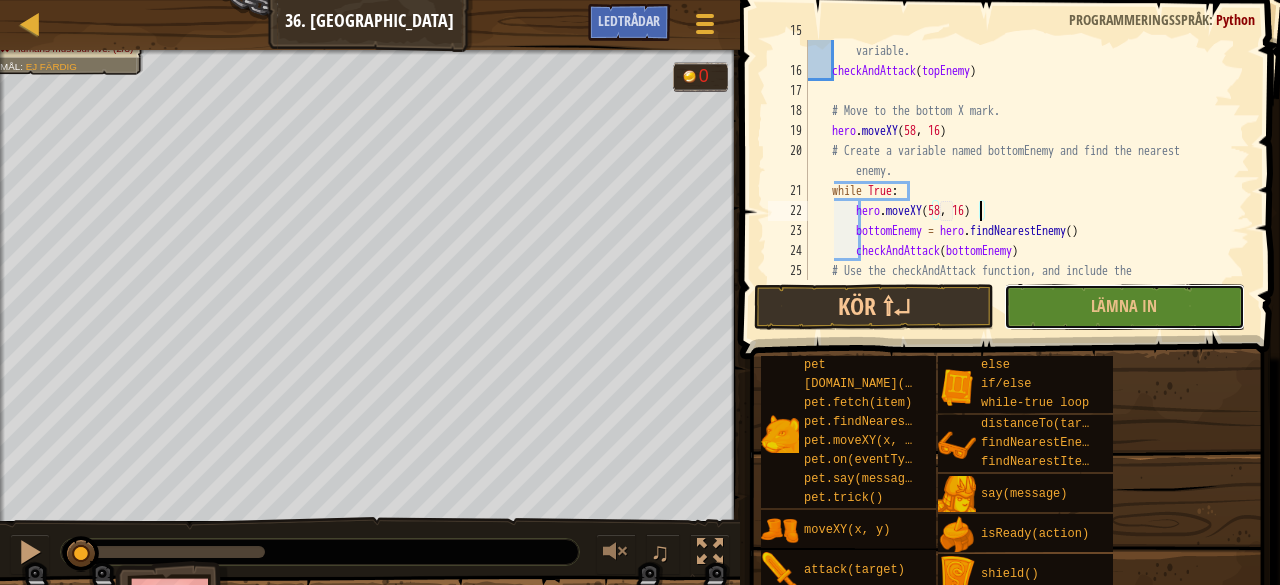 click on "Lämna in" at bounding box center [1124, 307] 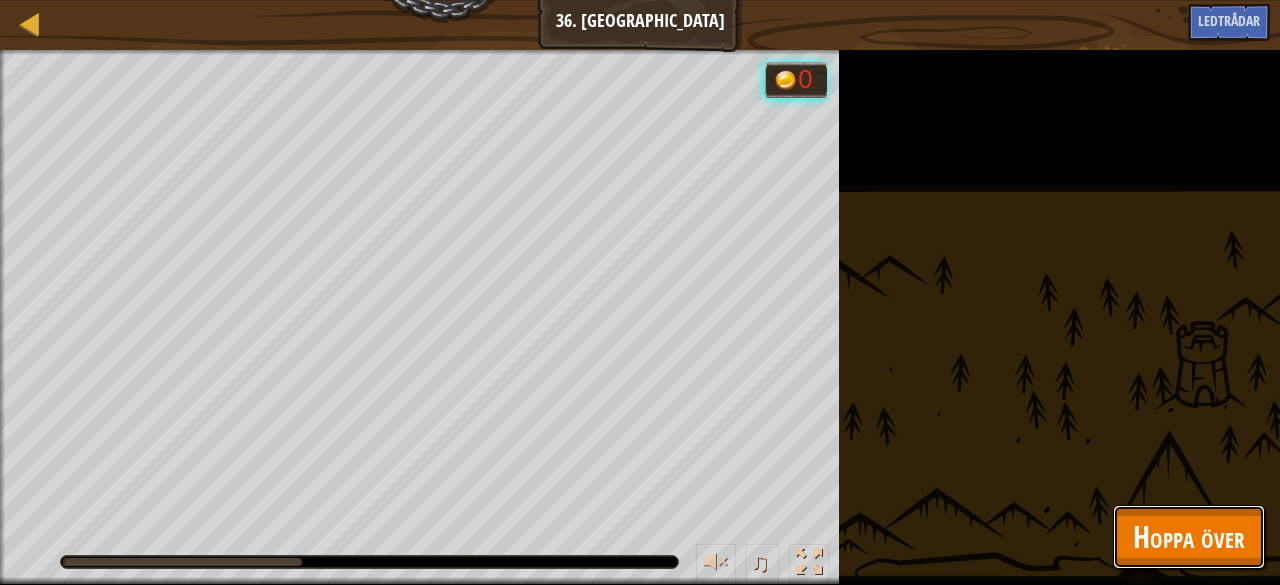click on "Hoppa över" at bounding box center (1189, 536) 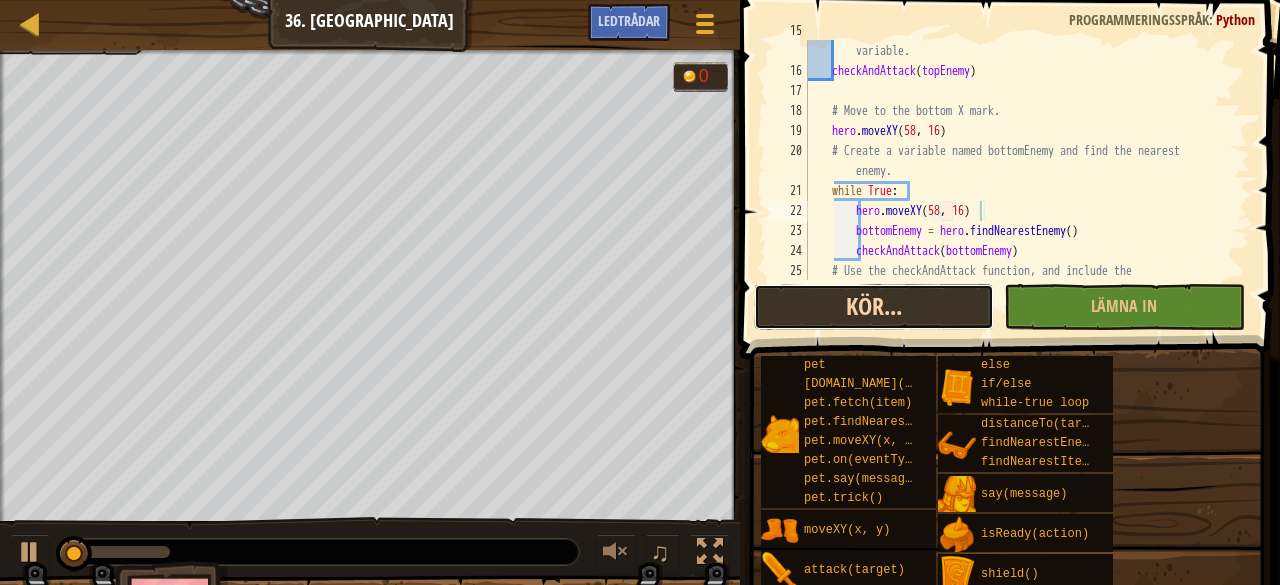 click on "Kör..." at bounding box center (874, 307) 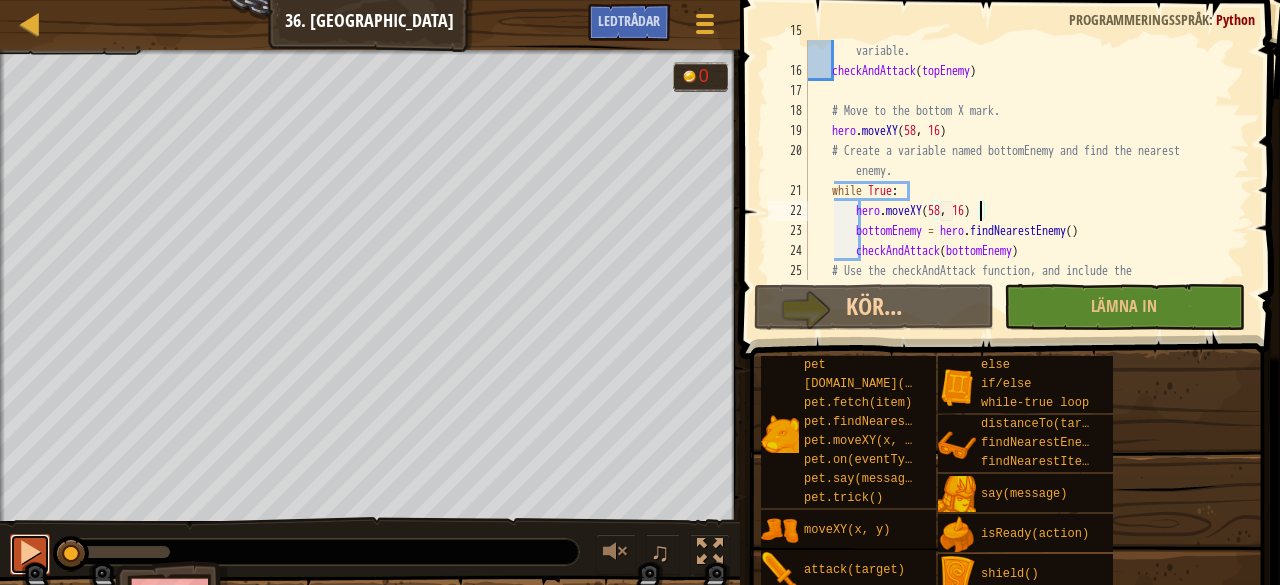 click at bounding box center [30, 552] 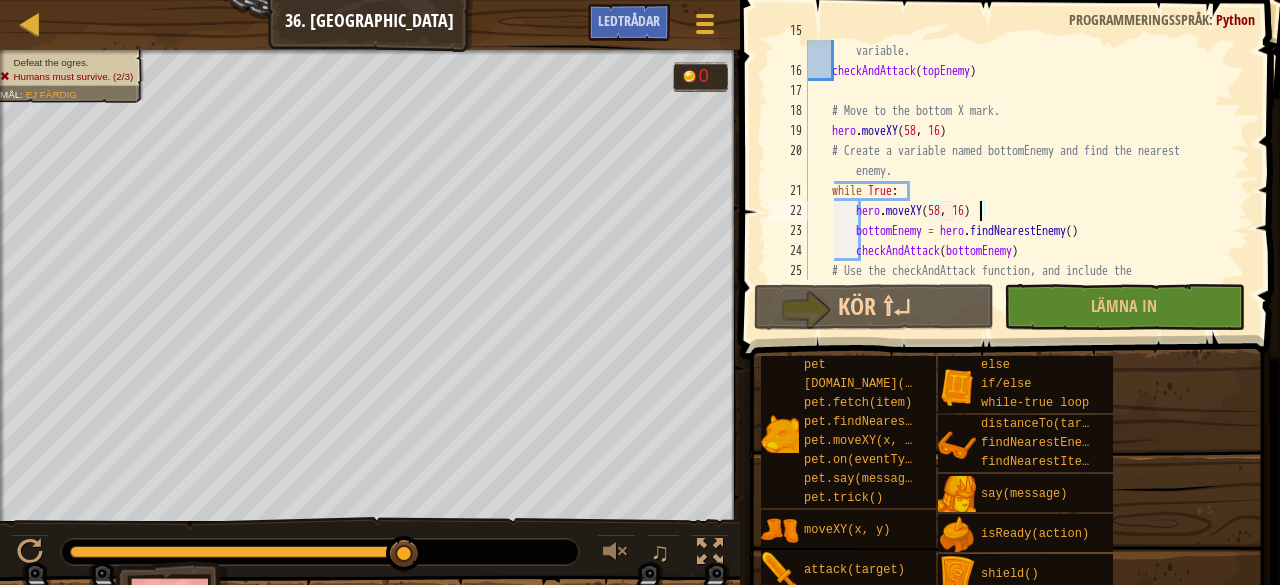 drag, startPoint x: 68, startPoint y: 543, endPoint x: 189, endPoint y: 557, distance: 121.80723 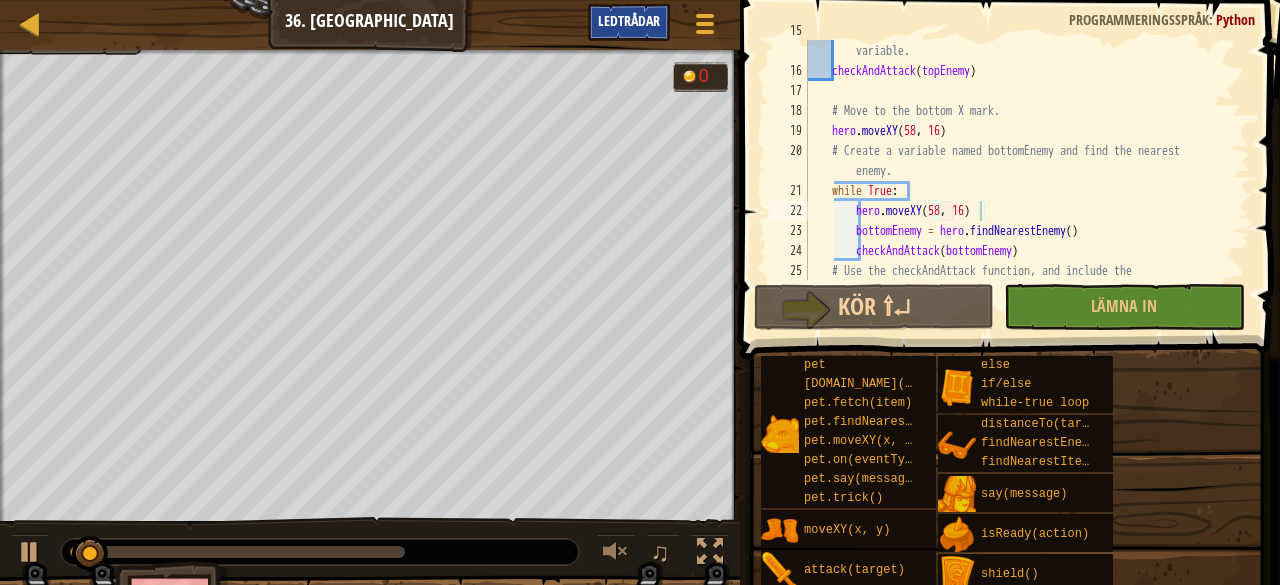 click on "Ledtrådar" at bounding box center [629, 20] 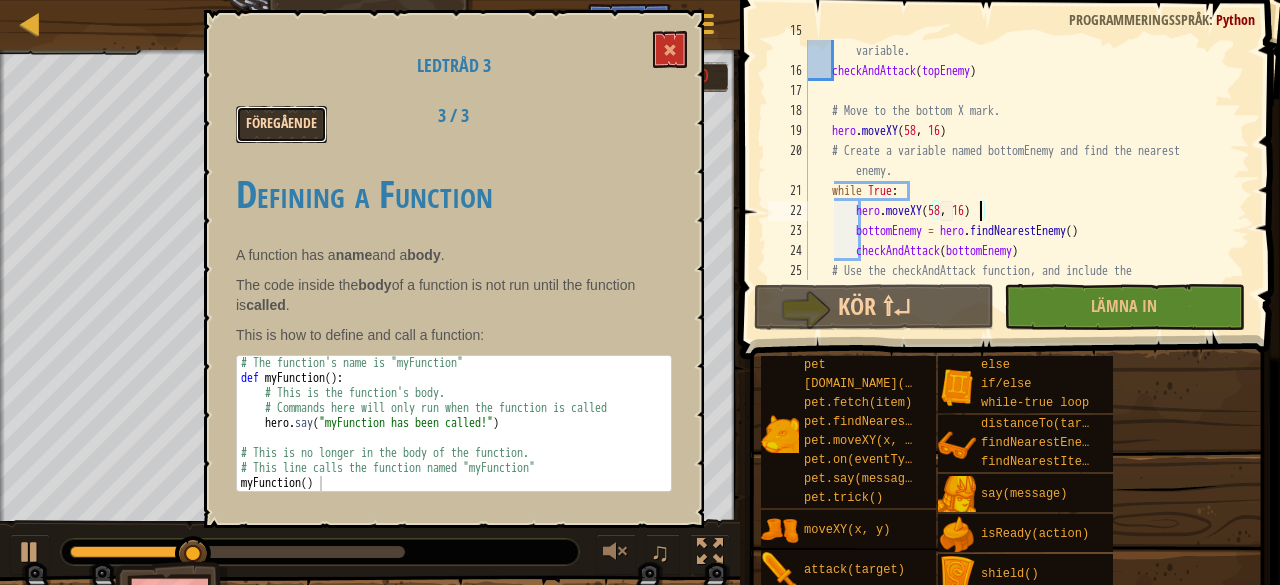 click on "Föregående" at bounding box center (281, 124) 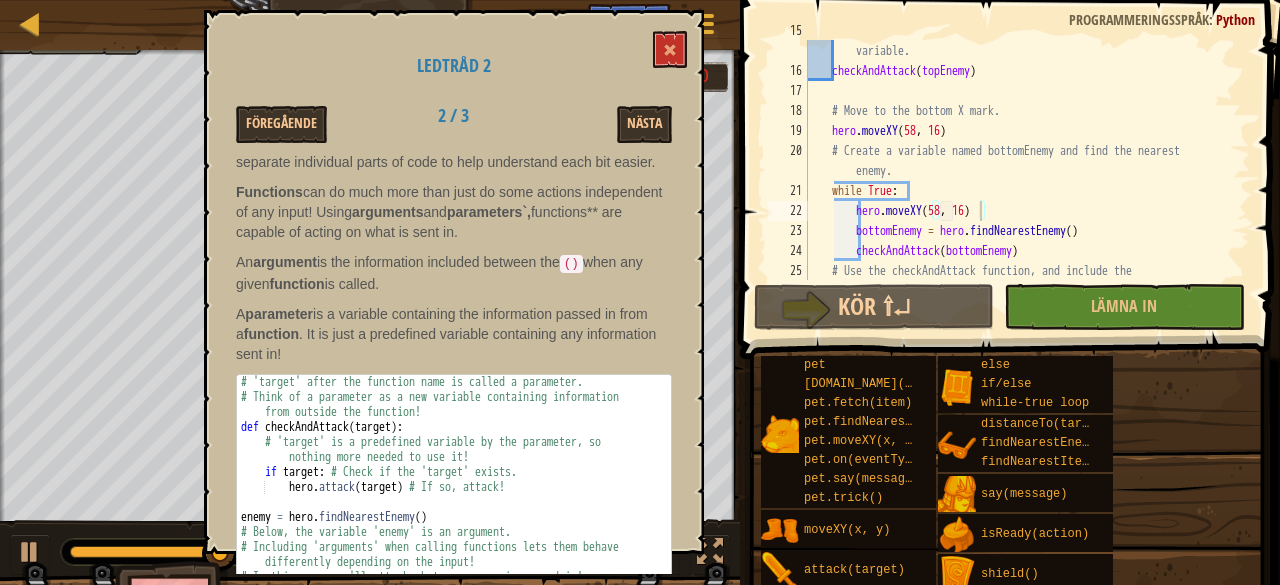 scroll, scrollTop: 74, scrollLeft: 0, axis: vertical 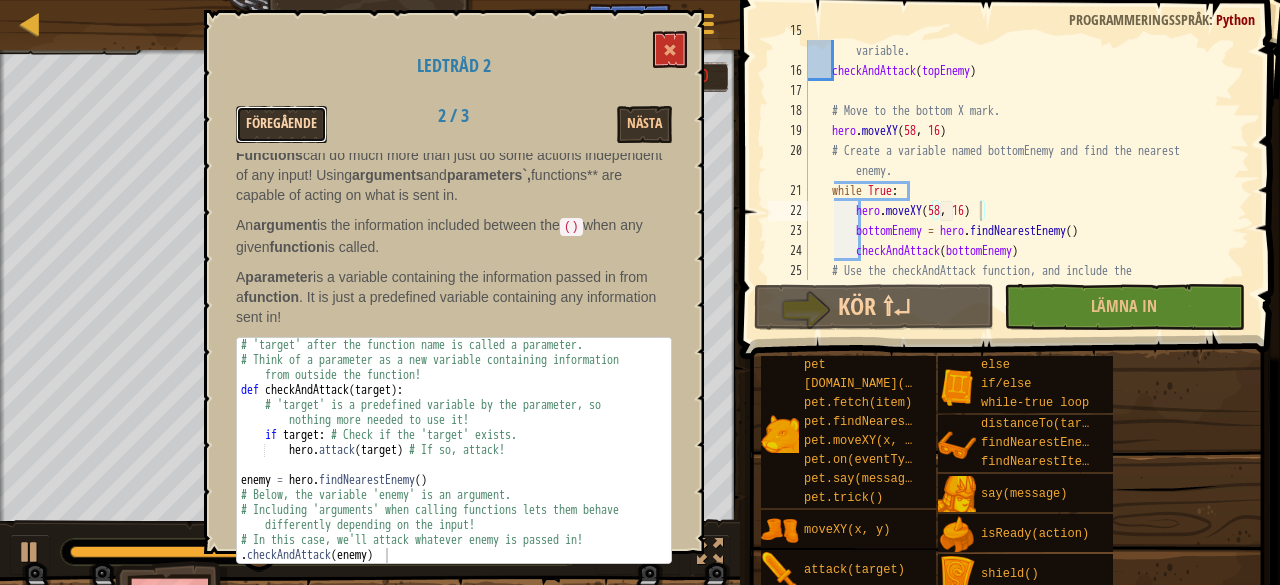click on "Föregående" at bounding box center (281, 124) 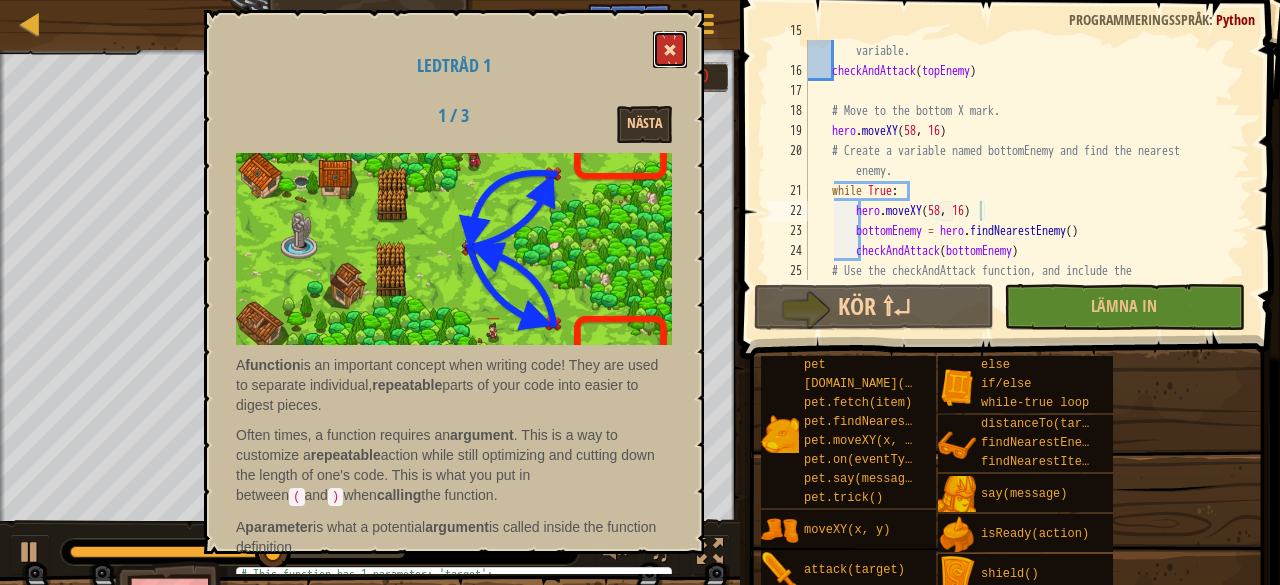 click at bounding box center [670, 49] 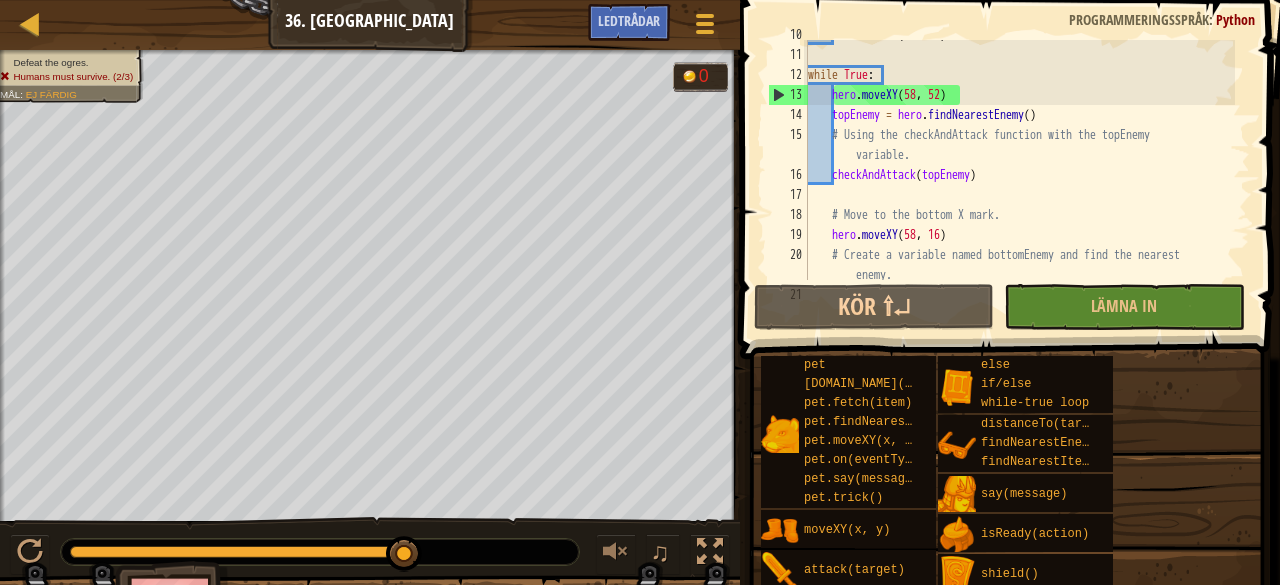 scroll, scrollTop: 219, scrollLeft: 0, axis: vertical 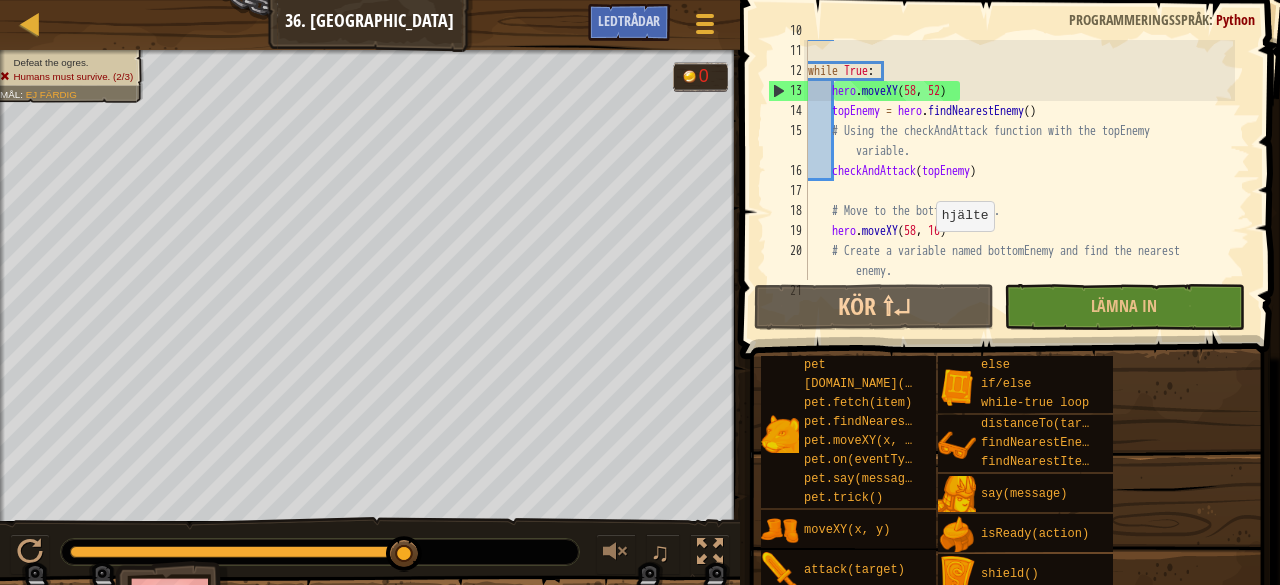 click on "hero . moveXY ( 43 ,   34 ) while   True :      hero . moveXY ( 58 ,   52 )      topEnemy   =   hero . findNearestEnemy ( )      # Using the checkAndAttack function with the topEnemy           variable.      checkAndAttack ( topEnemy )      # Move to the bottom X mark.      hero . moveXY ( 58 ,   16 )      # Create a variable named bottomEnemy and find the nearest           enemy." at bounding box center [1019, 171] 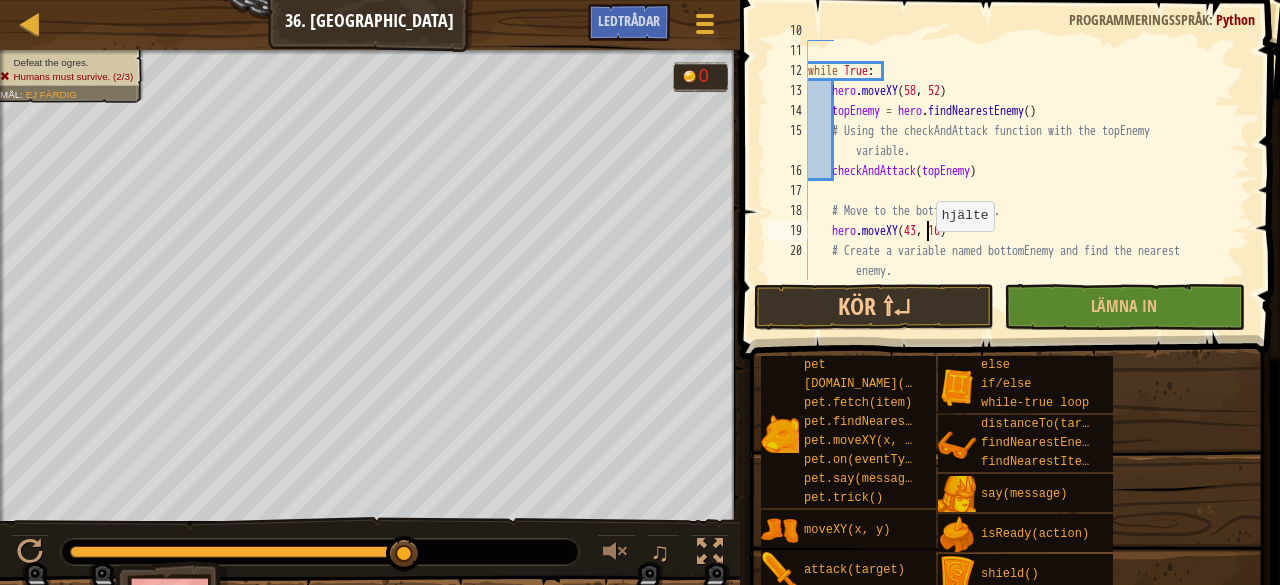 scroll, scrollTop: 9, scrollLeft: 10, axis: both 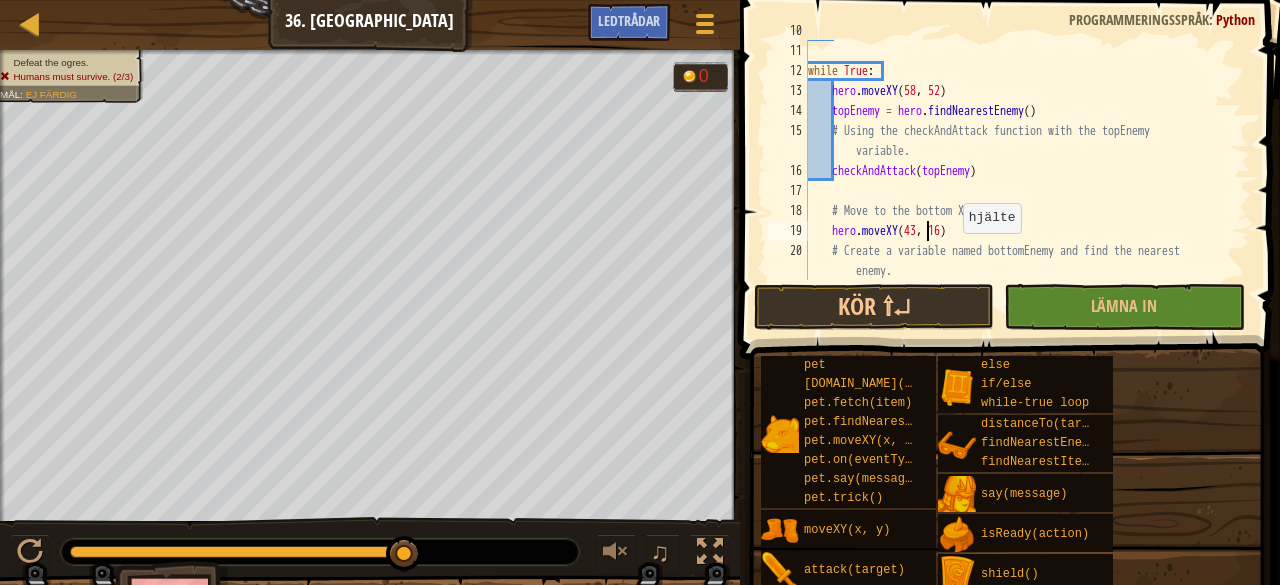 click on "hero . moveXY ( 43 ,   34 ) while   True :      hero . moveXY ( 58 ,   52 )      topEnemy   =   hero . findNearestEnemy ( )      # Using the checkAndAttack function with the topEnemy           variable.      checkAndAttack ( topEnemy )      # Move to the bottom X mark.      hero . moveXY ( 43 ,   16 )      # Create a variable named bottomEnemy and find the nearest           enemy." at bounding box center [1019, 171] 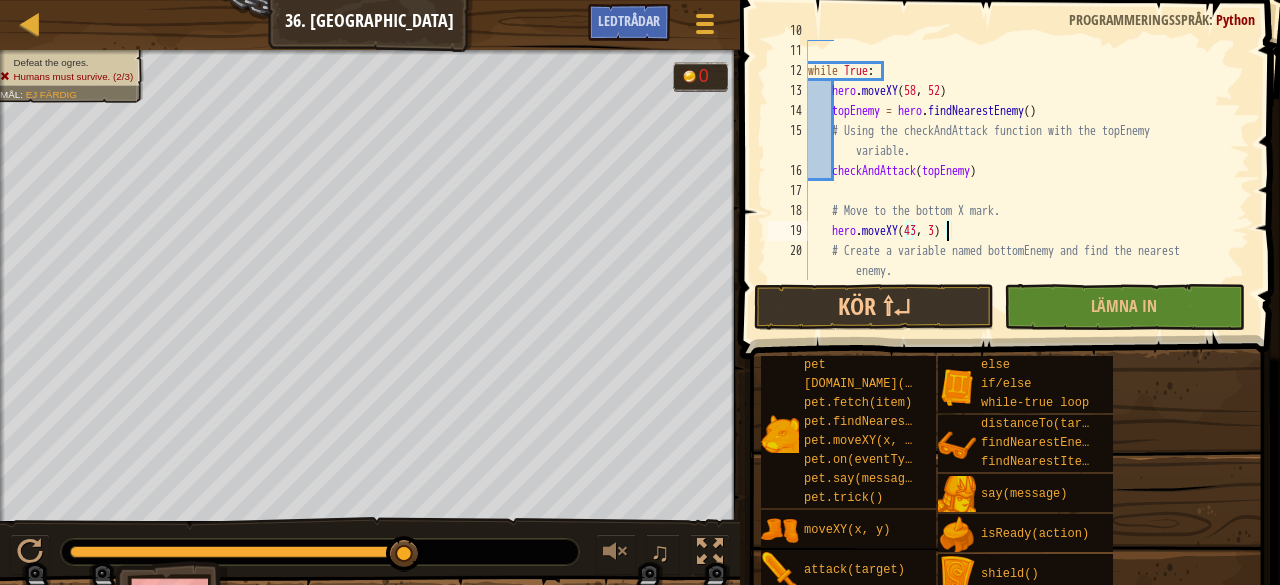 scroll, scrollTop: 9, scrollLeft: 11, axis: both 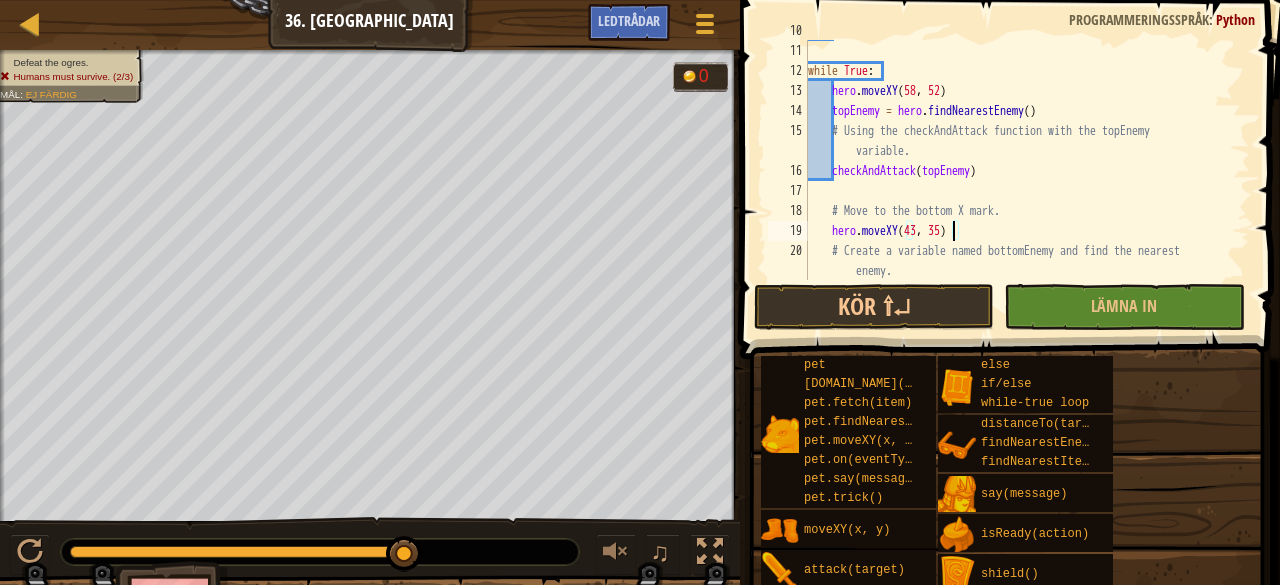 click on "hero . moveXY ( 43 ,   34 ) while   True :      hero . moveXY ( 58 ,   52 )      topEnemy   =   hero . findNearestEnemy ( )      # Using the checkAndAttack function with the topEnemy           variable.      checkAndAttack ( topEnemy )      # Move to the bottom X mark.      hero . moveXY ( 43 ,   35 )      # Create a variable named bottomEnemy and find the nearest           enemy." at bounding box center [1019, 171] 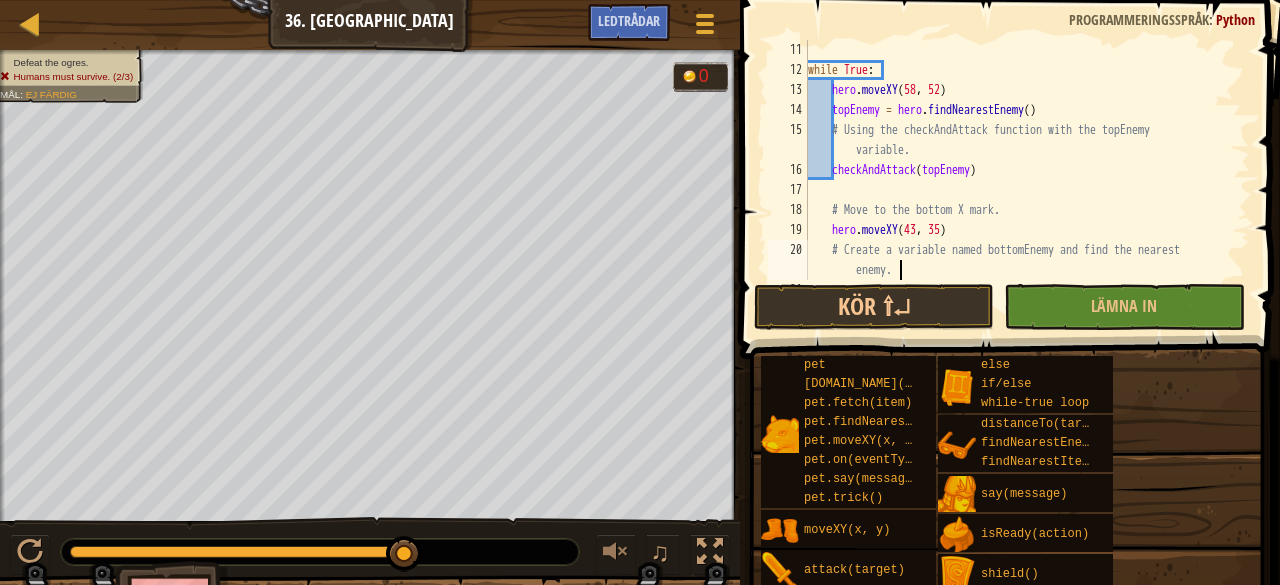scroll, scrollTop: 220, scrollLeft: 0, axis: vertical 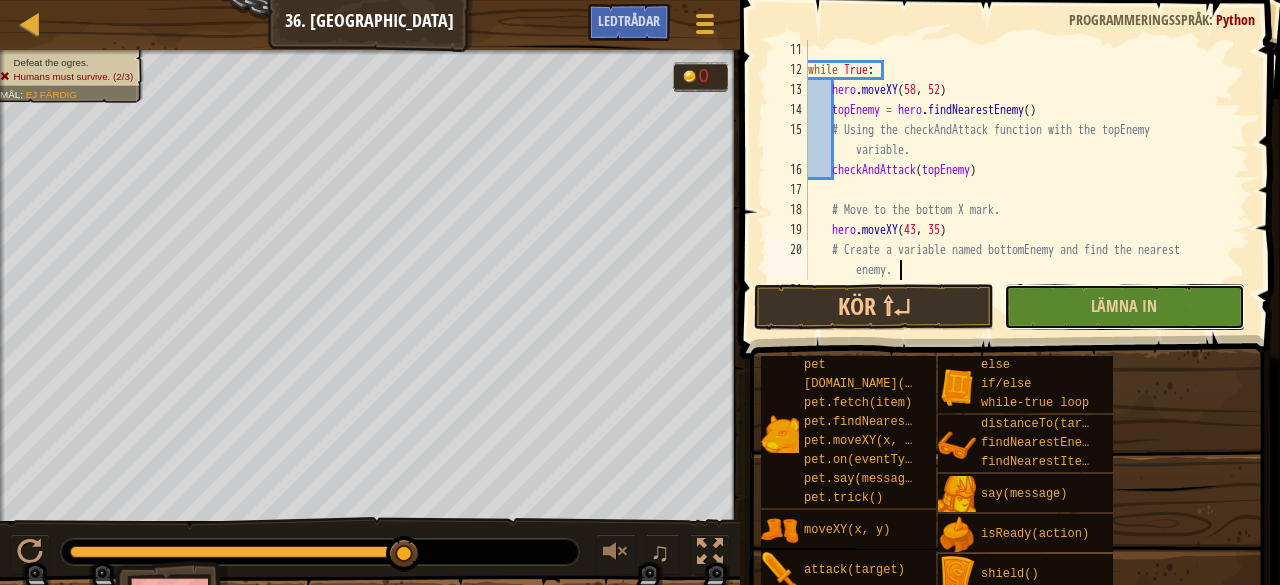 click on "Lämna in" at bounding box center [1124, 307] 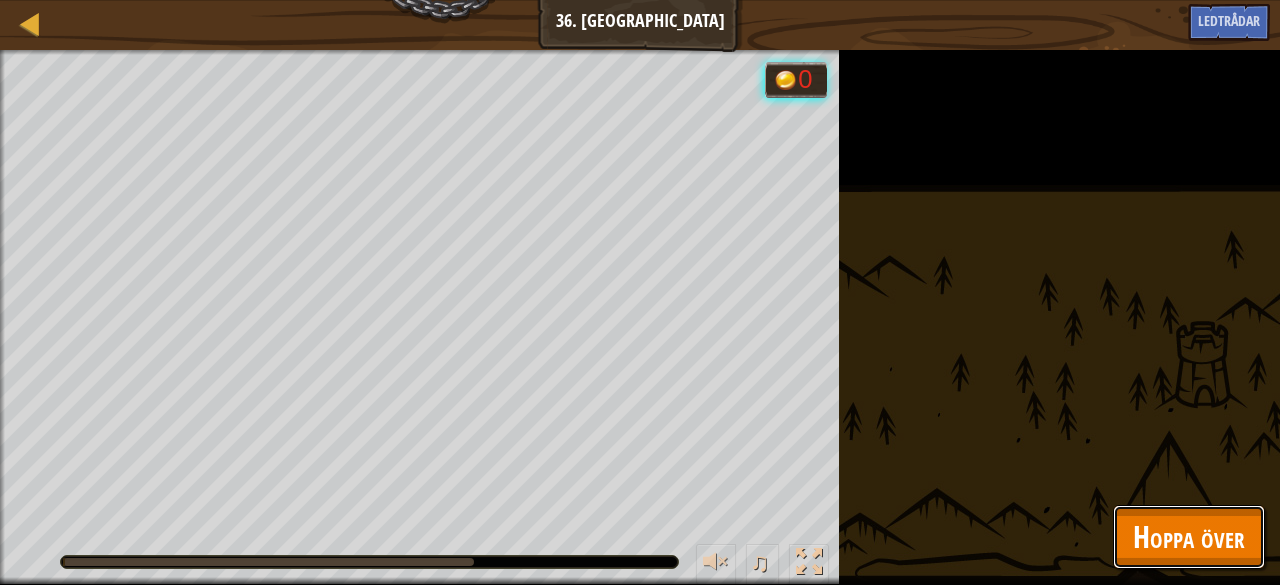 click on "Hoppa över" at bounding box center [1189, 536] 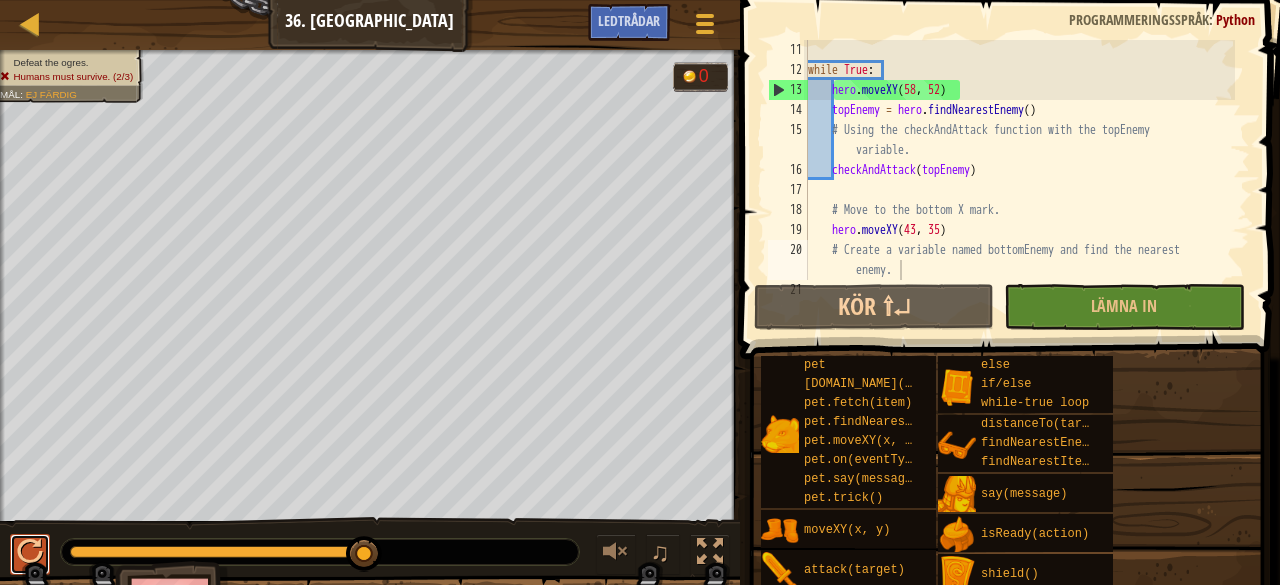 click at bounding box center [30, 552] 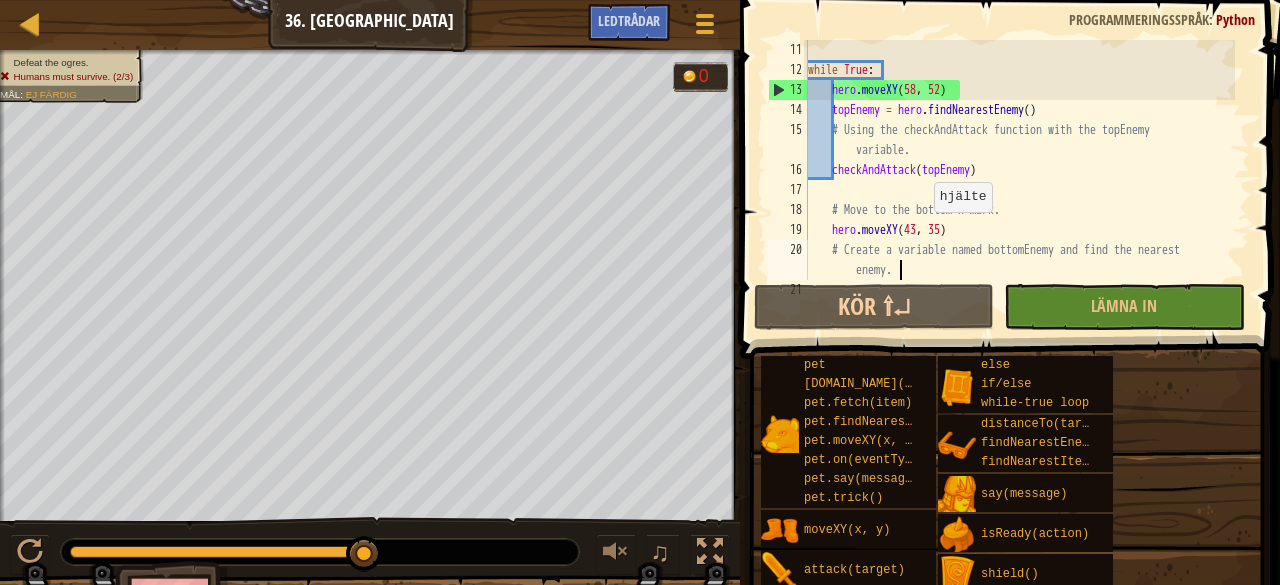 click on "while   True :      hero . moveXY ( 58 ,   52 )      topEnemy   =   hero . findNearestEnemy ( )      # Using the checkAndAttack function with the topEnemy           variable.      checkAndAttack ( topEnemy )      # Move to the bottom X mark.      hero . moveXY ( 43 ,   35 )      # Create a variable named bottomEnemy and find the nearest           enemy.      while   True :" at bounding box center (1019, 180) 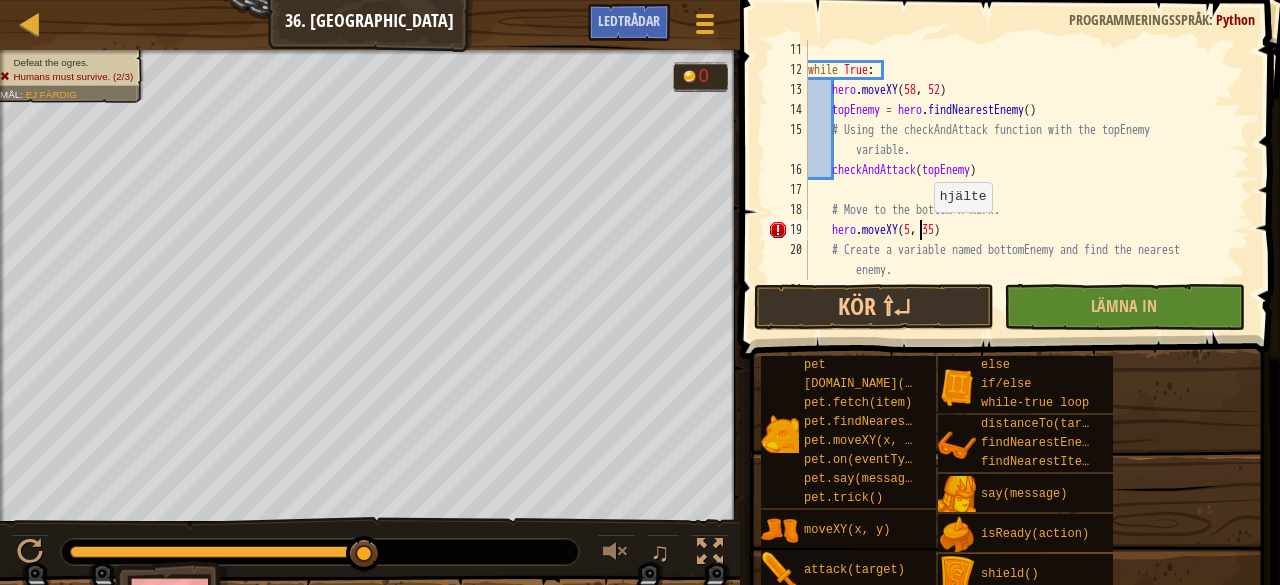 scroll, scrollTop: 9, scrollLeft: 10, axis: both 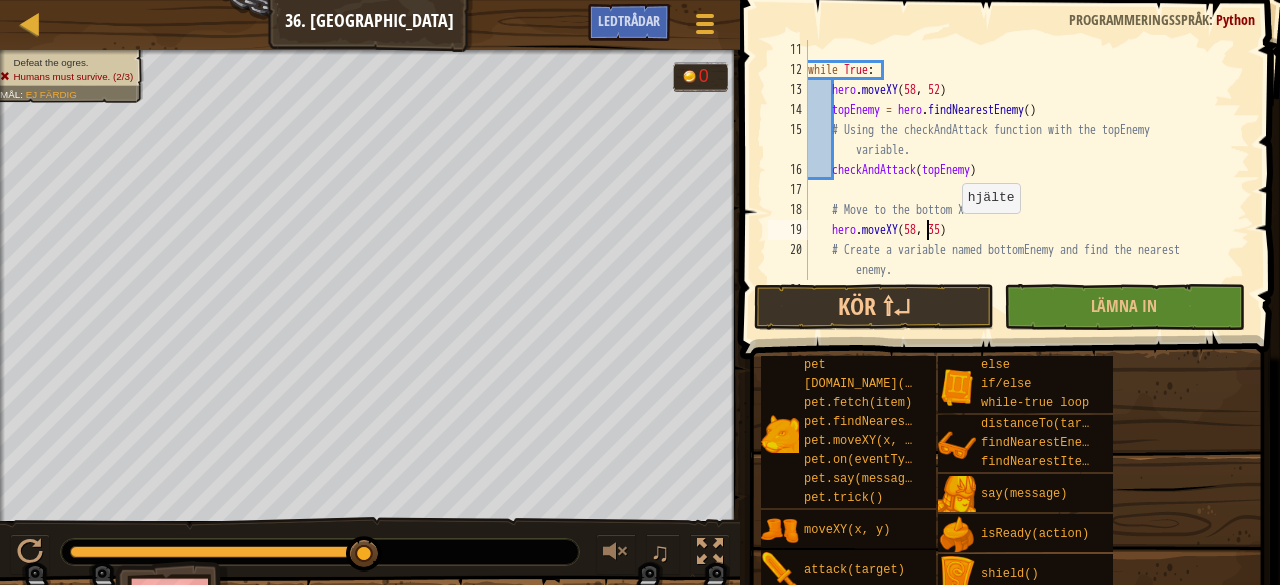 click on "while   True :      hero . moveXY ( 58 ,   52 )      topEnemy   =   hero . findNearestEnemy ( )      # Using the checkAndAttack function with the topEnemy           variable.      checkAndAttack ( topEnemy )      # Move to the bottom X mark.      hero . moveXY ( 58 ,   35 )      # Create a variable named bottomEnemy and find the nearest           enemy.      while   True :" at bounding box center (1019, 180) 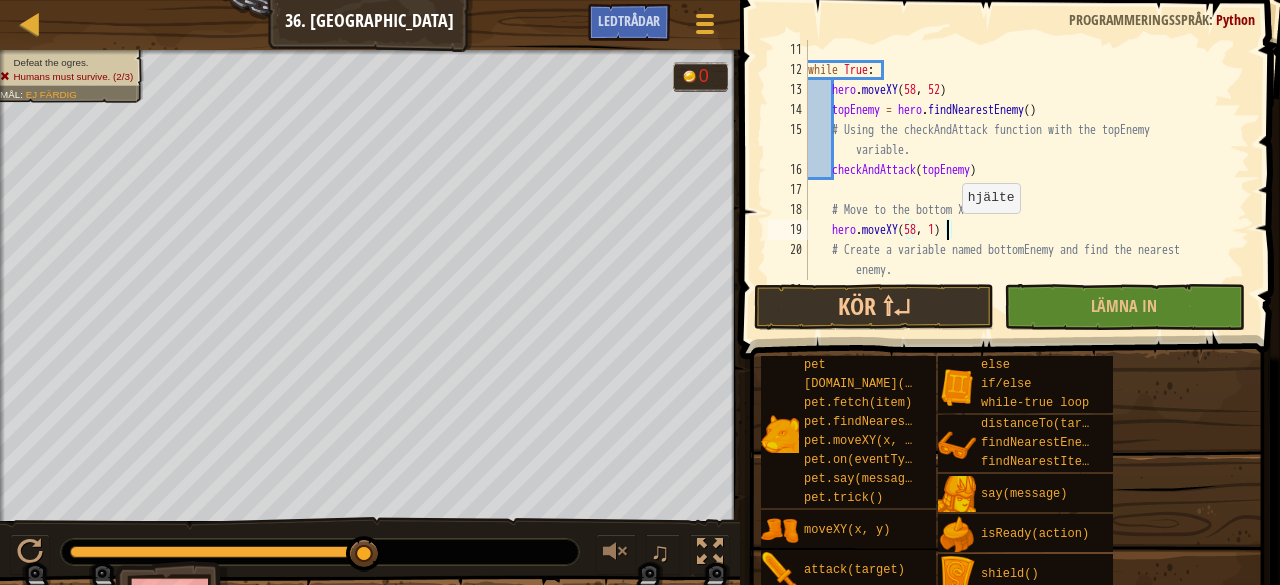scroll, scrollTop: 9, scrollLeft: 11, axis: both 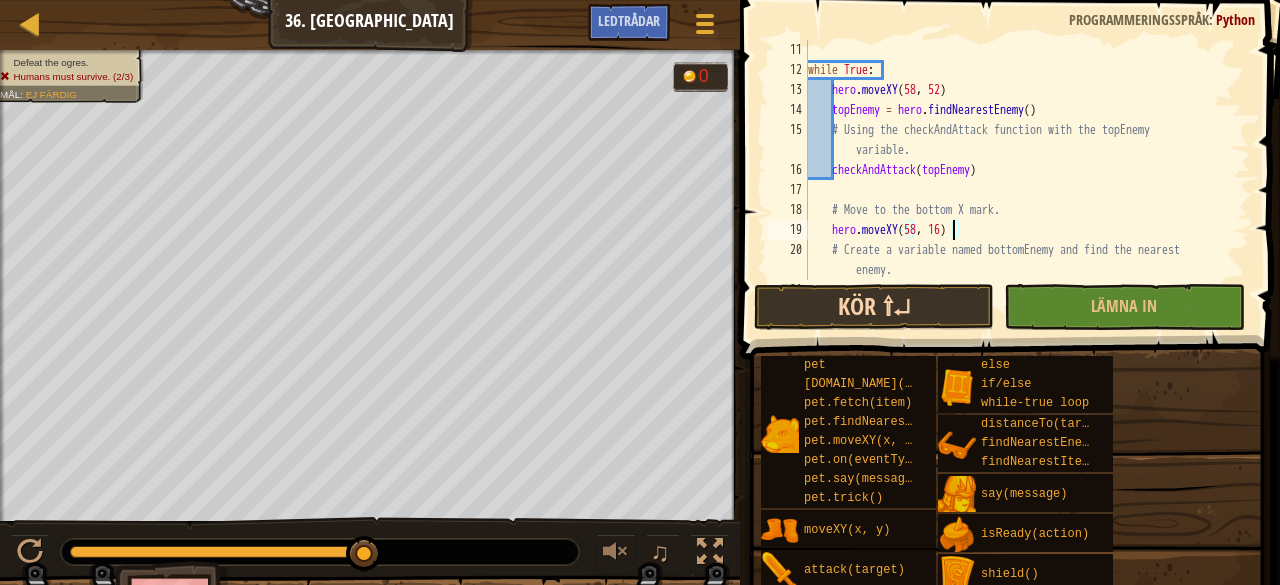 type on "hero.moveXY(58, 16)" 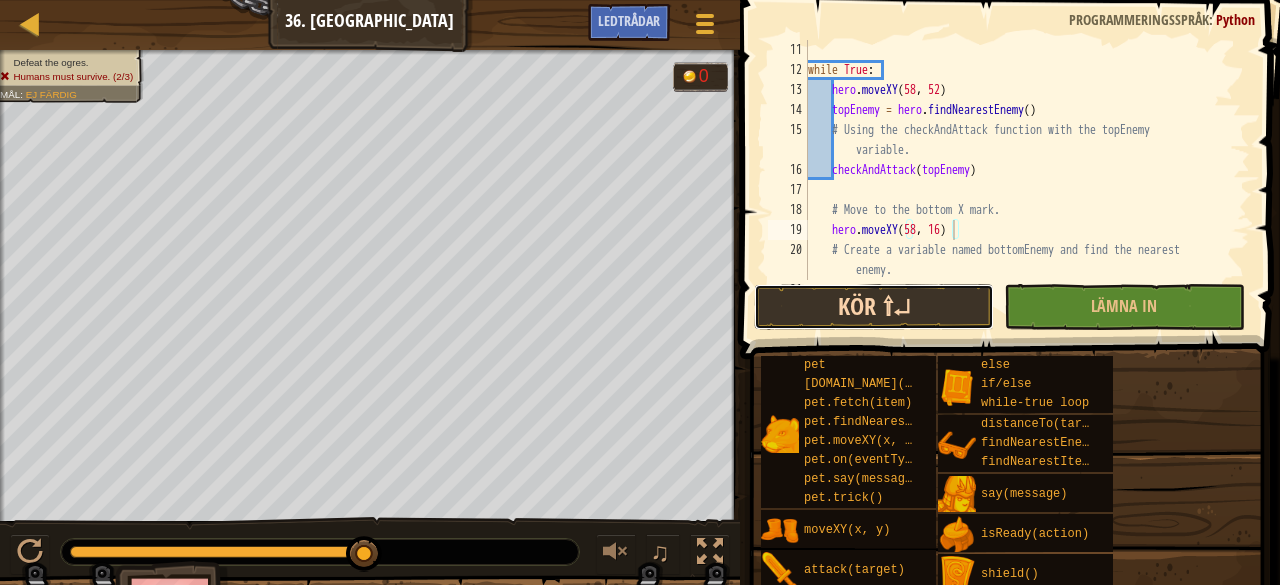 click on "Kör ⇧↵" at bounding box center (874, 307) 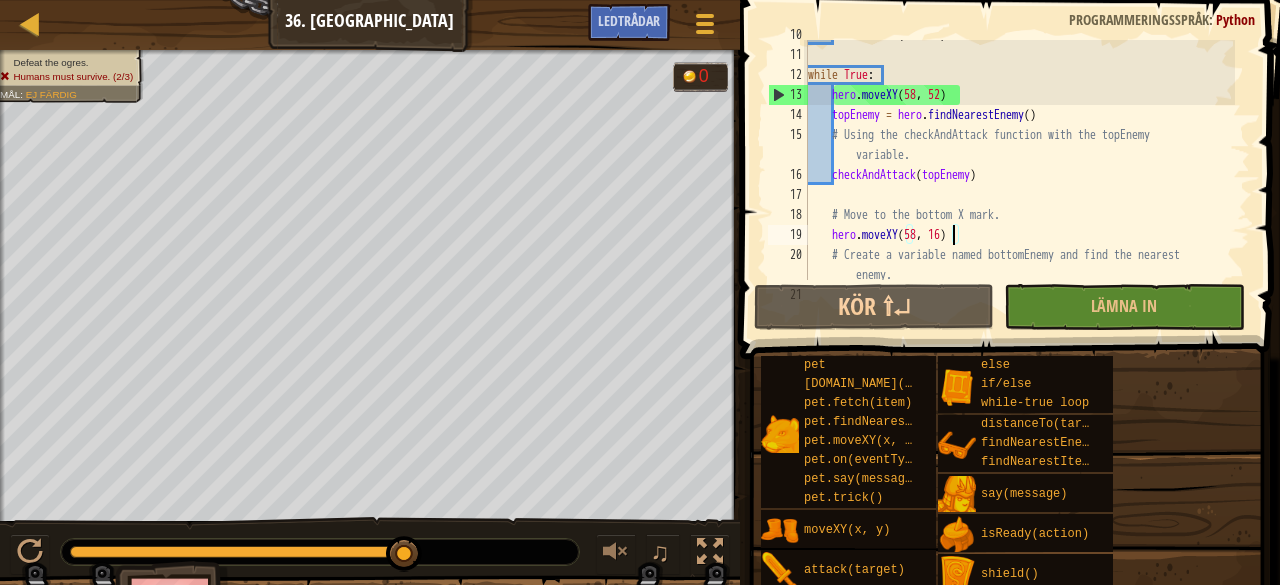 scroll, scrollTop: 212, scrollLeft: 0, axis: vertical 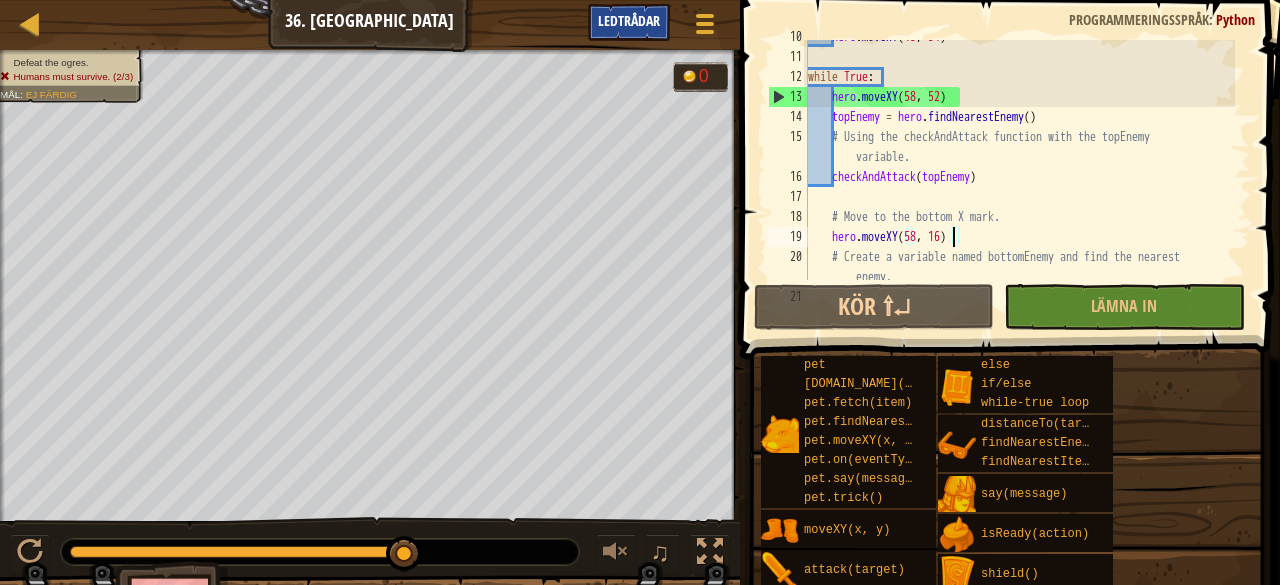 click on "Ledtrådar" at bounding box center [629, 20] 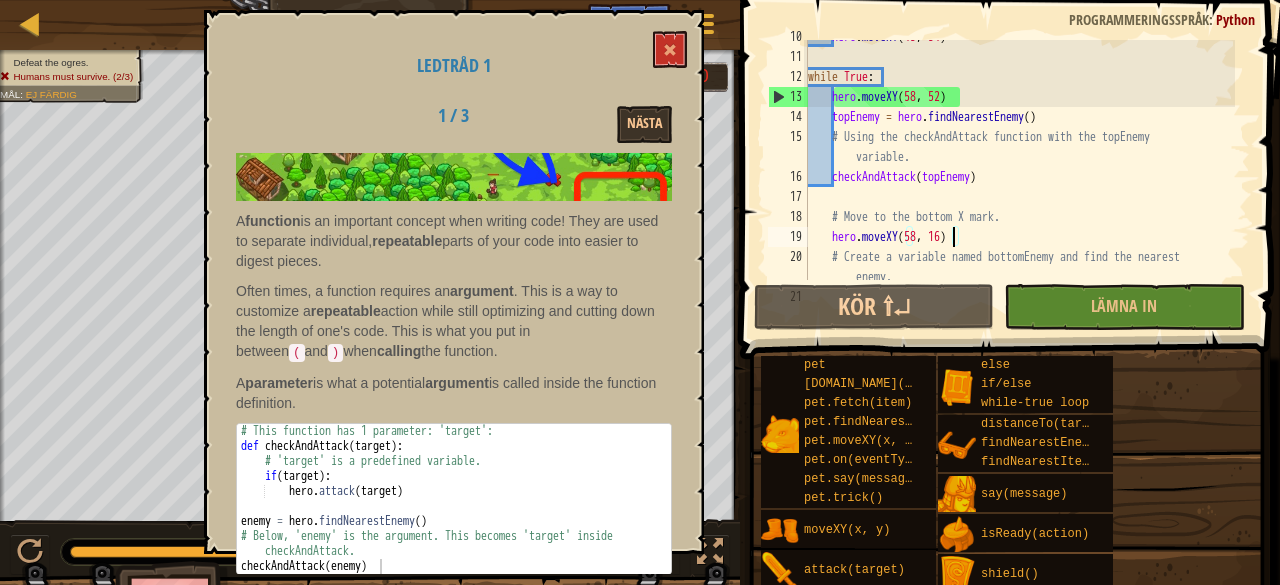 scroll, scrollTop: 145, scrollLeft: 0, axis: vertical 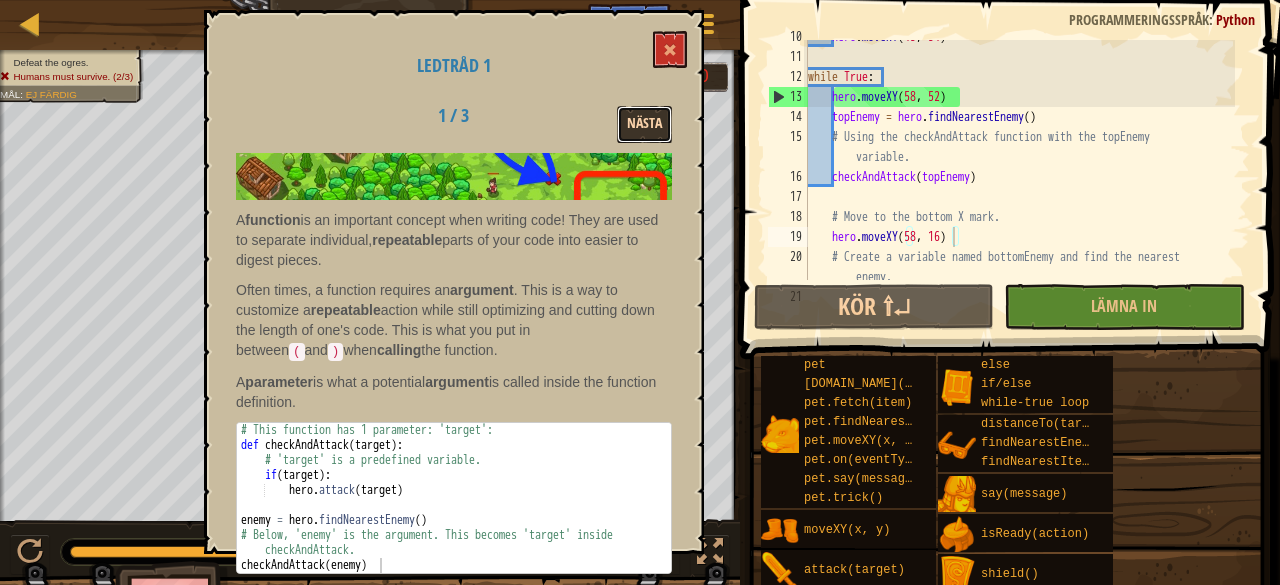 click on "Nästa" at bounding box center (644, 124) 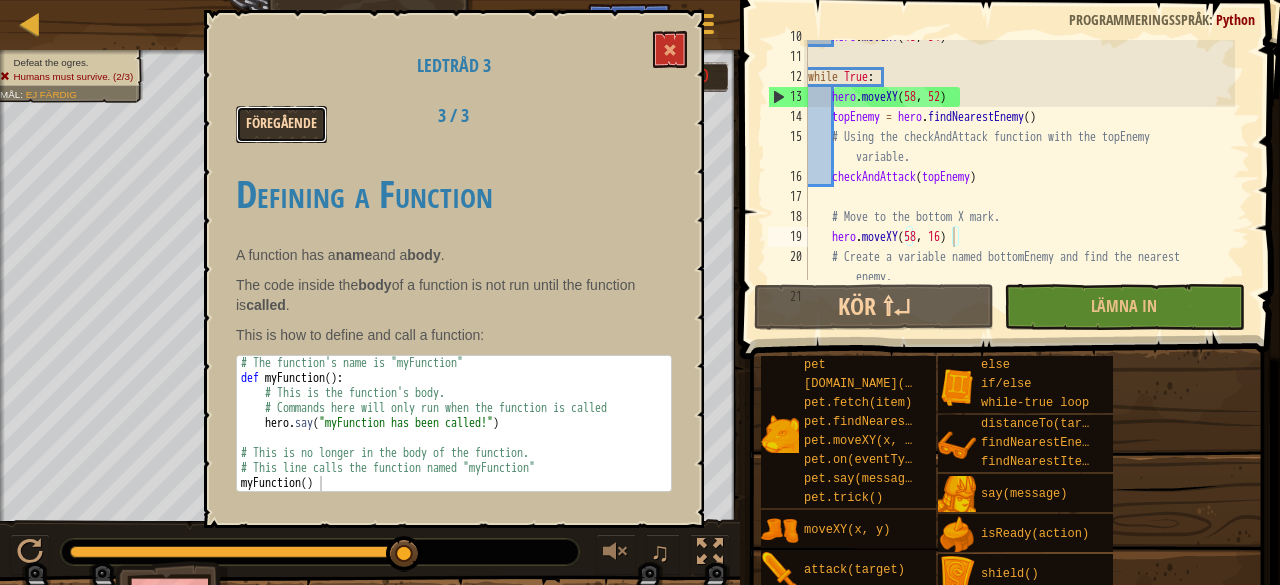 click on "Föregående" at bounding box center [281, 124] 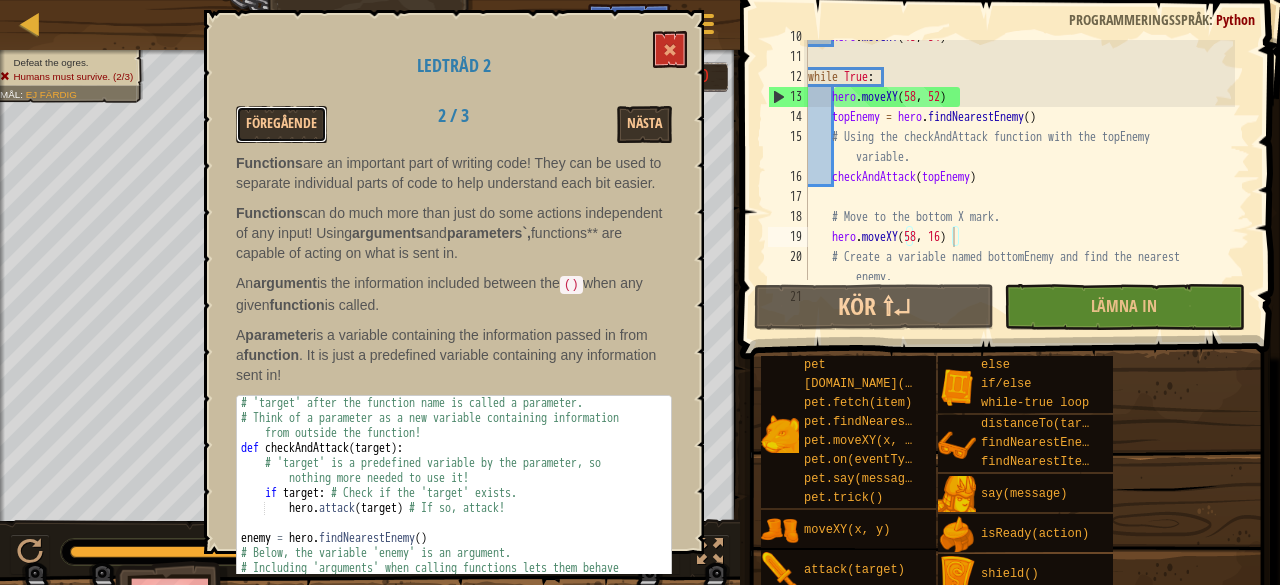 click on "Föregående" at bounding box center (281, 124) 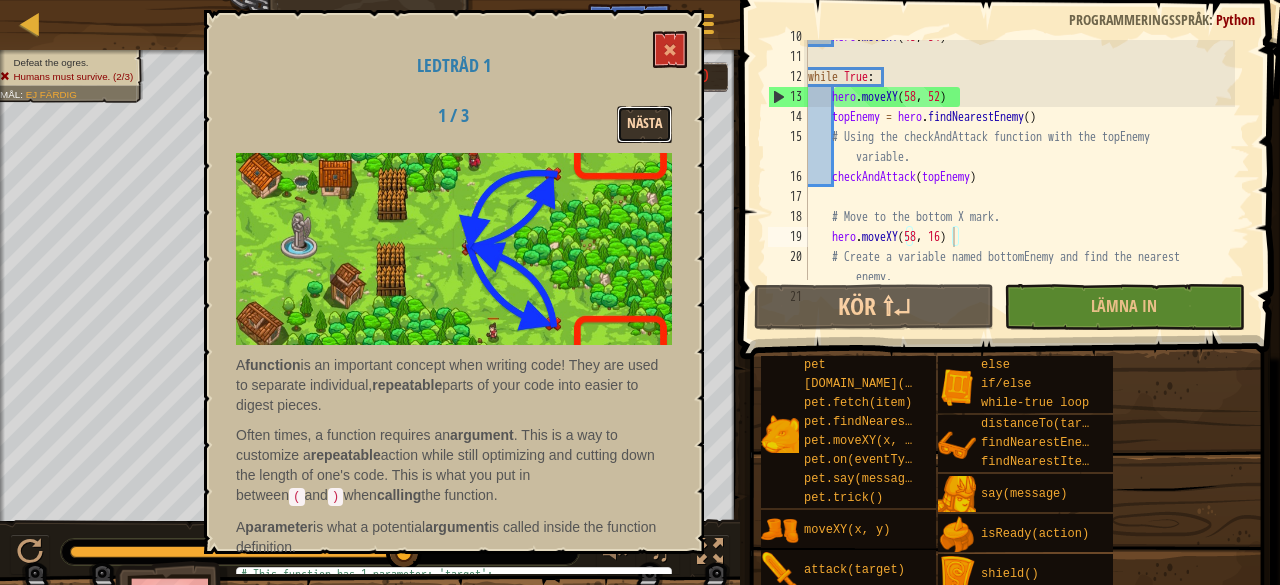 click on "Nästa" at bounding box center [644, 124] 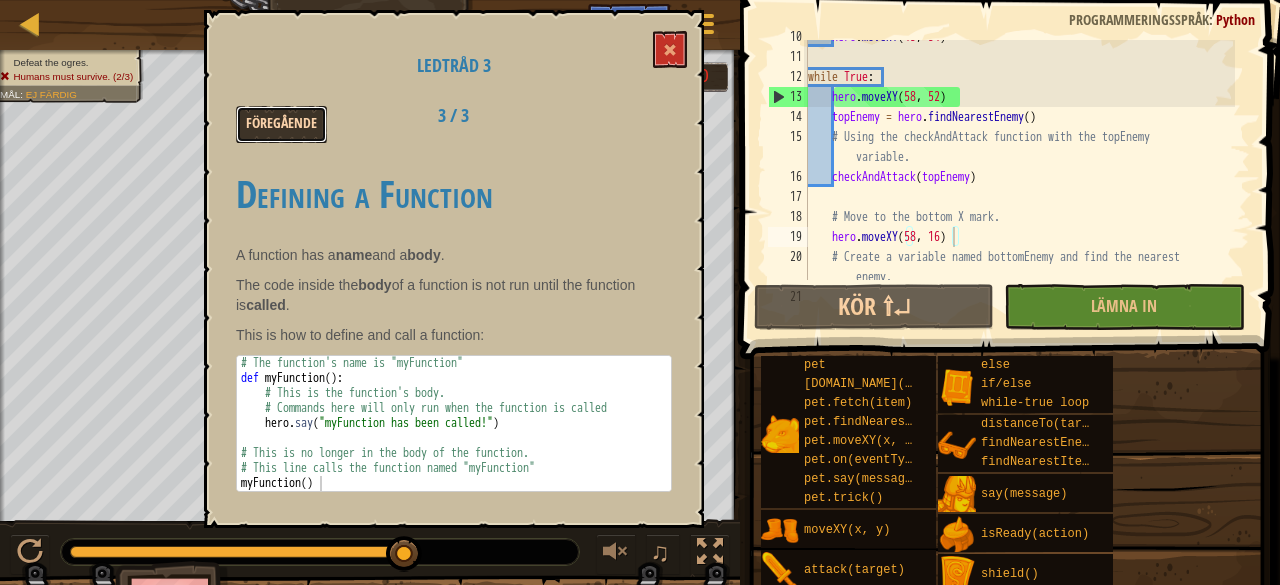 click on "Föregående" at bounding box center [281, 124] 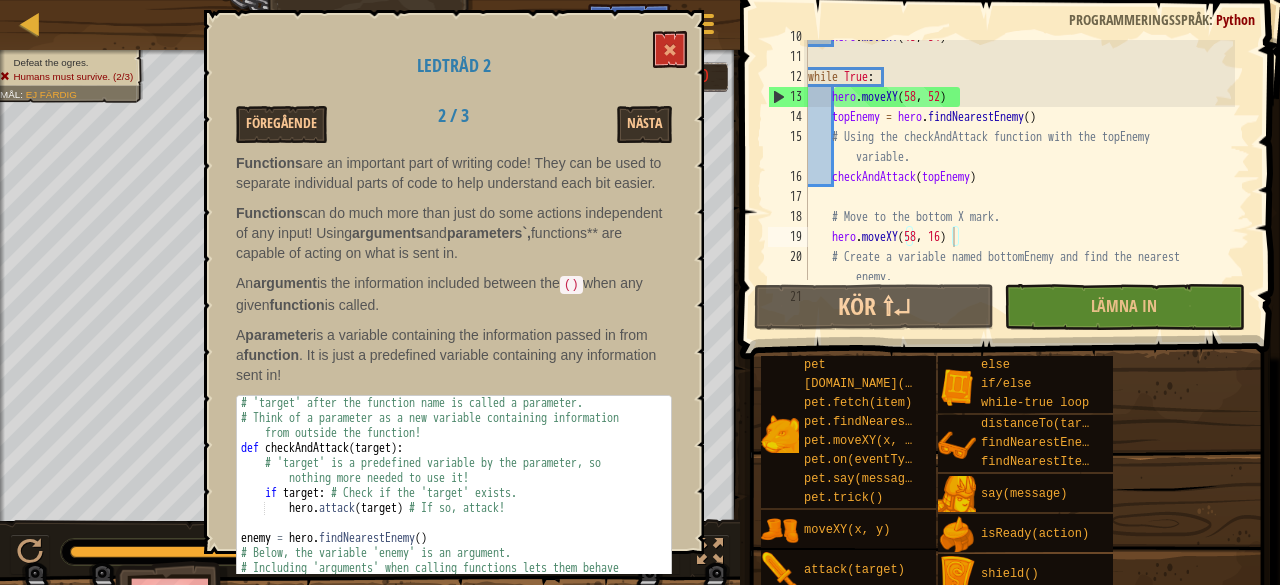 click on "Föregående" at bounding box center [281, 124] 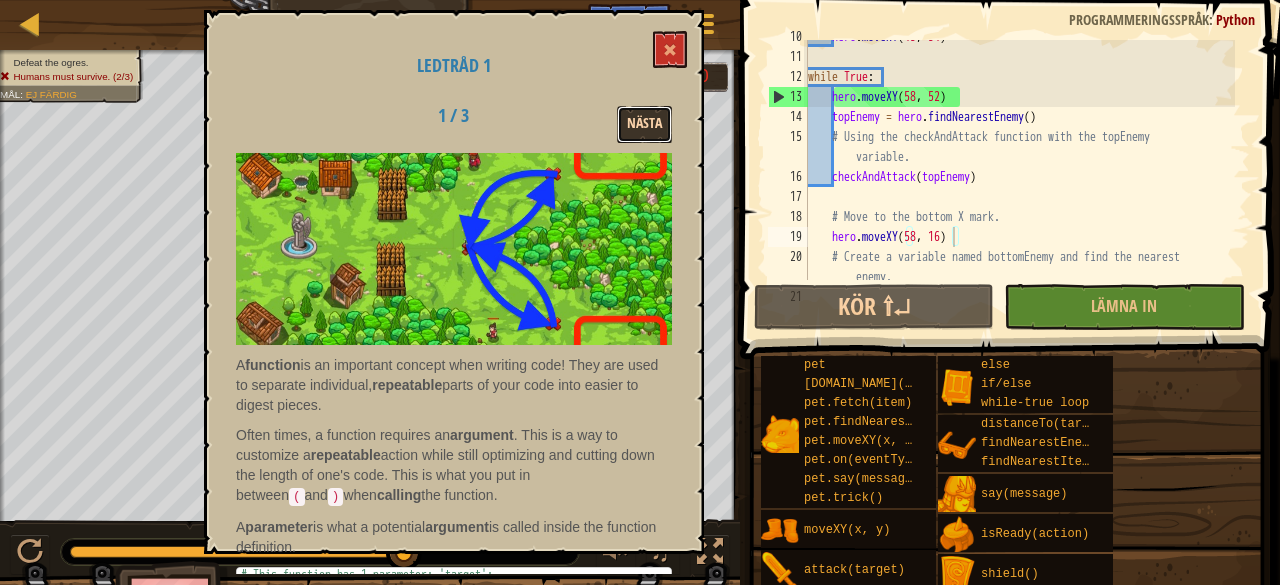 click on "Nästa" at bounding box center [644, 124] 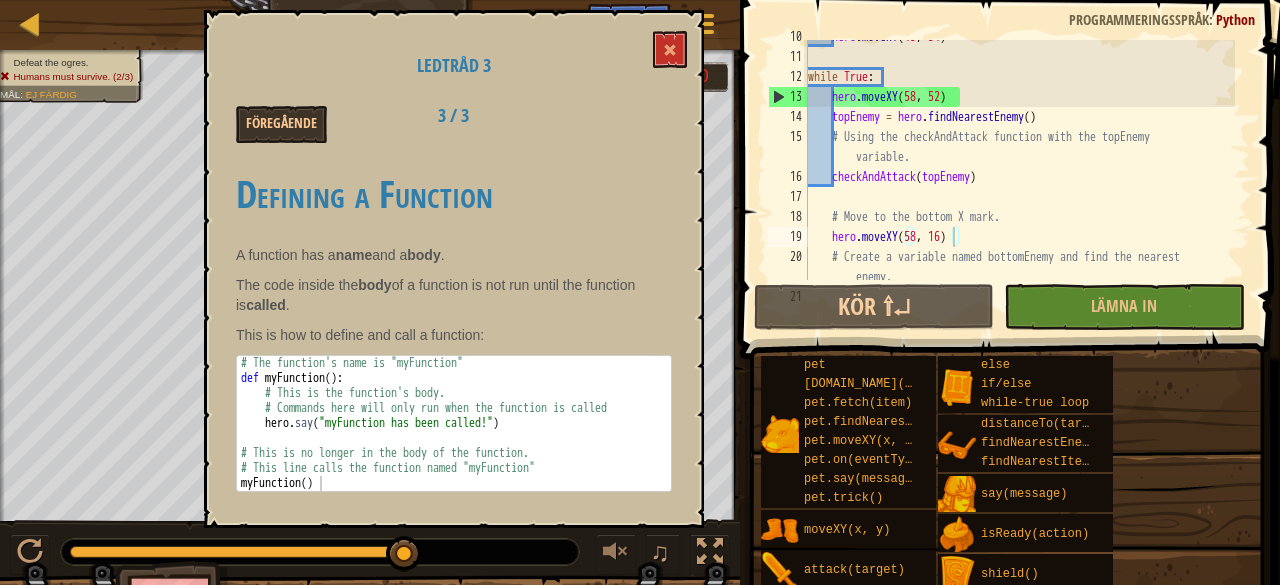 click on "Föregående 3 / 3" at bounding box center [454, 124] 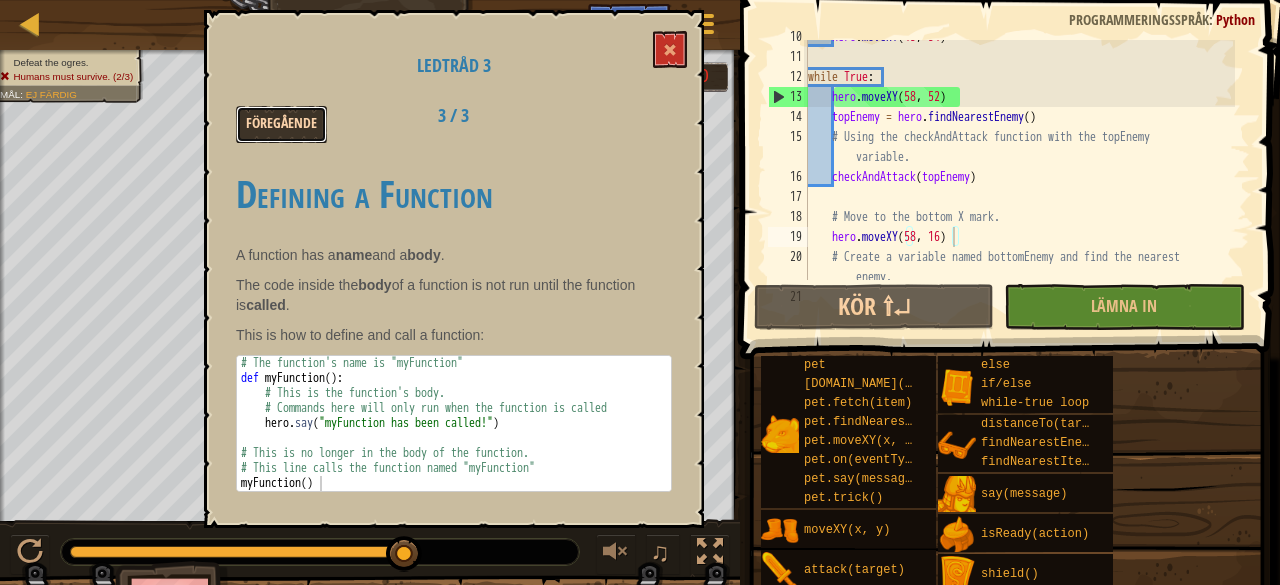 click on "Föregående" at bounding box center [281, 124] 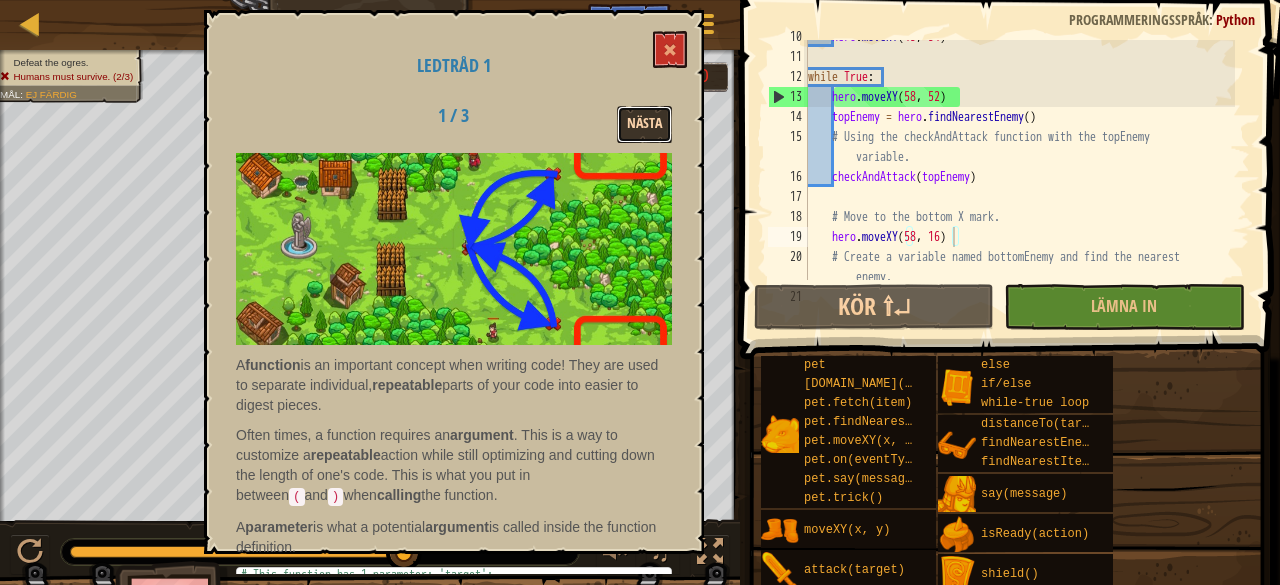 click on "Nästa" at bounding box center (644, 124) 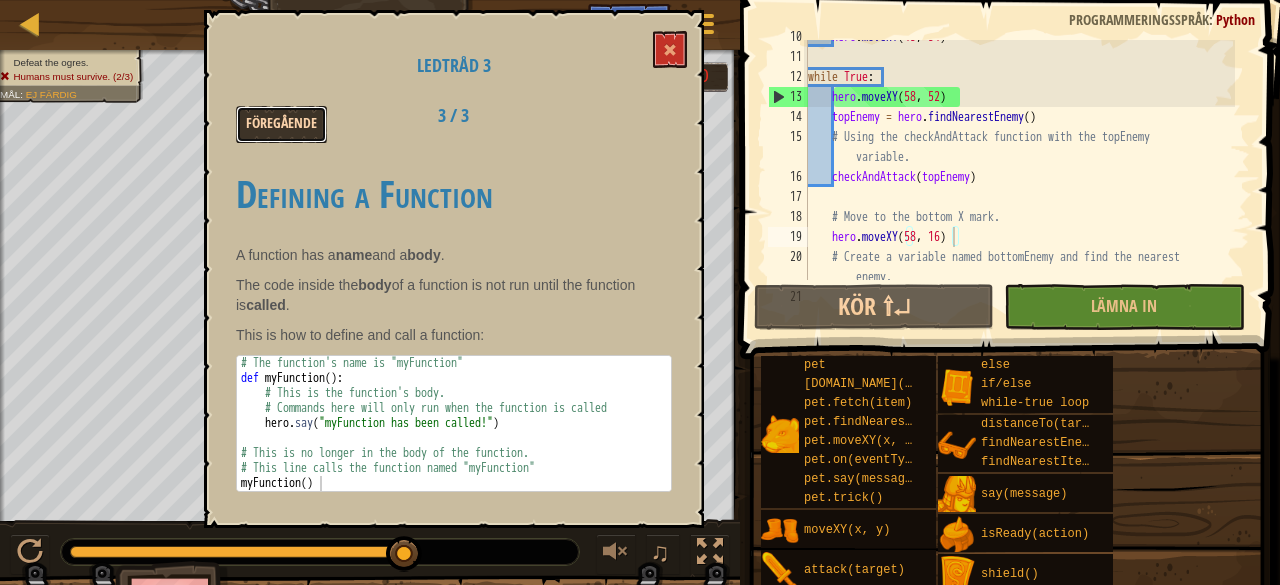 click on "Föregående" at bounding box center [281, 124] 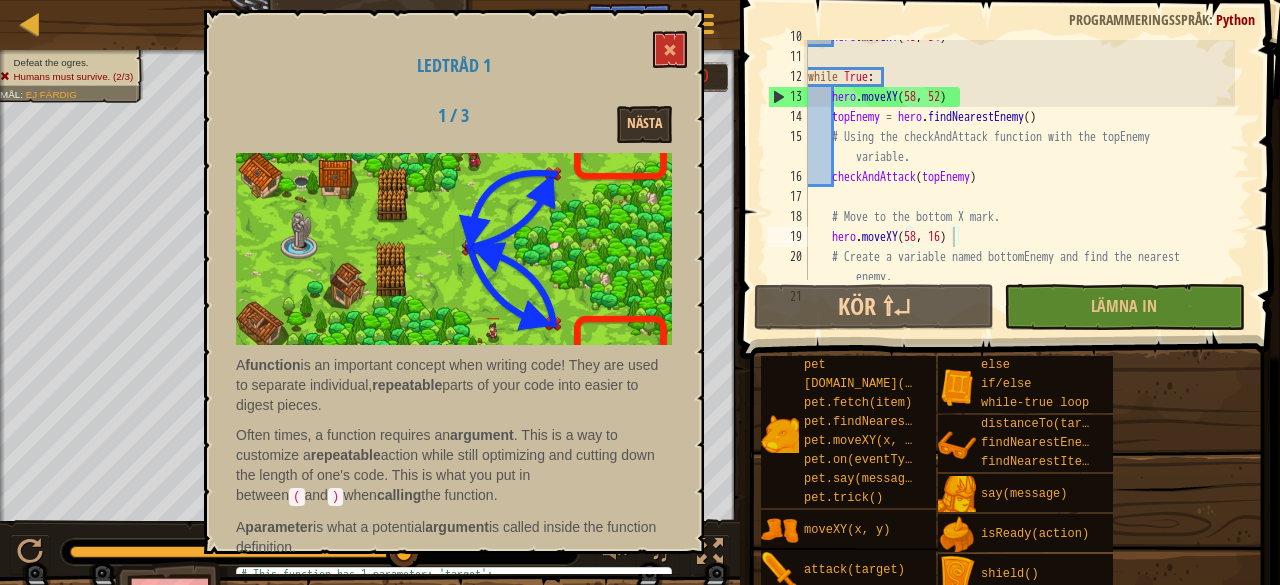click on "1 / 3 Nästa" at bounding box center [454, 124] 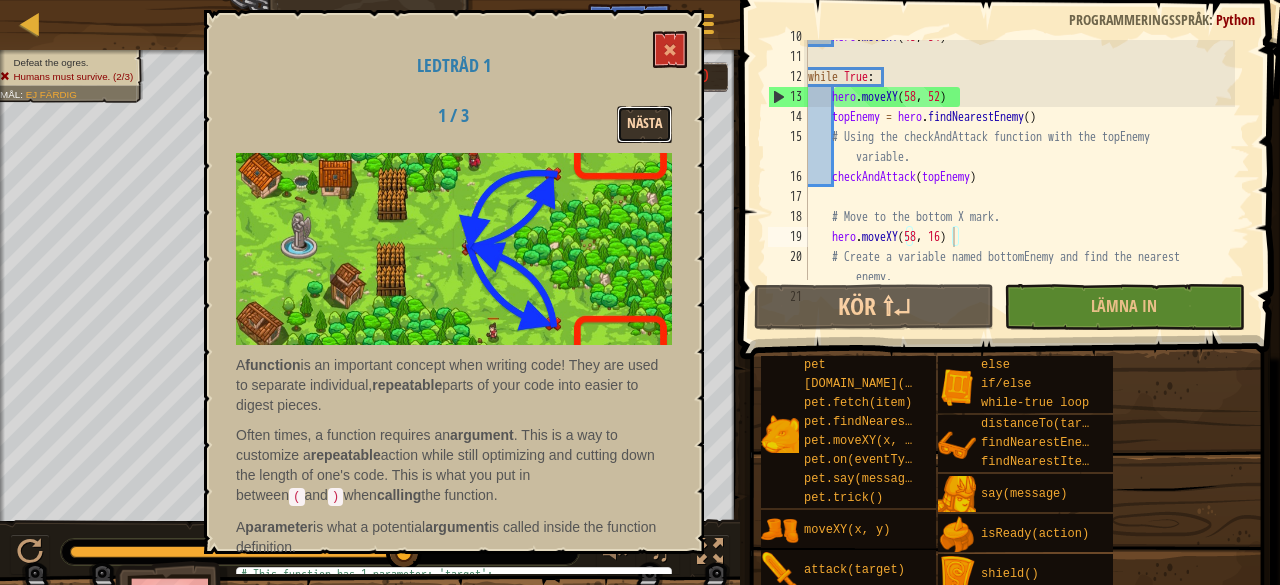 click on "Nästa" at bounding box center (644, 124) 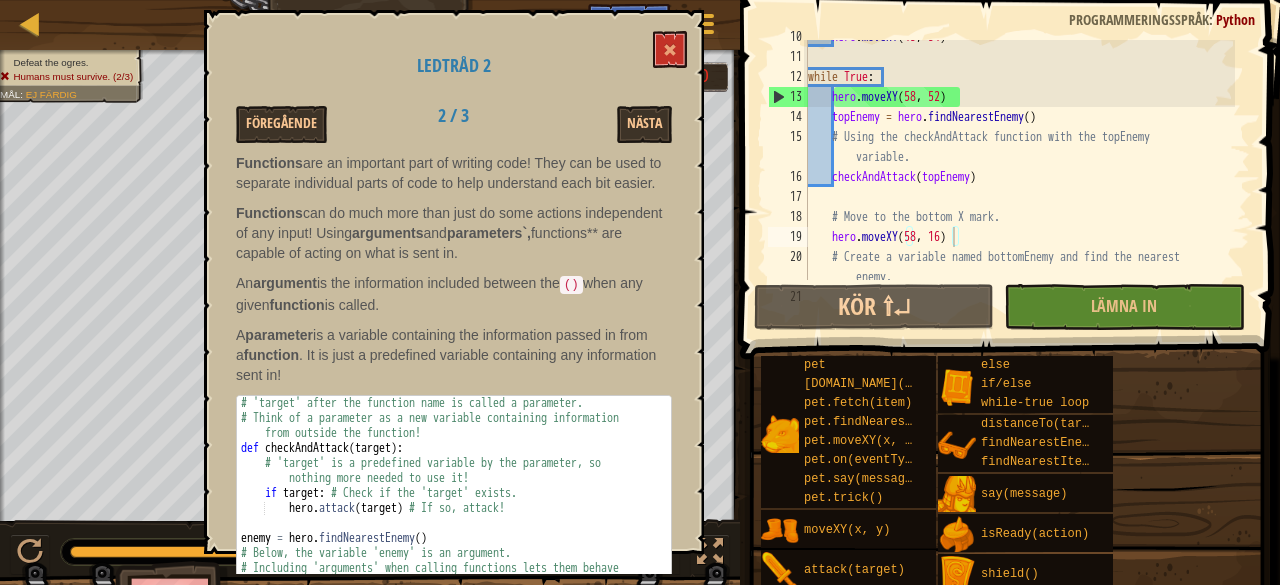click on "Nästa" at bounding box center [644, 124] 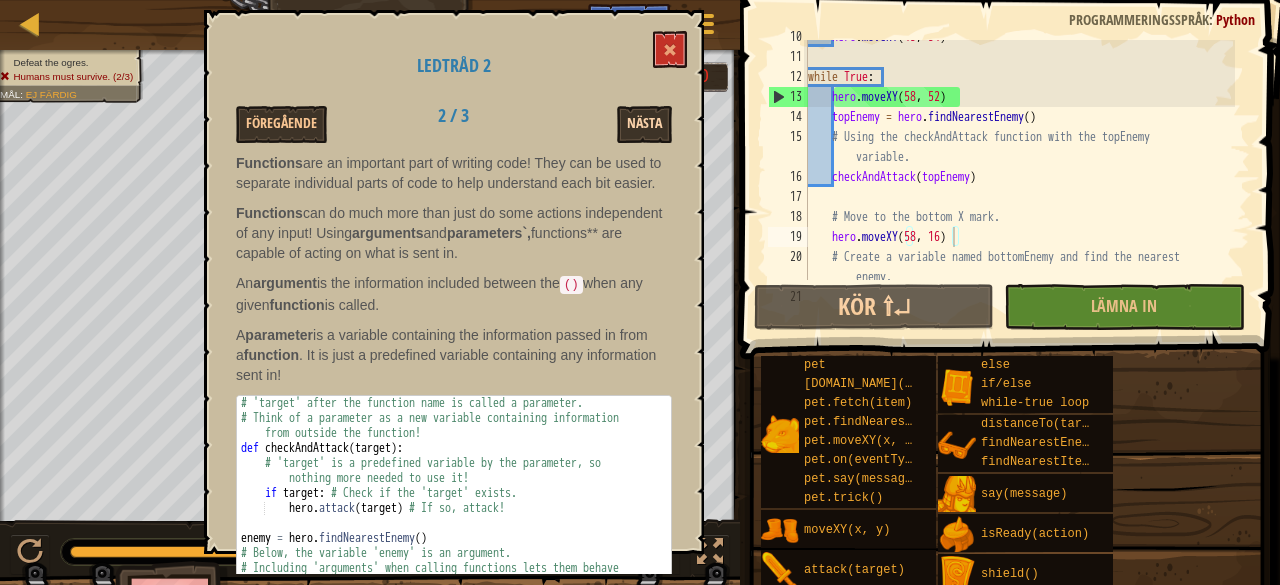 click on "Nästa" at bounding box center [644, 124] 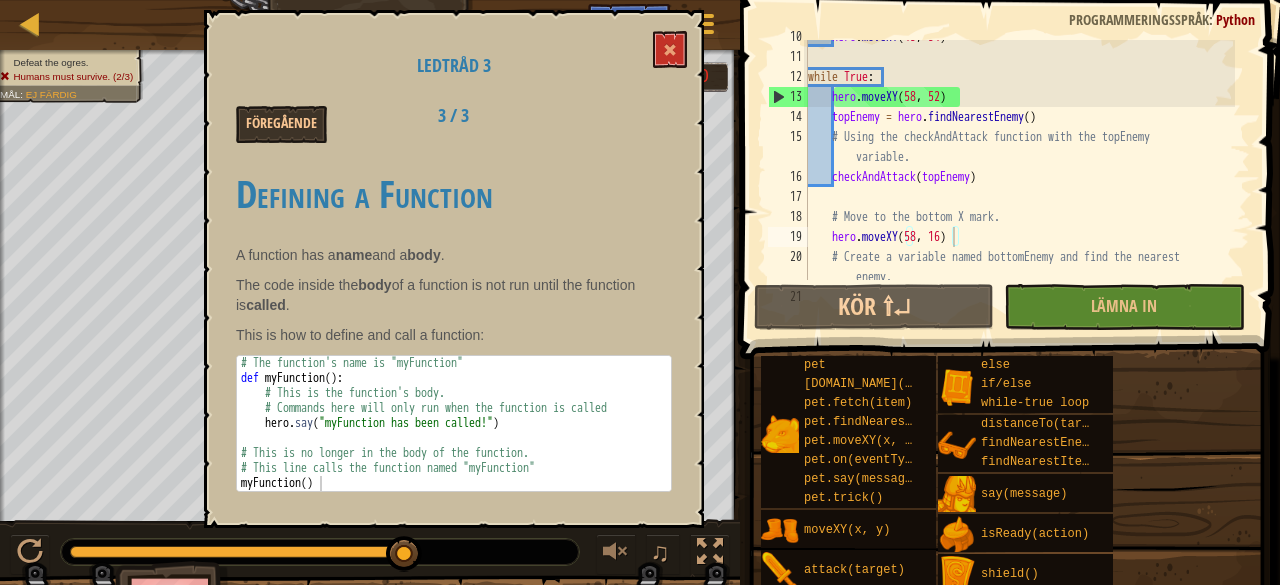 click on "Föregående 3 / 3" at bounding box center [454, 124] 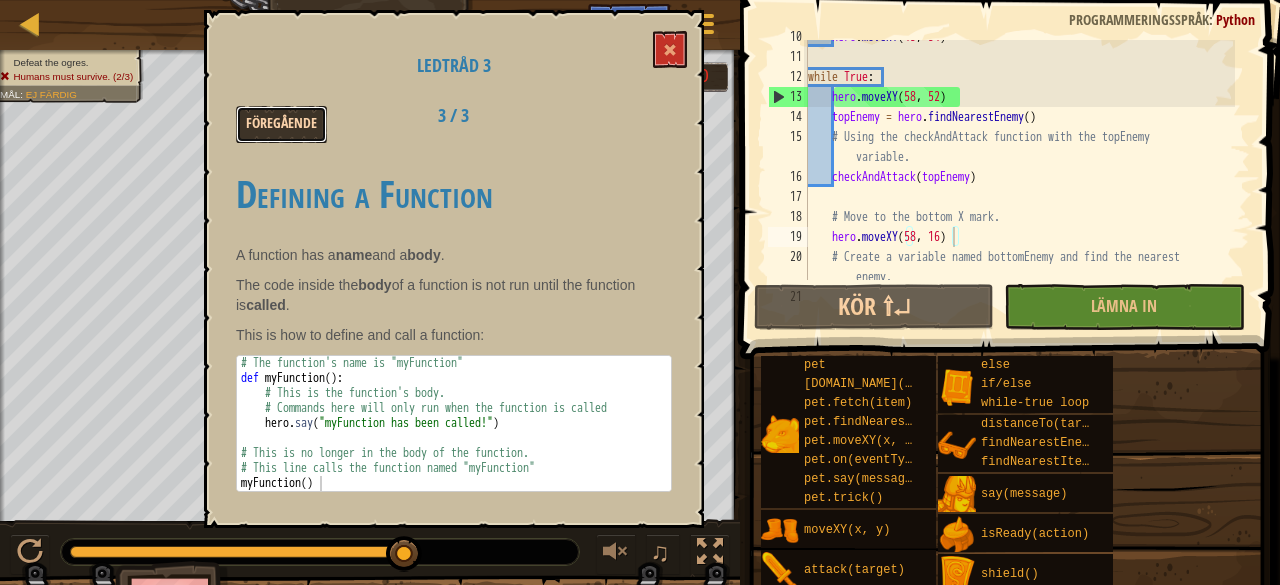 click on "Föregående" at bounding box center [281, 124] 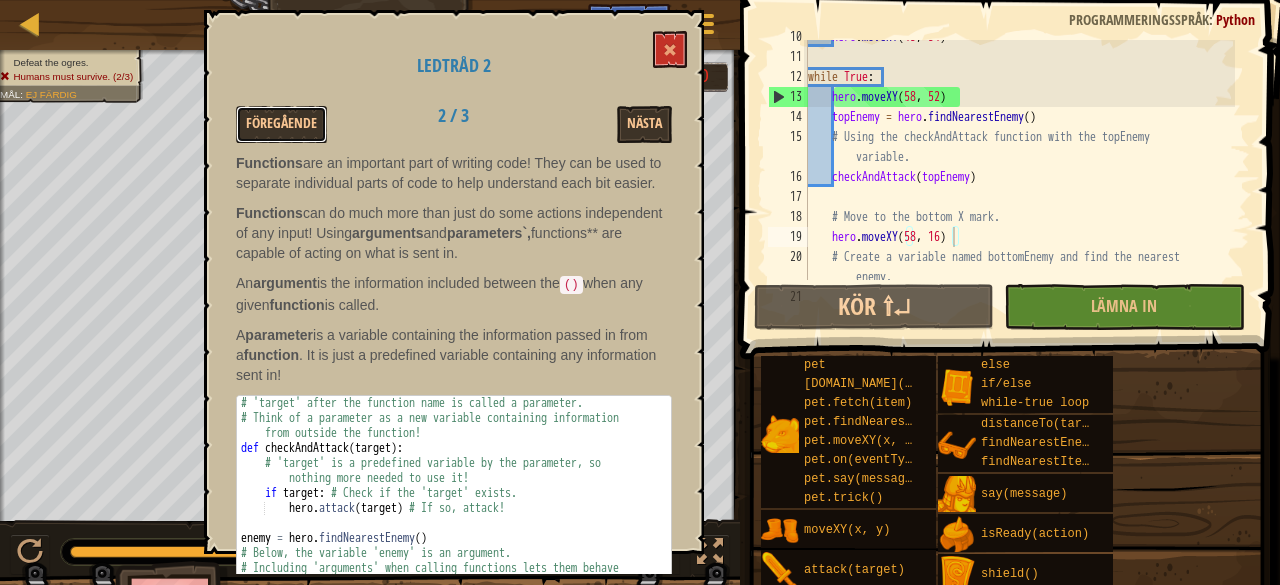 click on "Föregående" at bounding box center (281, 124) 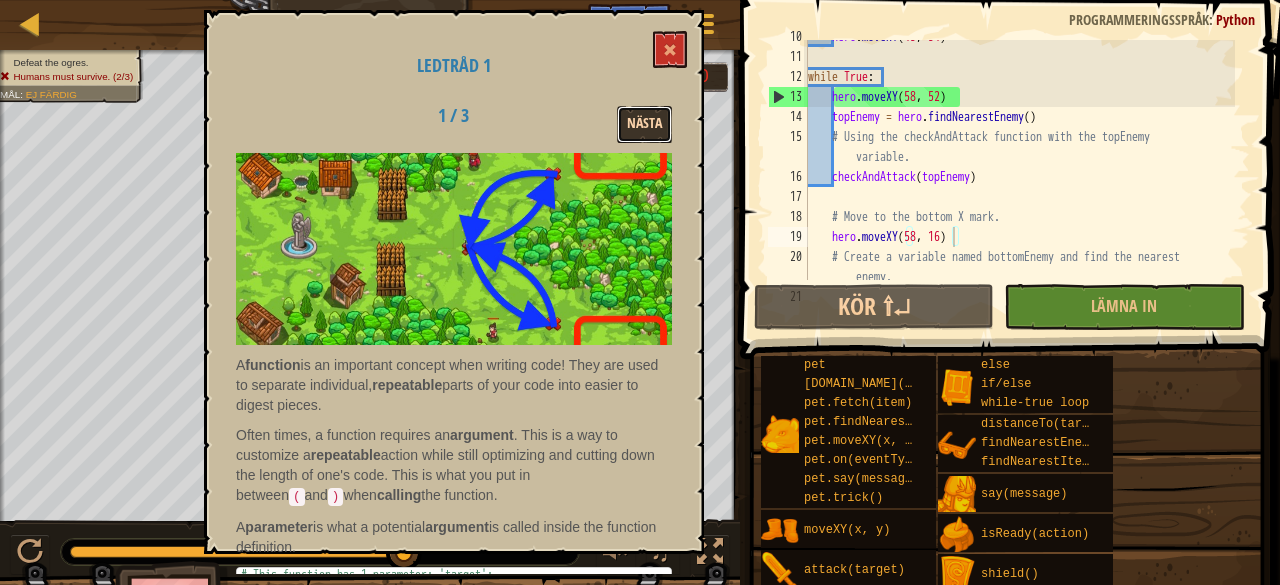 click on "Nästa" at bounding box center [644, 124] 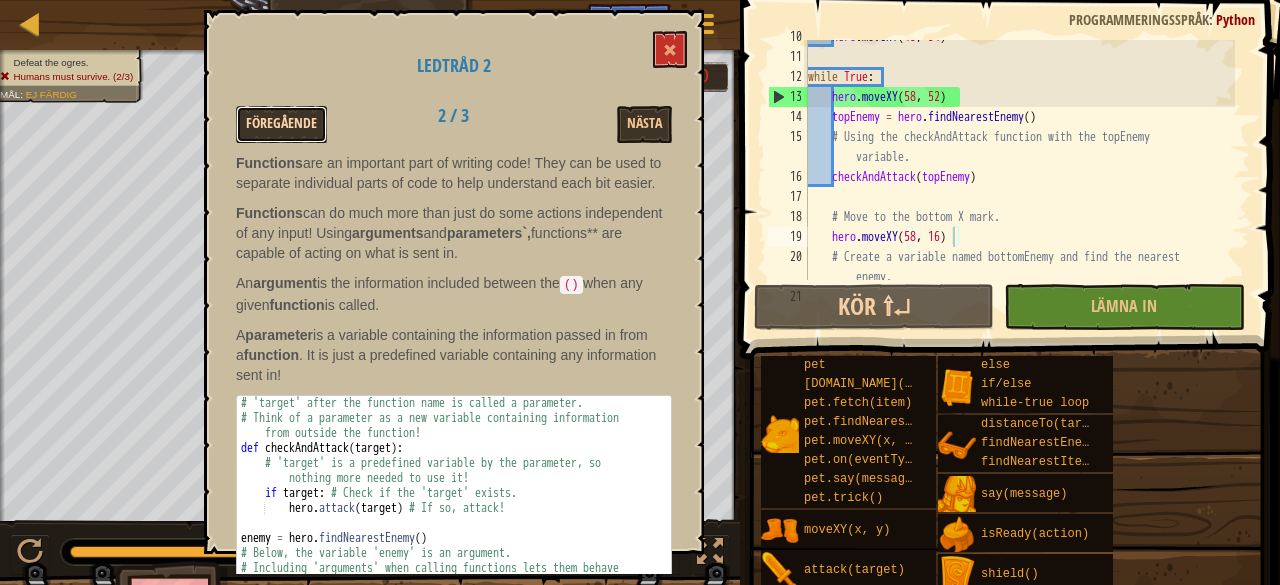 click on "Föregående" at bounding box center [281, 124] 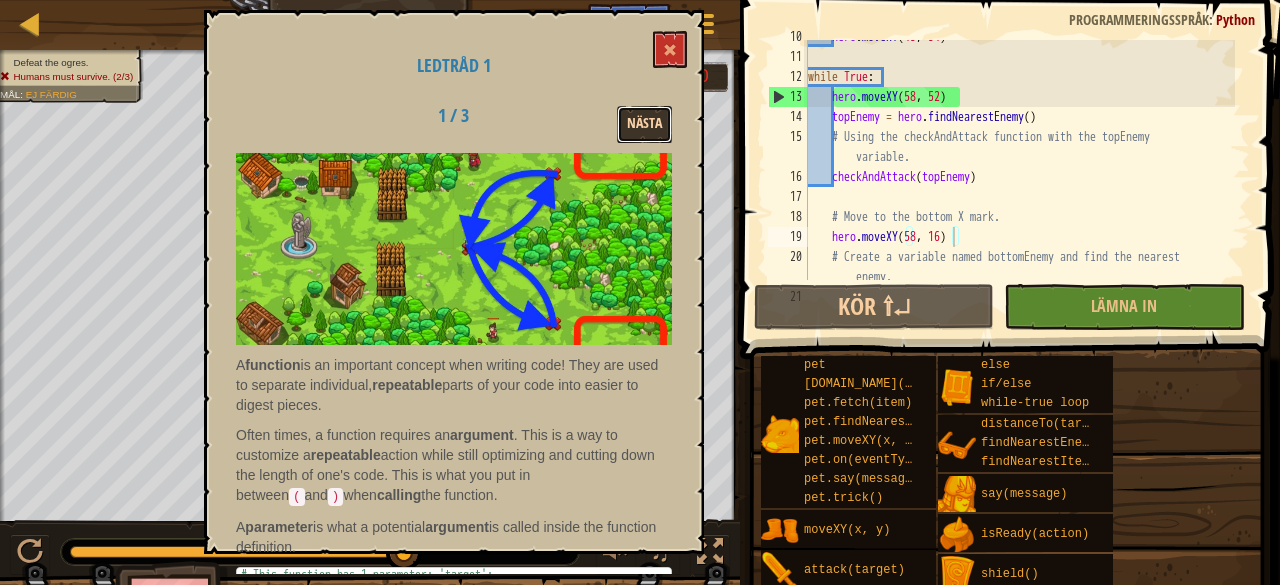 drag, startPoint x: 305, startPoint y: 117, endPoint x: 651, endPoint y: 113, distance: 346.02313 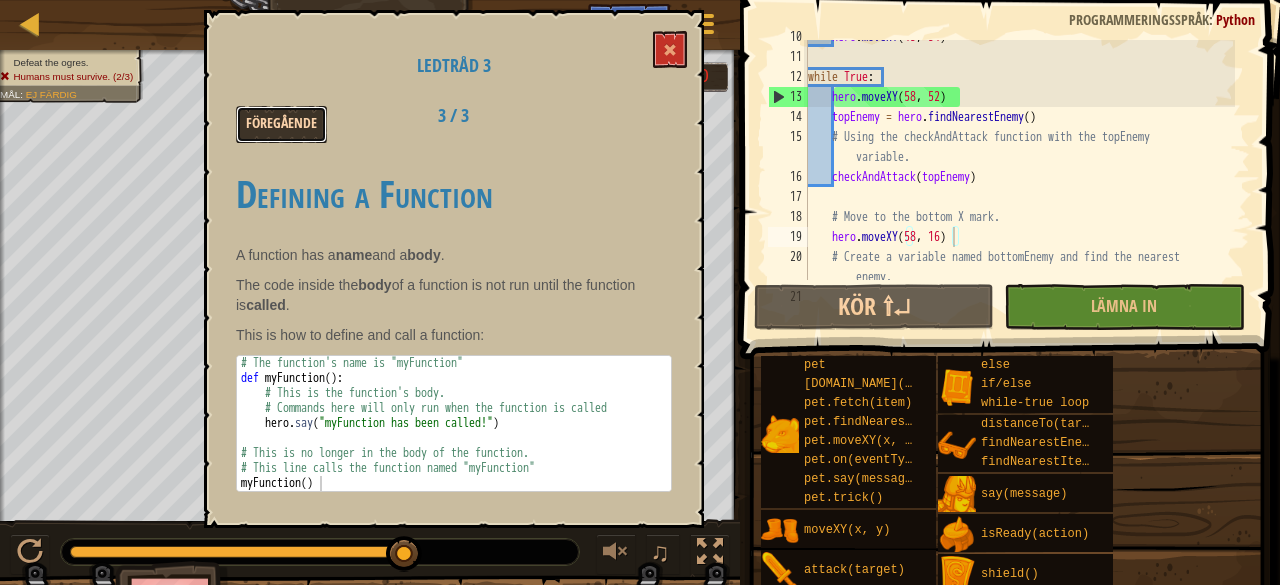 click on "Föregående" at bounding box center (281, 124) 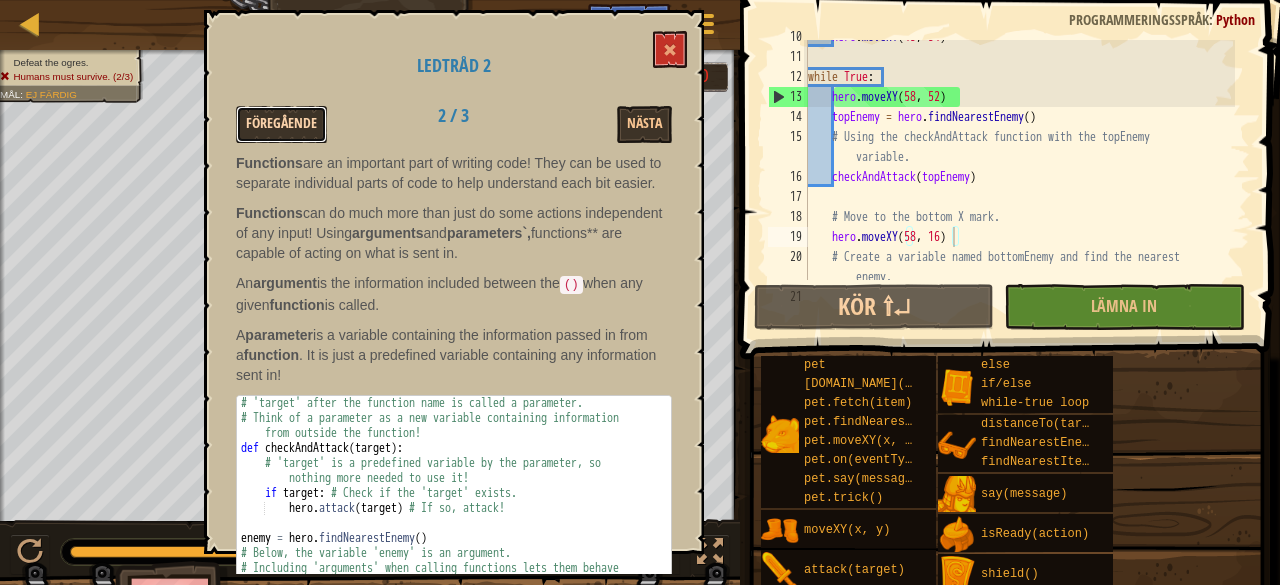 click on "Föregående" at bounding box center [281, 124] 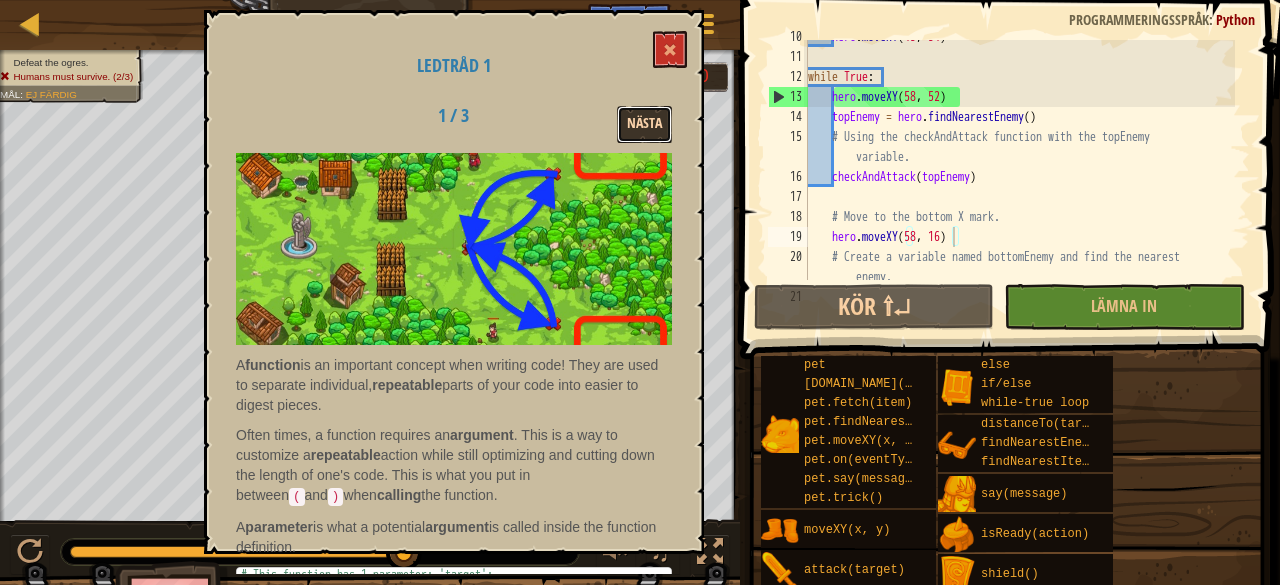 drag, startPoint x: 644, startPoint y: 123, endPoint x: 634, endPoint y: 135, distance: 15.6205 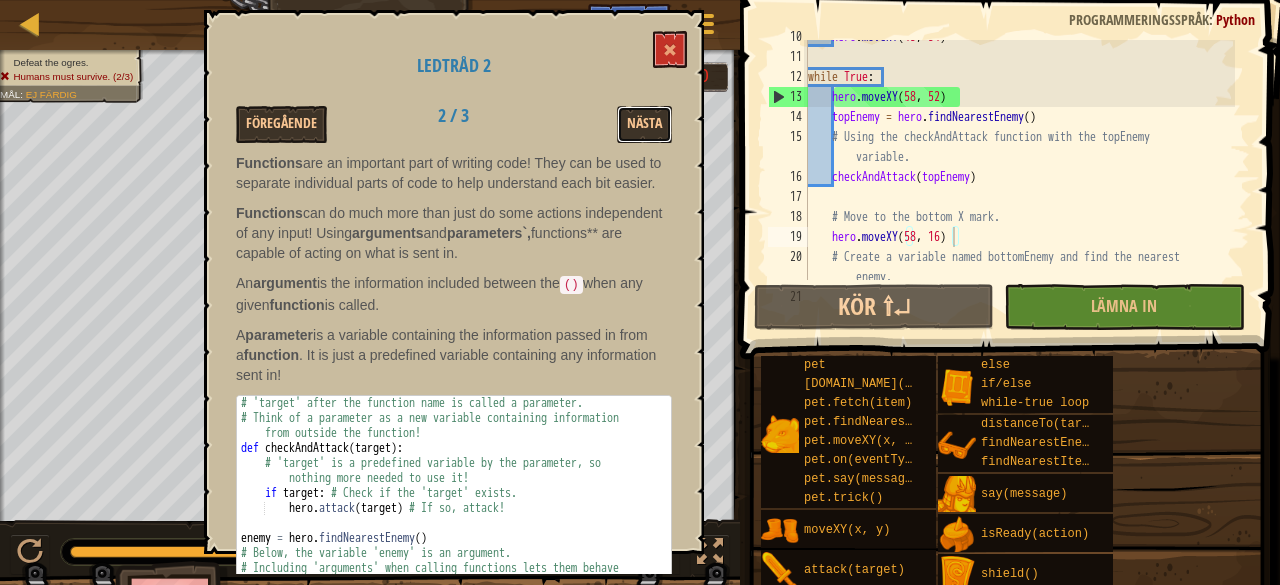 click on "Nästa" at bounding box center (644, 124) 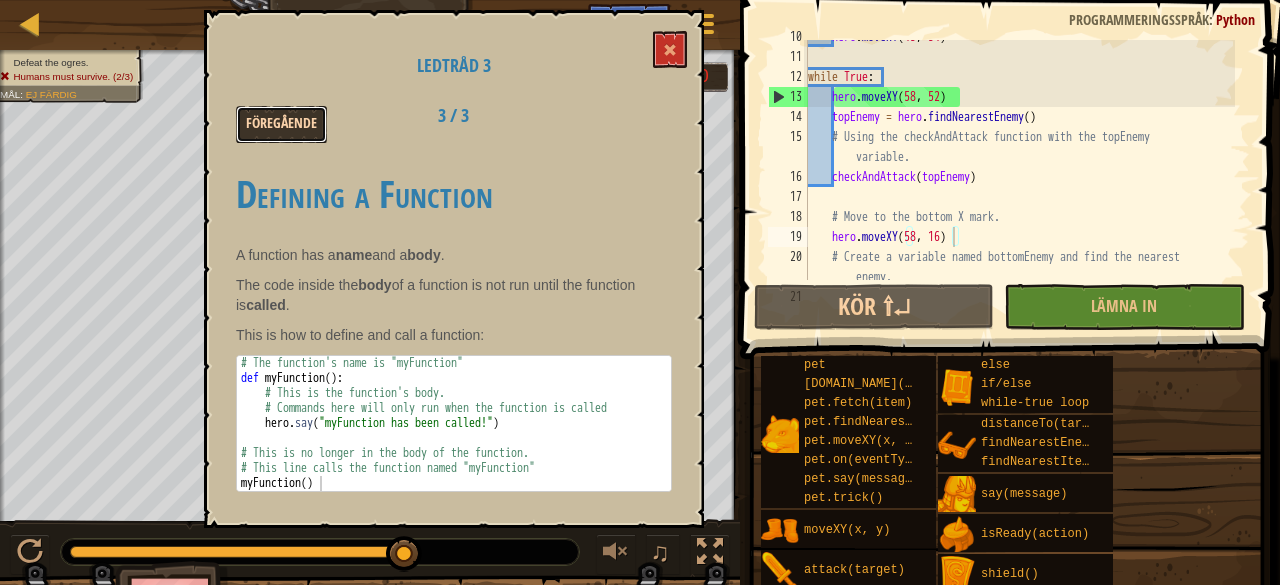 click on "Föregående" at bounding box center [281, 124] 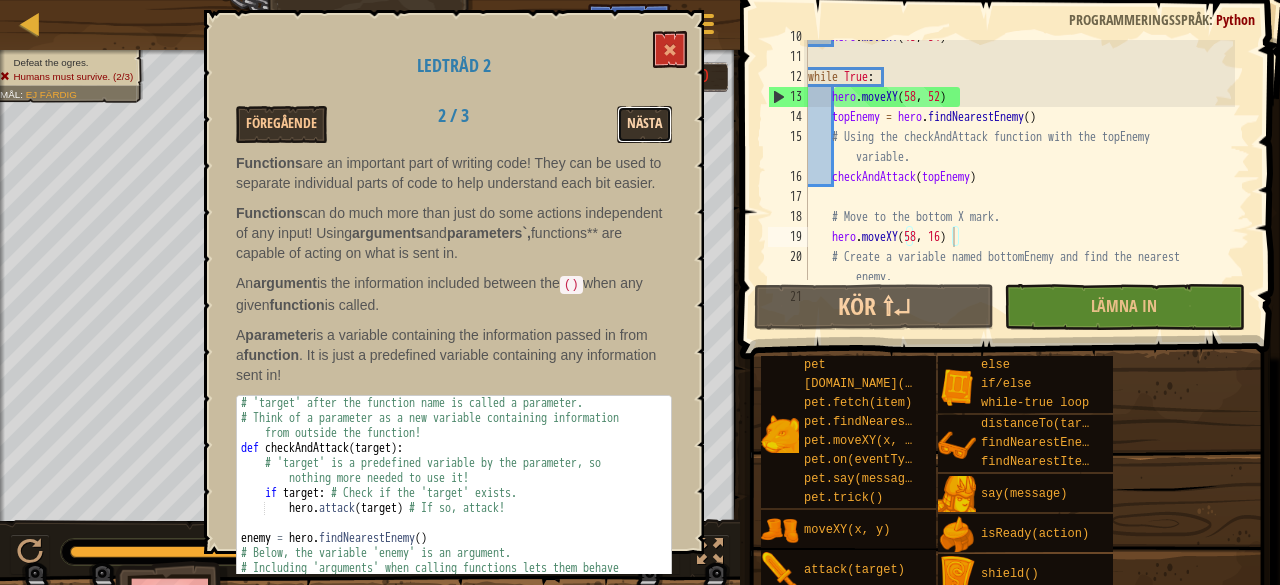 click on "Nästa" at bounding box center (644, 124) 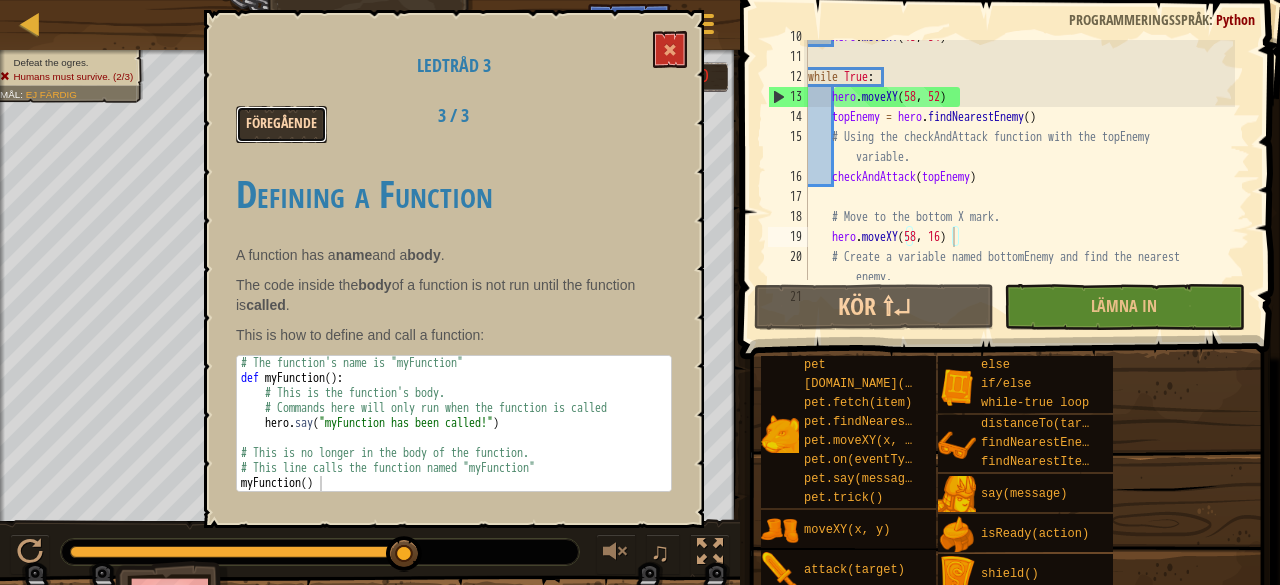 click on "Föregående" at bounding box center (281, 124) 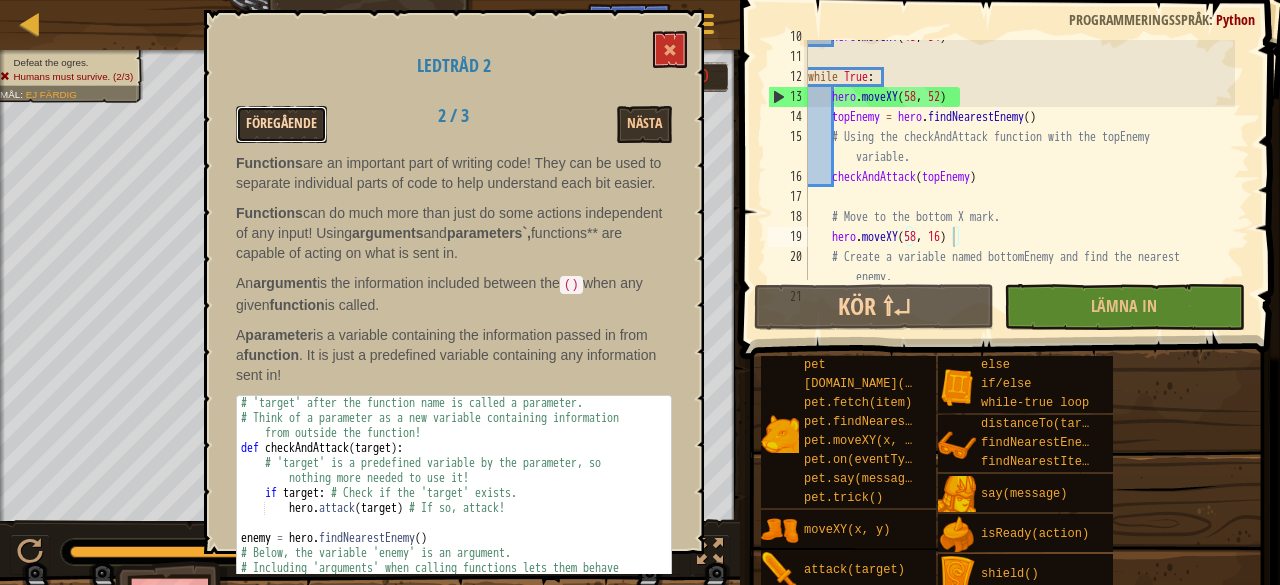 click on "Föregående" at bounding box center (281, 124) 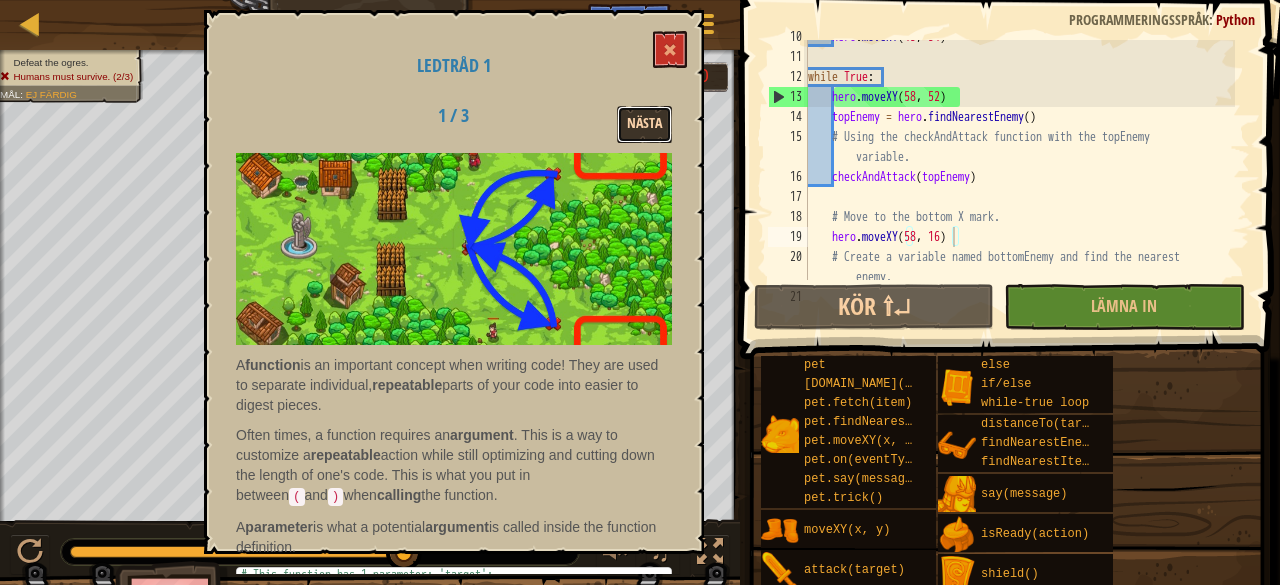 click on "Nästa" at bounding box center [644, 124] 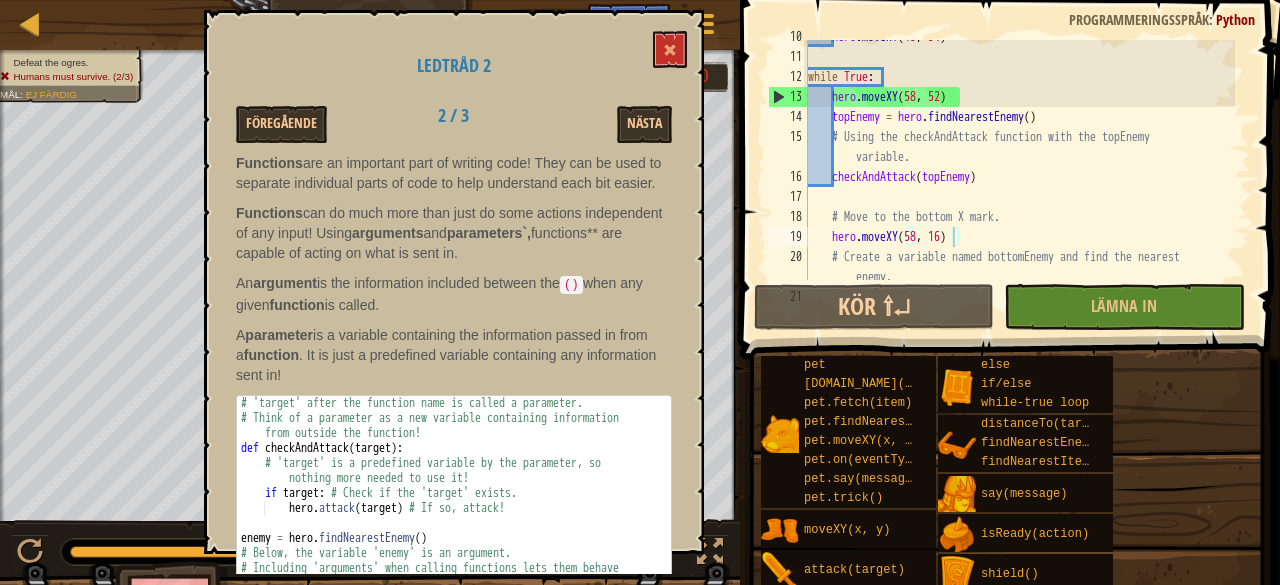click on "Nästa" at bounding box center (644, 124) 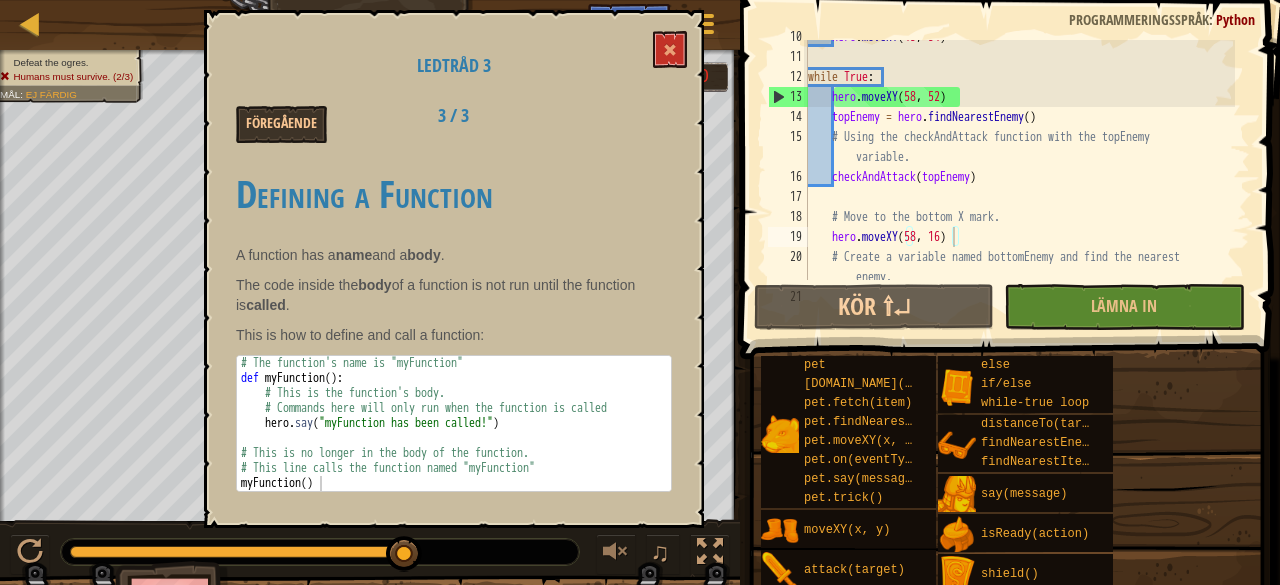 click on "Föregående 3 / 3" at bounding box center [454, 124] 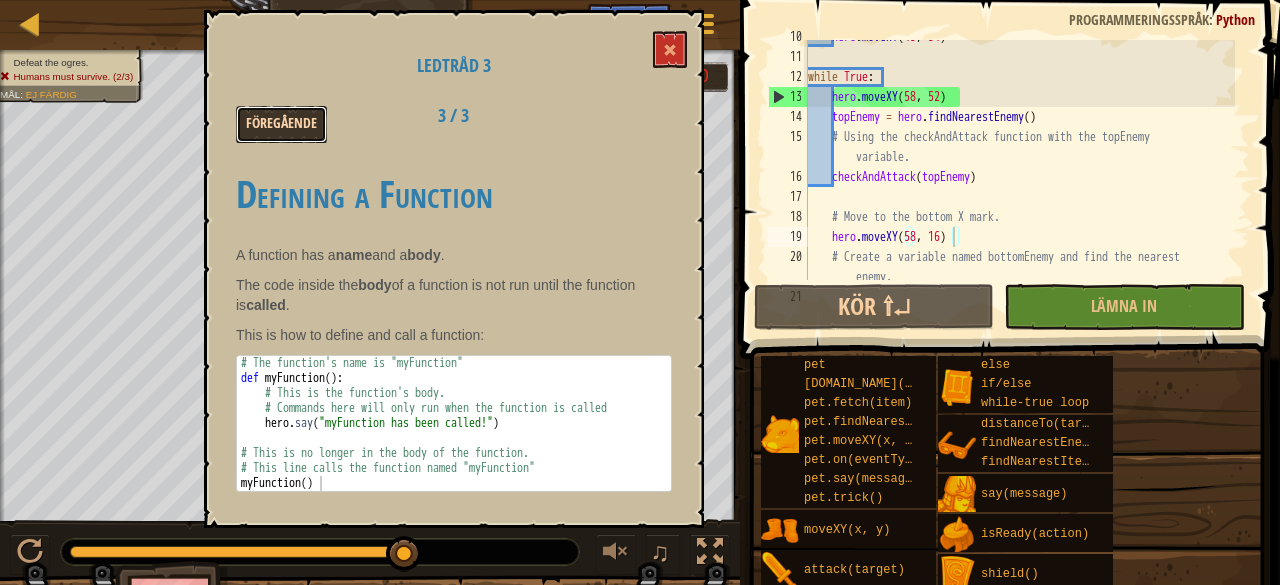 click on "Föregående" at bounding box center [281, 124] 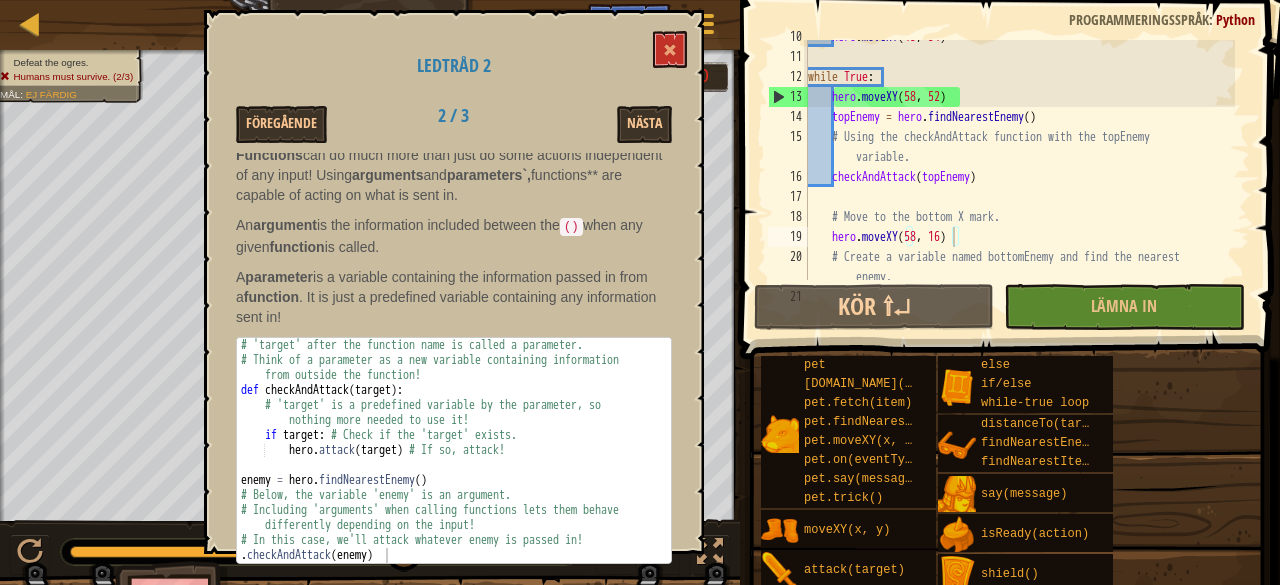 scroll, scrollTop: 74, scrollLeft: 0, axis: vertical 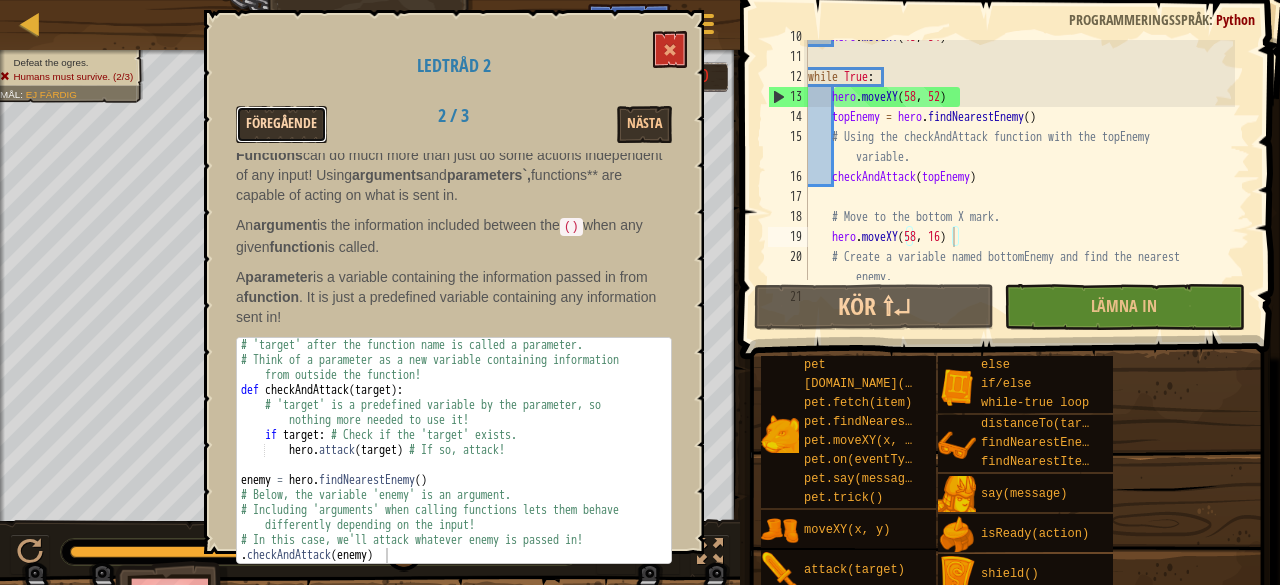 click on "Föregående" at bounding box center [281, 124] 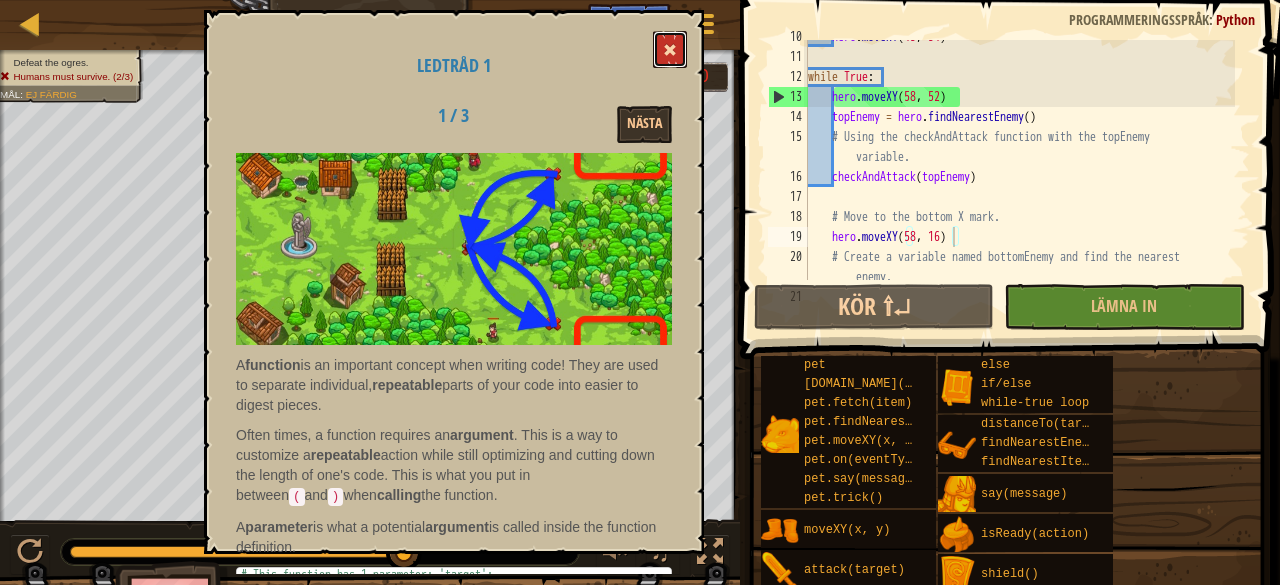 click at bounding box center [670, 50] 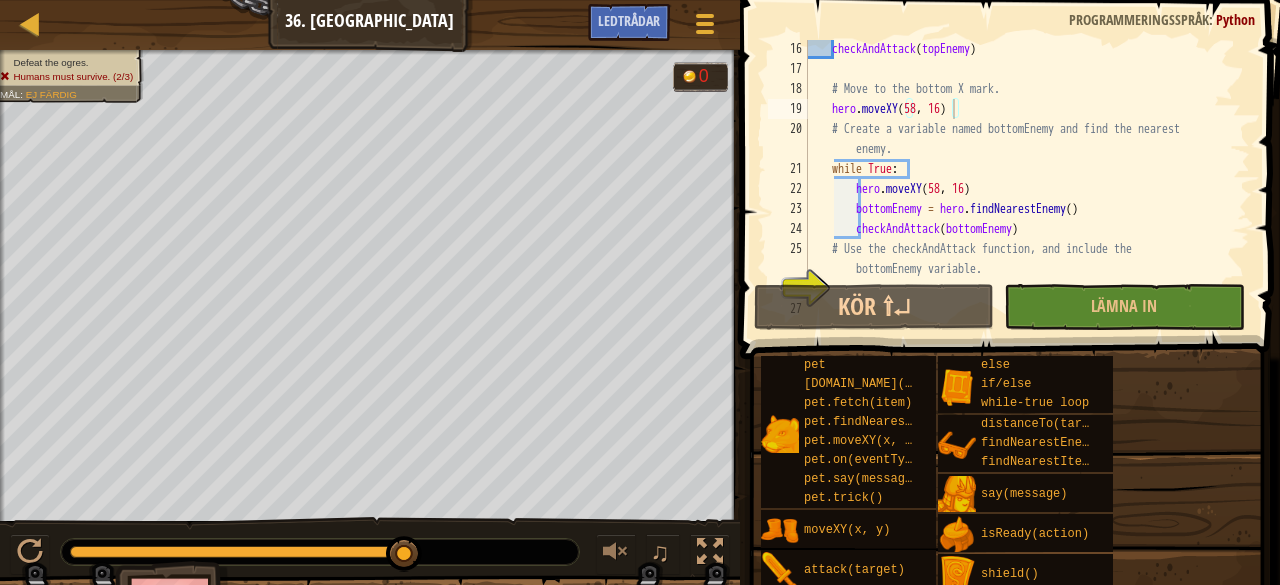 scroll, scrollTop: 380, scrollLeft: 0, axis: vertical 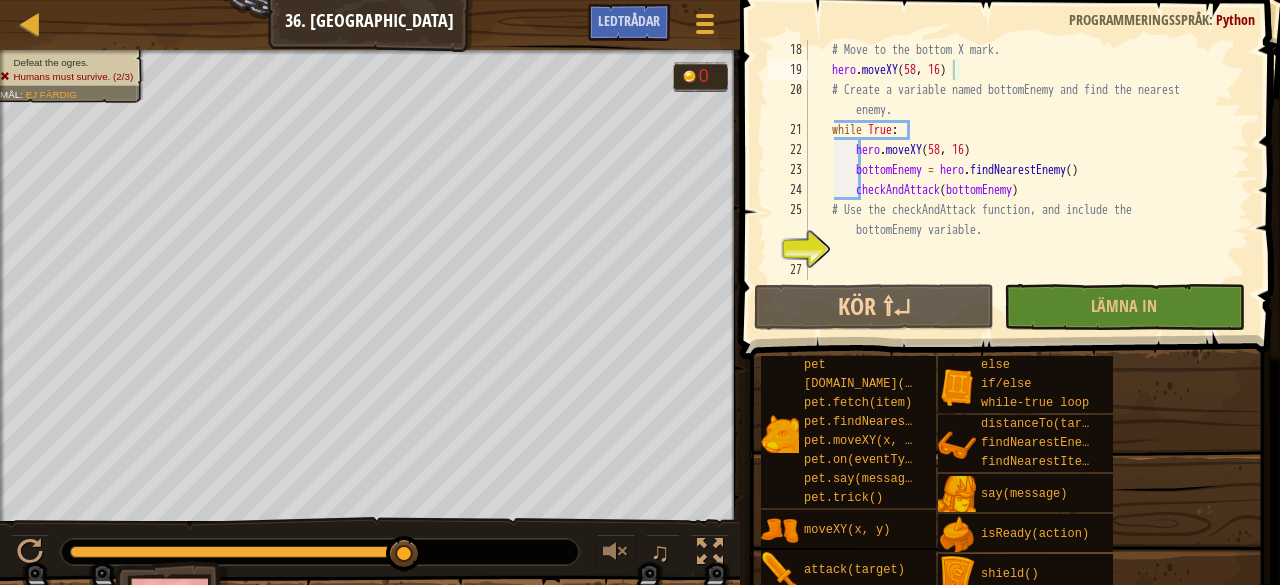 click on "# Move to the bottom X mark.      hero . moveXY ( 58 ,   16 )      # Create a variable named bottomEnemy and find the nearest           enemy.      while   True :          hero . moveXY ( 58 ,   16 )          bottomEnemy   =   hero . findNearestEnemy ( )          checkAndAttack ( bottomEnemy )      # Use the checkAndAttack function, and include the           bottomEnemy variable." at bounding box center (1019, 180) 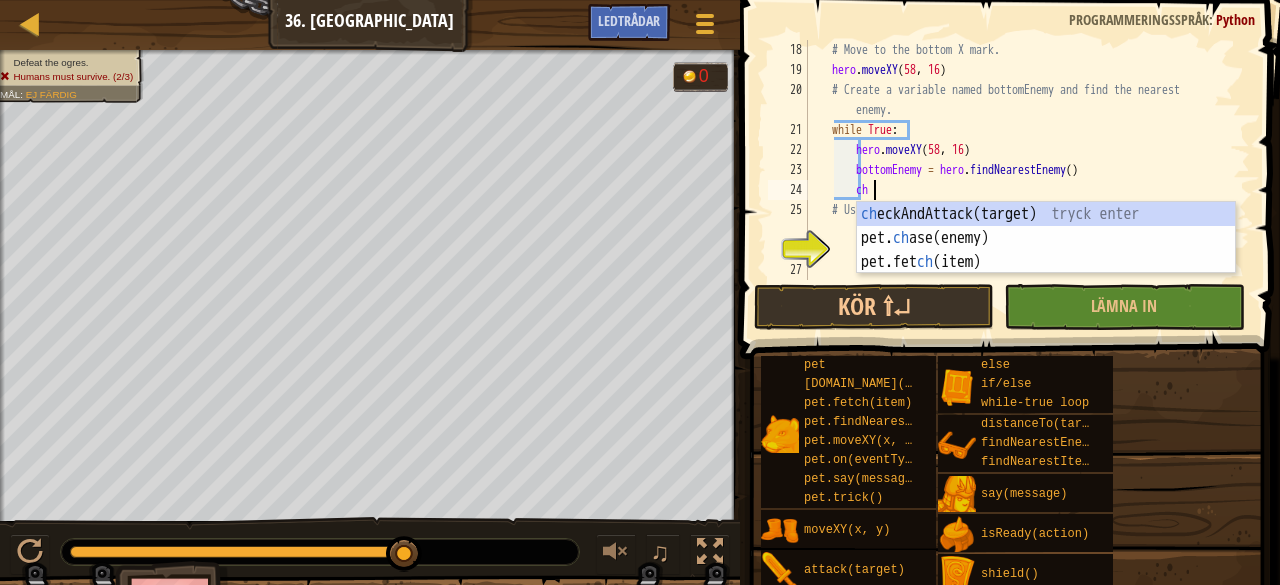 type on "c" 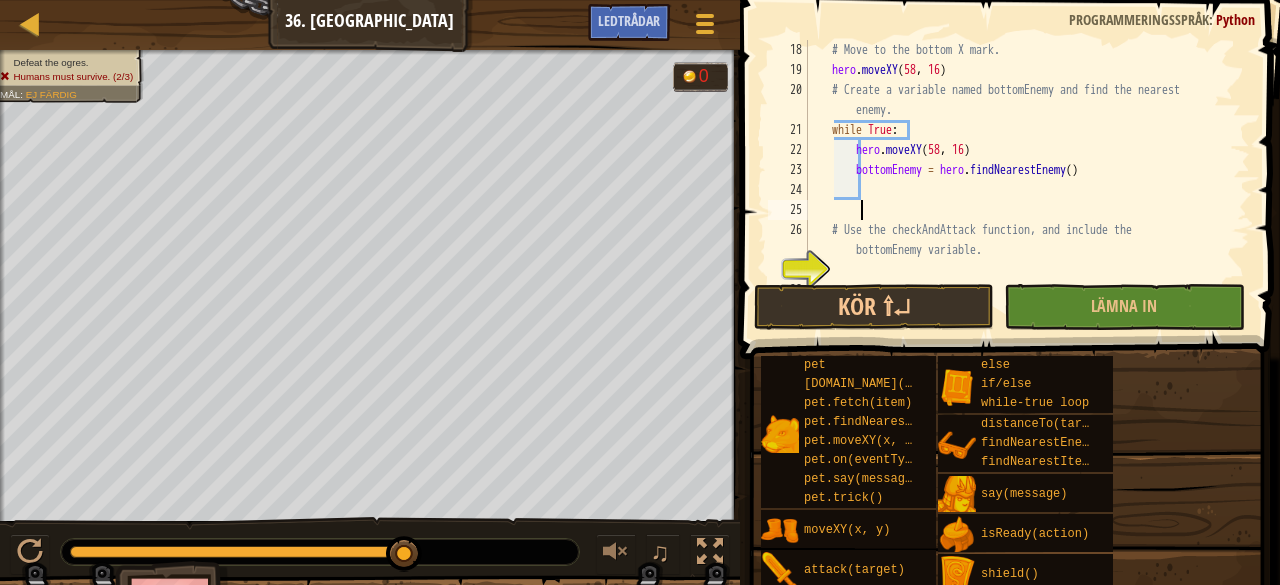 scroll, scrollTop: 9, scrollLeft: 1, axis: both 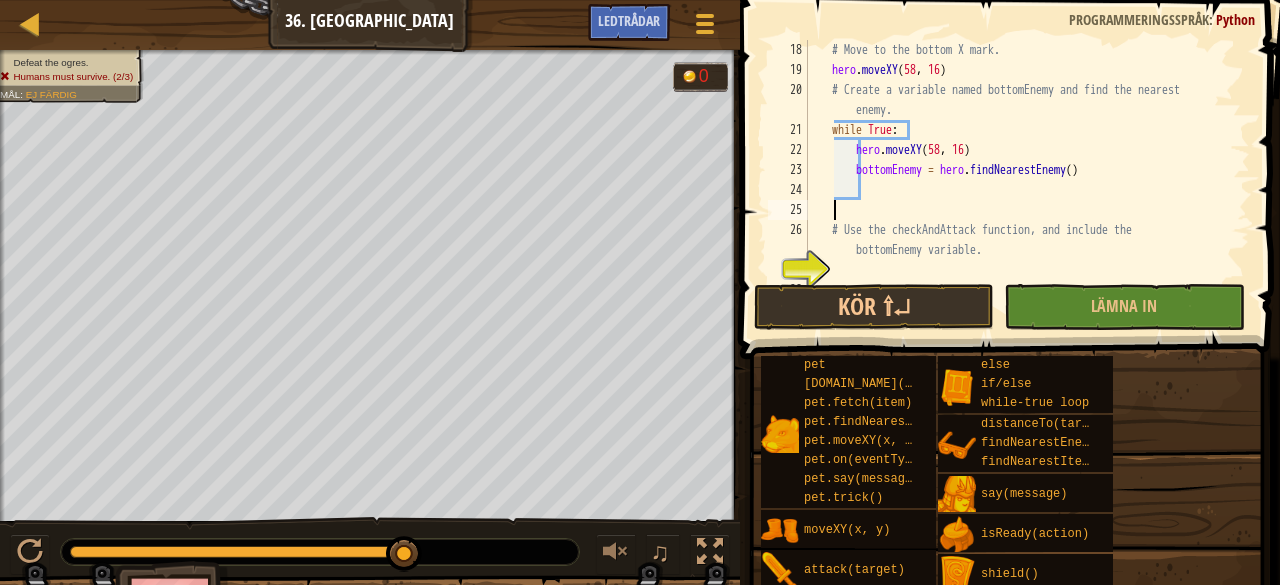 click on "# Move to the bottom X mark.      hero . moveXY ( 58 ,   16 )      # Create a variable named bottomEnemy and find the nearest           enemy.      while   True :          hero . moveXY ( 58 ,   16 )          bottomEnemy   =   hero . findNearestEnemy ( )                    # Use the checkAndAttack function, and include the           bottomEnemy variable." at bounding box center (1019, 180) 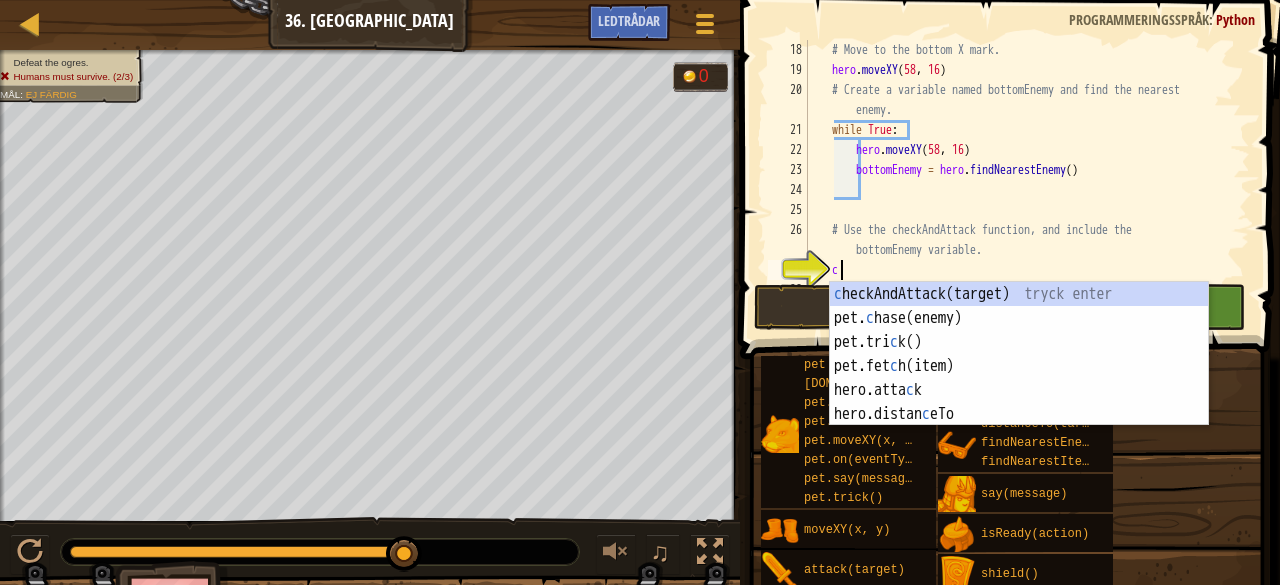 scroll, scrollTop: 9, scrollLeft: 2, axis: both 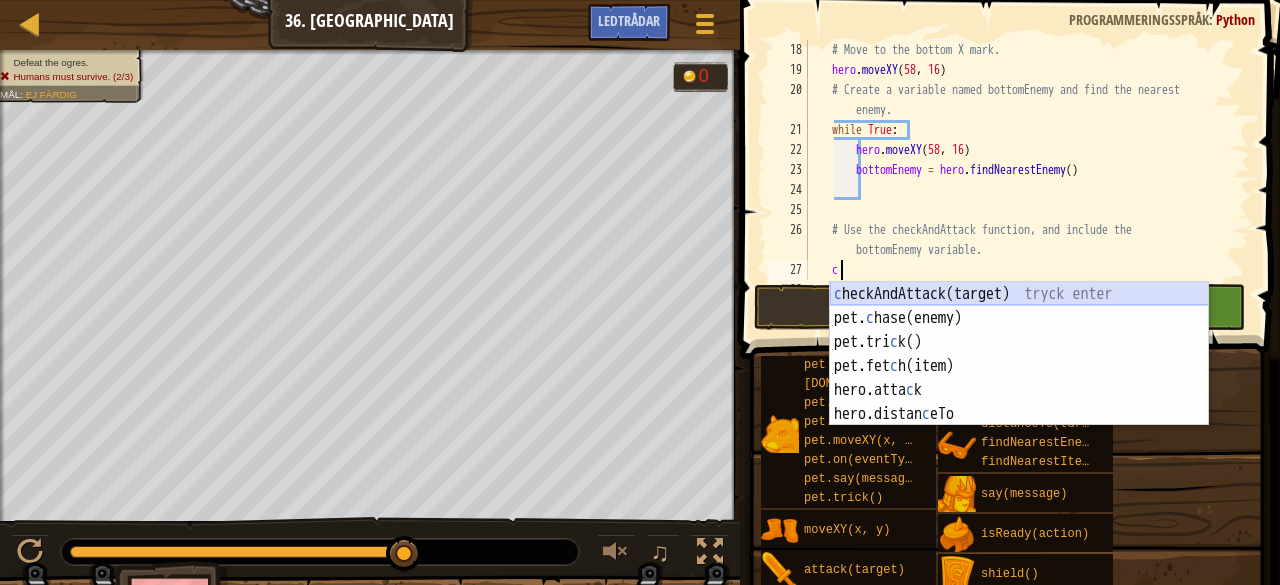 click on "c heckAndAttack(target) tryck enter pet. c hase(enemy) tryck enter pet.tri c k() tryck enter pet.fet c h(item) tryck enter hero.atta c k tryck enter hero.distan c eTo tryck enter" at bounding box center [1019, 378] 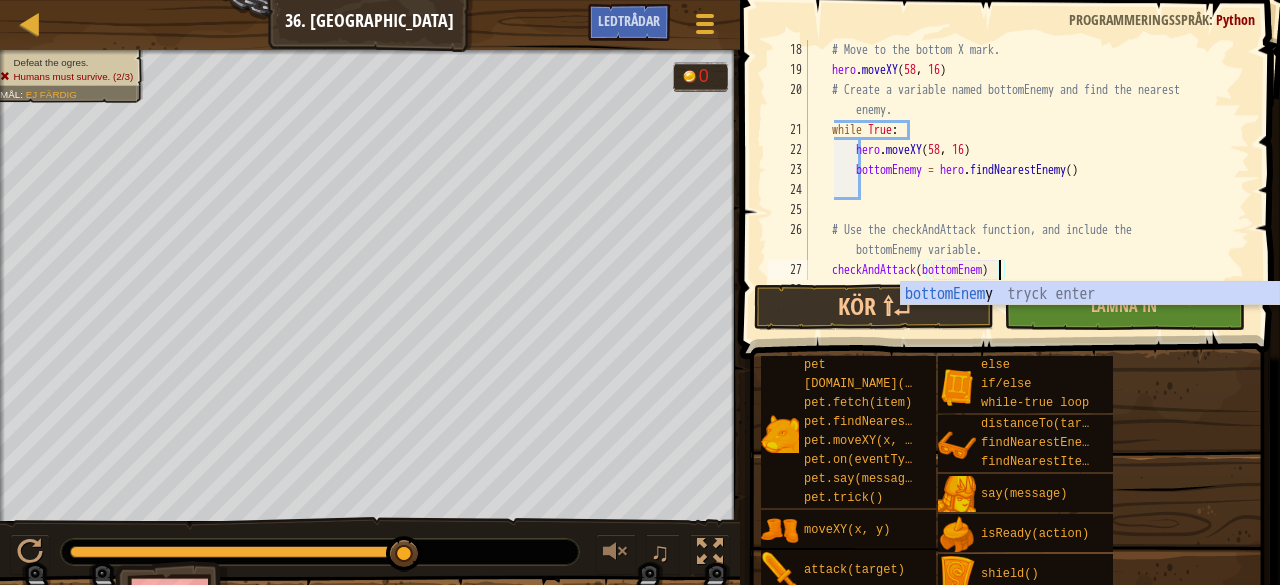 scroll, scrollTop: 9, scrollLeft: 16, axis: both 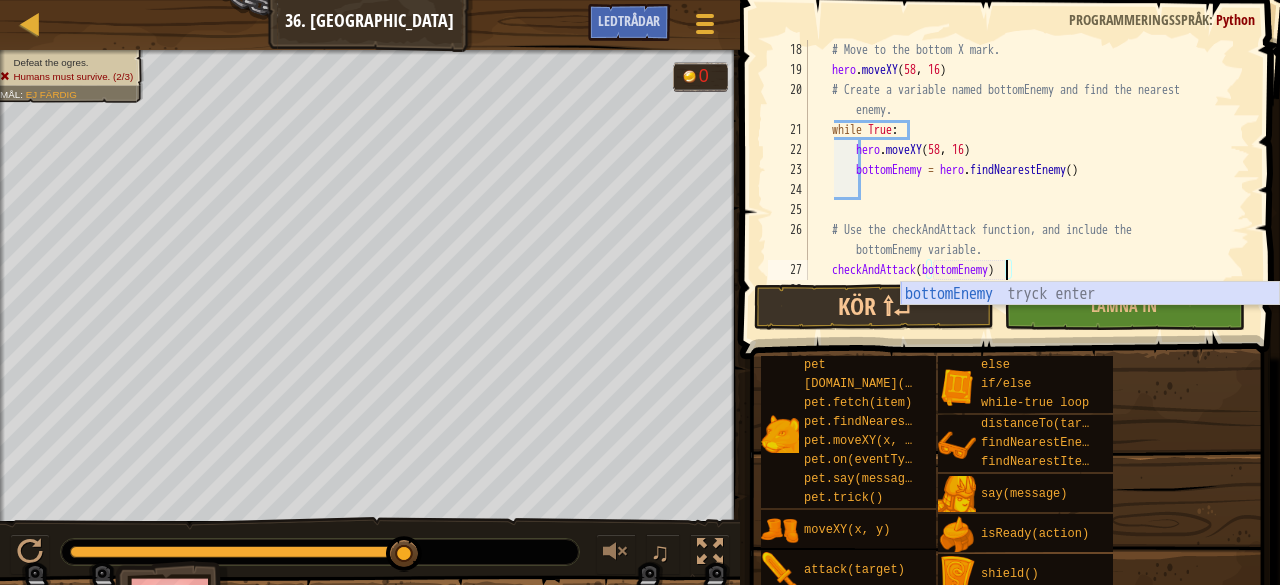 click on "bottomEnemy tryck enter" at bounding box center [1090, 318] 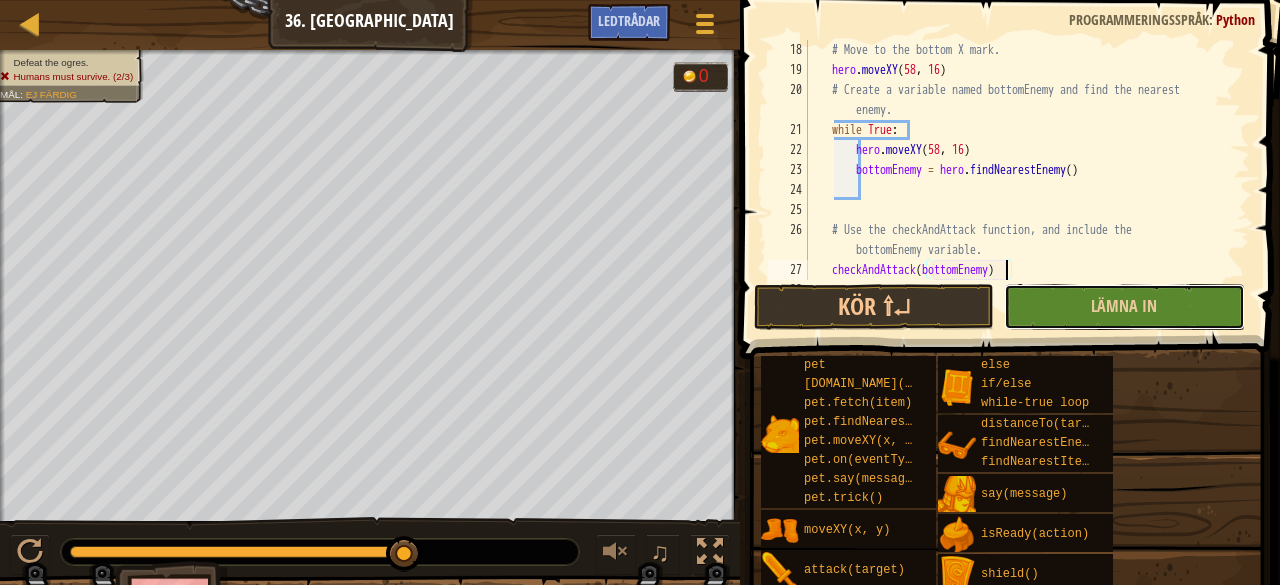 click on "Lämna in" at bounding box center [1124, 307] 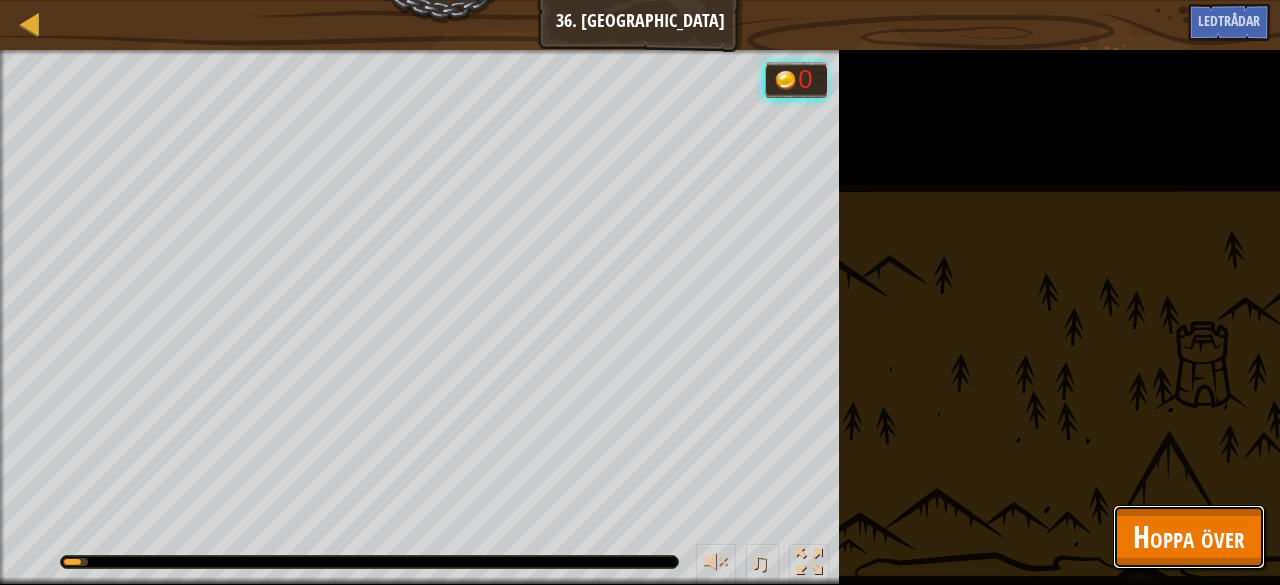 click on "Hoppa över" at bounding box center (1189, 536) 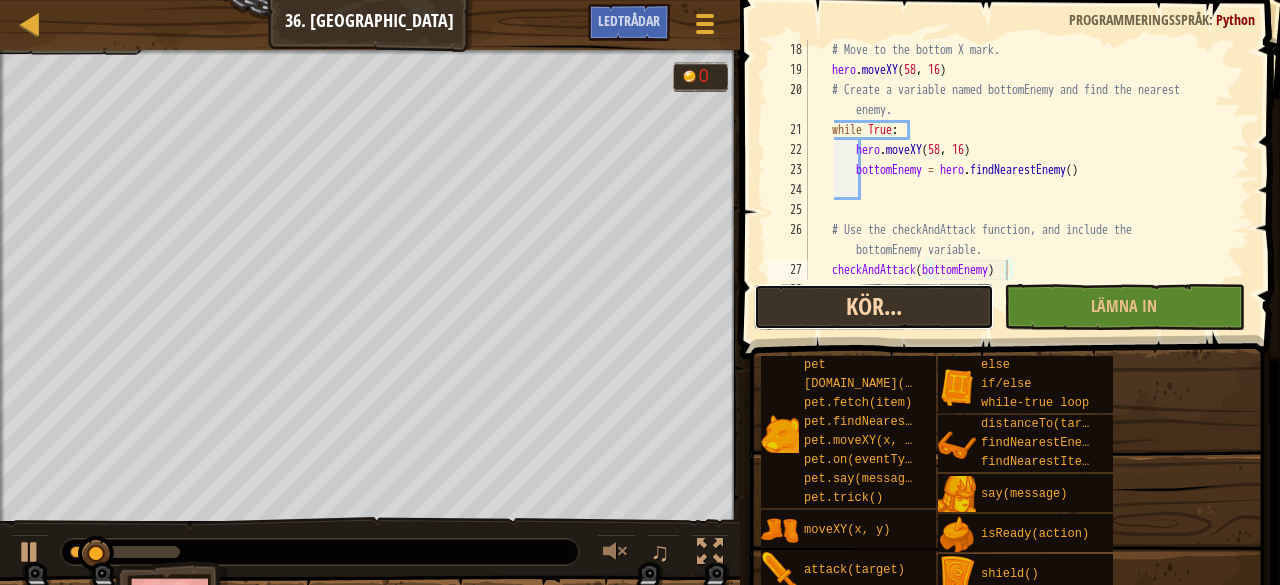 click on "Kör..." at bounding box center [874, 307] 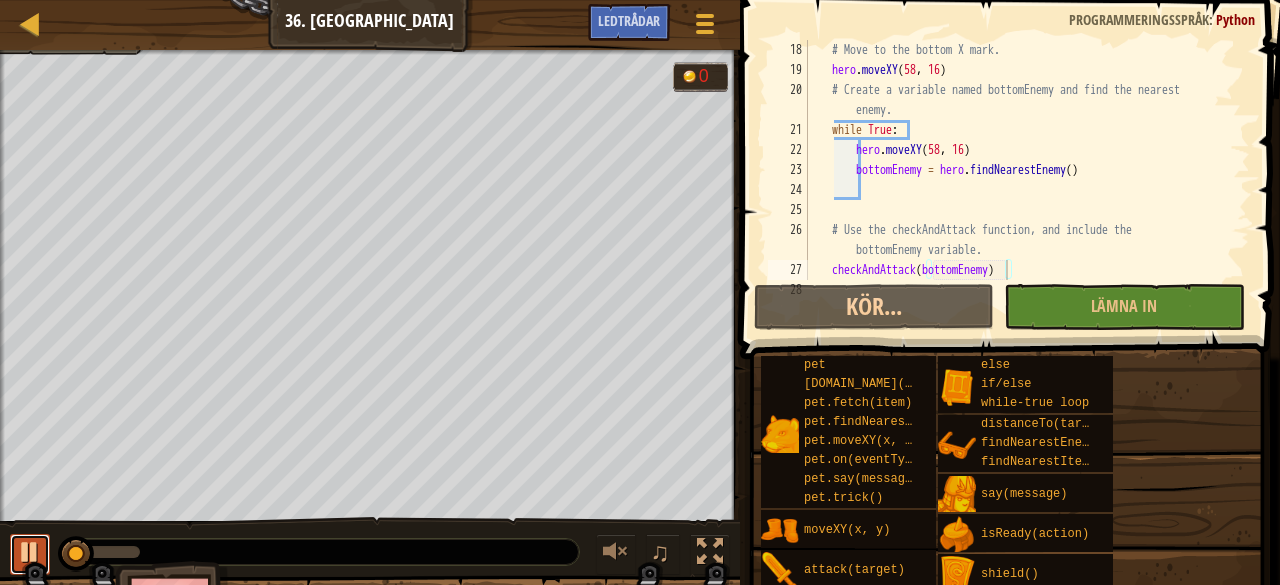 click at bounding box center (30, 552) 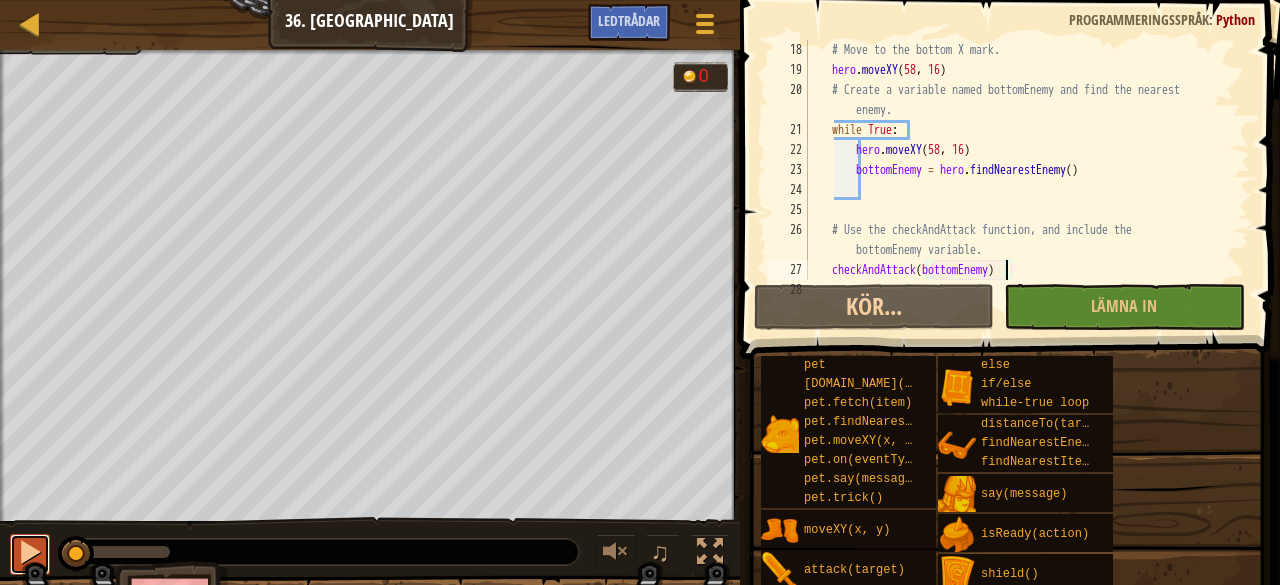 click at bounding box center [30, 552] 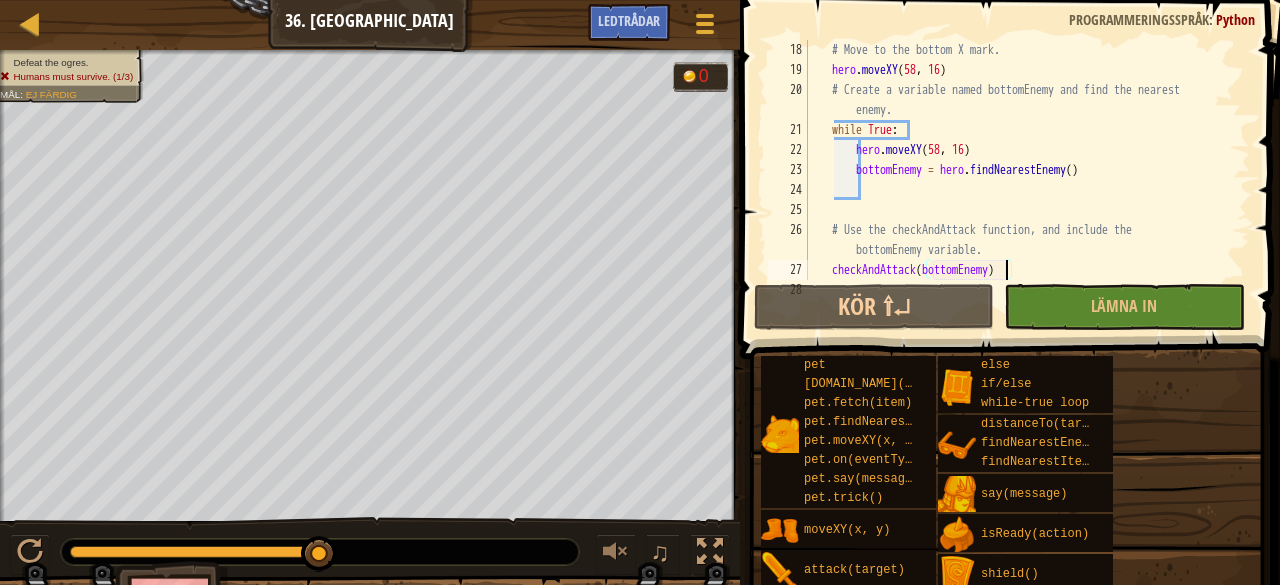 drag, startPoint x: 94, startPoint y: 544, endPoint x: 290, endPoint y: 536, distance: 196.1632 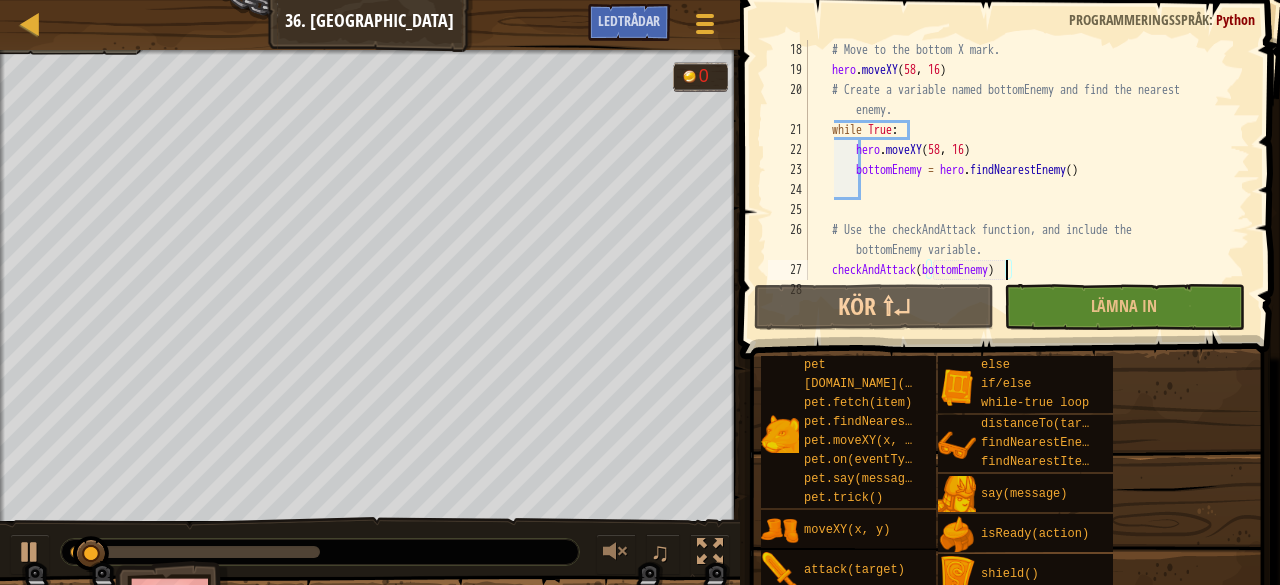 click at bounding box center (195, 552) 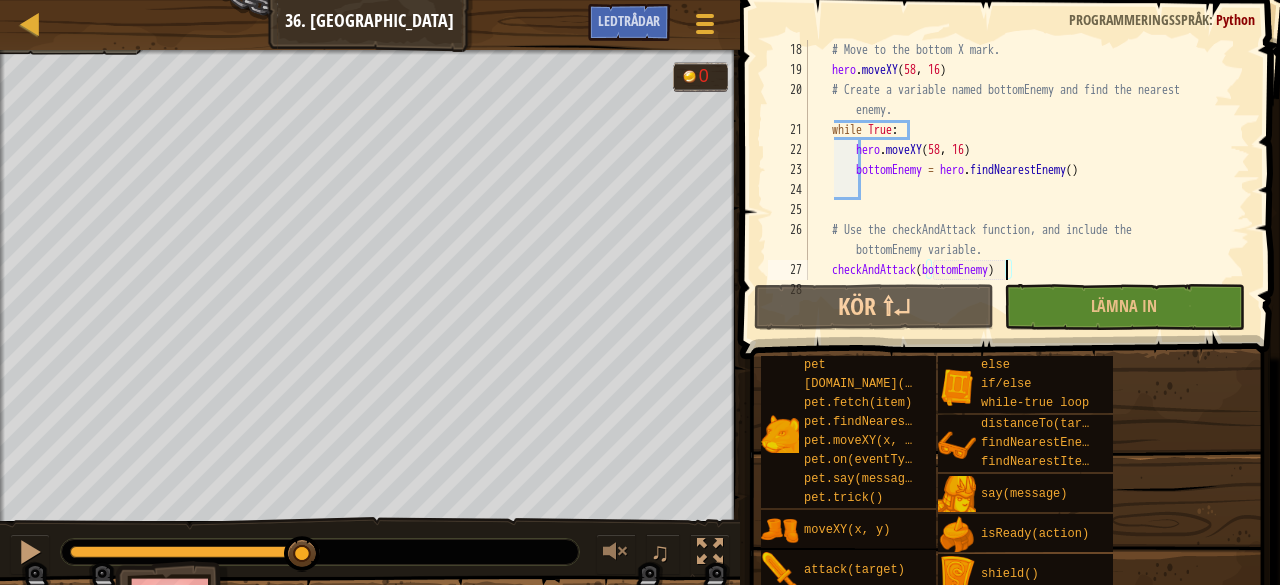 click on "# Move to the bottom X mark.      hero . moveXY ( 58 ,   16 )      # Create a variable named bottomEnemy and find the nearest           enemy.      while   True :          hero . moveXY ( 58 ,   16 )          bottomEnemy   =   hero . findNearestEnemy ( )                    # Use the checkAndAttack function, and include the           bottomEnemy variable.      checkAndAttack ( bottomEnemy )" at bounding box center (1019, 180) 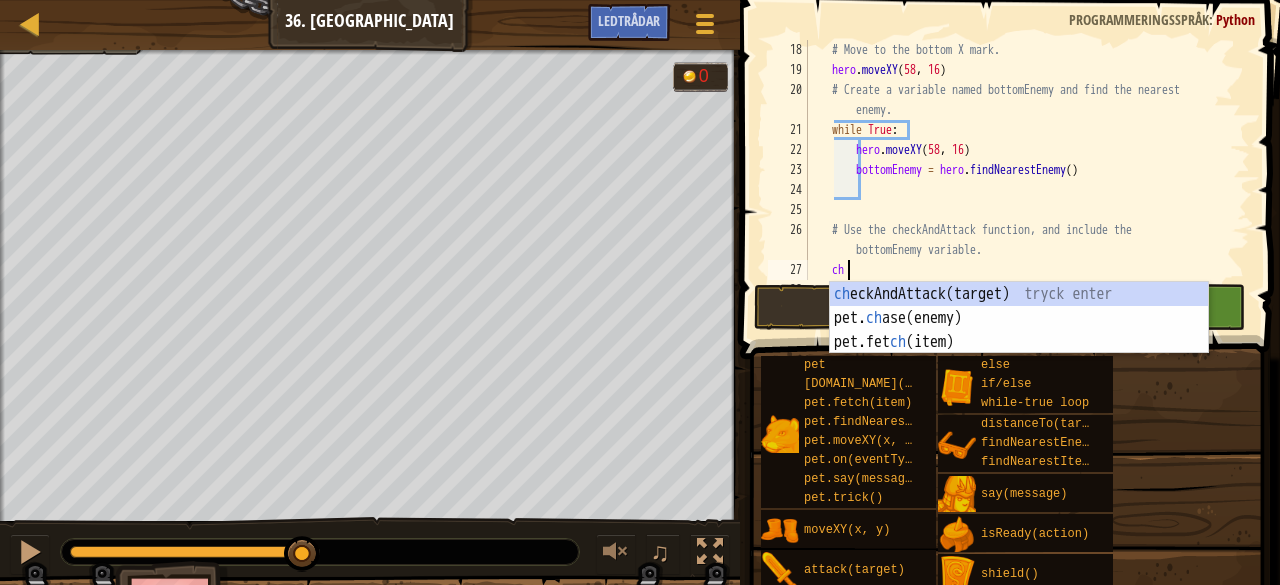 type on "c" 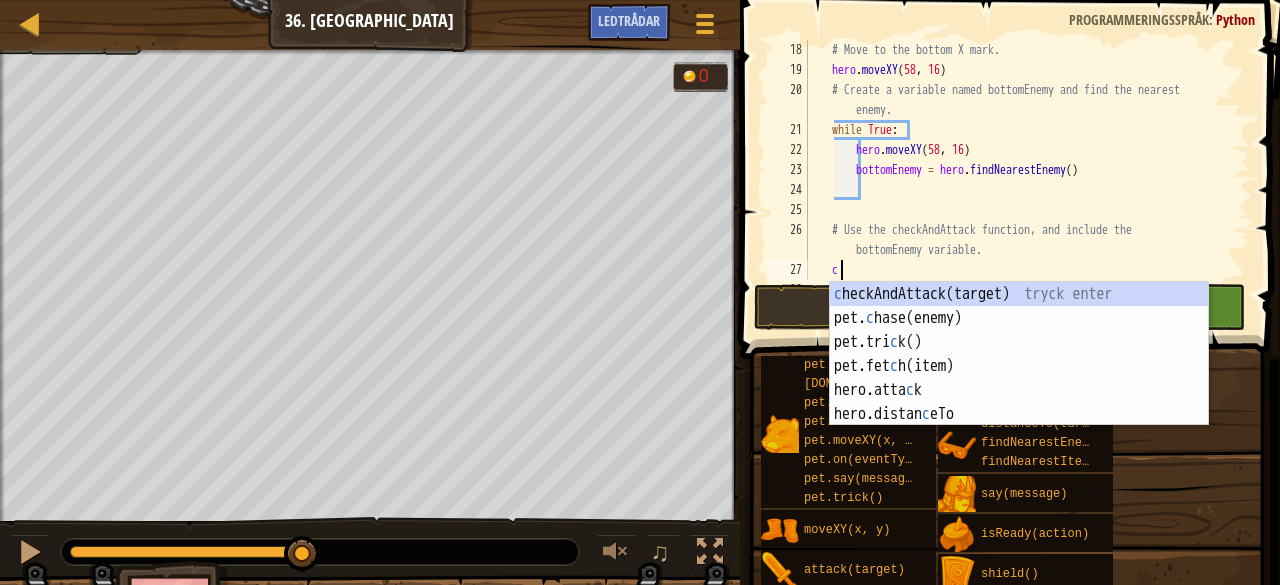 scroll, scrollTop: 9, scrollLeft: 1, axis: both 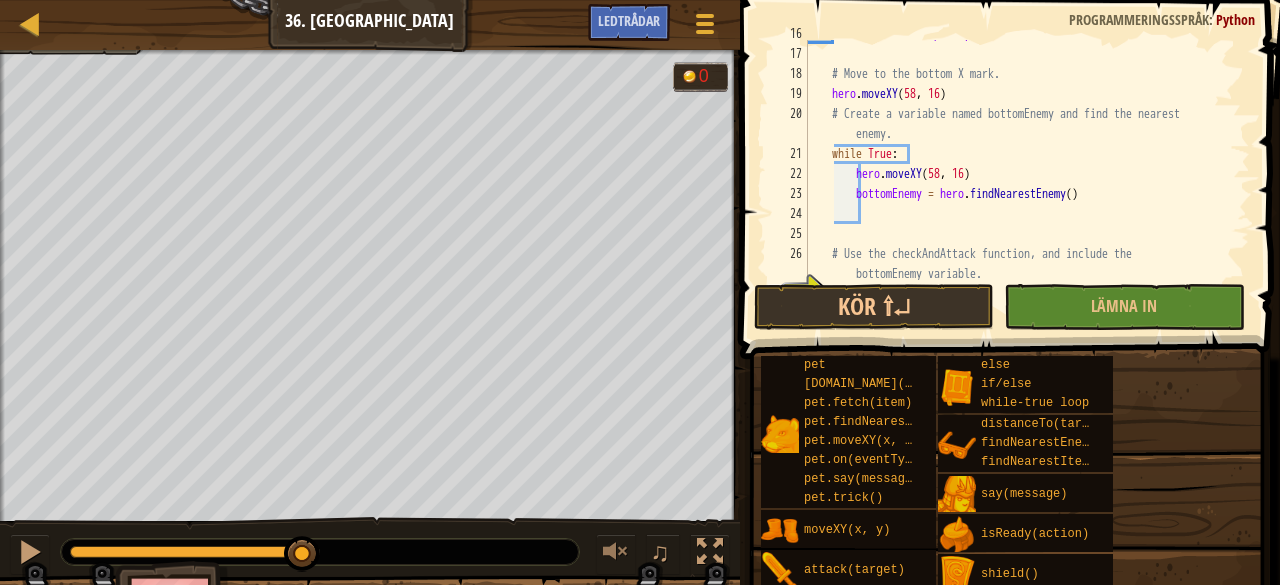 click on "checkAndAttack ( topEnemy )      # Move to the bottom X mark.      hero . moveXY ( 58 ,   16 )      # Create a variable named bottomEnemy and find the nearest           enemy.      while   True :          hero . moveXY ( 58 ,   16 )          bottomEnemy   =   hero . findNearestEnemy ( )                    # Use the checkAndAttack function, and include the           bottomEnemy variable." at bounding box center (1019, 174) 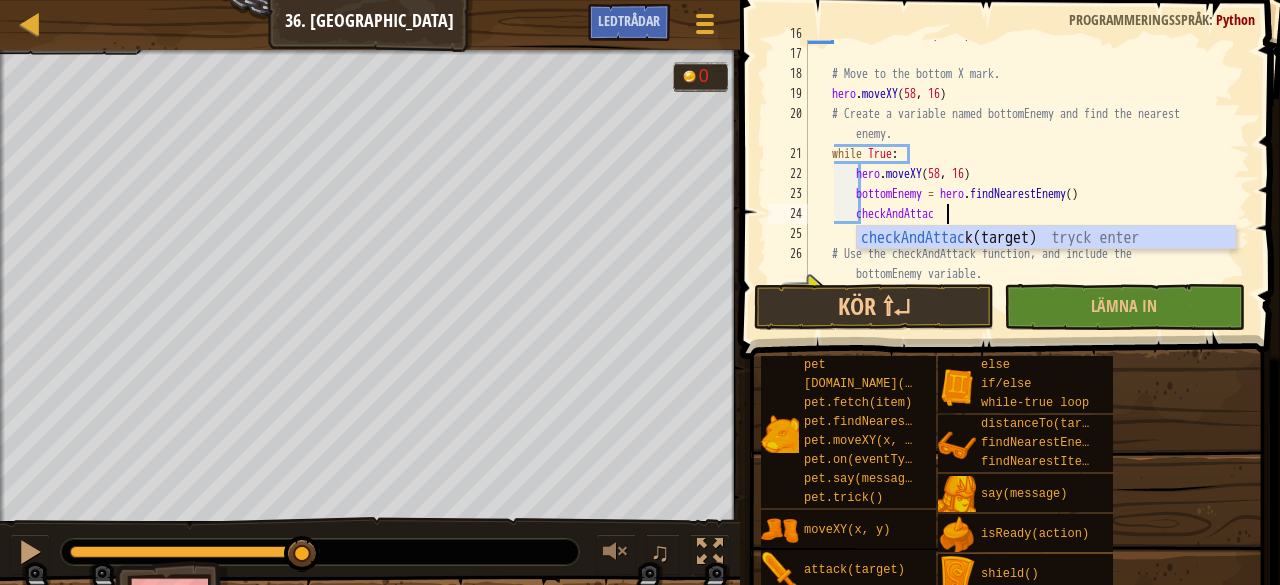 scroll, scrollTop: 9, scrollLeft: 10, axis: both 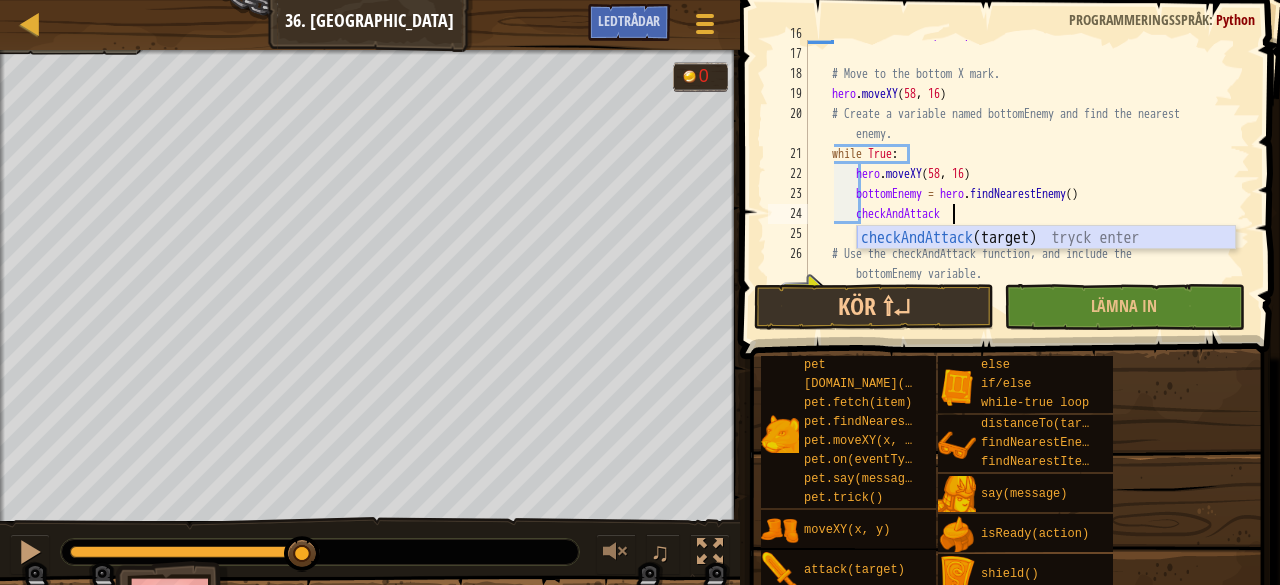 click on "checkAndAttack (target) tryck enter" at bounding box center (1046, 262) 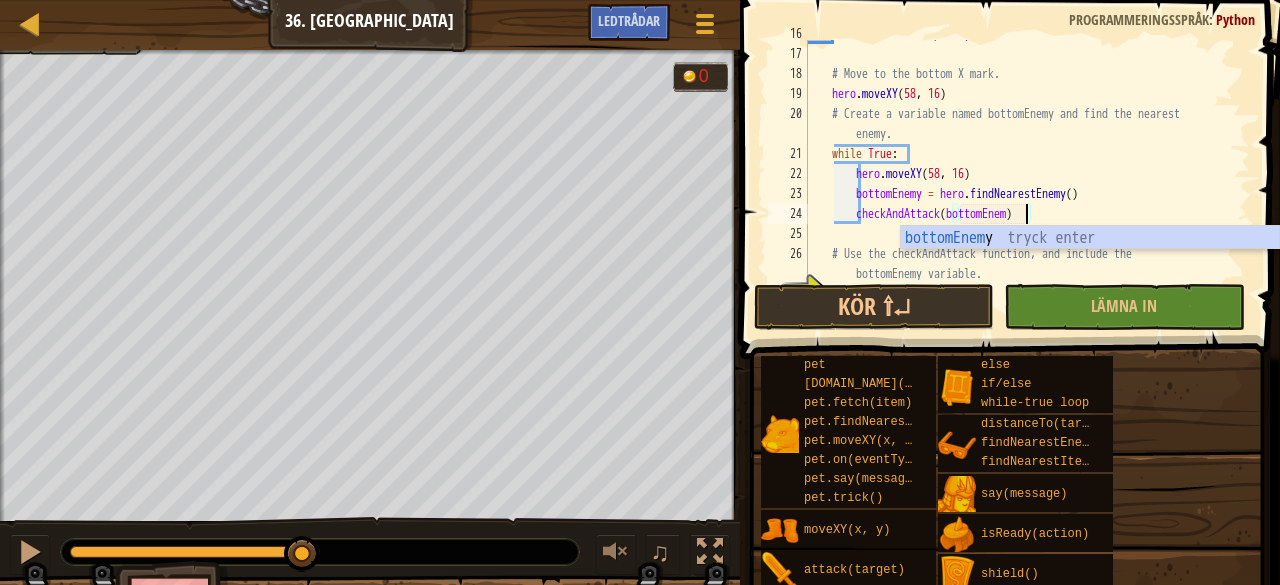 scroll, scrollTop: 9, scrollLeft: 18, axis: both 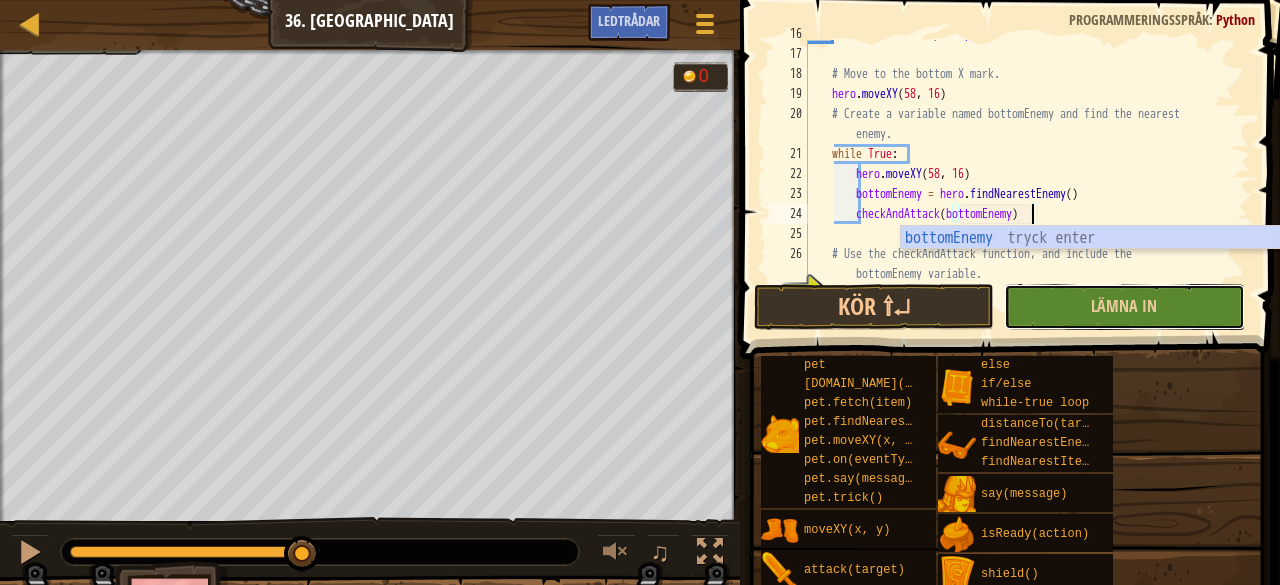 click on "Lämna in" at bounding box center (1124, 307) 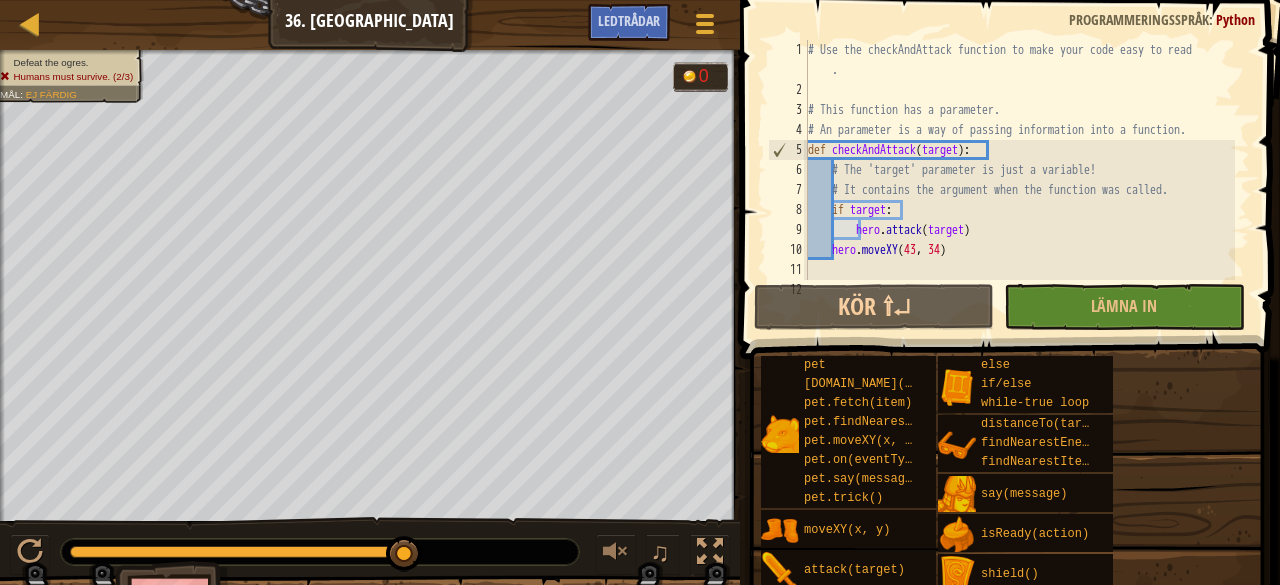 scroll, scrollTop: 0, scrollLeft: 0, axis: both 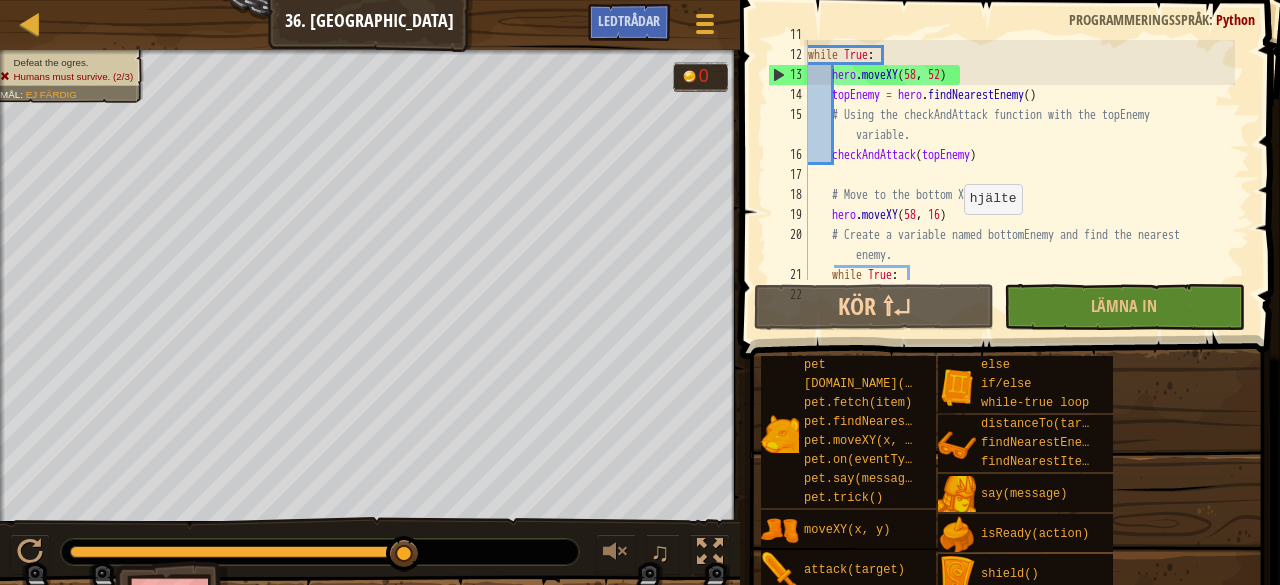 click on "while   True :      hero . moveXY ( 58 ,   52 )      topEnemy   =   hero . findNearestEnemy ( )      # Using the checkAndAttack function with the topEnemy           variable.      checkAndAttack ( topEnemy )      # Move to the bottom X mark.      hero . moveXY ( 58 ,   16 )      # Create a variable named bottomEnemy and find the nearest           enemy.      while   True :" at bounding box center (1019, 165) 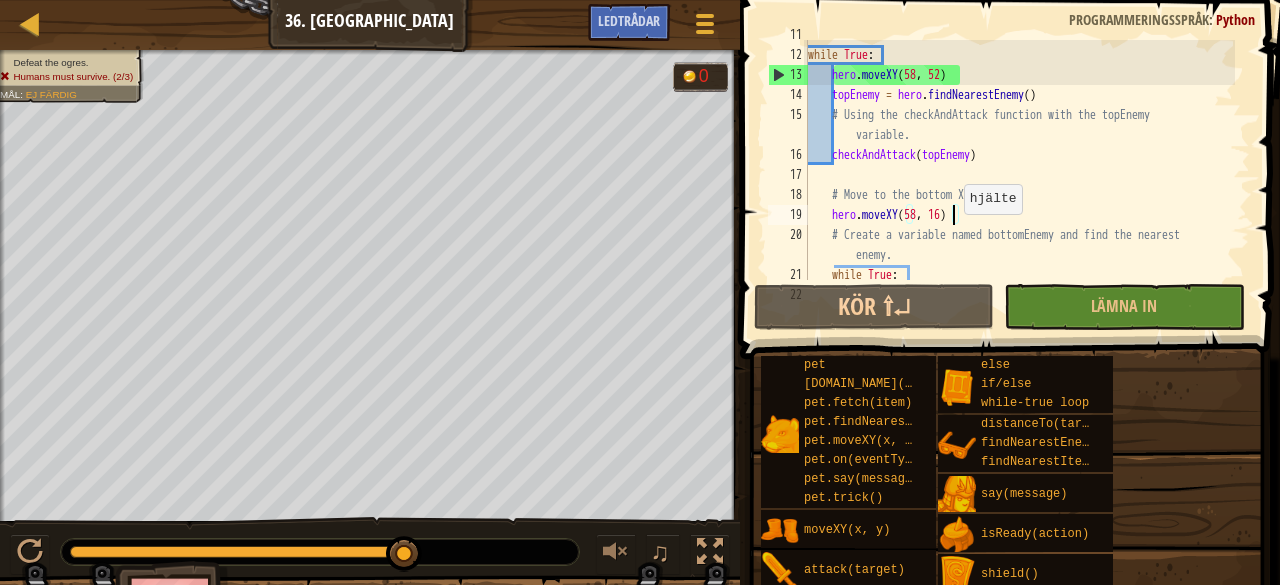 scroll, scrollTop: 9, scrollLeft: 11, axis: both 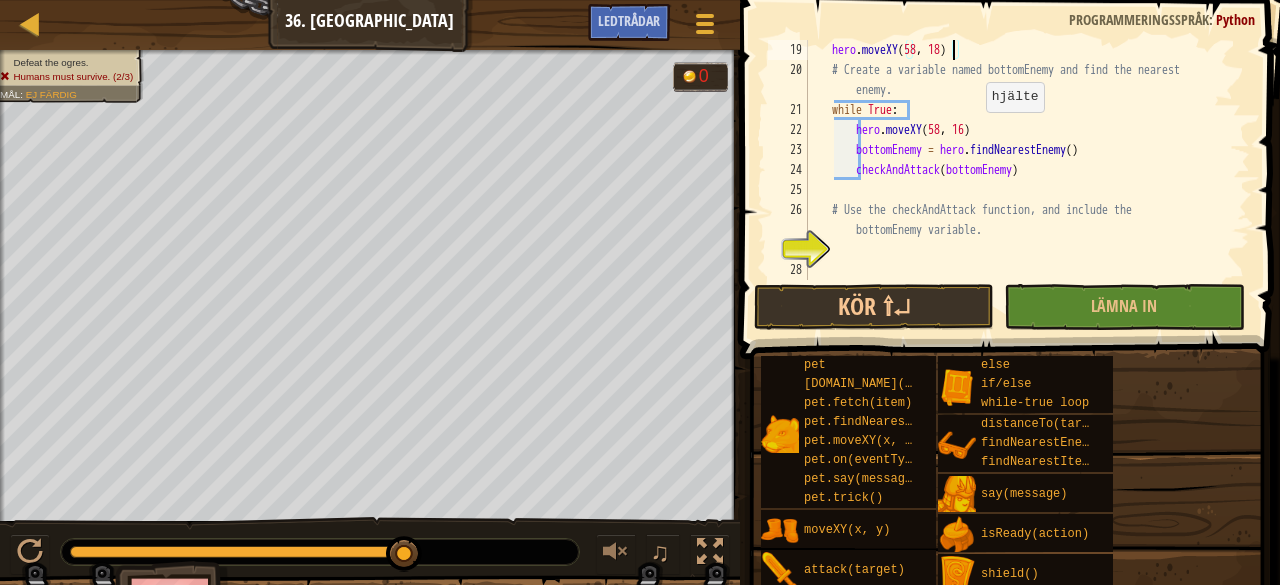 click on "hero . moveXY ( 58 ,   18 )      # Create a variable named bottomEnemy and find the nearest           enemy.      while   True :          hero . moveXY ( 58 ,   16 )          bottomEnemy   =   hero . findNearestEnemy ( )          checkAndAttack ( bottomEnemy )           # Use the checkAndAttack function, and include the           bottomEnemy variable." at bounding box center (1019, 180) 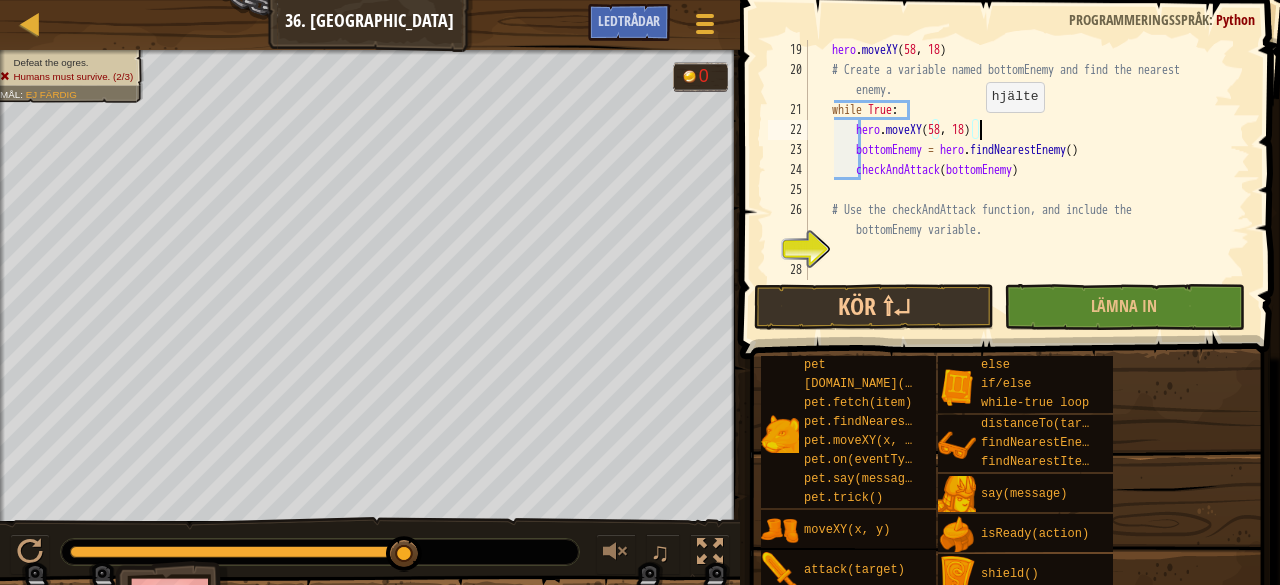 scroll, scrollTop: 9, scrollLeft: 13, axis: both 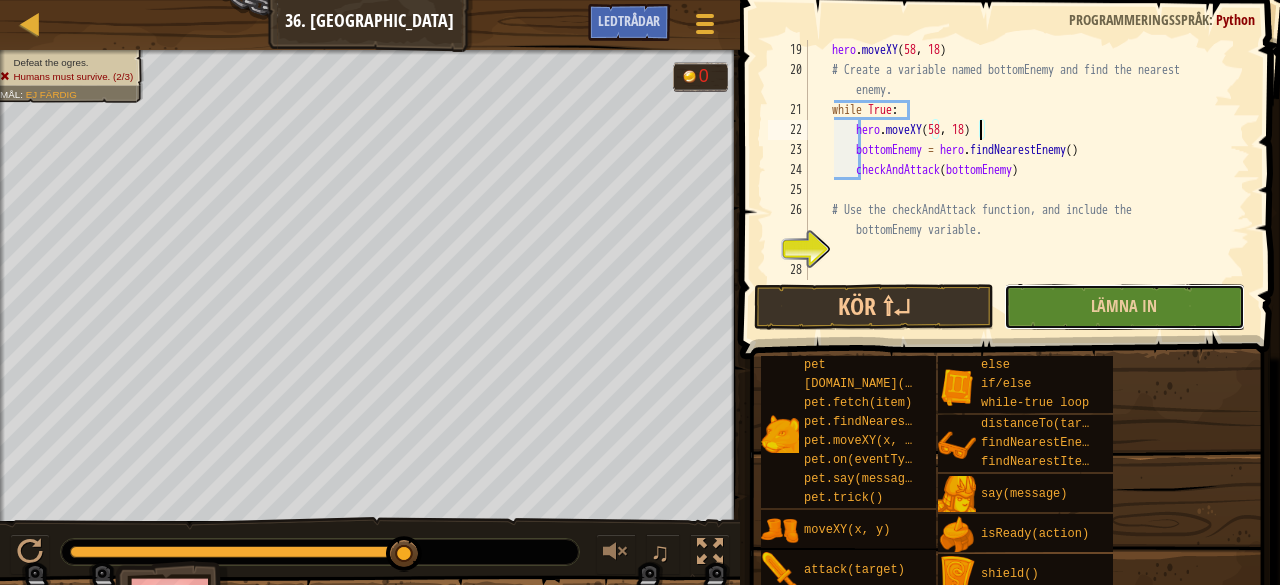 click on "Lämna in" at bounding box center [1124, 307] 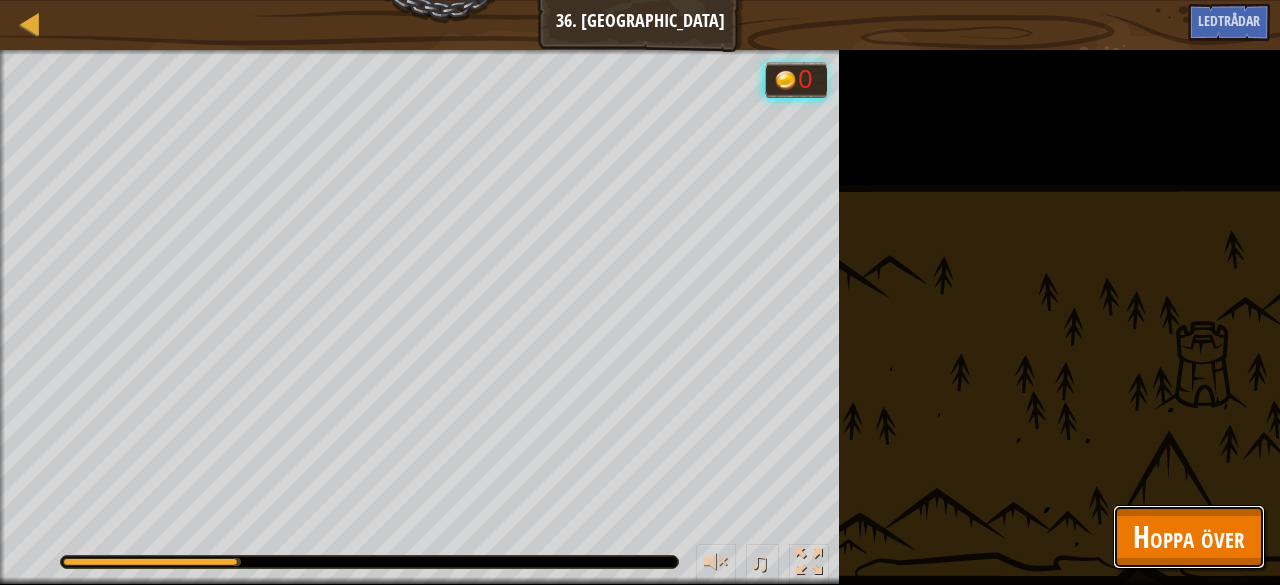 click on "Hoppa över" at bounding box center (1189, 536) 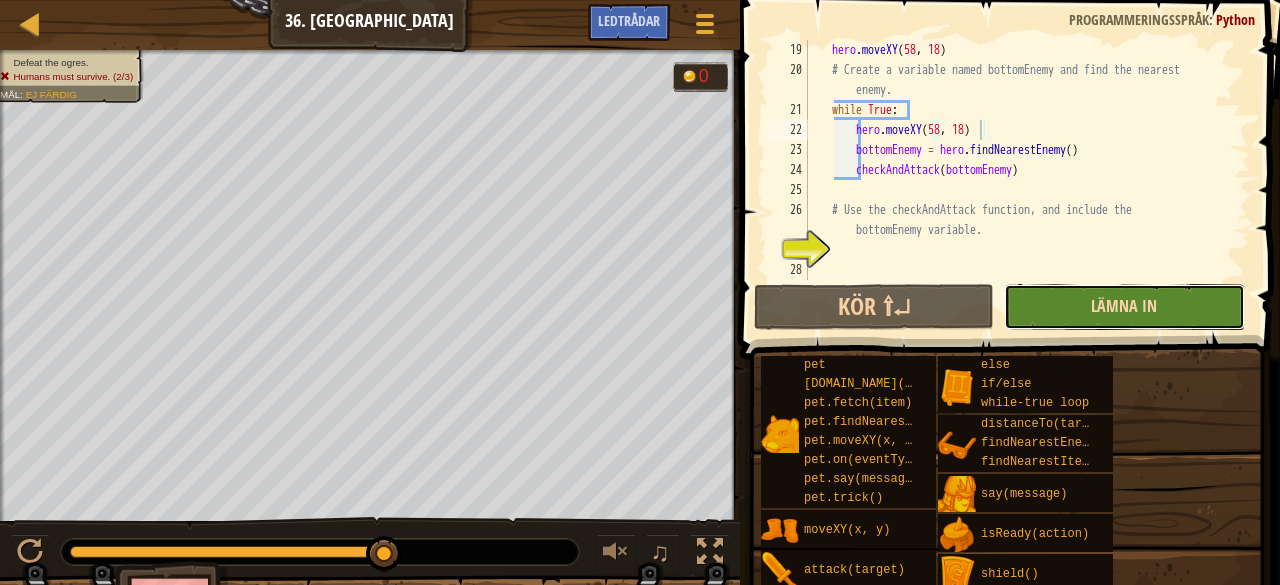 click on "Lämna in" at bounding box center [1124, 306] 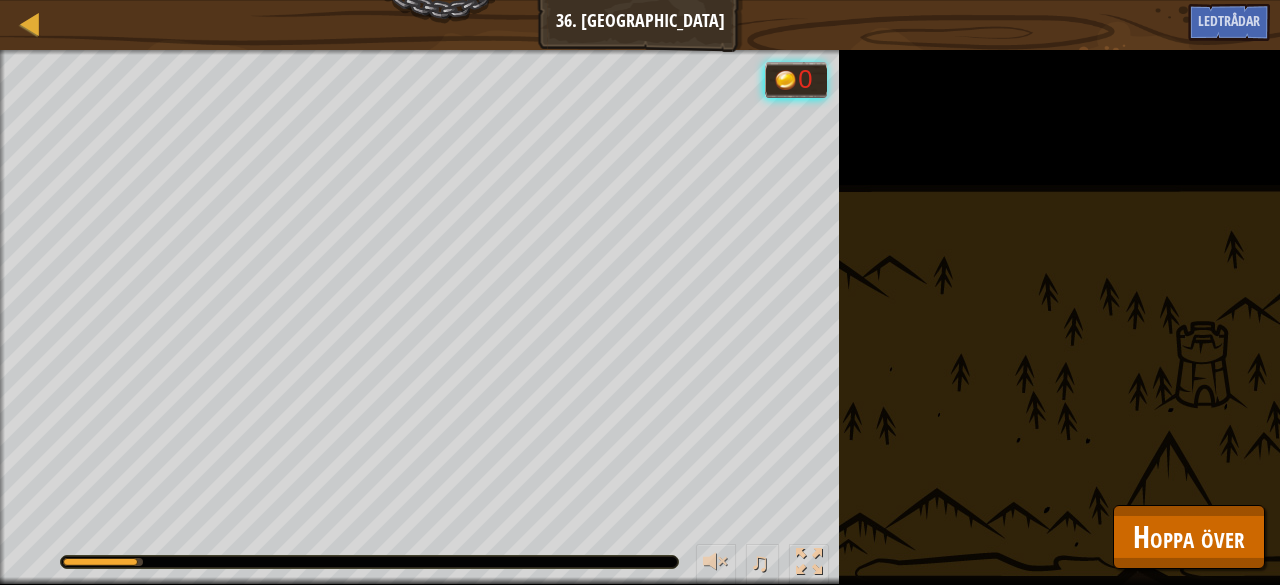 click on "Defeat the ogres. Humans must survive. (2/3) Mål : Kör... 0 ♫ Hattori 99 x: 44 y: 35 x: 58 y: 52 action: move" at bounding box center (640, 317) 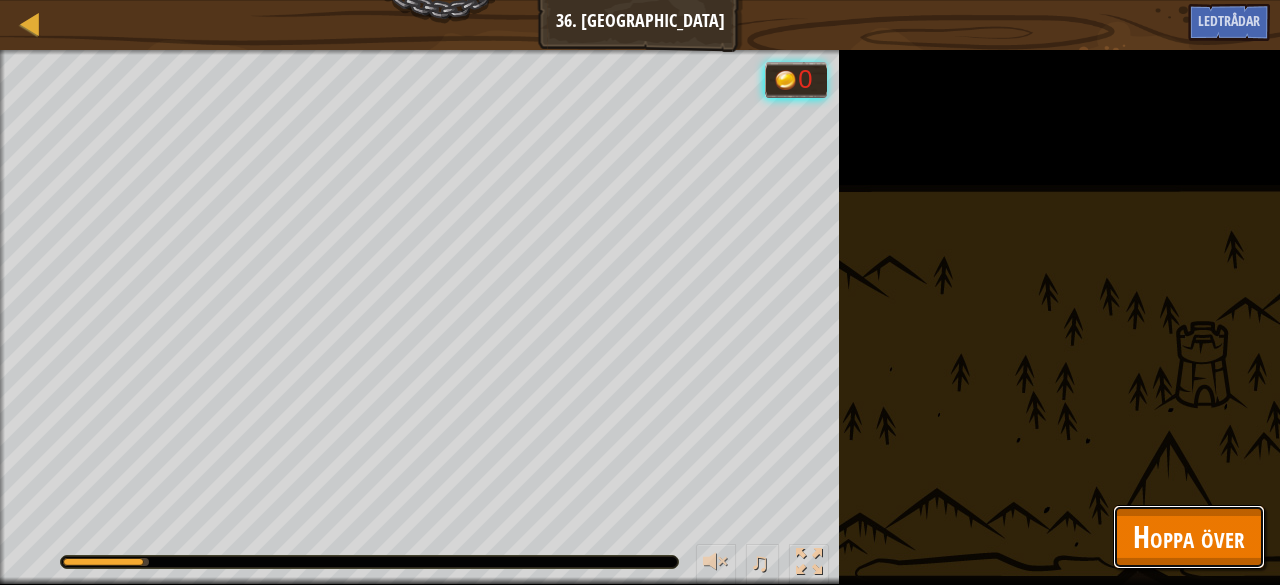 click on "Hoppa över" at bounding box center [1189, 536] 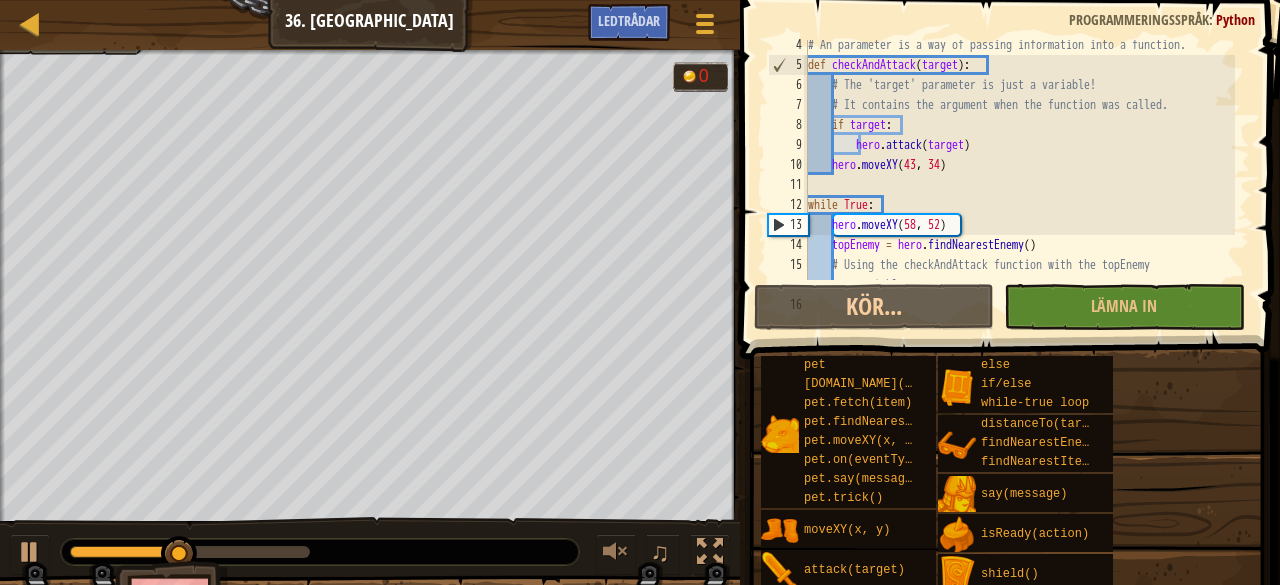 scroll, scrollTop: 89, scrollLeft: 0, axis: vertical 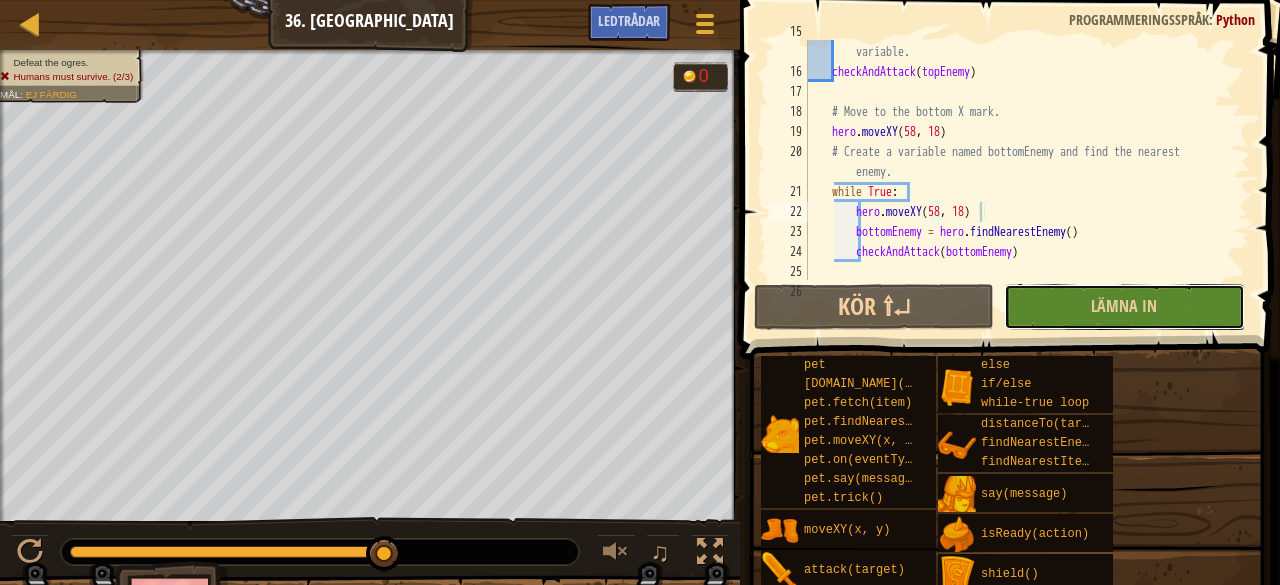 click on "Lämna in" at bounding box center [1124, 307] 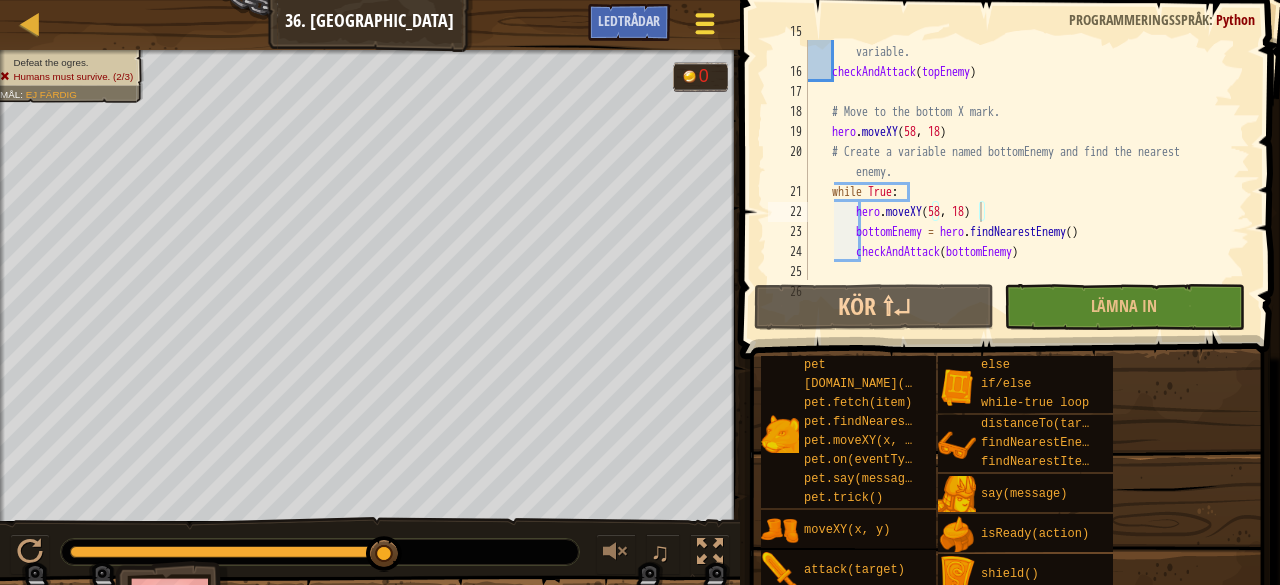 click at bounding box center (704, 23) 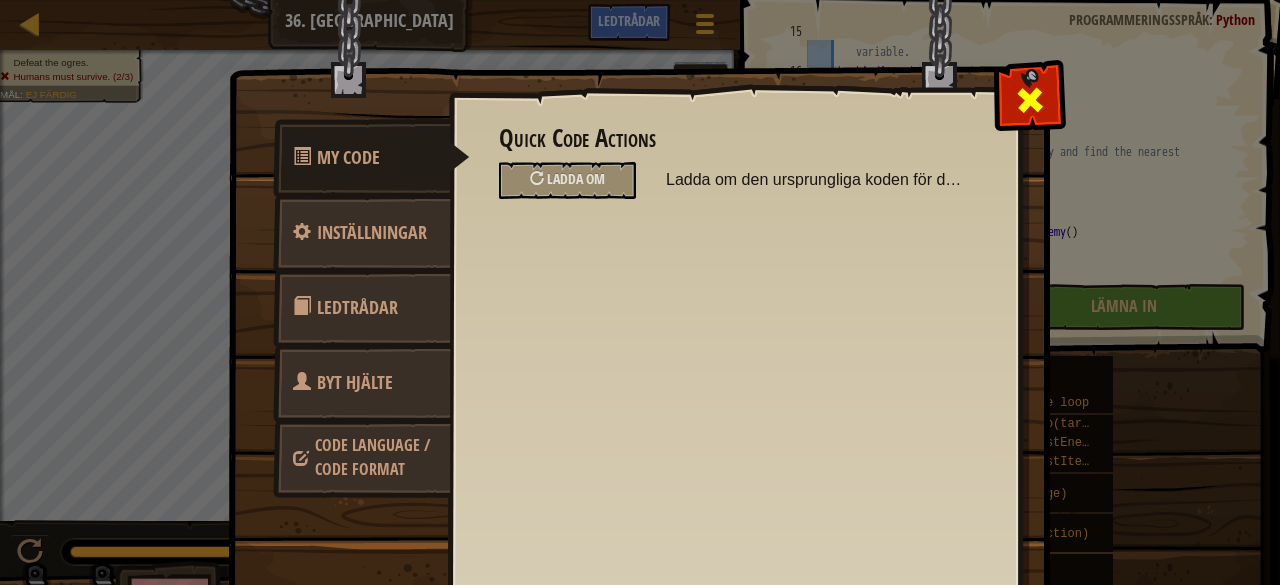 click at bounding box center [1030, 100] 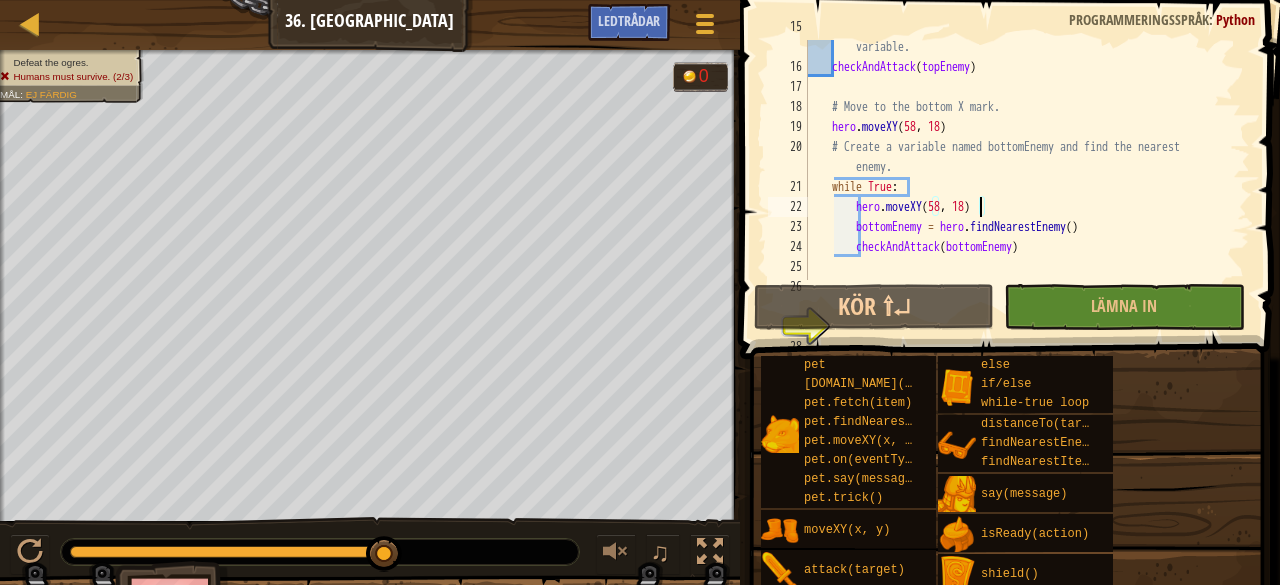 scroll, scrollTop: 331, scrollLeft: 0, axis: vertical 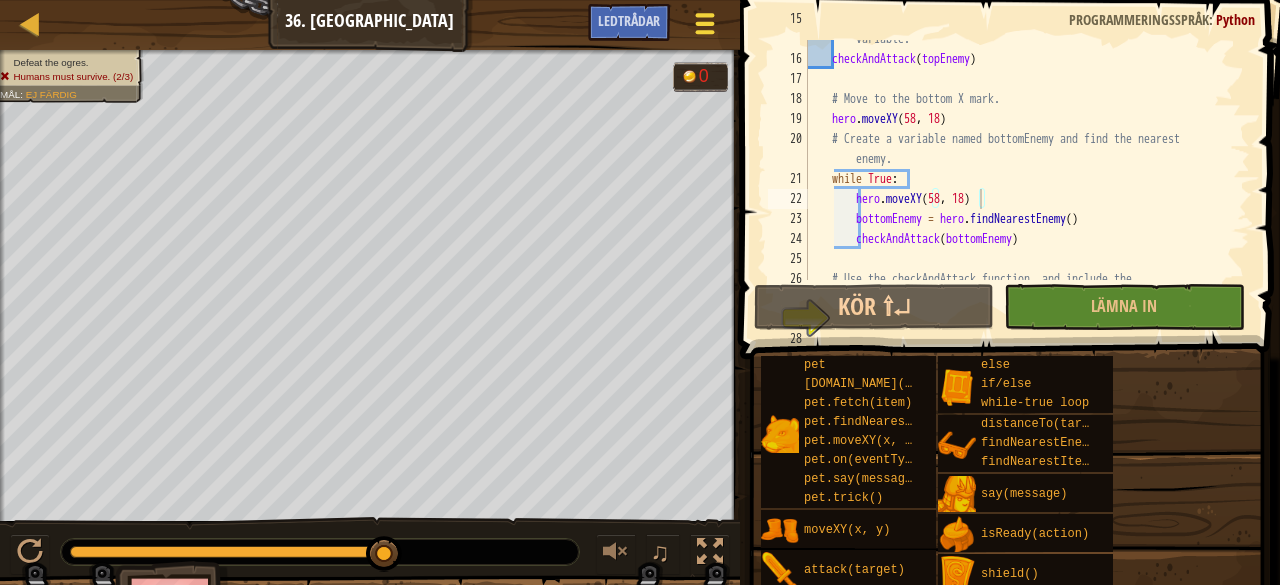 click at bounding box center (704, 23) 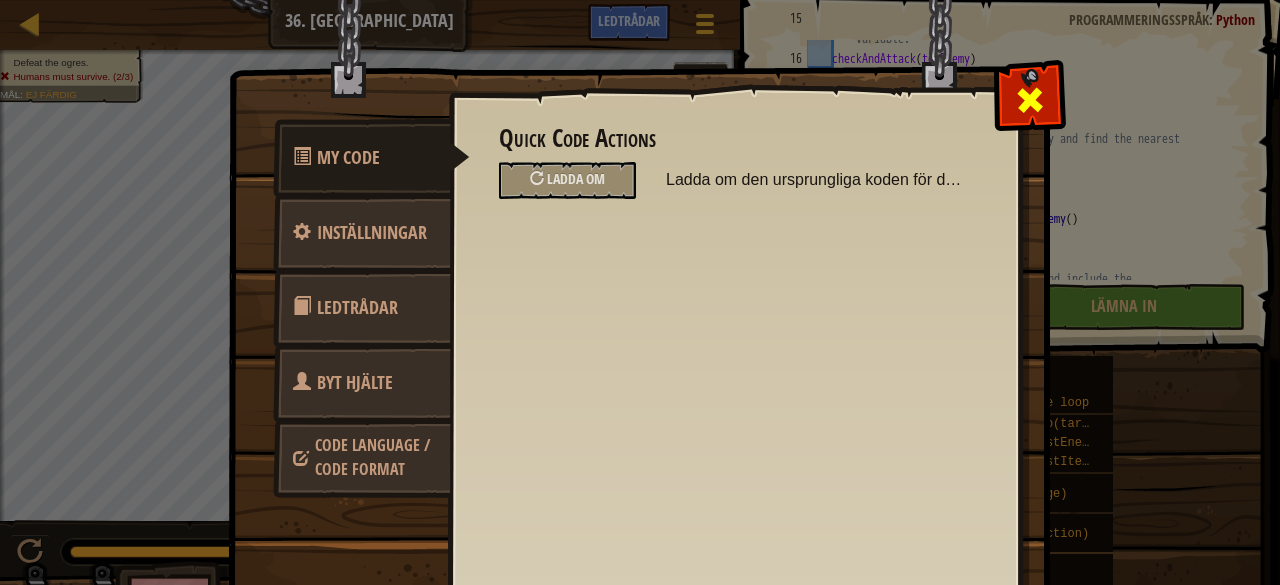 click at bounding box center (1030, 100) 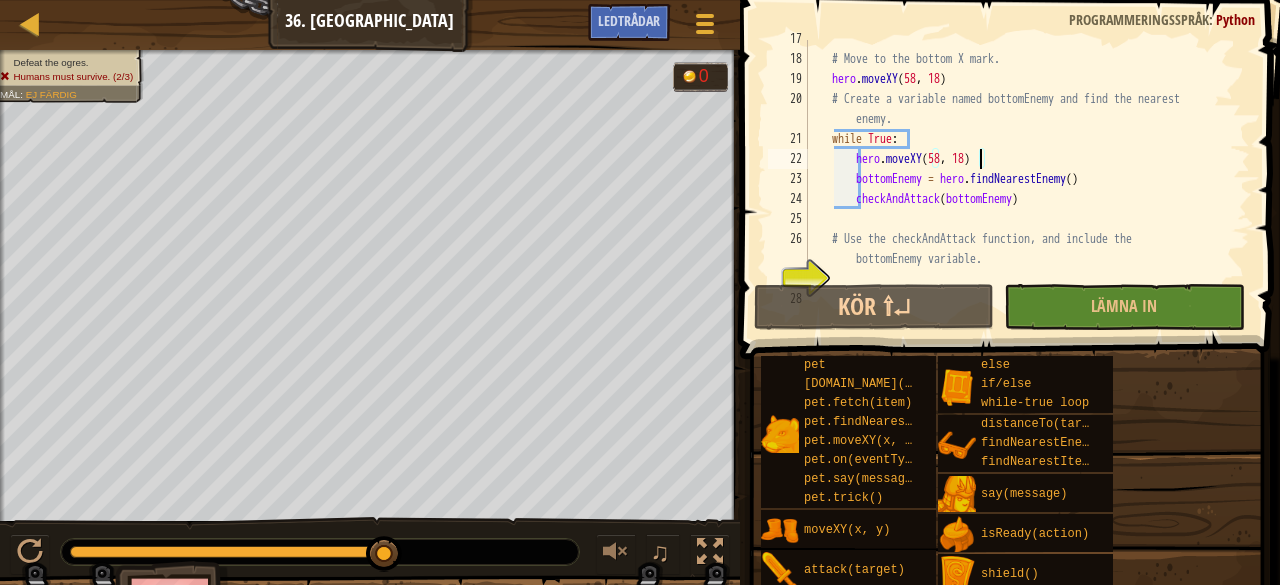 scroll, scrollTop: 370, scrollLeft: 0, axis: vertical 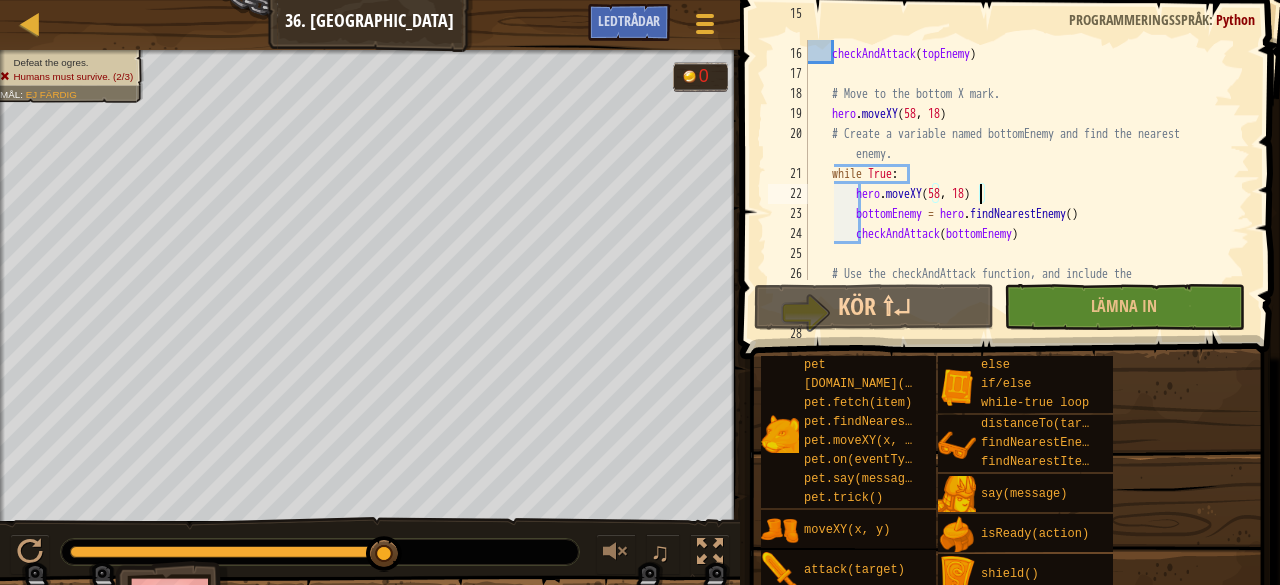 click on "# Using the checkAndAttack function with the topEnemy           variable.      checkAndAttack ( topEnemy )      # Move to the bottom X mark.      hero . moveXY ( 58 ,   18 )      # Create a variable named bottomEnemy and find the nearest           enemy.      while   True :          hero . moveXY ( 58 ,   18 )          bottomEnemy   =   hero . findNearestEnemy ( )          checkAndAttack ( bottomEnemy )           # Use the checkAndAttack function, and include the           bottomEnemy variable." at bounding box center (1019, 164) 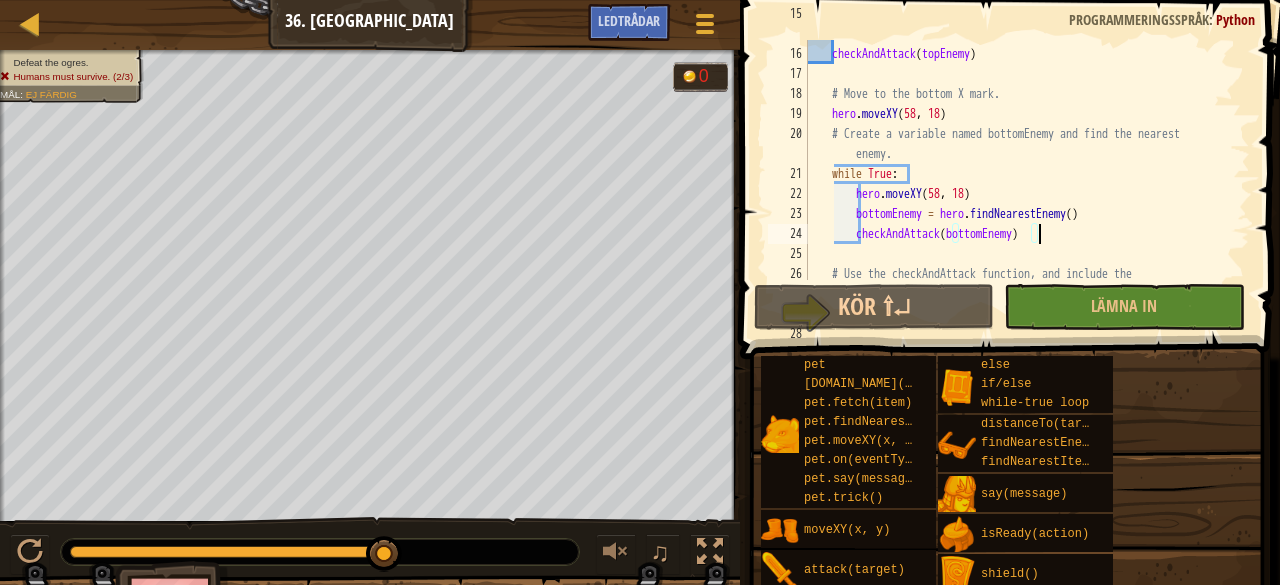 click on "# Using the checkAndAttack function with the topEnemy           variable.      checkAndAttack ( topEnemy )      # Move to the bottom X mark.      hero . moveXY ( 58 ,   18 )      # Create a variable named bottomEnemy and find the nearest           enemy.      while   True :          hero . moveXY ( 58 ,   18 )          bottomEnemy   =   hero . findNearestEnemy ( )          checkAndAttack ( bottomEnemy )           # Use the checkAndAttack function, and include the           bottomEnemy variable." at bounding box center [1019, 164] 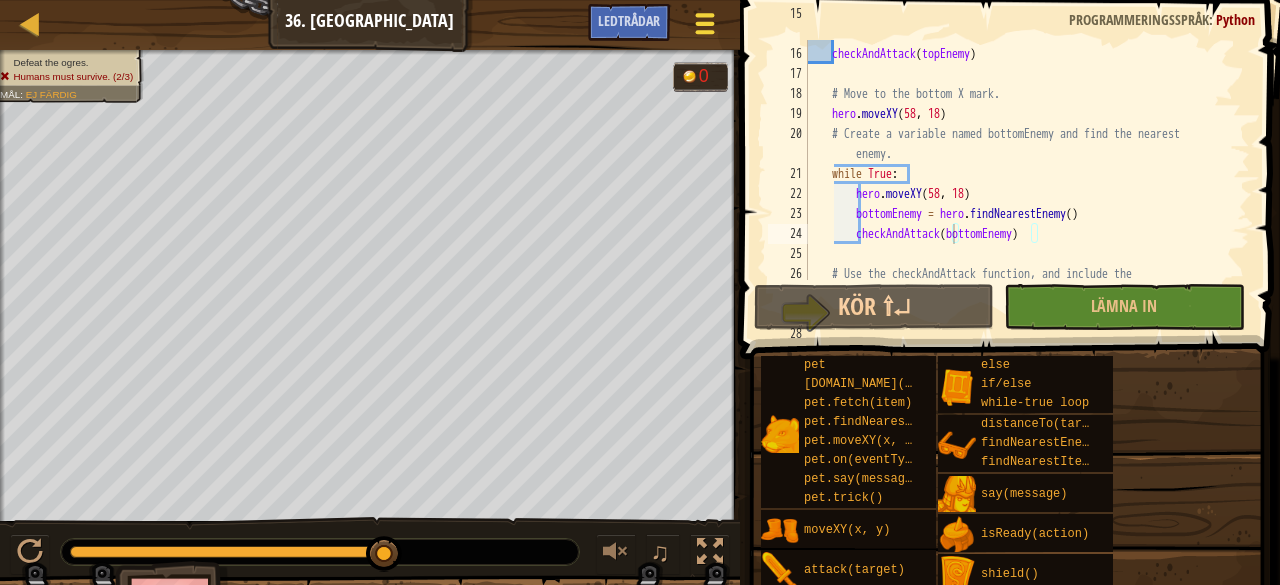click on "Spelmeny" at bounding box center (704, 27) 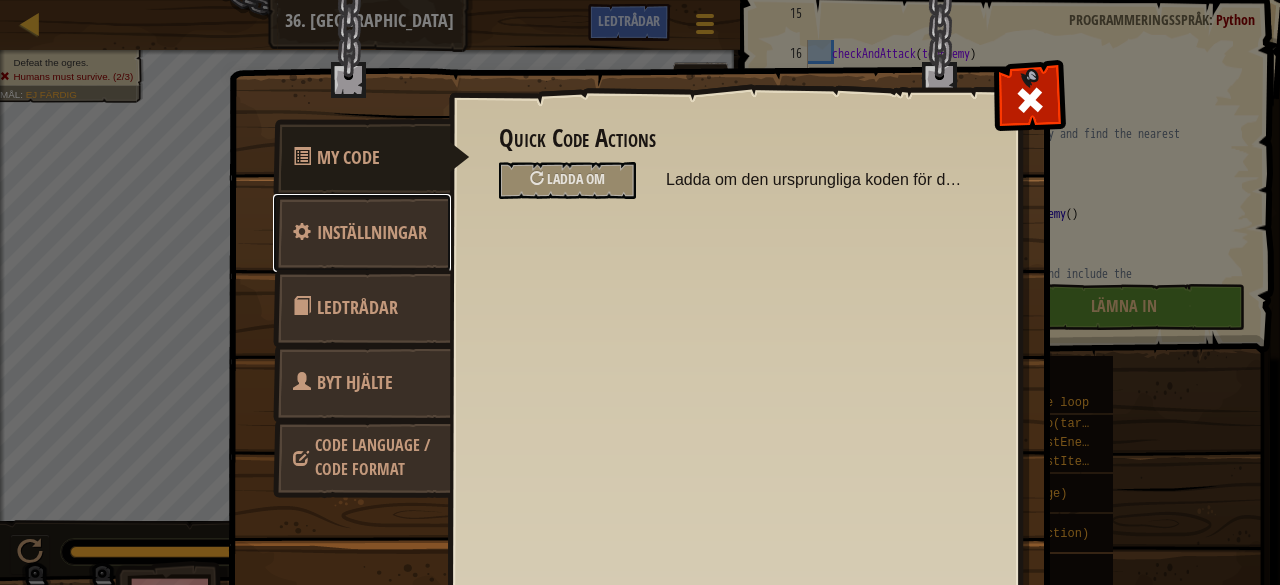 click on "Inställningar" at bounding box center [362, 233] 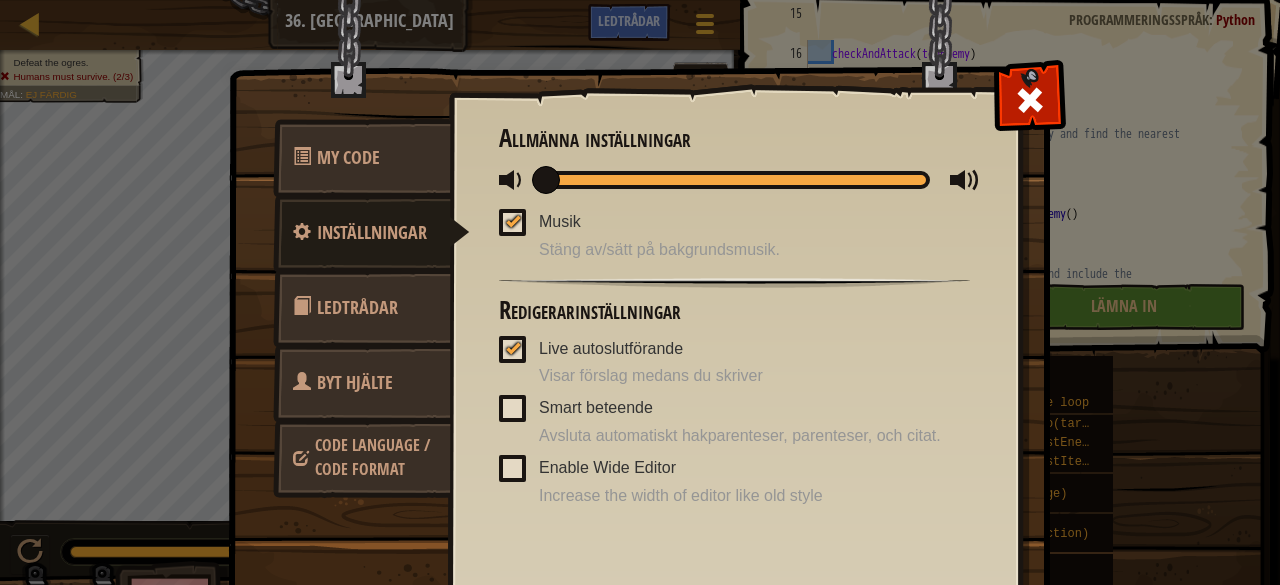 click on "Ledtrådar" at bounding box center [362, 308] 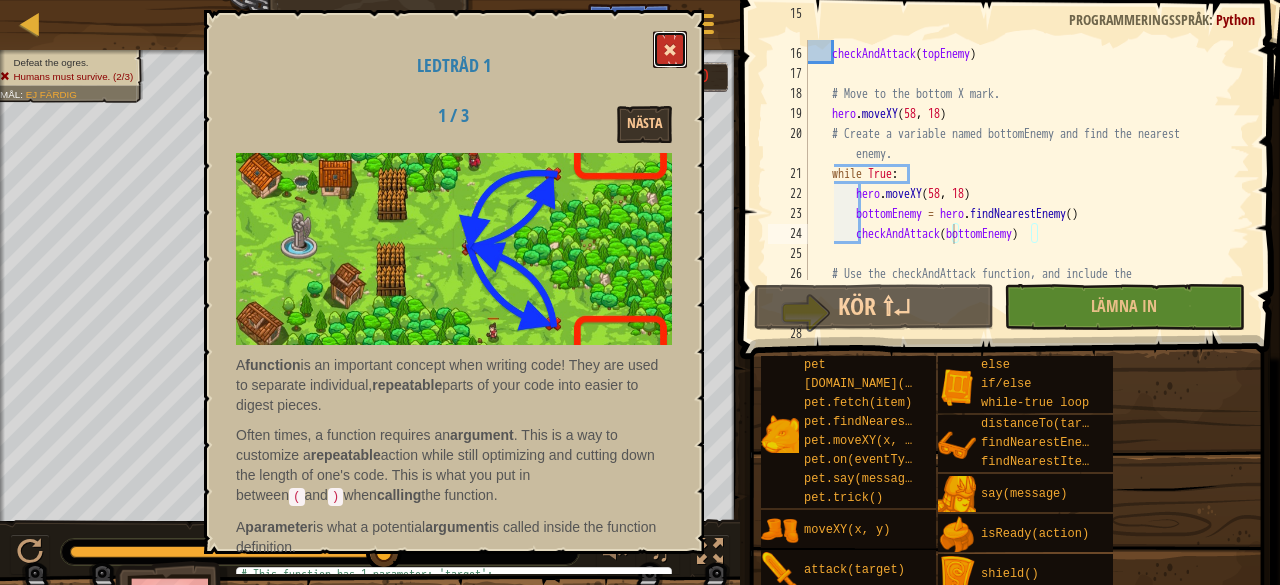 click at bounding box center (670, 49) 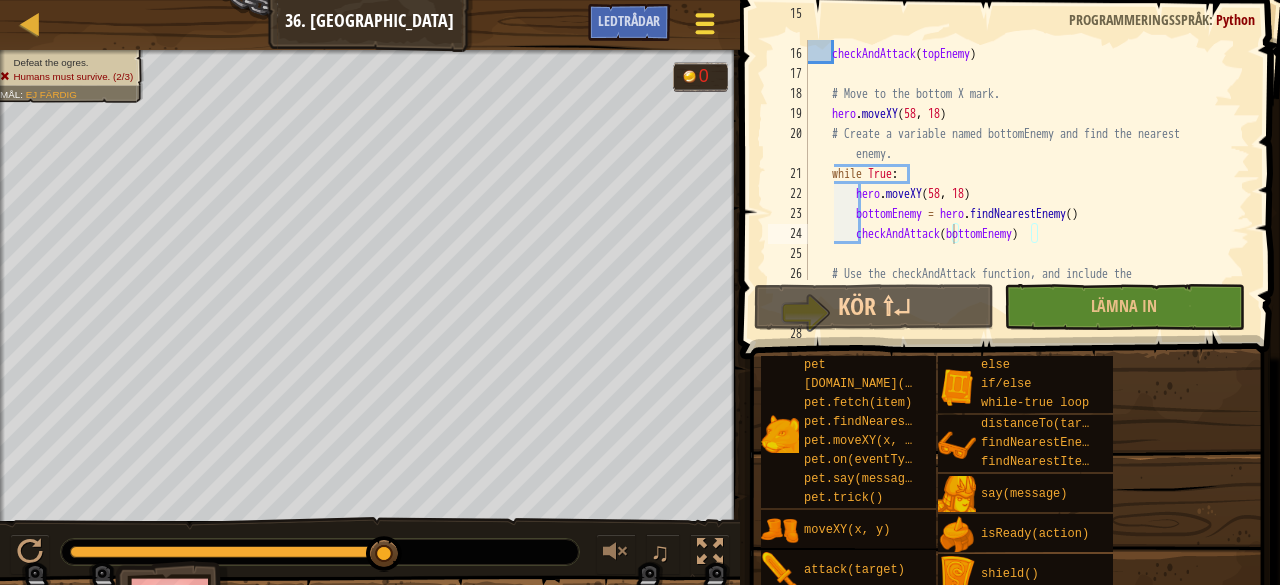 click at bounding box center (704, 32) 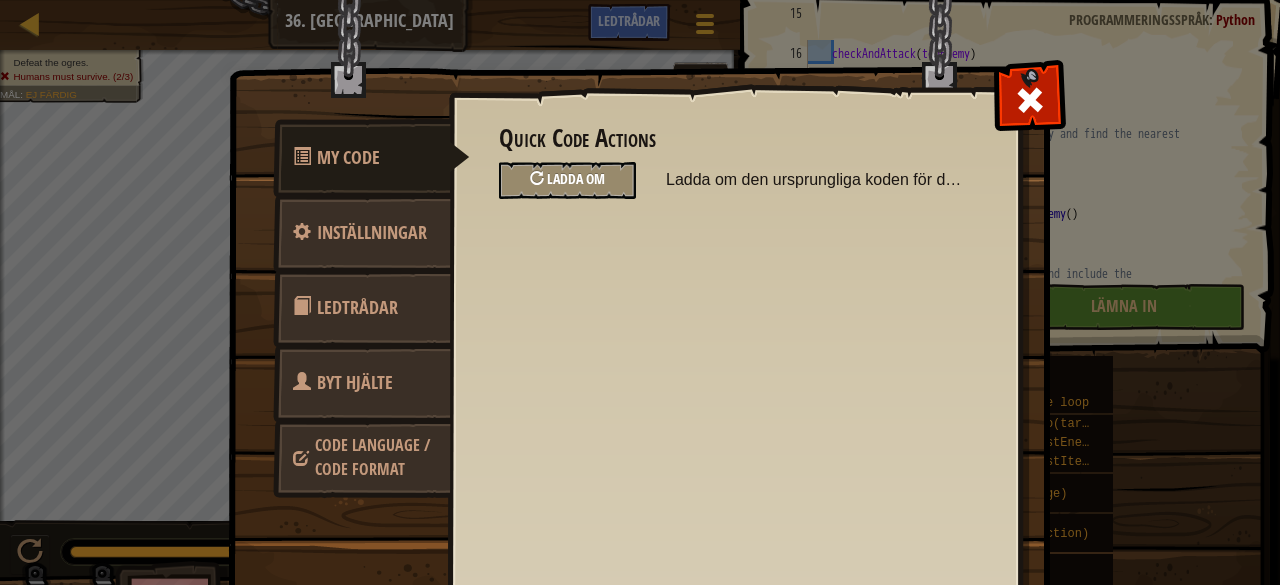 click on "Ladda om" at bounding box center (567, 180) 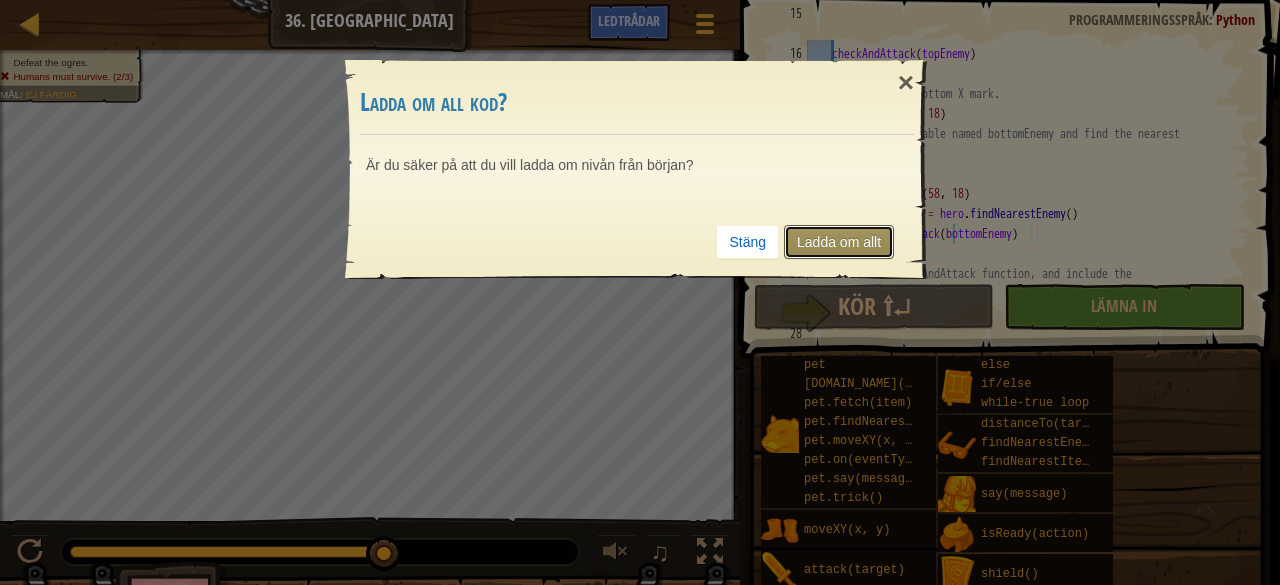 click on "Ladda om allt" at bounding box center [839, 242] 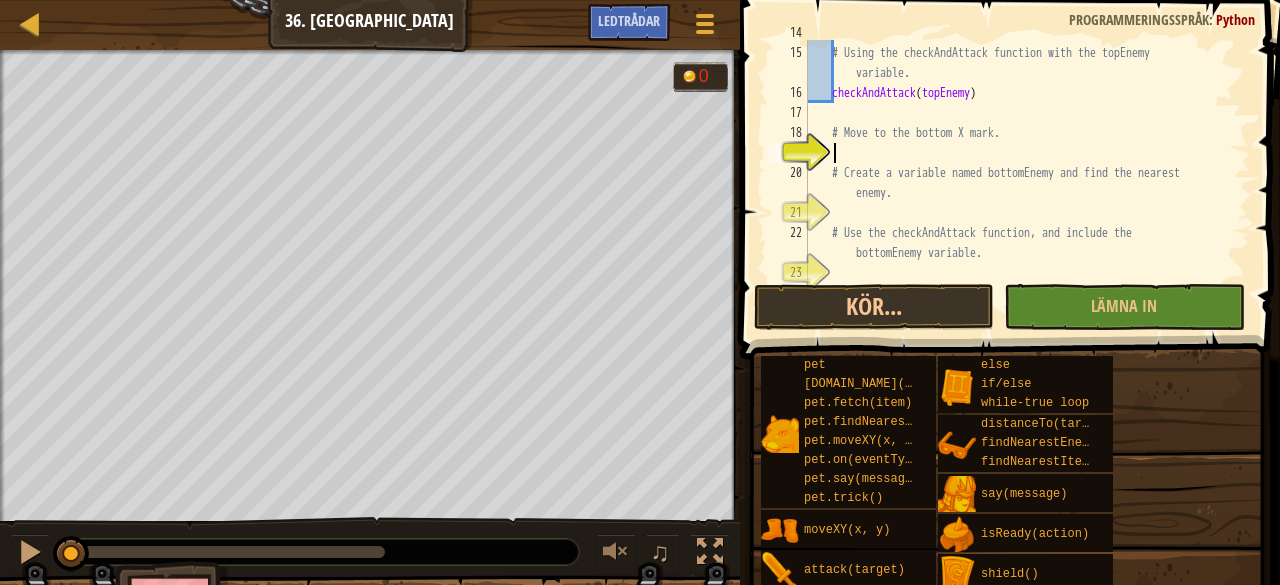 scroll, scrollTop: 290, scrollLeft: 0, axis: vertical 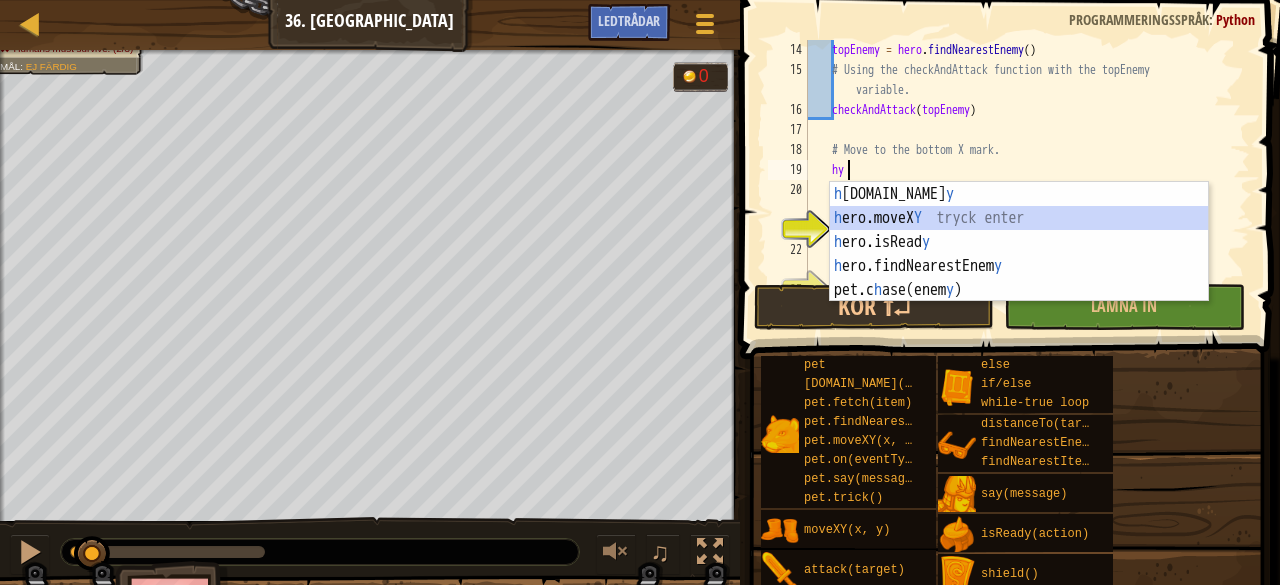 click on "h ero.sa y tryck enter h ero.moveX Y tryck enter h ero.isRead y tryck enter h ero.findNearestEnem y tryck enter pet.c h ase(enem y ) tryck enter" at bounding box center (1019, 266) 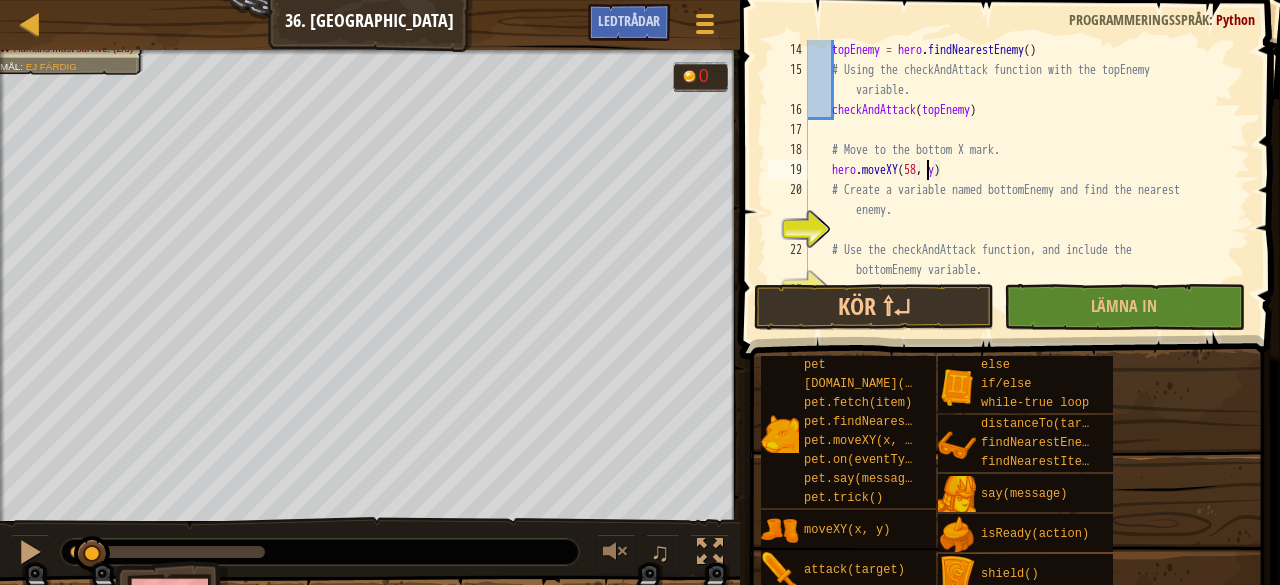 scroll, scrollTop: 9, scrollLeft: 10, axis: both 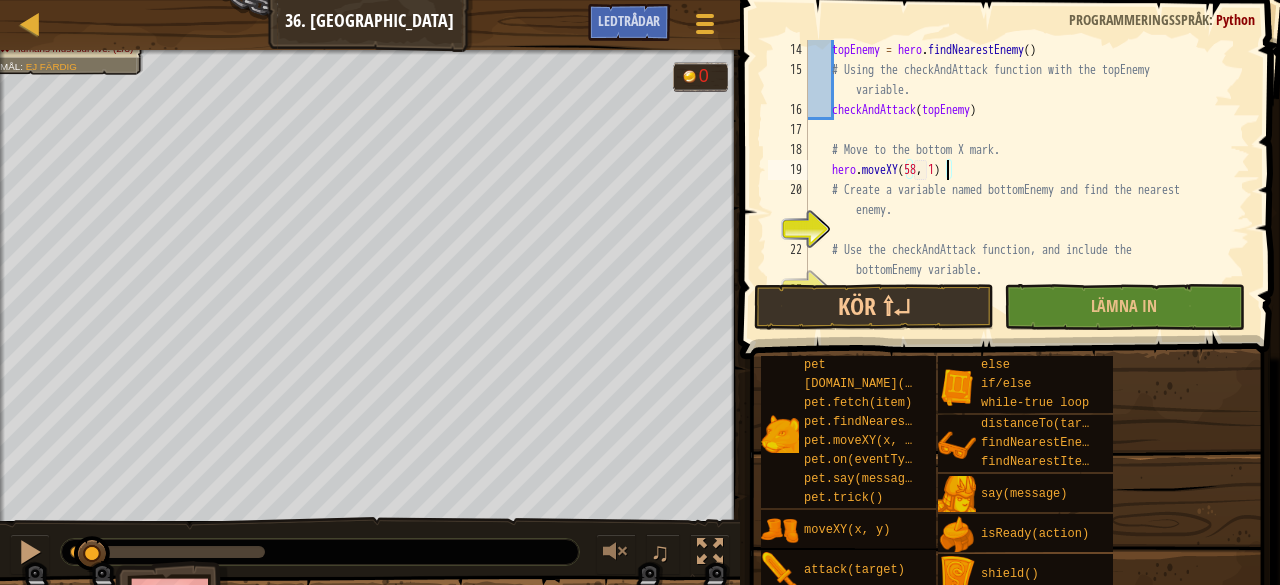 type on "hero.moveXY(58, 19)" 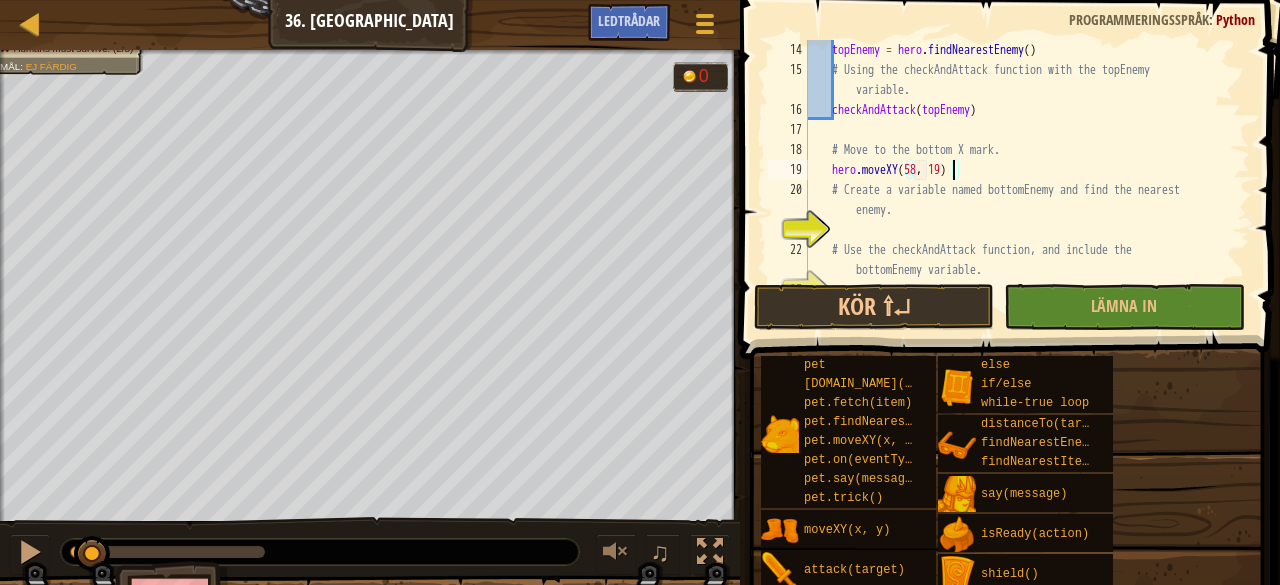 click on "topEnemy   =   hero . findNearestEnemy ( )      # Using the checkAndAttack function with the topEnemy           variable.      checkAndAttack ( topEnemy )      # Move to the bottom X mark.      hero . moveXY ( 58 ,   19 )      # Create a variable named bottomEnemy and find the nearest           enemy.           # Use the checkAndAttack function, and include the           bottomEnemy variable." at bounding box center [1019, 180] 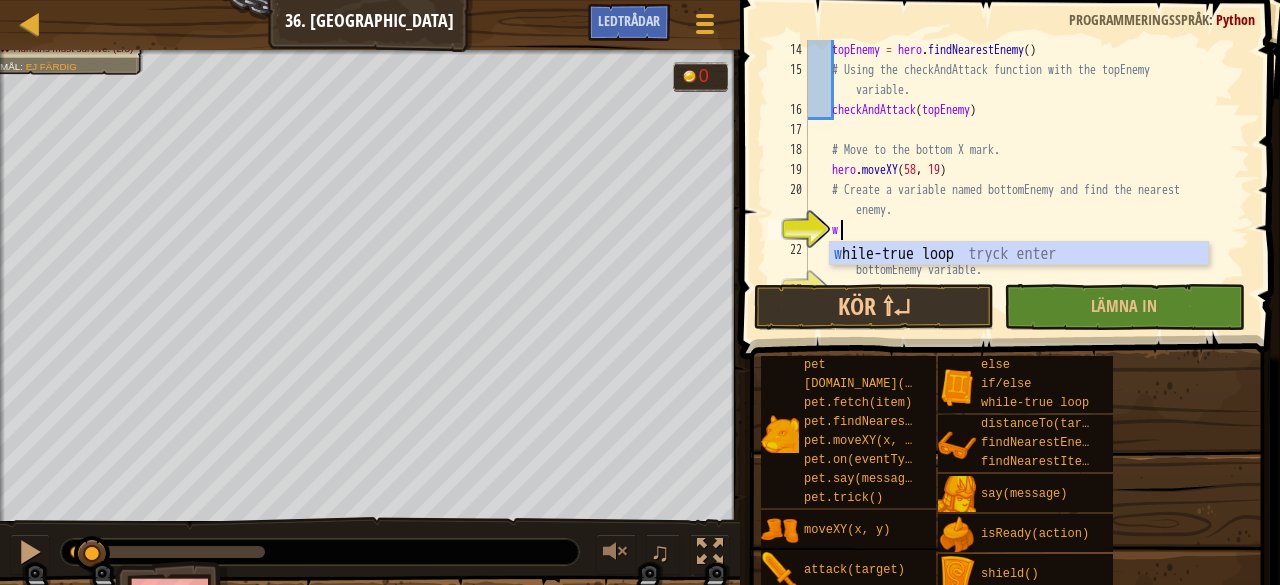 scroll, scrollTop: 9, scrollLeft: 2, axis: both 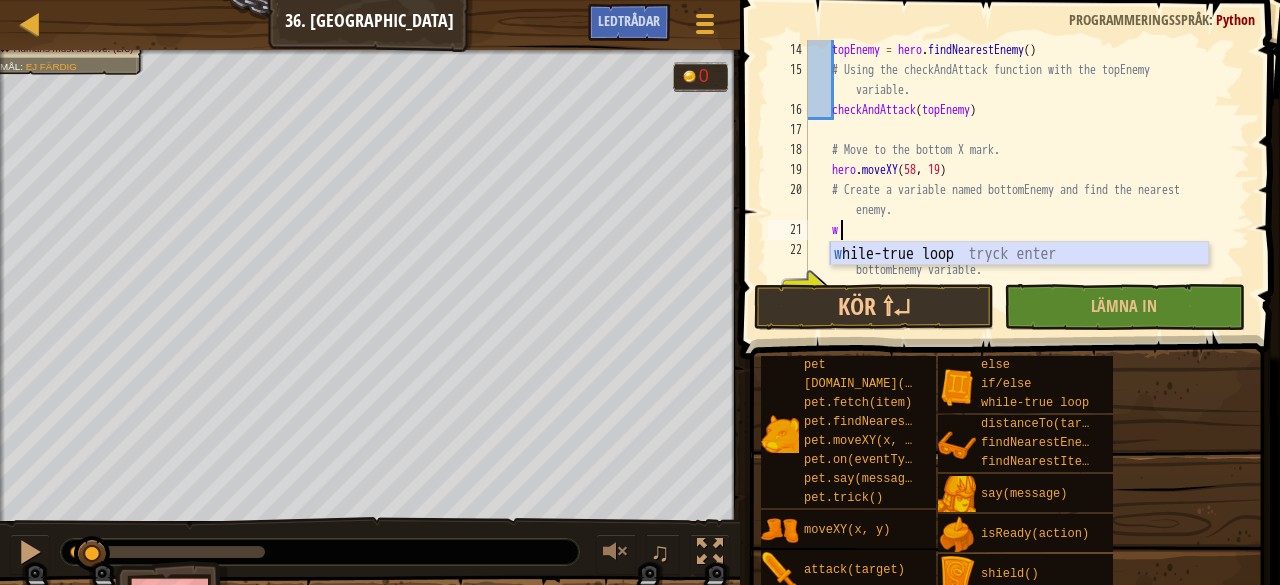 type on "w" 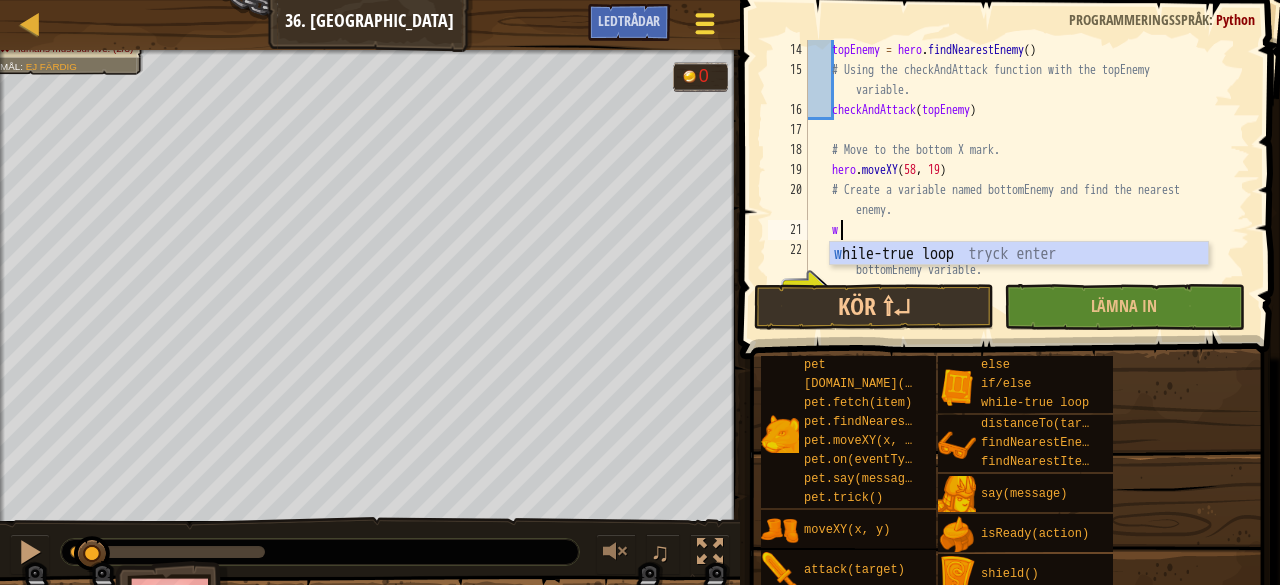 click at bounding box center [704, 15] 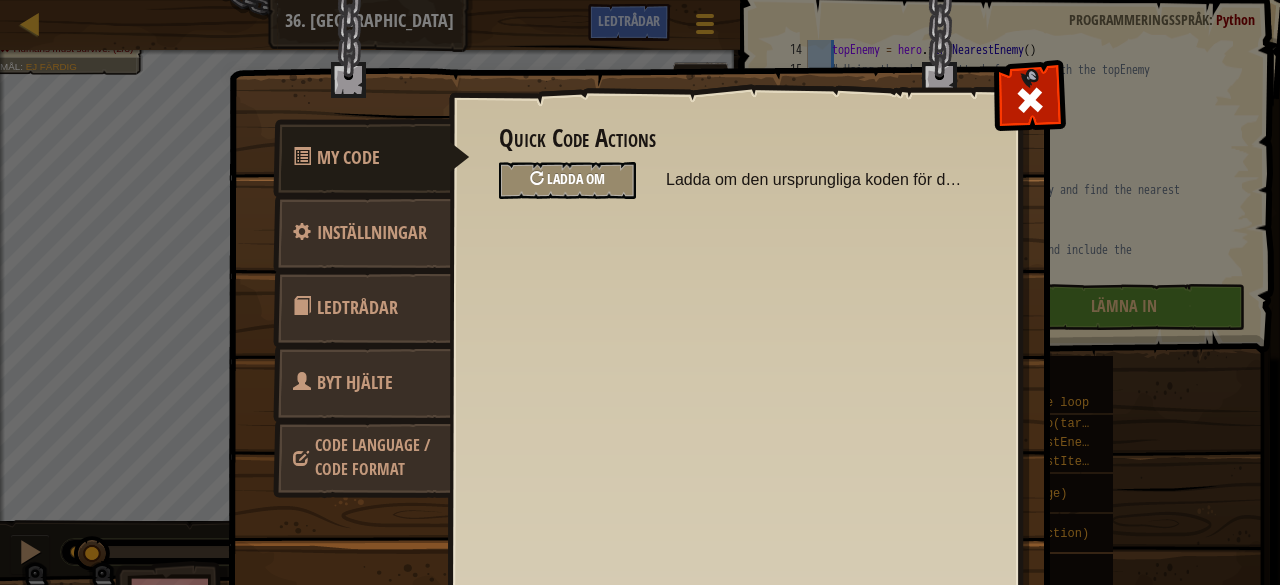 click on "Ladda om" at bounding box center (576, 178) 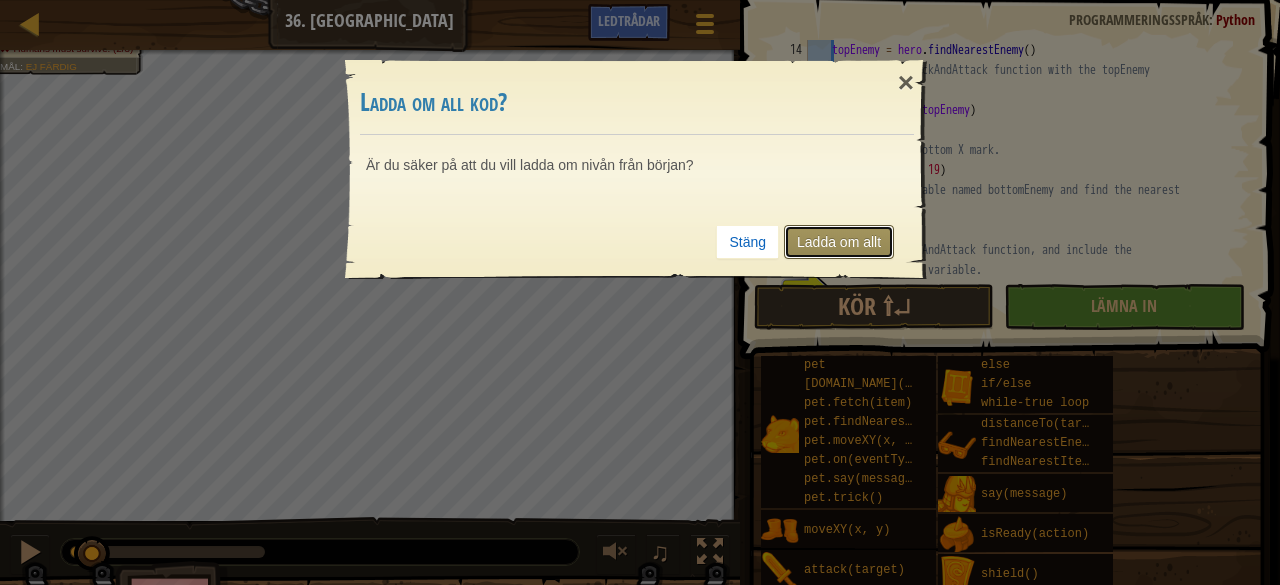 click on "Ladda om allt" at bounding box center (839, 242) 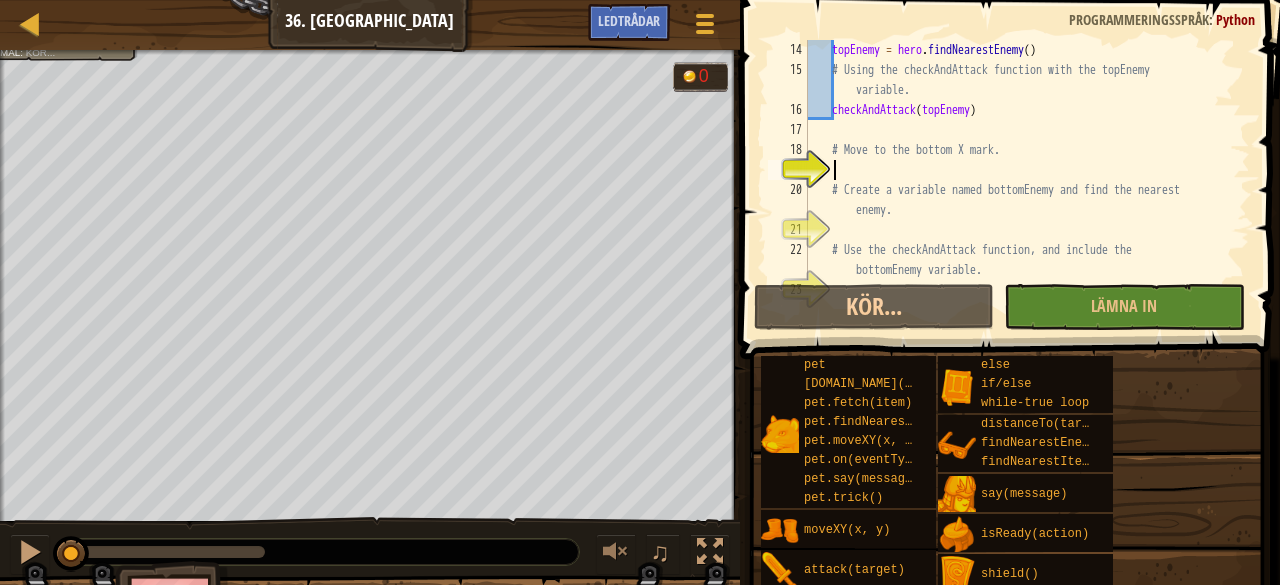 scroll, scrollTop: 9, scrollLeft: 1, axis: both 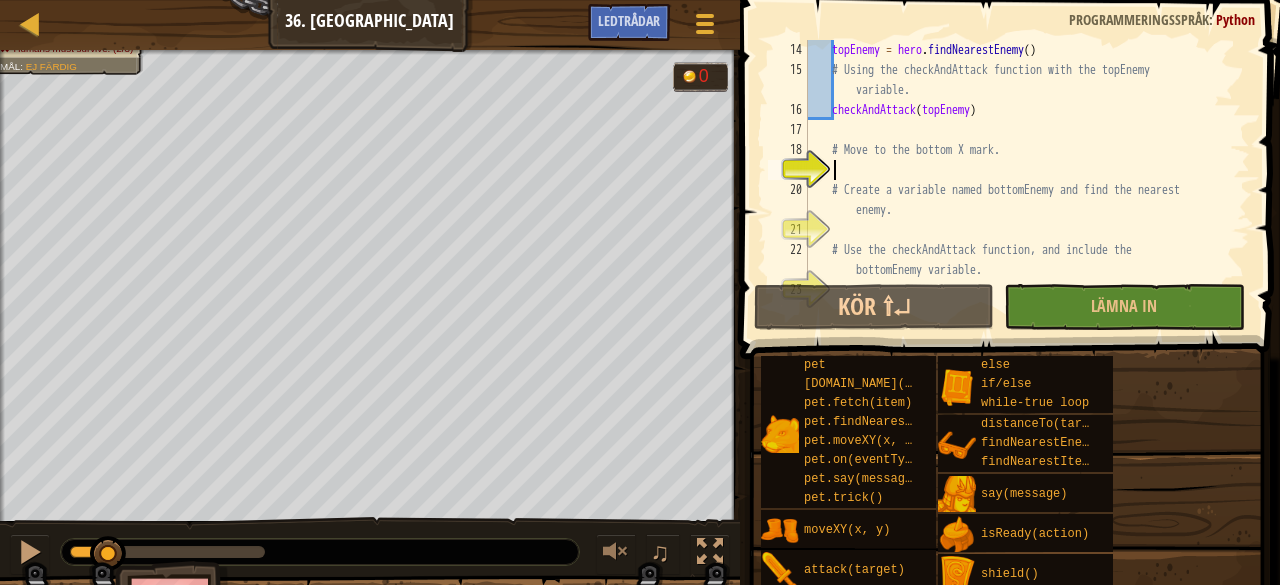 click on "topEnemy   =   hero . findNearestEnemy ( )      # Using the checkAndAttack function with the topEnemy           variable.      checkAndAttack ( topEnemy )      # Move to the bottom X mark.           # Create a variable named bottomEnemy and find the nearest           enemy.           # Use the checkAndAttack function, and include the           bottomEnemy variable." at bounding box center (1019, 180) 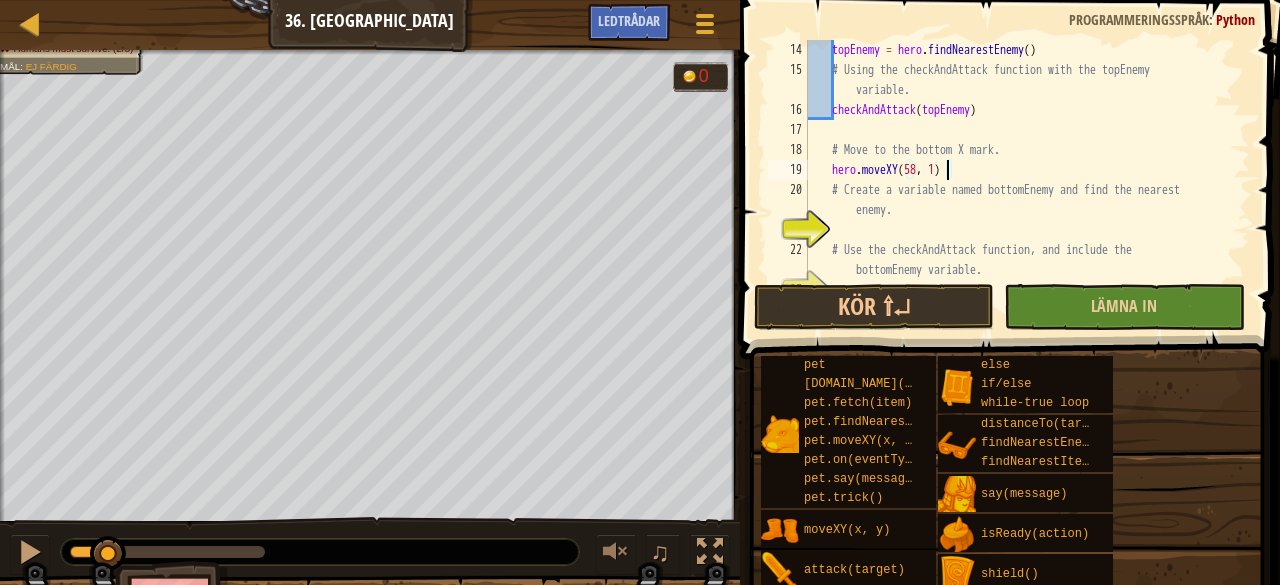 scroll, scrollTop: 9, scrollLeft: 11, axis: both 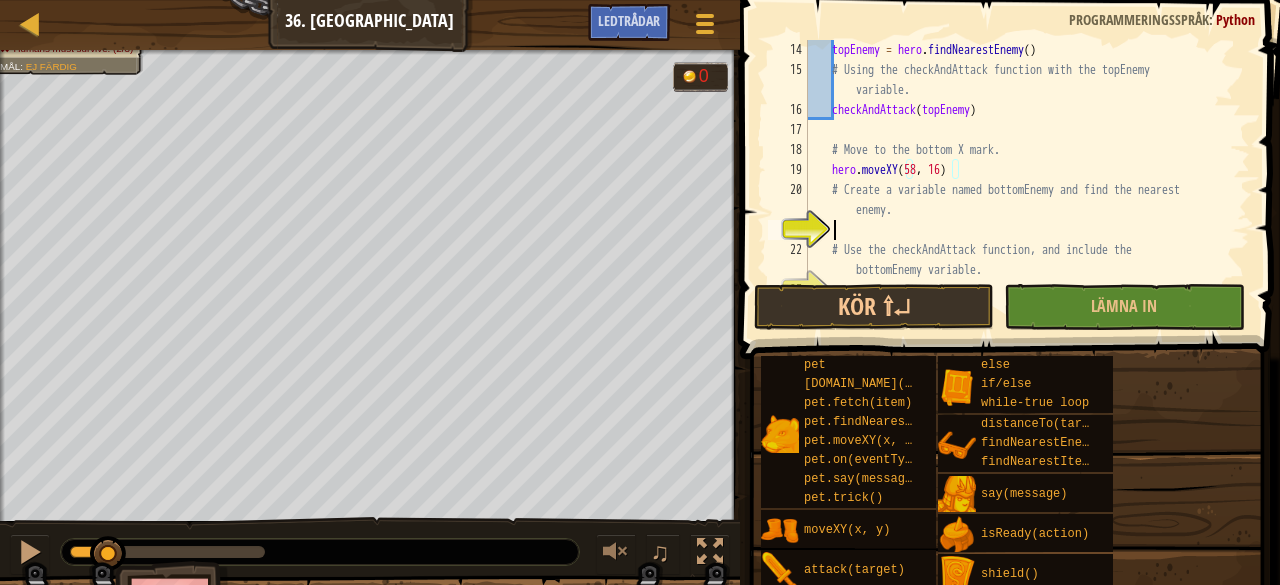 click on "topEnemy   =   hero . findNearestEnemy ( )      # Using the checkAndAttack function with the topEnemy           variable.      checkAndAttack ( topEnemy )      # Move to the bottom X mark.      hero . moveXY ( 58 ,   16 )      # Create a variable named bottomEnemy and find the nearest           enemy.           # Use the checkAndAttack function, and include the           bottomEnemy variable." at bounding box center [1019, 180] 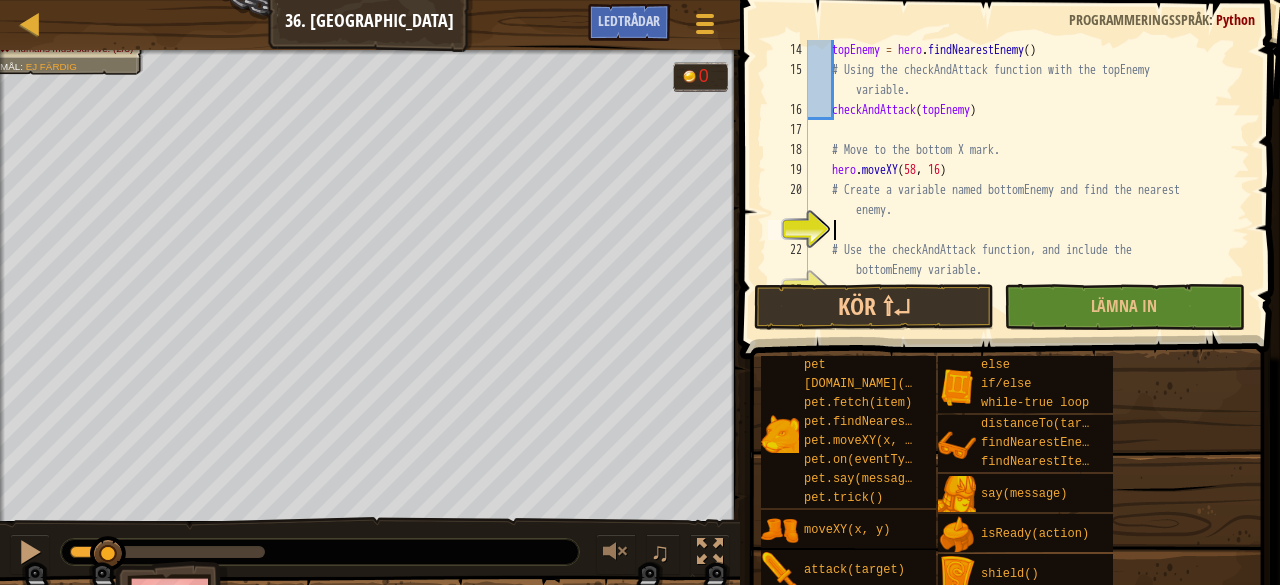 scroll, scrollTop: 9, scrollLeft: 1, axis: both 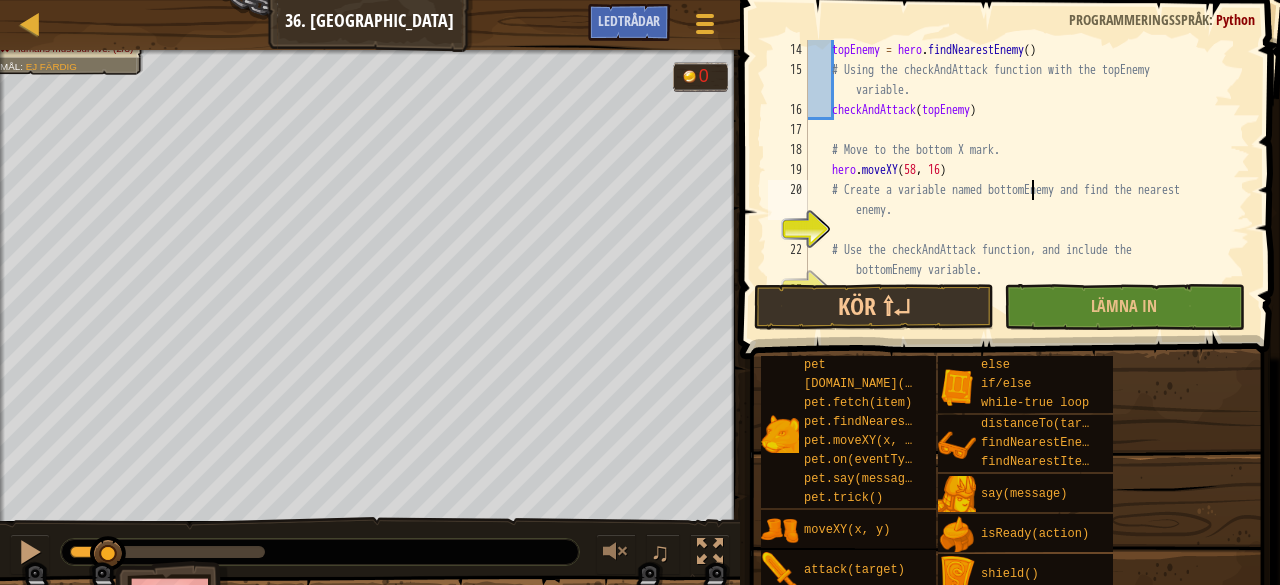 click on "topEnemy   =   hero . findNearestEnemy ( )      # Using the checkAndAttack function with the topEnemy           variable.      checkAndAttack ( topEnemy )      # Move to the bottom X mark.      hero . moveXY ( 58 ,   16 )      # Create a variable named bottomEnemy and find the nearest           enemy.           # Use the checkAndAttack function, and include the           bottomEnemy variable." at bounding box center (1019, 180) 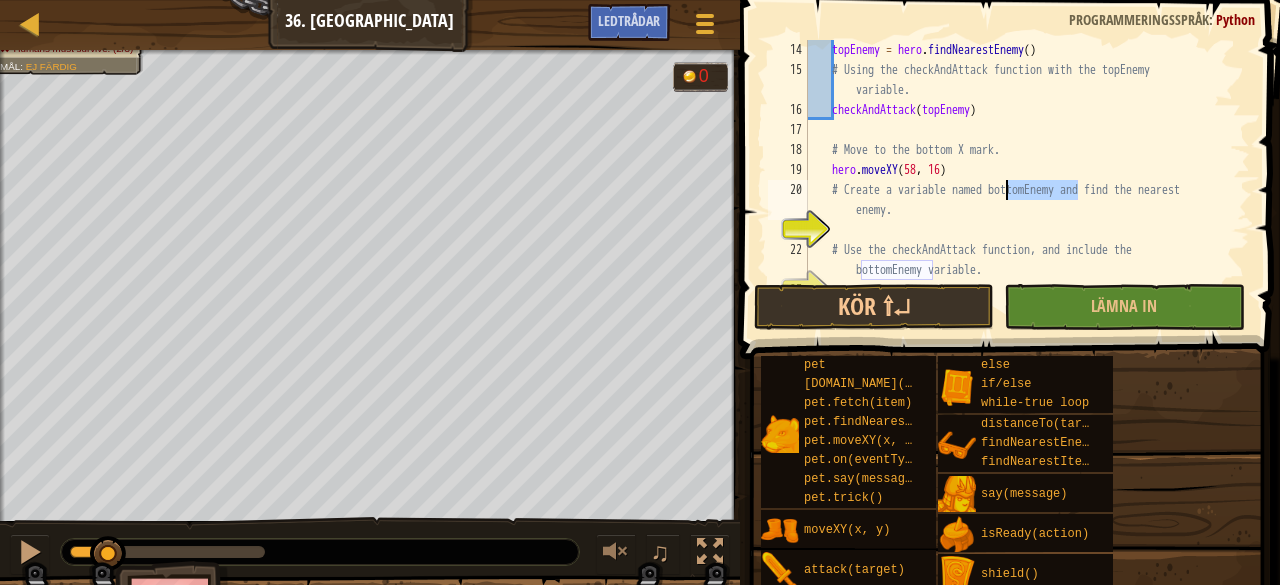 click on "topEnemy   =   hero . findNearestEnemy ( )      # Using the checkAndAttack function with the topEnemy           variable.      checkAndAttack ( topEnemy )      # Move to the bottom X mark.      hero . moveXY ( 58 ,   16 )      # Create a variable named bottomEnemy and find the nearest           enemy.           # Use the checkAndAttack function, and include the           bottomEnemy variable." at bounding box center [1019, 180] 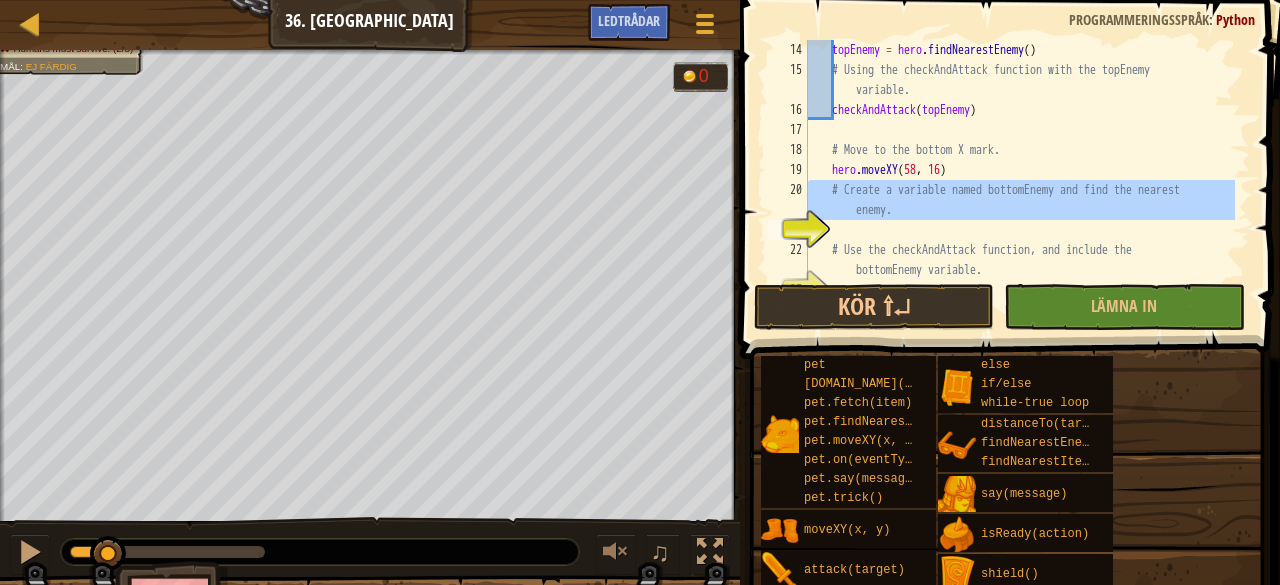 click on "topEnemy   =   hero . findNearestEnemy ( )      # Using the checkAndAttack function with the topEnemy           variable.      checkAndAttack ( topEnemy )      # Move to the bottom X mark.      hero . moveXY ( 58 ,   16 )      # Create a variable named bottomEnemy and find the nearest           enemy.           # Use the checkAndAttack function, and include the           bottomEnemy variable." at bounding box center [1019, 160] 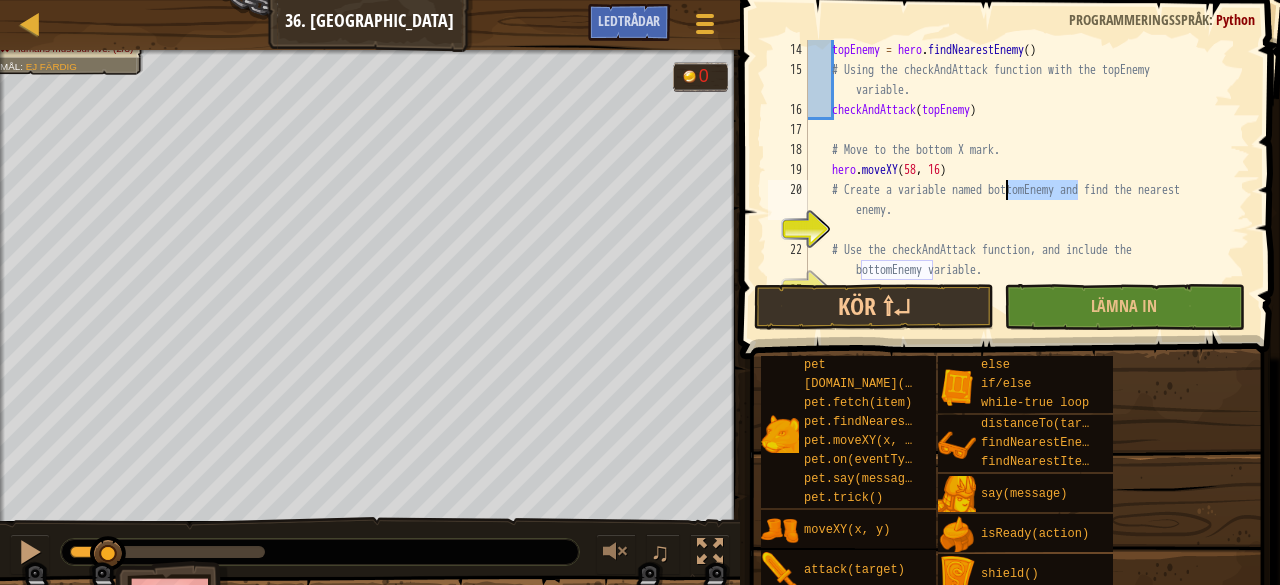 type on "# Create a variable named bottomEnemy and find the nearest enemy." 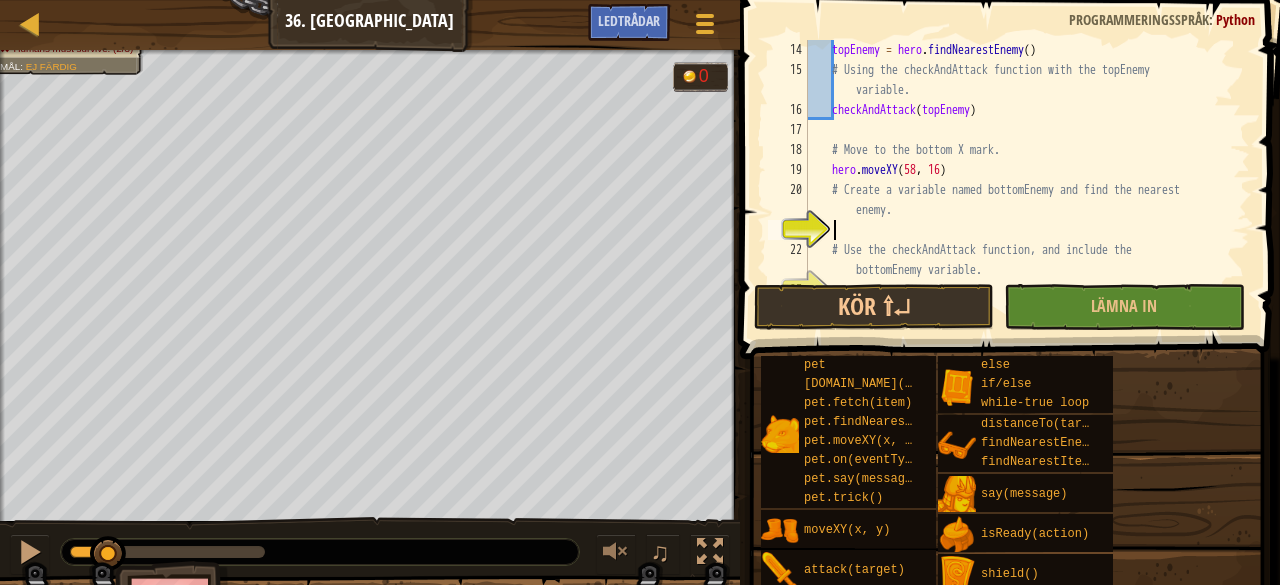 click on "topEnemy   =   hero . findNearestEnemy ( )      # Using the checkAndAttack function with the topEnemy           variable.      checkAndAttack ( topEnemy )      # Move to the bottom X mark.      hero . moveXY ( 58 ,   16 )      # Create a variable named bottomEnemy and find the nearest           enemy.           # Use the checkAndAttack function, and include the           bottomEnemy variable." at bounding box center [1019, 180] 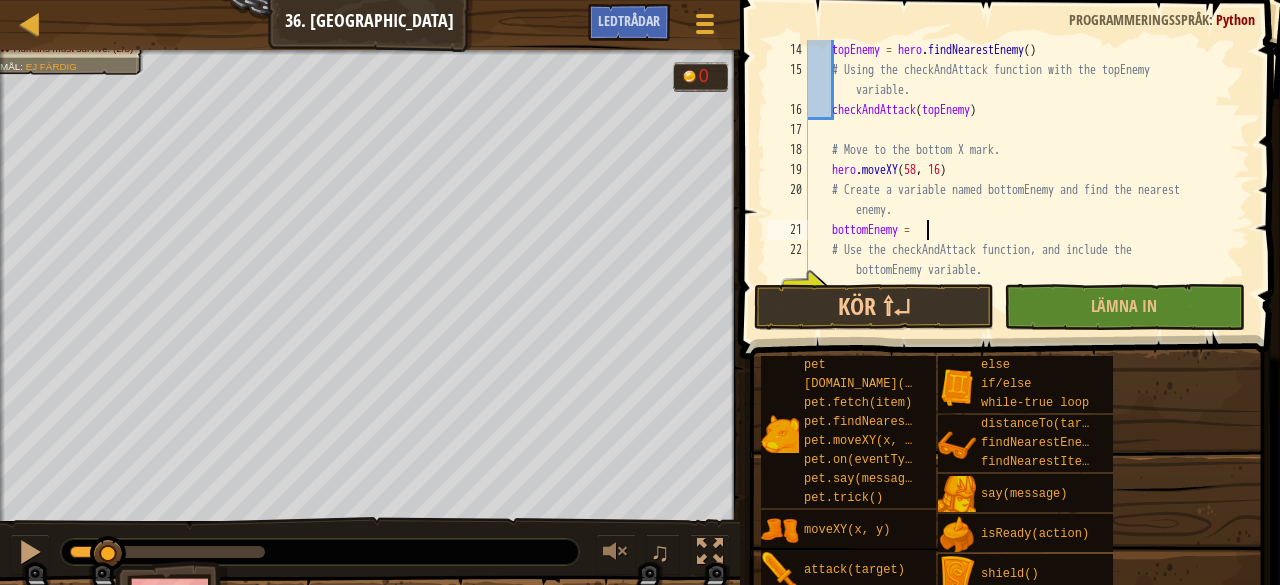 type on "bottomEnemy = en" 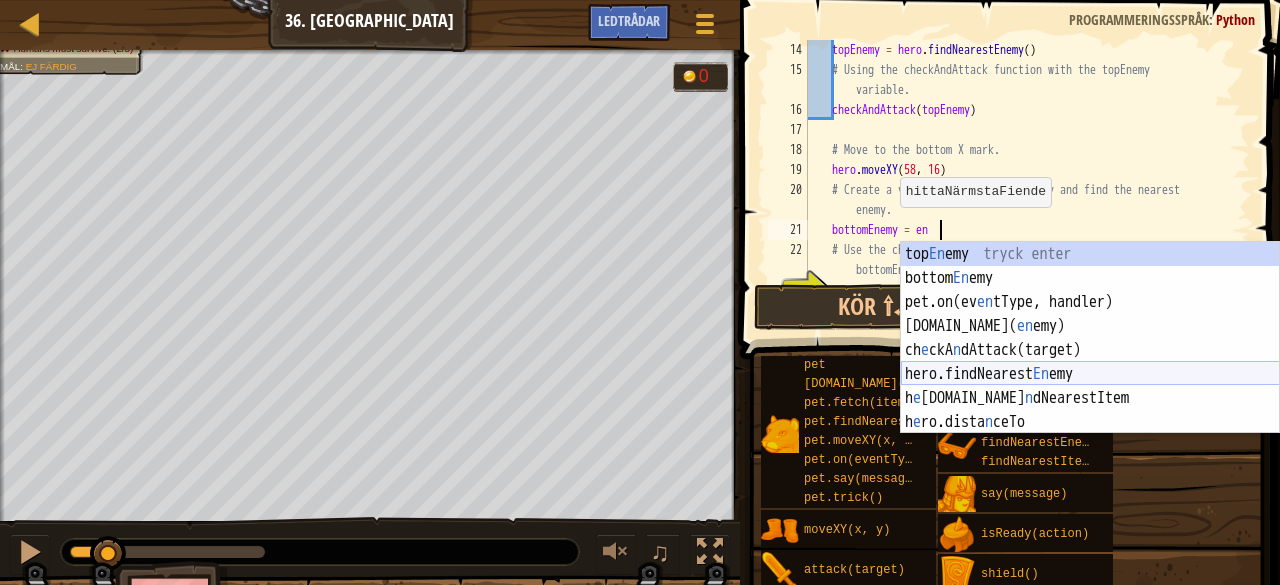 click on "top En emy tryck enter bottom En emy tryck enter pet.on(ev en tType, handler) tryck enter pet.chase( en emy) tryck enter ch e ckA n dAttack(target) tryck enter hero.findNearest En emy tryck enter h e ro.fi n dNearestItem tryck enter h e ro.dista n ceTo tryck enter" at bounding box center (1090, 362) 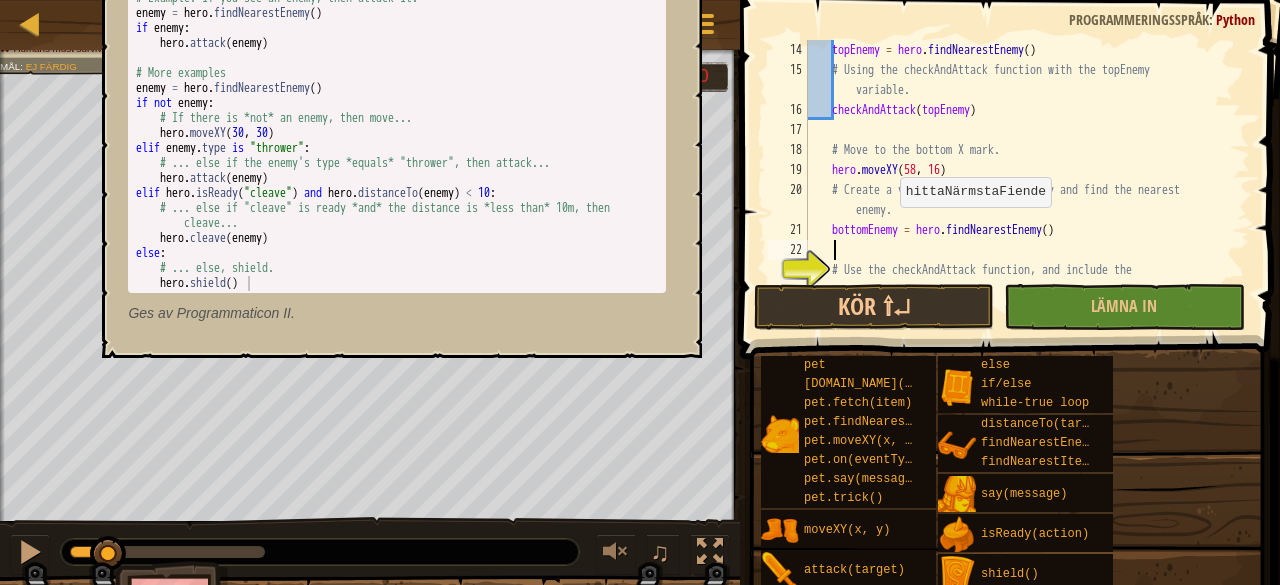 scroll, scrollTop: 9, scrollLeft: 1, axis: both 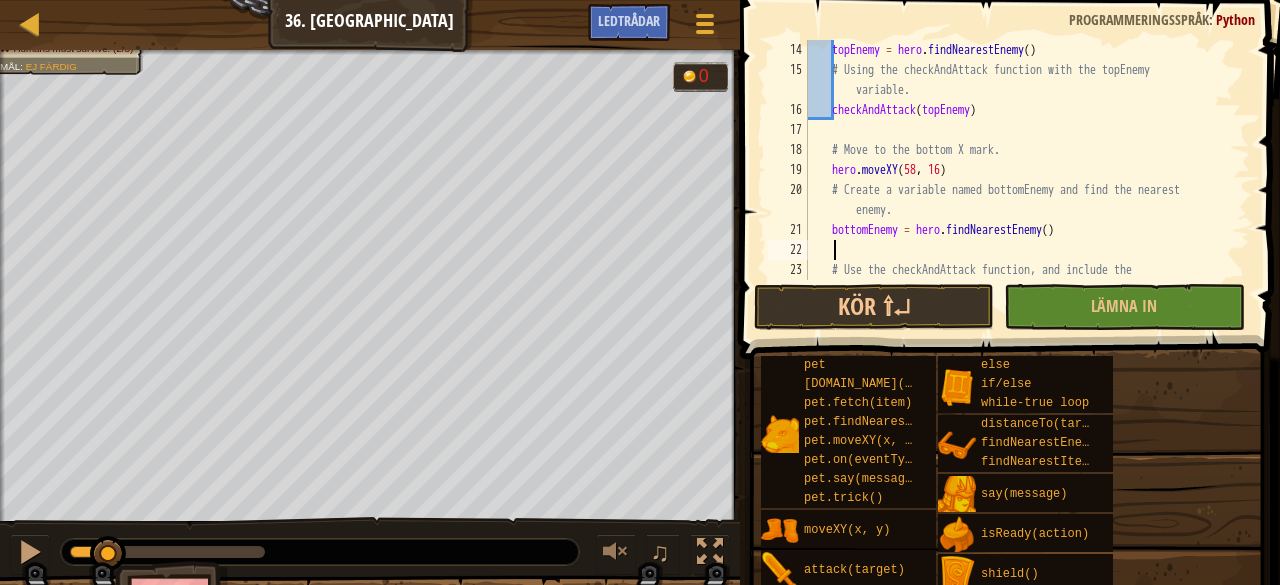 click on "topEnemy   =   hero . findNearestEnemy ( )      # Using the checkAndAttack function with the topEnemy           variable.      checkAndAttack ( topEnemy )      # Move to the bottom X mark.      hero . moveXY ( 58 ,   16 )      # Create a variable named bottomEnemy and find the nearest           enemy.      bottomEnemy   =   hero . findNearestEnemy ( )           # Use the checkAndAttack function, and include the           bottomEnemy variable." at bounding box center (1019, 190) 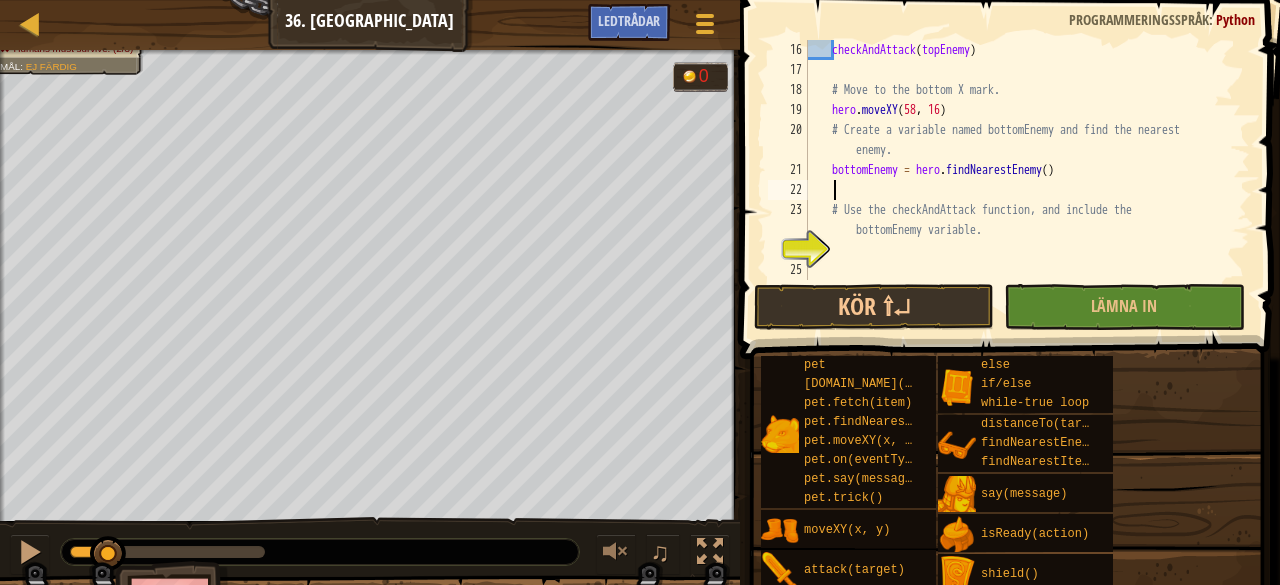 scroll, scrollTop: 340, scrollLeft: 0, axis: vertical 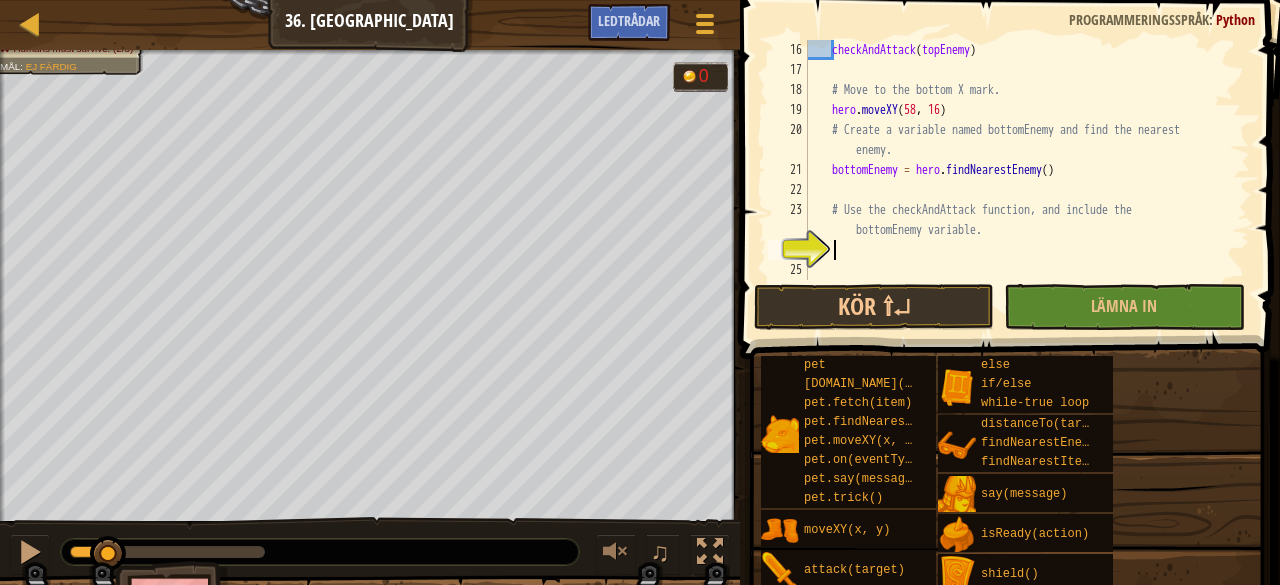 click on "checkAndAttack ( topEnemy )      # Move to the bottom X mark.      hero . moveXY ( 58 ,   16 )      # Create a variable named bottomEnemy and find the nearest           enemy.      bottomEnemy   =   hero . findNearestEnemy ( )           # Use the checkAndAttack function, and include the           bottomEnemy variable." at bounding box center [1019, 180] 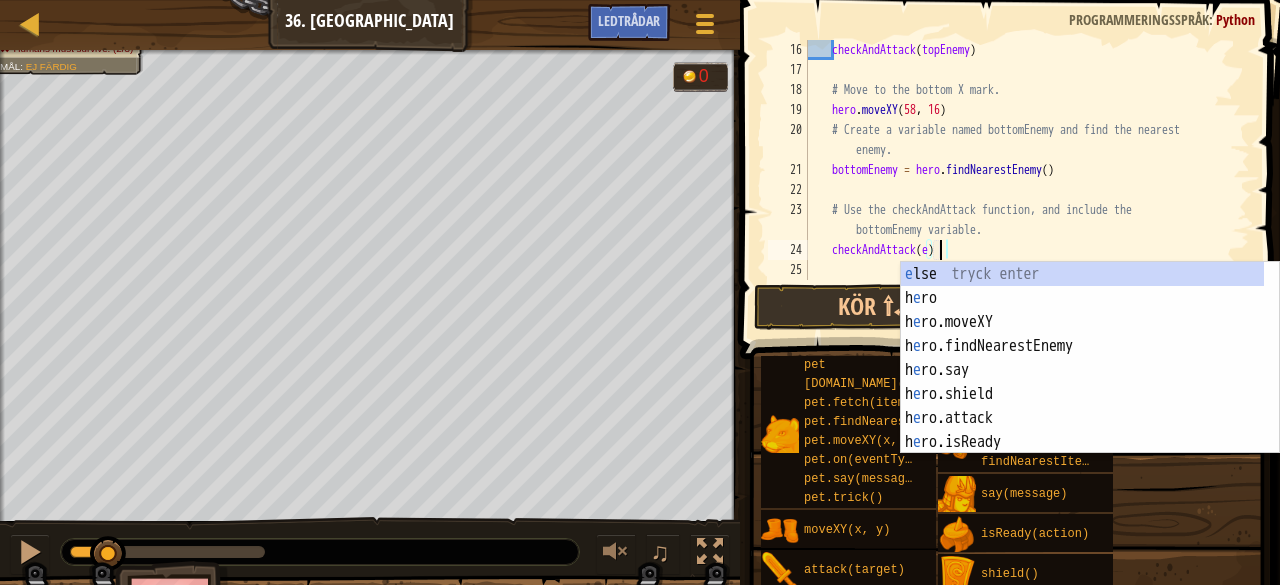 scroll, scrollTop: 9, scrollLeft: 10, axis: both 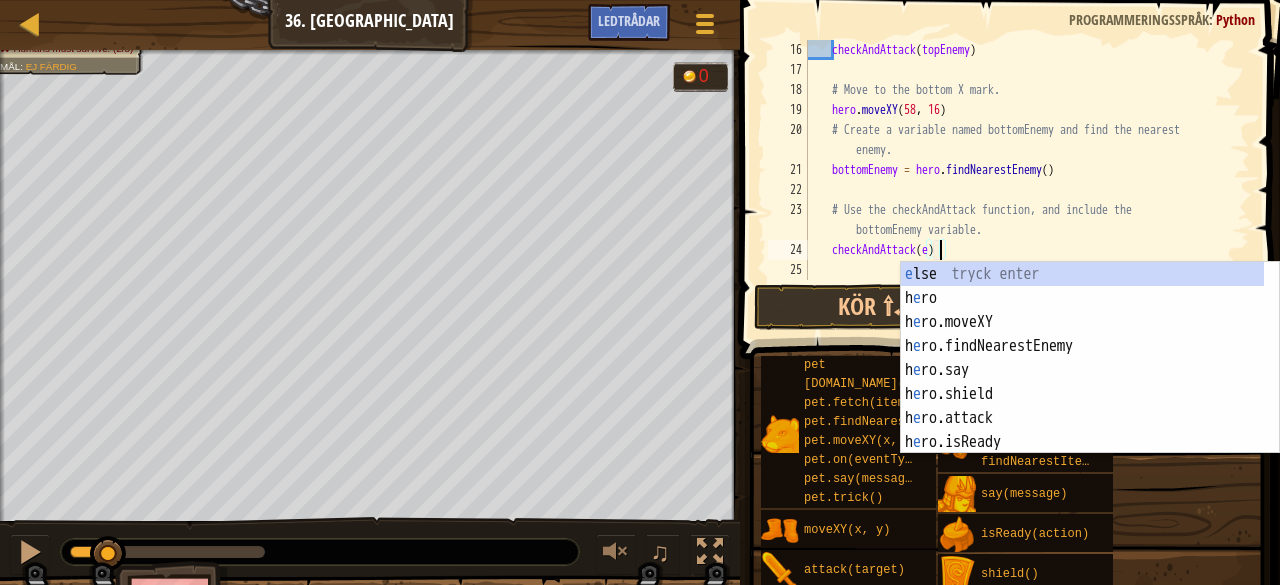 click on "checkAndAttack ( topEnemy )      # Move to the bottom X mark.      hero . moveXY ( 58 ,   16 )      # Create a variable named bottomEnemy and find the nearest           enemy.      bottomEnemy   =   hero . findNearestEnemy ( )           # Use the checkAndAttack function, and include the           bottomEnemy variable.      checkAndAttack ( e )" at bounding box center [1019, 180] 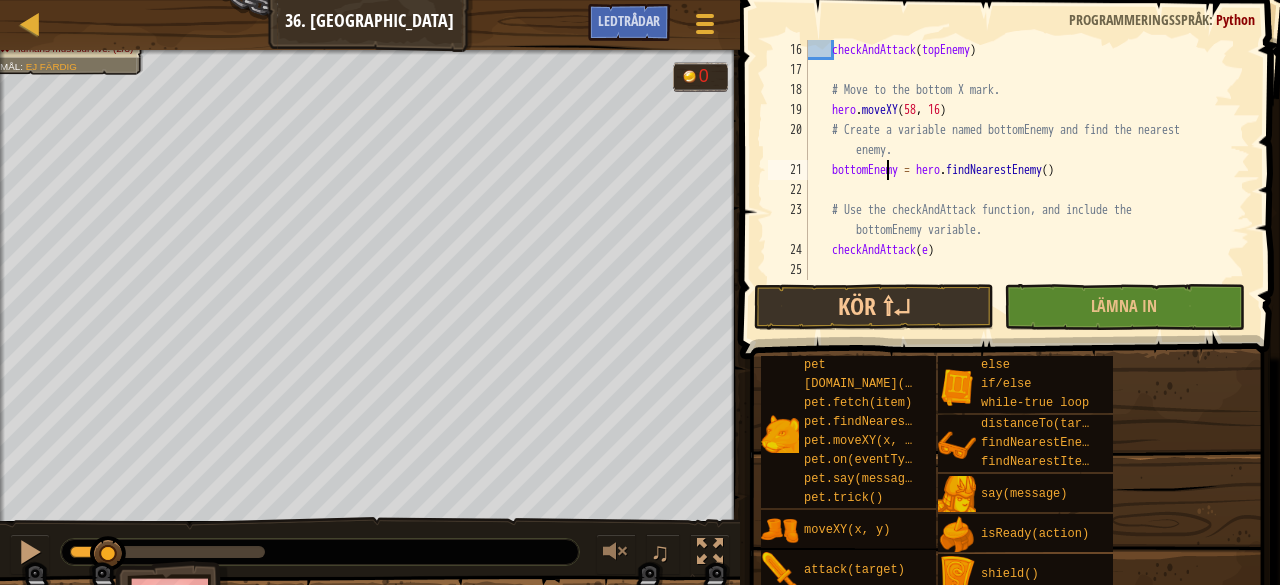 click on "checkAndAttack ( topEnemy )      # Move to the bottom X mark.      hero . moveXY ( 58 ,   16 )      # Create a variable named bottomEnemy and find the nearest           enemy.      bottomEnemy   =   hero . findNearestEnemy ( )           # Use the checkAndAttack function, and include the           bottomEnemy variable.      checkAndAttack ( e )" at bounding box center [1019, 180] 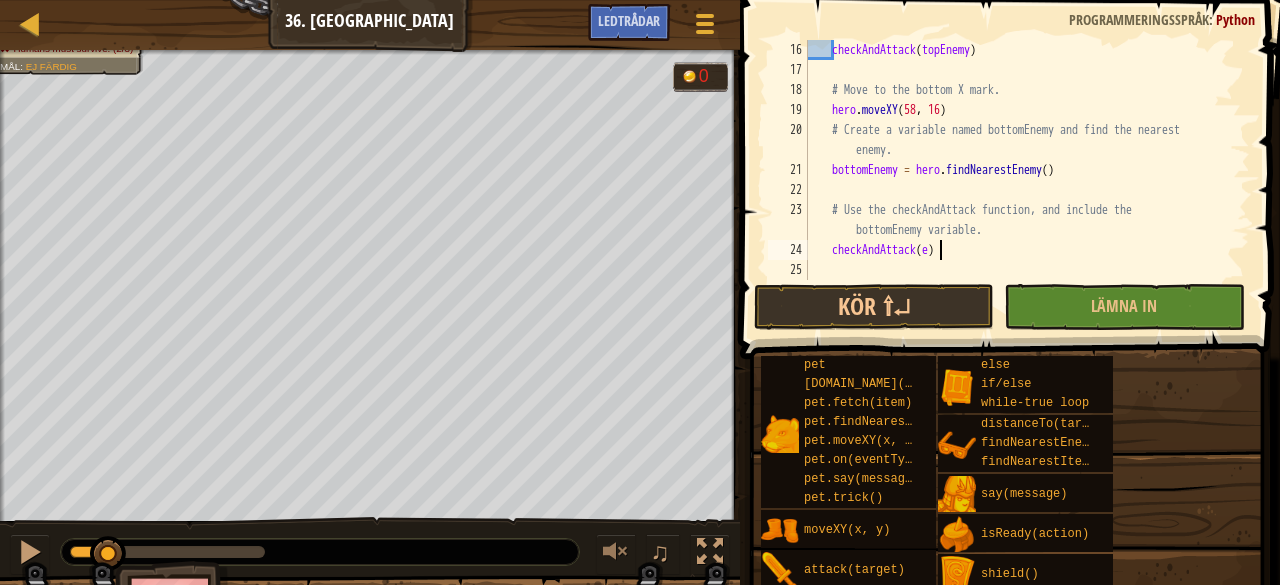 click on "checkAndAttack ( topEnemy )      # Move to the bottom X mark.      hero . moveXY ( 58 ,   16 )      # Create a variable named bottomEnemy and find the nearest           enemy.      bottomEnemy   =   hero . findNearestEnemy ( )           # Use the checkAndAttack function, and include the           bottomEnemy variable.      checkAndAttack ( e )" at bounding box center (1019, 180) 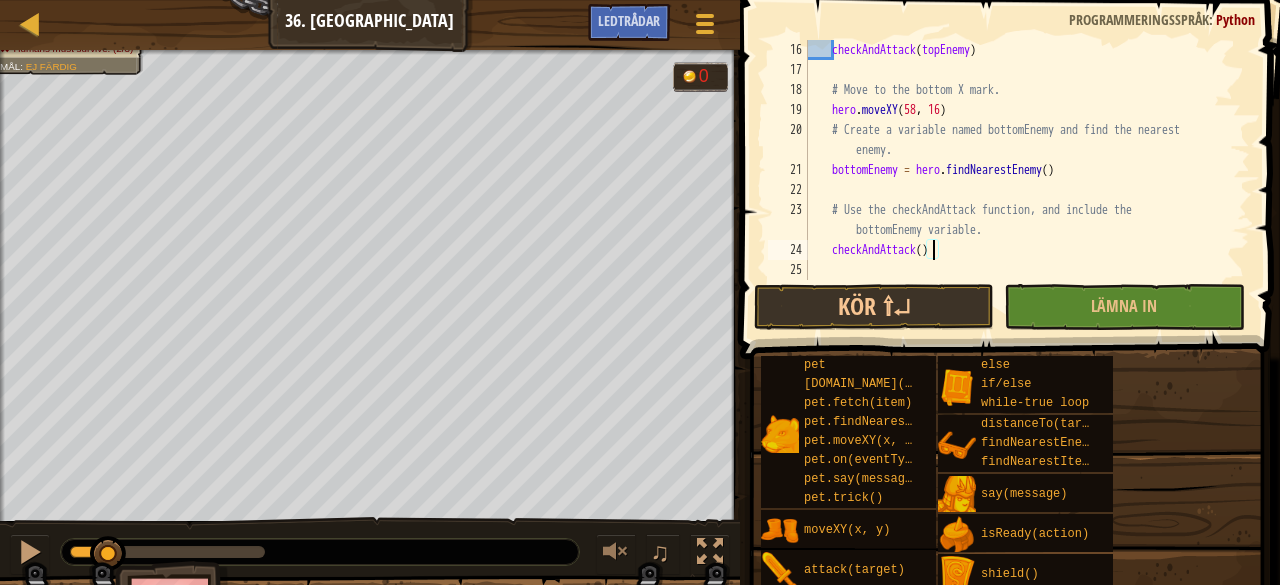 paste on "bottomEnemy" 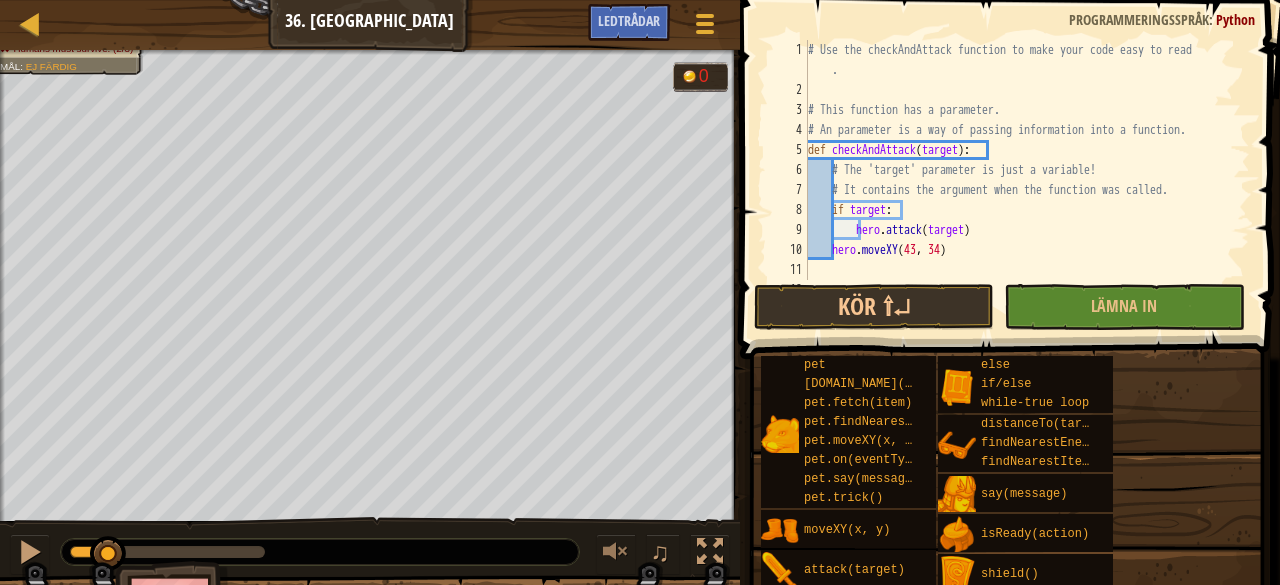 scroll, scrollTop: 0, scrollLeft: 0, axis: both 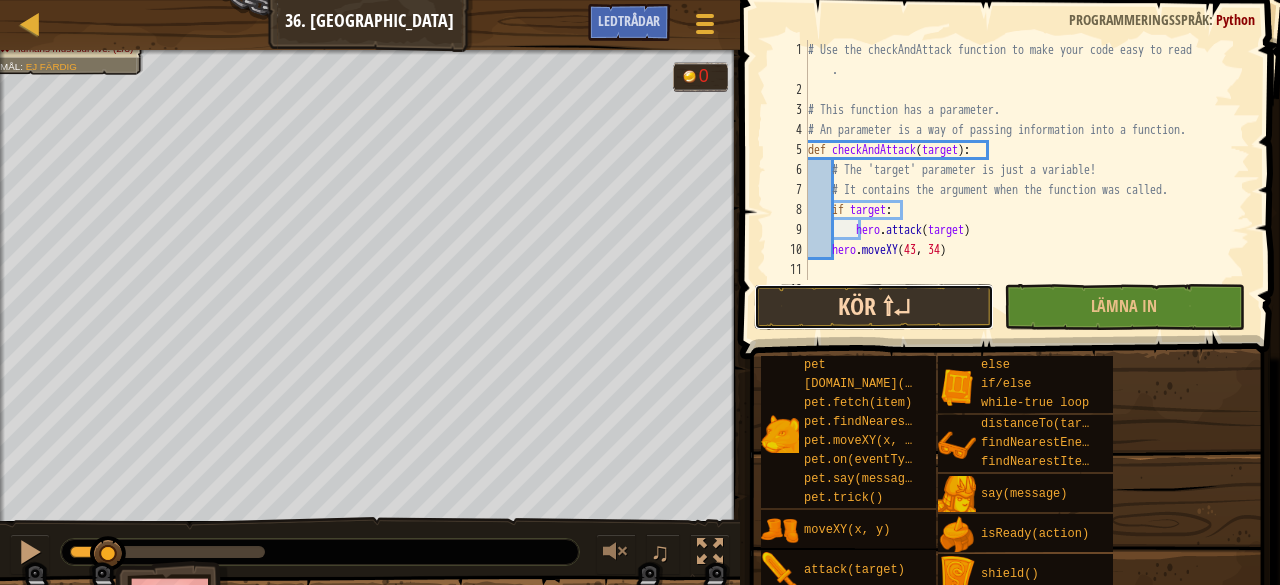 click on "Kör ⇧↵" at bounding box center (874, 307) 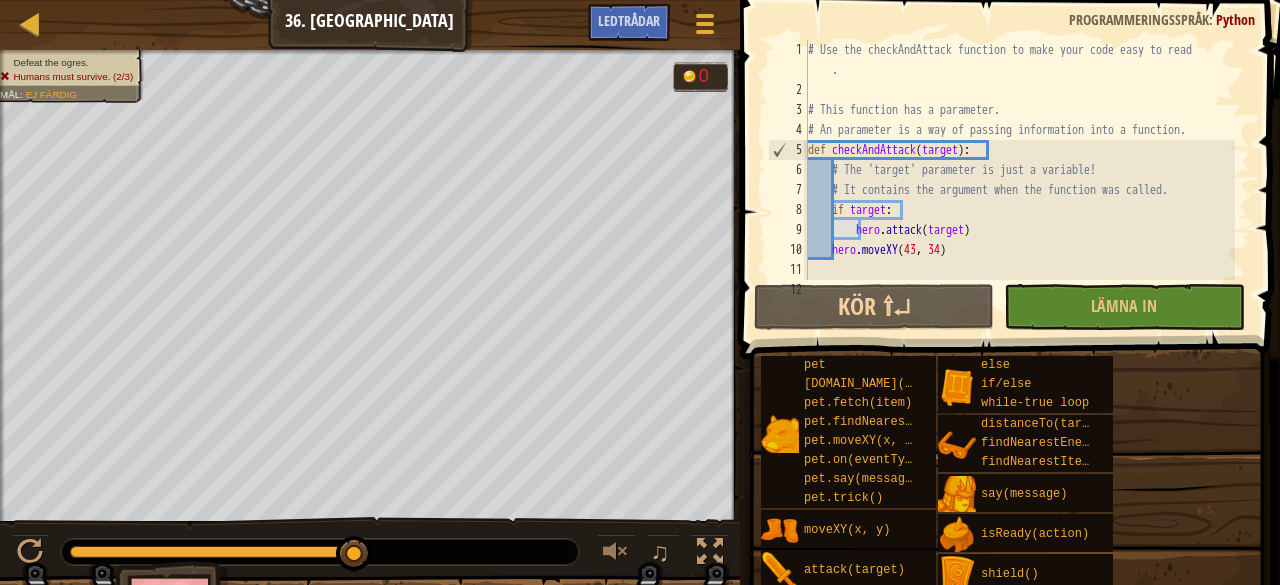 click on "# Use the checkAndAttack function to make your code easy to read      . # This function has a parameter. # An parameter is a way of passing information into a function. def   checkAndAttack ( target ) :      # The 'target' parameter is just a variable!      # It contains the argument when the function was called.      if   target :          hero . attack ( target )      hero . moveXY ( 43 ,   34 ) while   True :" at bounding box center (1019, 190) 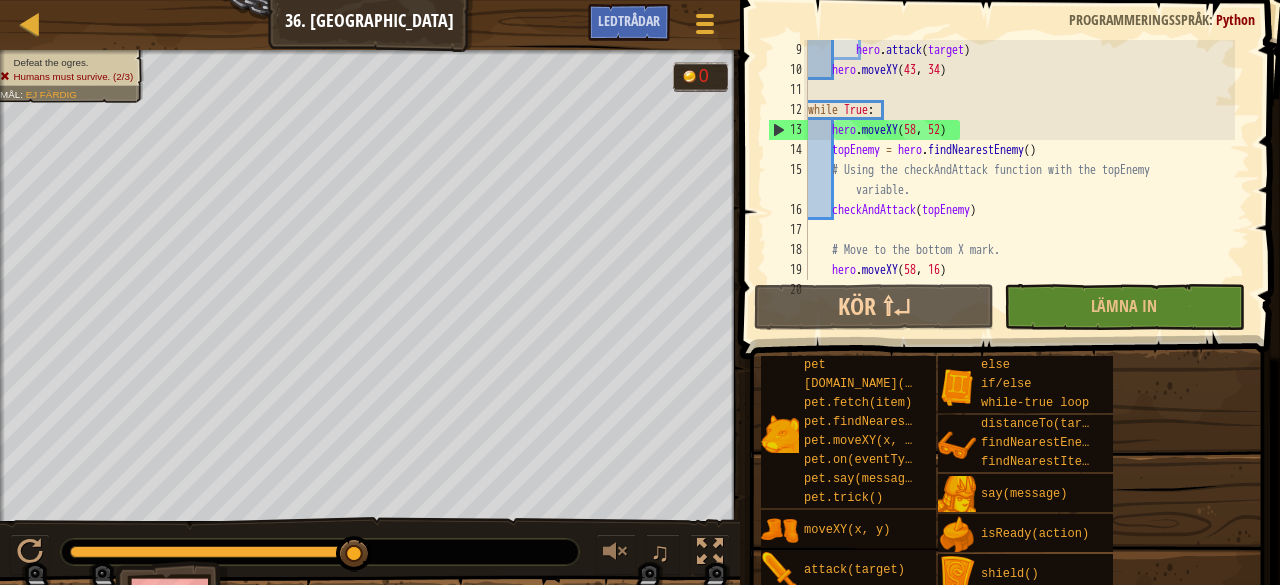 scroll, scrollTop: 180, scrollLeft: 0, axis: vertical 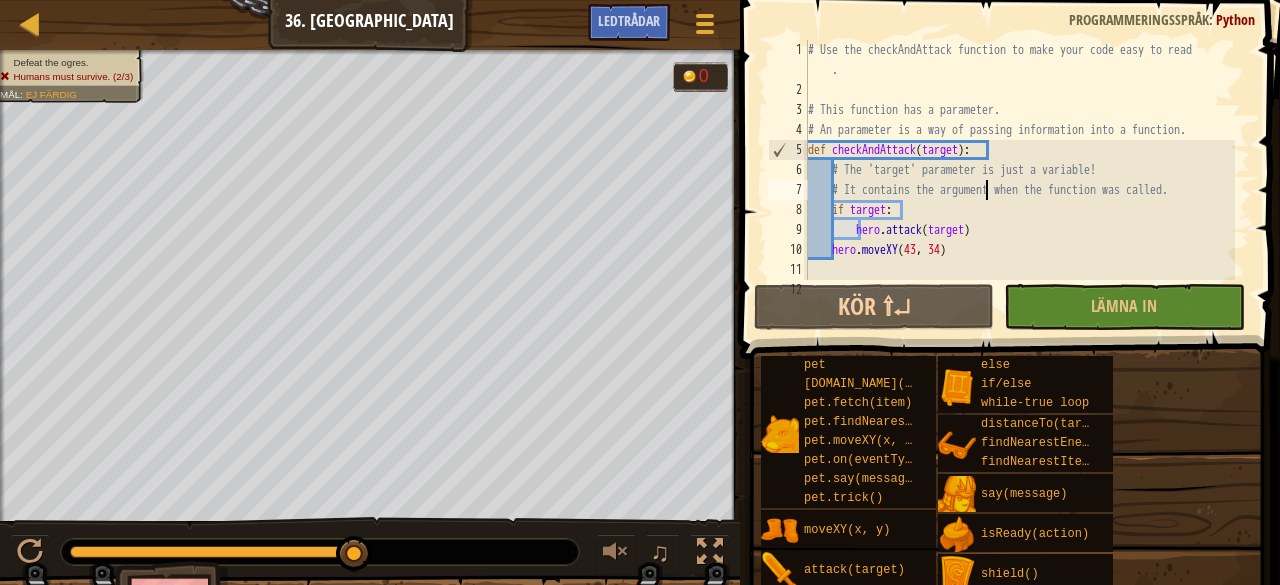 click on "# Use the checkAndAttack function to make your code easy to read      . # This function has a parameter. # An parameter is a way of passing information into a function. def   checkAndAttack ( target ) :      # The 'target' parameter is just a variable!      # It contains the argument when the function was called.      if   target :          hero . attack ( target )      hero . moveXY ( 43 ,   34 ) while   True :" at bounding box center (1019, 190) 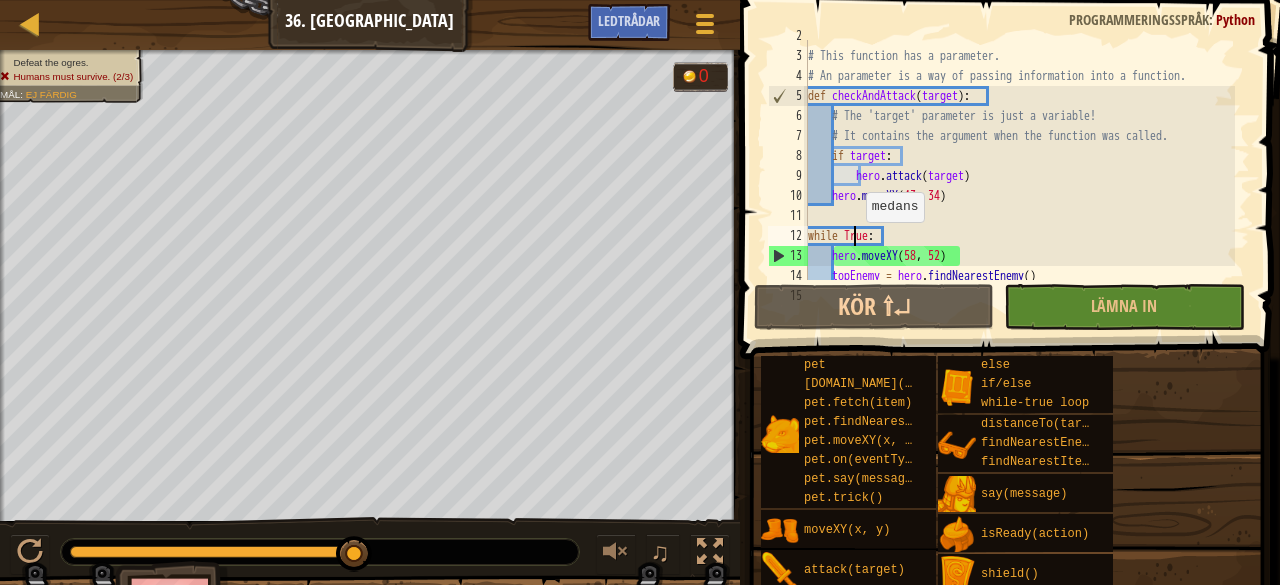 scroll, scrollTop: 54, scrollLeft: 0, axis: vertical 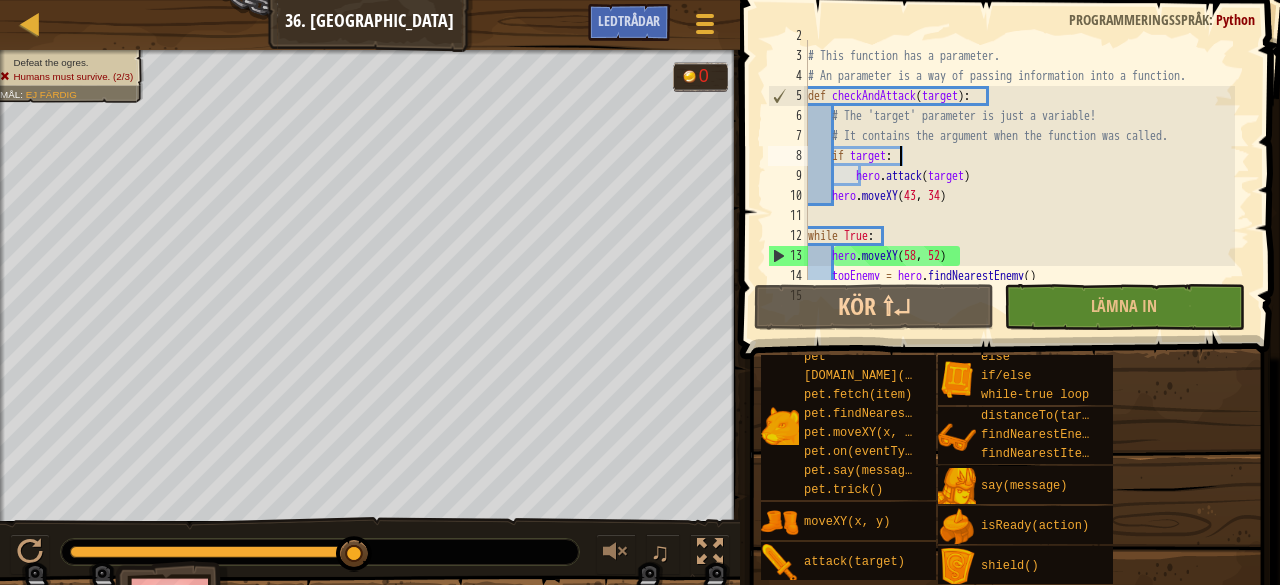 click on "# This function has a parameter. # An parameter is a way of passing information into a function. def   checkAndAttack ( target ) :      # The 'target' parameter is just a variable!      # It contains the argument when the function was called.      if   target :          hero . attack ( target )      hero . moveXY ( 43 ,   34 ) while   True :      hero . moveXY ( 58 ,   52 )      topEnemy   =   hero . findNearestEnemy ( )" at bounding box center (1019, 166) 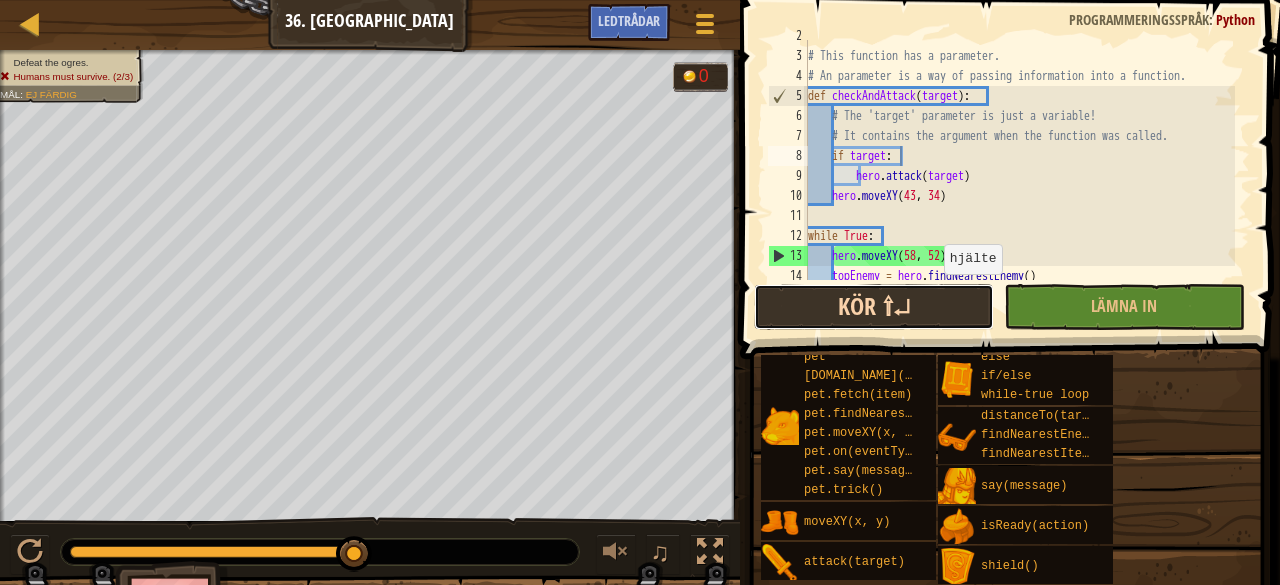 click on "Kör ⇧↵" at bounding box center [874, 307] 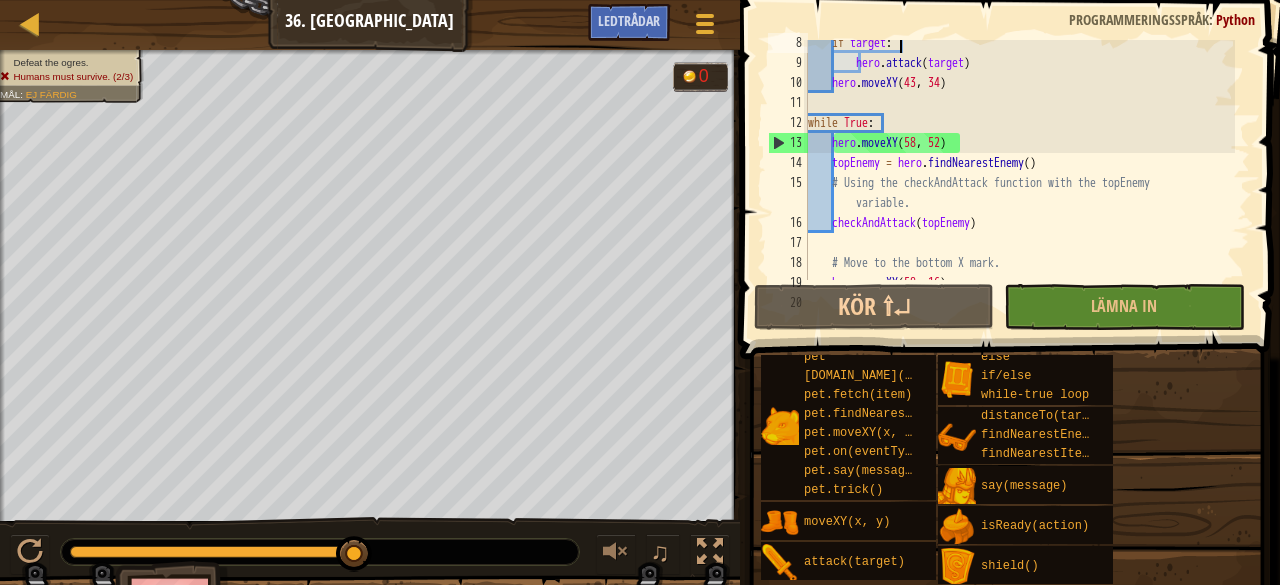 scroll, scrollTop: 108, scrollLeft: 0, axis: vertical 